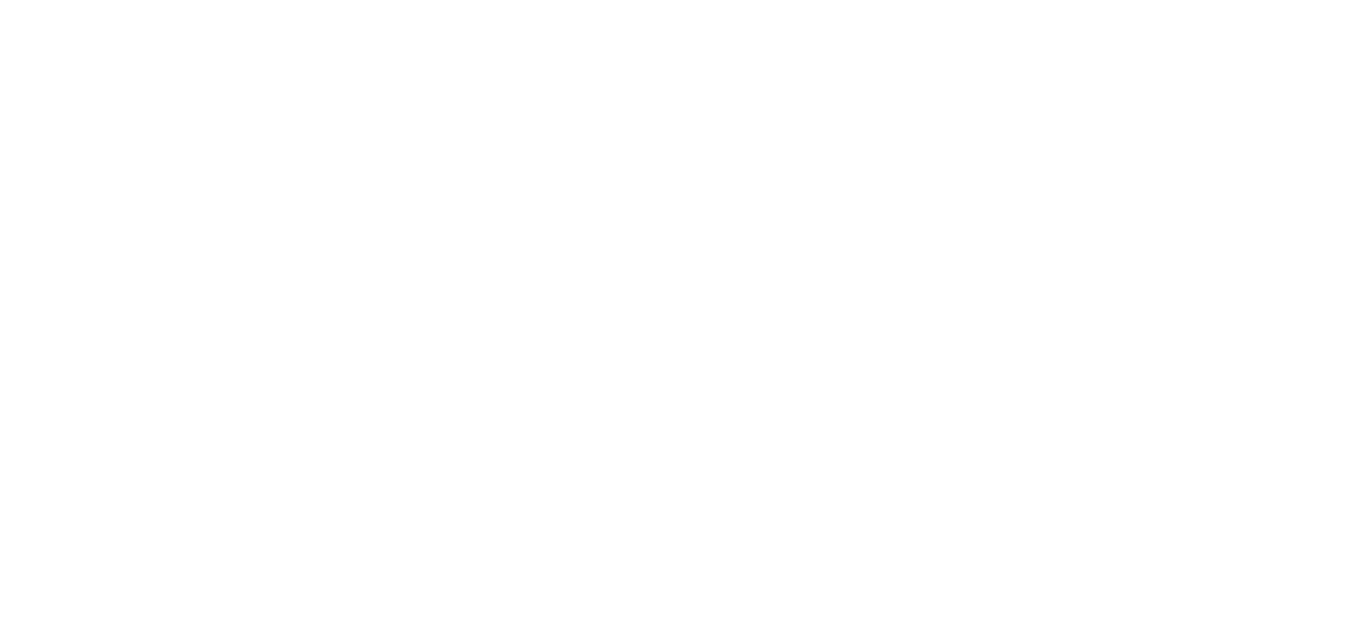 scroll, scrollTop: 0, scrollLeft: 0, axis: both 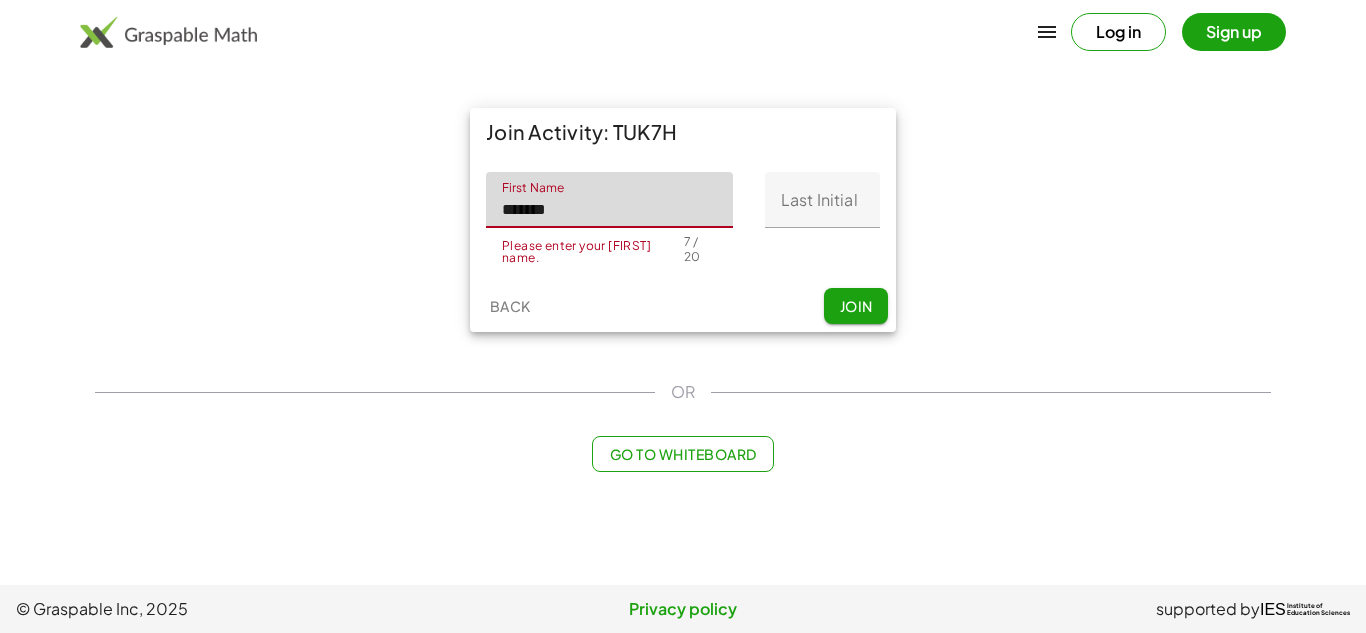 type on "*******" 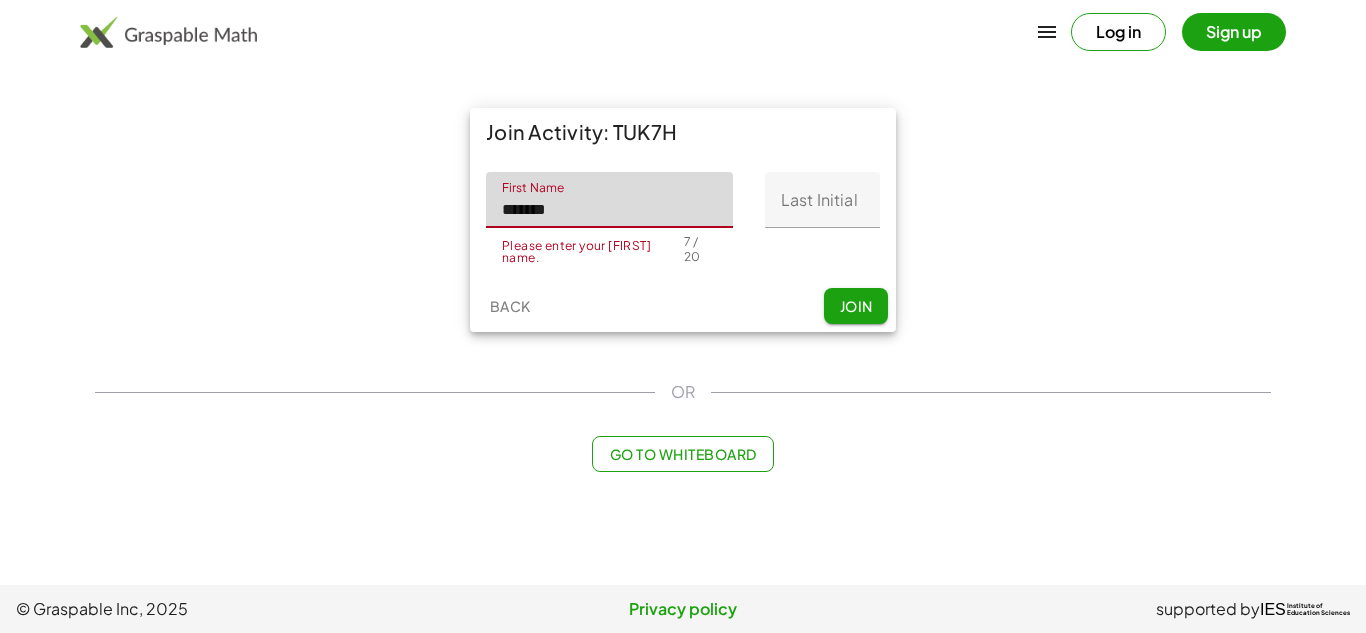 click on "Last Initial" 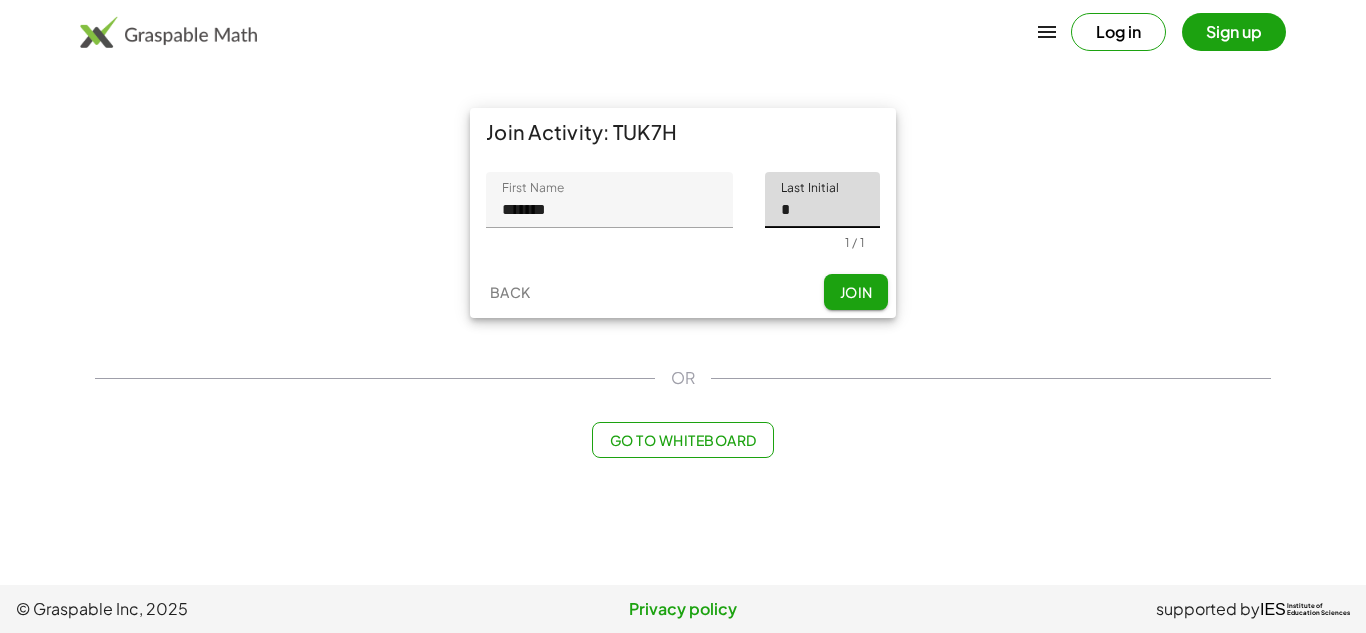 type on "*" 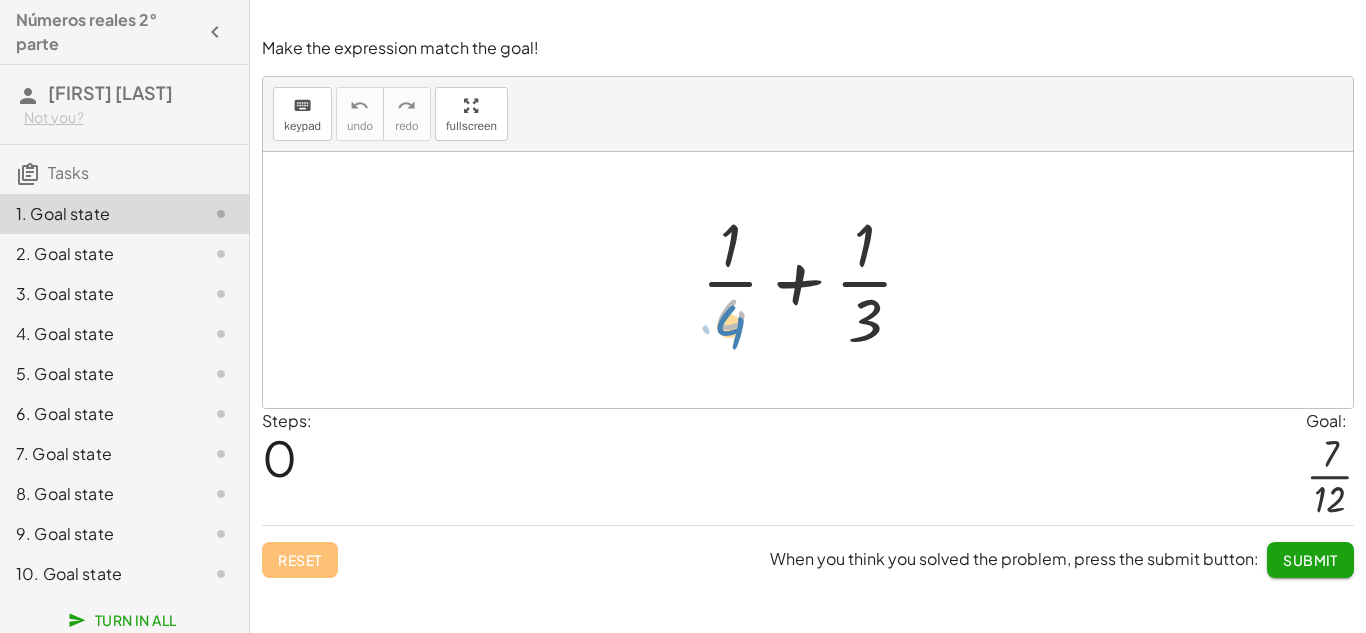 click at bounding box center (815, 280) 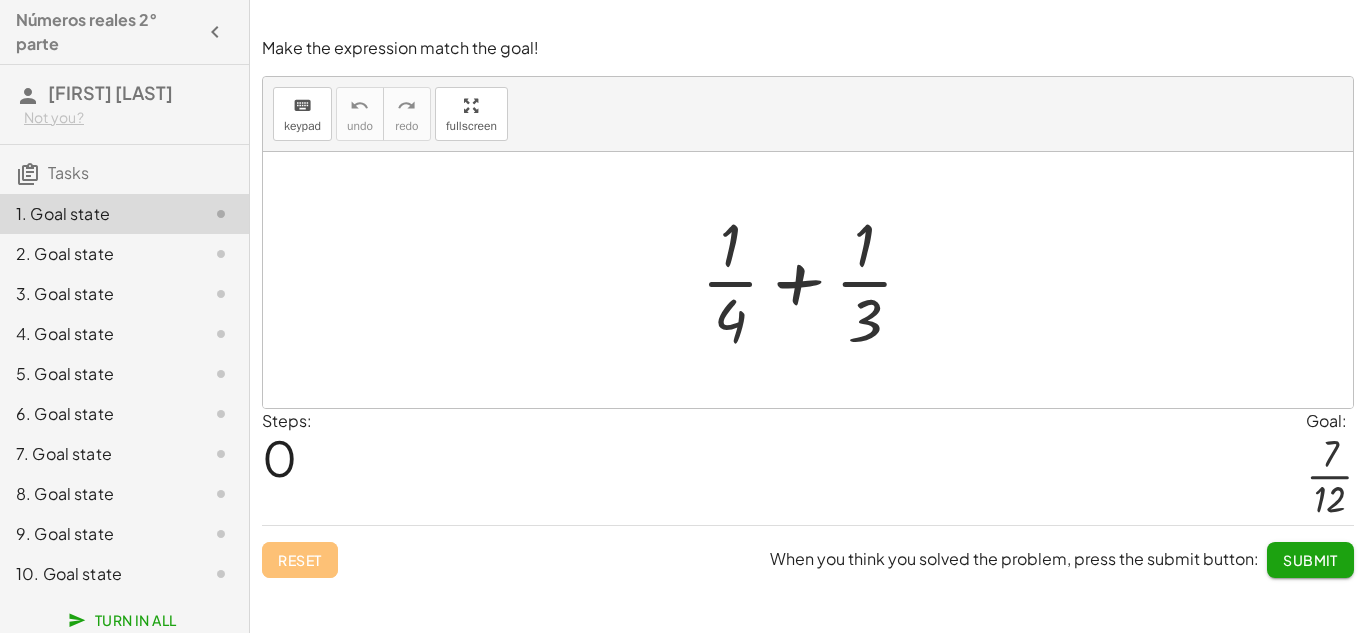 click at bounding box center [815, 280] 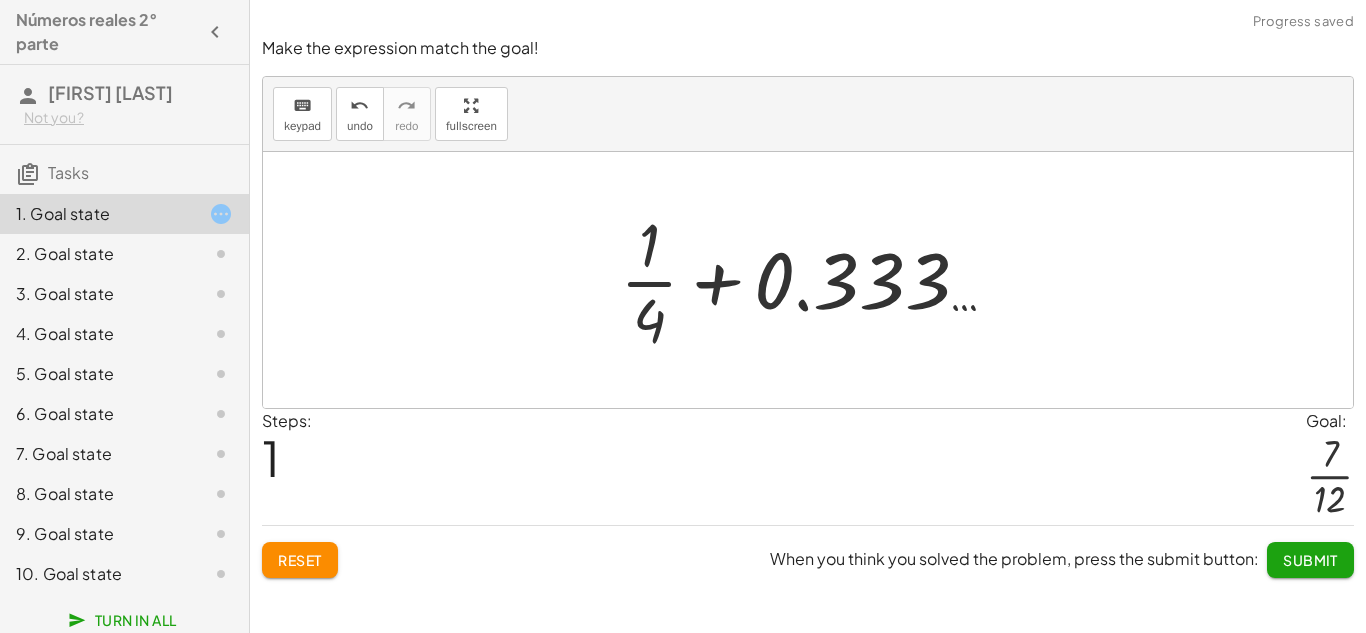 click on "Reset" 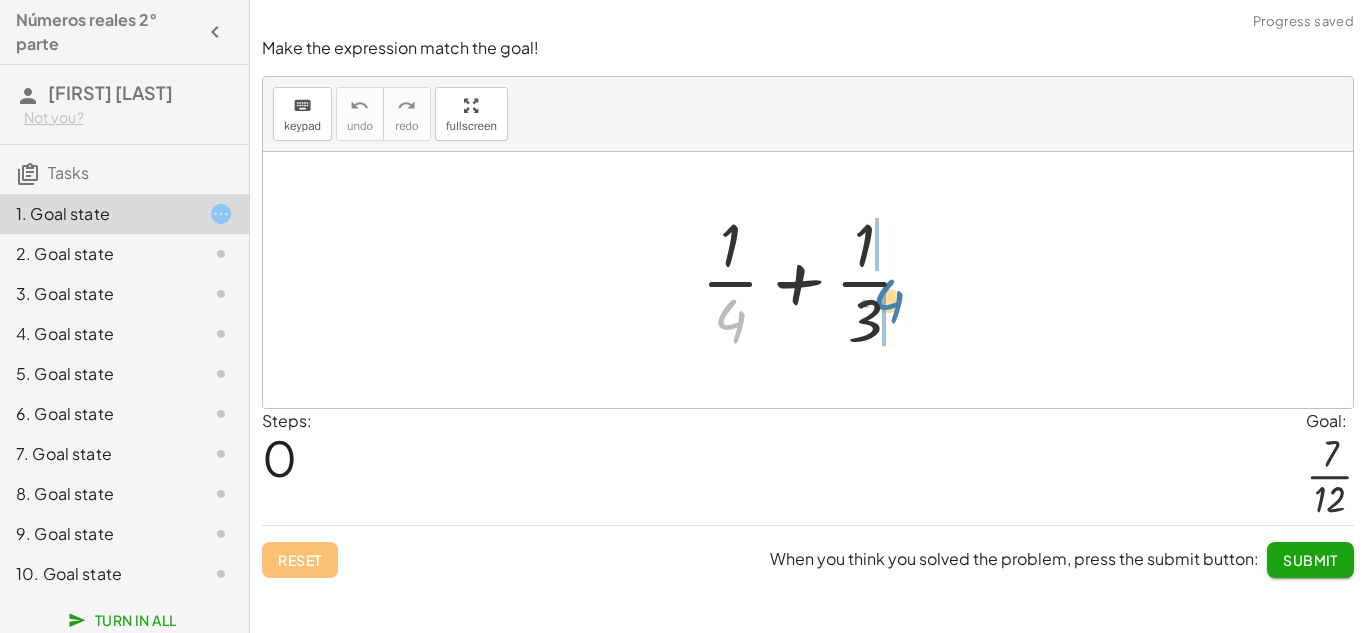 drag, startPoint x: 727, startPoint y: 335, endPoint x: 884, endPoint y: 318, distance: 157.9177 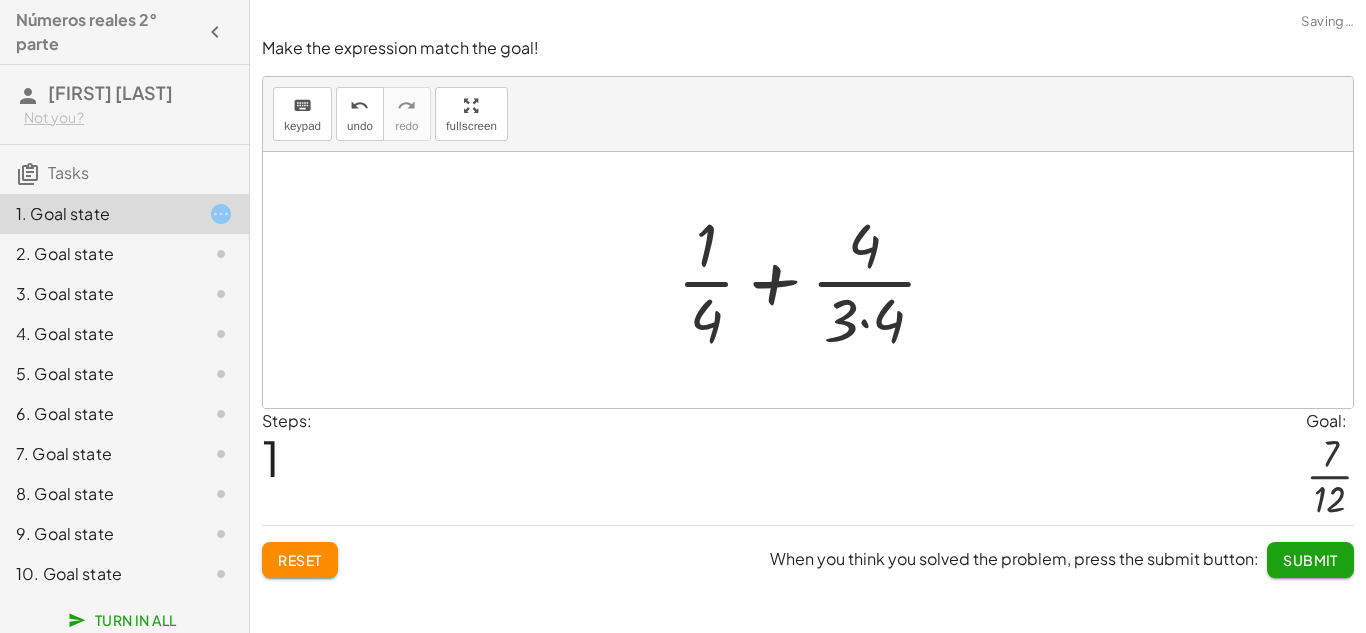 click at bounding box center [815, 280] 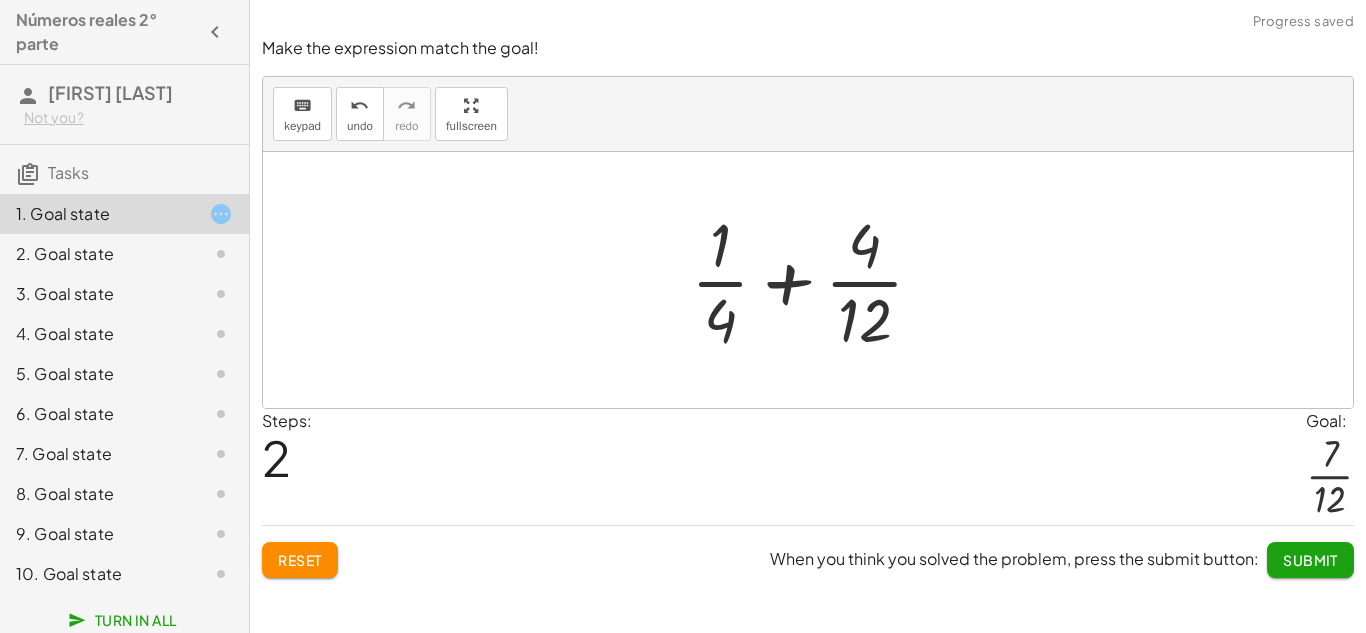 click at bounding box center [815, 280] 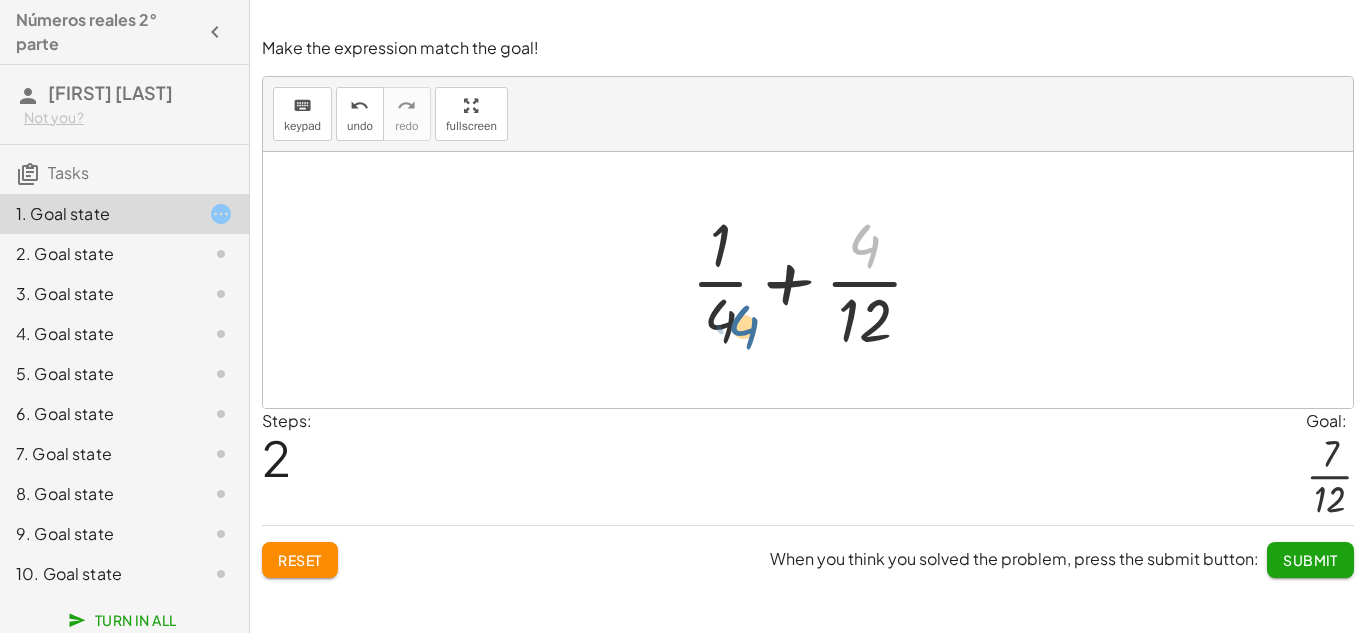 drag, startPoint x: 860, startPoint y: 257, endPoint x: 738, endPoint y: 339, distance: 146.9966 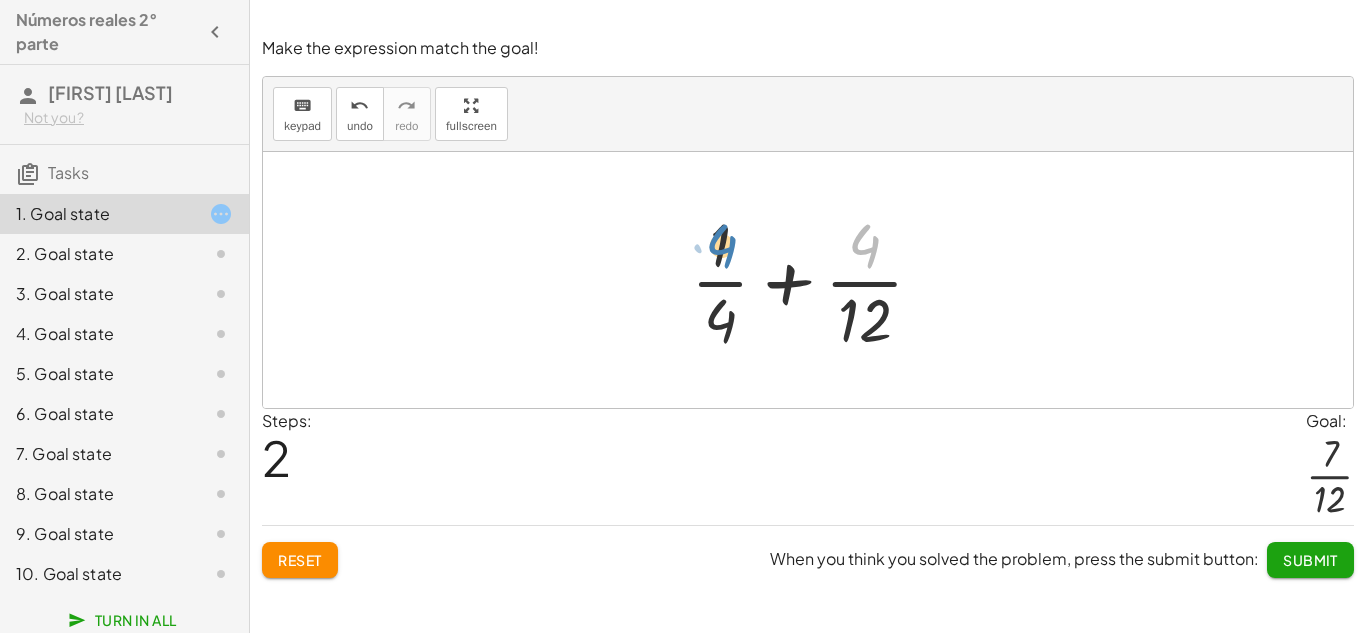 drag, startPoint x: 861, startPoint y: 262, endPoint x: 718, endPoint y: 262, distance: 143 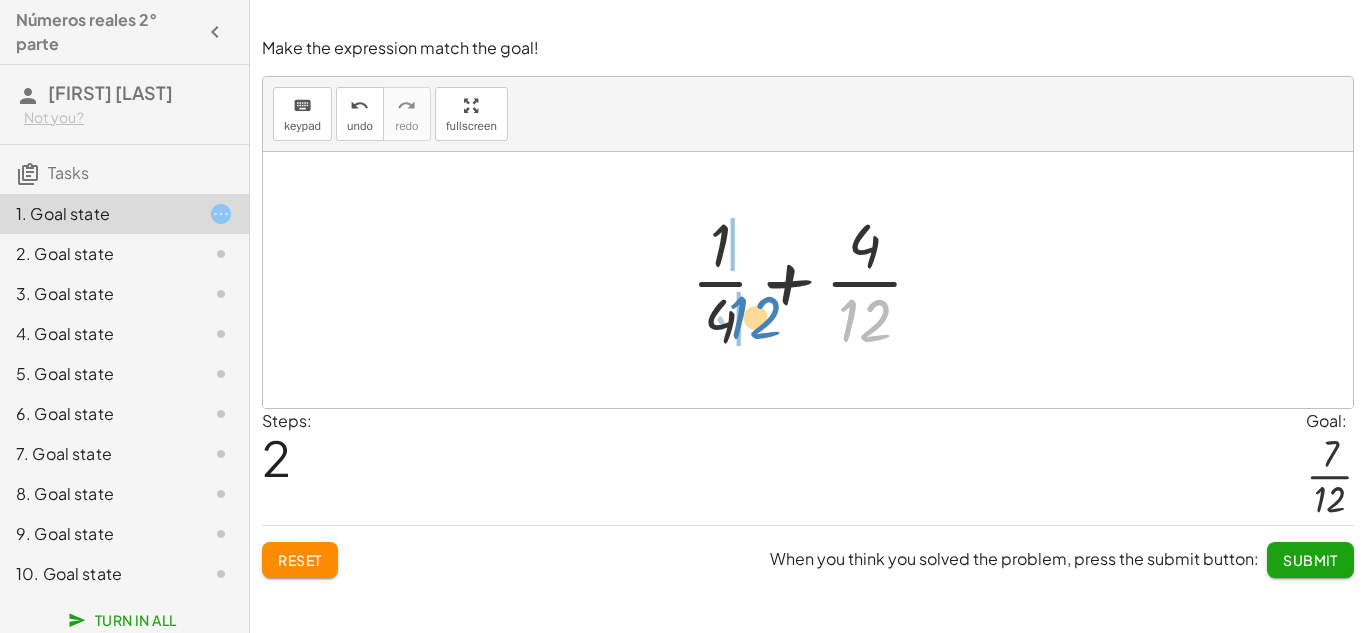 drag, startPoint x: 853, startPoint y: 336, endPoint x: 742, endPoint y: 333, distance: 111.040535 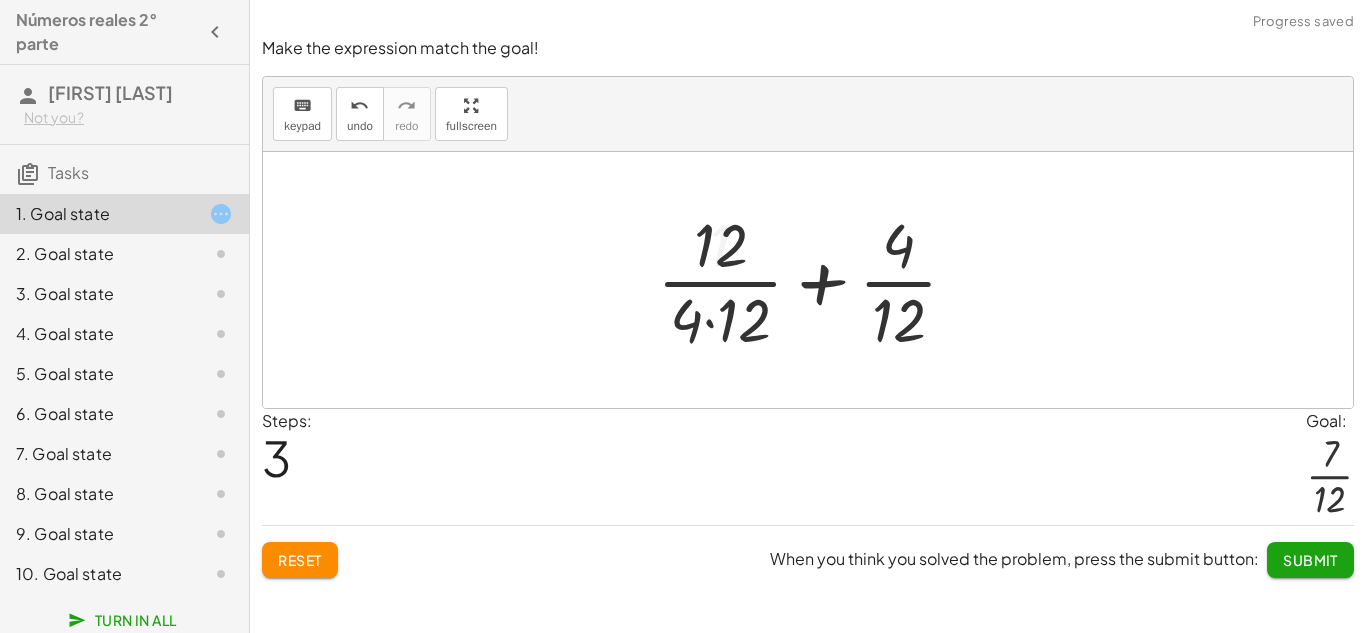 click at bounding box center [815, 280] 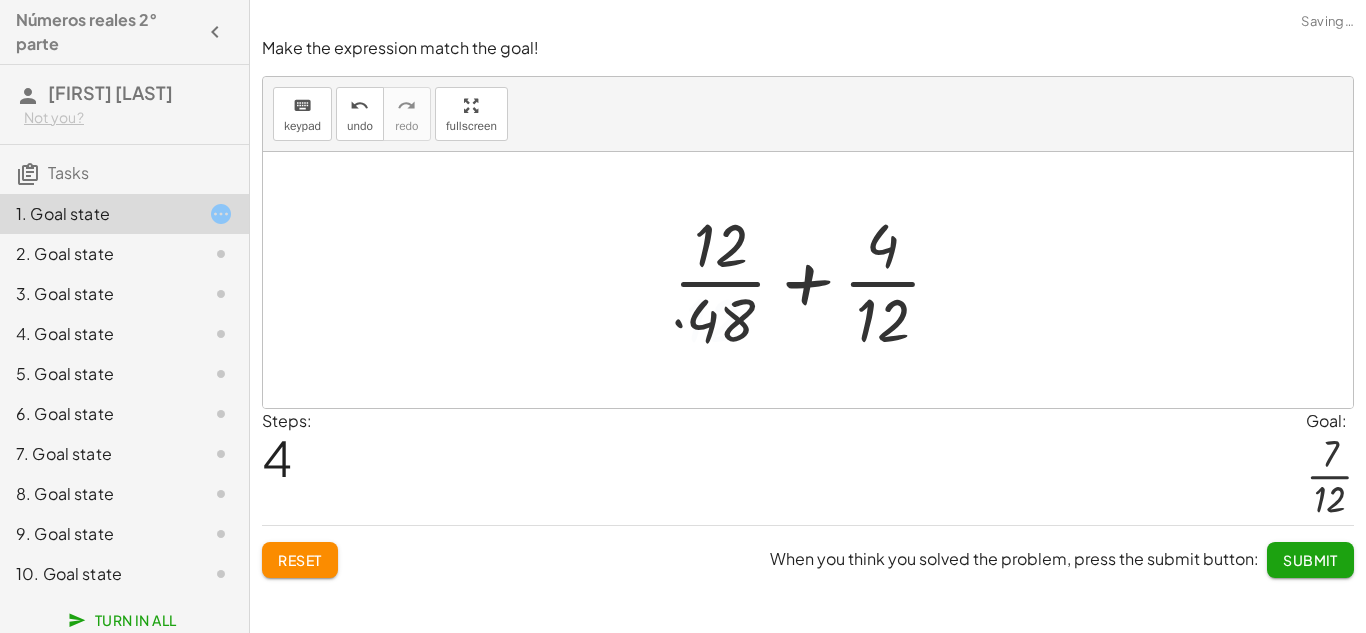 click at bounding box center [815, 280] 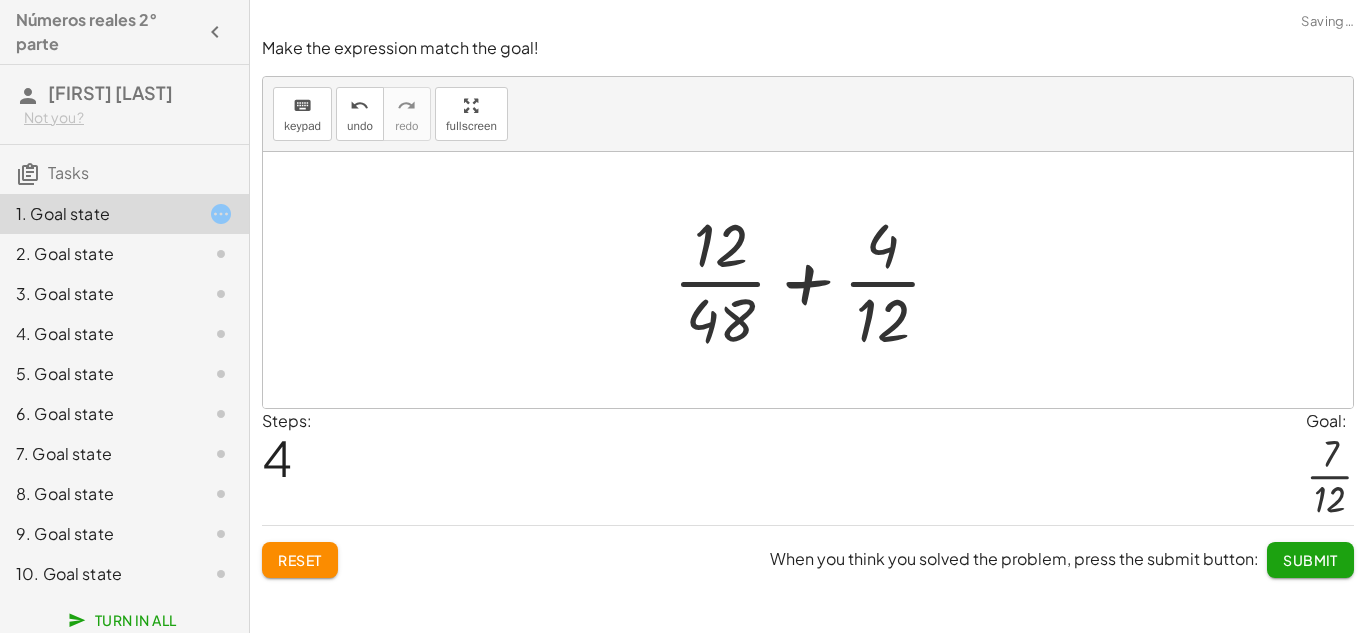 click at bounding box center (815, 280) 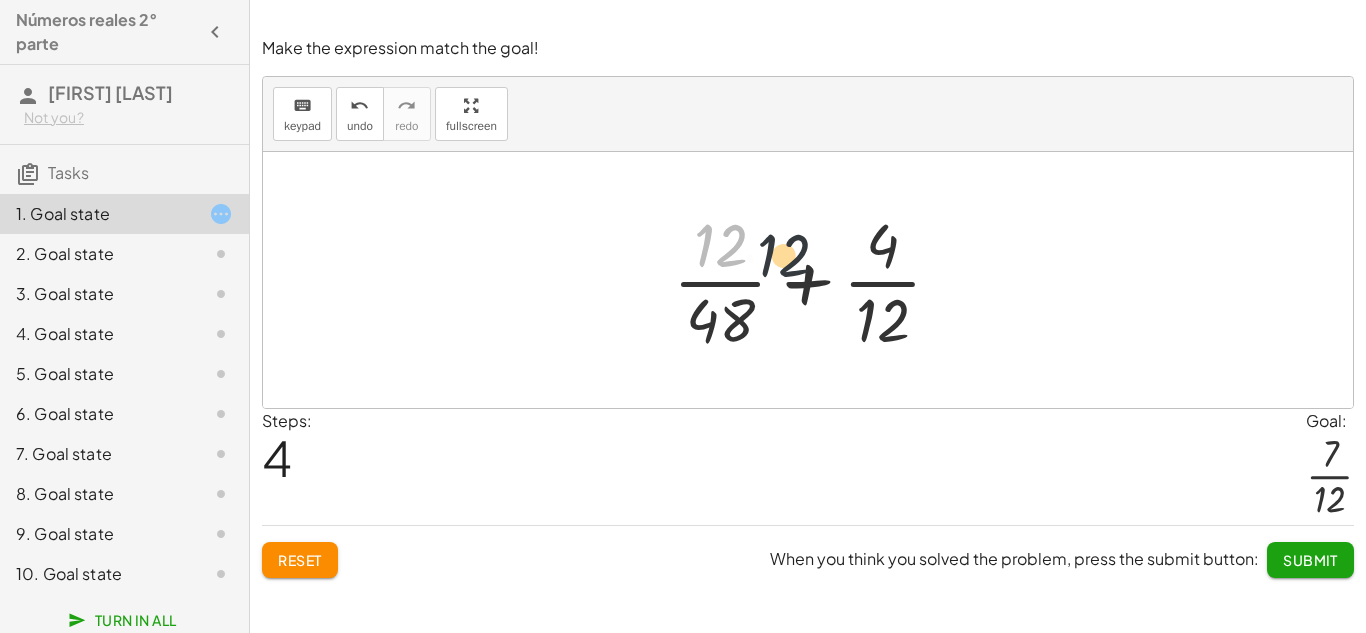 drag, startPoint x: 733, startPoint y: 263, endPoint x: 833, endPoint y: 281, distance: 101.607086 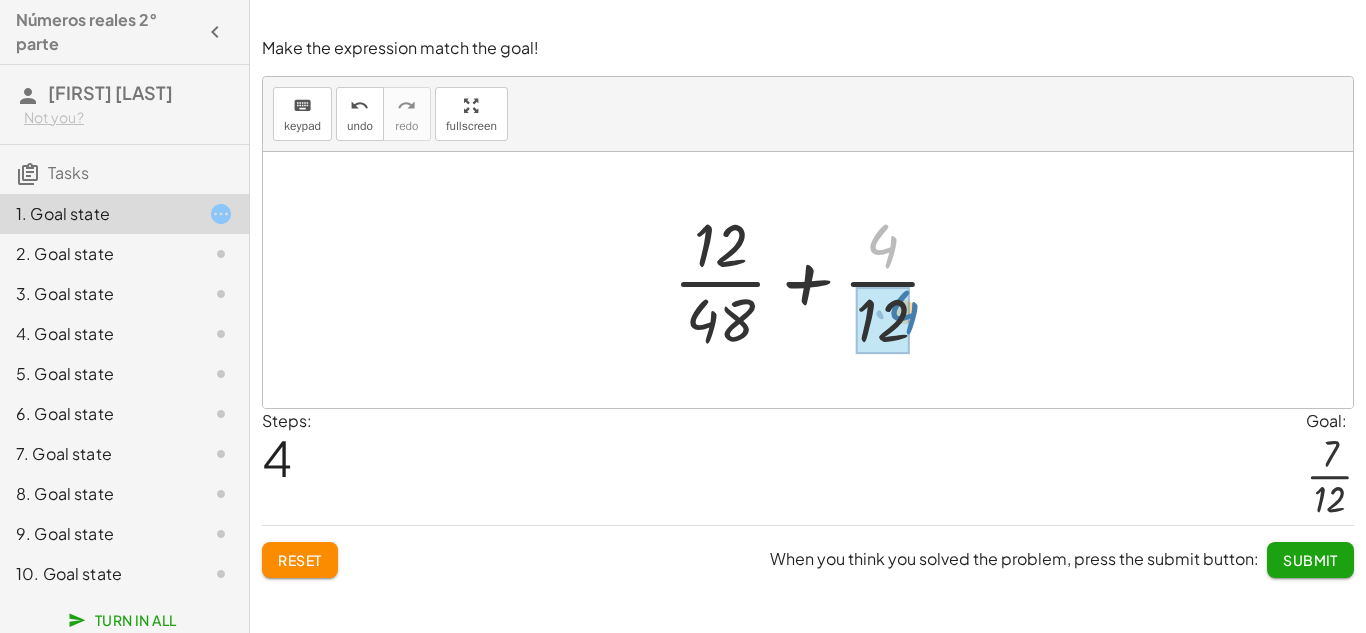drag, startPoint x: 874, startPoint y: 253, endPoint x: 894, endPoint y: 320, distance: 69.92139 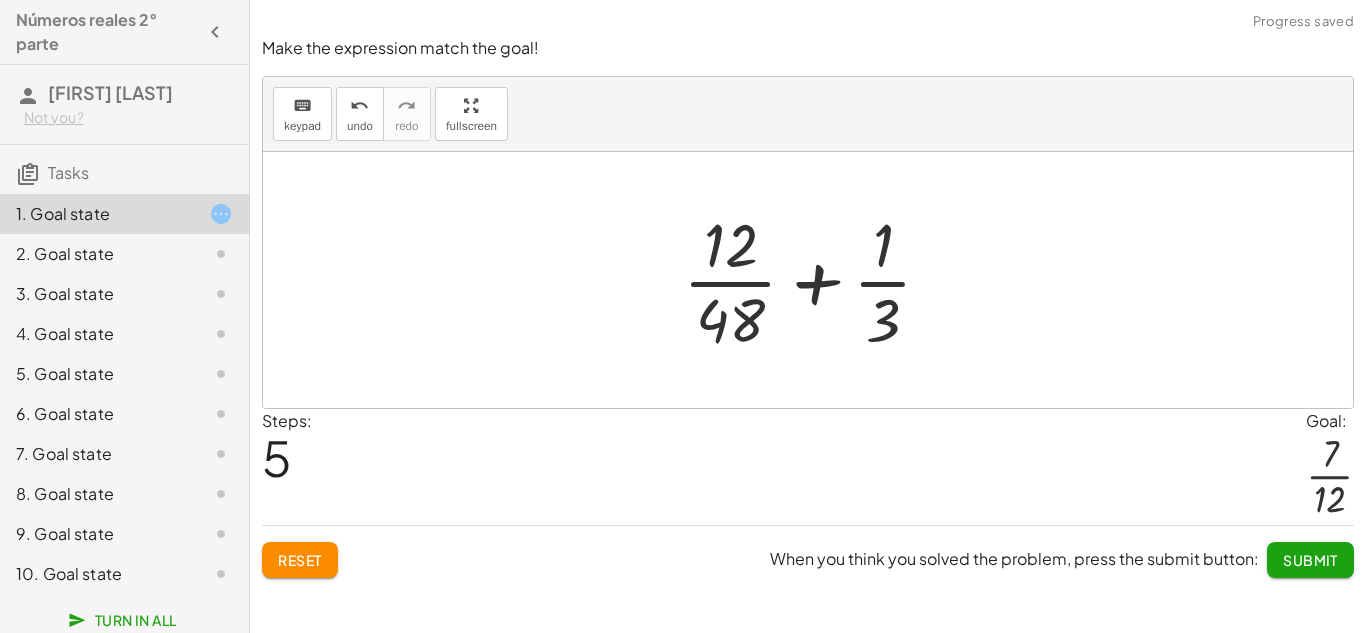 click on "Reset" 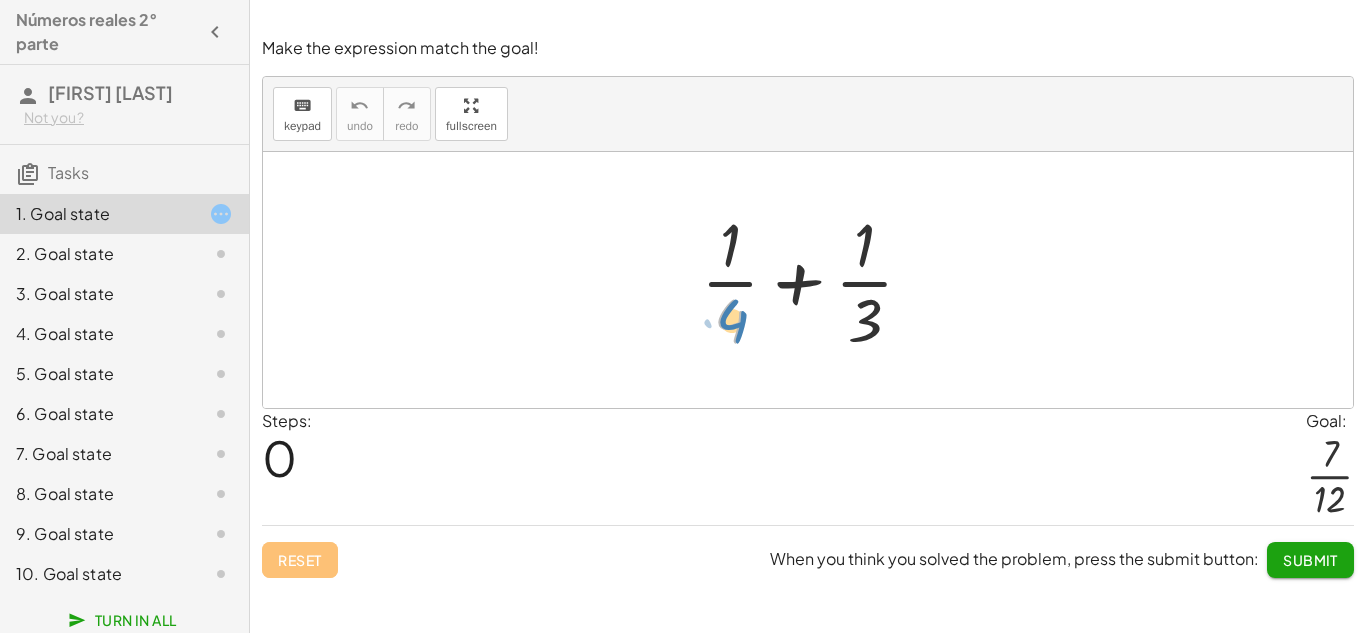click at bounding box center [815, 280] 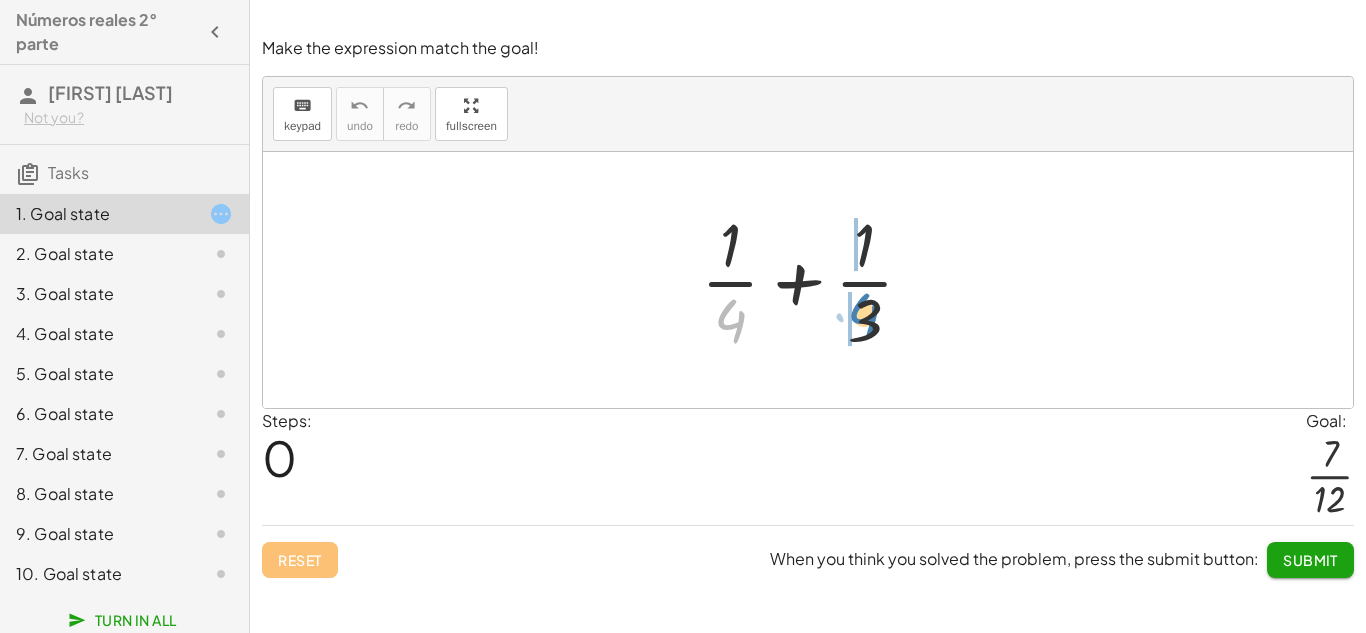 drag, startPoint x: 735, startPoint y: 311, endPoint x: 868, endPoint y: 305, distance: 133.13527 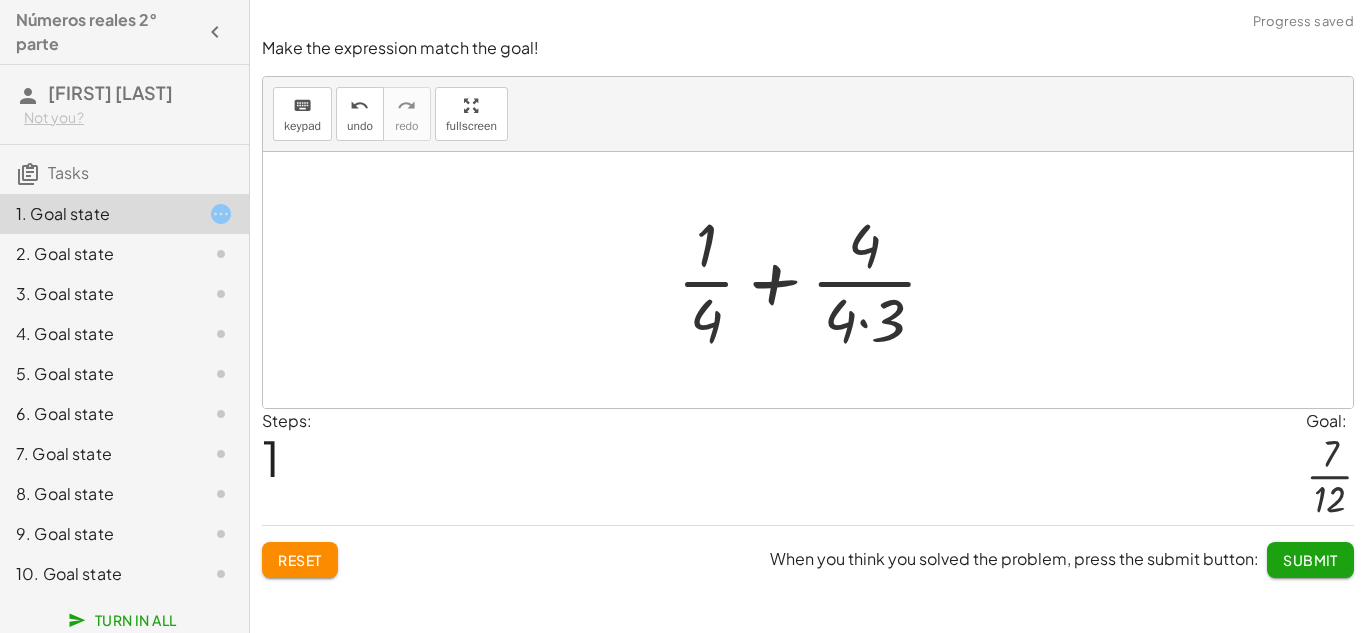 click at bounding box center (815, 280) 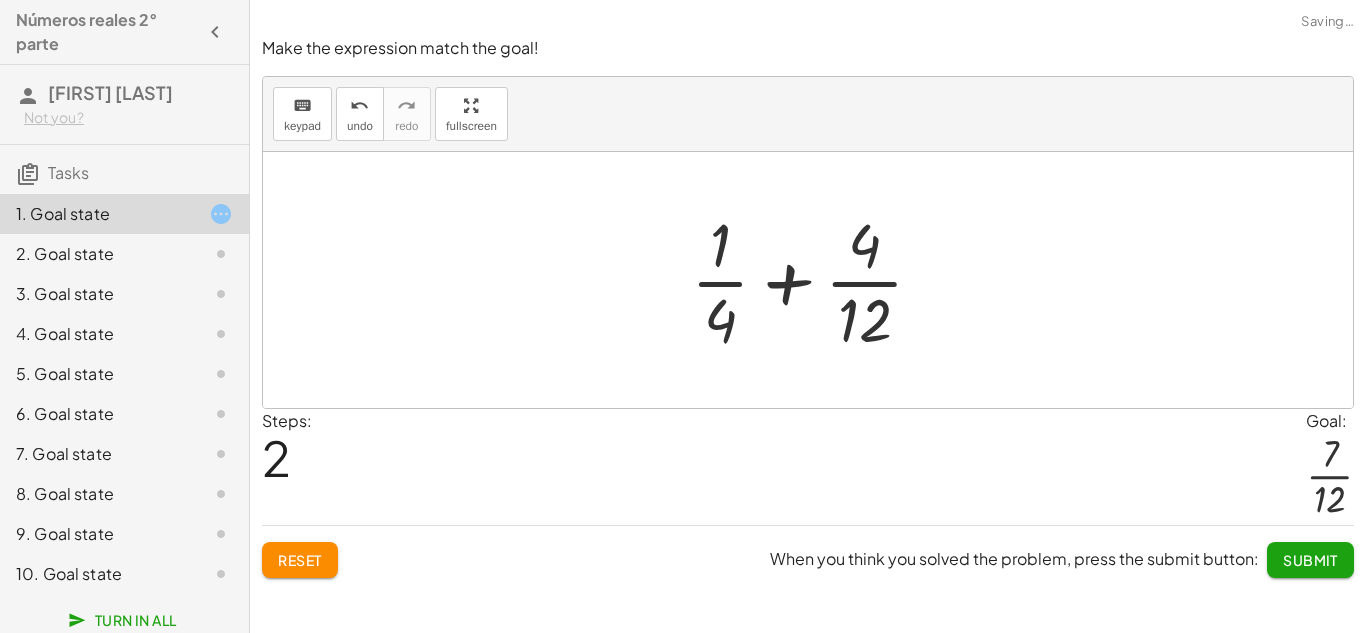 click at bounding box center [815, 280] 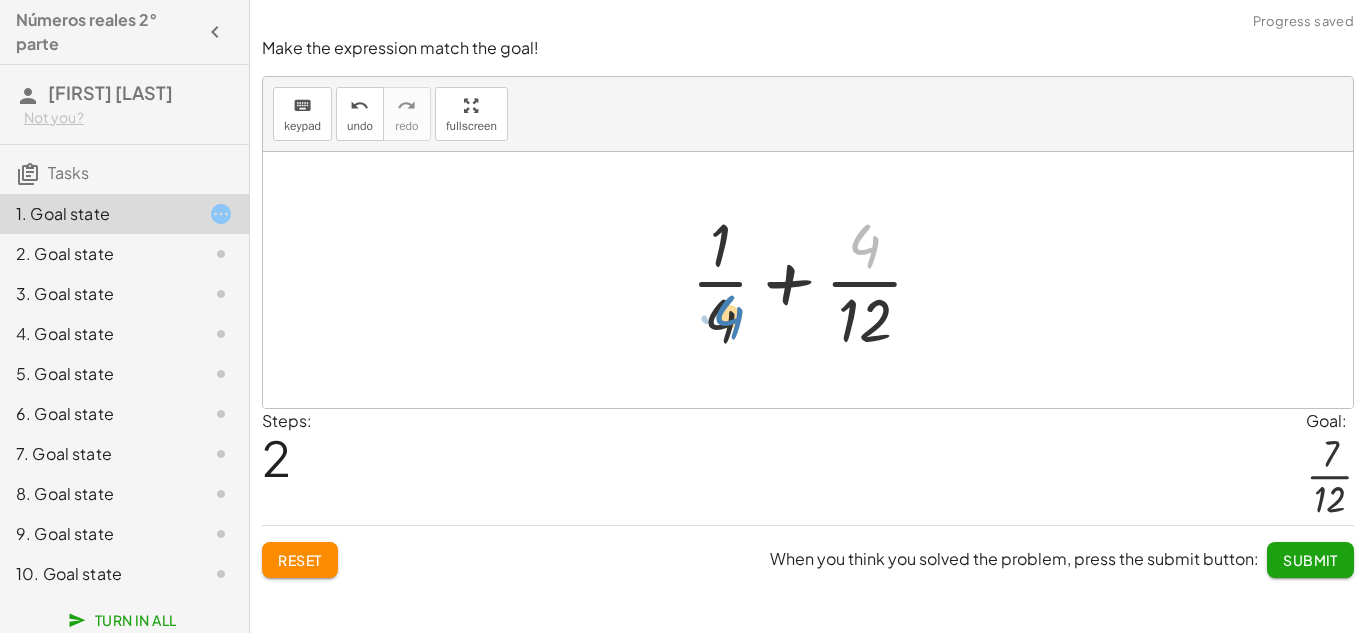 drag, startPoint x: 861, startPoint y: 245, endPoint x: 731, endPoint y: 302, distance: 141.94717 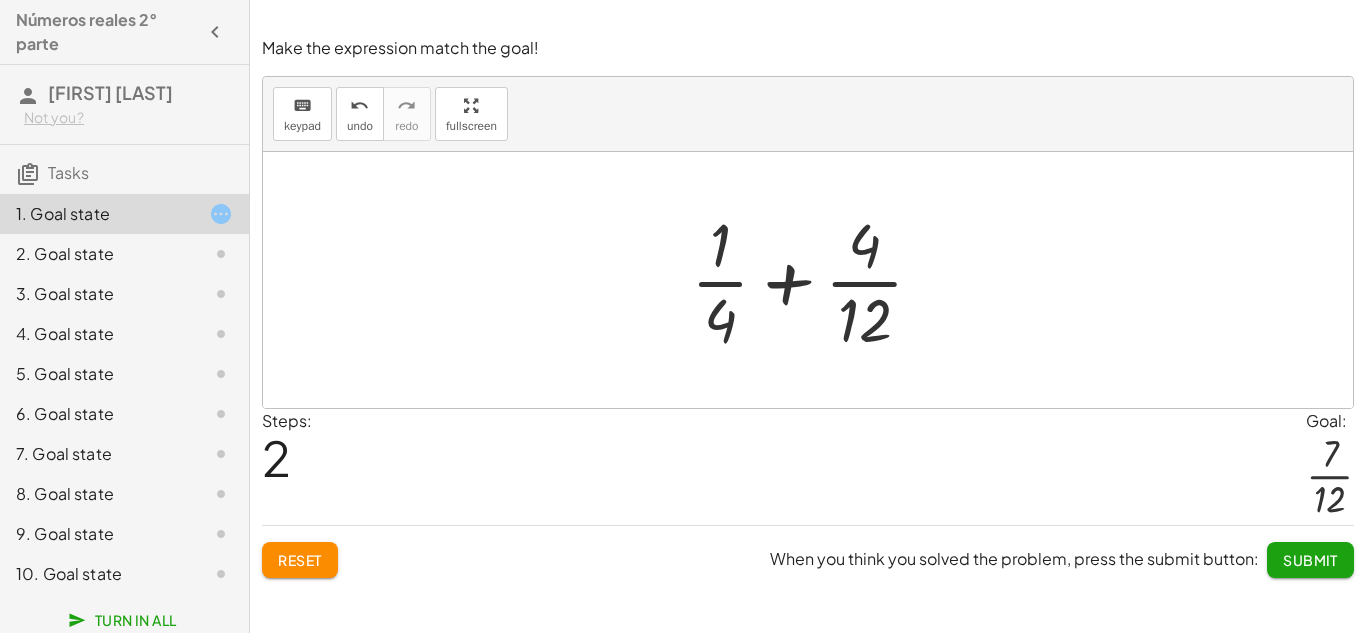 click at bounding box center (815, 280) 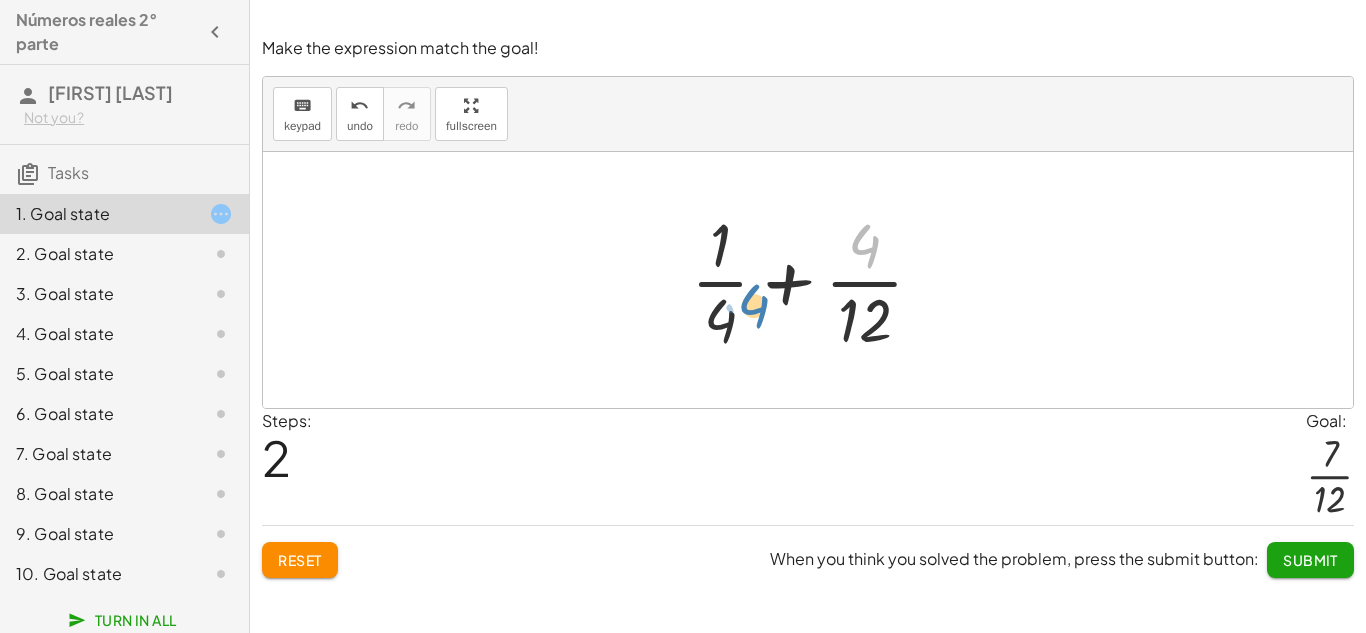 drag, startPoint x: 855, startPoint y: 250, endPoint x: 744, endPoint y: 310, distance: 126.178444 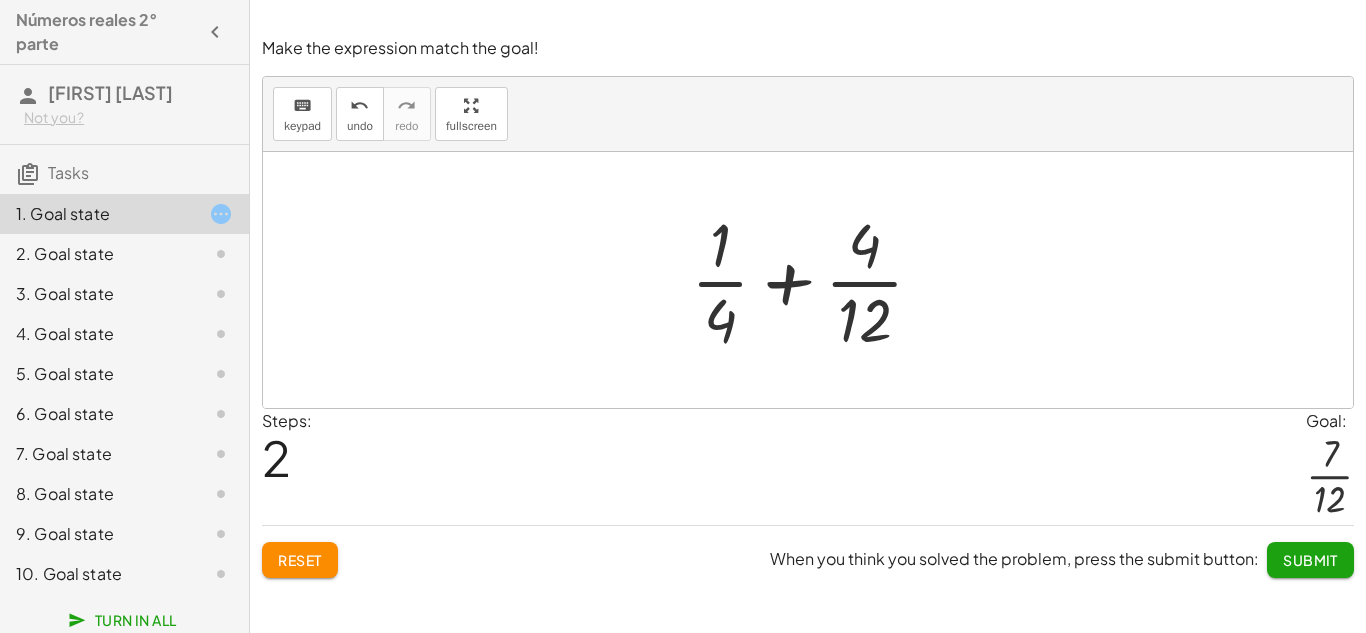 click at bounding box center [815, 280] 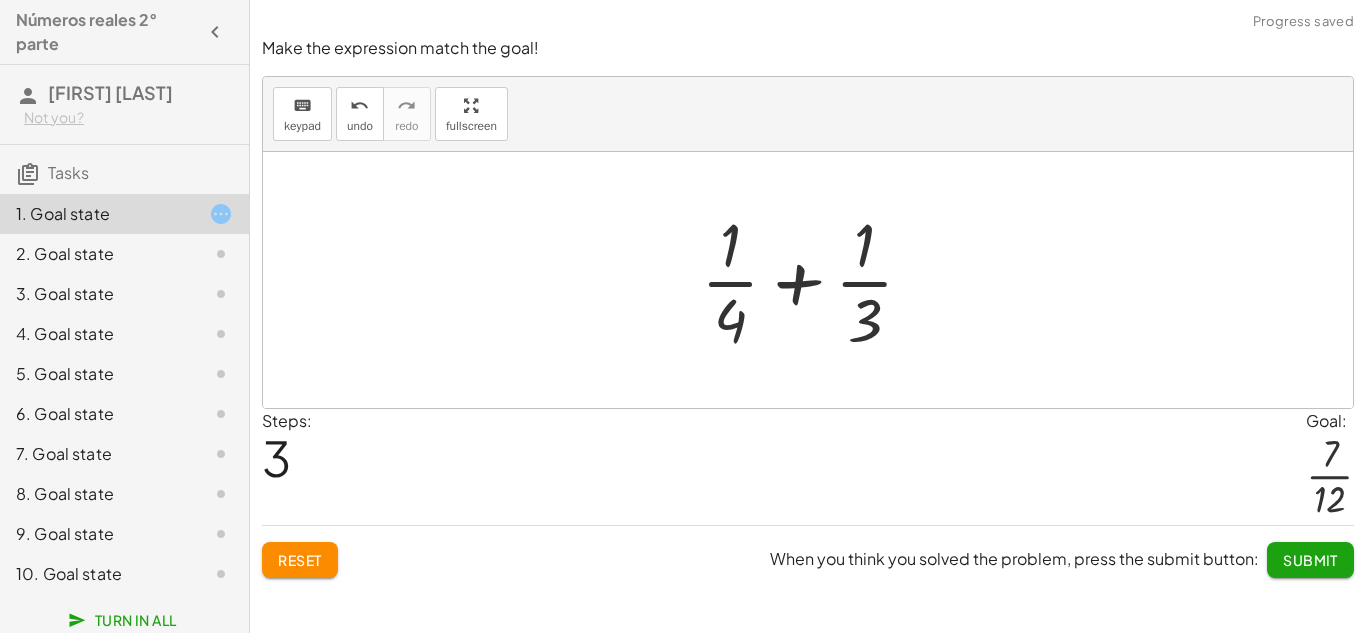 click at bounding box center (815, 280) 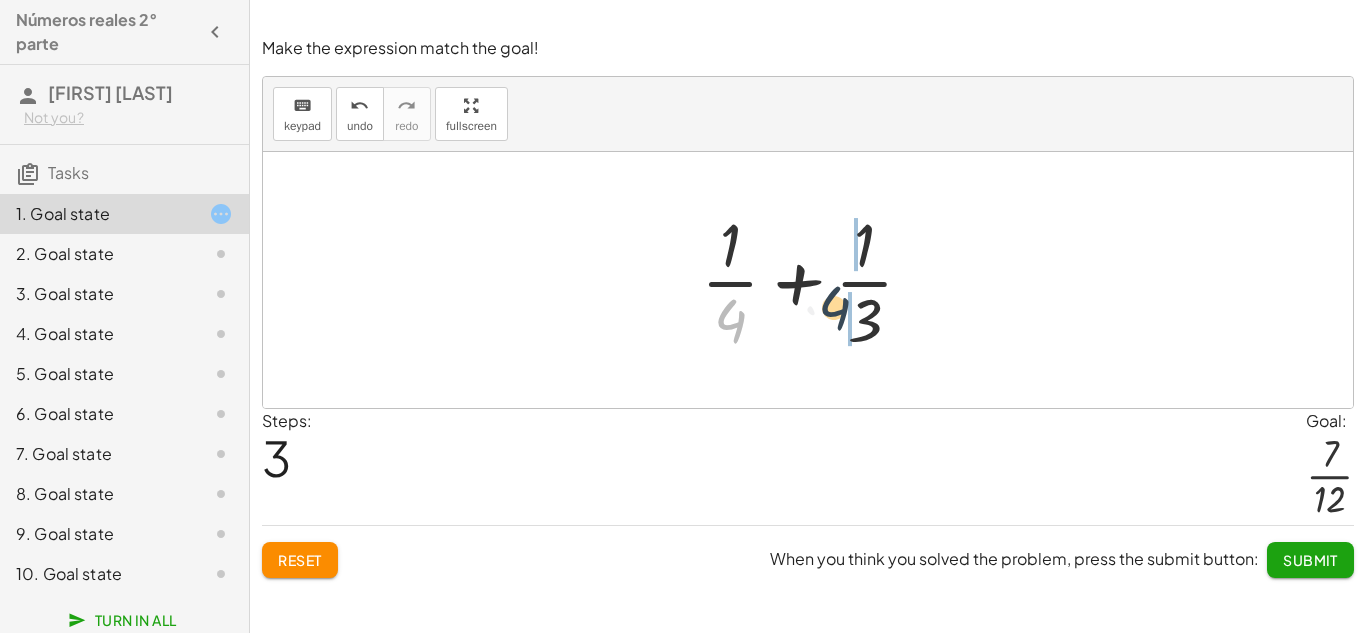 drag, startPoint x: 743, startPoint y: 326, endPoint x: 857, endPoint y: 315, distance: 114.52947 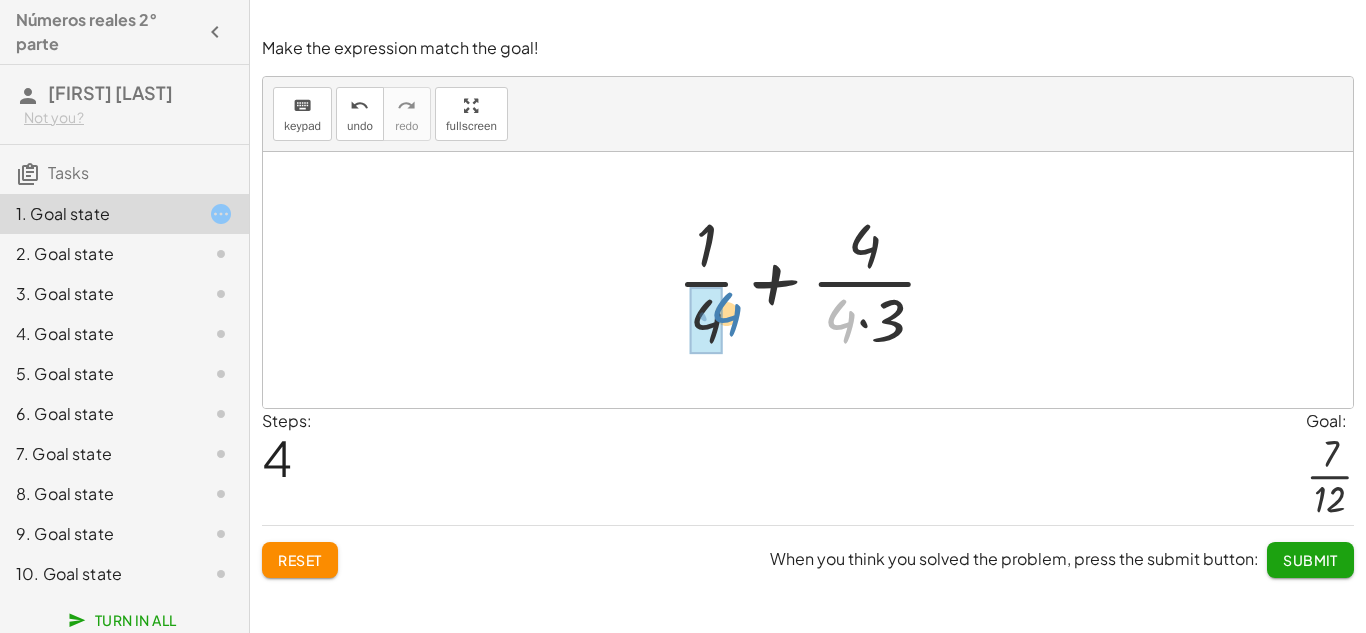drag, startPoint x: 837, startPoint y: 322, endPoint x: 717, endPoint y: 316, distance: 120.14991 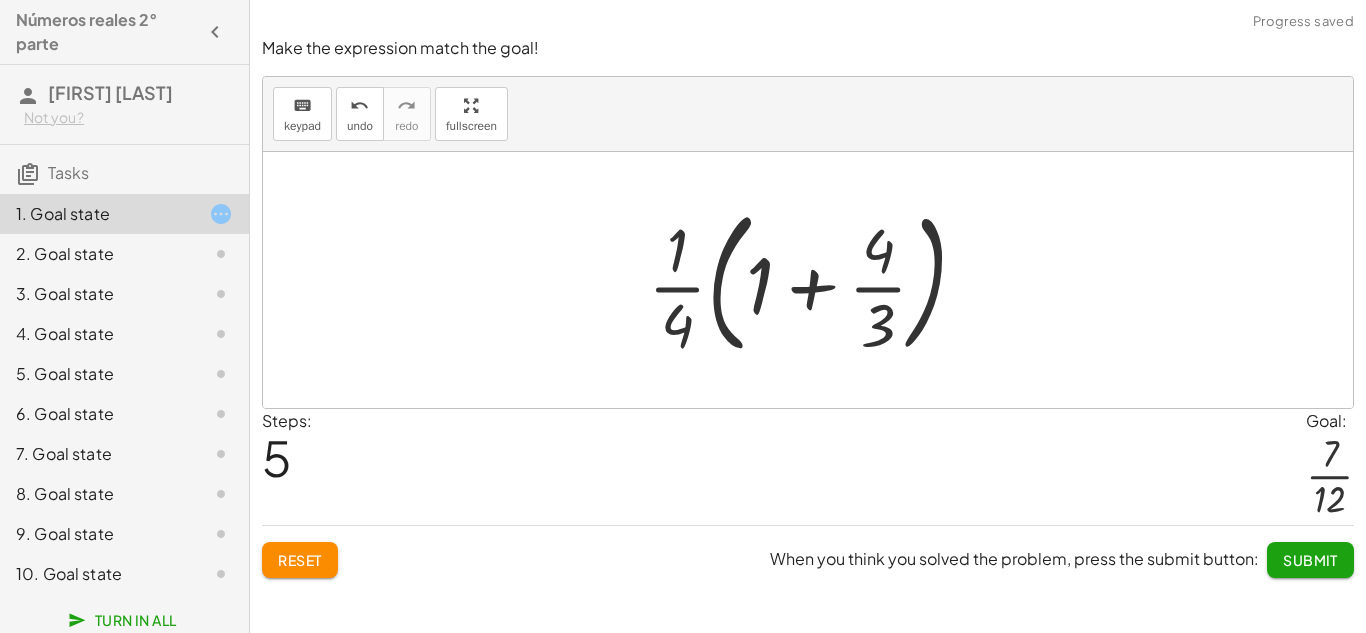 click on "Reset" 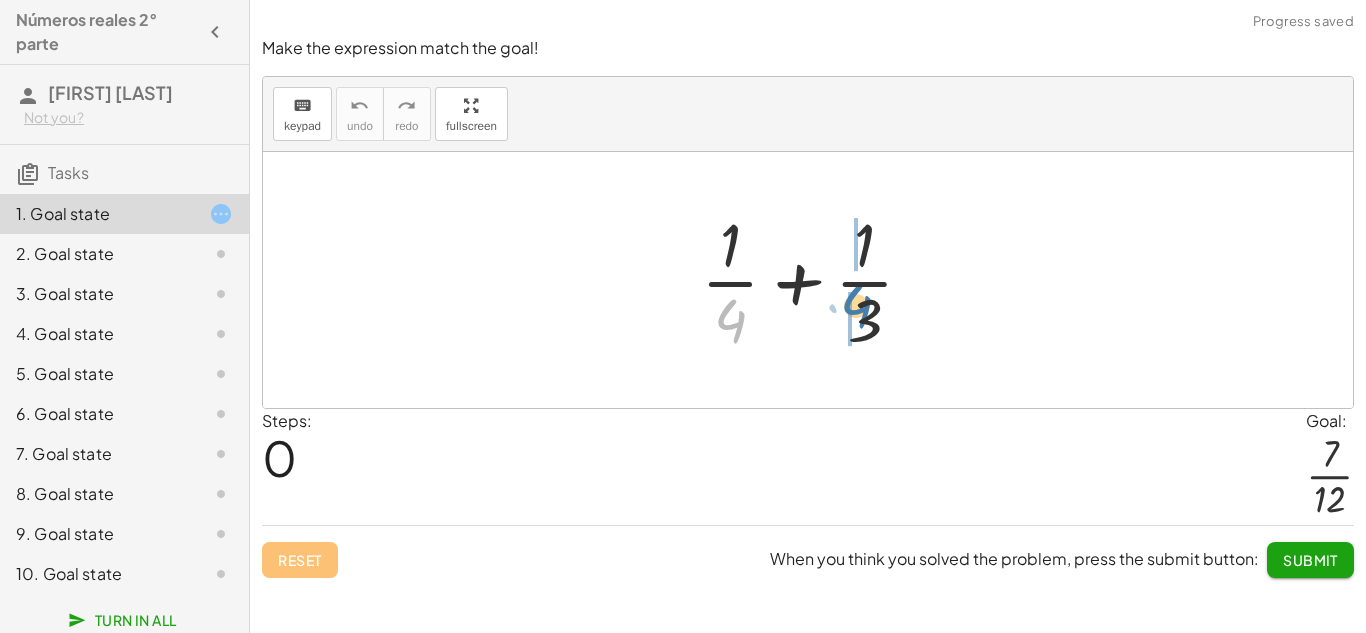 drag, startPoint x: 732, startPoint y: 324, endPoint x: 859, endPoint y: 312, distance: 127.56567 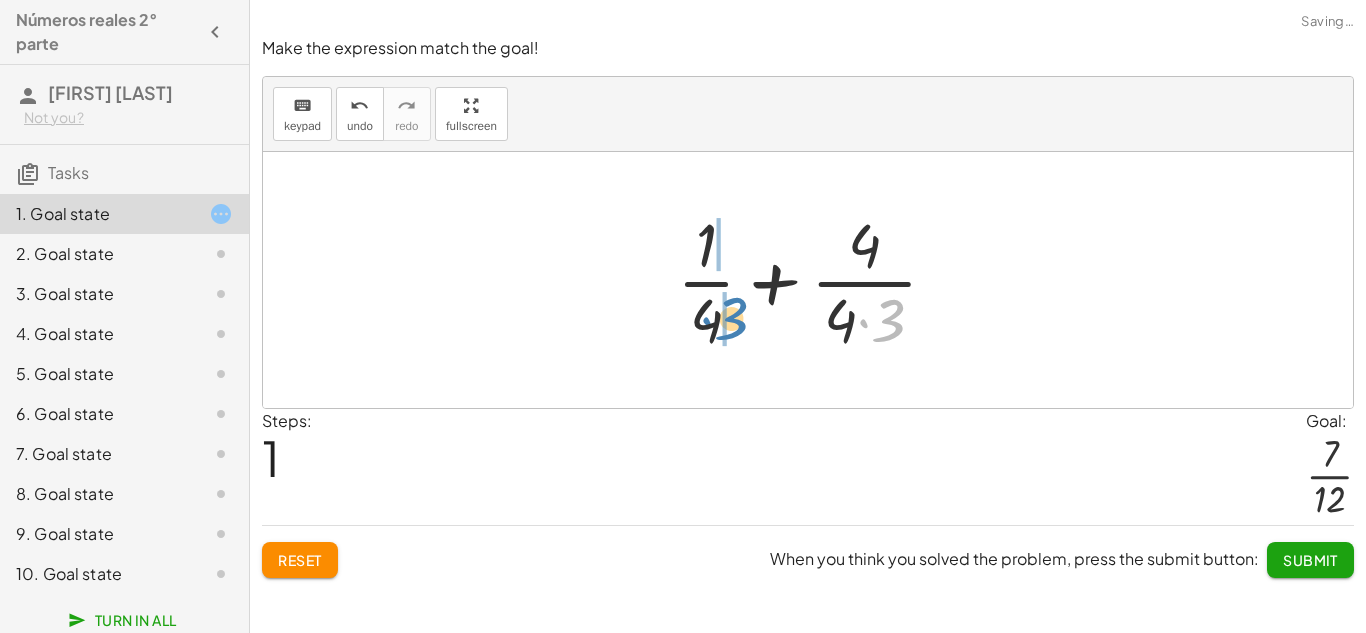 drag, startPoint x: 893, startPoint y: 323, endPoint x: 730, endPoint y: 320, distance: 163.0276 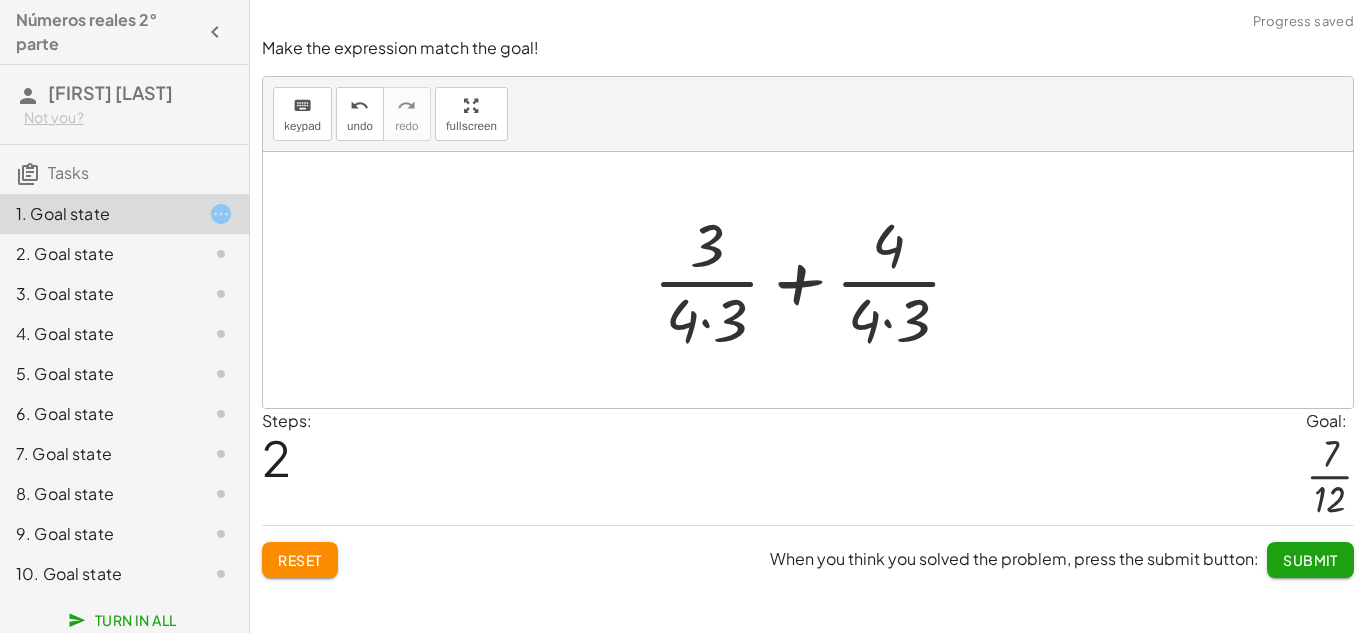 click at bounding box center [815, 280] 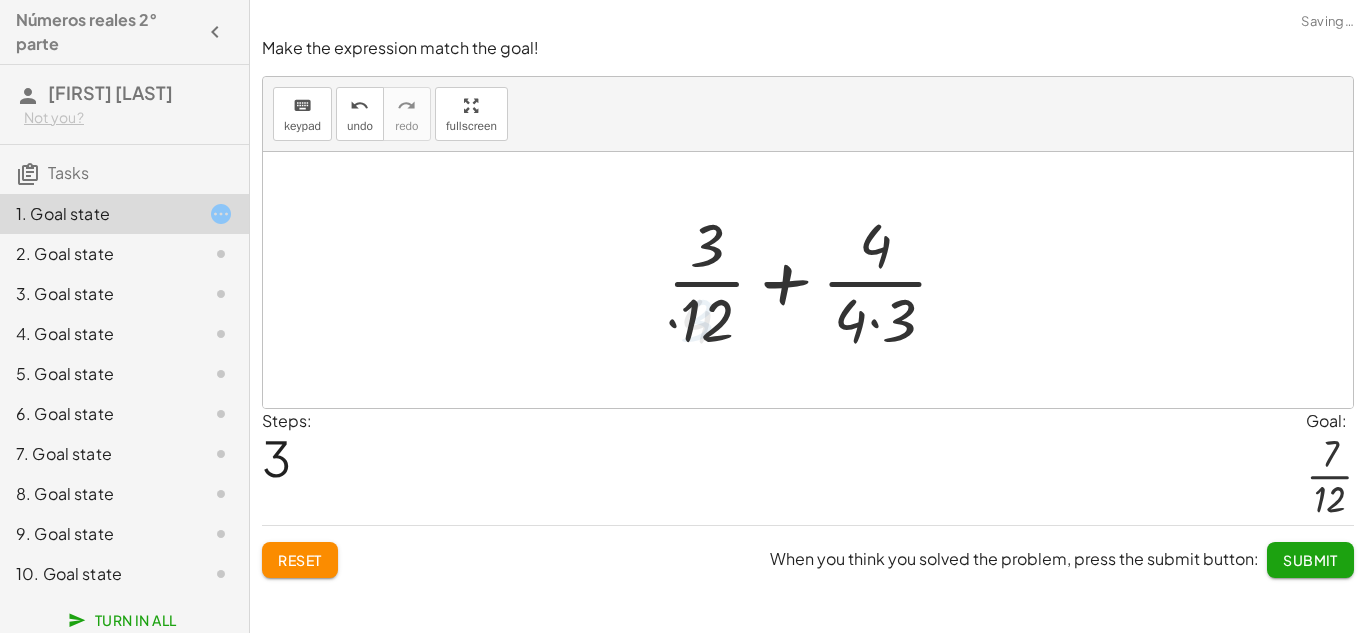 click at bounding box center (815, 280) 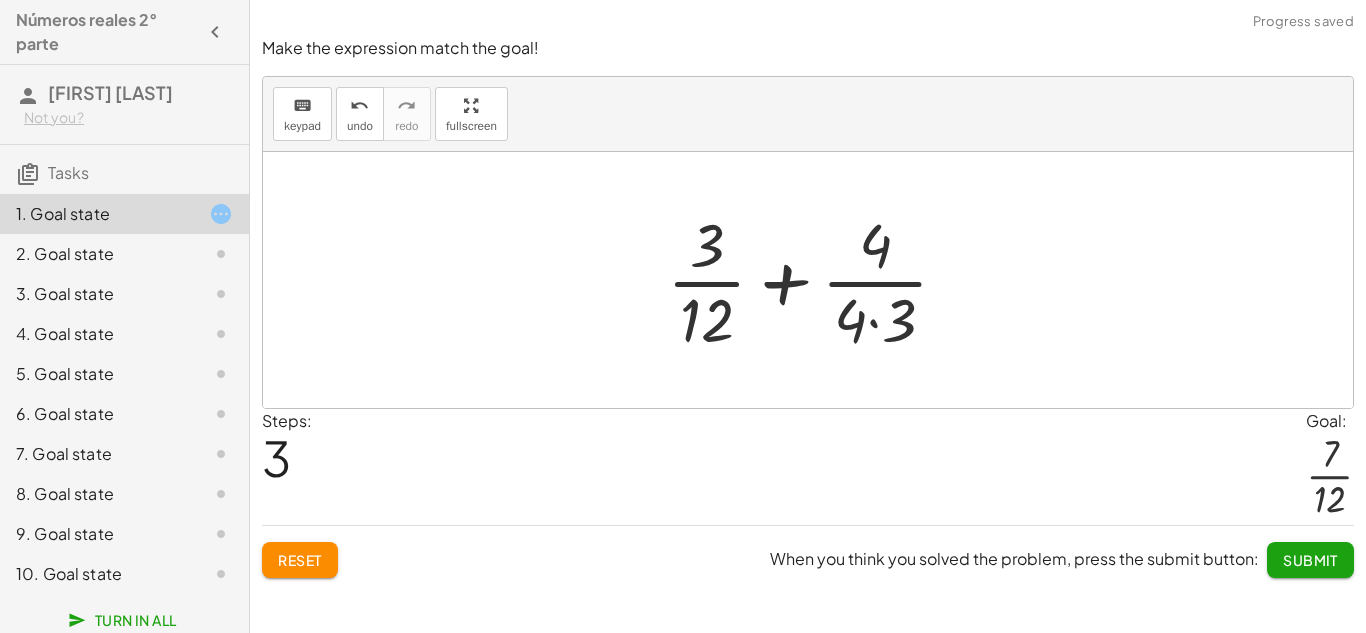 click at bounding box center [815, 280] 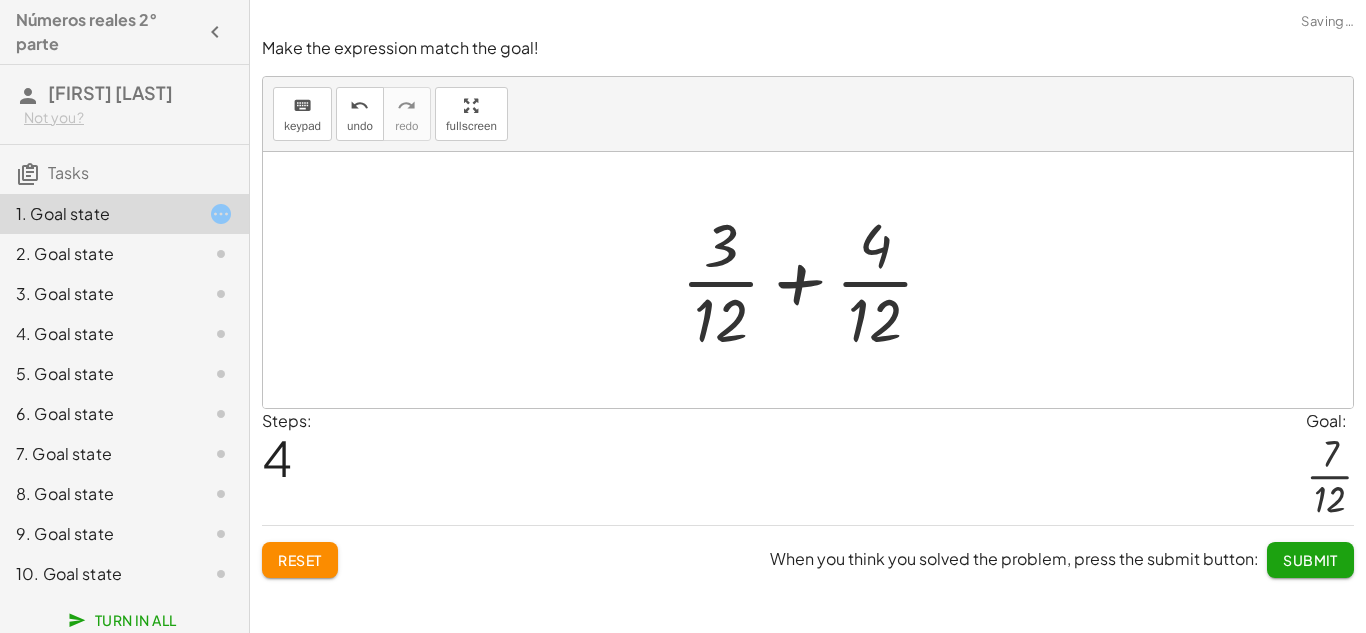 click at bounding box center [815, 280] 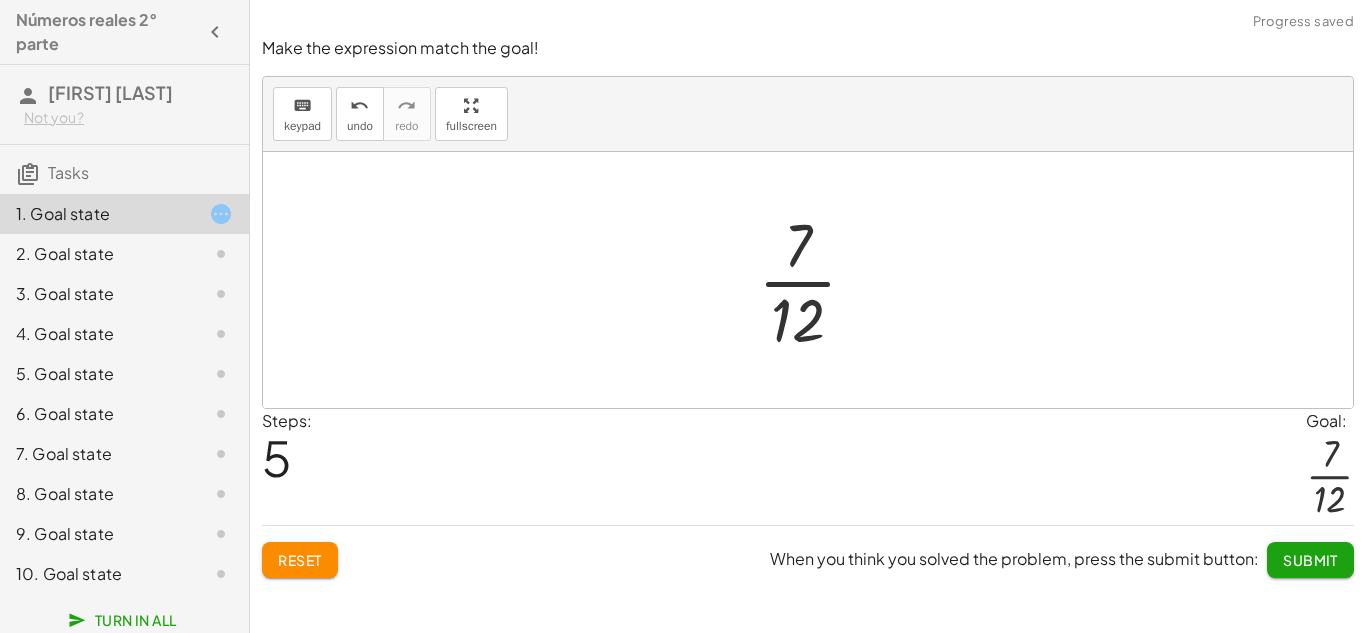 click on "Submit" 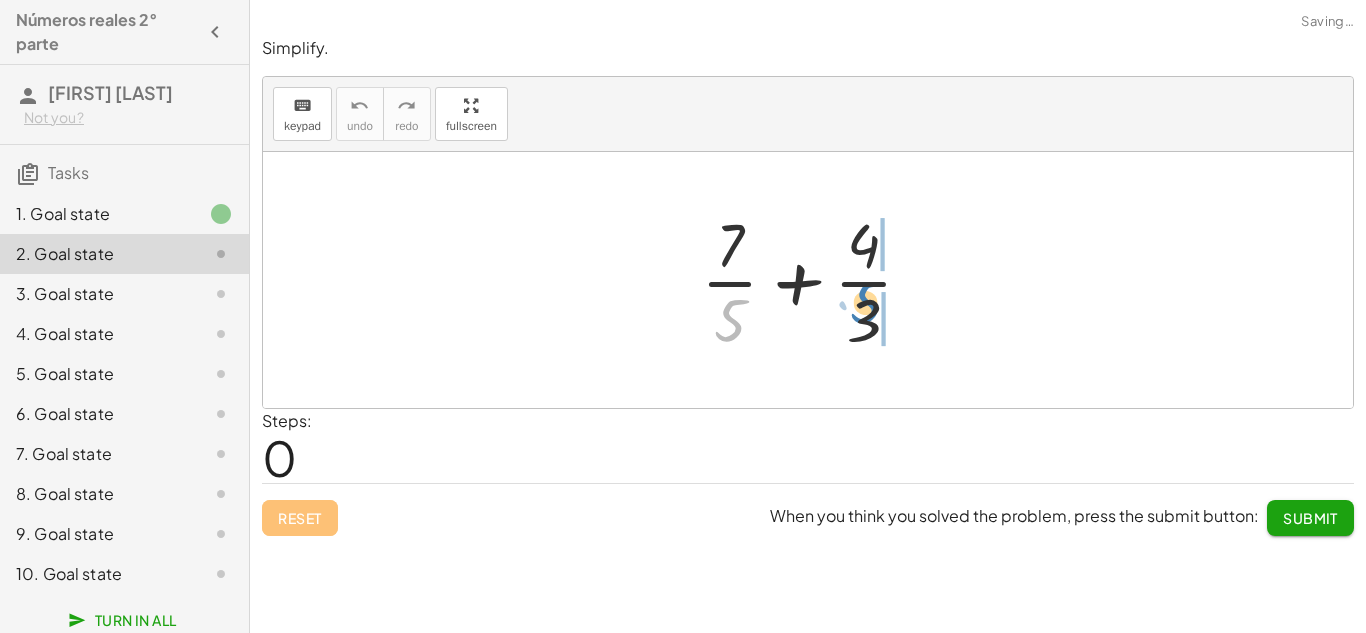 drag, startPoint x: 734, startPoint y: 323, endPoint x: 870, endPoint y: 305, distance: 137.186 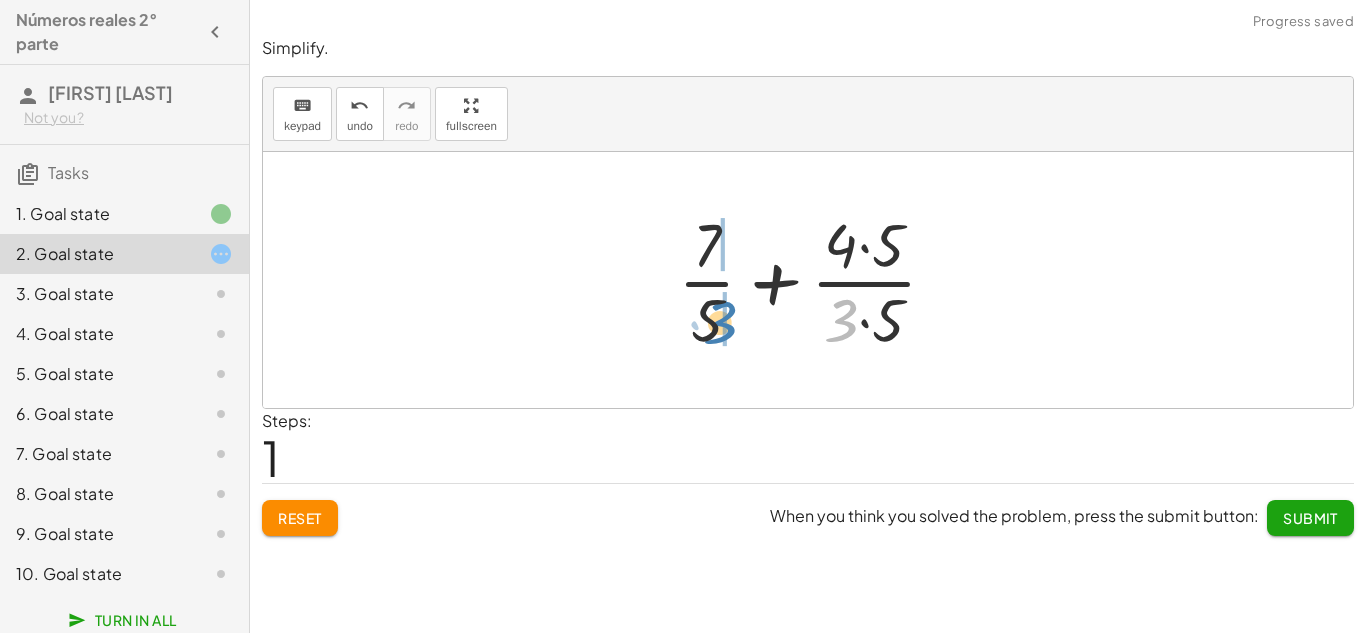 drag, startPoint x: 850, startPoint y: 318, endPoint x: 732, endPoint y: 320, distance: 118.016945 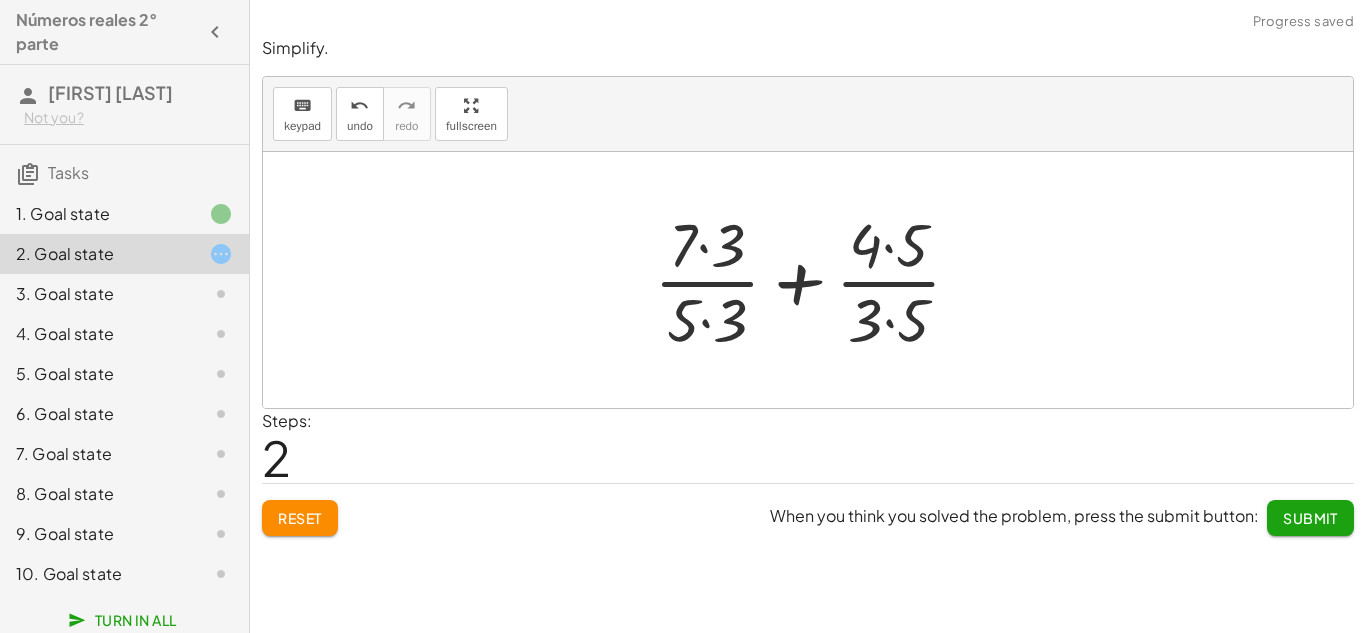 click at bounding box center (815, 280) 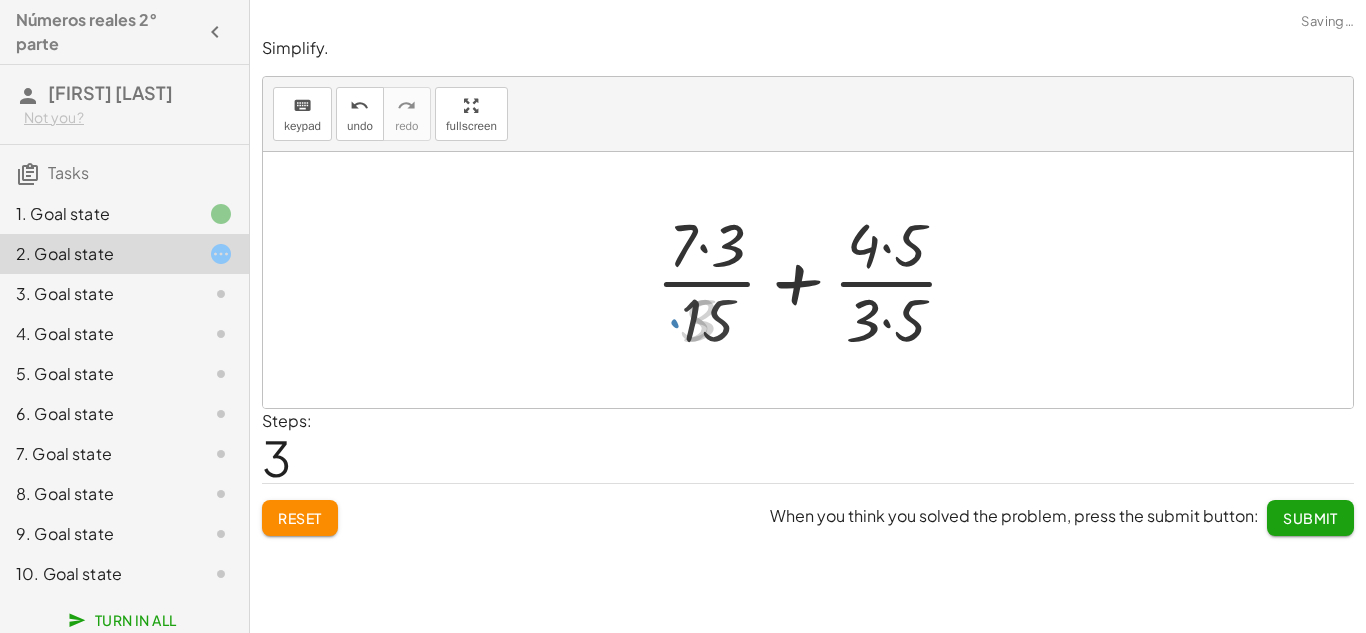 click at bounding box center (815, 280) 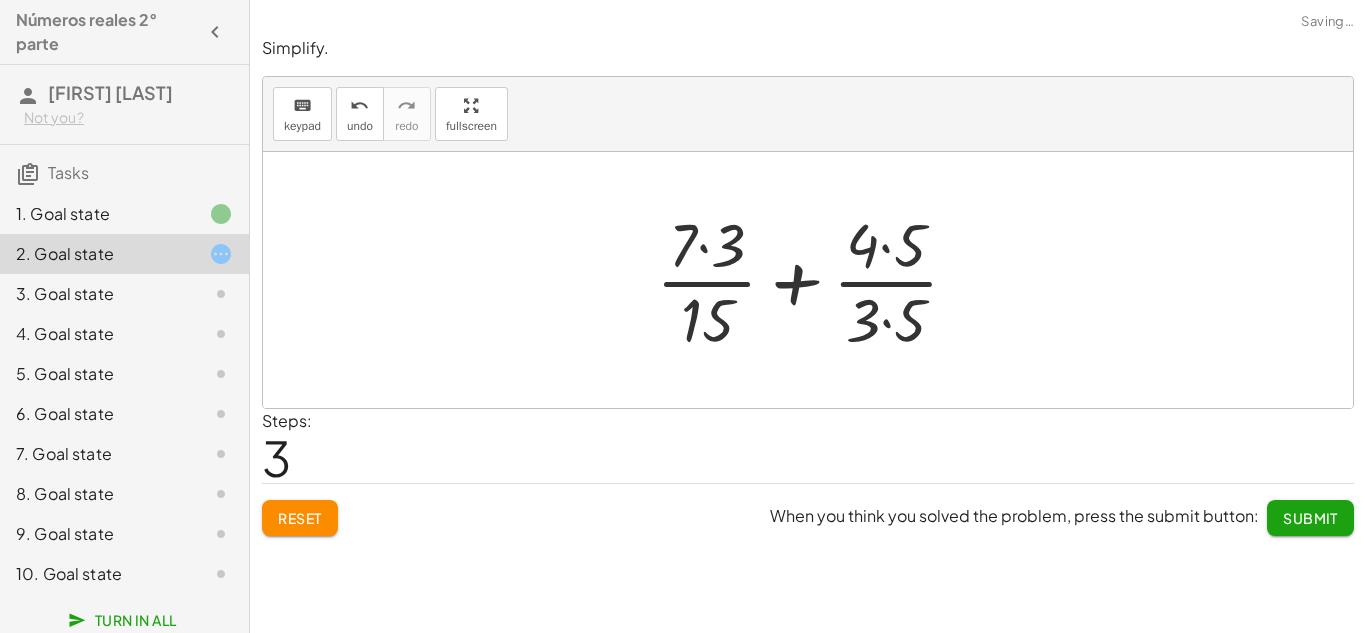 click at bounding box center (815, 280) 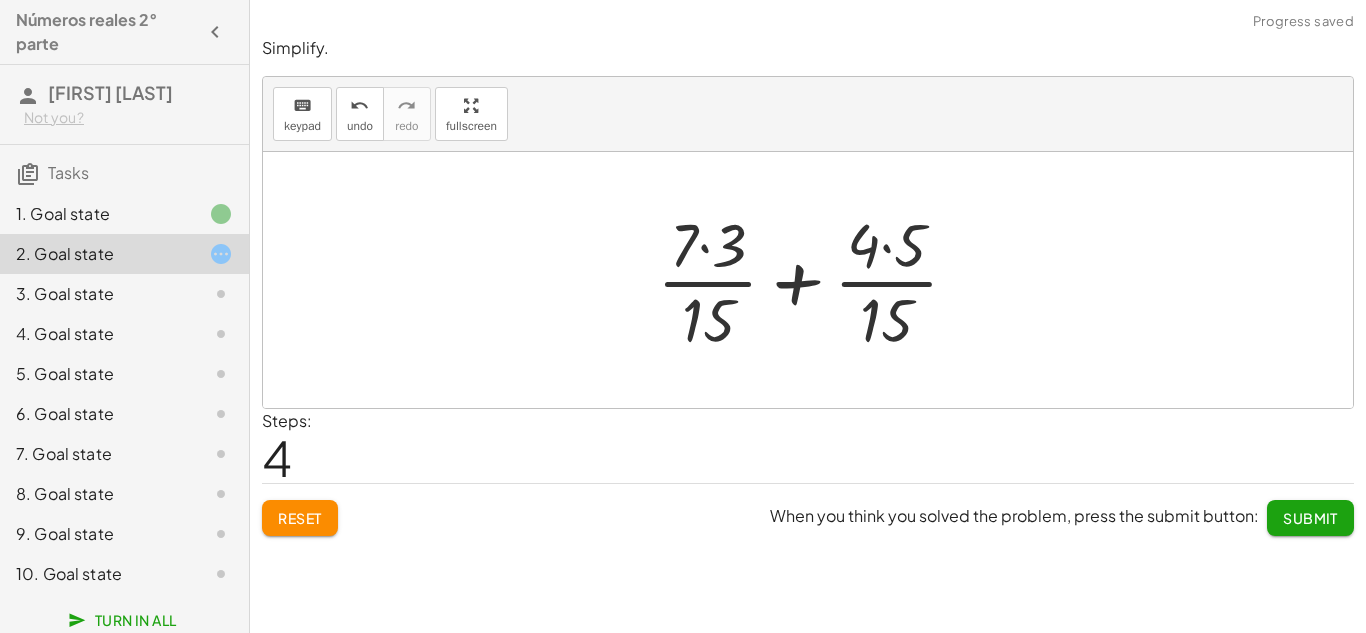 click at bounding box center (815, 280) 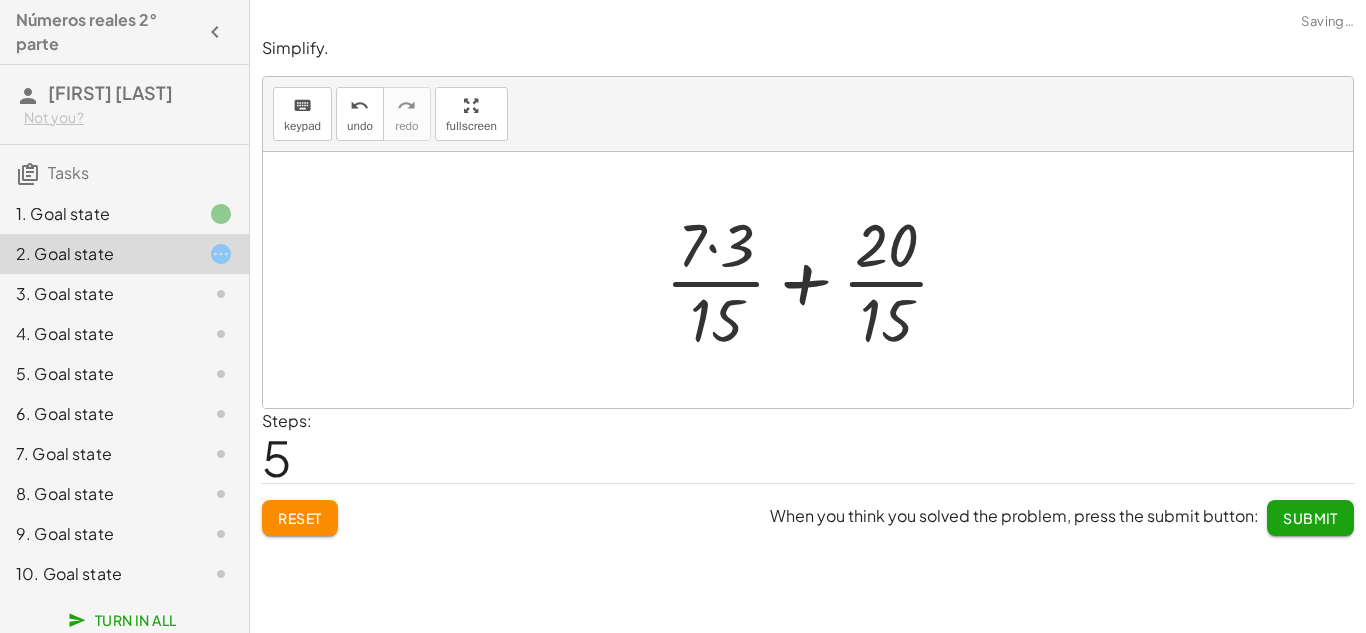 click at bounding box center (815, 280) 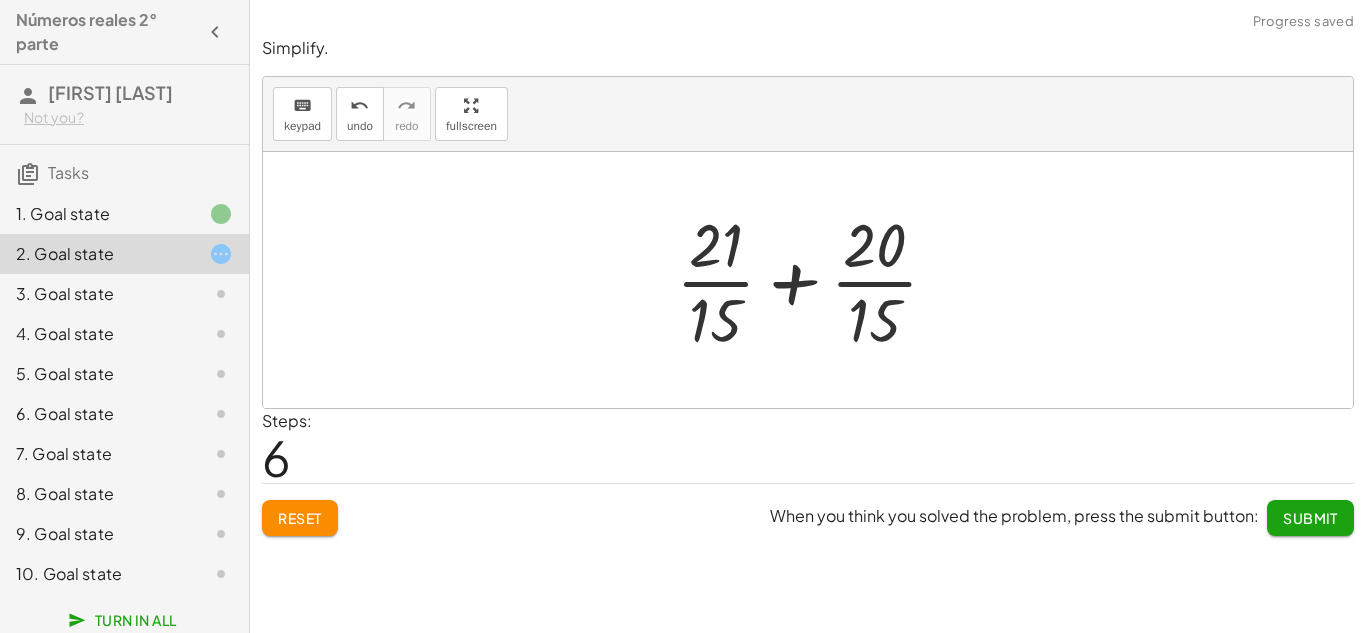 click at bounding box center [815, 280] 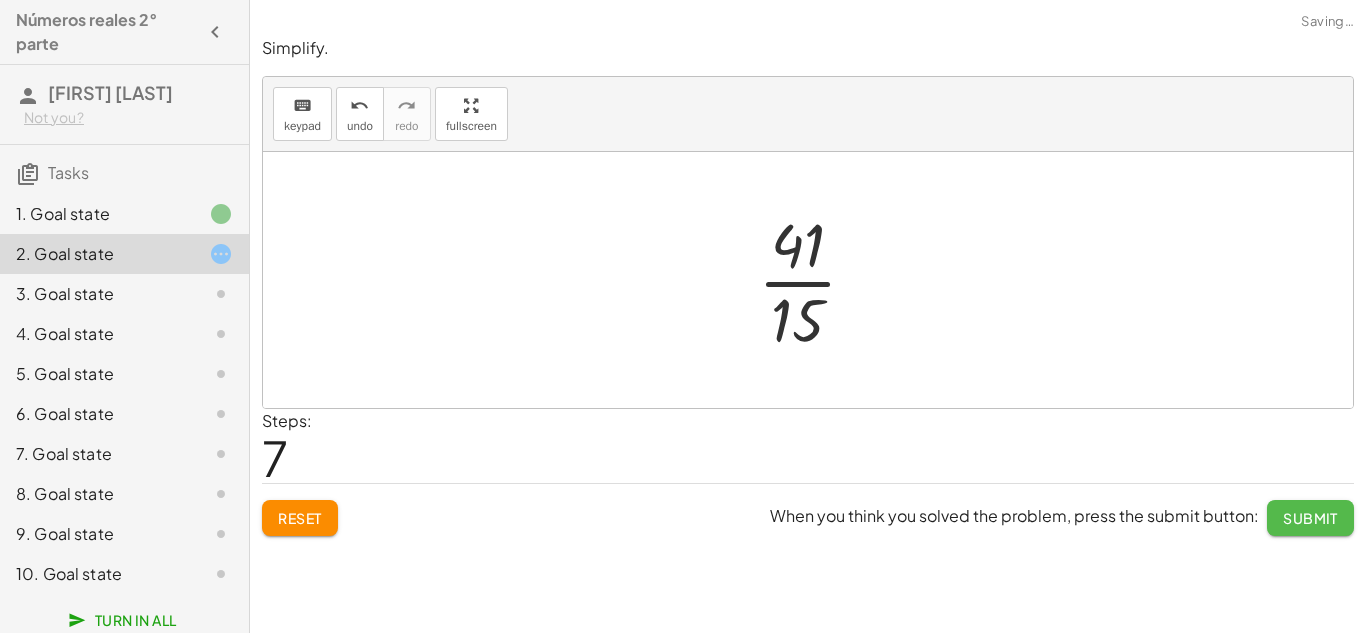 click on "Submit" 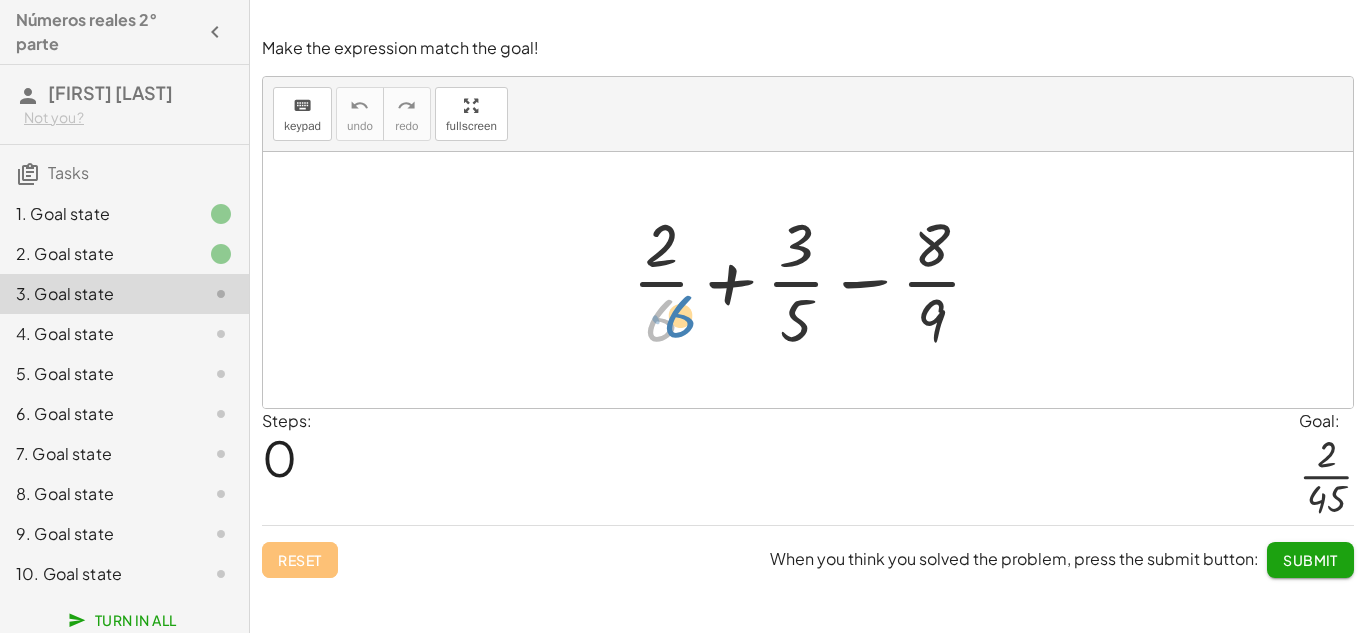 drag, startPoint x: 660, startPoint y: 329, endPoint x: 673, endPoint y: 327, distance: 13.152946 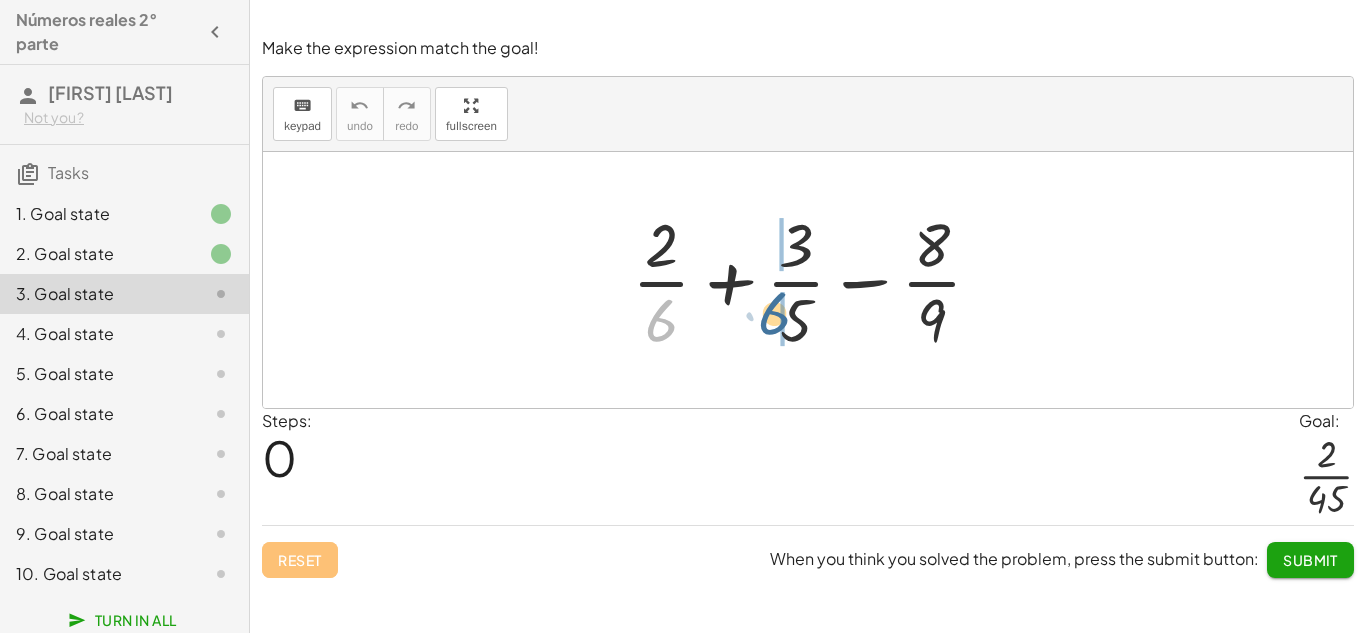 drag, startPoint x: 672, startPoint y: 322, endPoint x: 793, endPoint y: 313, distance: 121.33425 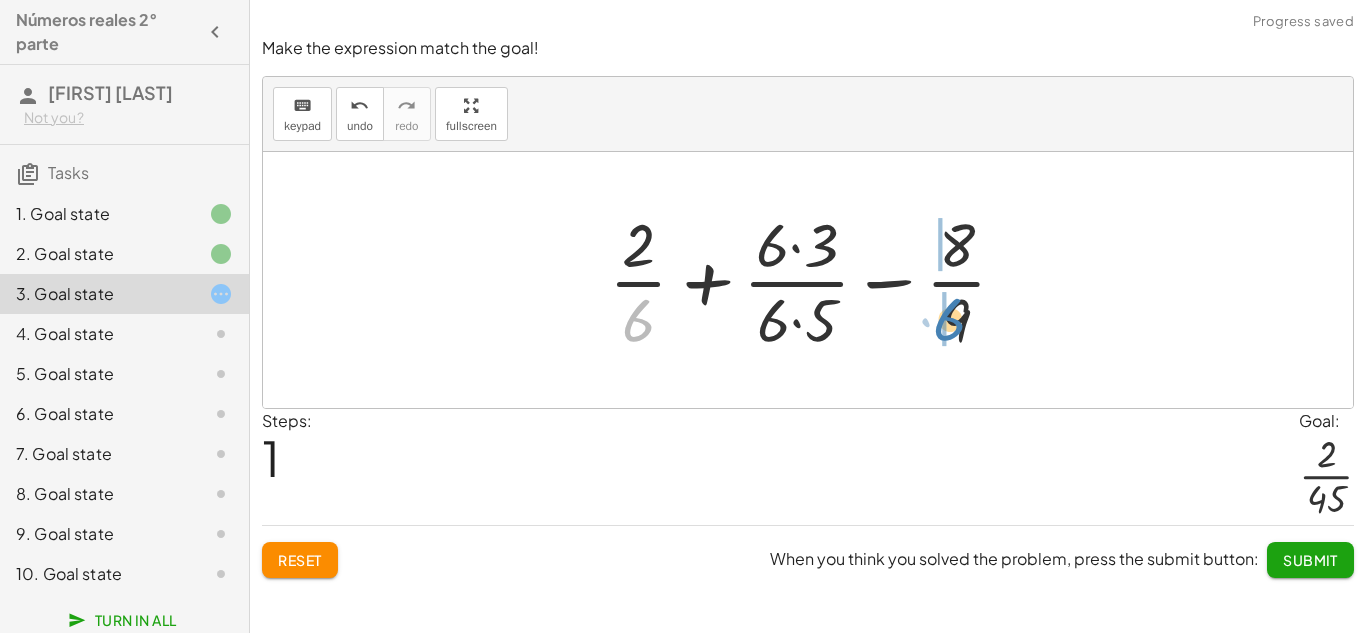 drag, startPoint x: 642, startPoint y: 324, endPoint x: 953, endPoint y: 323, distance: 311.00162 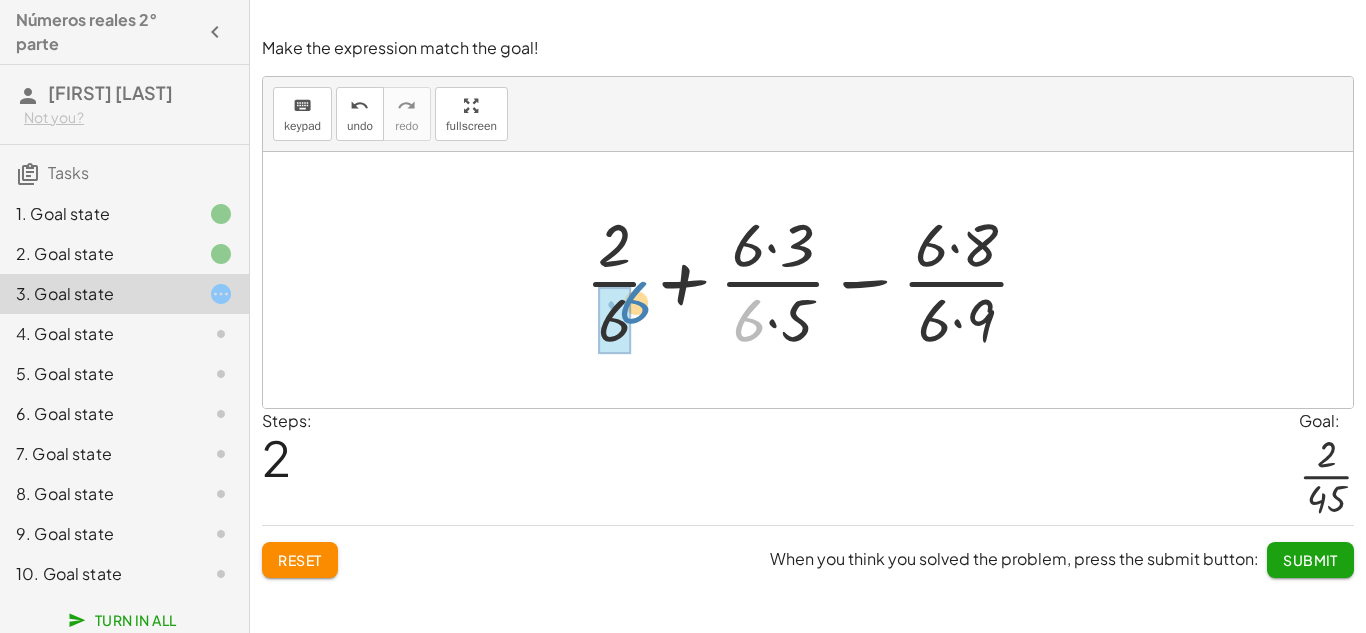 drag, startPoint x: 741, startPoint y: 320, endPoint x: 628, endPoint y: 316, distance: 113.07078 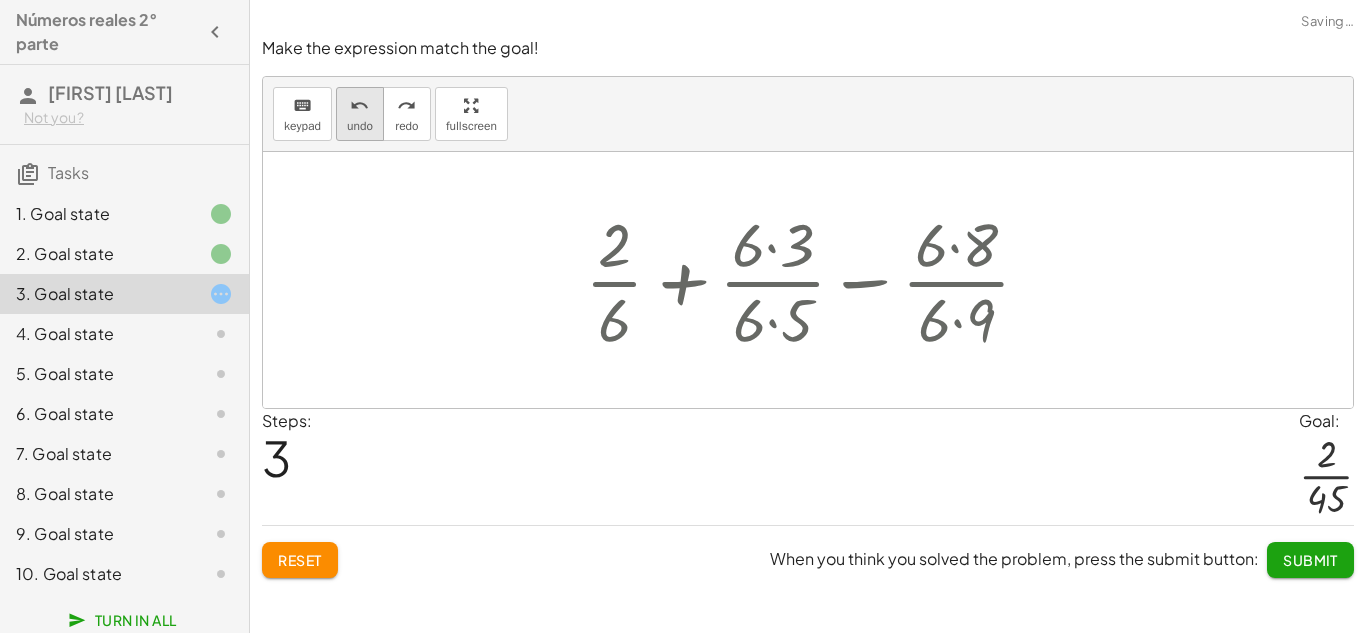 click on "undo" at bounding box center [360, 126] 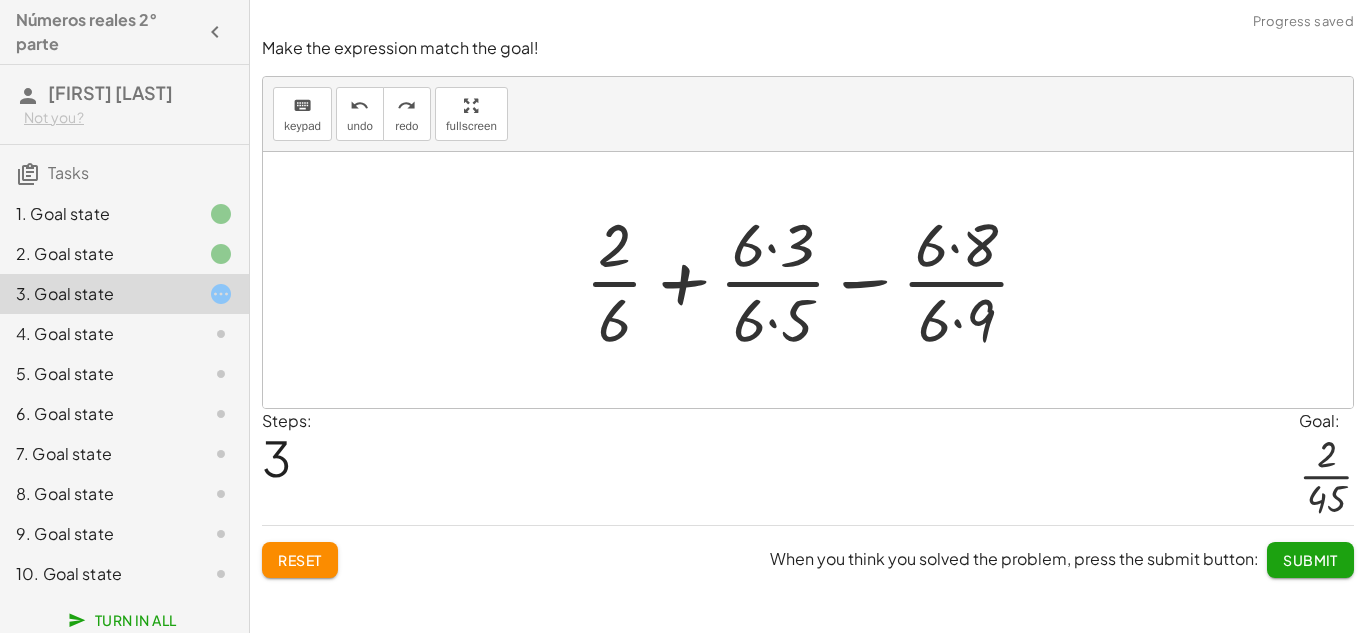 click at bounding box center [815, 280] 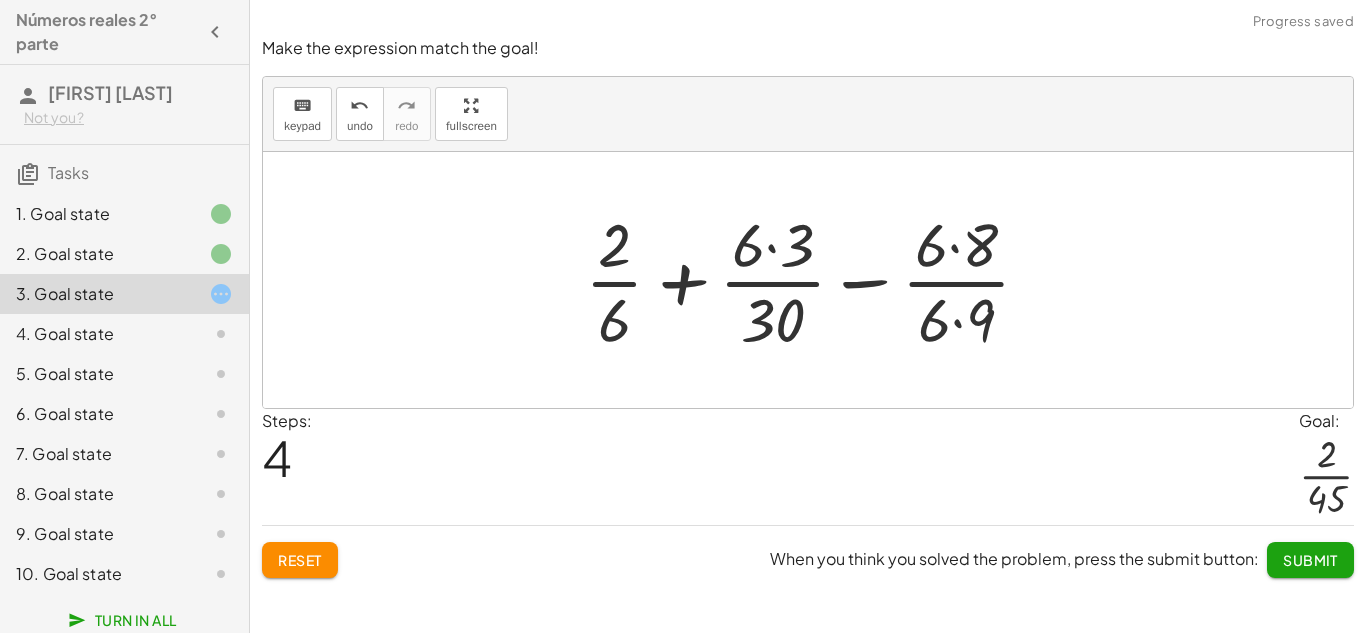 click at bounding box center [815, 280] 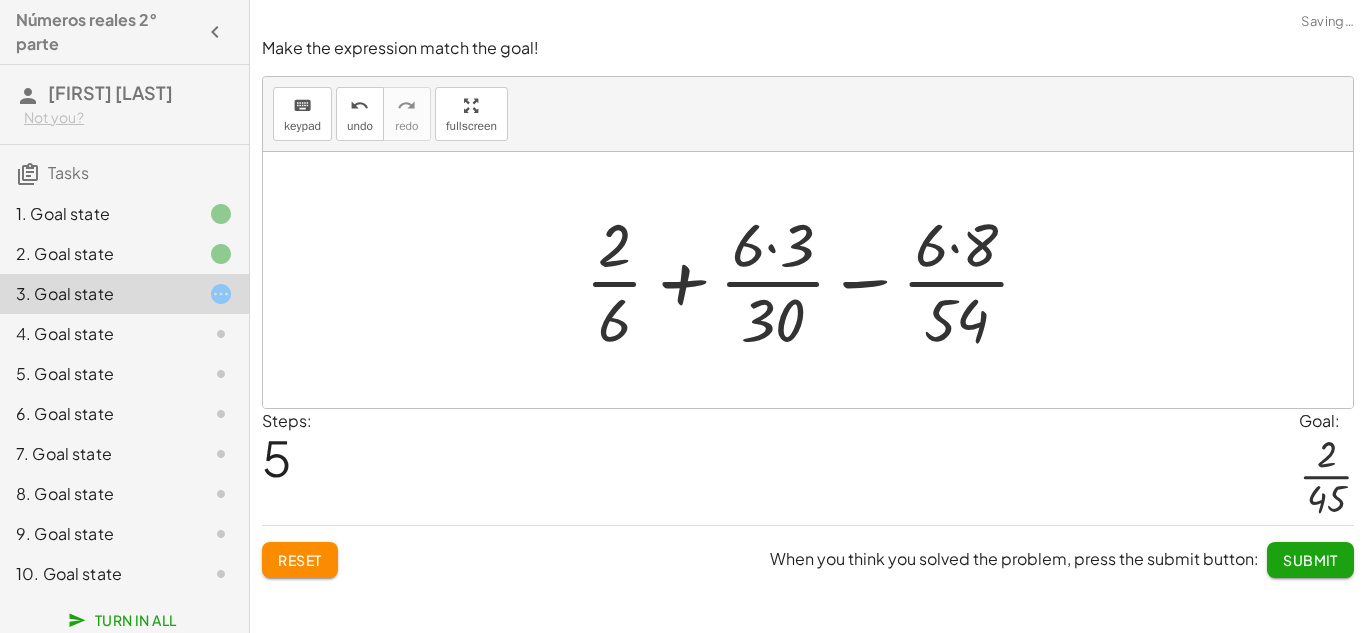 click at bounding box center (815, 280) 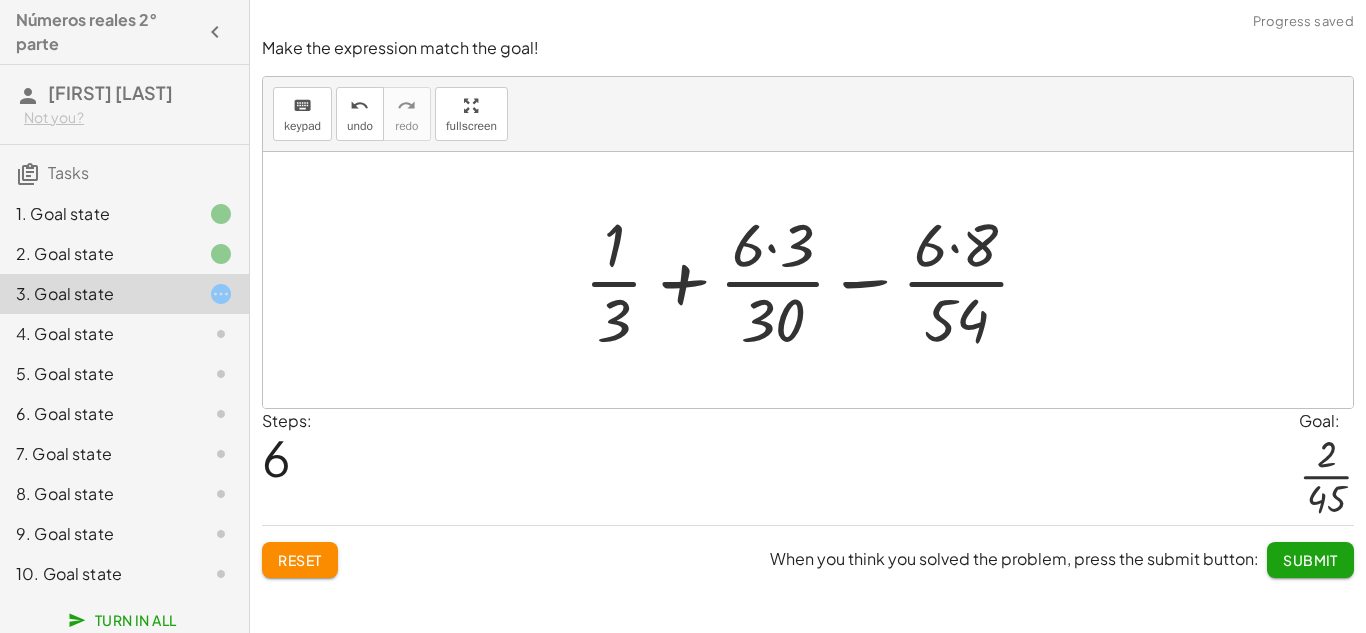 click at bounding box center [815, 280] 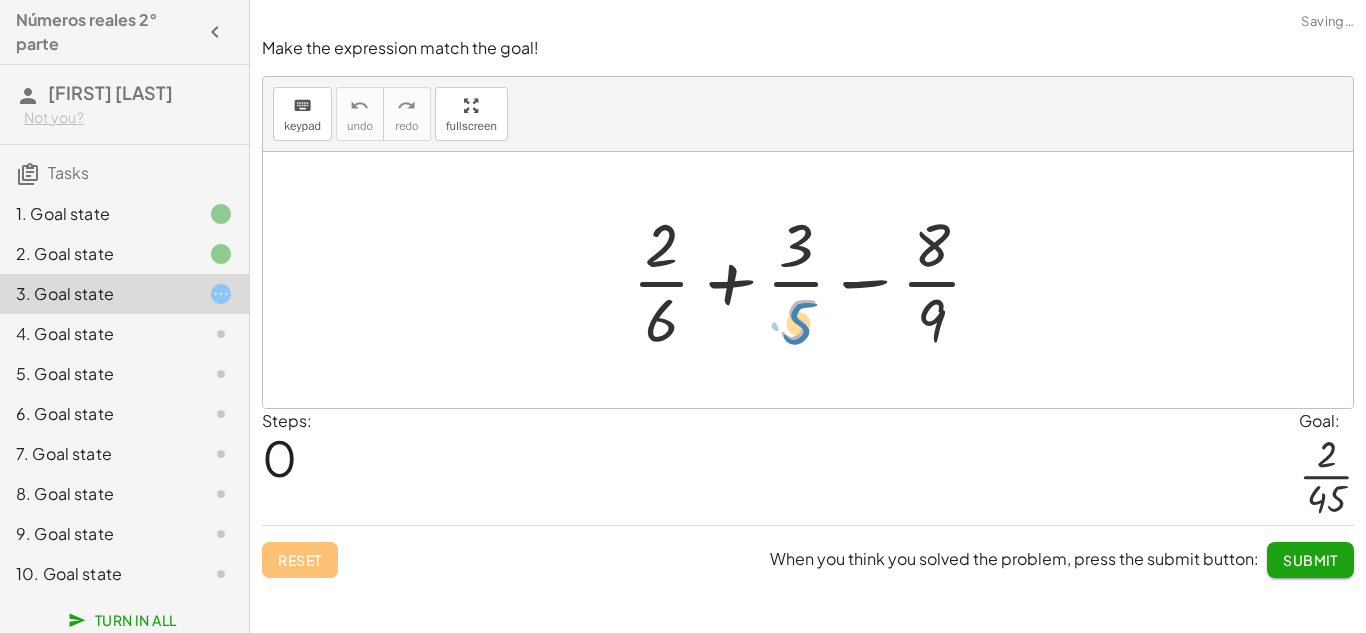 click at bounding box center [815, 280] 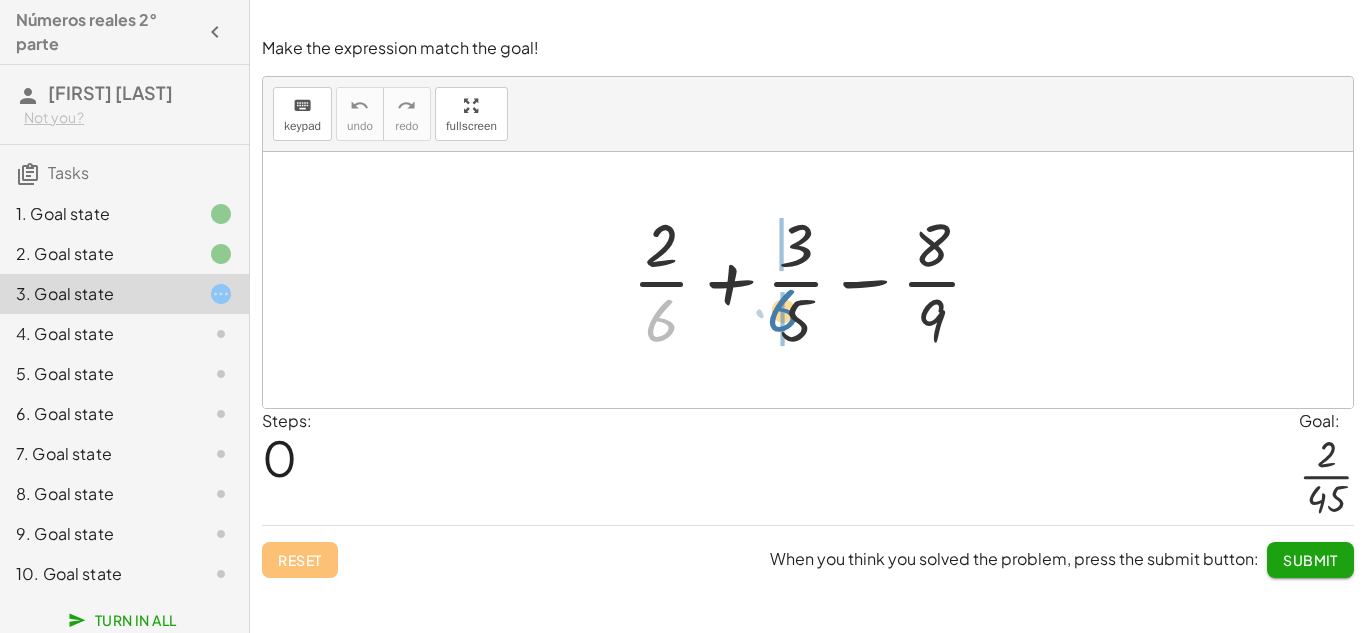 drag, startPoint x: 669, startPoint y: 315, endPoint x: 794, endPoint y: 305, distance: 125.39936 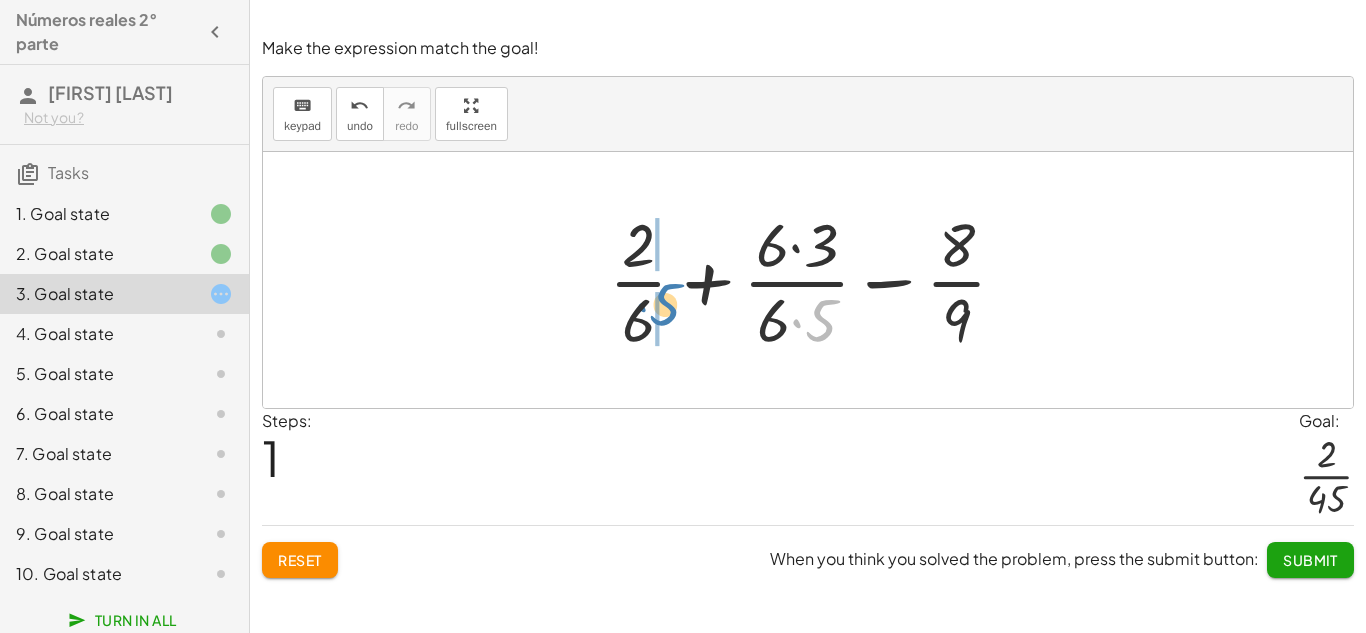drag, startPoint x: 821, startPoint y: 332, endPoint x: 652, endPoint y: 331, distance: 169.00296 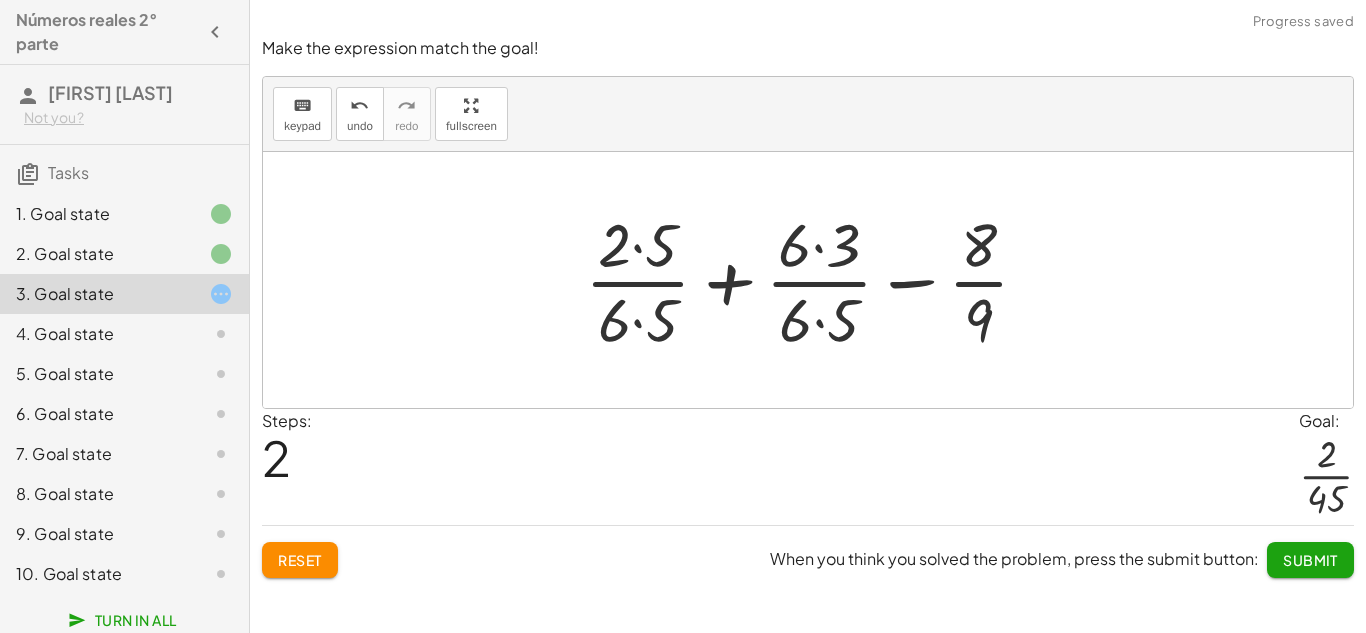 click at bounding box center (815, 280) 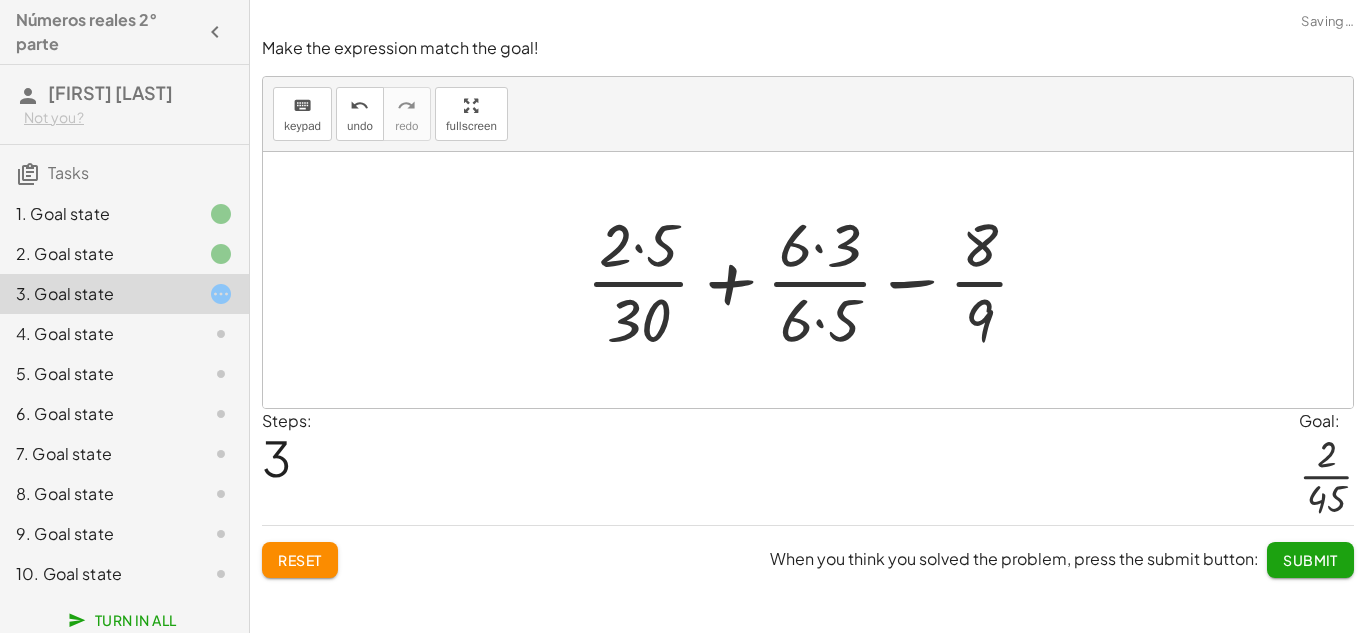 click at bounding box center (816, 280) 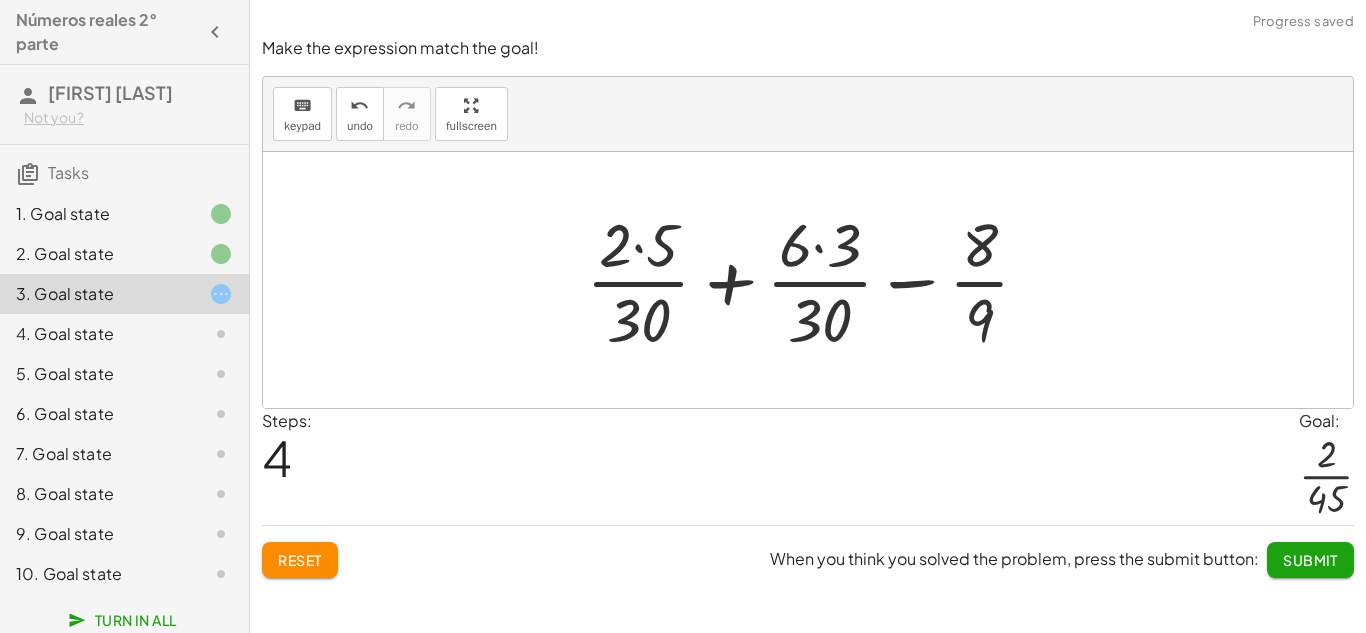 click at bounding box center (816, 280) 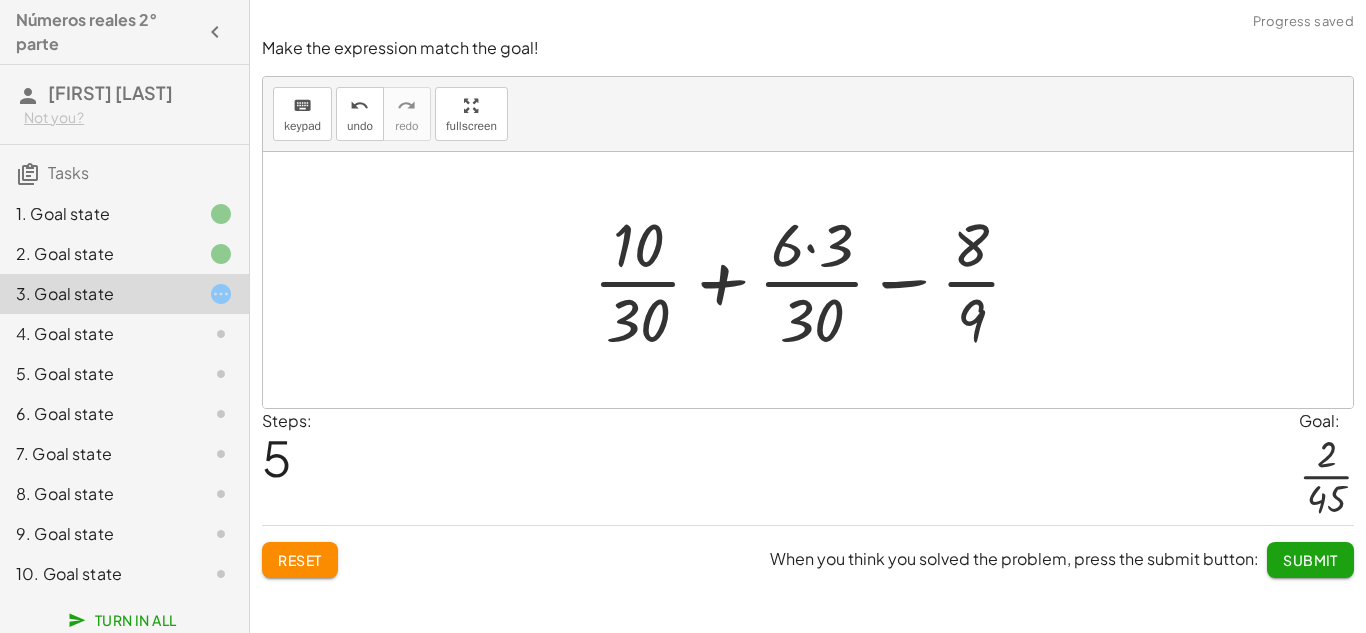 click at bounding box center [815, 280] 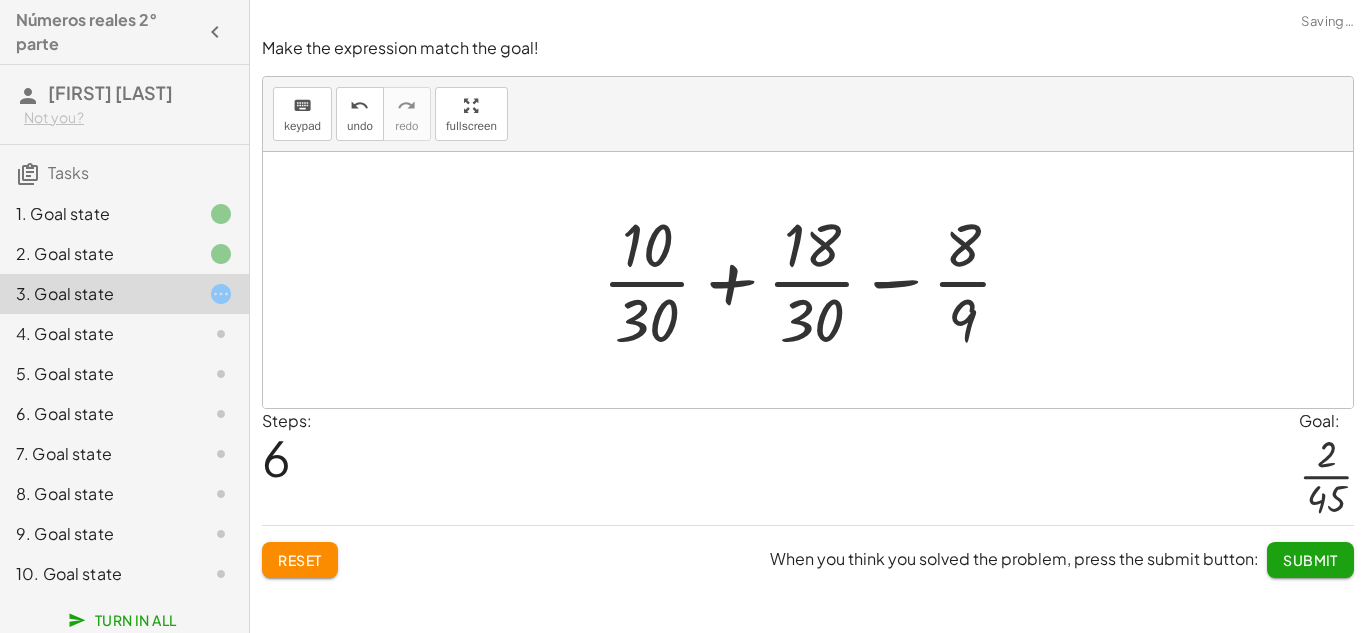 click at bounding box center [815, 280] 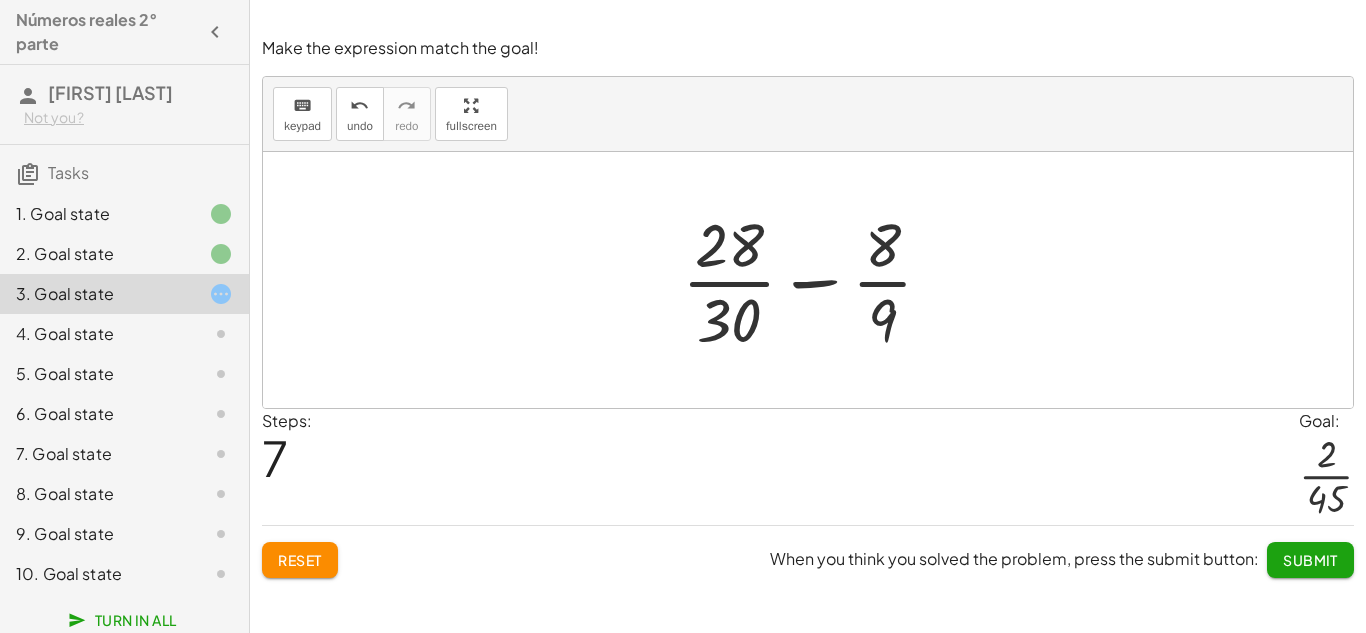 click on "Reset" 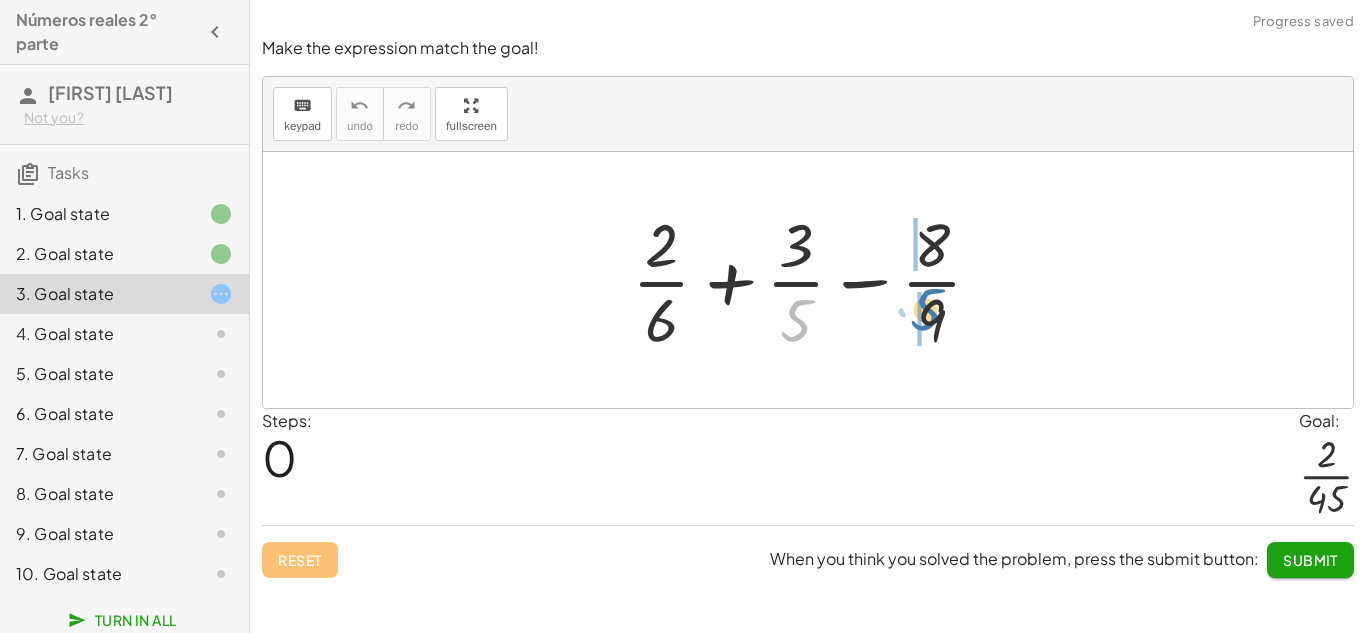 drag, startPoint x: 800, startPoint y: 313, endPoint x: 930, endPoint y: 303, distance: 130.38405 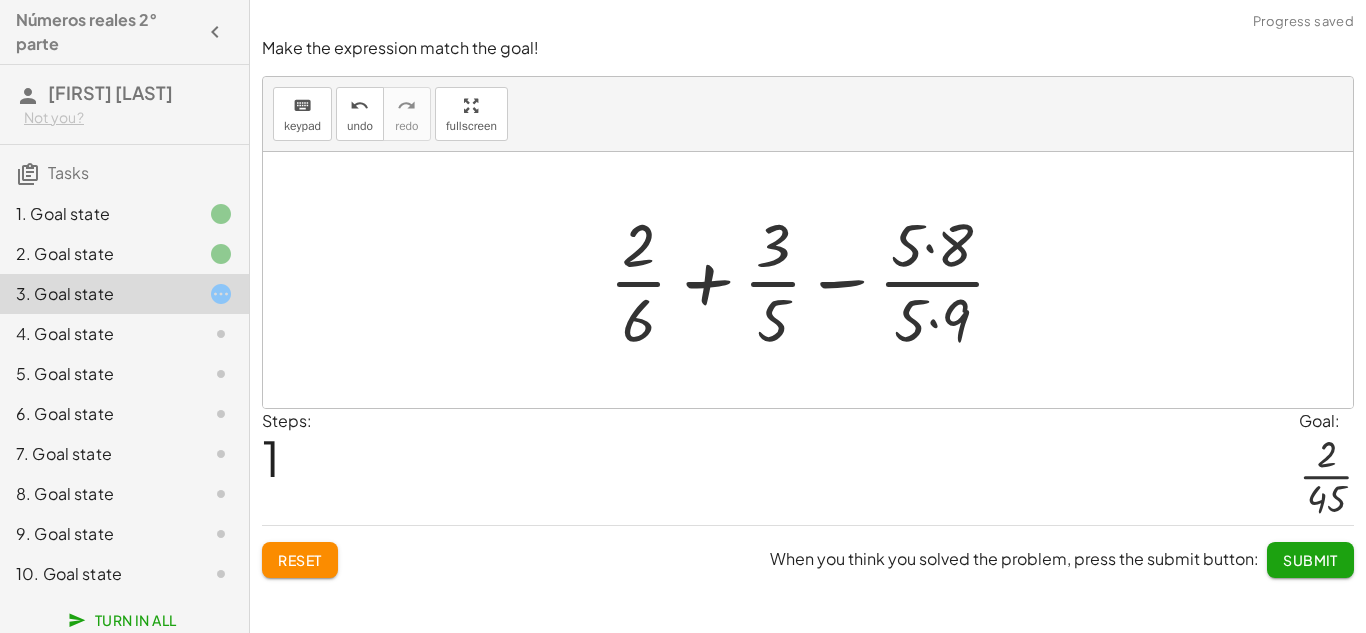 click at bounding box center [815, 280] 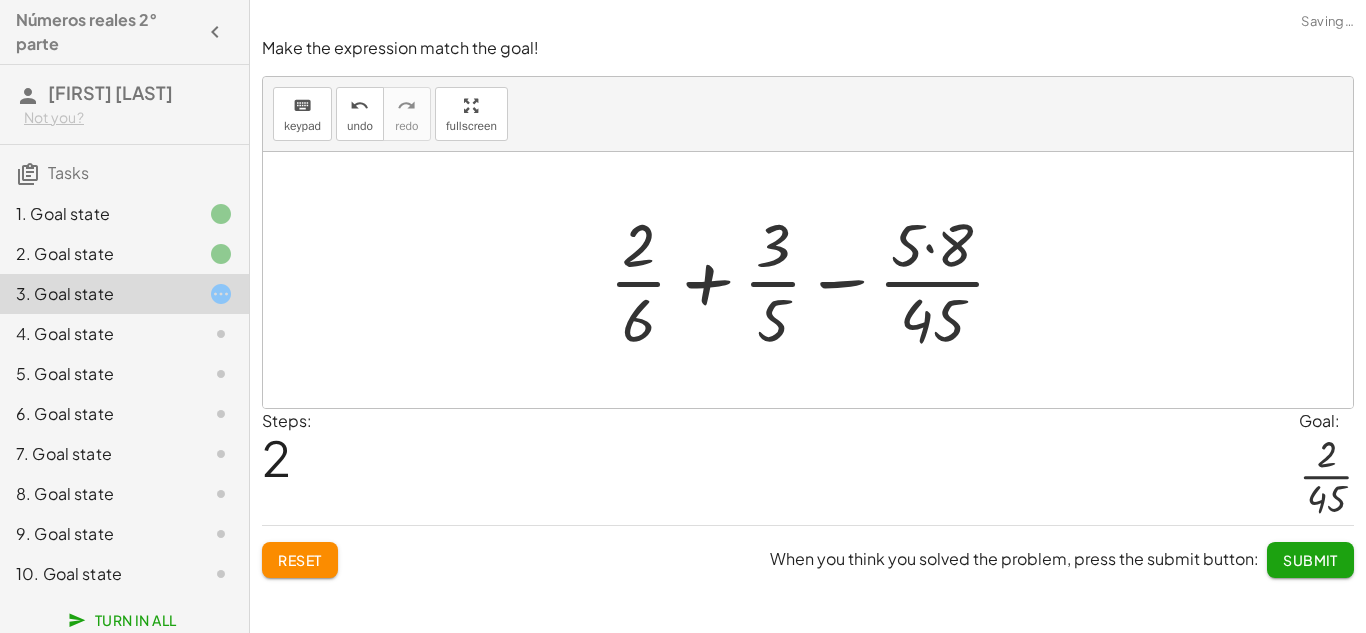 click at bounding box center (815, 280) 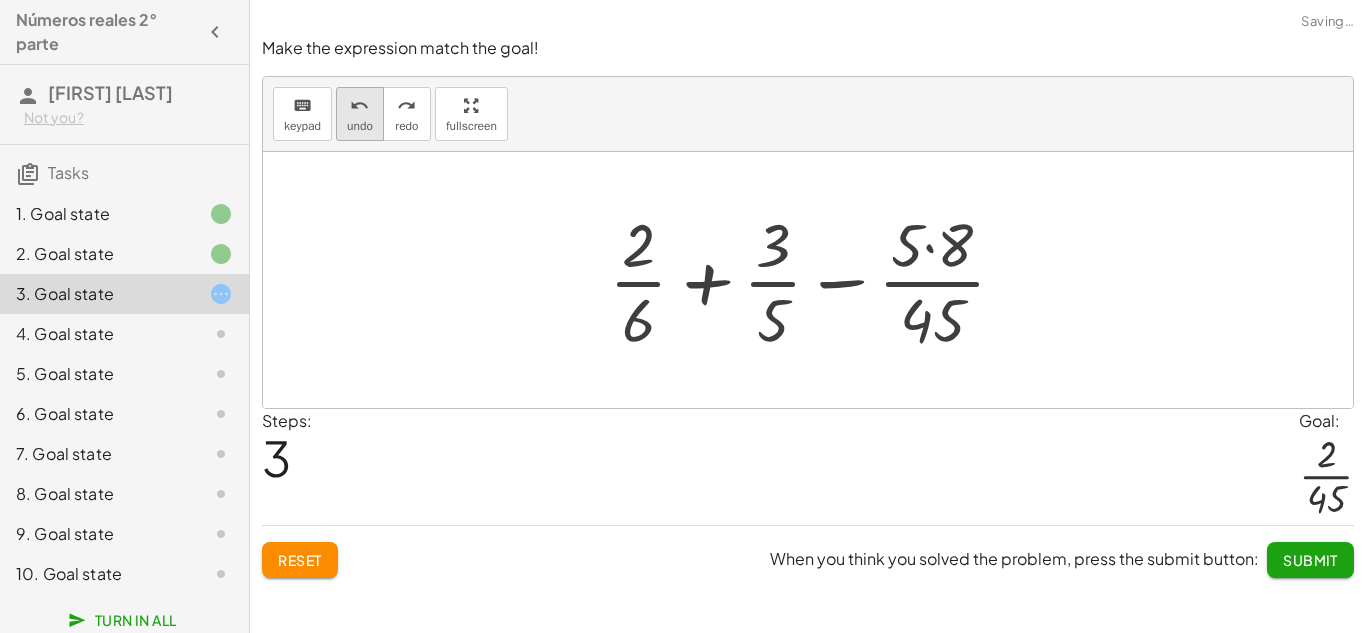 click on "undo" at bounding box center (360, 126) 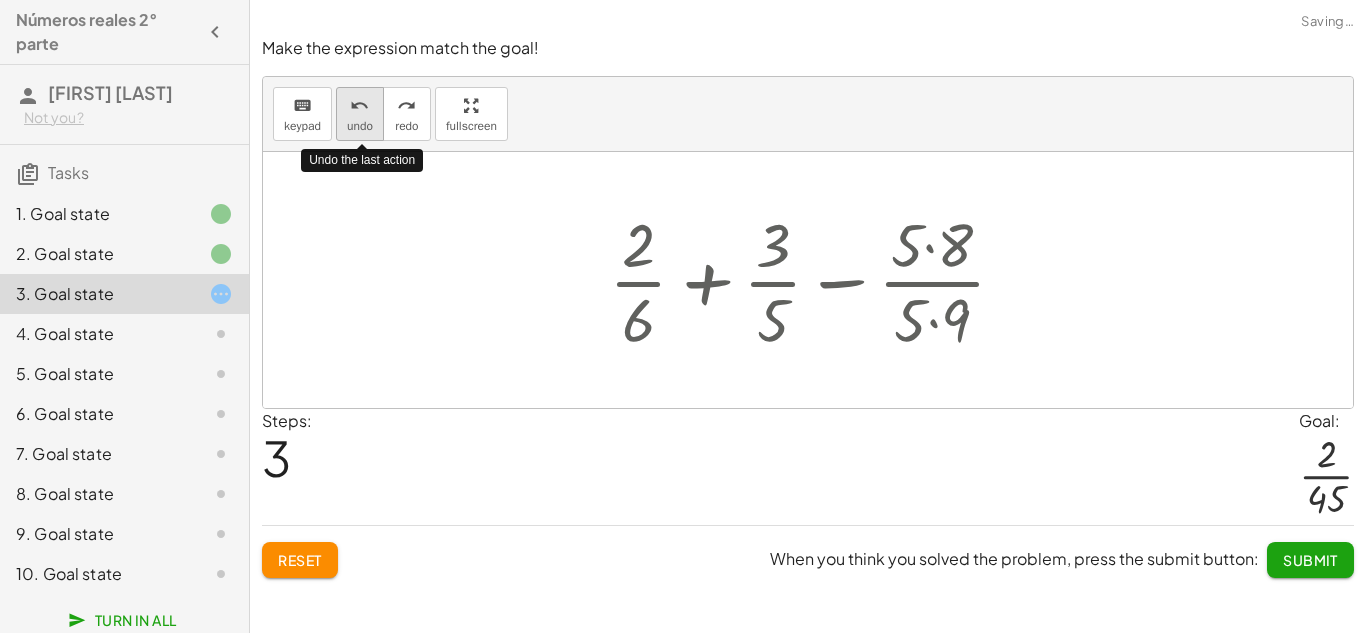 click on "undo" at bounding box center (360, 126) 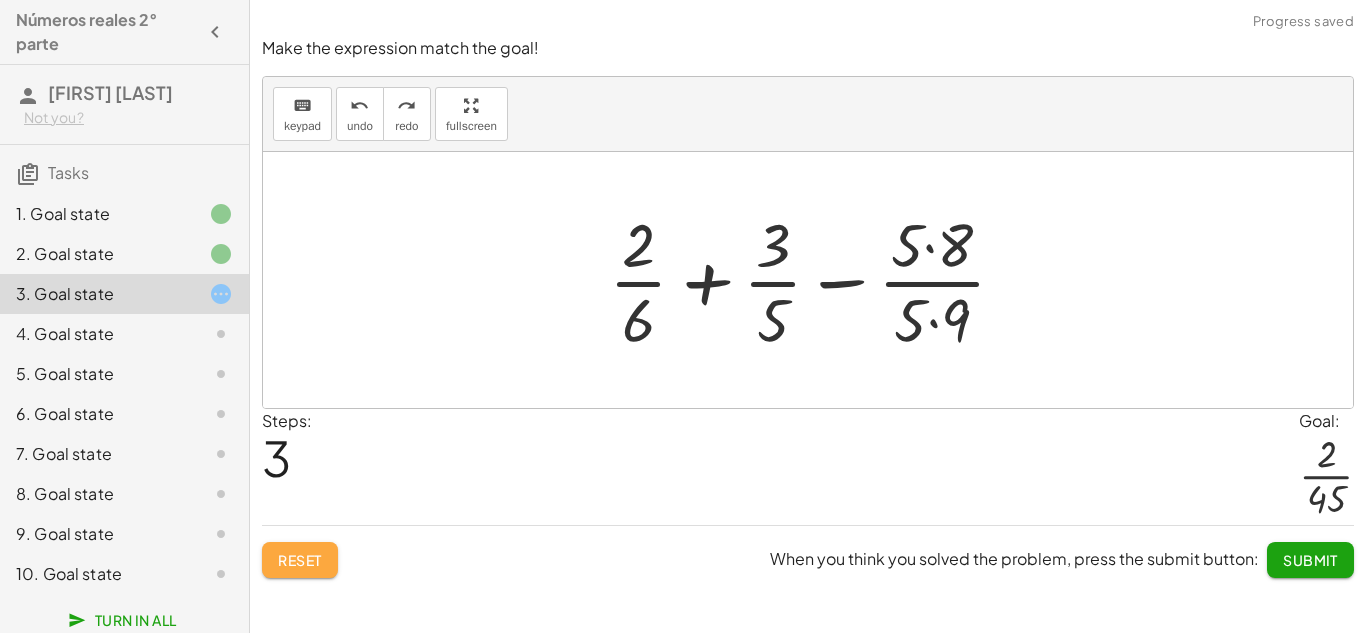 click on "Reset" 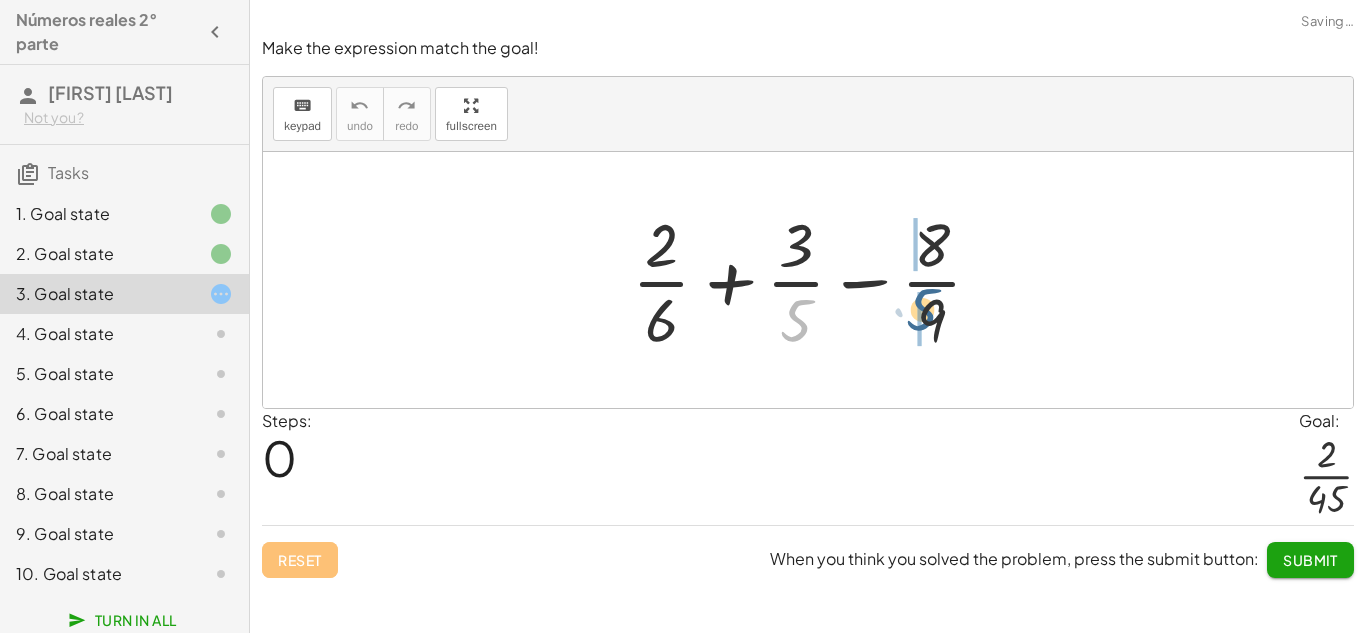 drag, startPoint x: 804, startPoint y: 313, endPoint x: 933, endPoint y: 302, distance: 129.46814 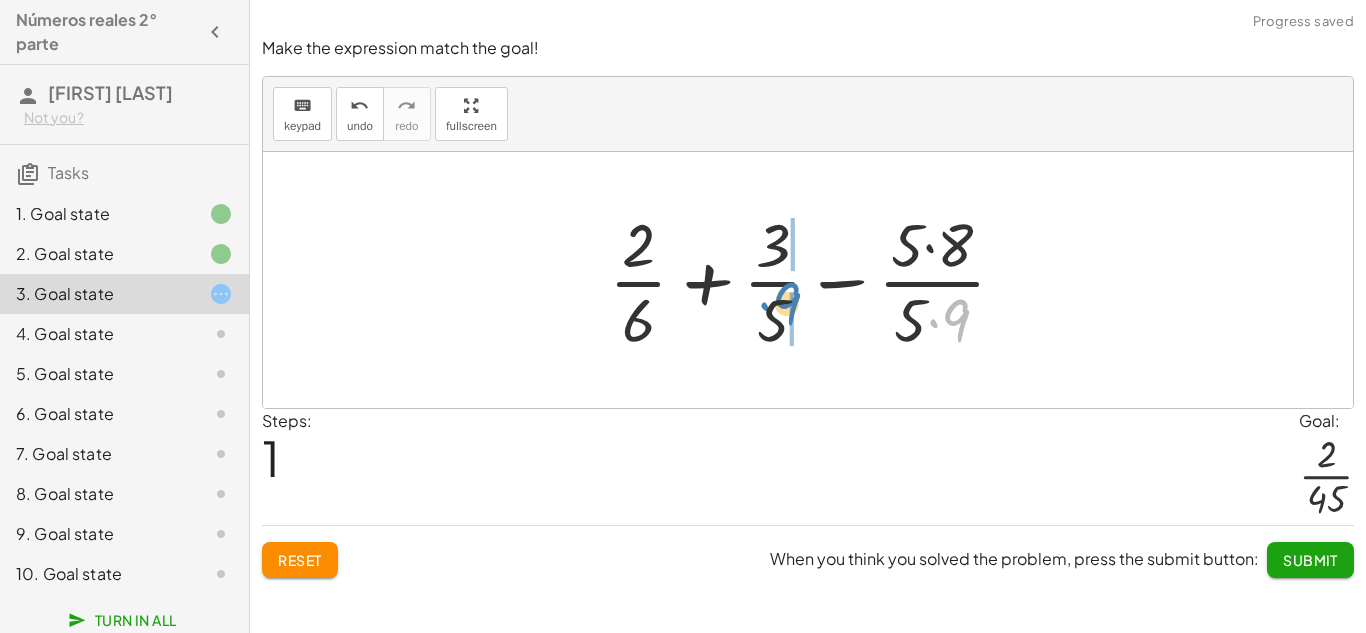 drag, startPoint x: 968, startPoint y: 313, endPoint x: 799, endPoint y: 299, distance: 169.57889 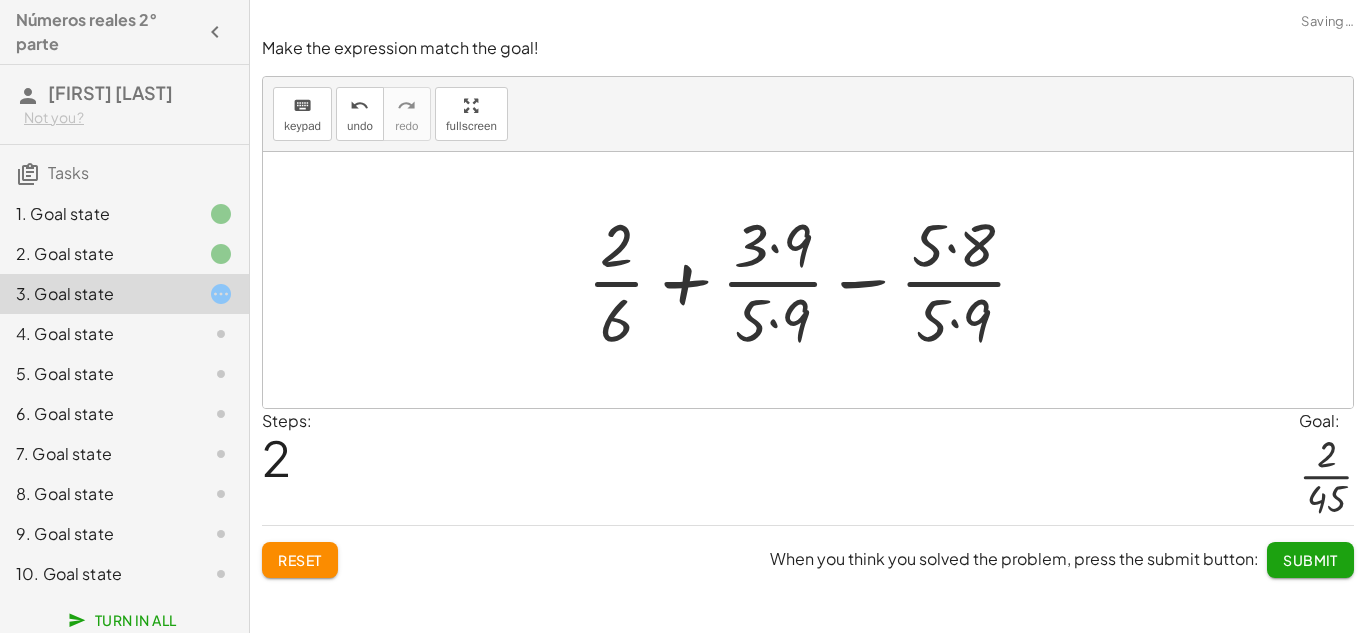 click at bounding box center (815, 280) 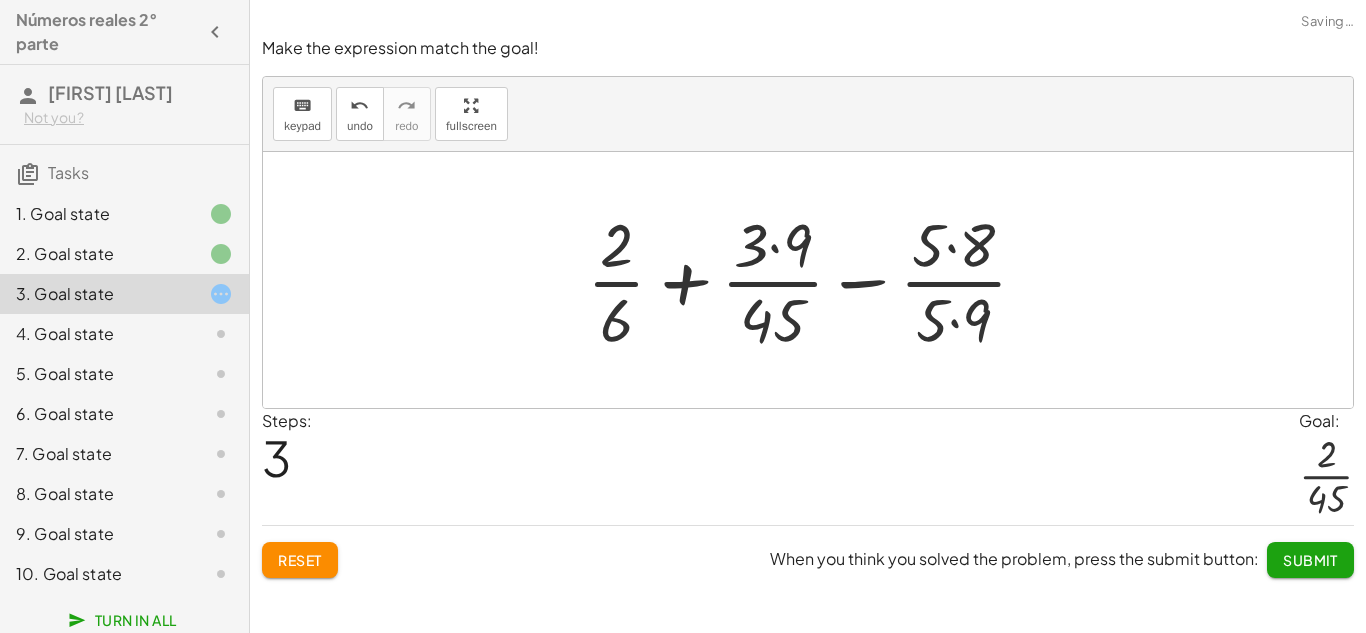 click at bounding box center [815, 280] 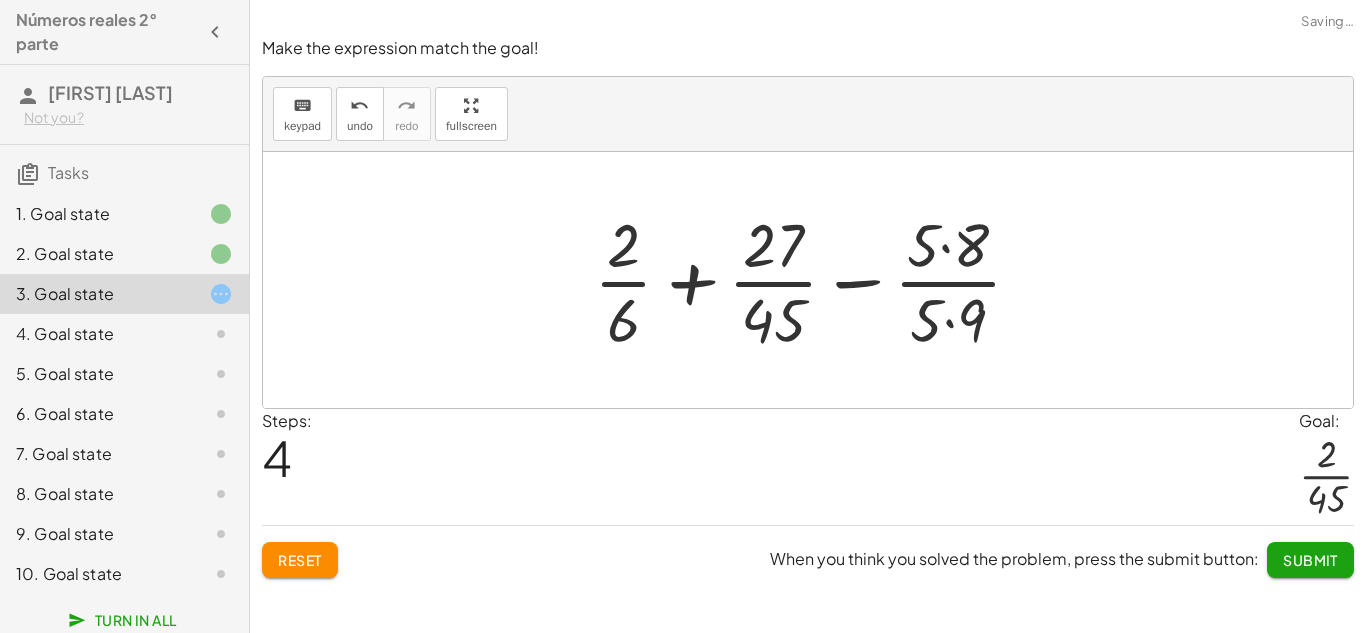 click at bounding box center [816, 280] 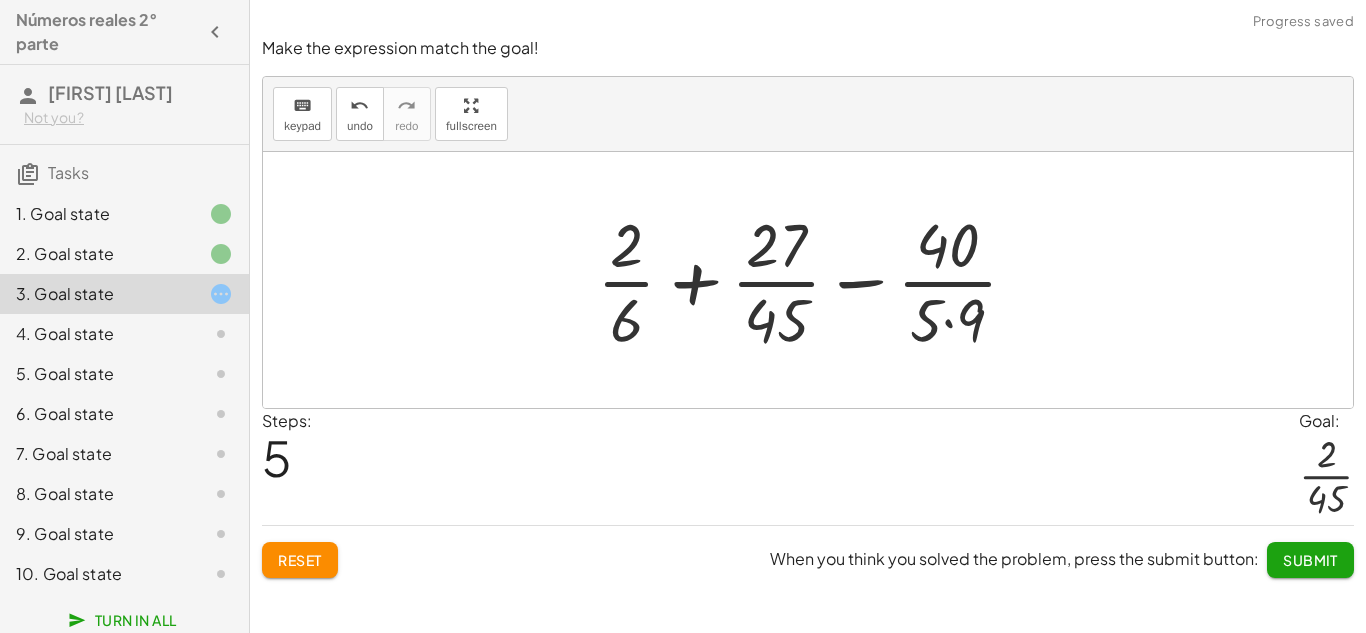 click at bounding box center (815, 280) 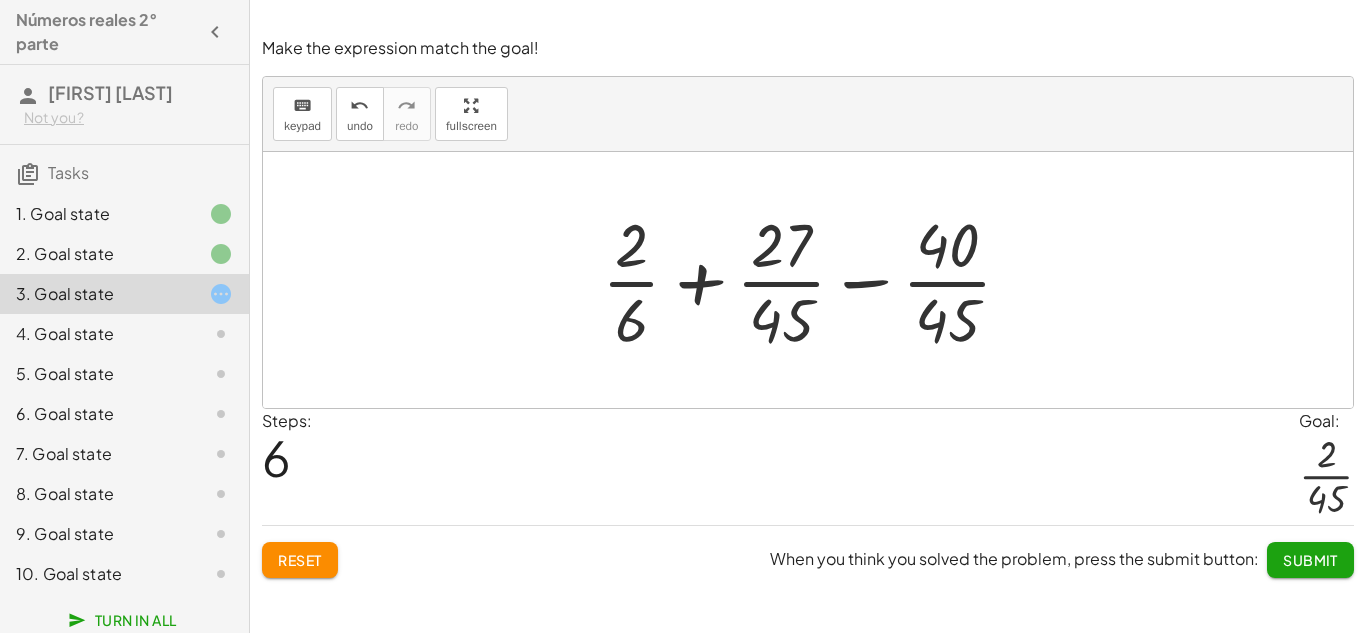 click at bounding box center [815, 280] 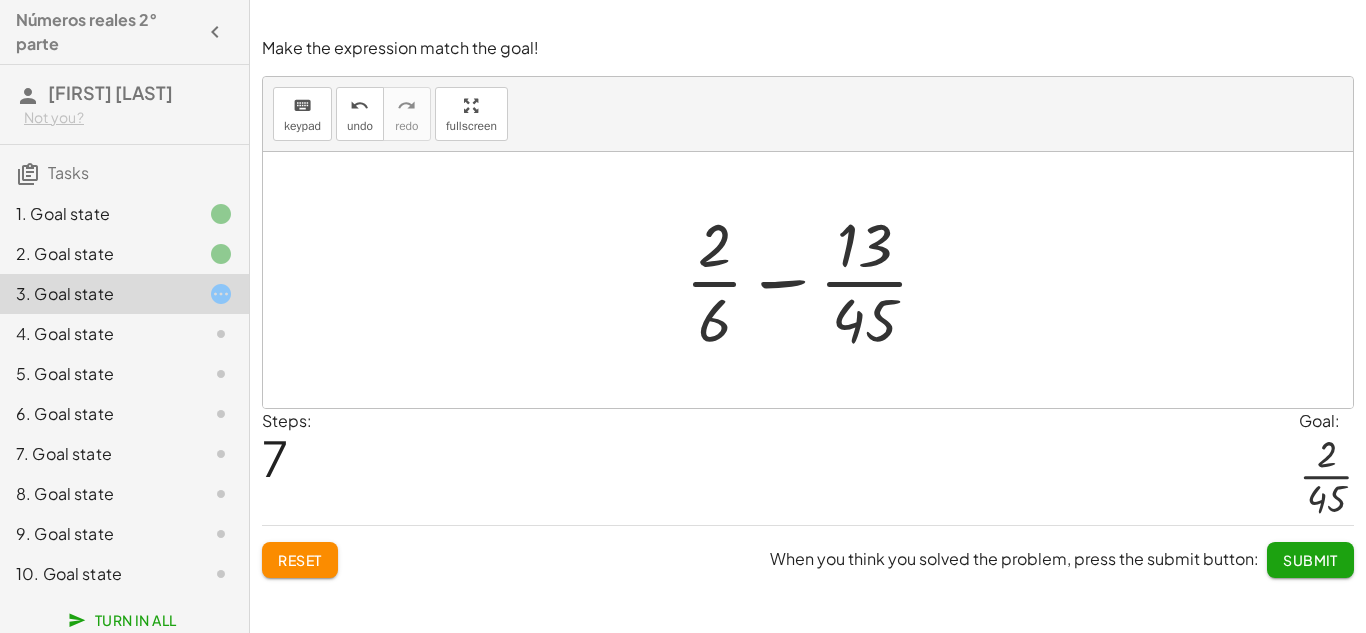 click at bounding box center [815, 280] 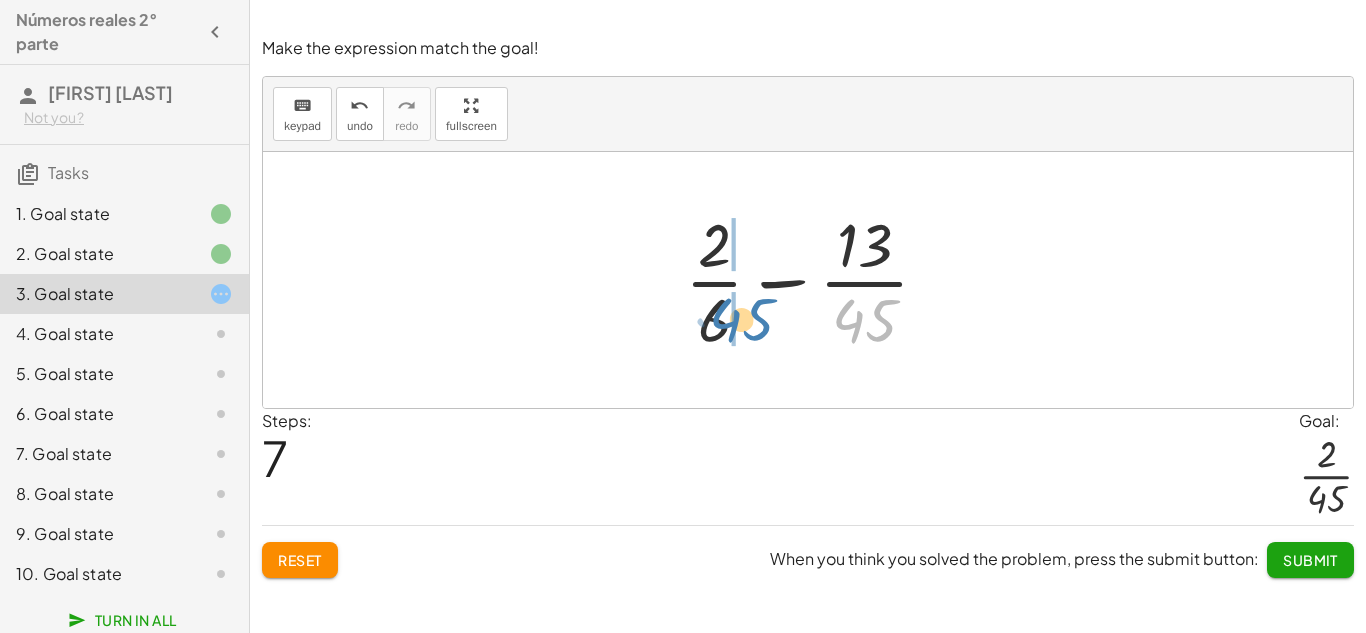 drag, startPoint x: 860, startPoint y: 309, endPoint x: 736, endPoint y: 308, distance: 124.004036 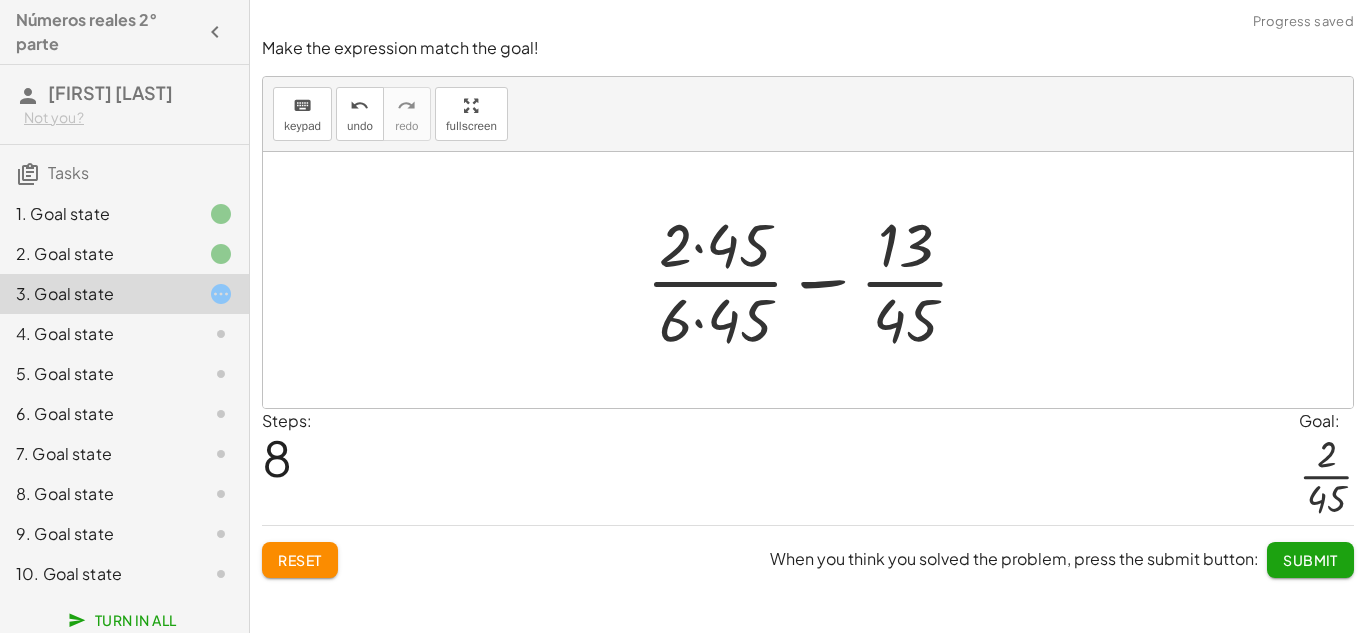 click at bounding box center (816, 280) 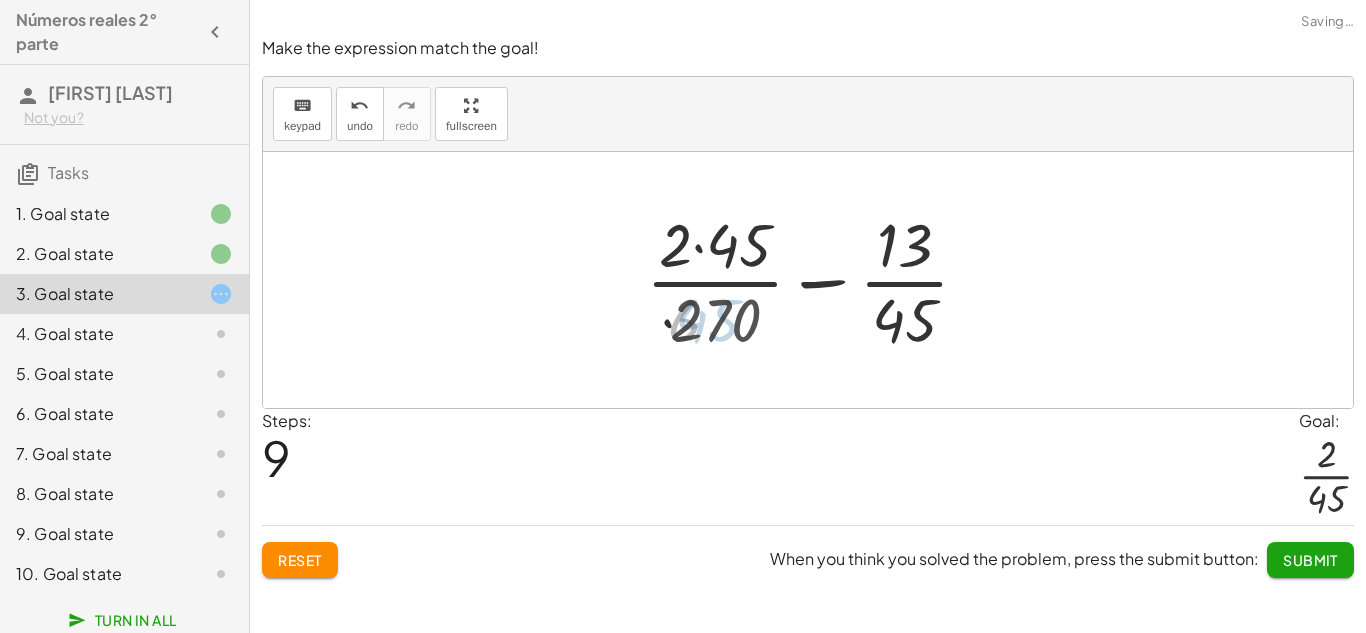 click at bounding box center (815, 280) 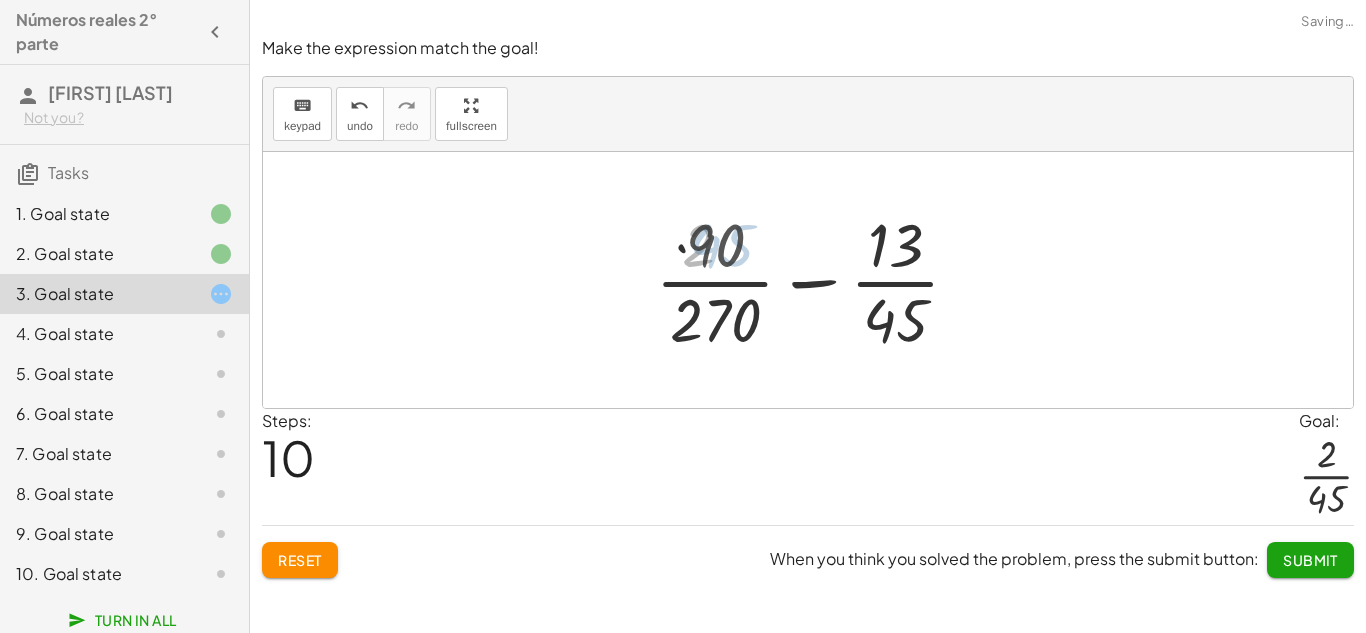 click at bounding box center (816, 280) 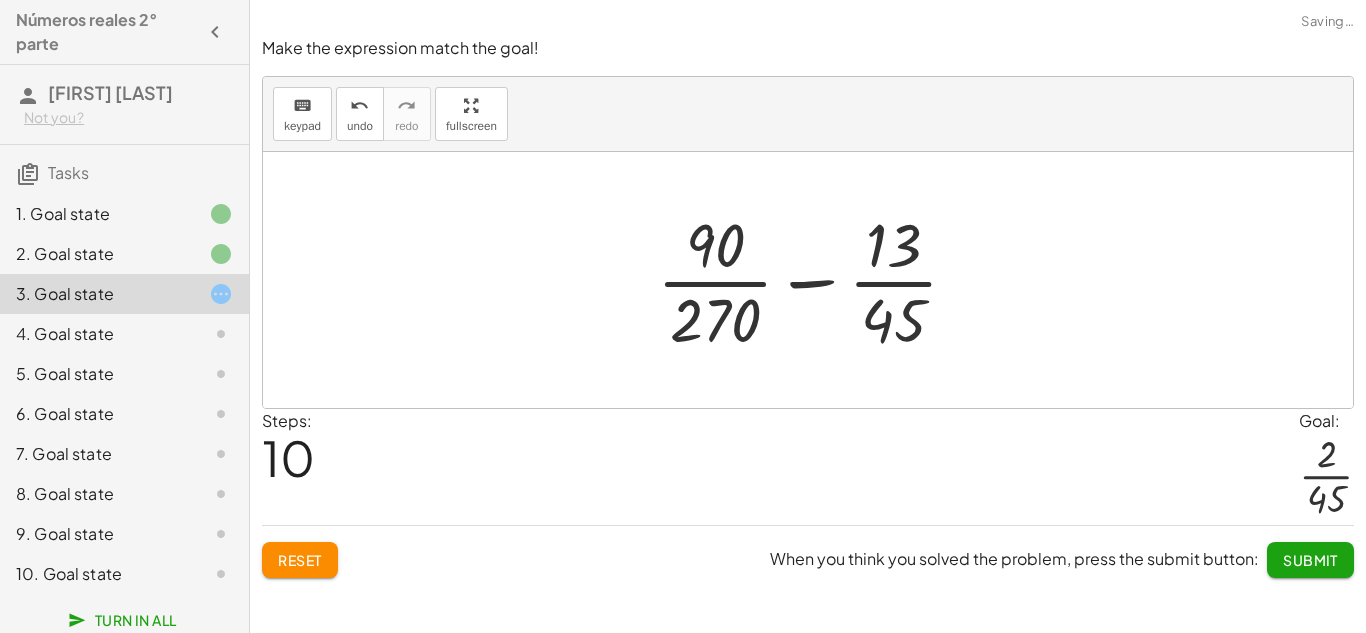 click at bounding box center [816, 280] 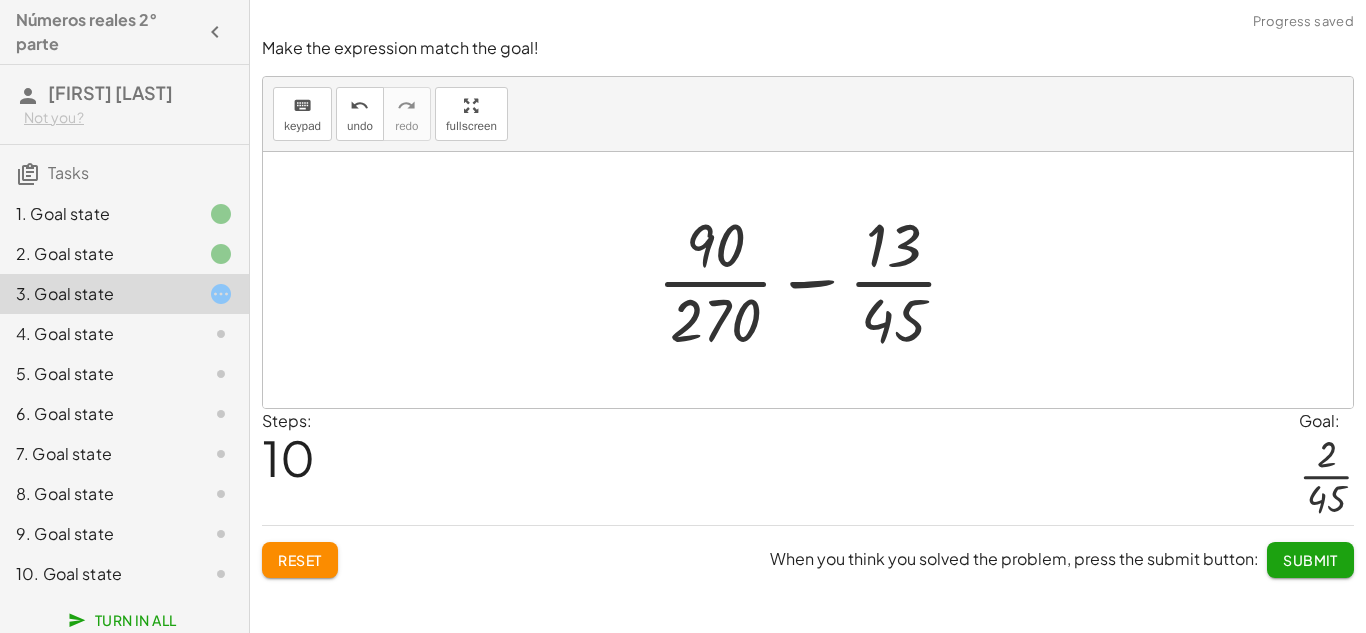 click at bounding box center [816, 280] 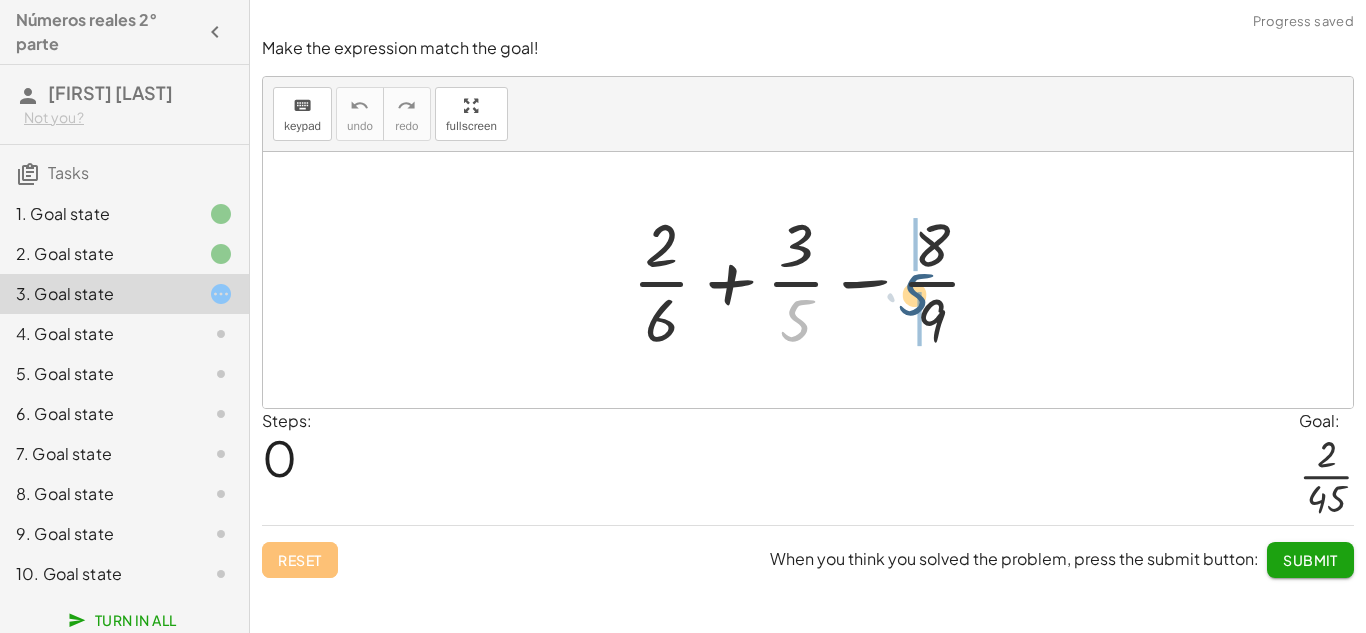 drag, startPoint x: 800, startPoint y: 334, endPoint x: 921, endPoint y: 309, distance: 123.55566 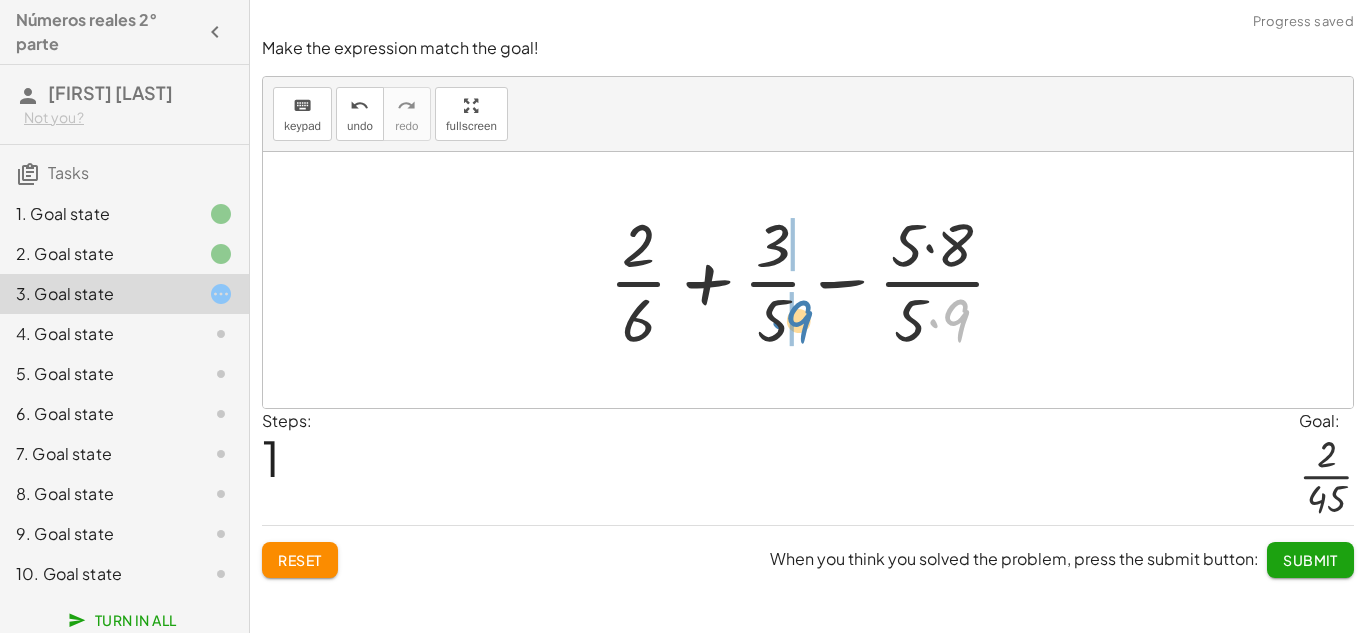 drag, startPoint x: 959, startPoint y: 317, endPoint x: 802, endPoint y: 318, distance: 157.00319 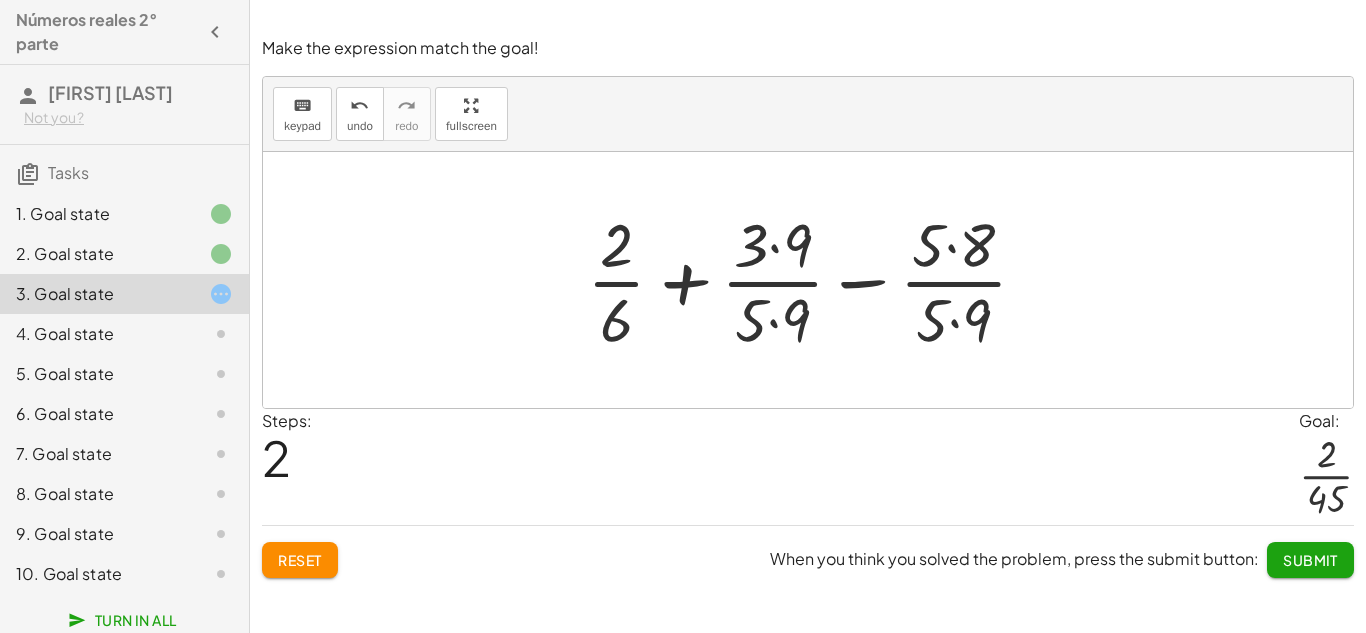 click at bounding box center [815, 280] 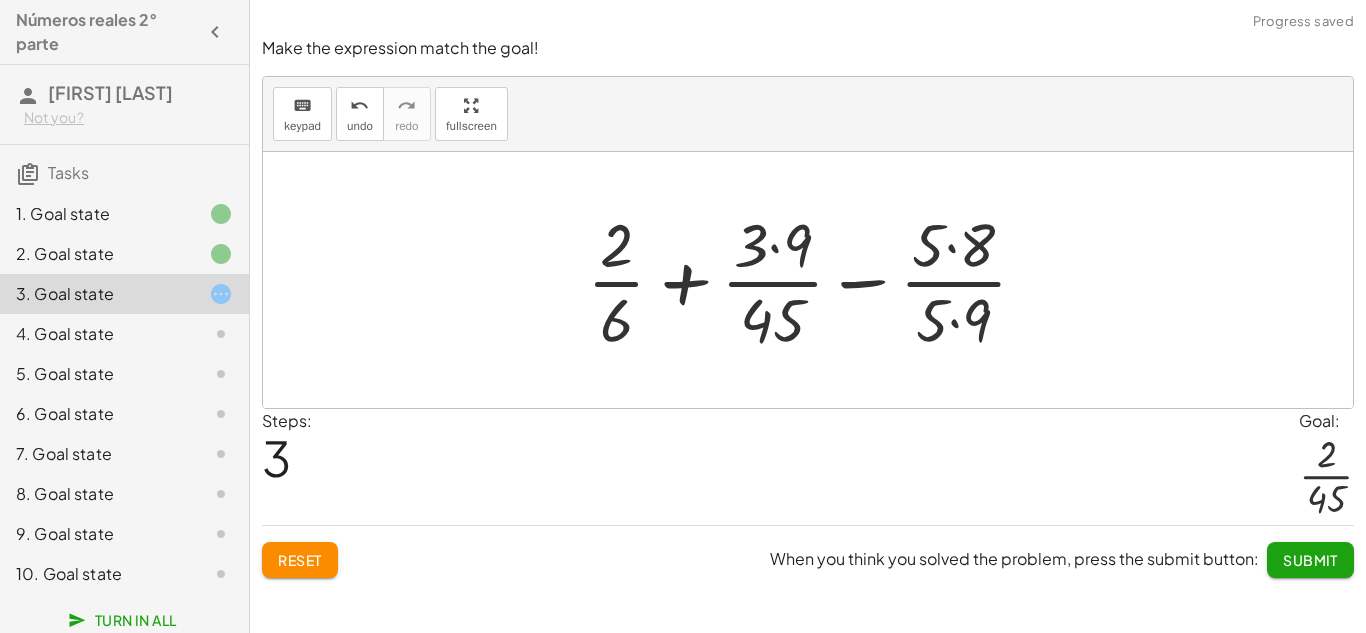 click at bounding box center [815, 280] 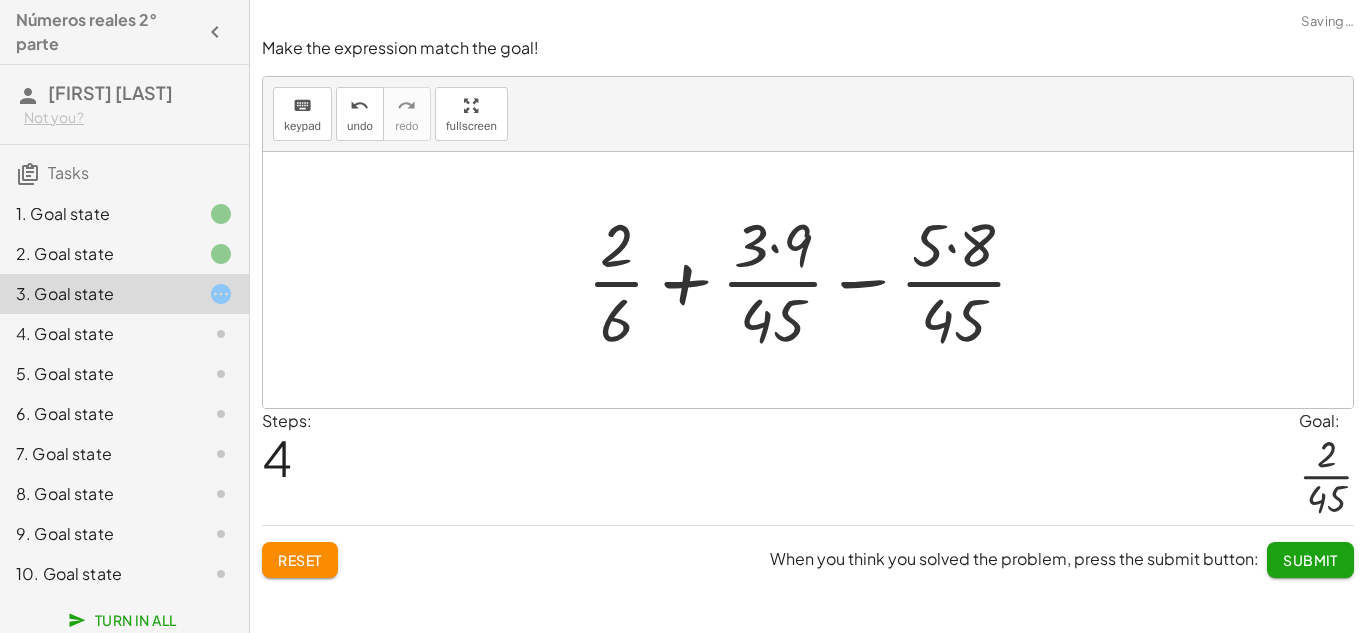 click at bounding box center (815, 280) 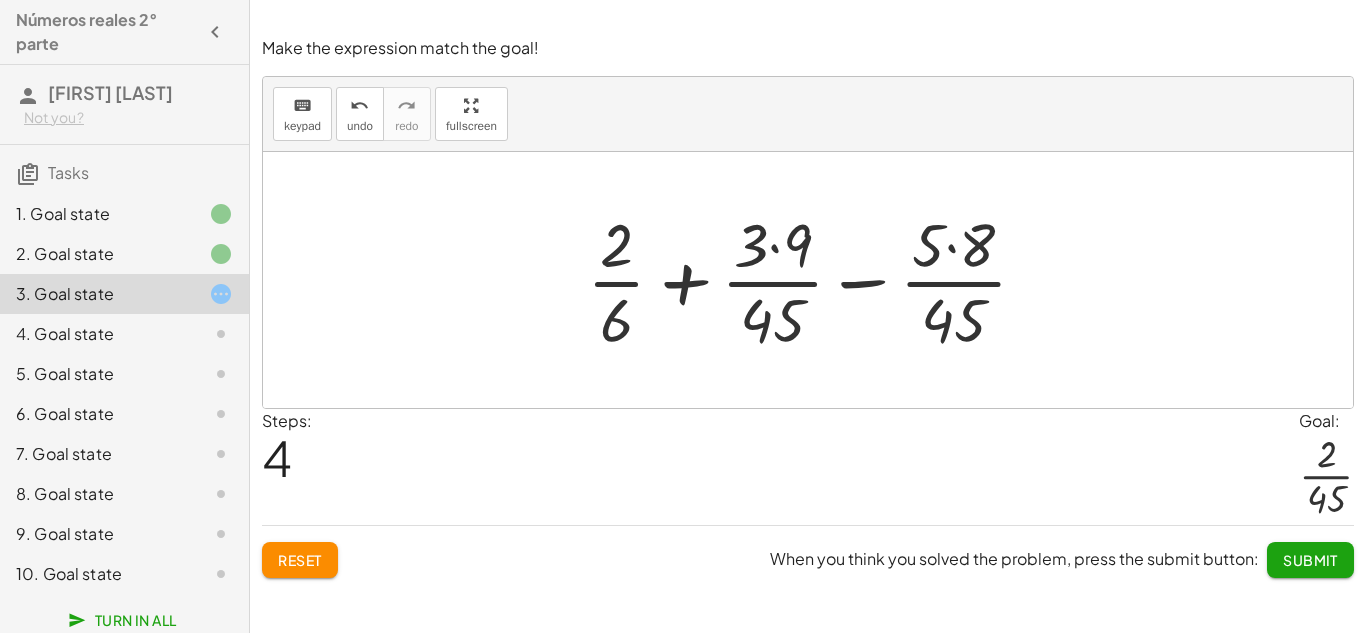 click at bounding box center (815, 280) 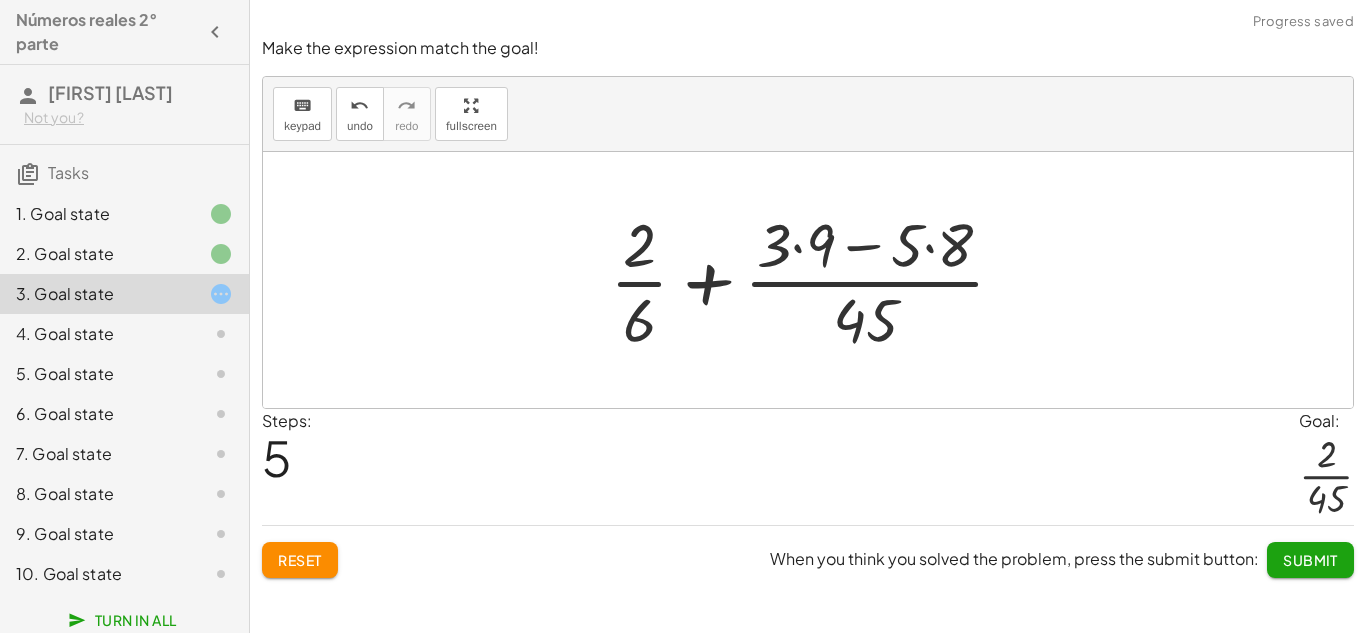 click at bounding box center (815, 280) 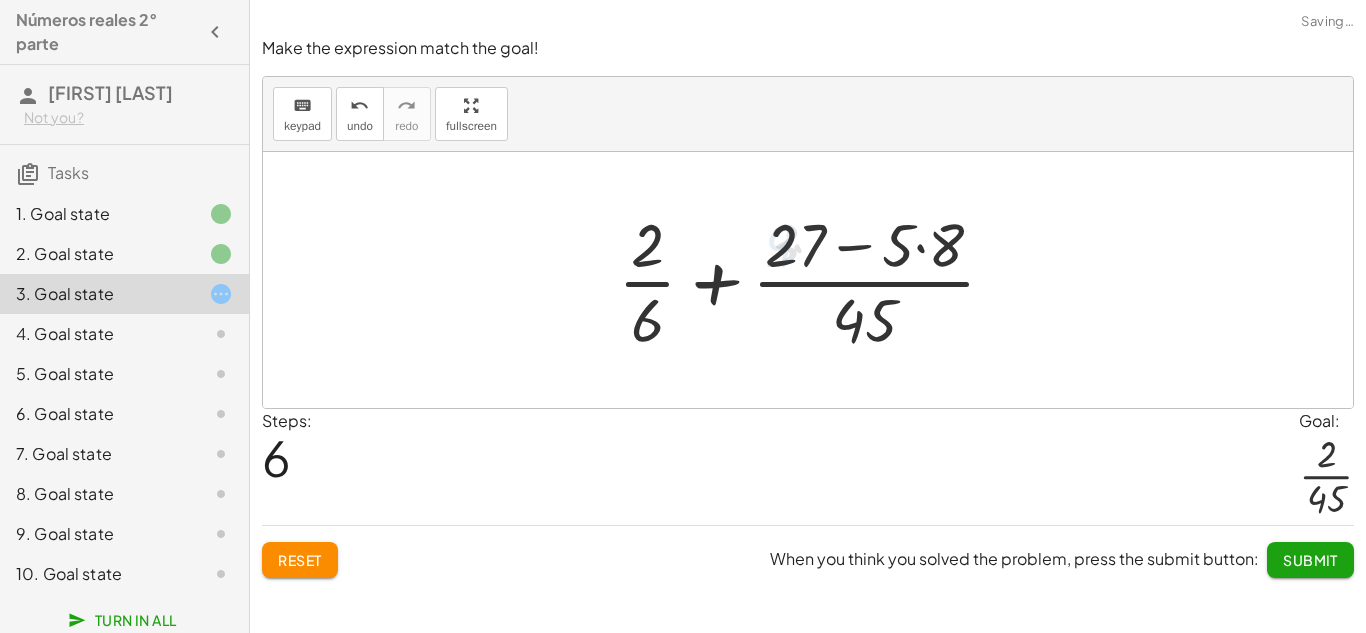 click at bounding box center [815, 280] 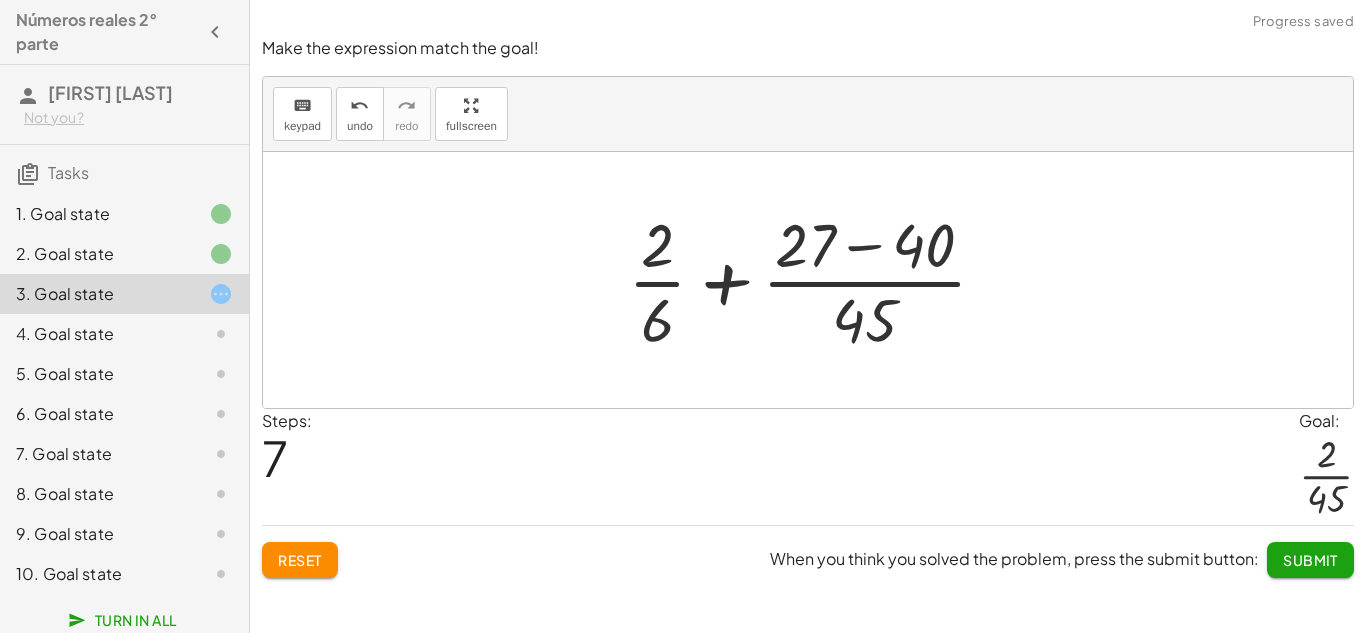 click at bounding box center (815, 280) 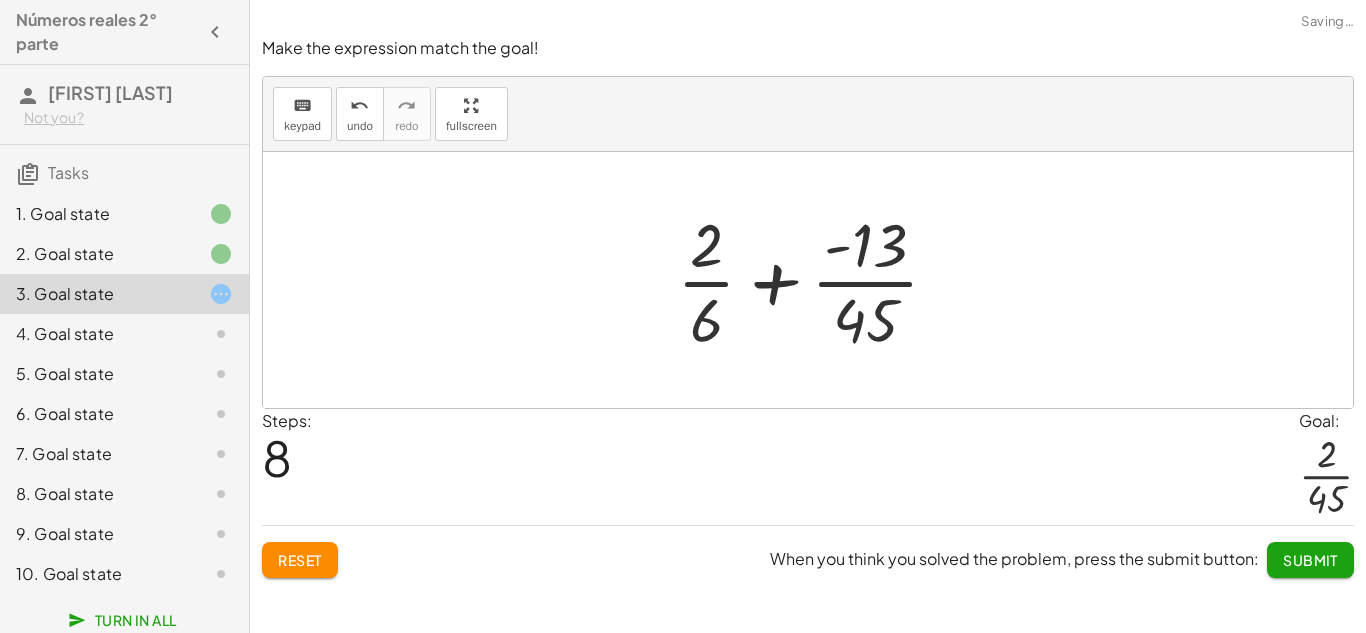 click at bounding box center [816, 280] 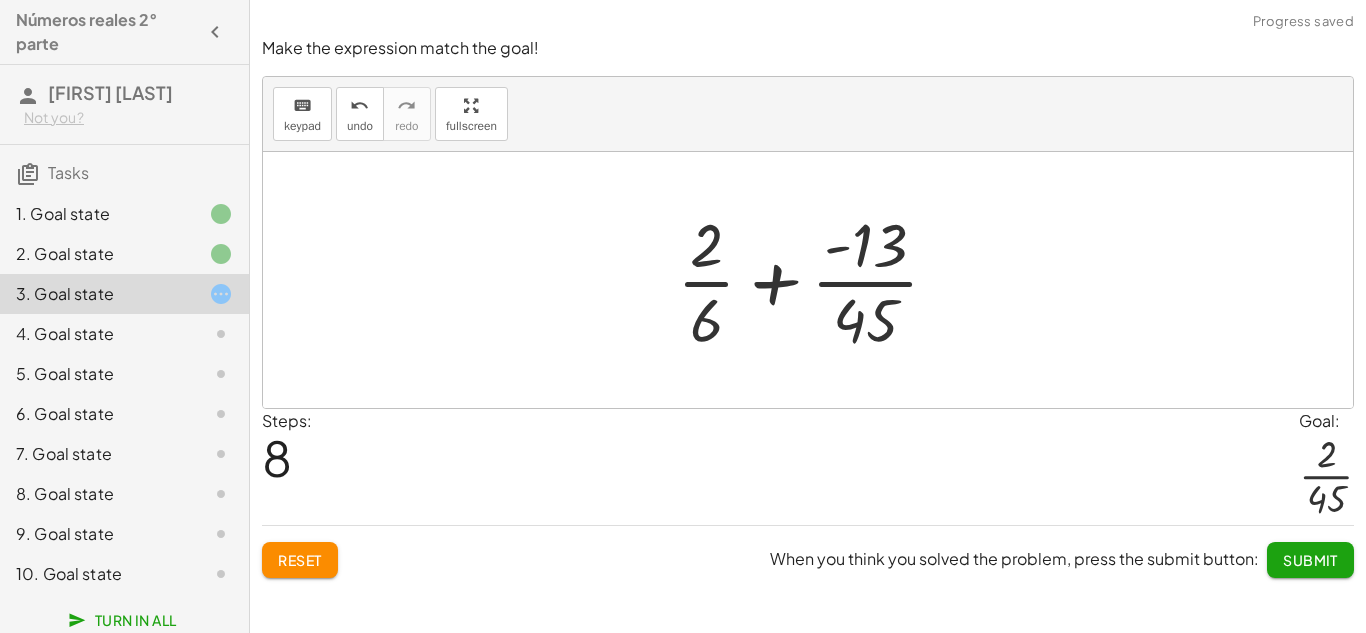 click on "Reset" at bounding box center [300, 560] 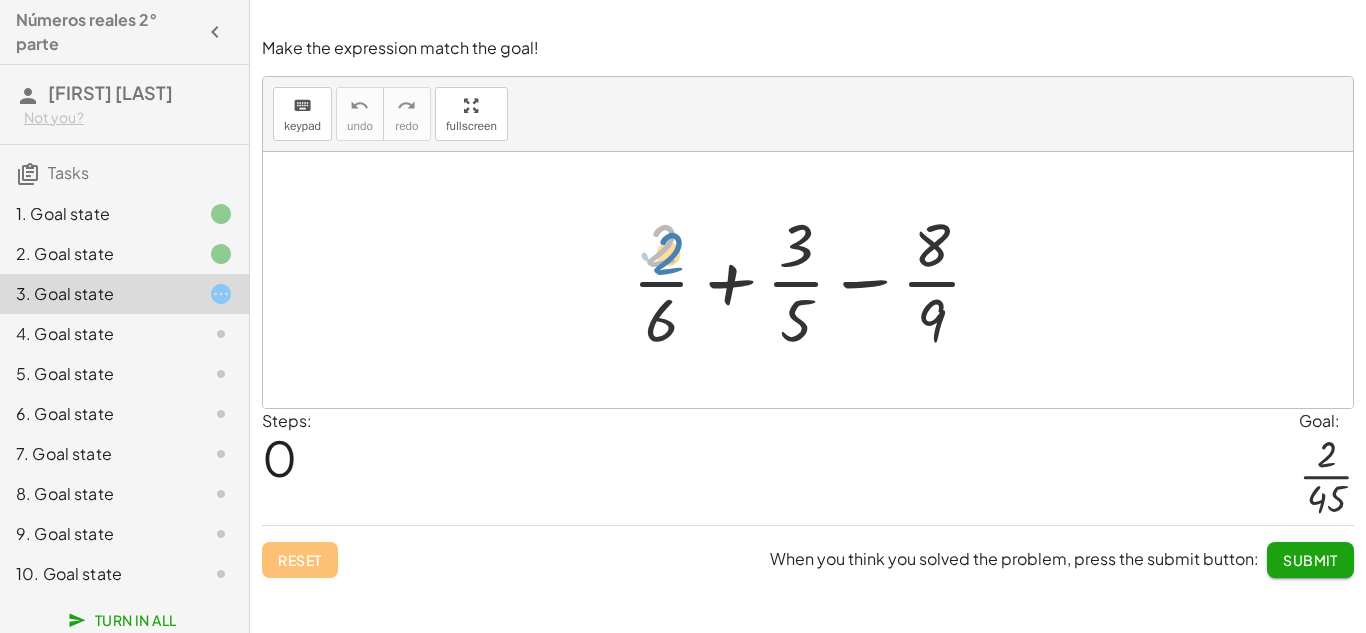 click at bounding box center (815, 280) 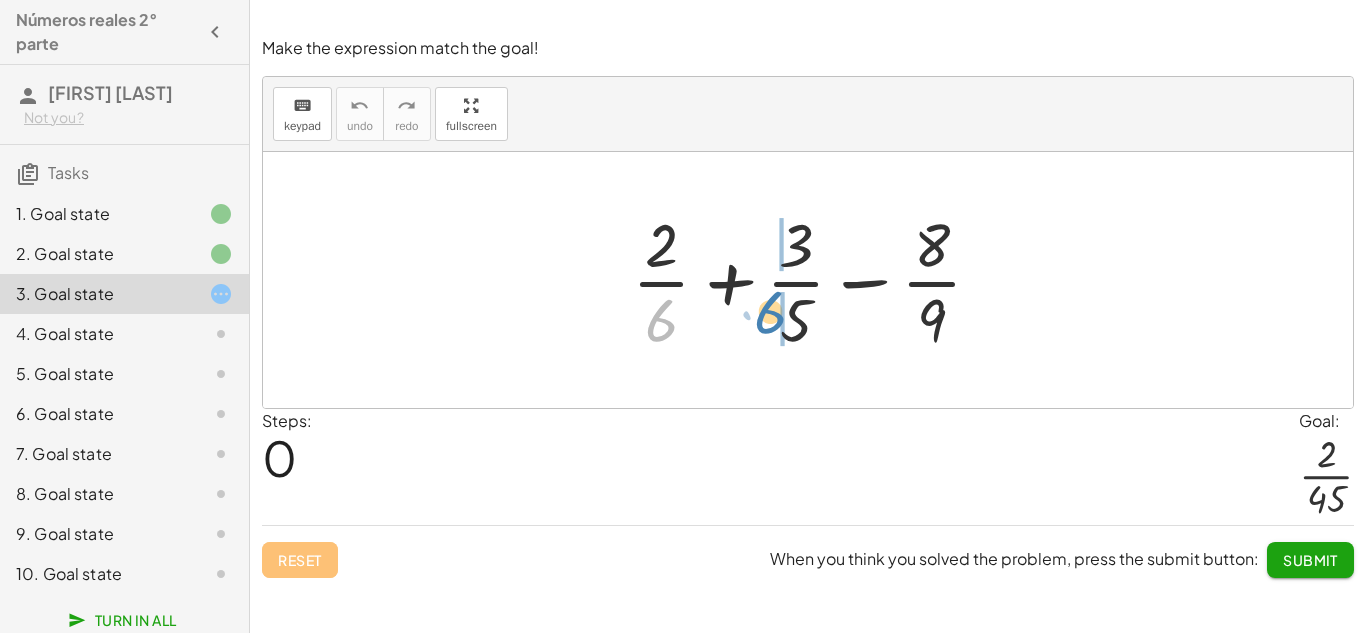 drag, startPoint x: 670, startPoint y: 322, endPoint x: 780, endPoint y: 316, distance: 110.16351 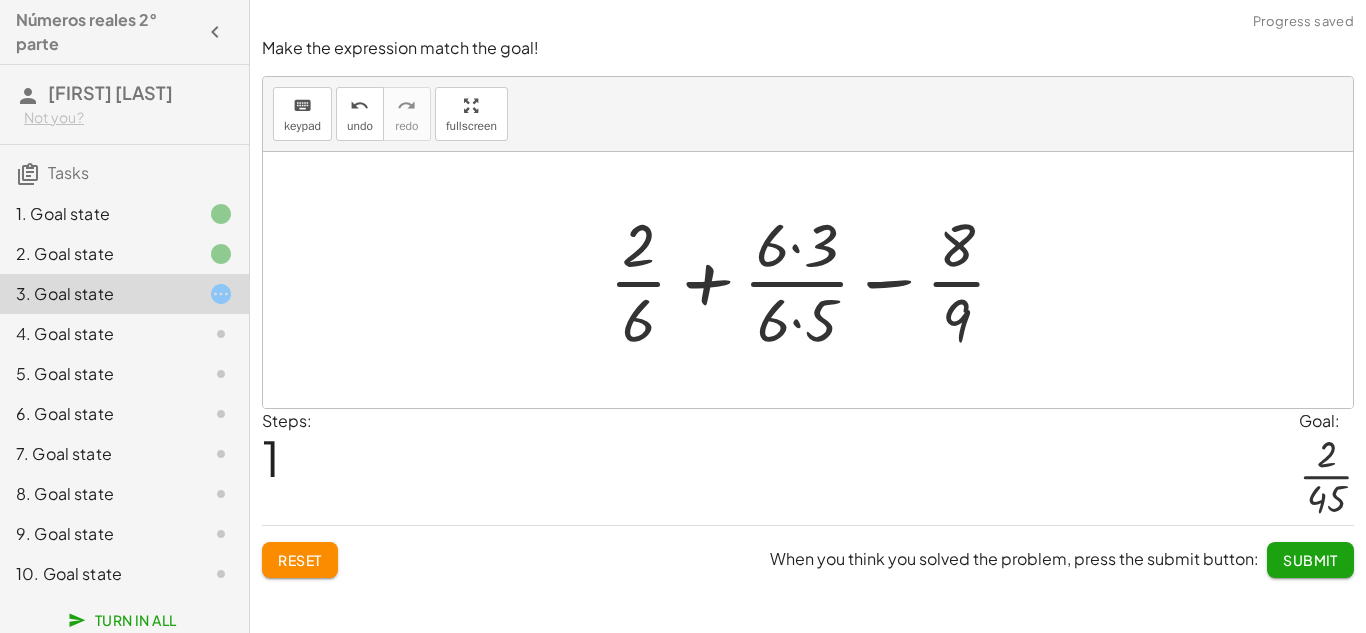 click at bounding box center (816, 280) 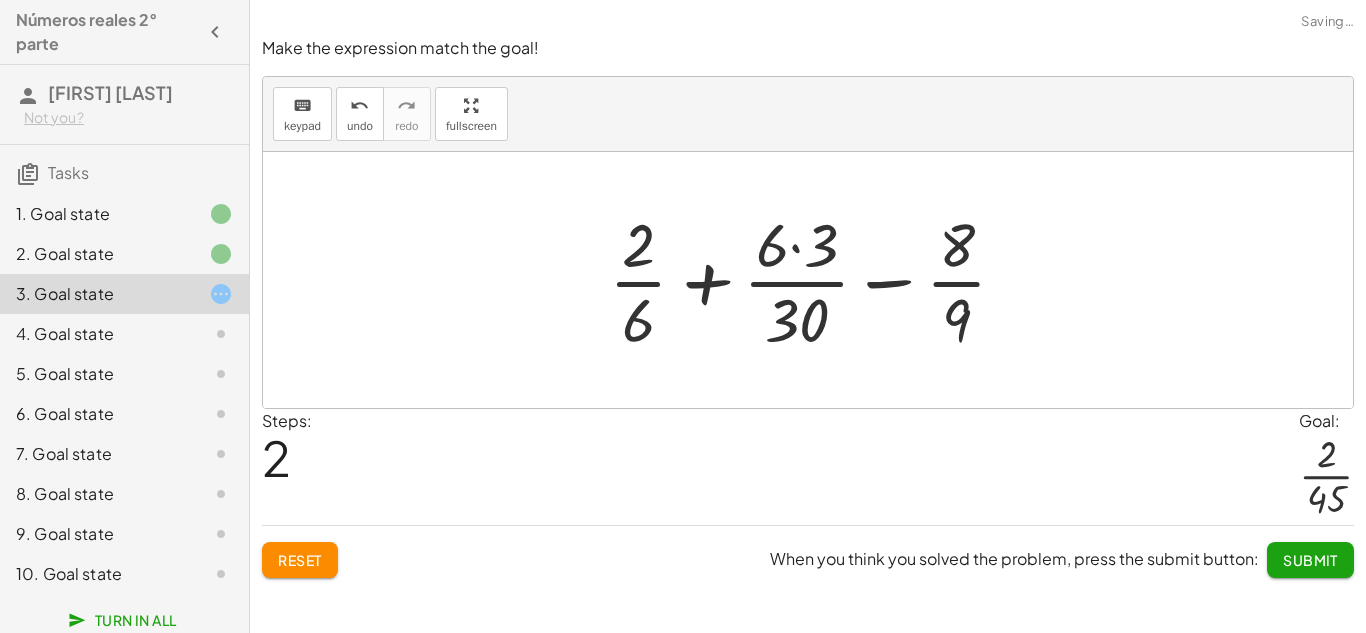 click at bounding box center (816, 280) 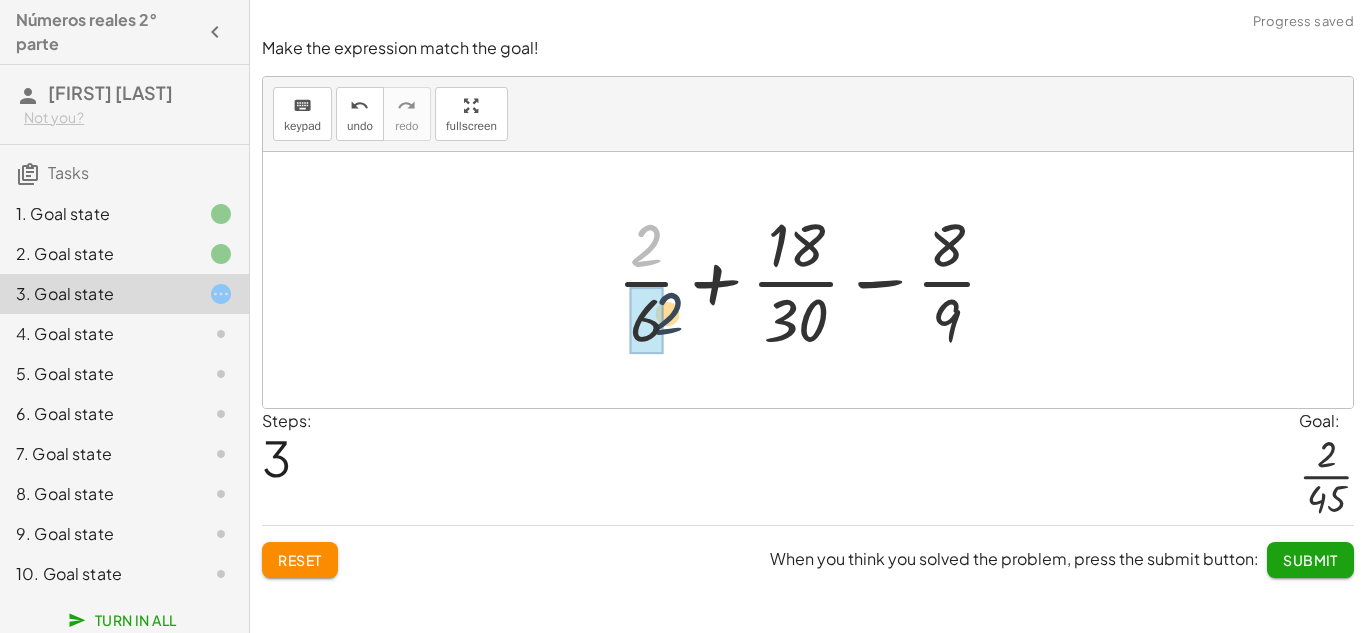 drag, startPoint x: 651, startPoint y: 249, endPoint x: 672, endPoint y: 329, distance: 82.710335 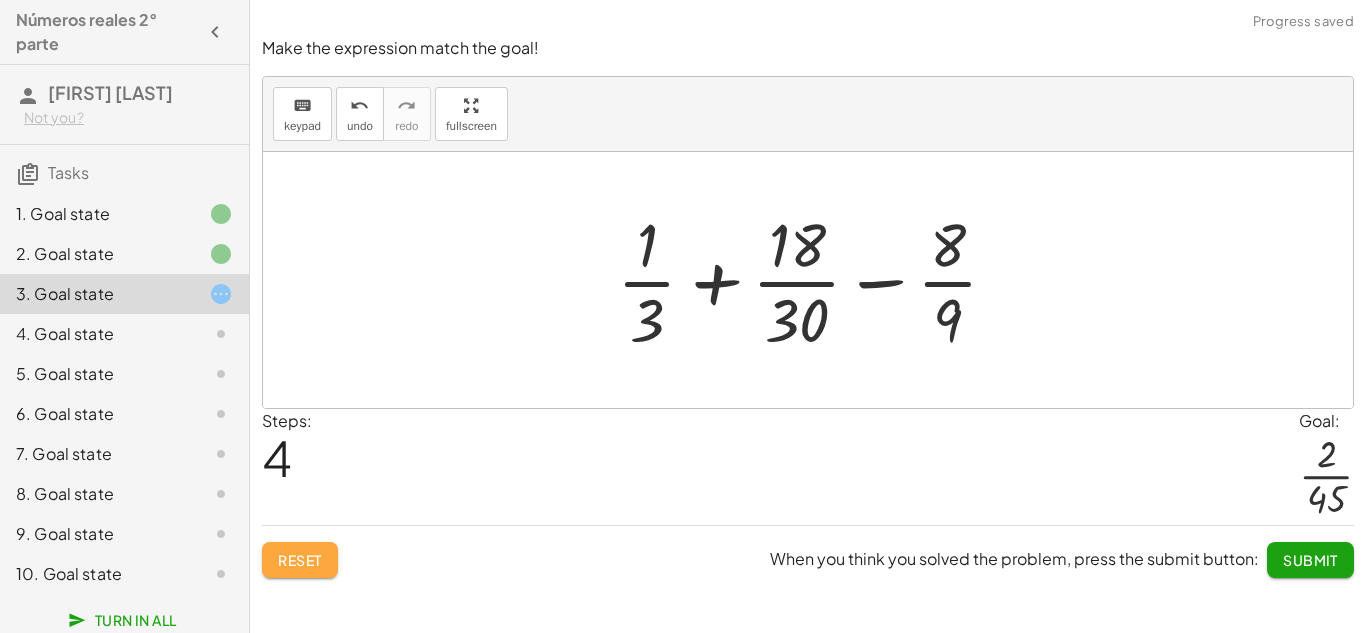 click on "Reset" 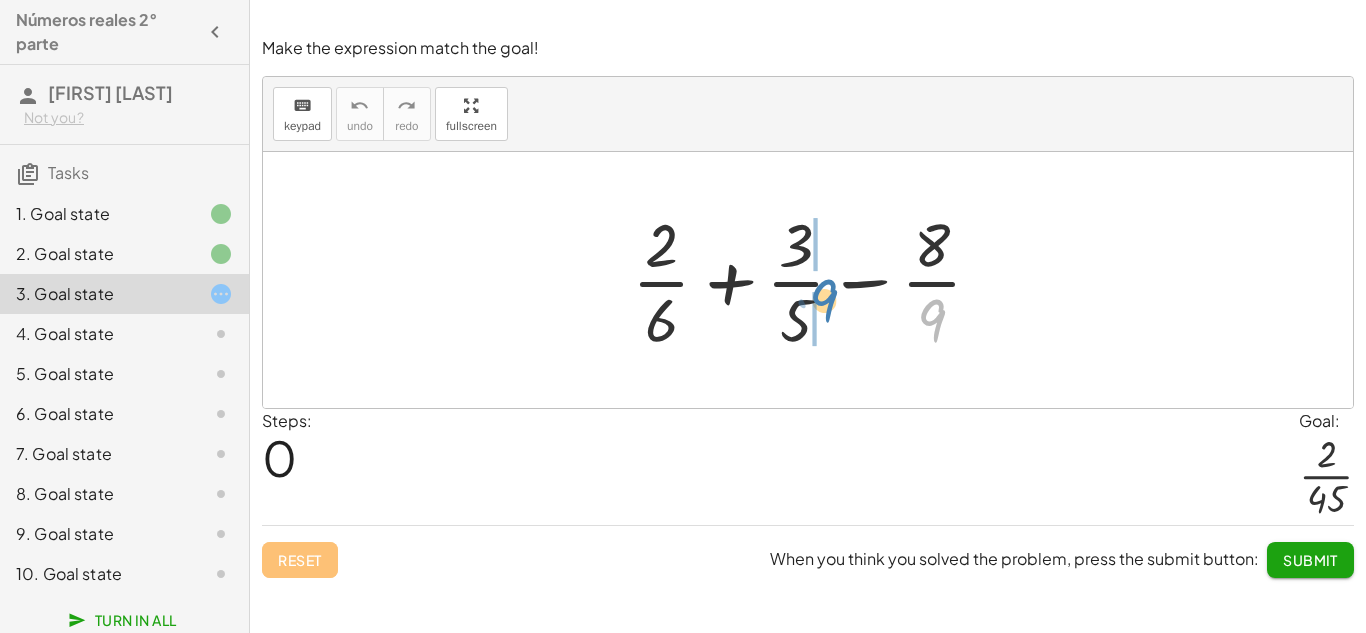 drag, startPoint x: 924, startPoint y: 320, endPoint x: 816, endPoint y: 300, distance: 109.83624 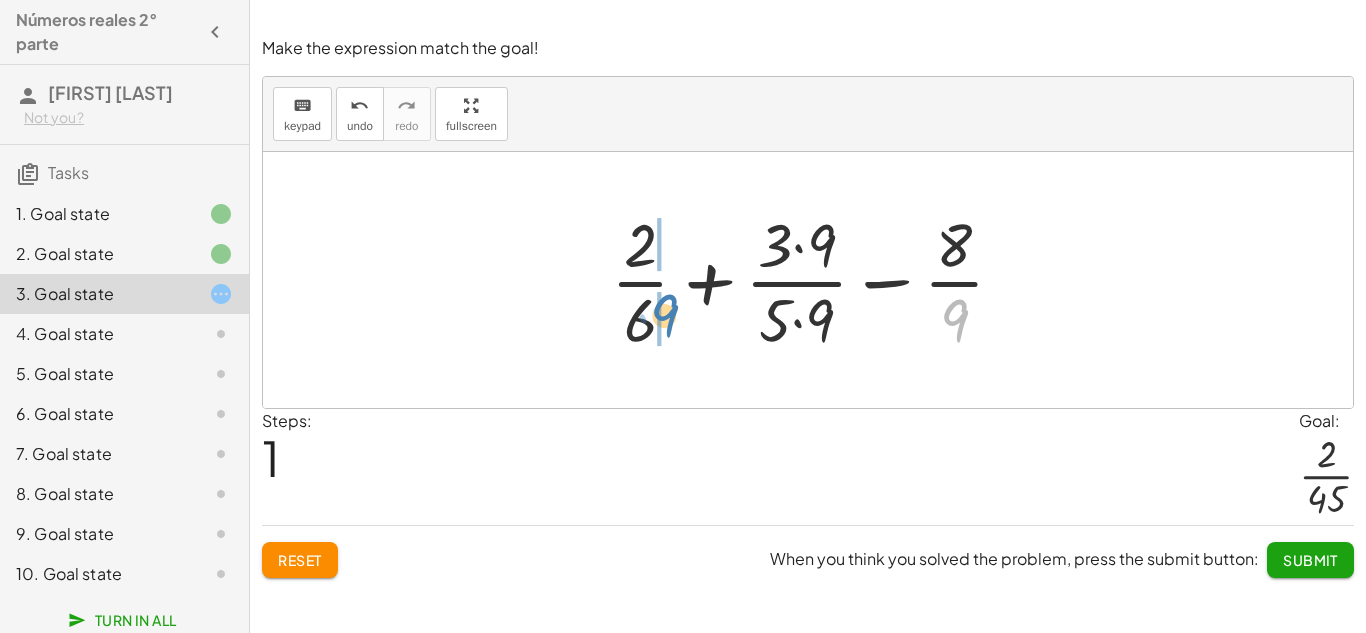 drag, startPoint x: 958, startPoint y: 322, endPoint x: 666, endPoint y: 319, distance: 292.0154 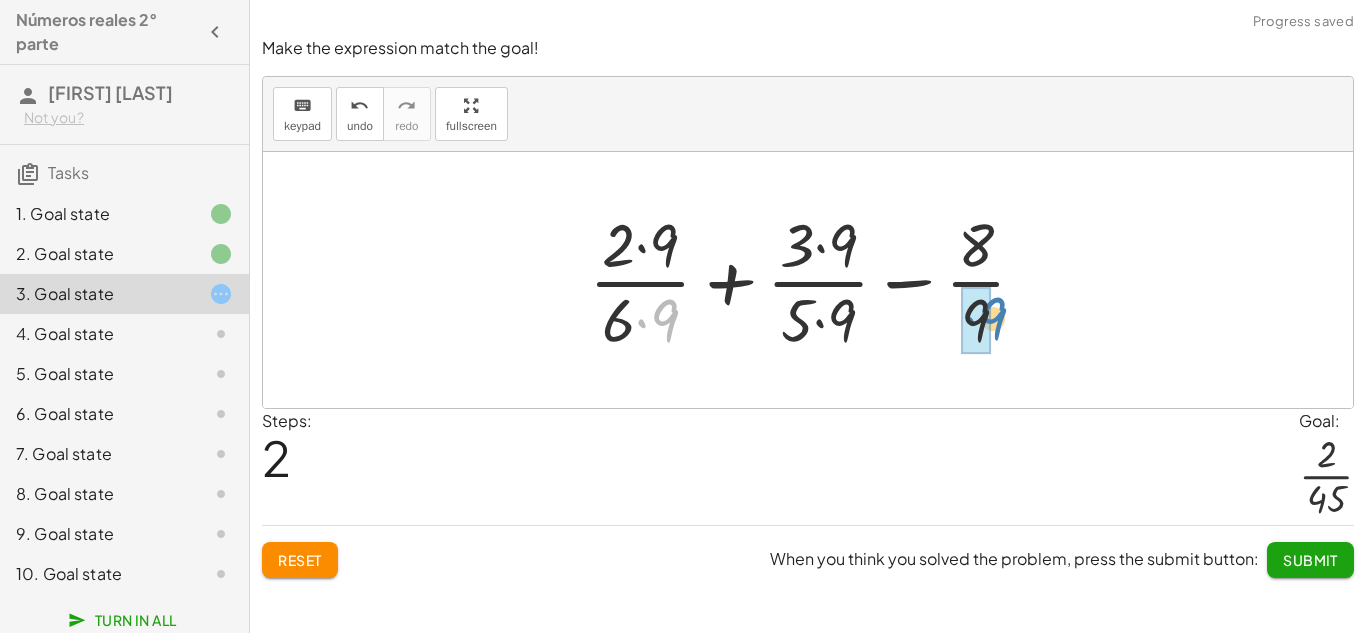 drag, startPoint x: 672, startPoint y: 320, endPoint x: 999, endPoint y: 318, distance: 327.0061 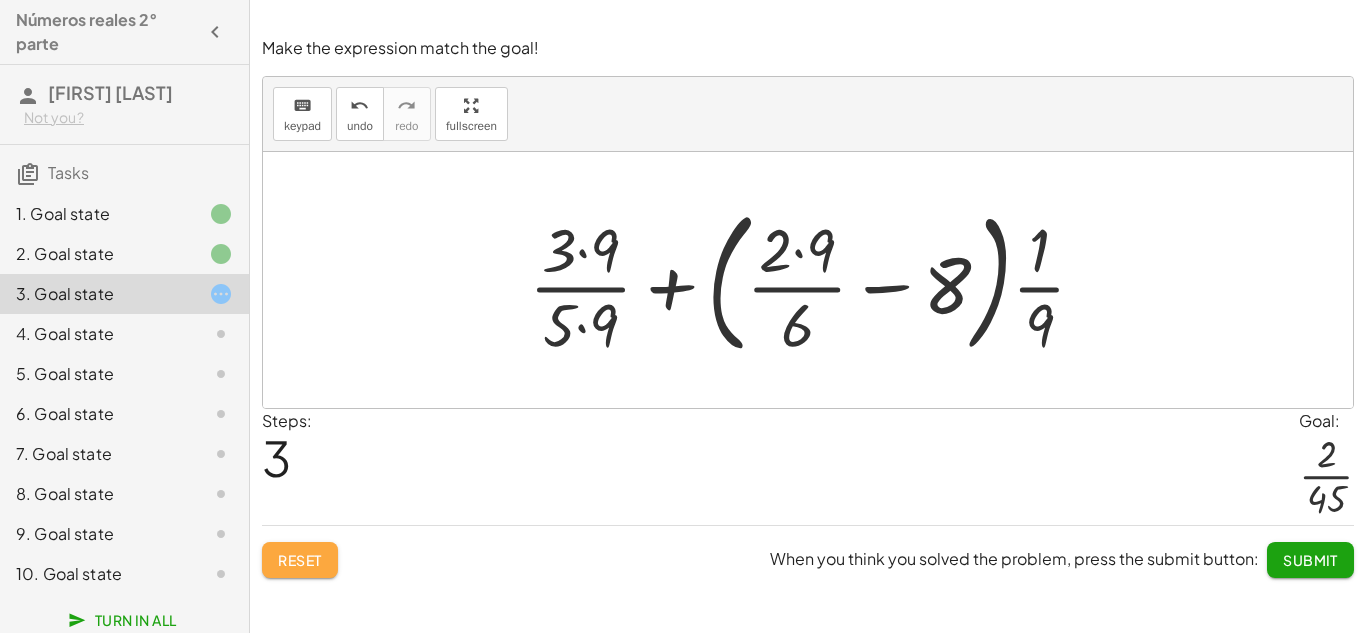 click on "Reset" 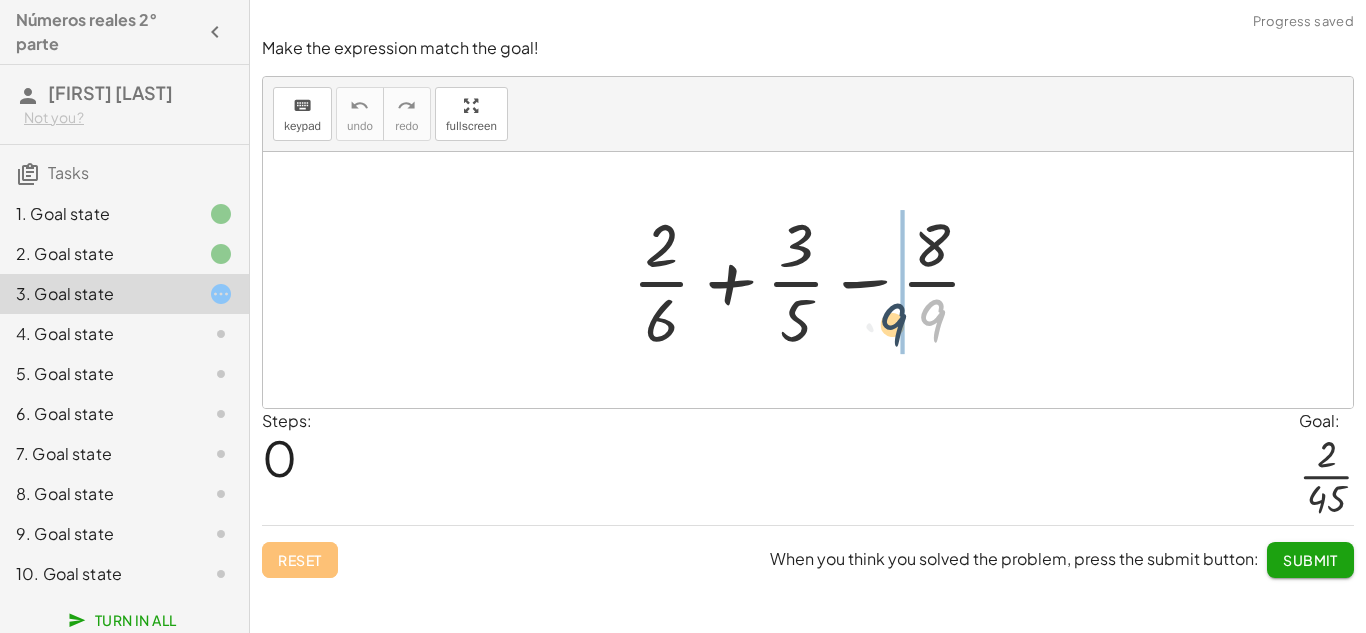 drag, startPoint x: 929, startPoint y: 307, endPoint x: 875, endPoint y: 309, distance: 54.037025 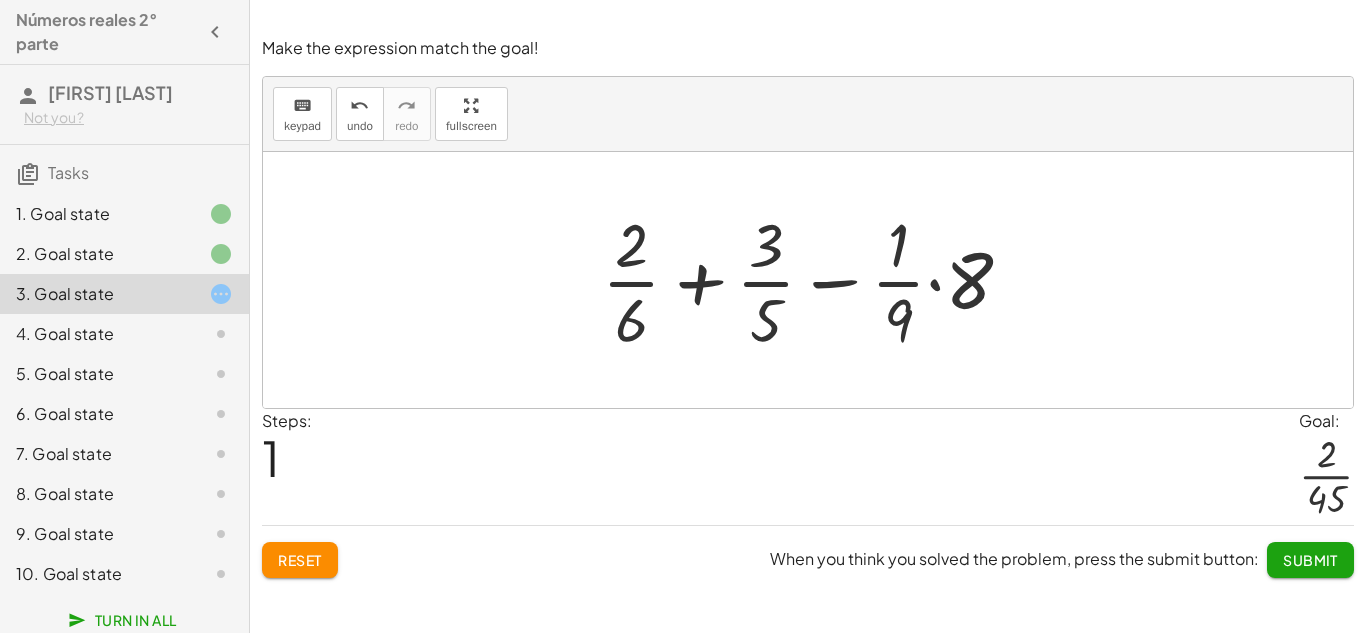 click on "Reset" 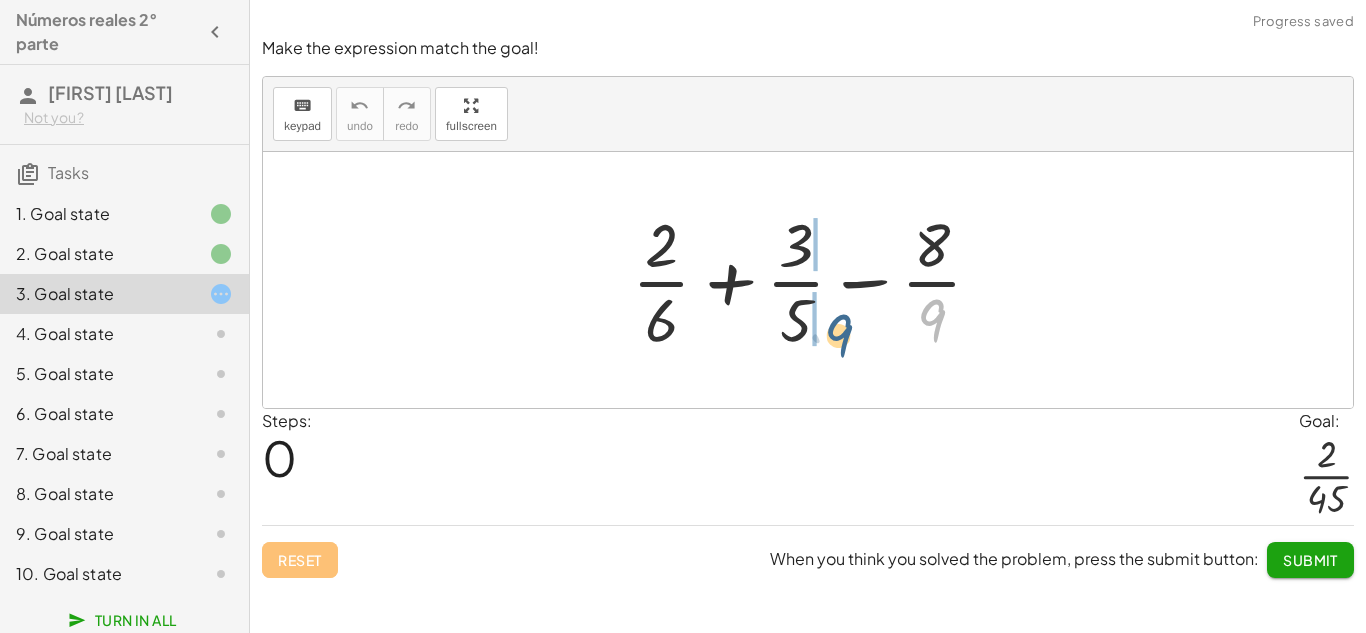 drag, startPoint x: 936, startPoint y: 305, endPoint x: 817, endPoint y: 317, distance: 119.60351 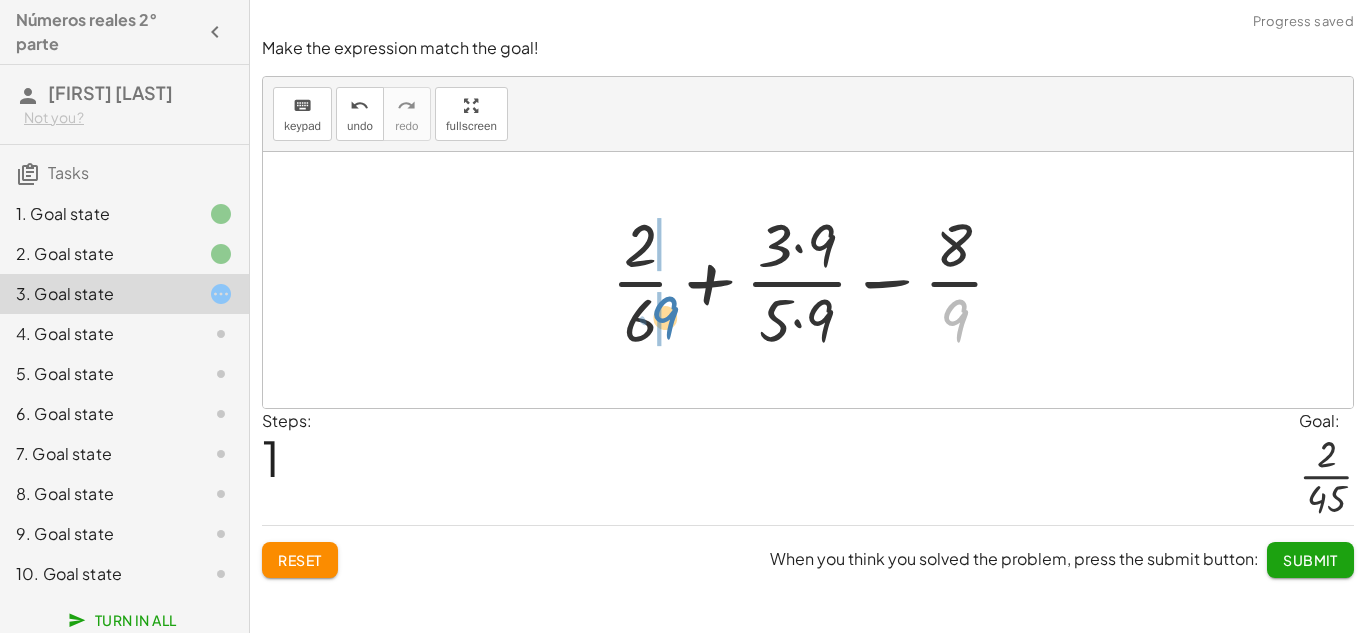 drag, startPoint x: 967, startPoint y: 320, endPoint x: 673, endPoint y: 317, distance: 294.01532 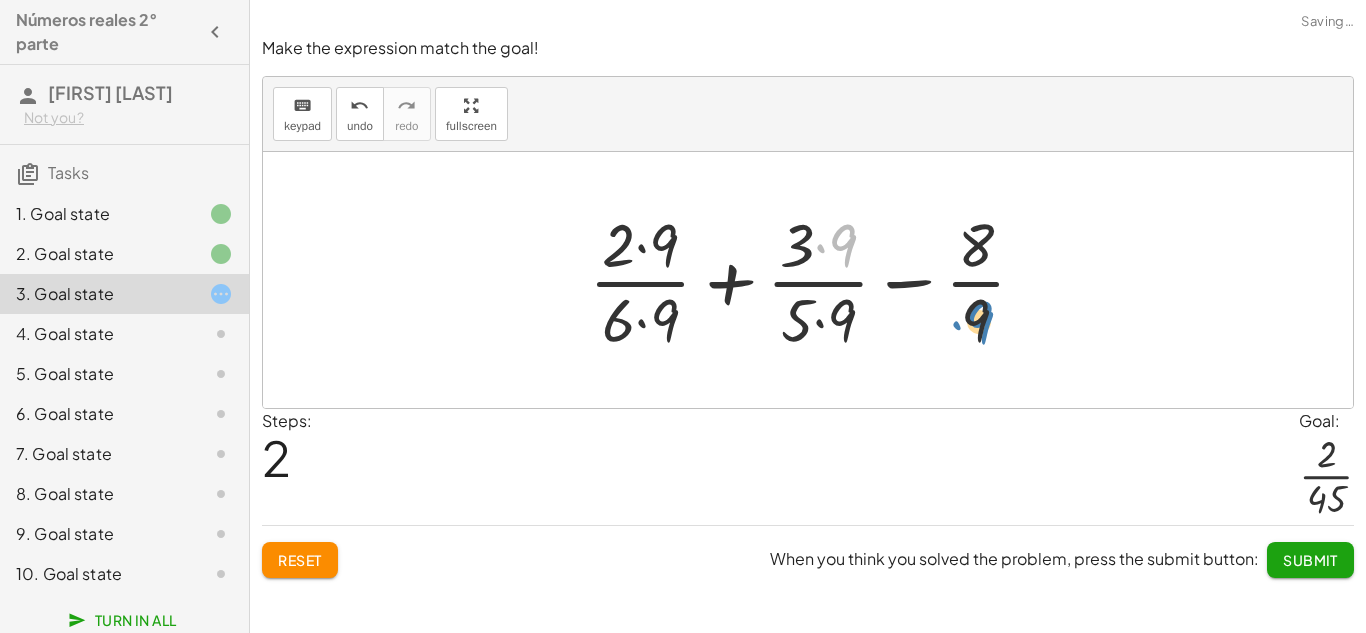drag, startPoint x: 853, startPoint y: 250, endPoint x: 980, endPoint y: 316, distance: 143.12582 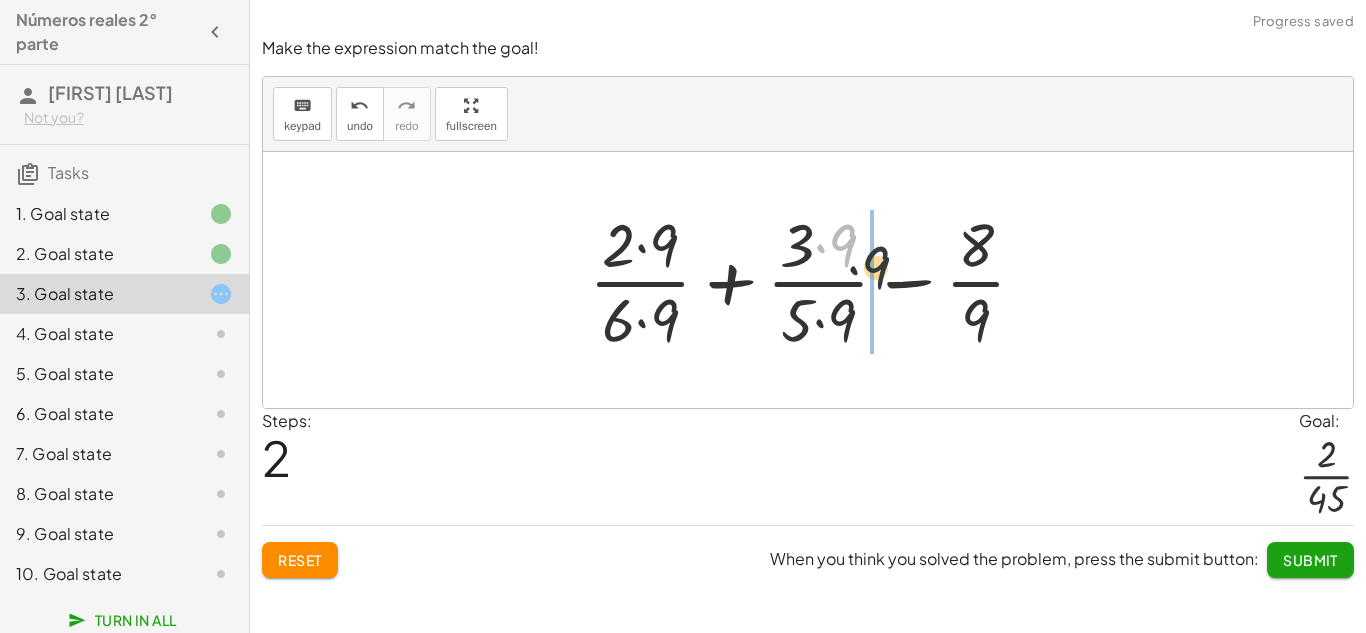 drag, startPoint x: 848, startPoint y: 237, endPoint x: 991, endPoint y: 305, distance: 158.34456 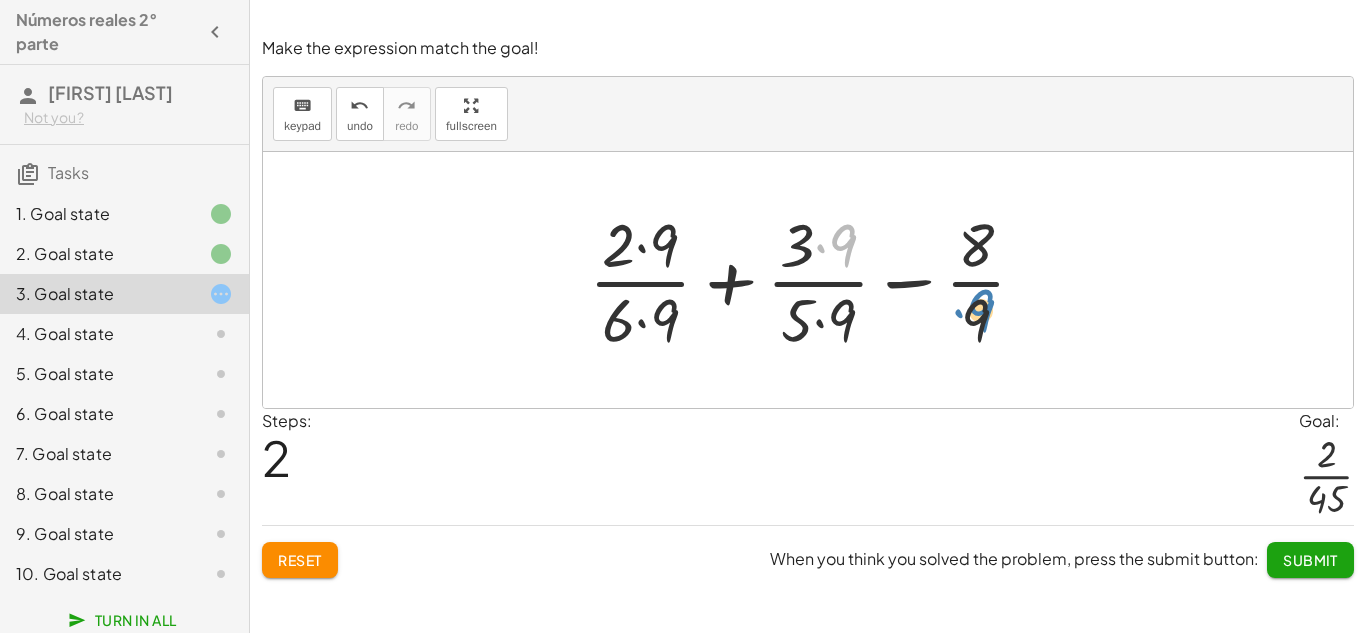 drag, startPoint x: 833, startPoint y: 257, endPoint x: 974, endPoint y: 326, distance: 156.9777 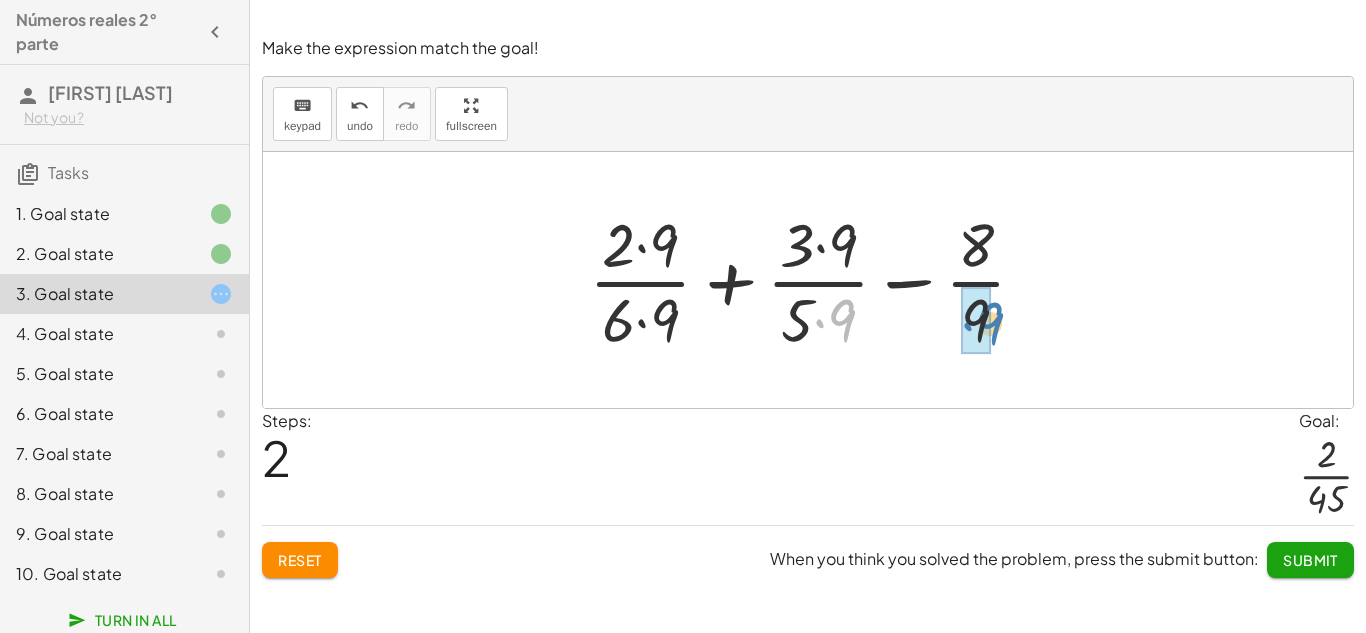 drag, startPoint x: 845, startPoint y: 323, endPoint x: 993, endPoint y: 328, distance: 148.08444 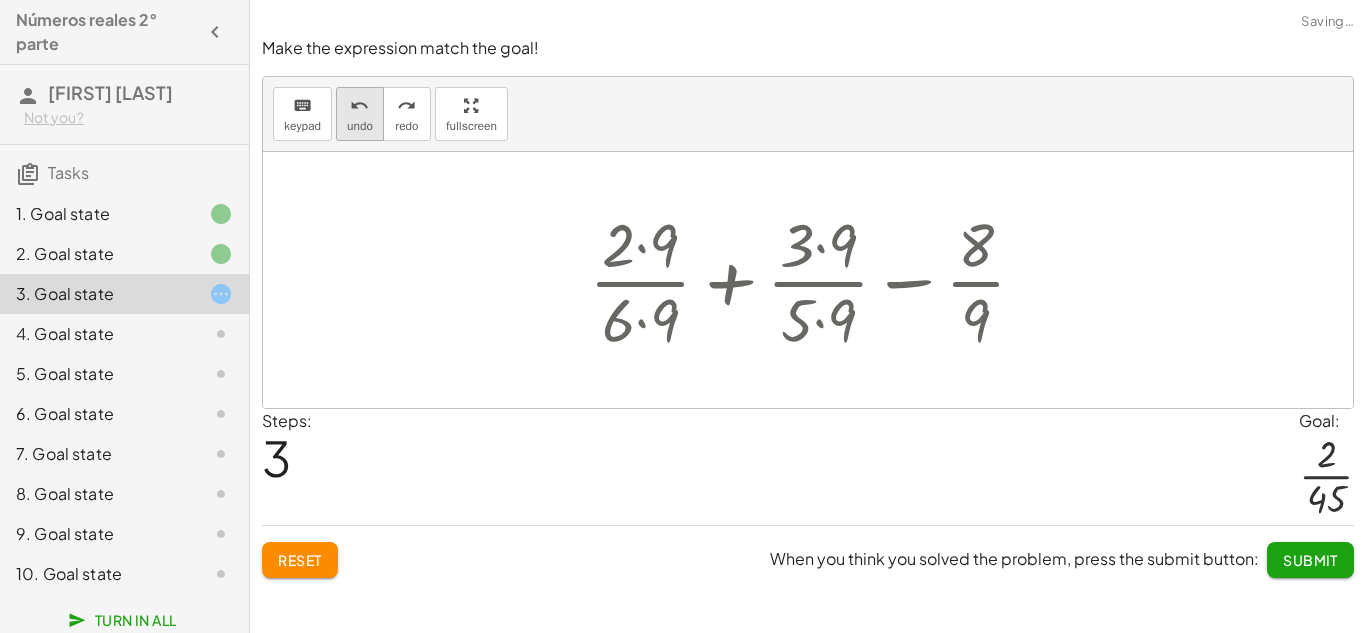 click on "undo undo" at bounding box center [360, 114] 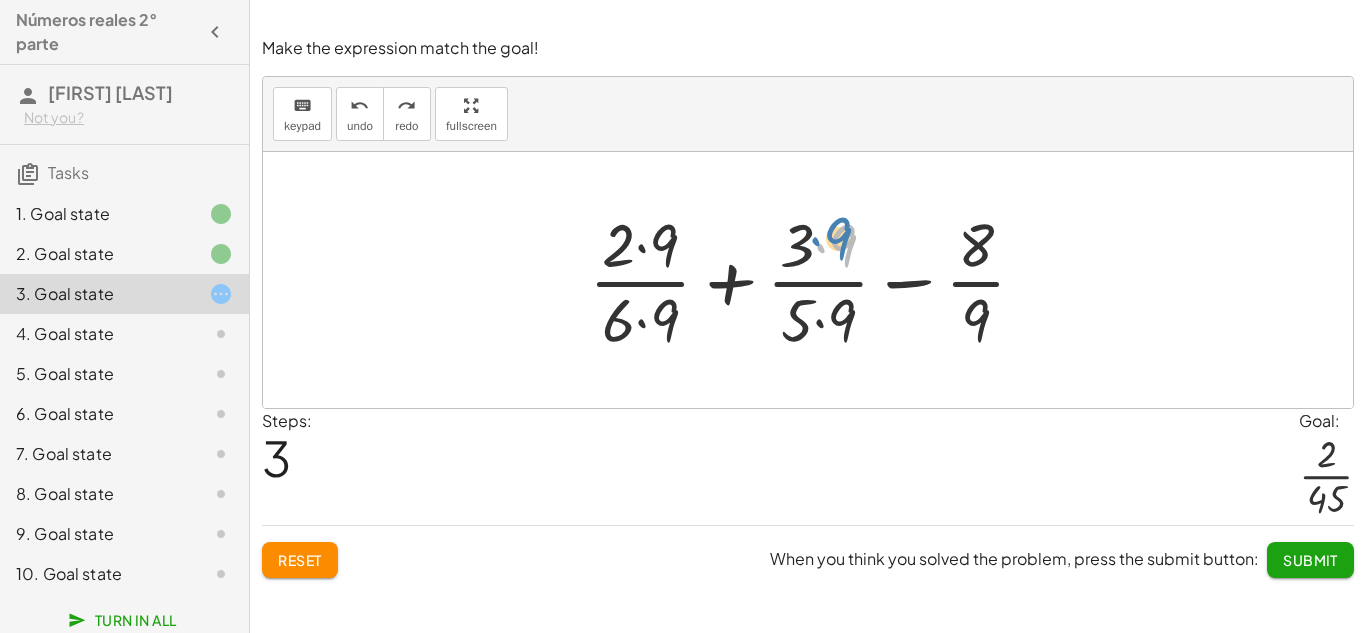 click at bounding box center [815, 280] 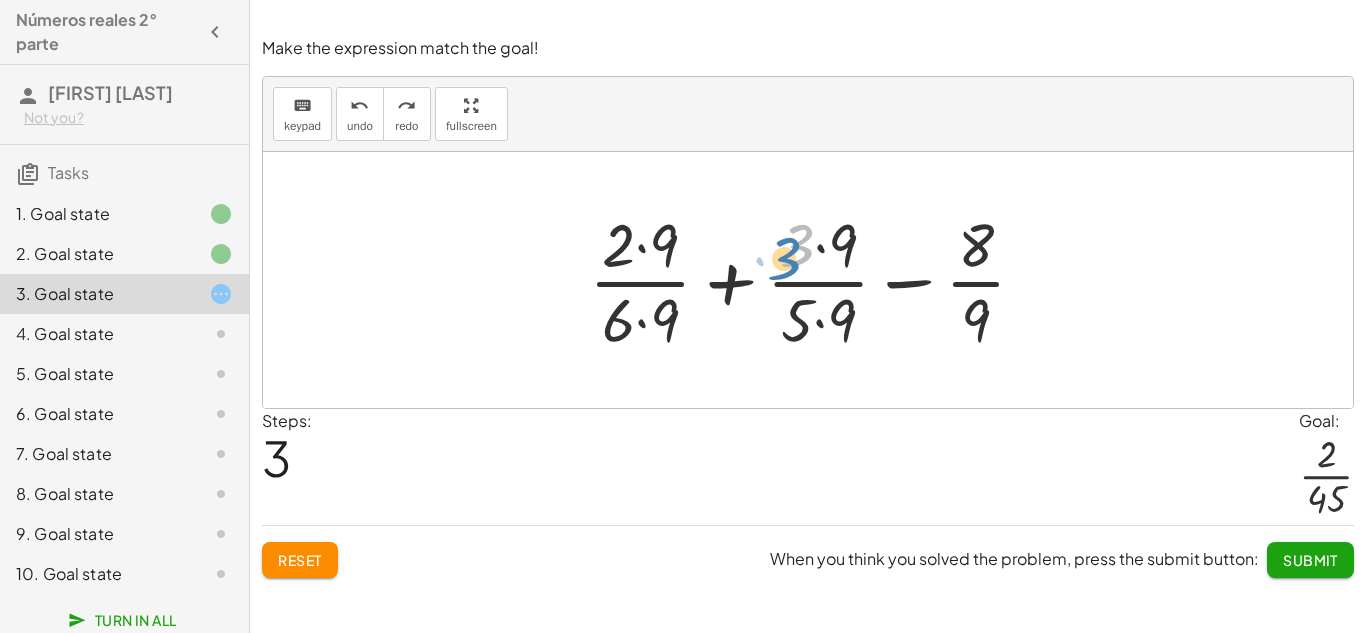 drag, startPoint x: 805, startPoint y: 250, endPoint x: 795, endPoint y: 253, distance: 10.440307 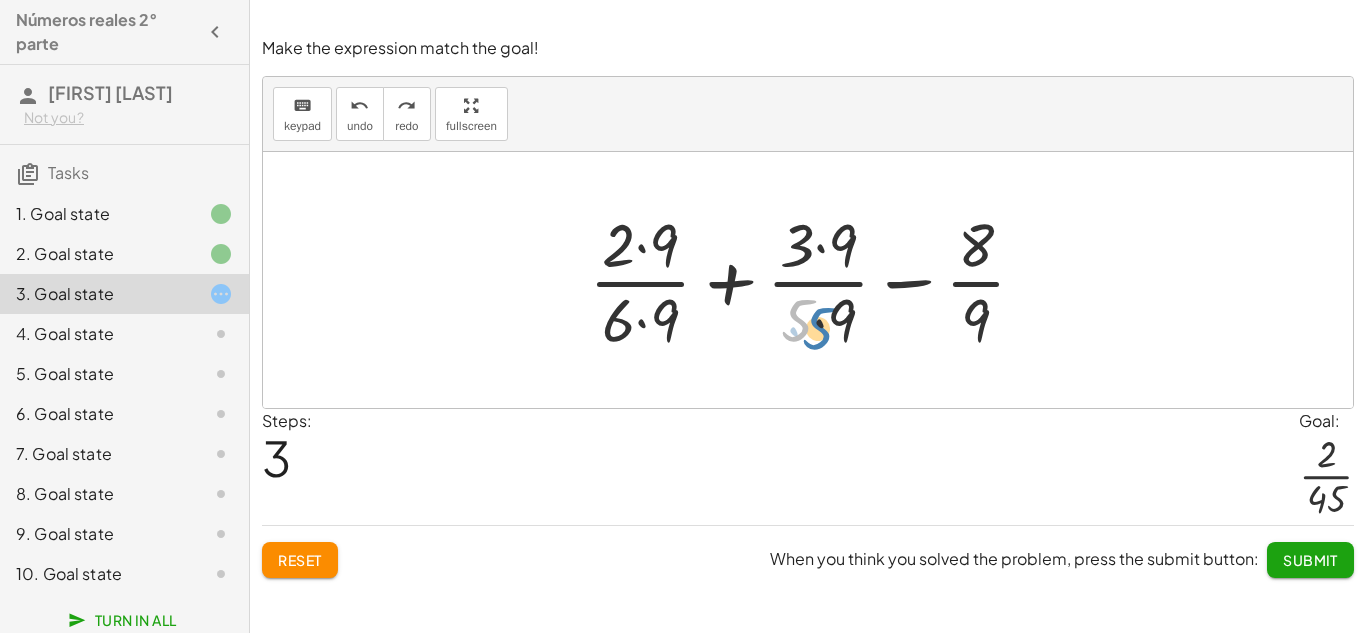 click at bounding box center [815, 280] 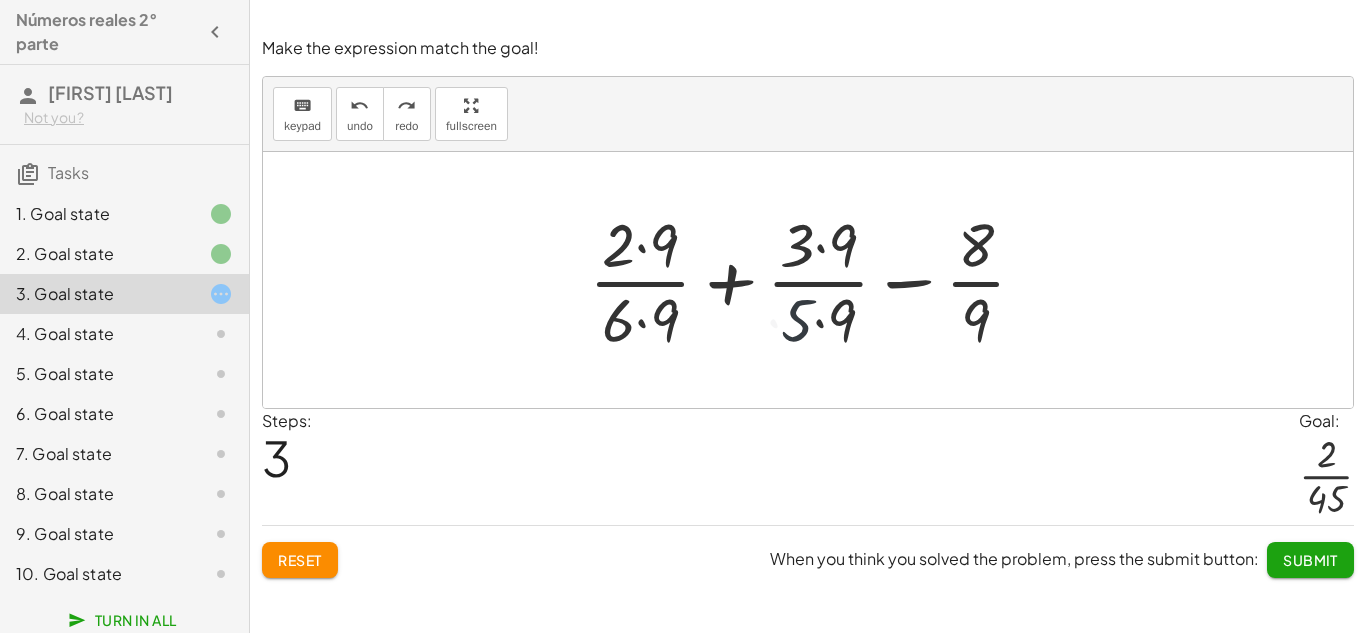 click at bounding box center (815, 280) 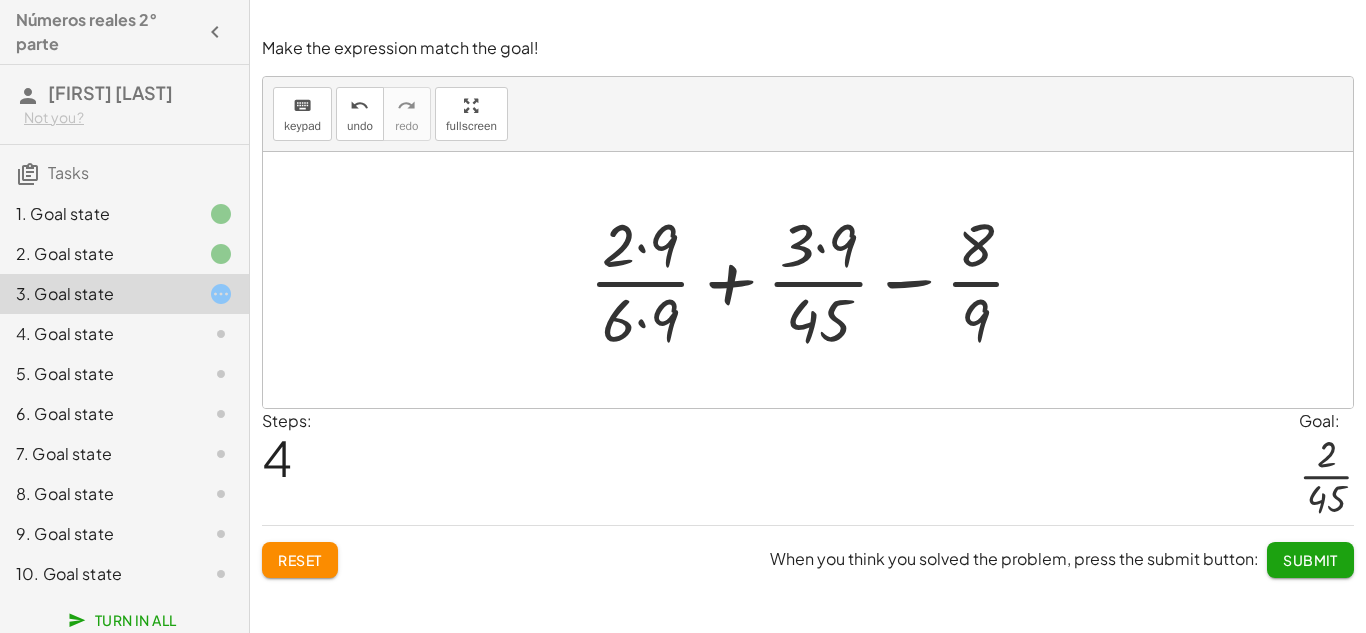 click on "Reset" 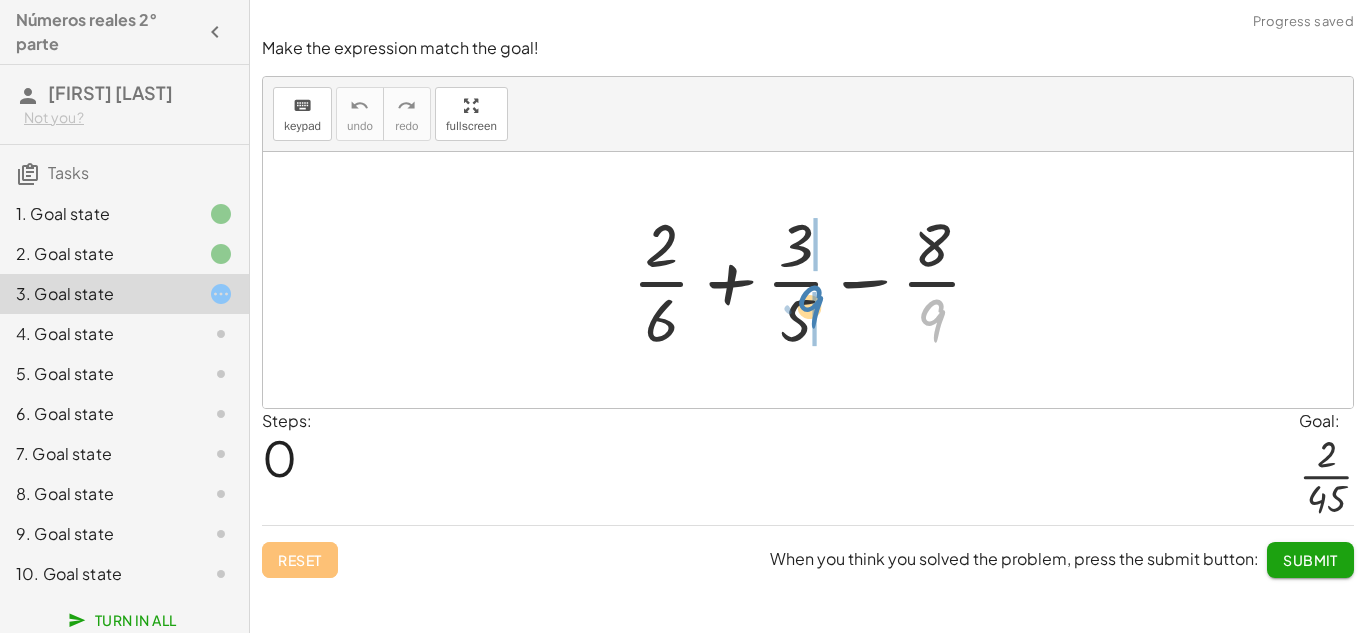 drag, startPoint x: 941, startPoint y: 327, endPoint x: 819, endPoint y: 313, distance: 122.80065 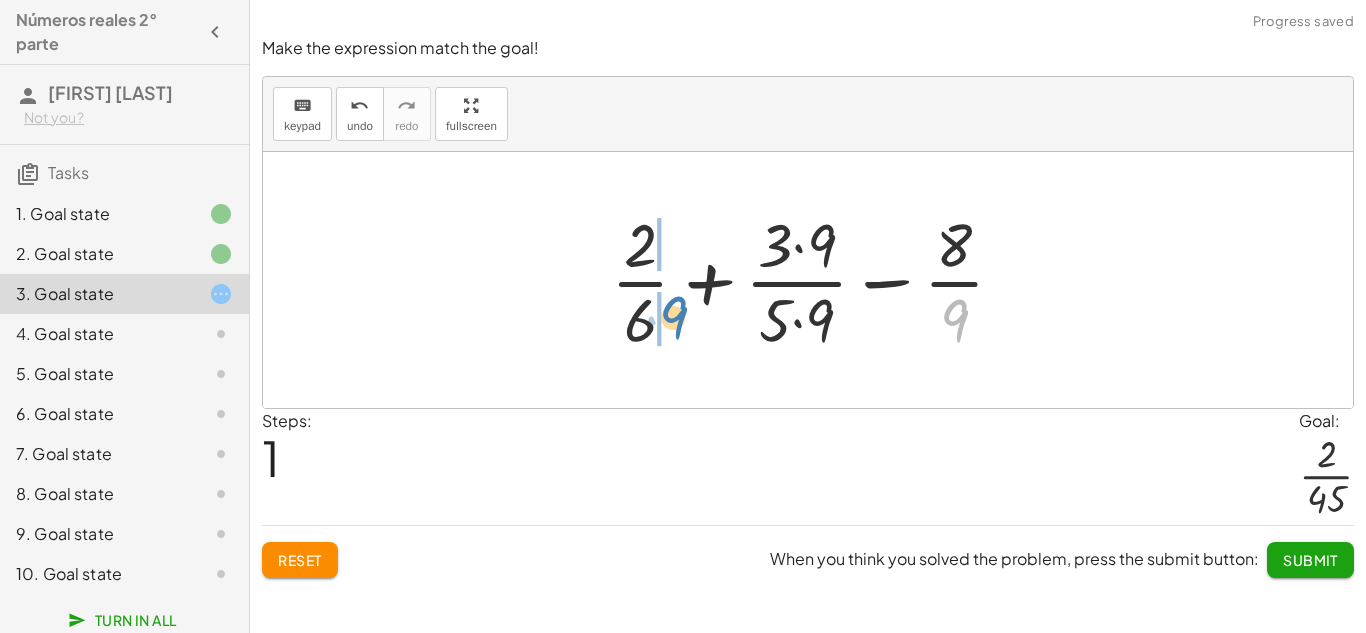drag, startPoint x: 954, startPoint y: 317, endPoint x: 669, endPoint y: 311, distance: 285.06314 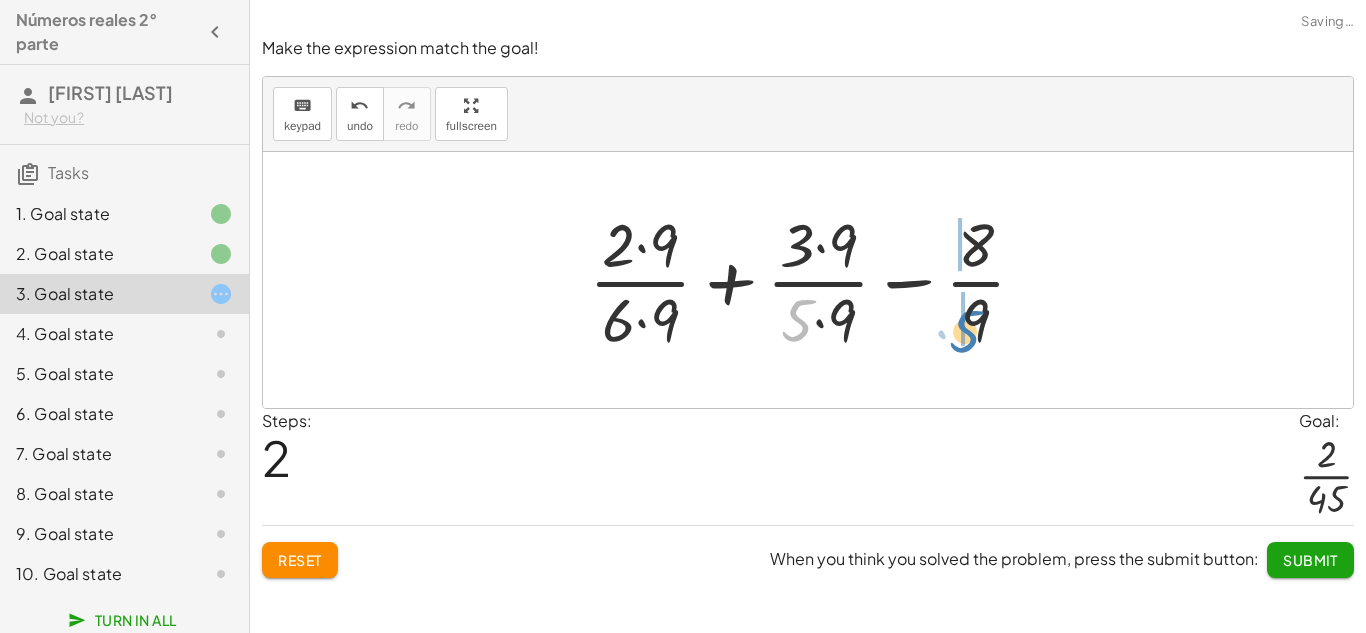 drag, startPoint x: 794, startPoint y: 323, endPoint x: 960, endPoint y: 324, distance: 166.003 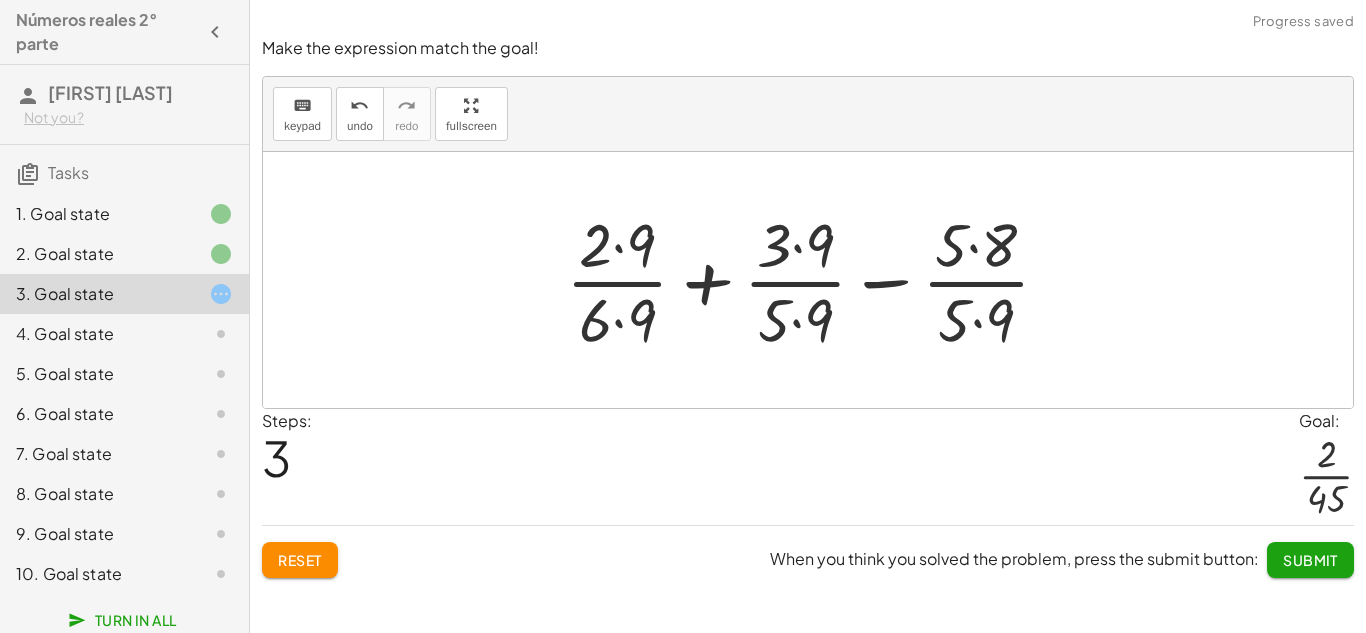 click at bounding box center [816, 280] 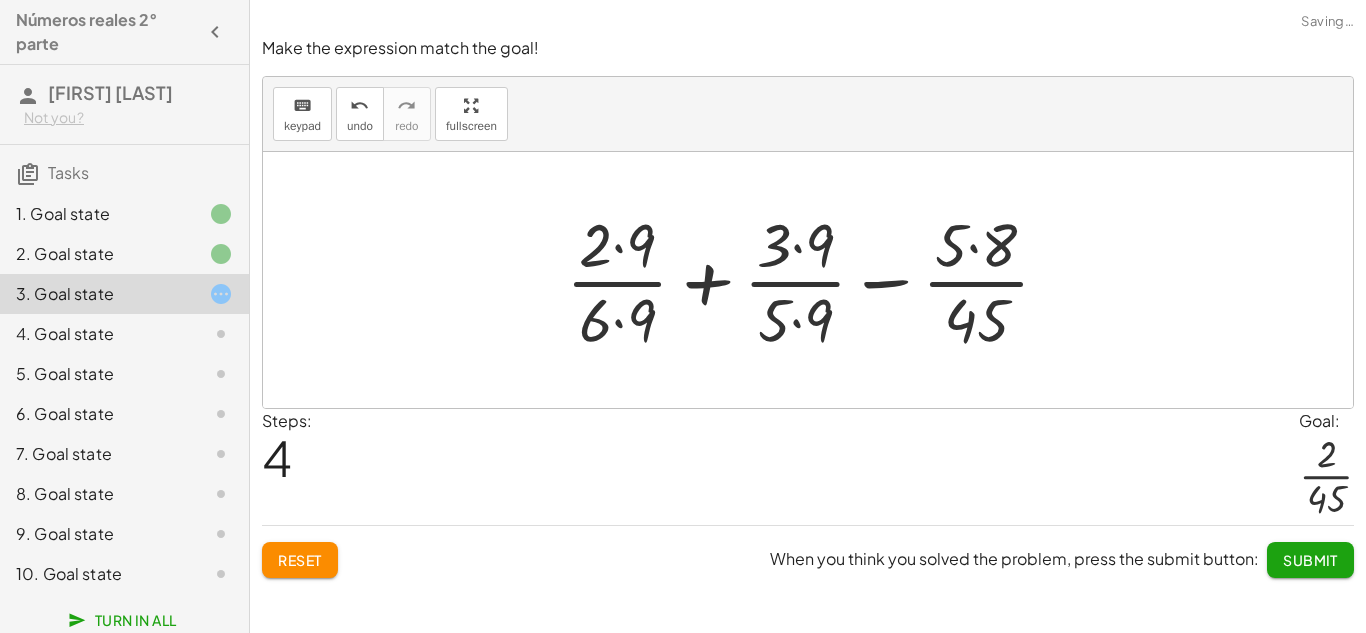 click at bounding box center (816, 280) 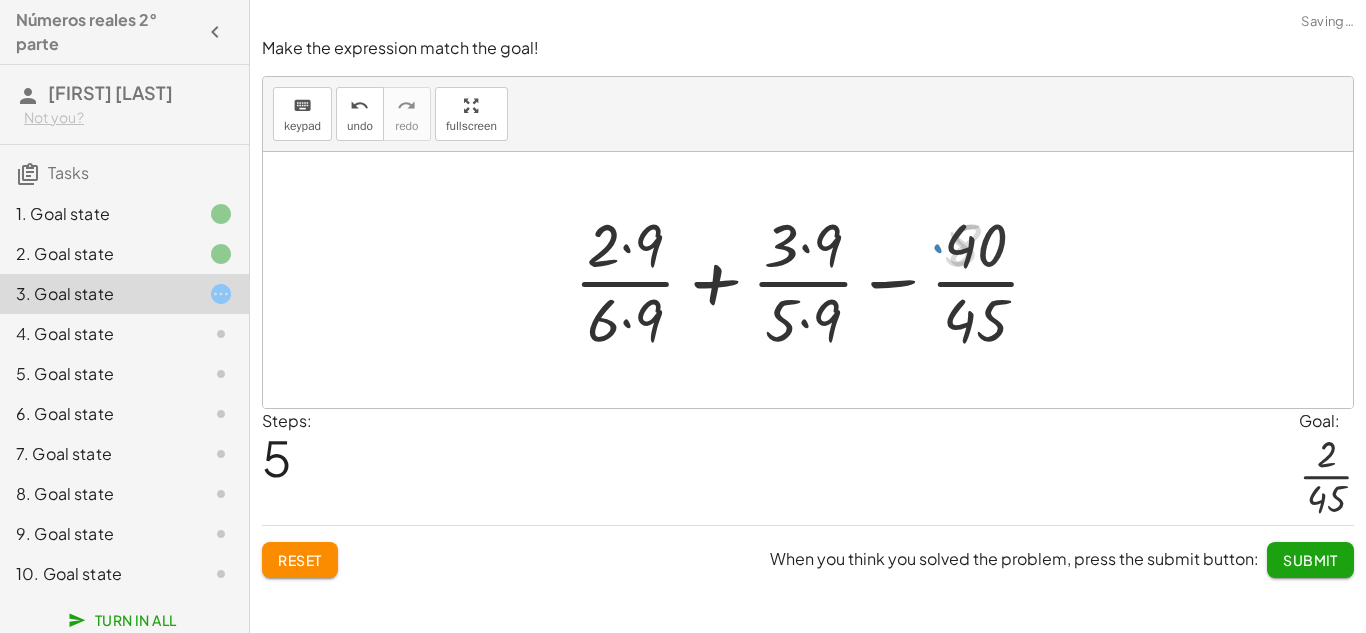 click at bounding box center (815, 280) 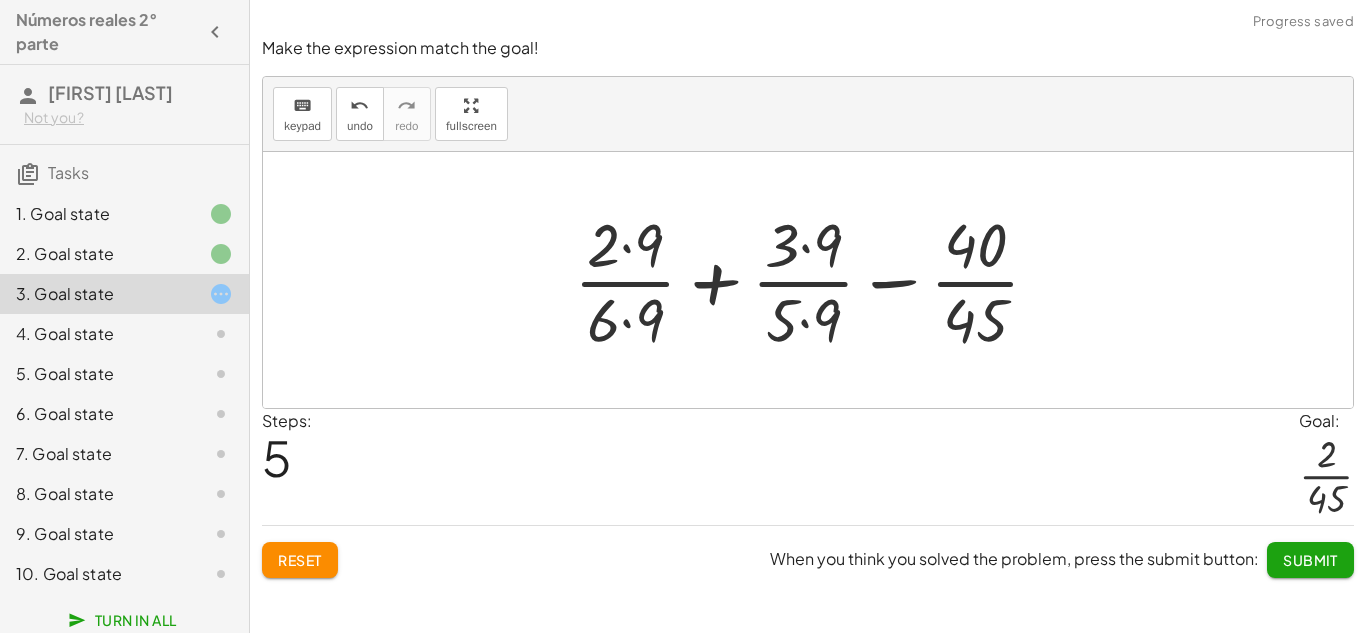 click at bounding box center (815, 280) 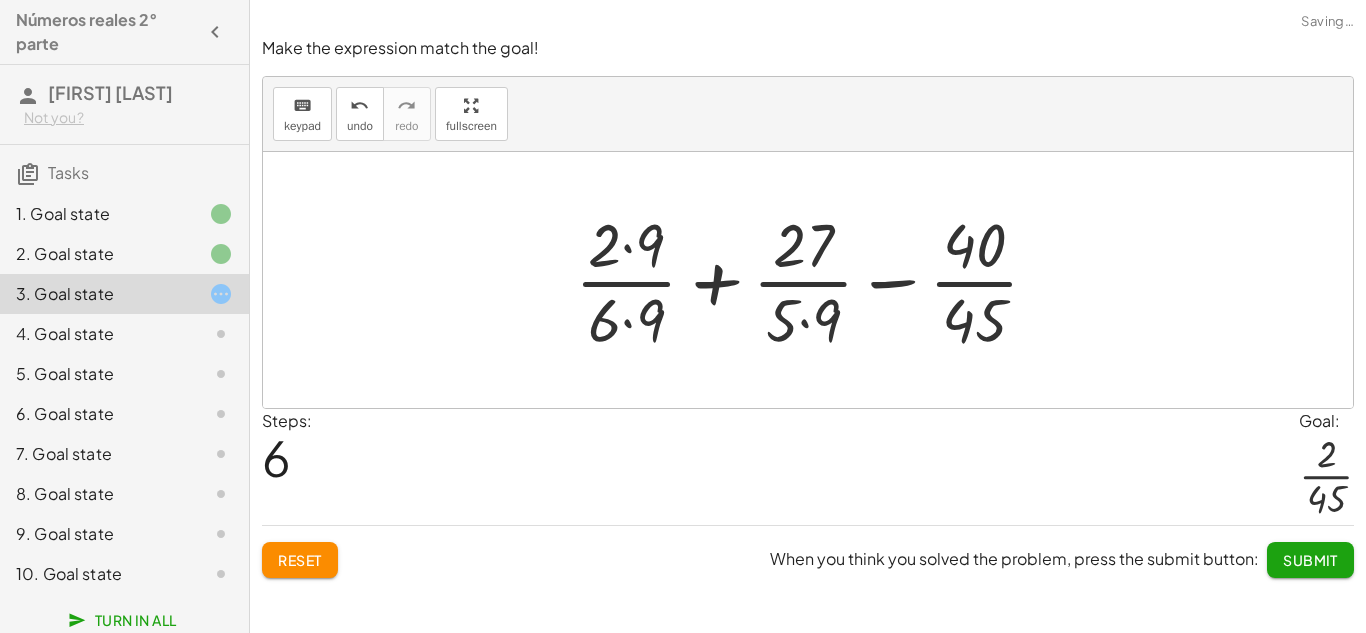 click at bounding box center (815, 280) 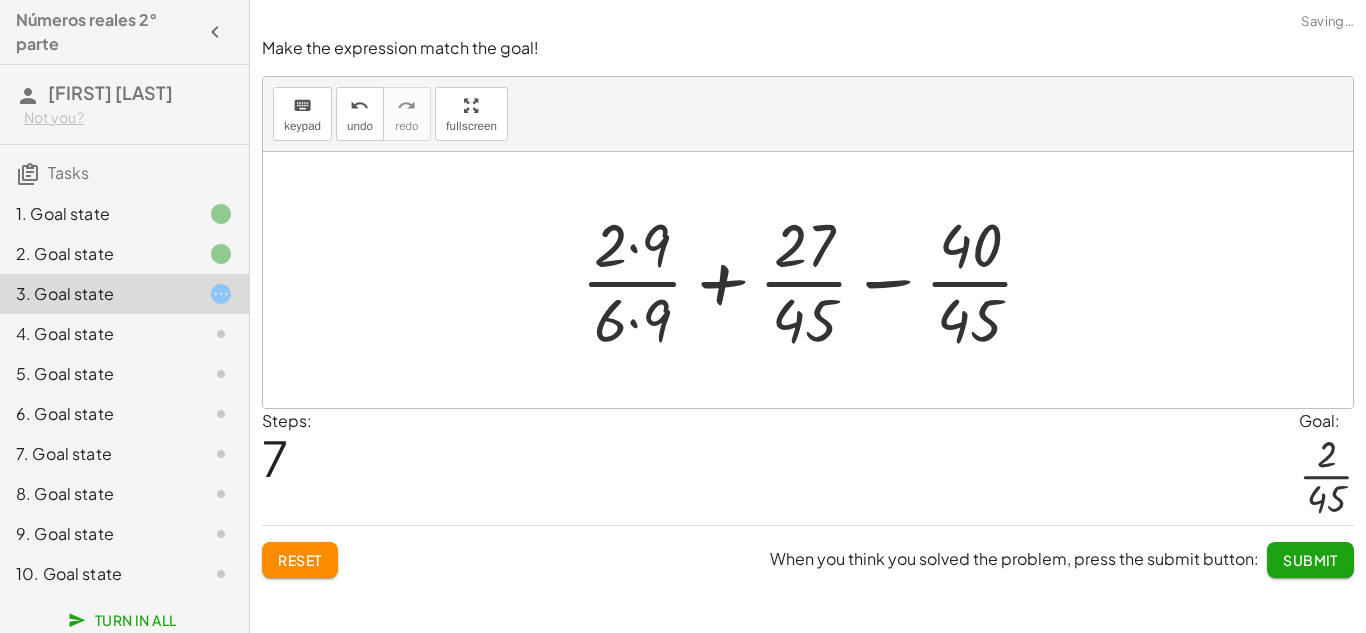 click at bounding box center [816, 280] 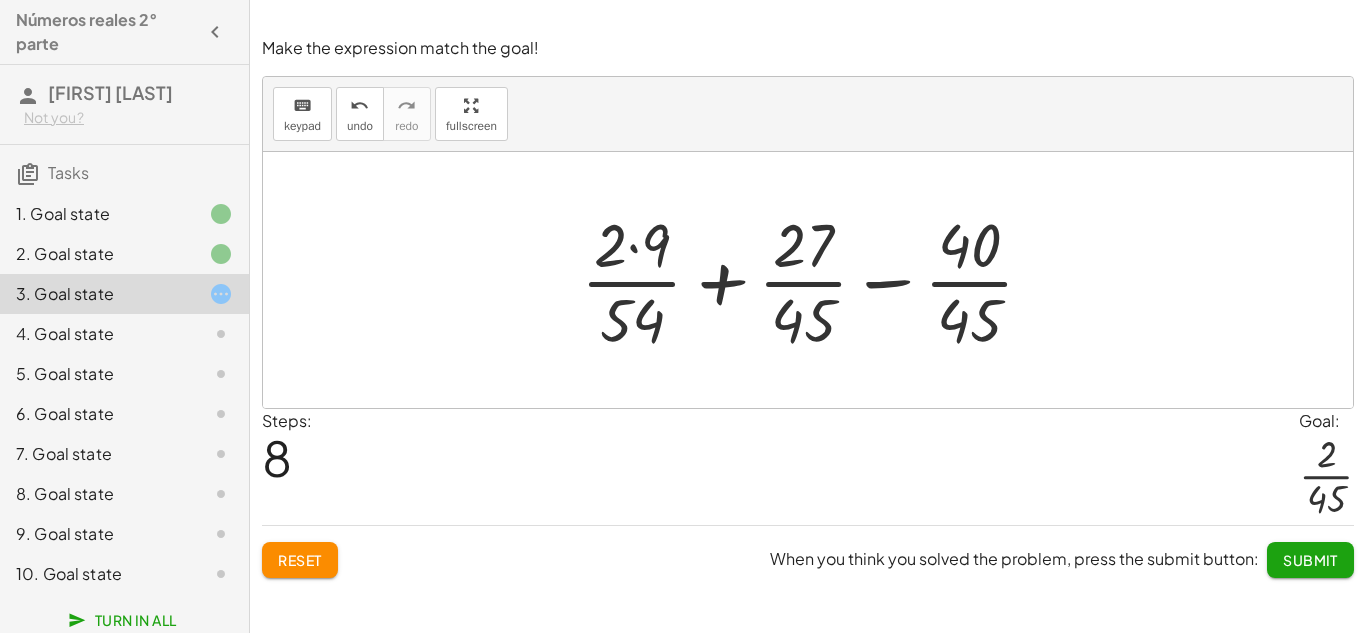 click on "Reset" 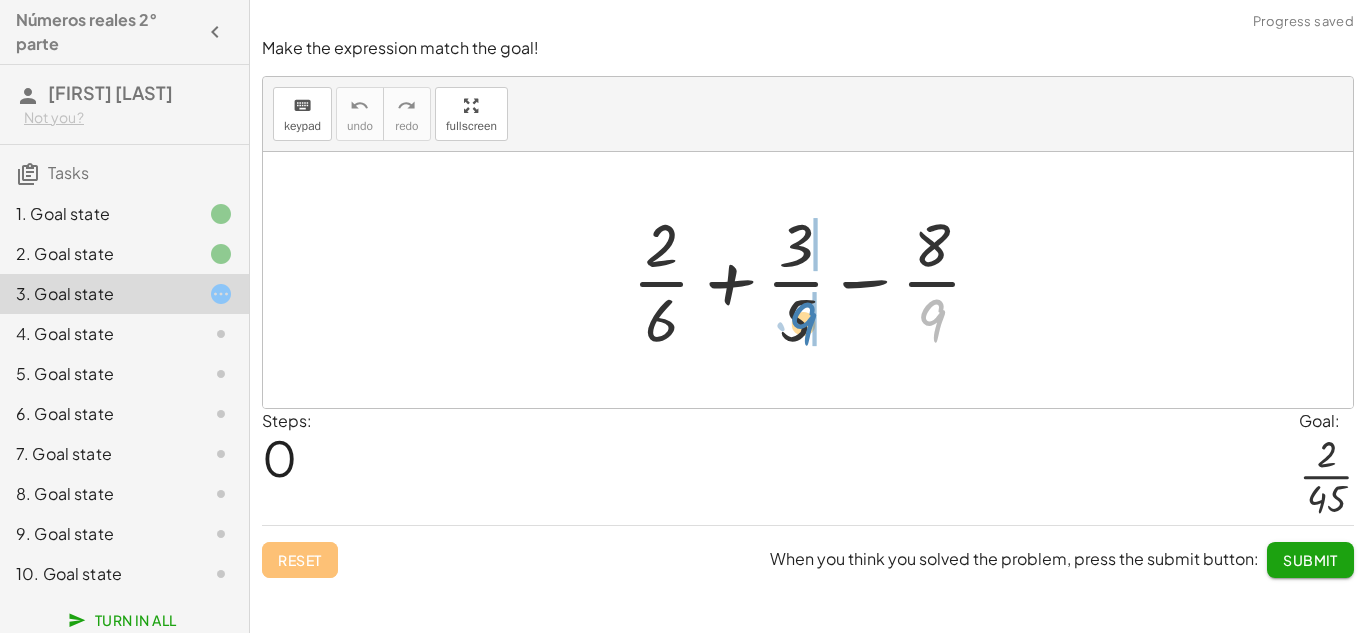 drag, startPoint x: 941, startPoint y: 314, endPoint x: 815, endPoint y: 316, distance: 126.01587 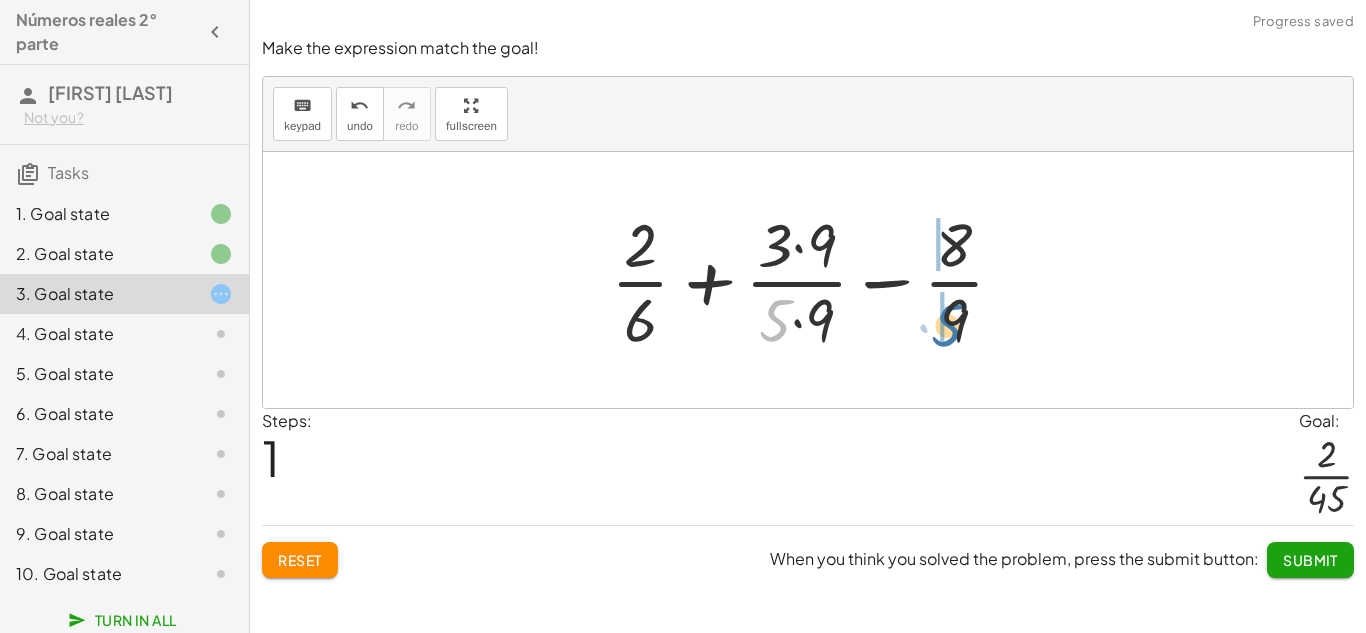 drag, startPoint x: 768, startPoint y: 315, endPoint x: 941, endPoint y: 320, distance: 173.07224 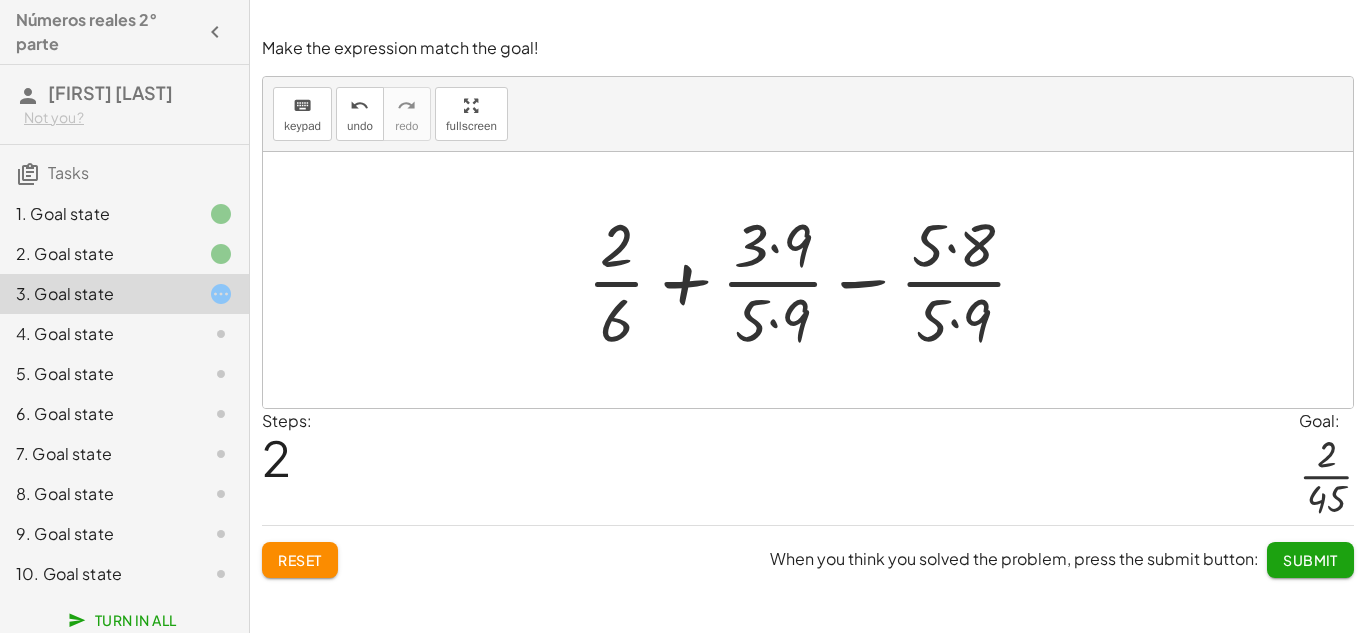 click at bounding box center (815, 280) 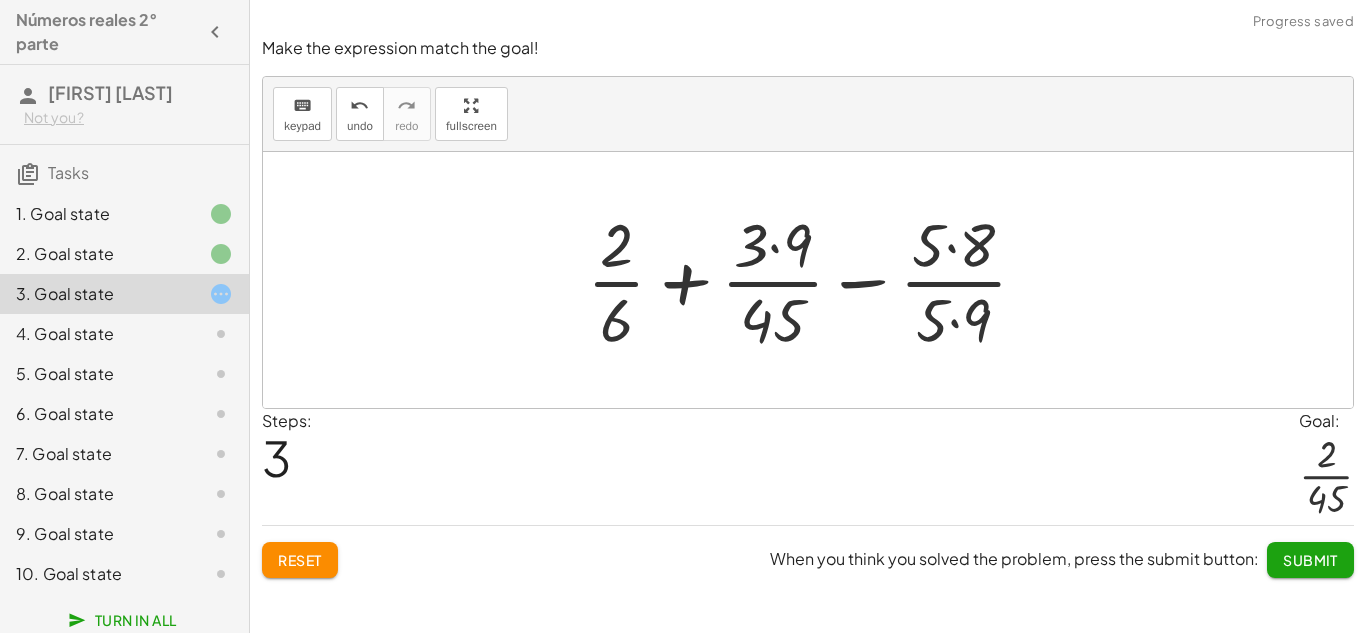click at bounding box center (815, 280) 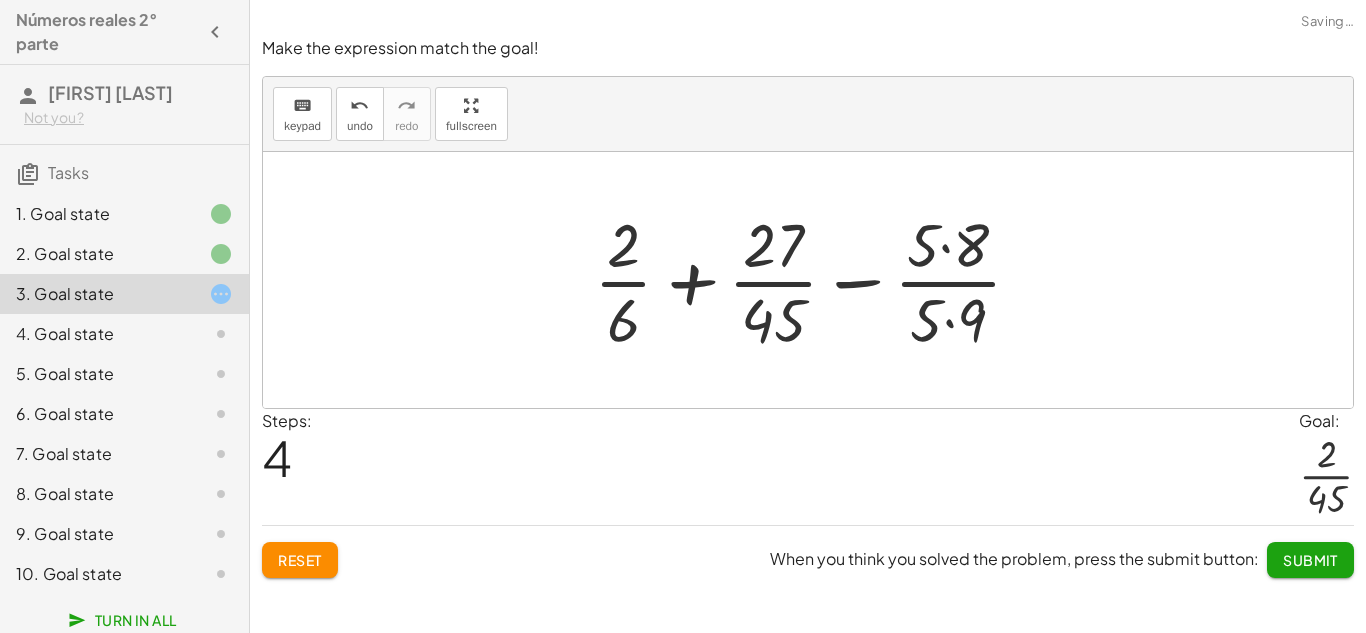 click at bounding box center (816, 280) 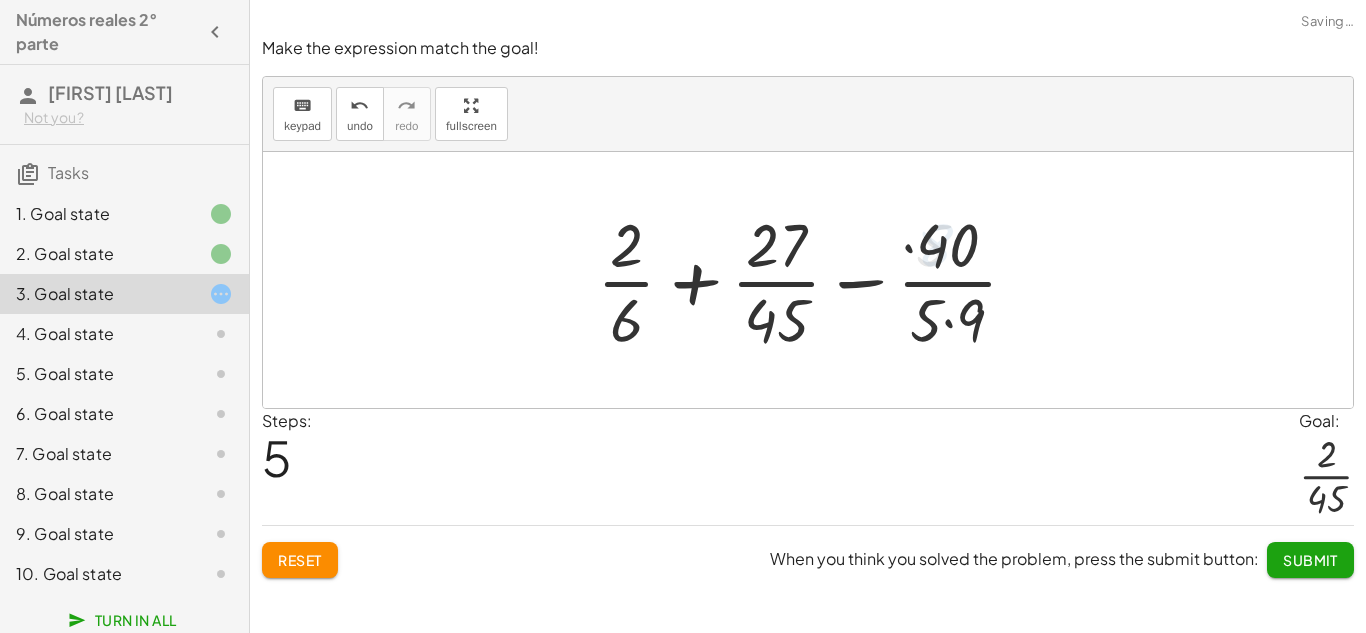 click at bounding box center (815, 280) 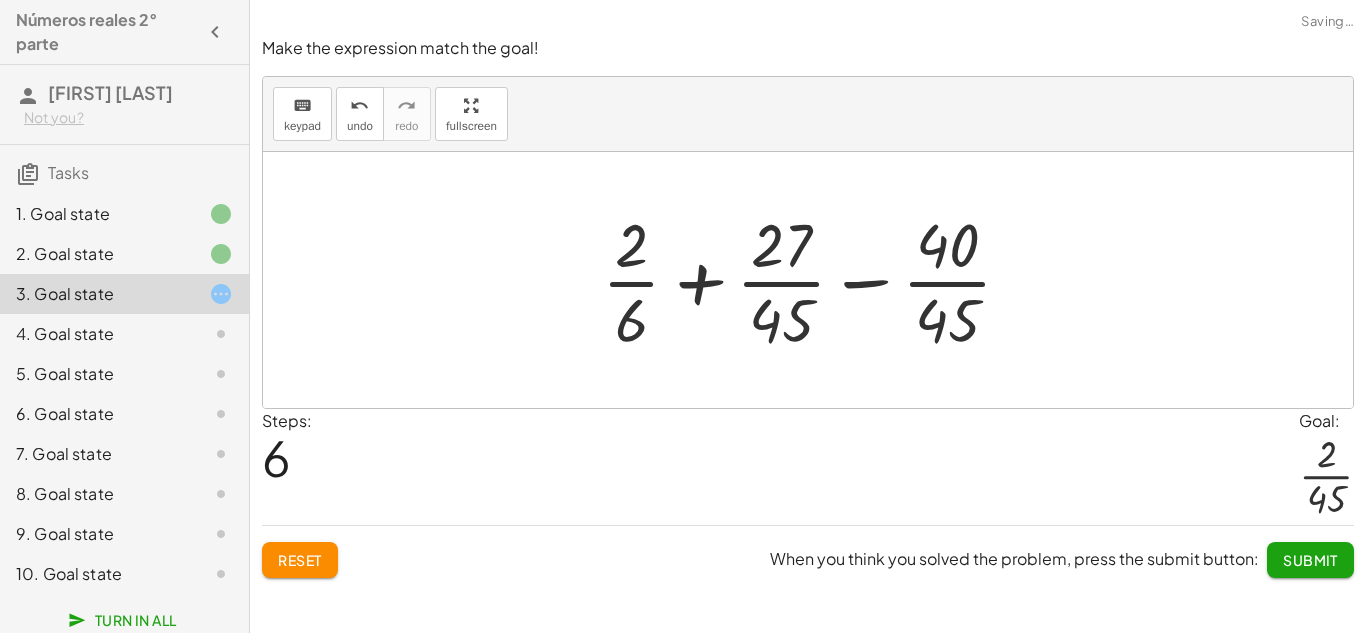 click at bounding box center [815, 280] 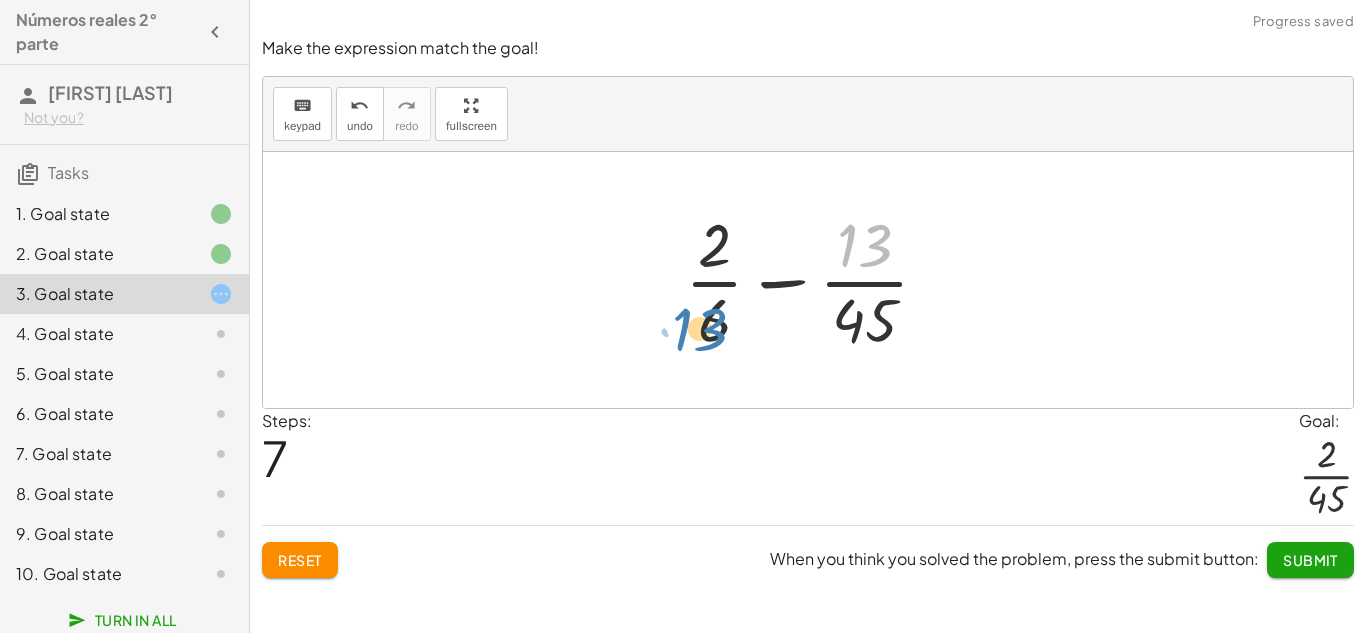 drag, startPoint x: 866, startPoint y: 254, endPoint x: 699, endPoint y: 337, distance: 186.4886 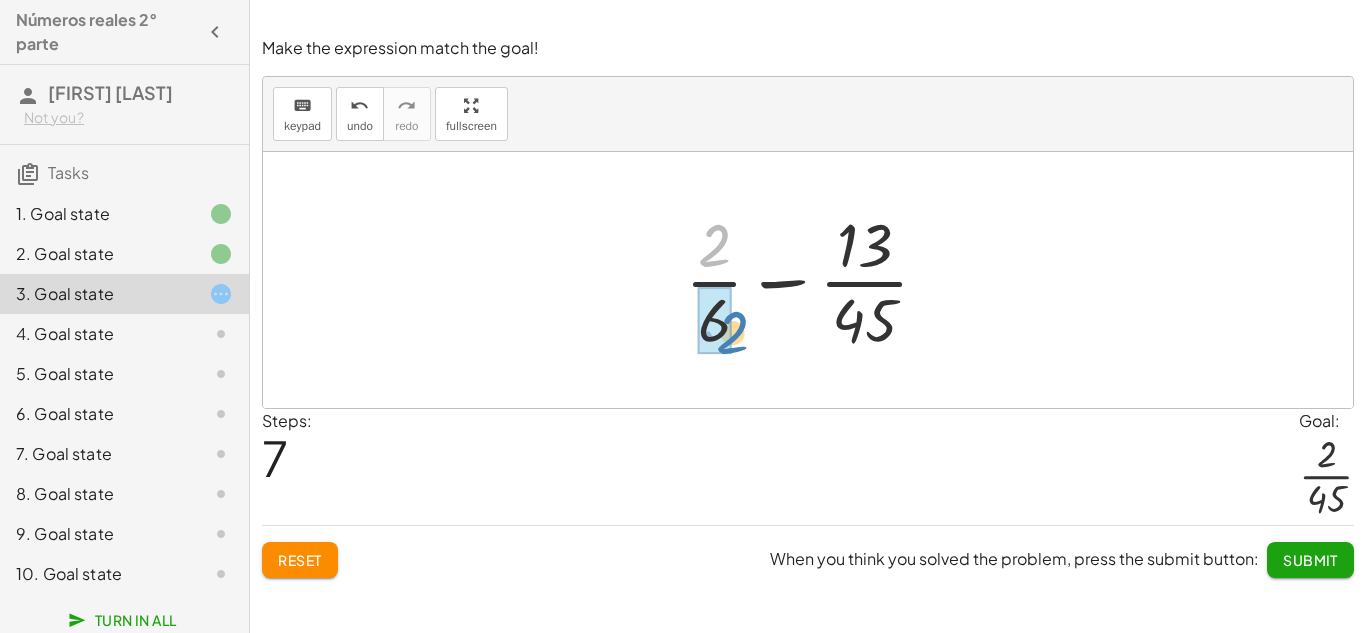 drag, startPoint x: 696, startPoint y: 250, endPoint x: 714, endPoint y: 337, distance: 88.84256 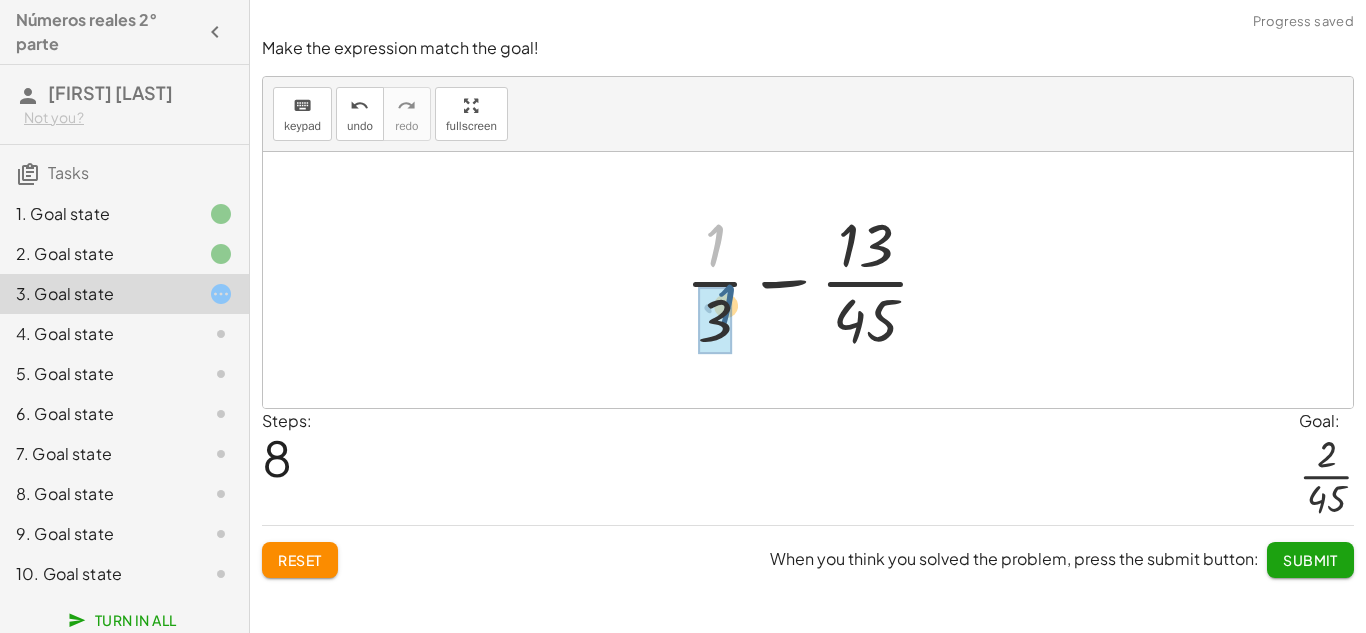drag, startPoint x: 717, startPoint y: 259, endPoint x: 732, endPoint y: 323, distance: 65.734314 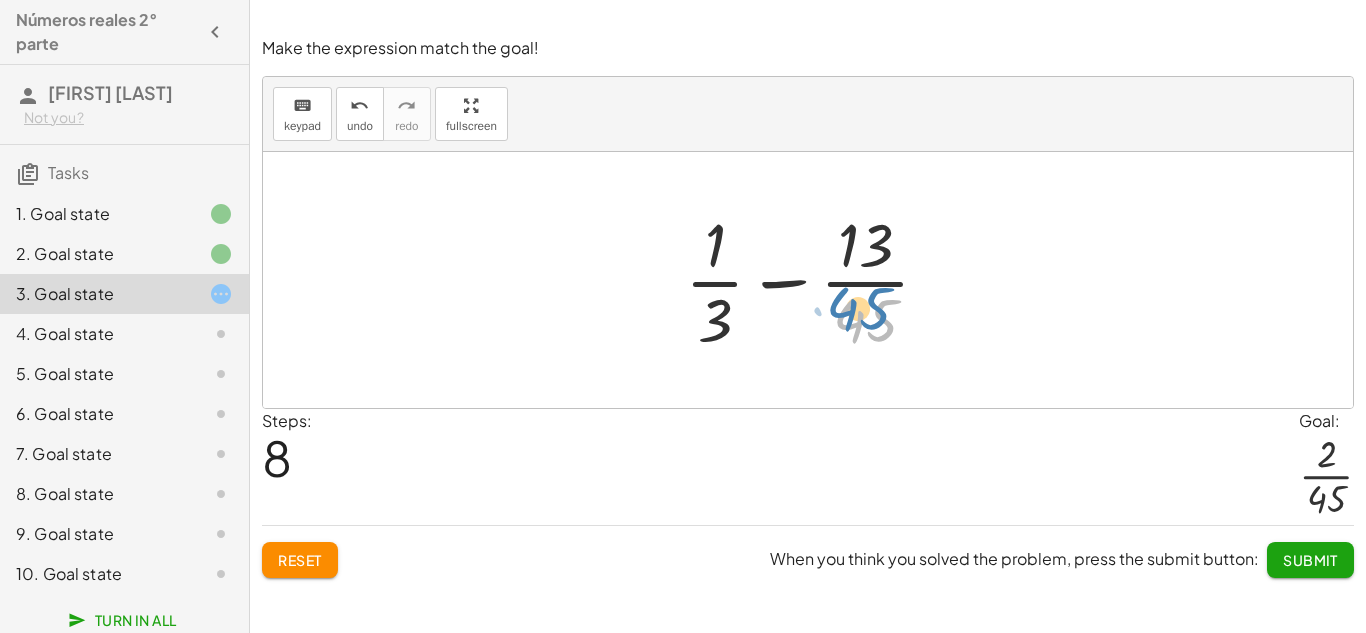 drag, startPoint x: 882, startPoint y: 327, endPoint x: 879, endPoint y: 317, distance: 10.440307 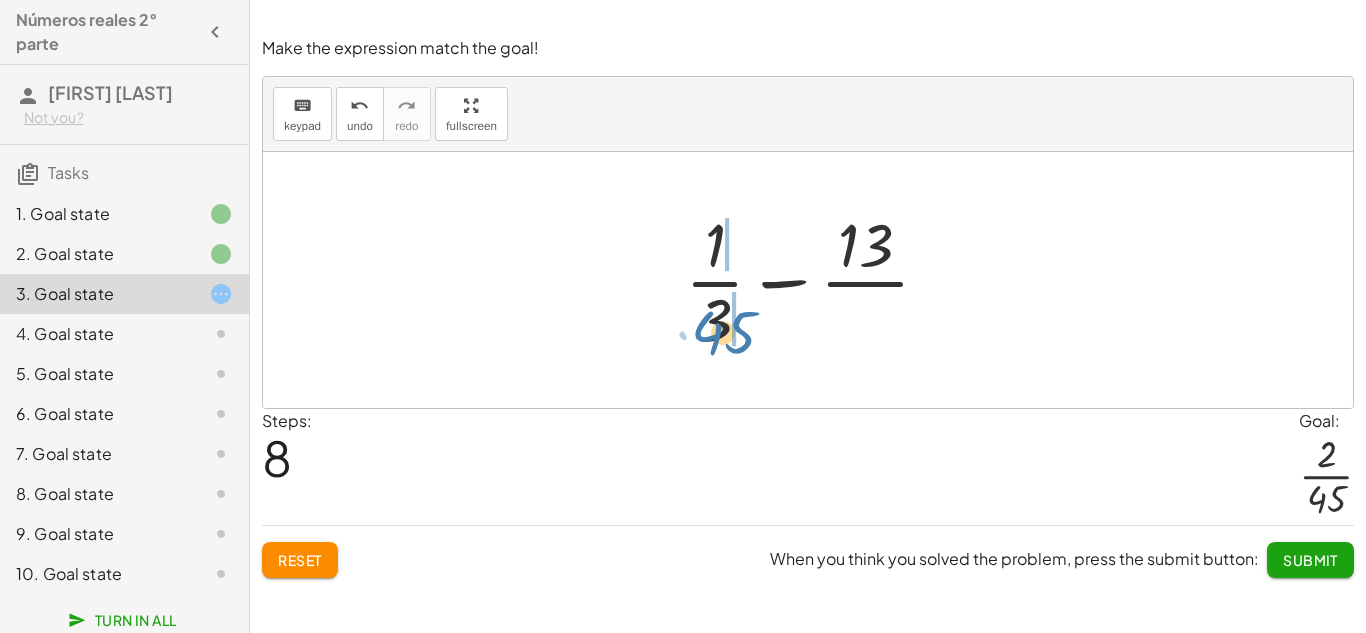 drag, startPoint x: 880, startPoint y: 319, endPoint x: 736, endPoint y: 332, distance: 144.58562 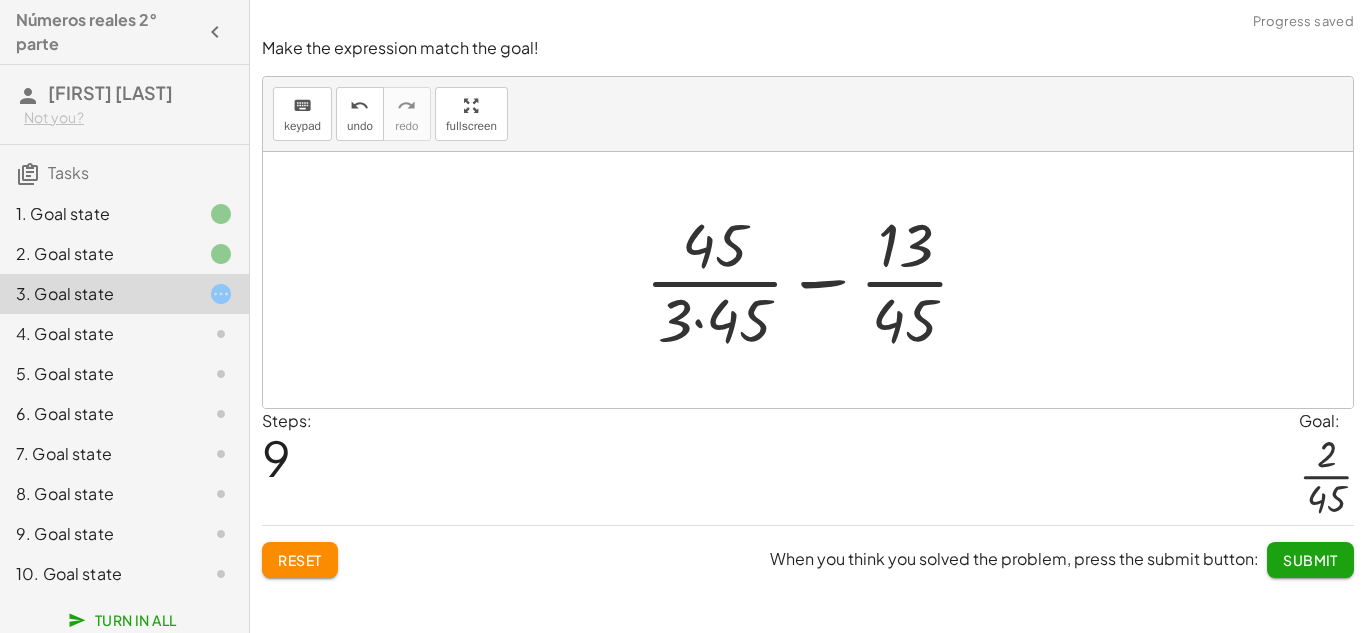 click at bounding box center [815, 280] 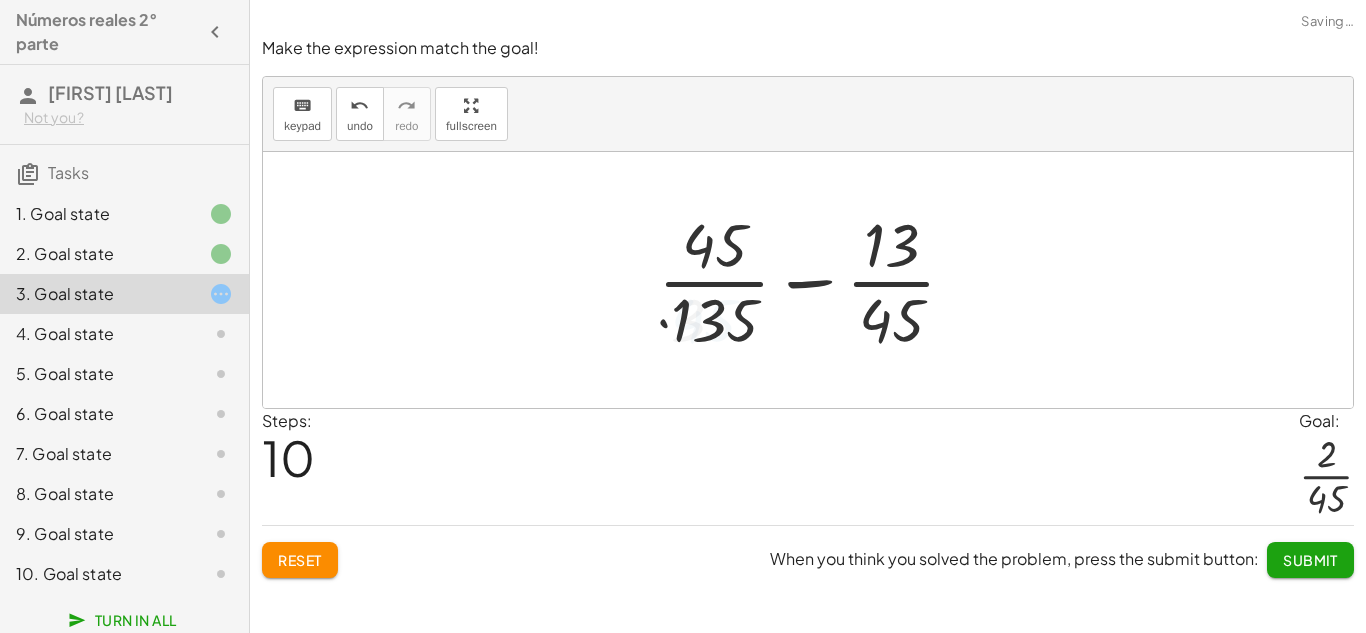 click at bounding box center [815, 280] 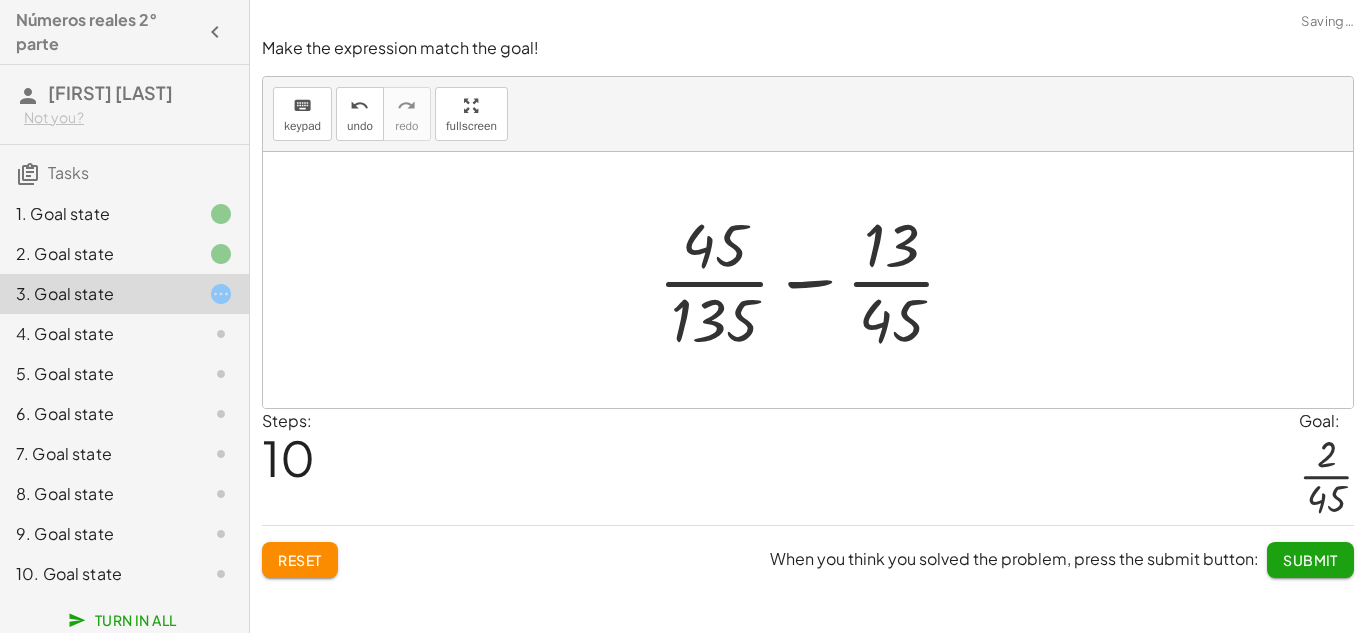 click at bounding box center (815, 280) 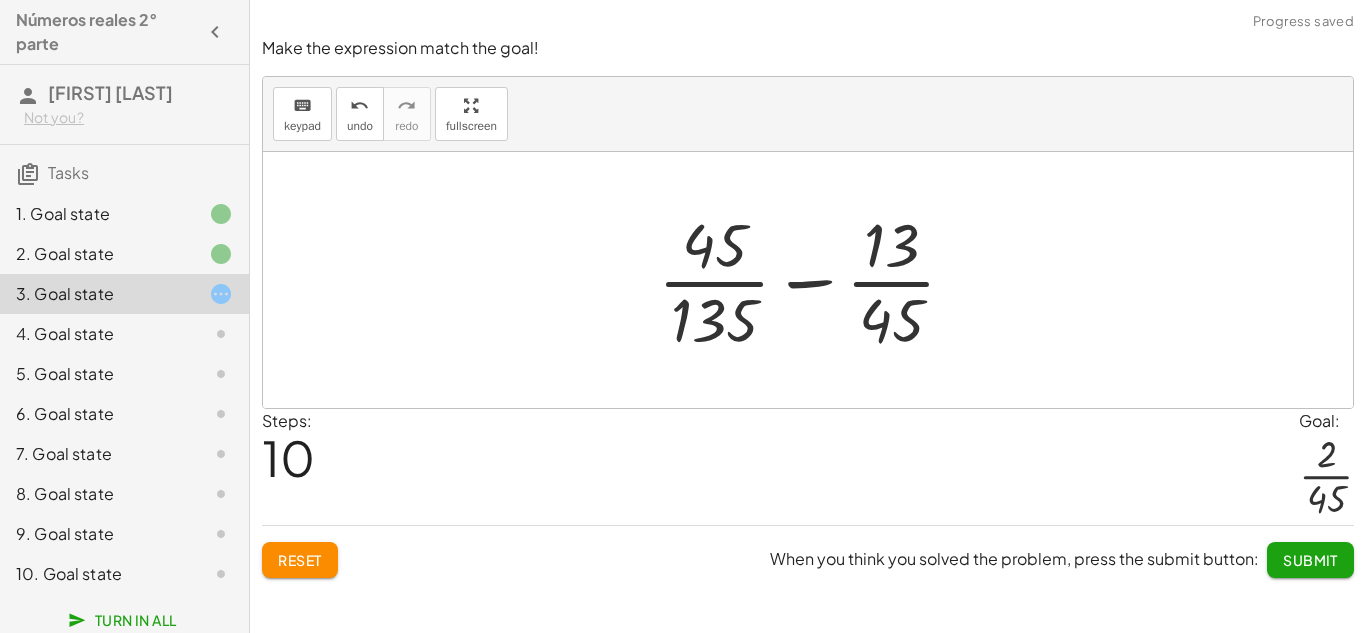 click on "Reset" 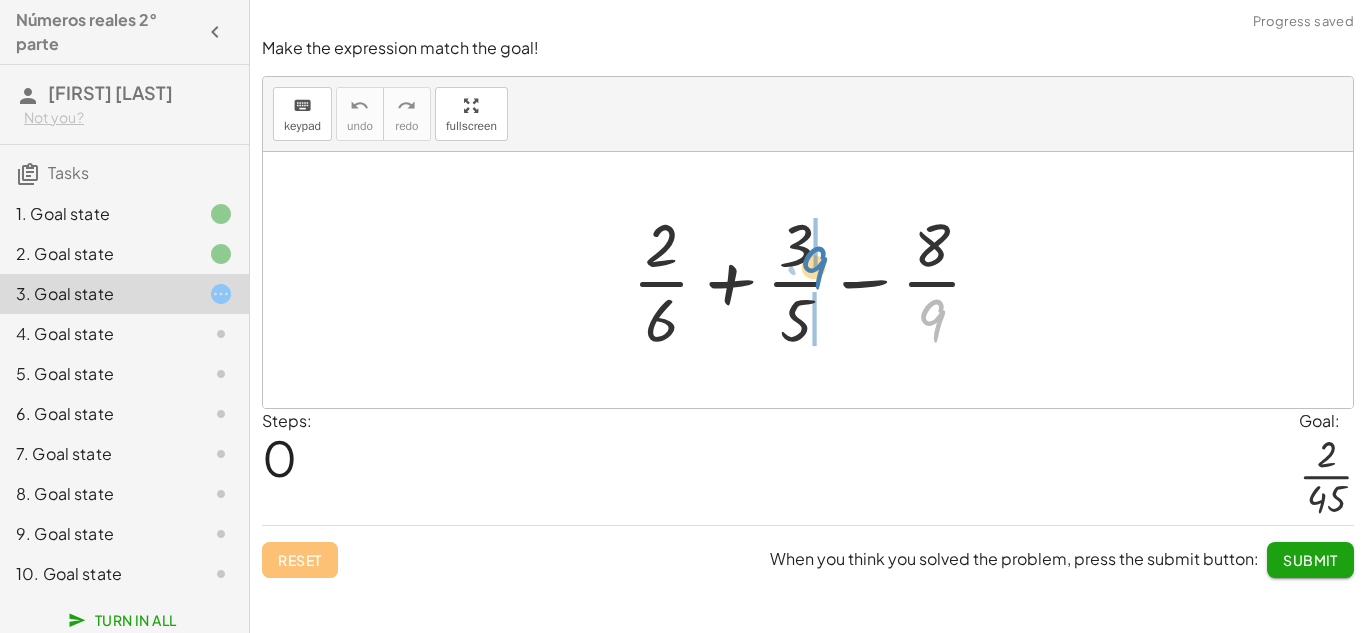 drag, startPoint x: 936, startPoint y: 320, endPoint x: 819, endPoint y: 258, distance: 132.41223 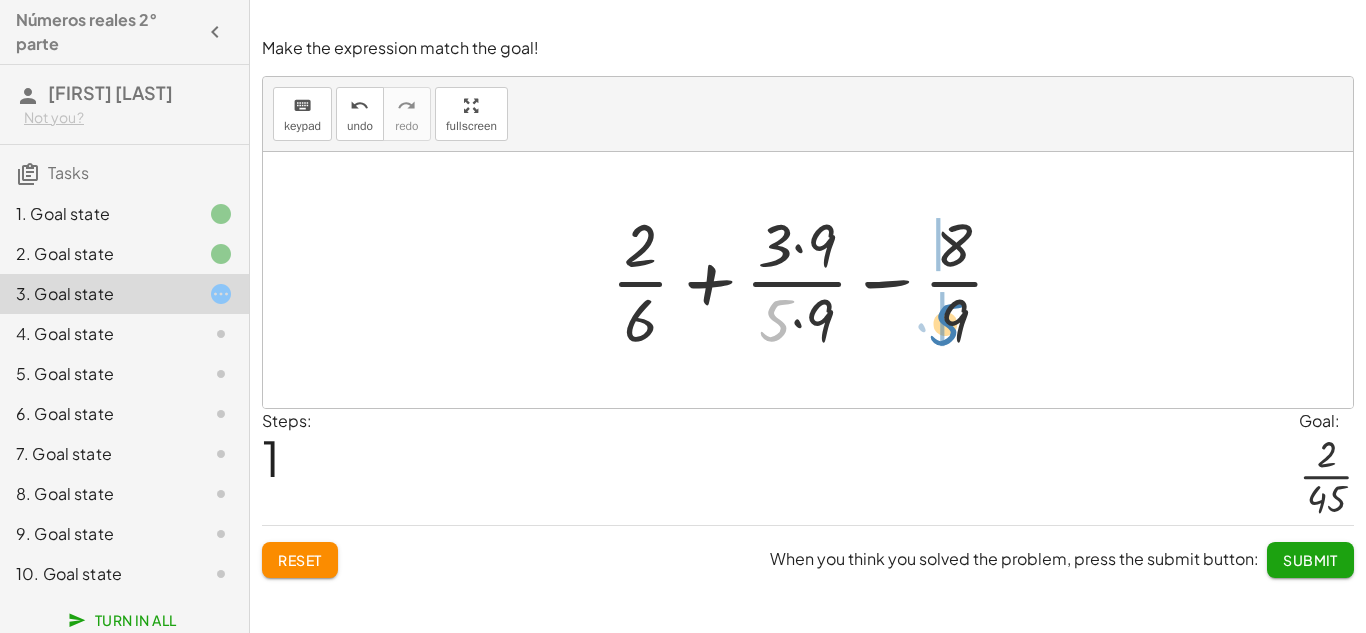 drag, startPoint x: 773, startPoint y: 310, endPoint x: 943, endPoint y: 314, distance: 170.04706 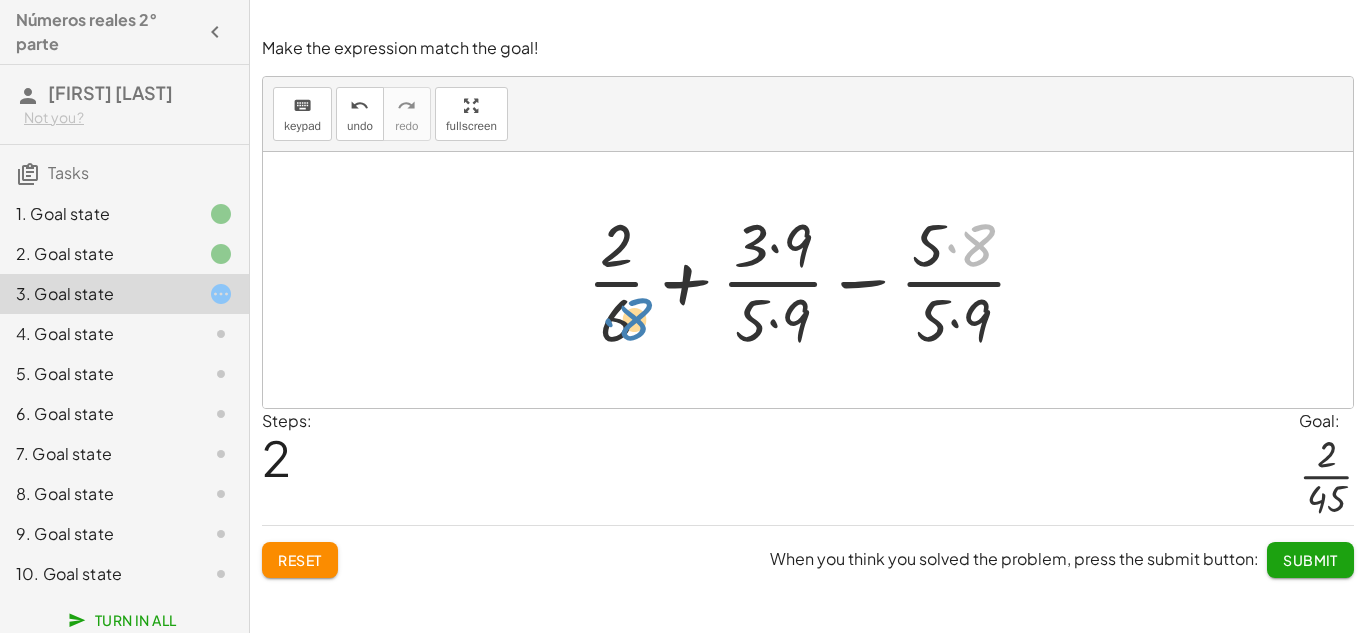 drag, startPoint x: 988, startPoint y: 249, endPoint x: 647, endPoint y: 320, distance: 348.31308 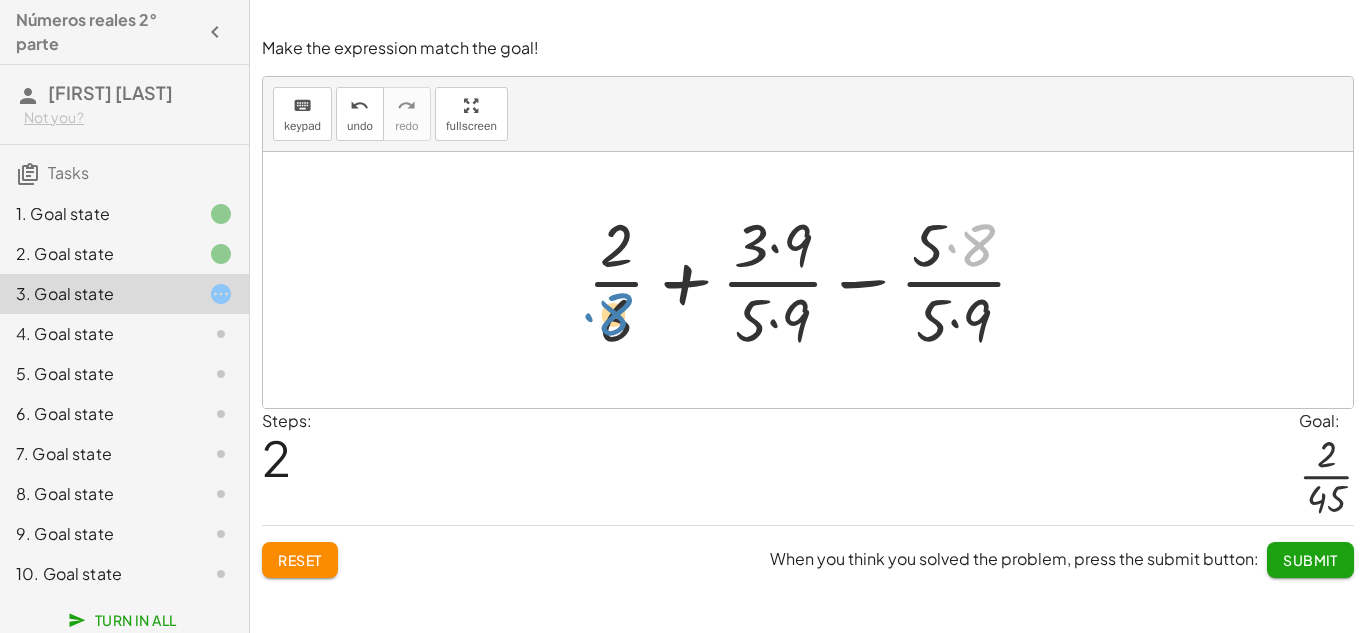 drag, startPoint x: 978, startPoint y: 252, endPoint x: 615, endPoint y: 321, distance: 369.49966 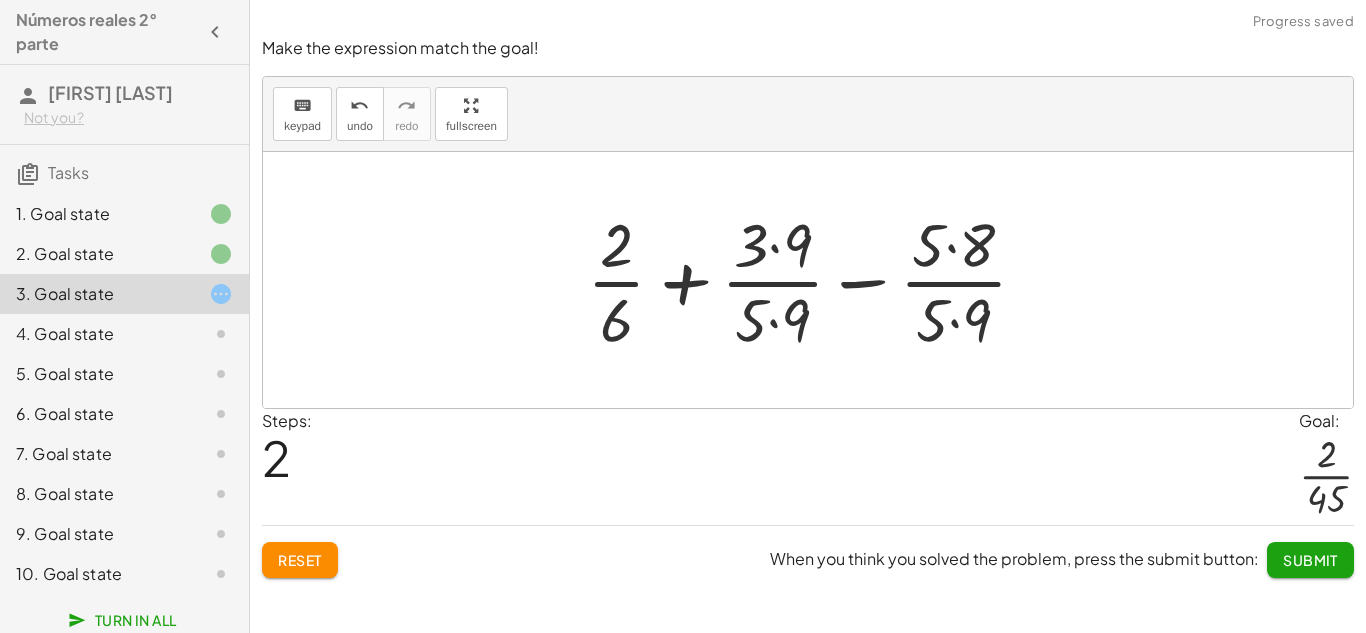 scroll, scrollTop: 5, scrollLeft: 0, axis: vertical 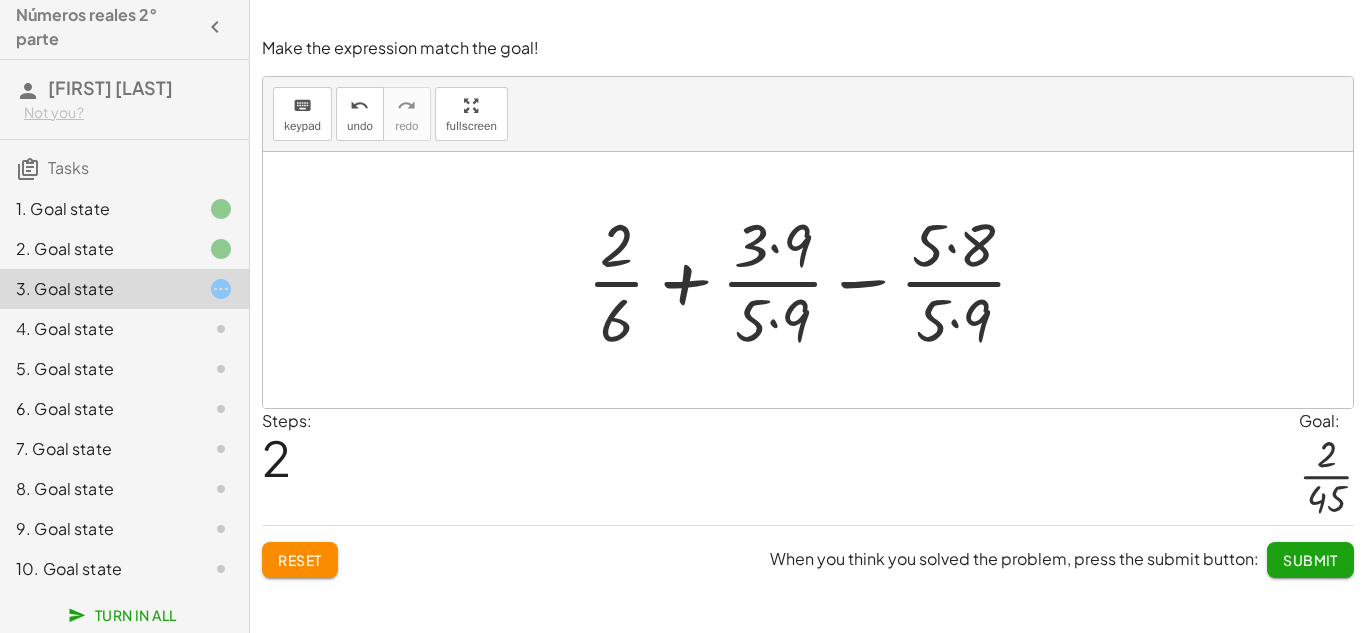 click at bounding box center (815, 280) 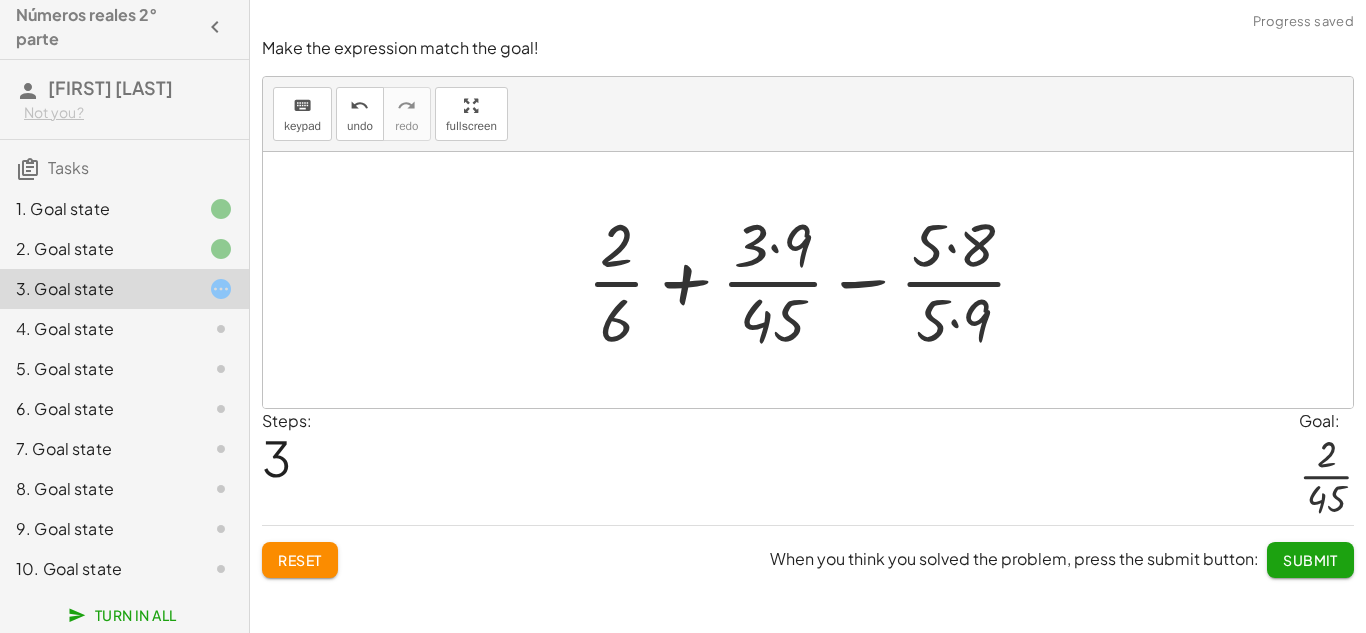 click at bounding box center [815, 280] 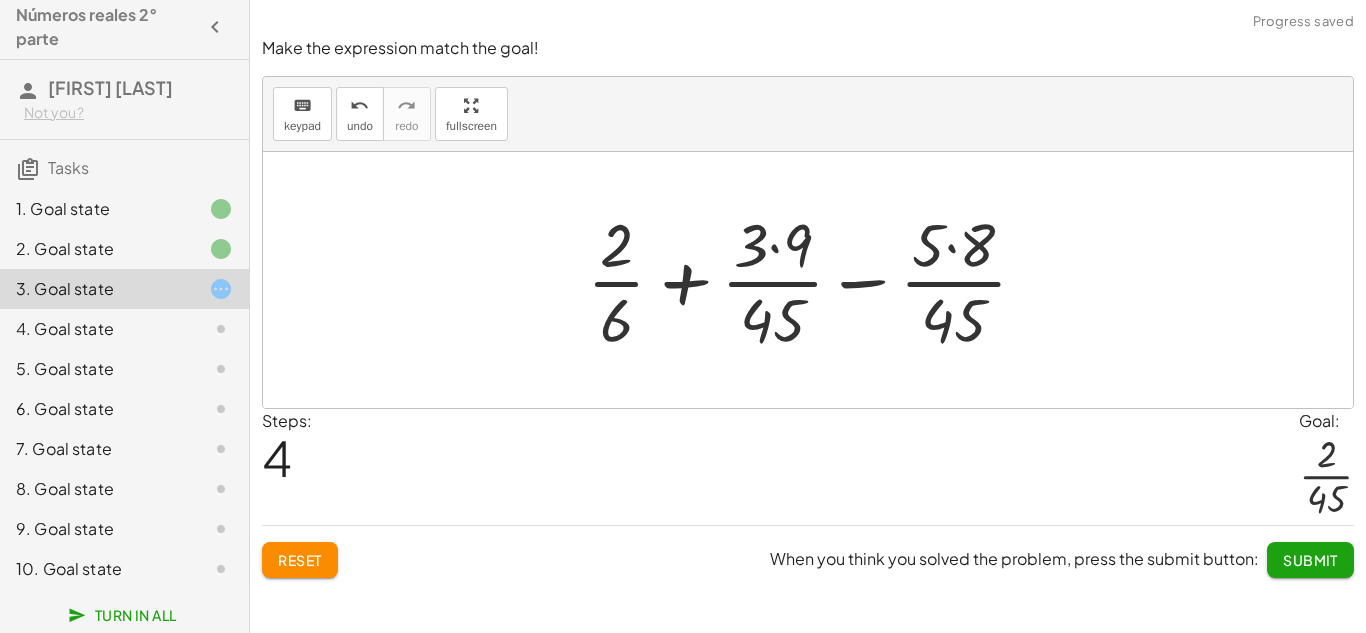 click at bounding box center (815, 280) 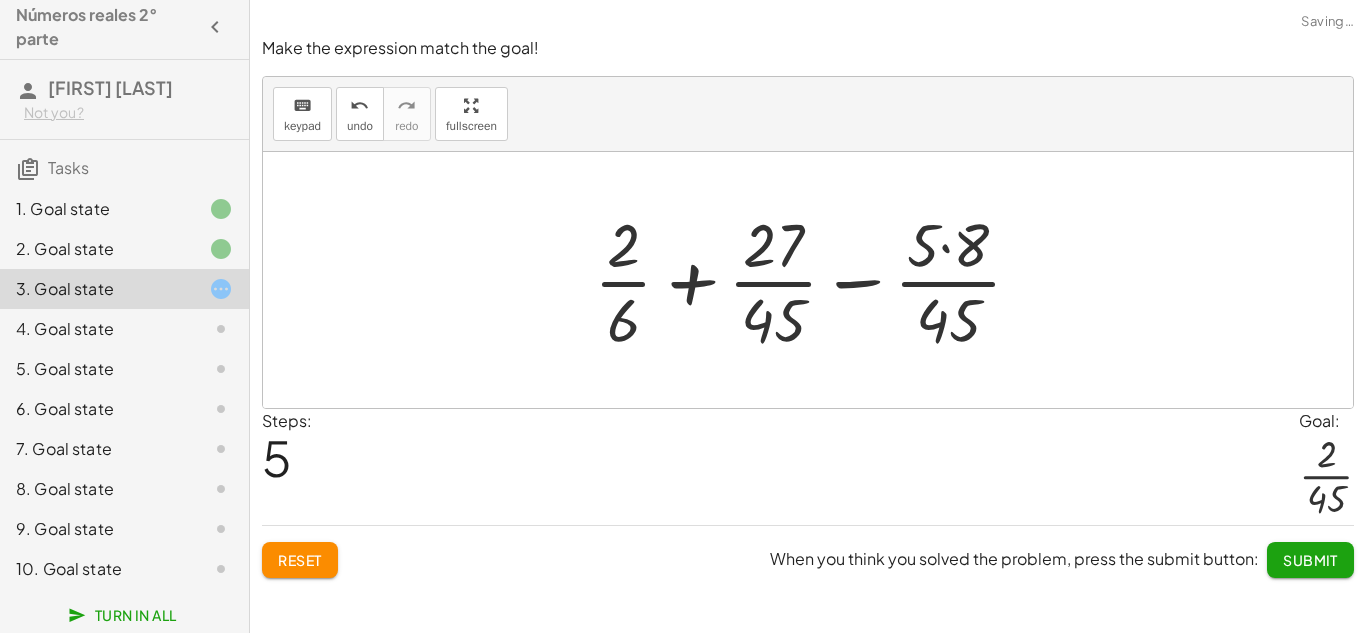 click at bounding box center [816, 280] 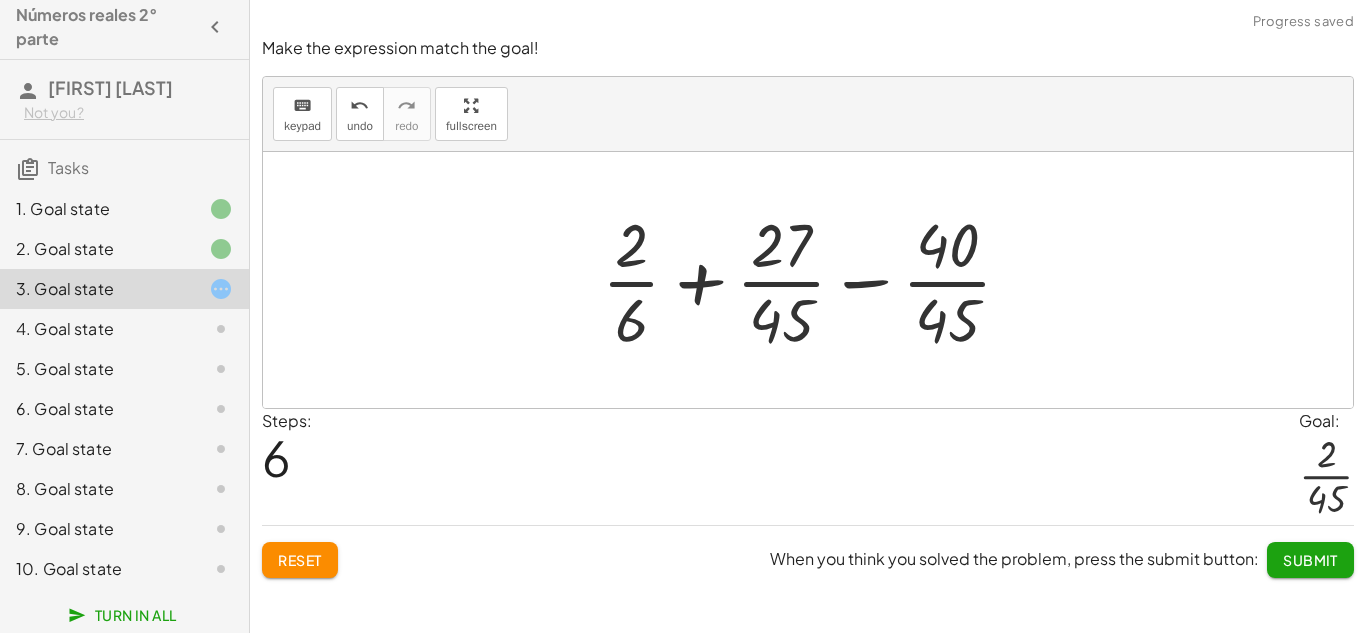 click at bounding box center [815, 280] 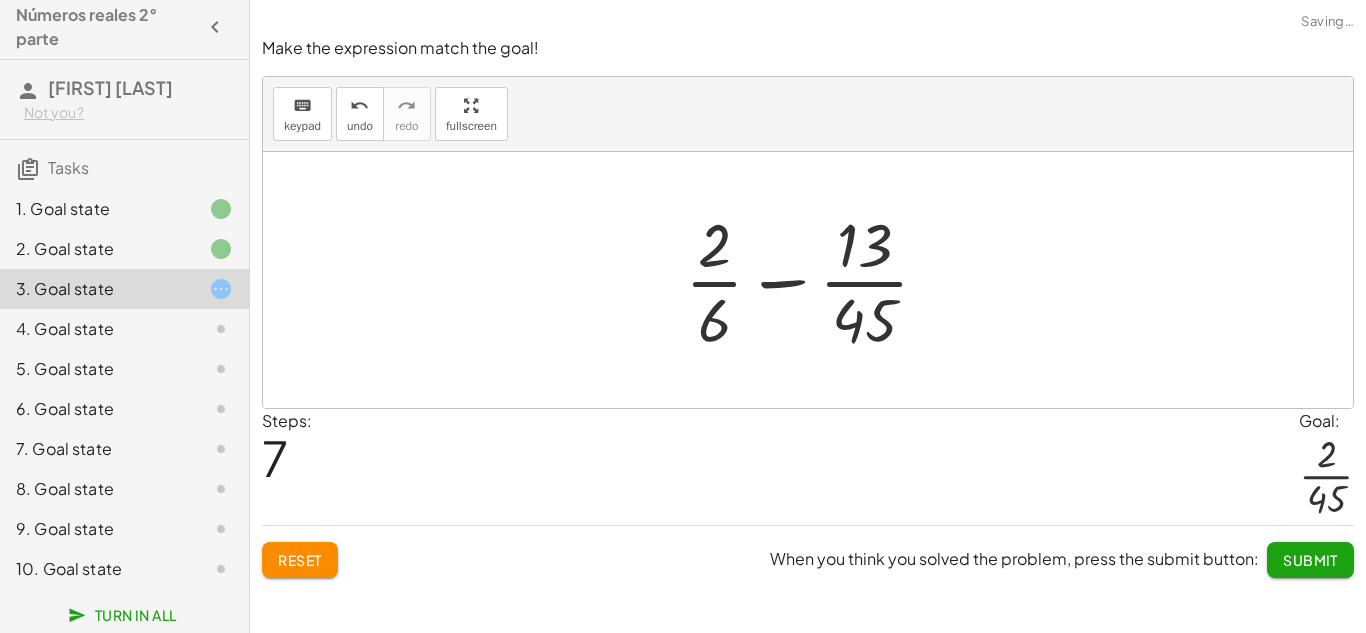click at bounding box center [815, 280] 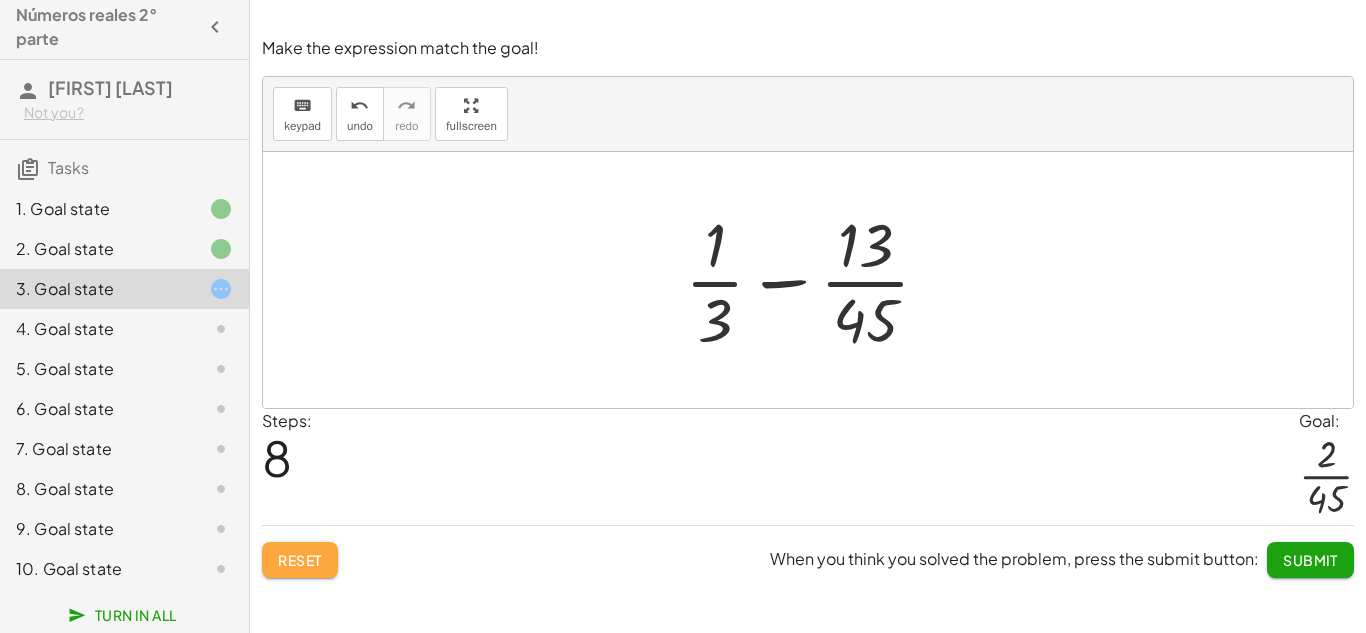 click on "Reset" 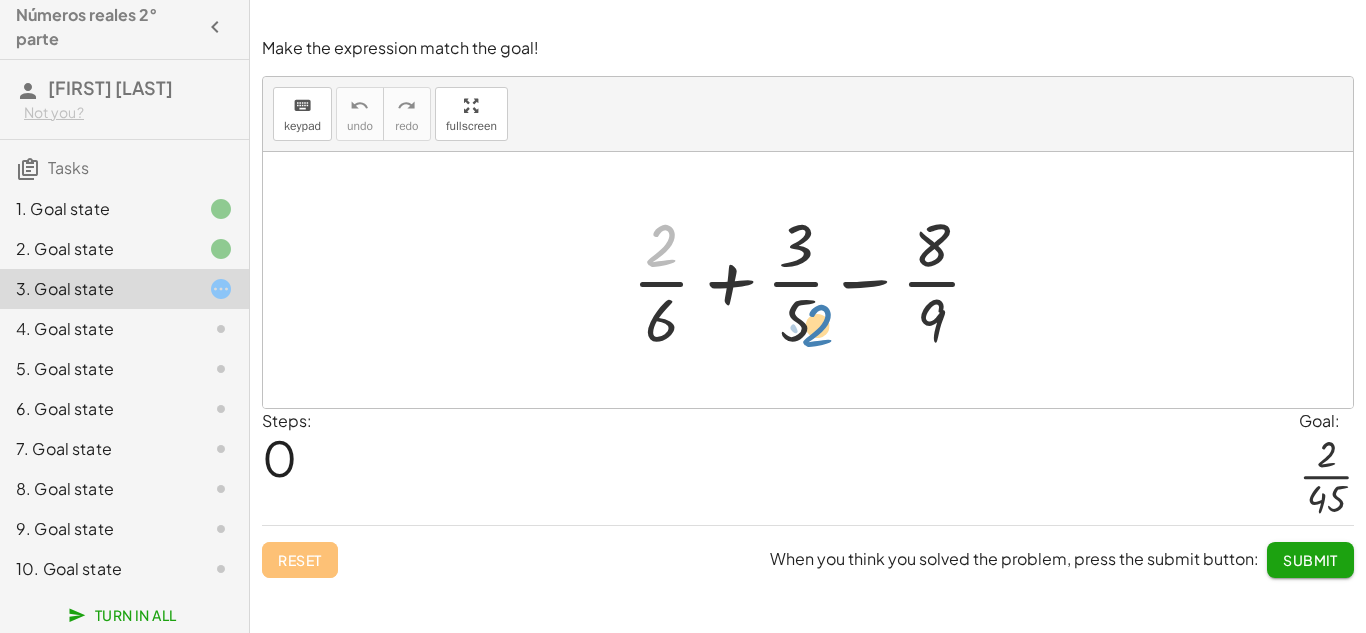 drag, startPoint x: 665, startPoint y: 260, endPoint x: 805, endPoint y: 320, distance: 152.31546 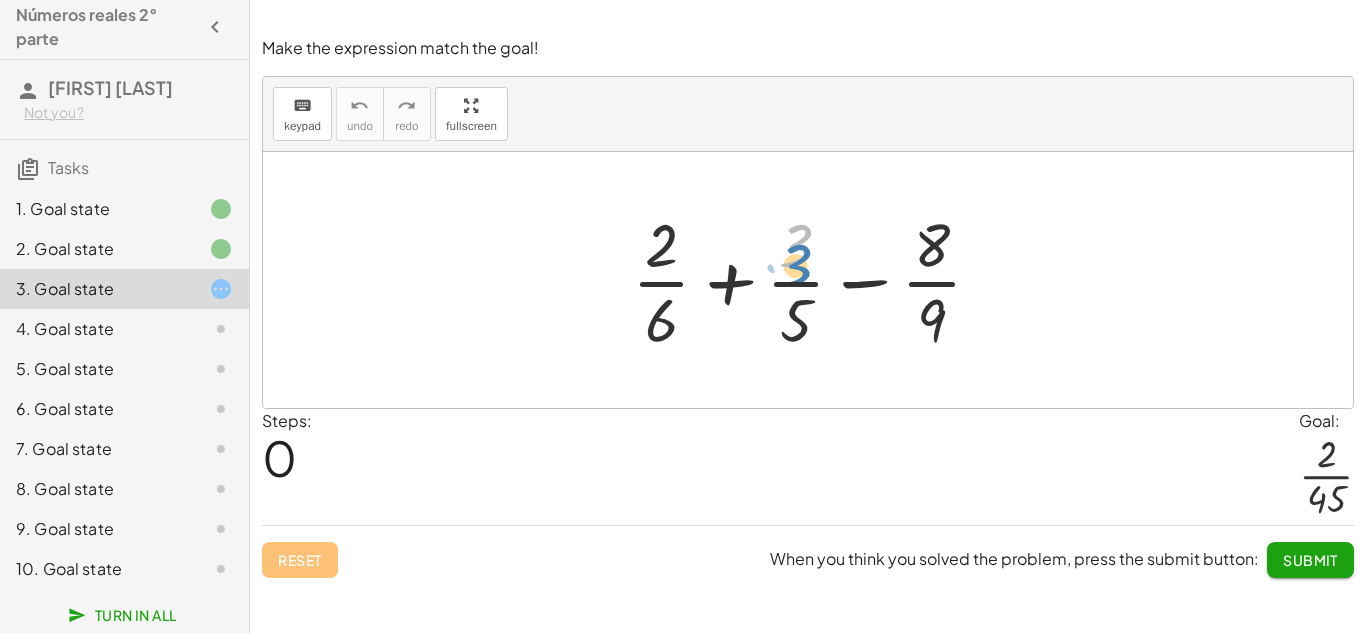 click at bounding box center [815, 280] 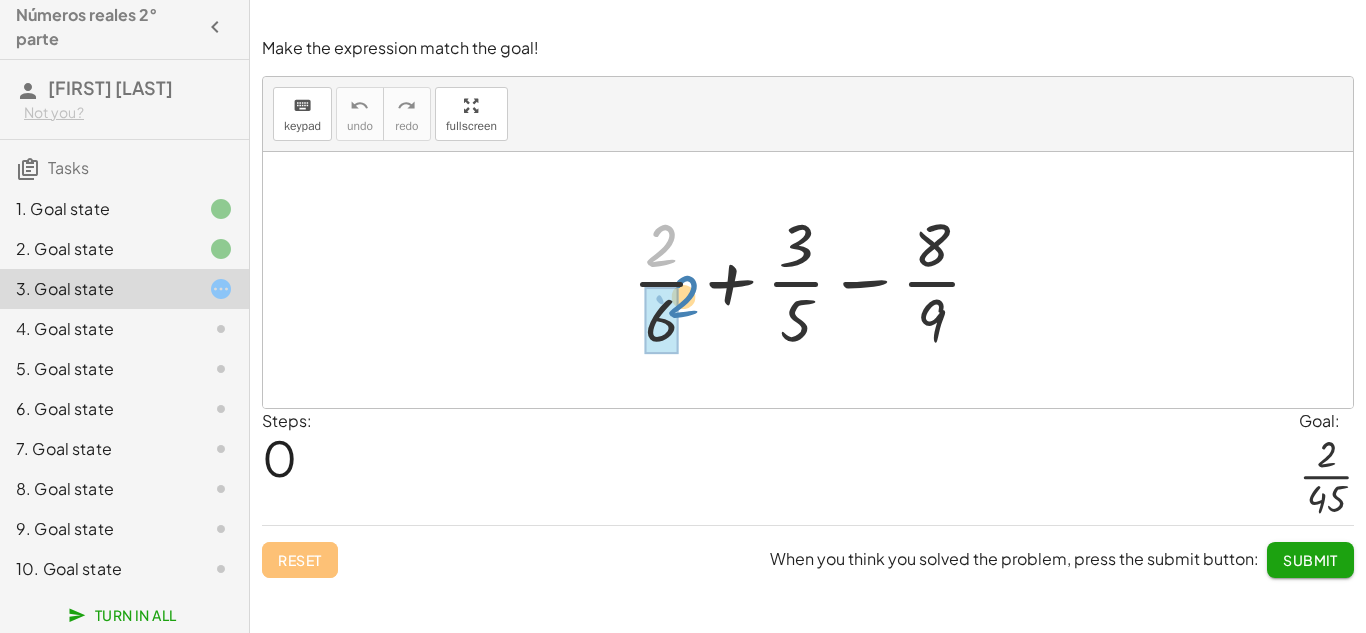 drag, startPoint x: 665, startPoint y: 253, endPoint x: 686, endPoint y: 307, distance: 57.939625 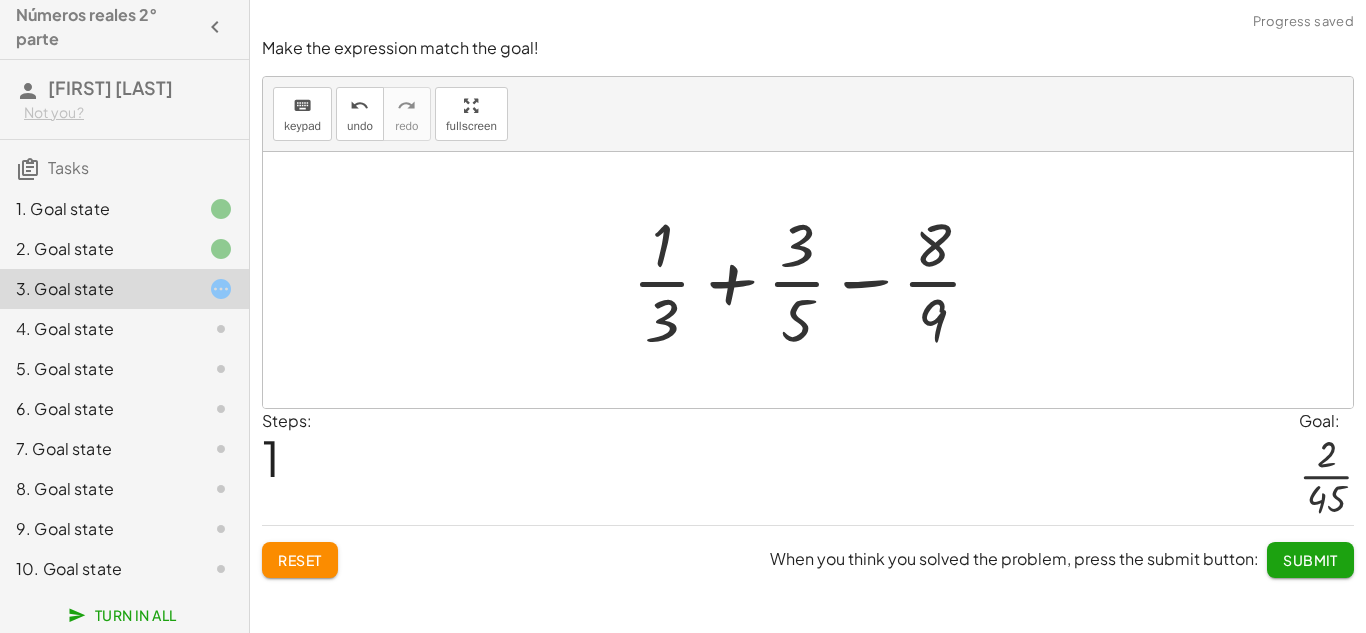 click on "Reset" 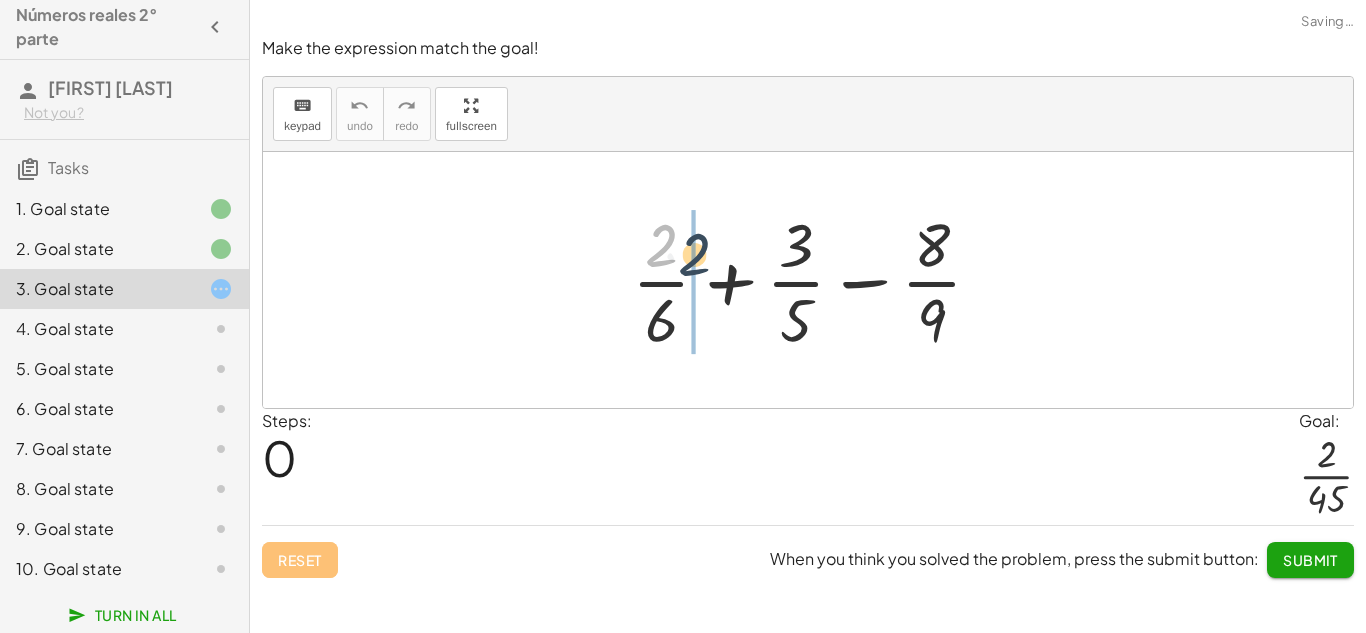 drag, startPoint x: 662, startPoint y: 256, endPoint x: 698, endPoint y: 270, distance: 38.626415 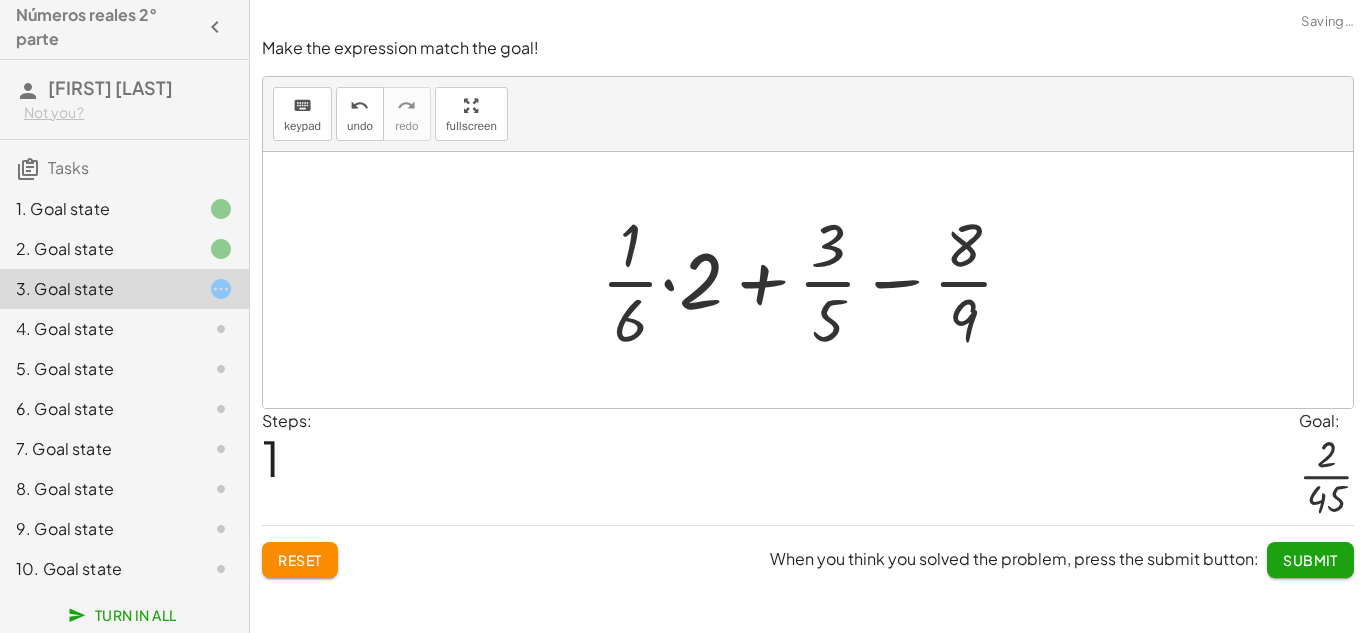 click at bounding box center [815, 280] 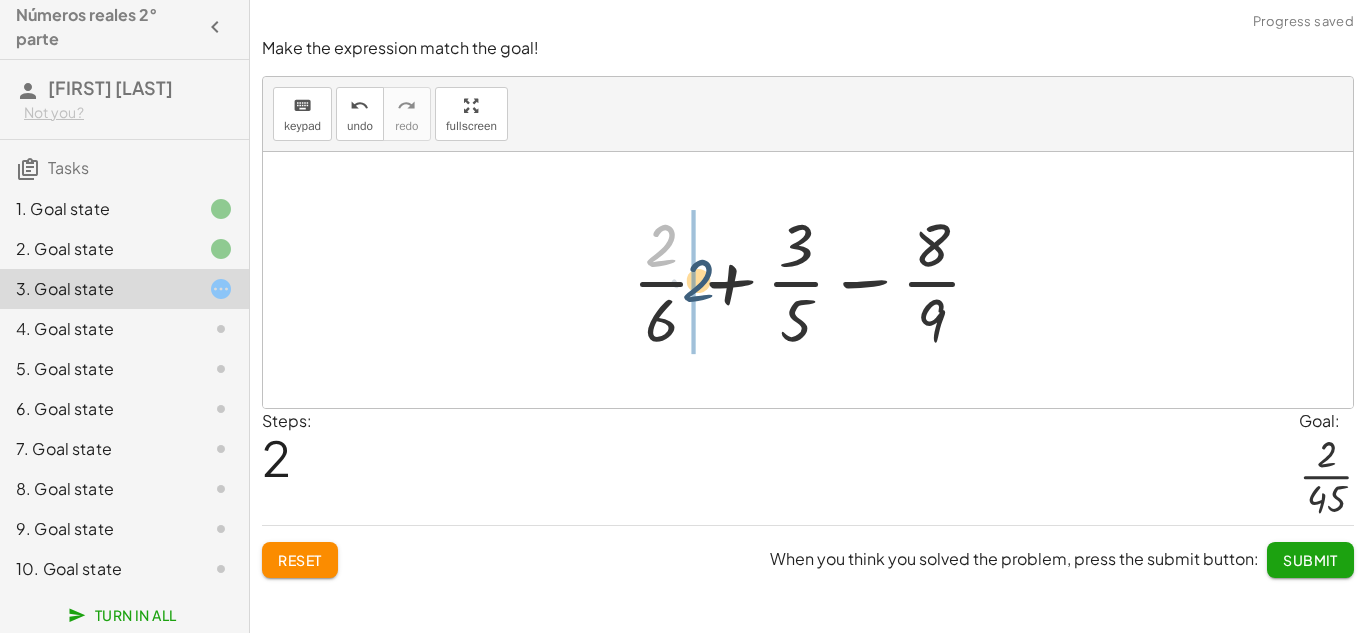 drag, startPoint x: 663, startPoint y: 251, endPoint x: 700, endPoint y: 287, distance: 51.62364 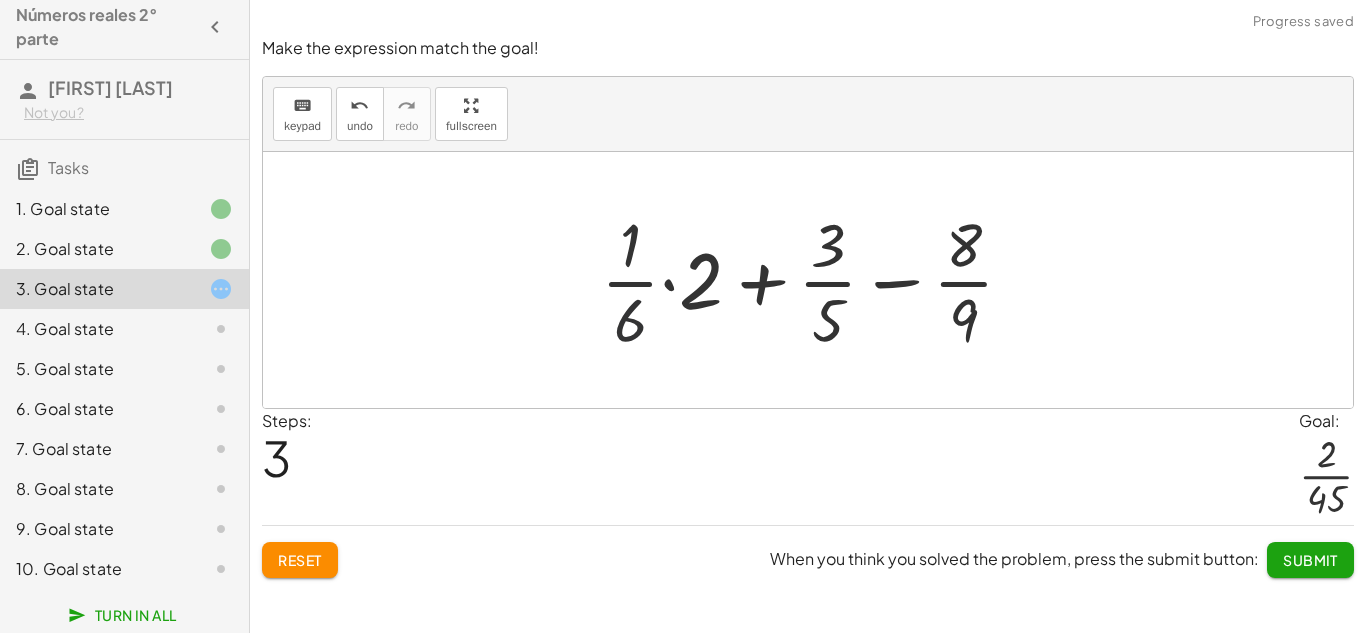 click at bounding box center [815, 280] 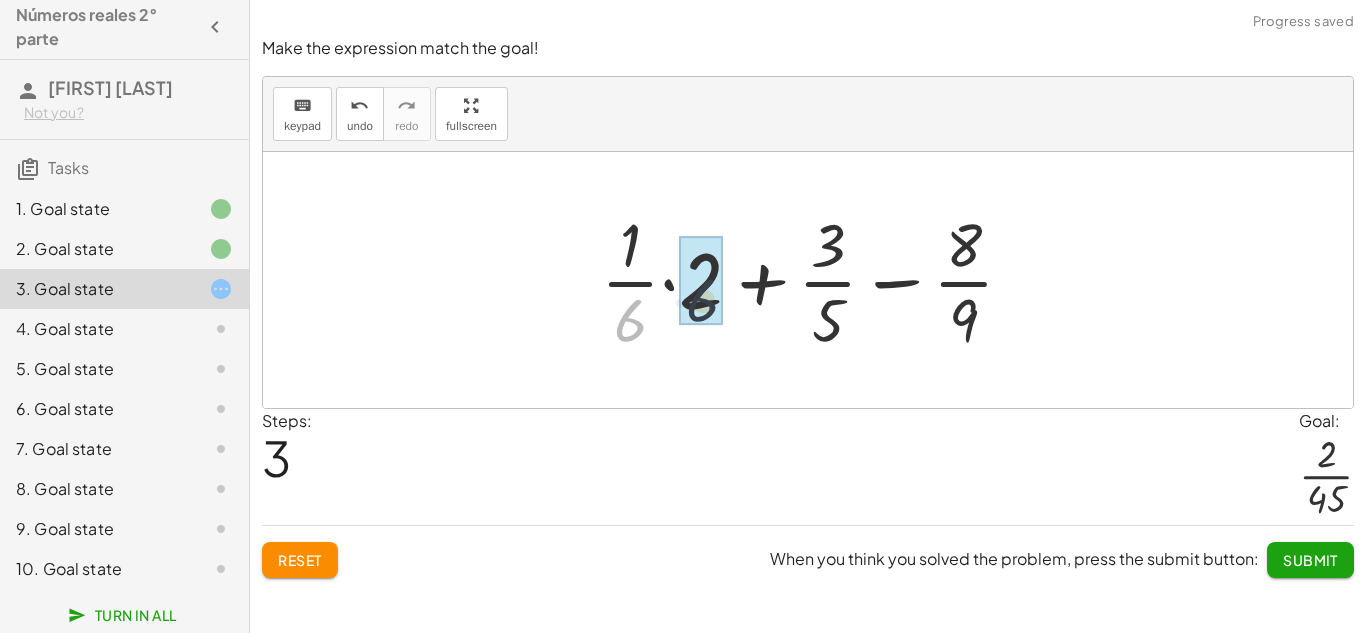 drag, startPoint x: 632, startPoint y: 326, endPoint x: 706, endPoint y: 306, distance: 76.655075 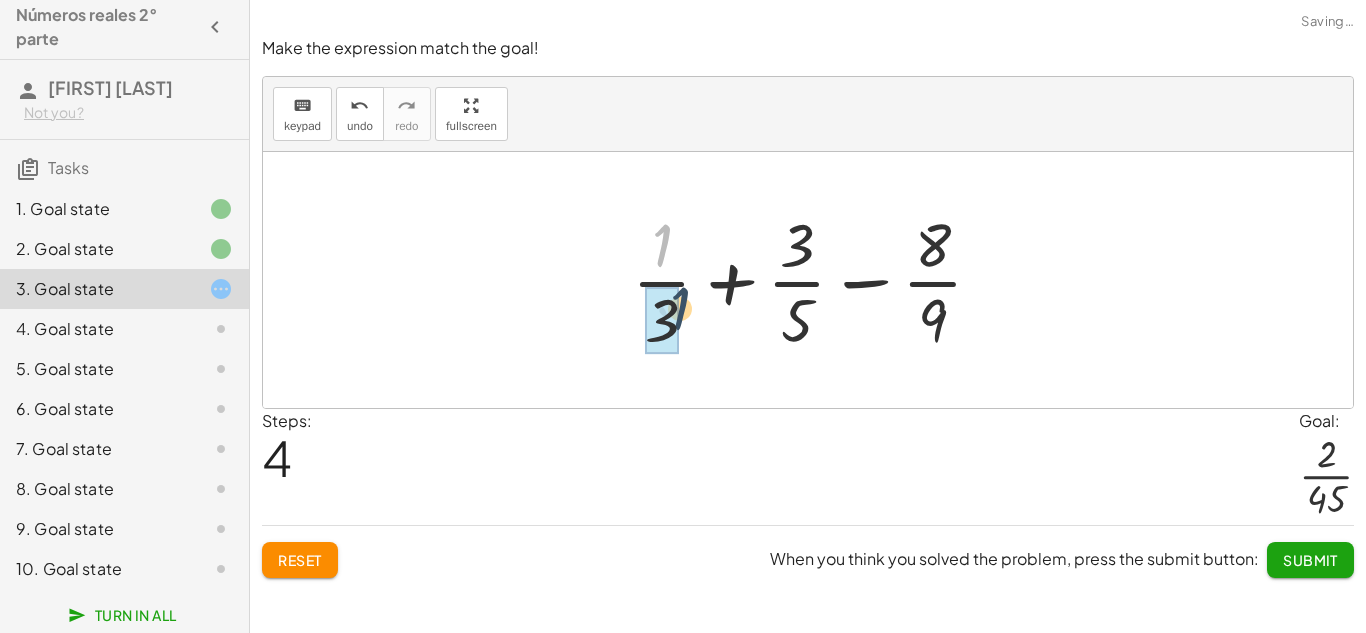 drag, startPoint x: 662, startPoint y: 245, endPoint x: 676, endPoint y: 322, distance: 78.26238 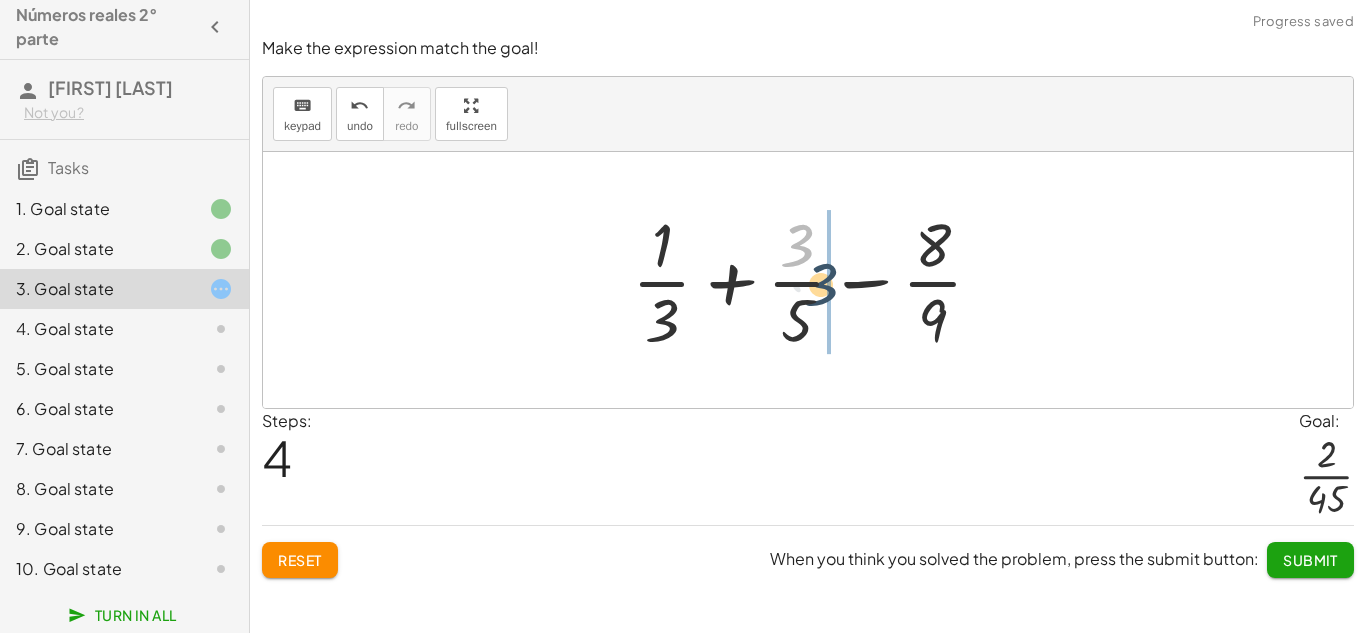 drag, startPoint x: 804, startPoint y: 250, endPoint x: 829, endPoint y: 292, distance: 48.8774 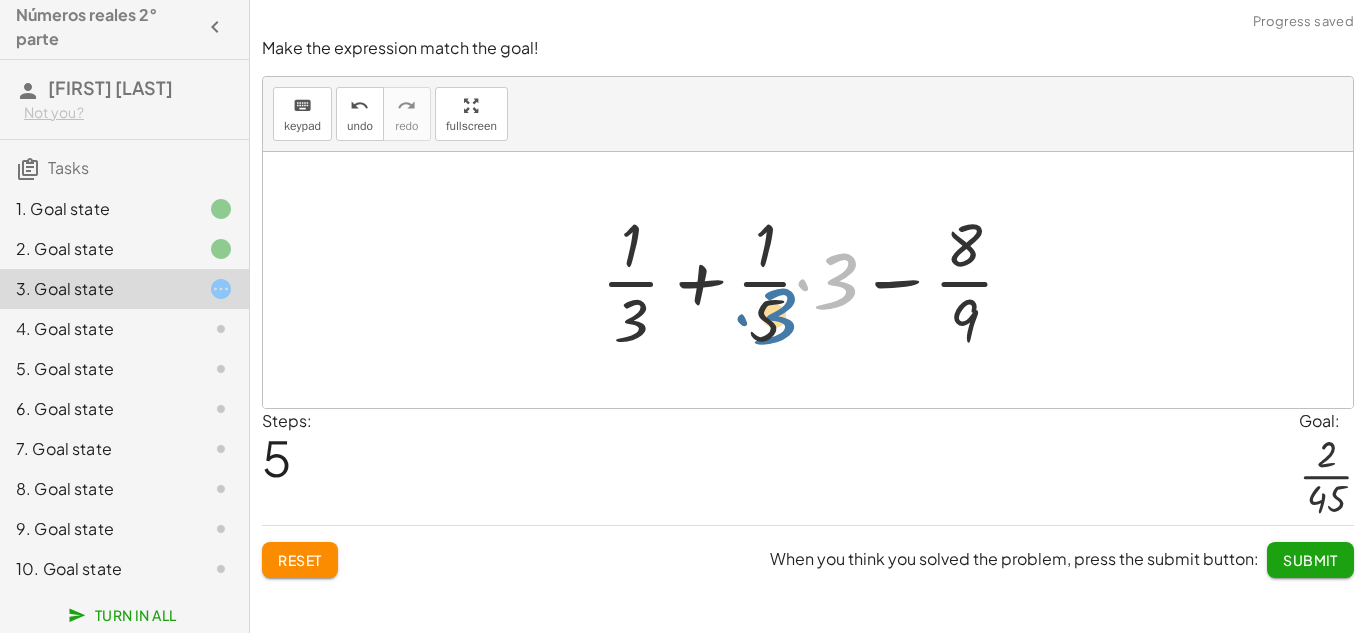 drag, startPoint x: 827, startPoint y: 299, endPoint x: 765, endPoint y: 335, distance: 71.693794 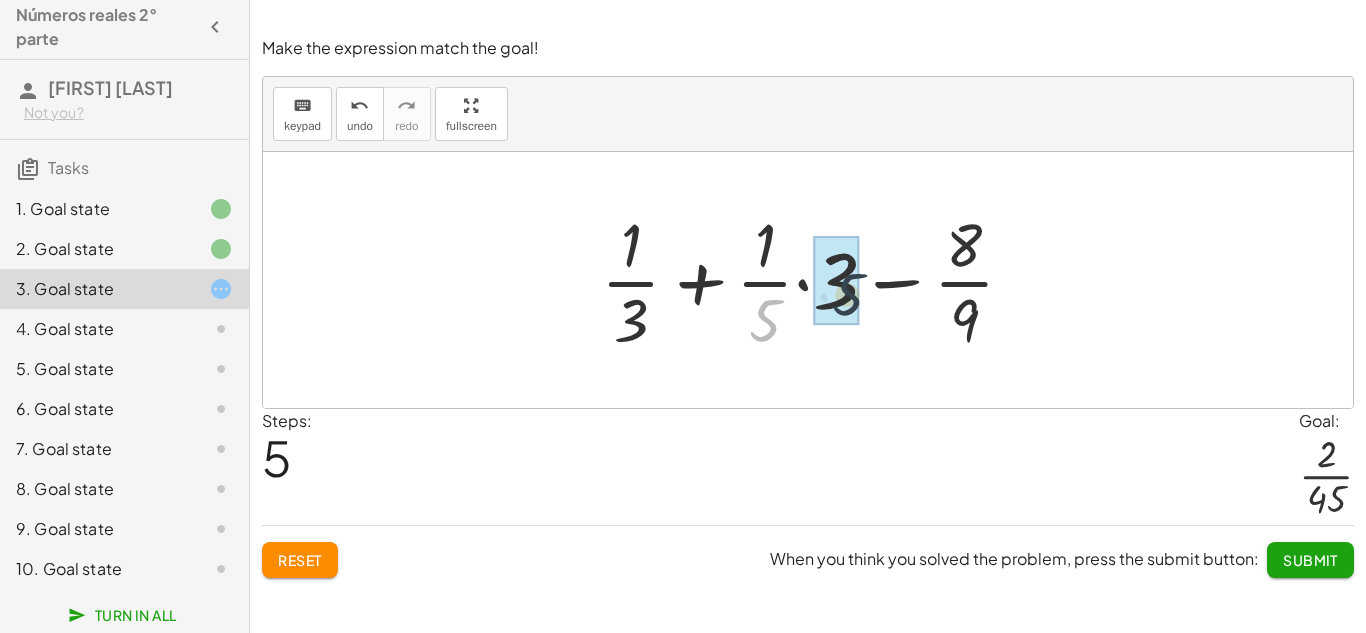 drag, startPoint x: 758, startPoint y: 329, endPoint x: 843, endPoint y: 302, distance: 89.1852 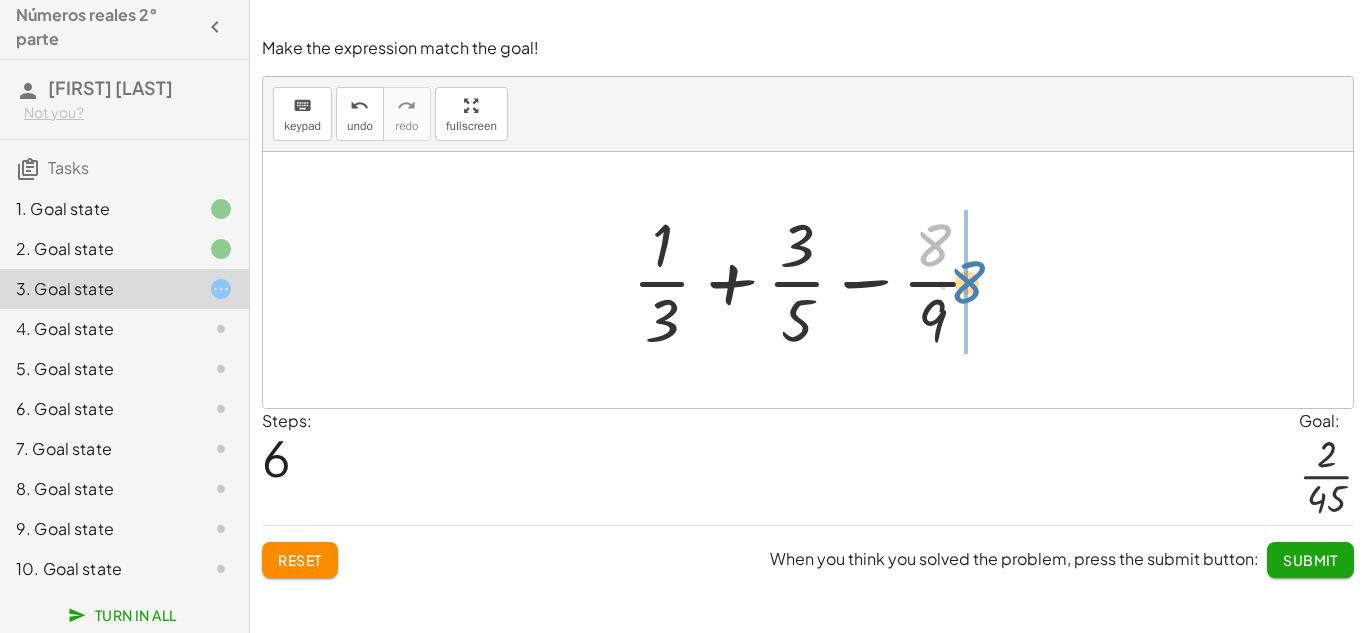 drag, startPoint x: 931, startPoint y: 259, endPoint x: 966, endPoint y: 297, distance: 51.662365 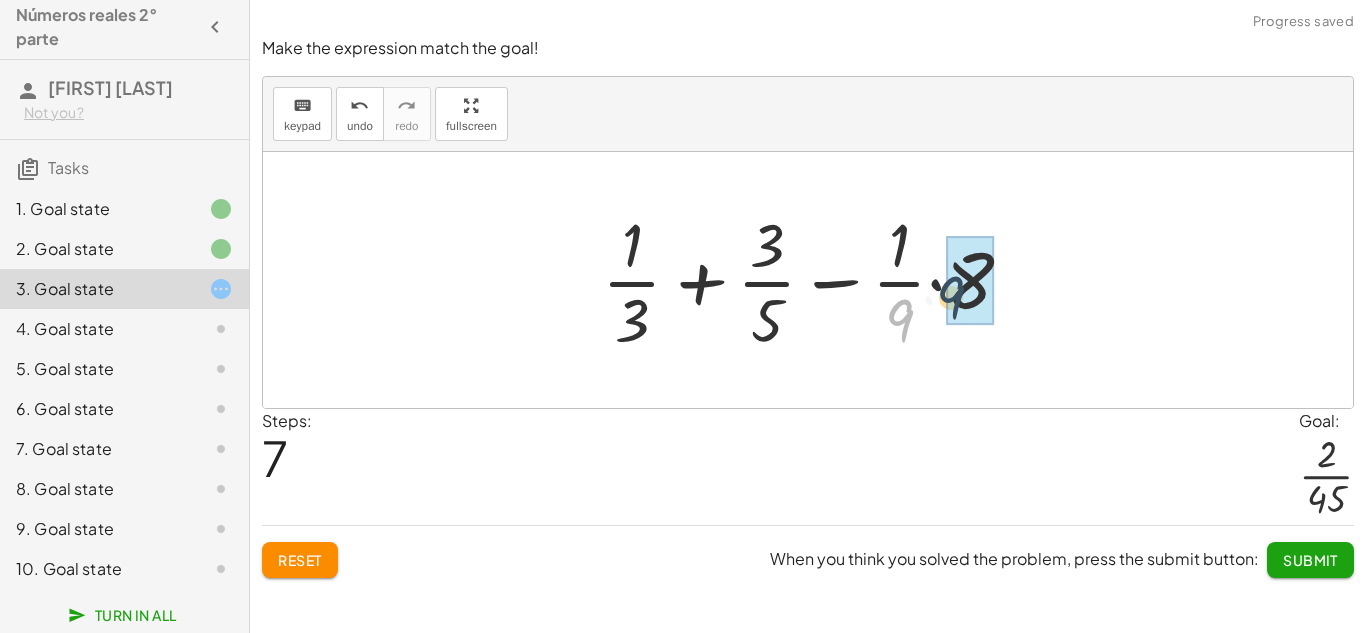 drag, startPoint x: 902, startPoint y: 321, endPoint x: 943, endPoint y: 303, distance: 44.777225 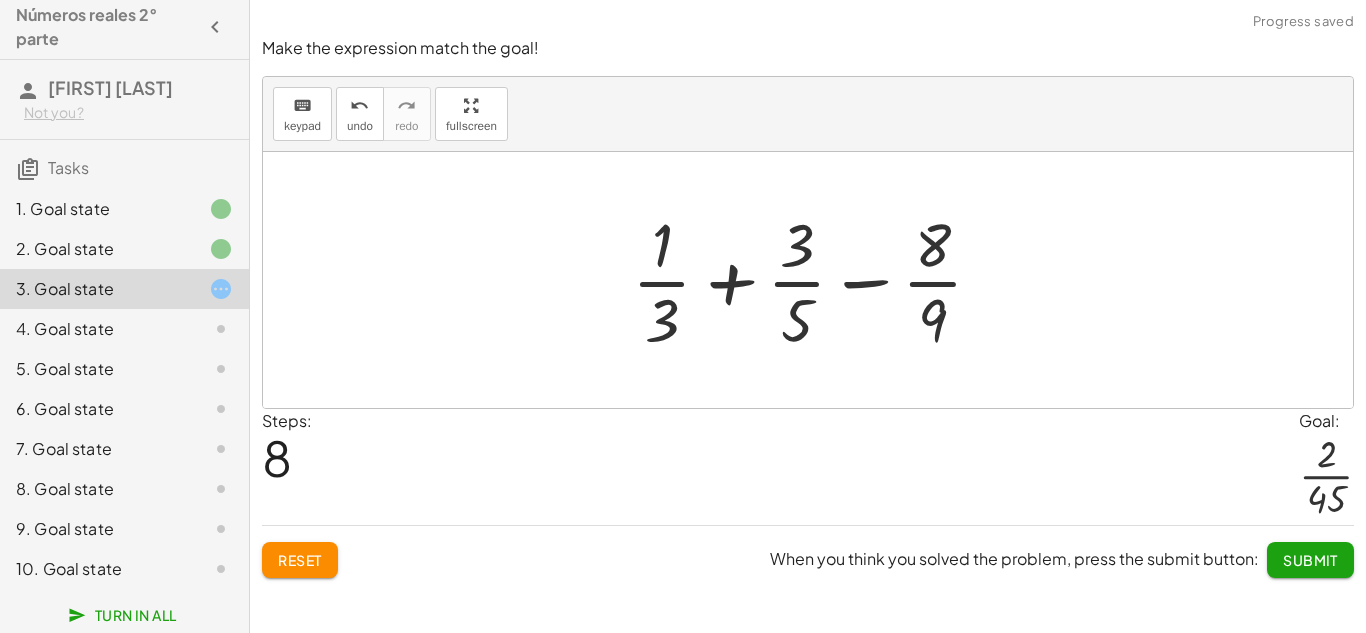 click at bounding box center (815, 280) 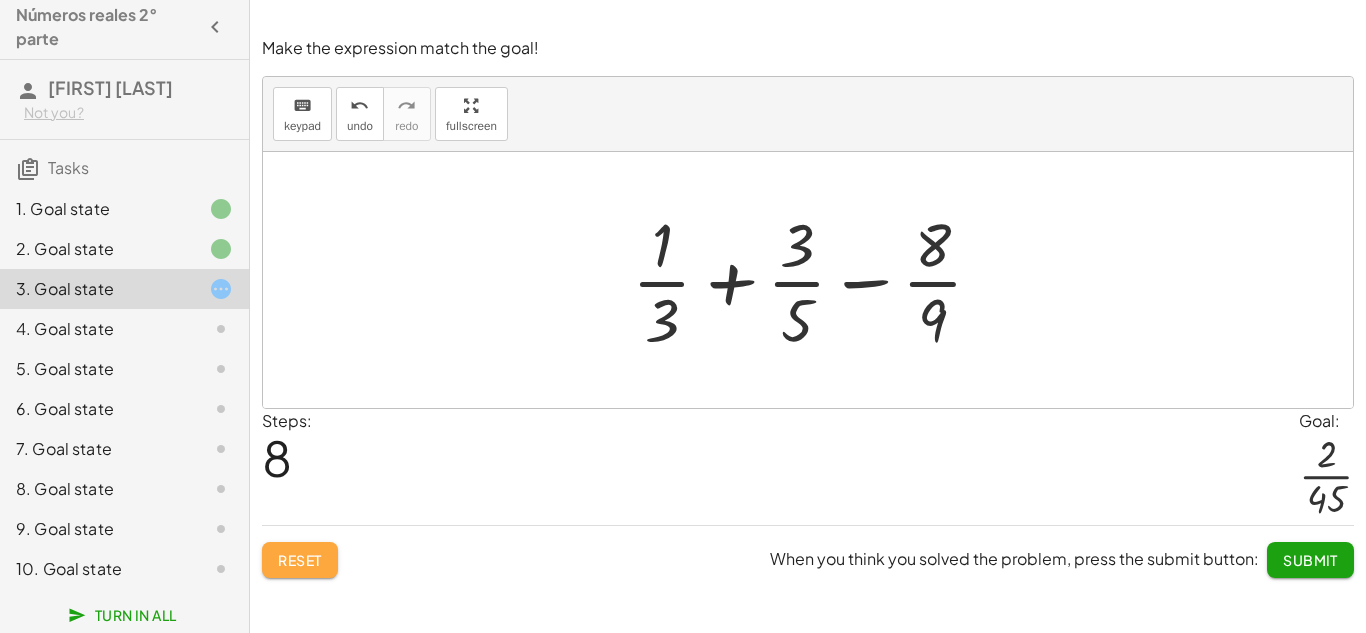 click on "Reset" at bounding box center [300, 560] 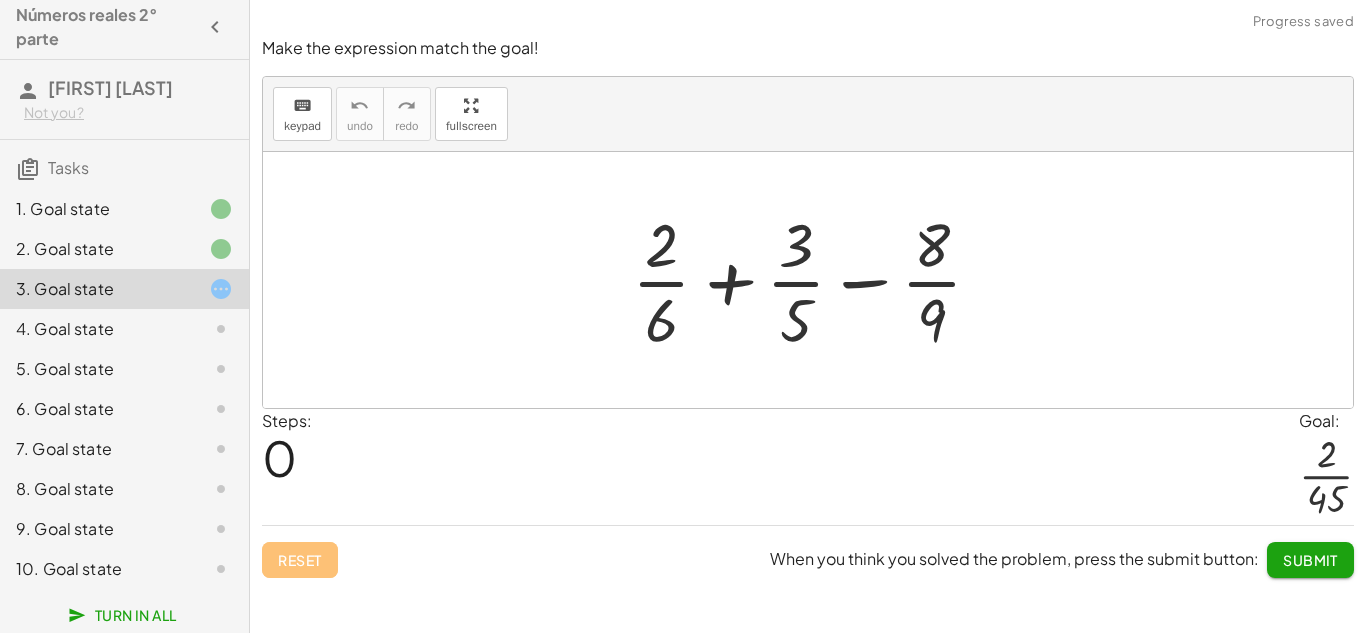 click on "Reset When you think you solved the problem, press the submit button: Submit" at bounding box center [808, 551] 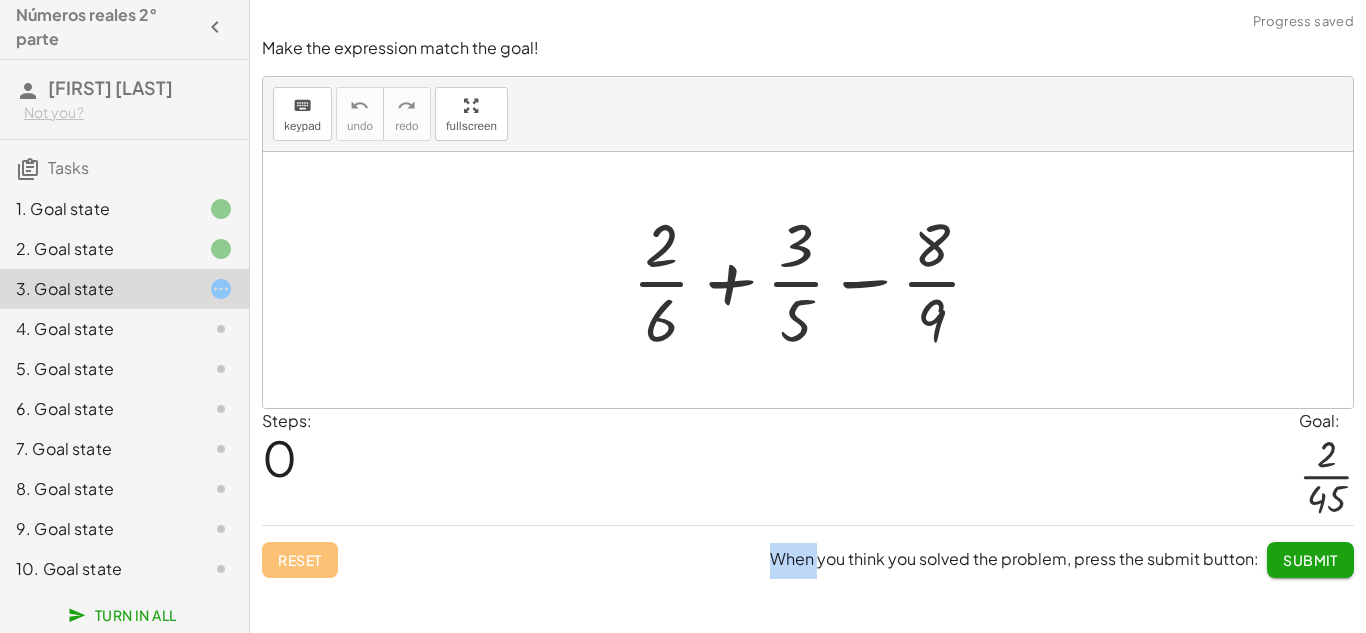 click on "Reset When you think you solved the problem, press the submit button: Submit" at bounding box center (808, 551) 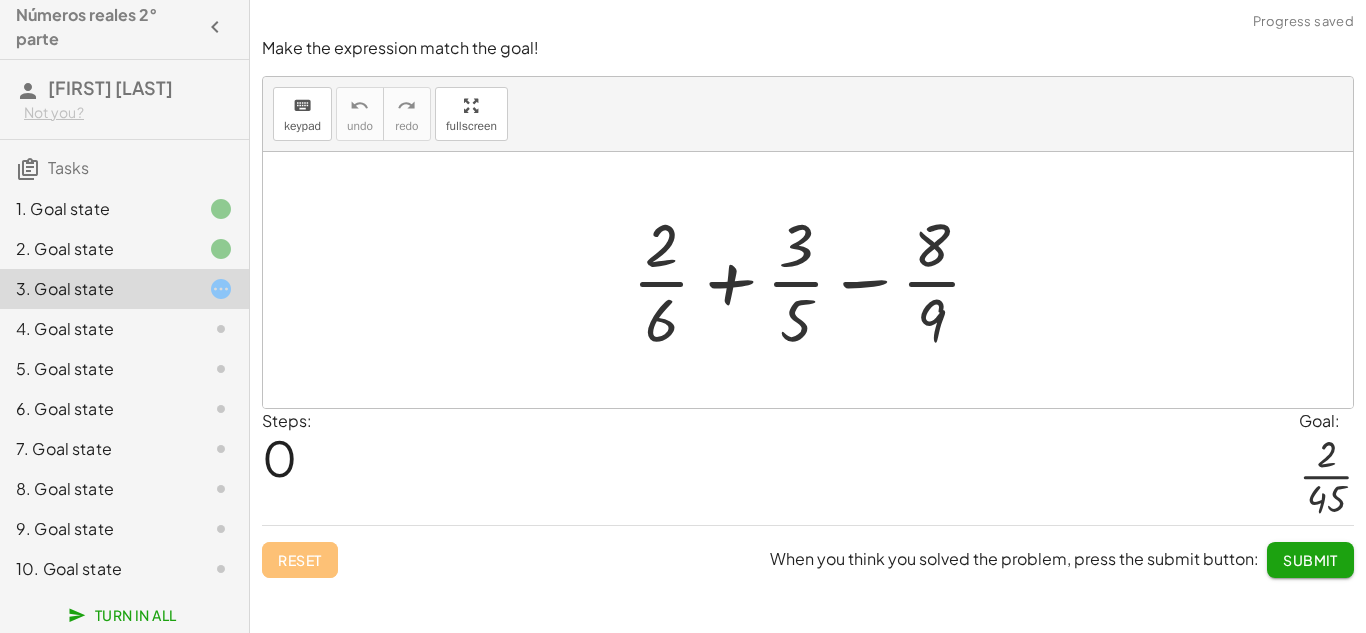 click on "Steps:  0 Goal: · 2 · 45" at bounding box center (808, 467) 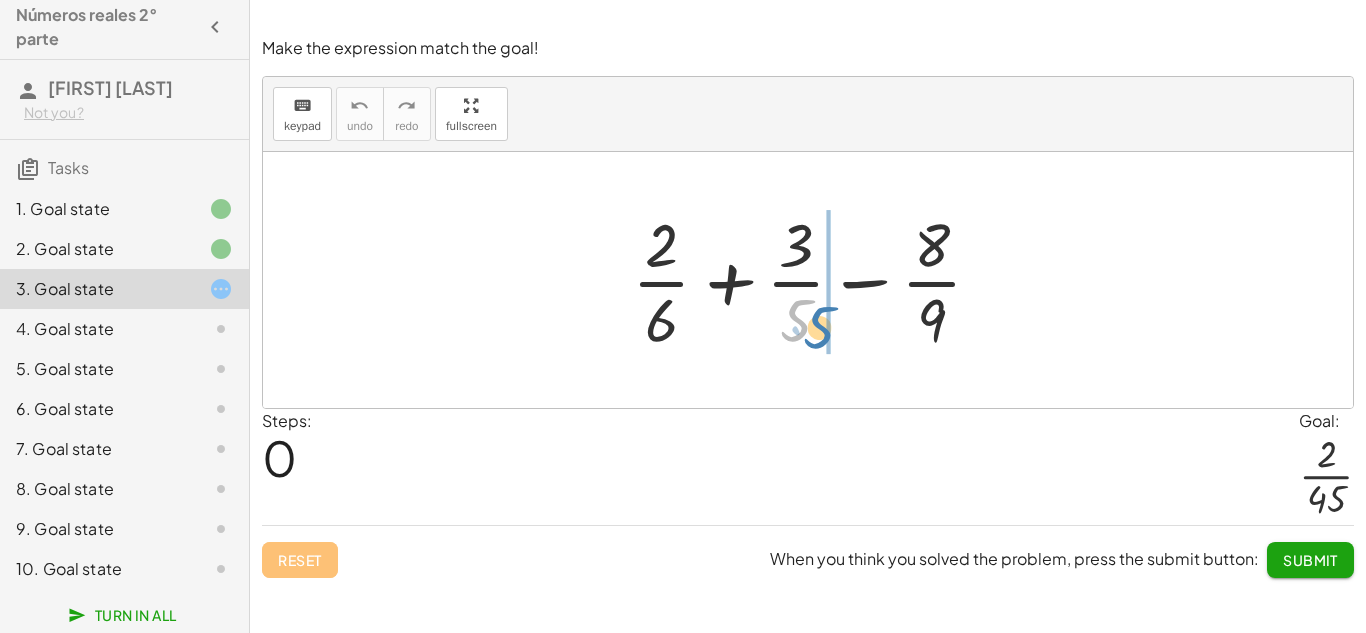 drag, startPoint x: 796, startPoint y: 328, endPoint x: 819, endPoint y: 335, distance: 24.04163 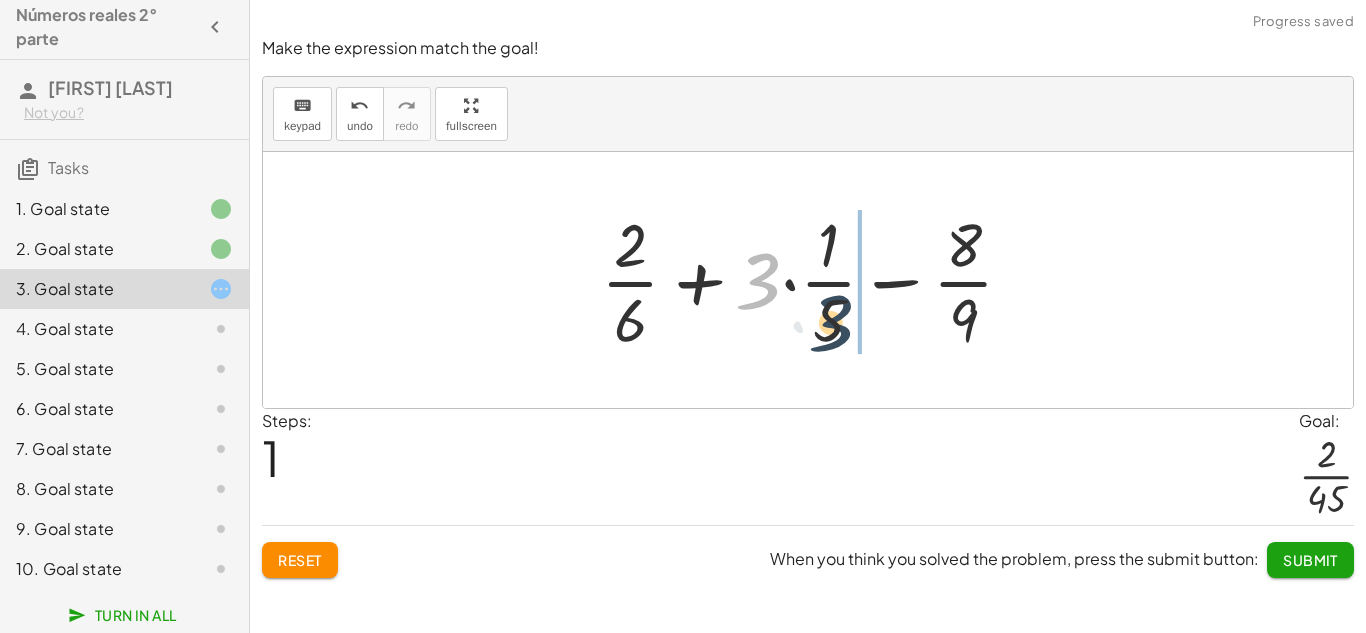 drag, startPoint x: 754, startPoint y: 288, endPoint x: 828, endPoint y: 331, distance: 85.58621 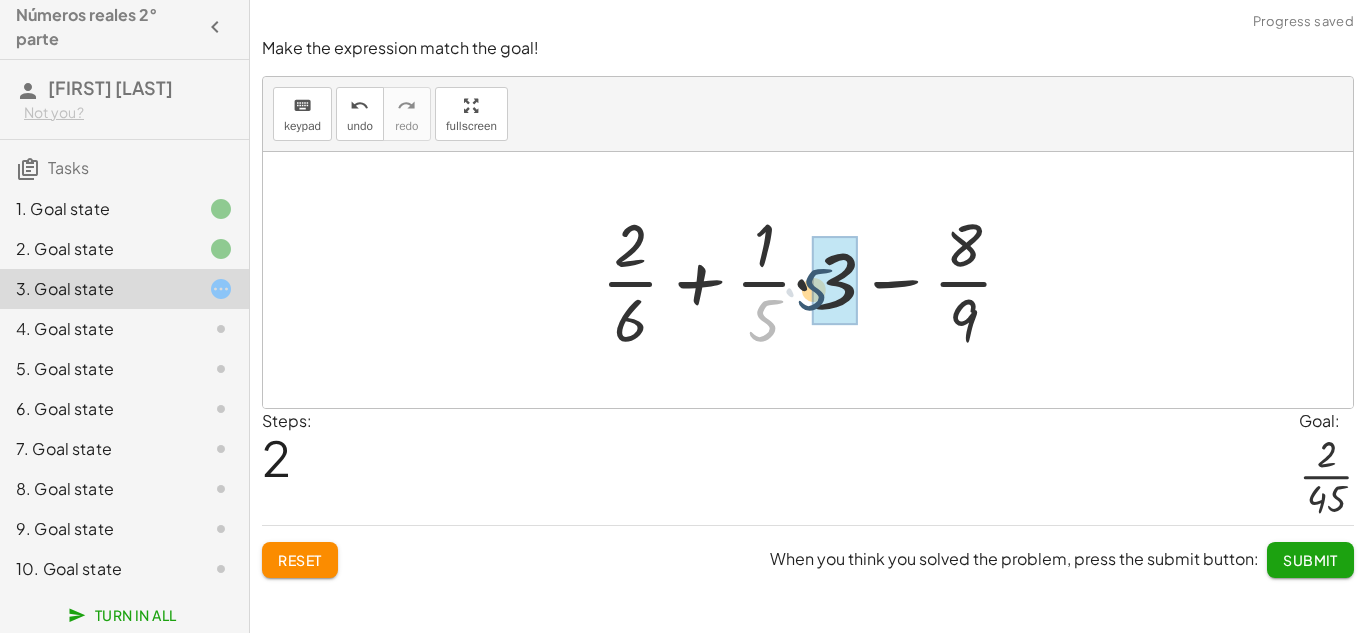drag, startPoint x: 767, startPoint y: 327, endPoint x: 823, endPoint y: 295, distance: 64.49806 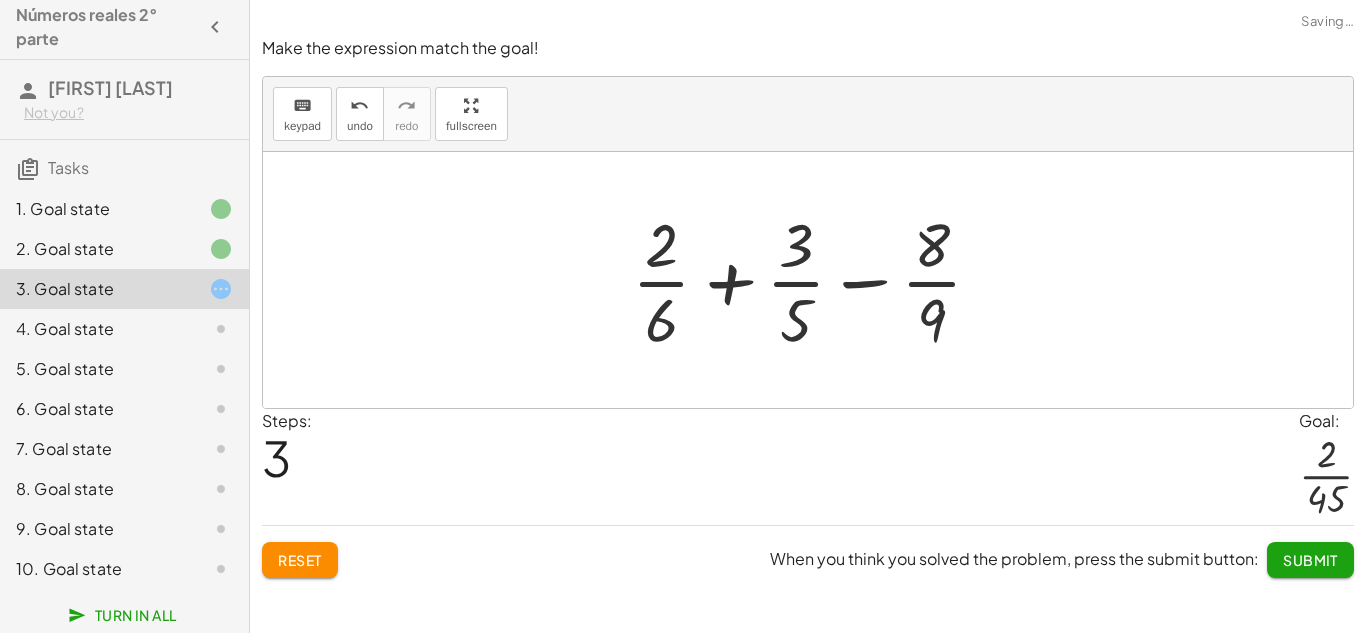 click at bounding box center (815, 280) 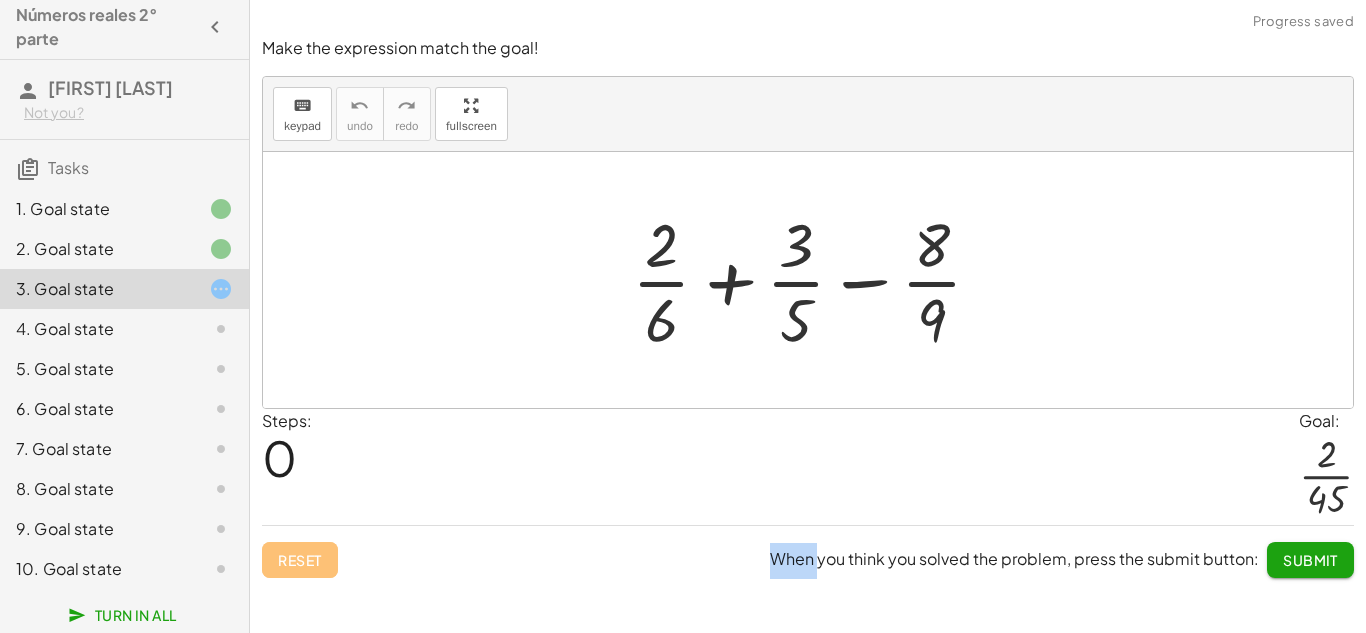 click on "Reset When you think you solved the problem, press the submit button: Submit" at bounding box center [808, 551] 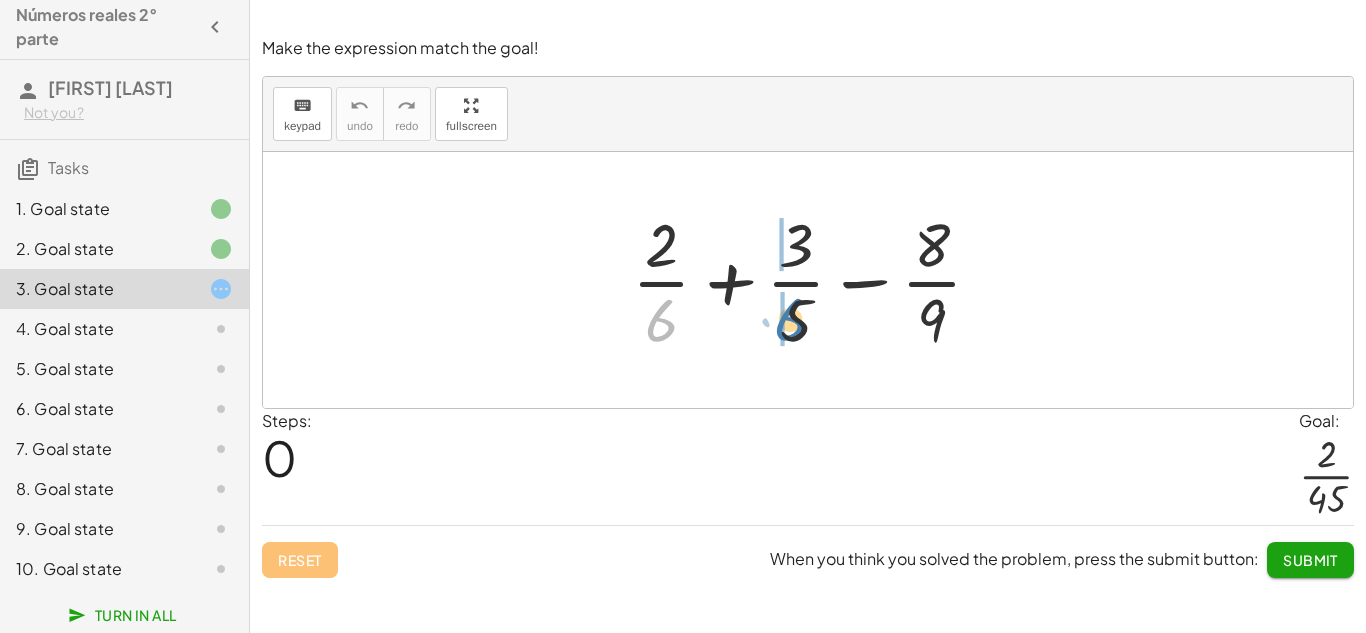 drag, startPoint x: 666, startPoint y: 320, endPoint x: 795, endPoint y: 319, distance: 129.00388 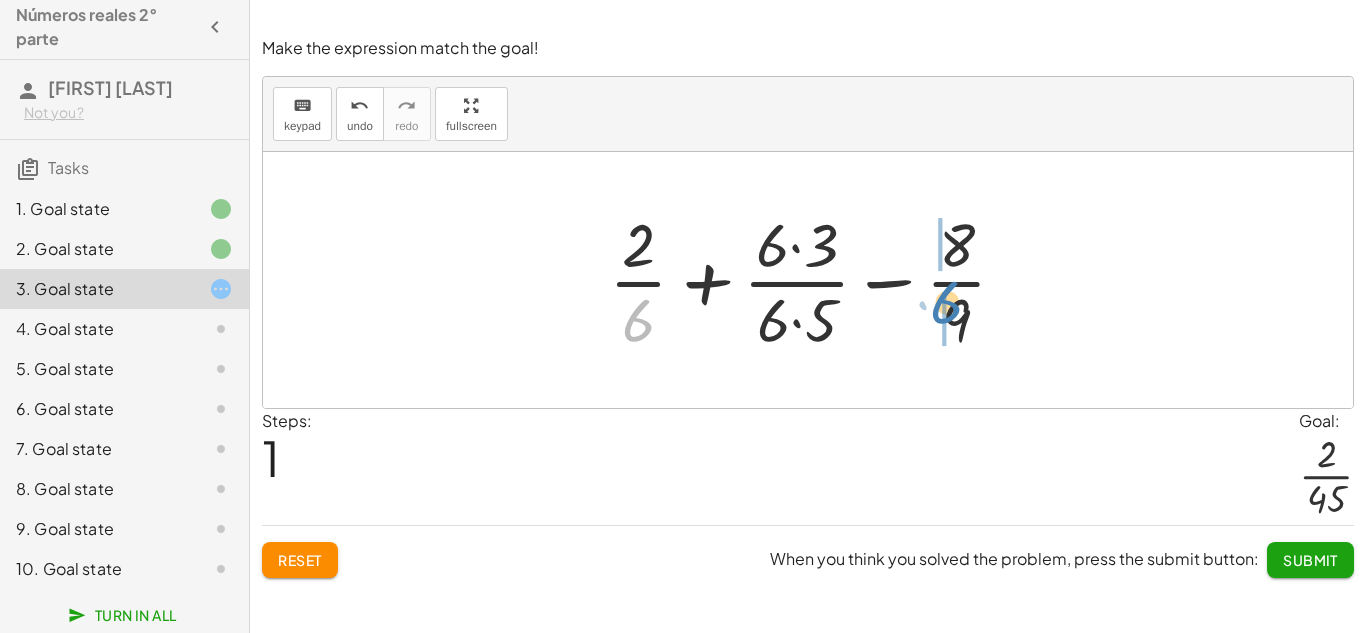 drag, startPoint x: 638, startPoint y: 317, endPoint x: 946, endPoint y: 299, distance: 308.5255 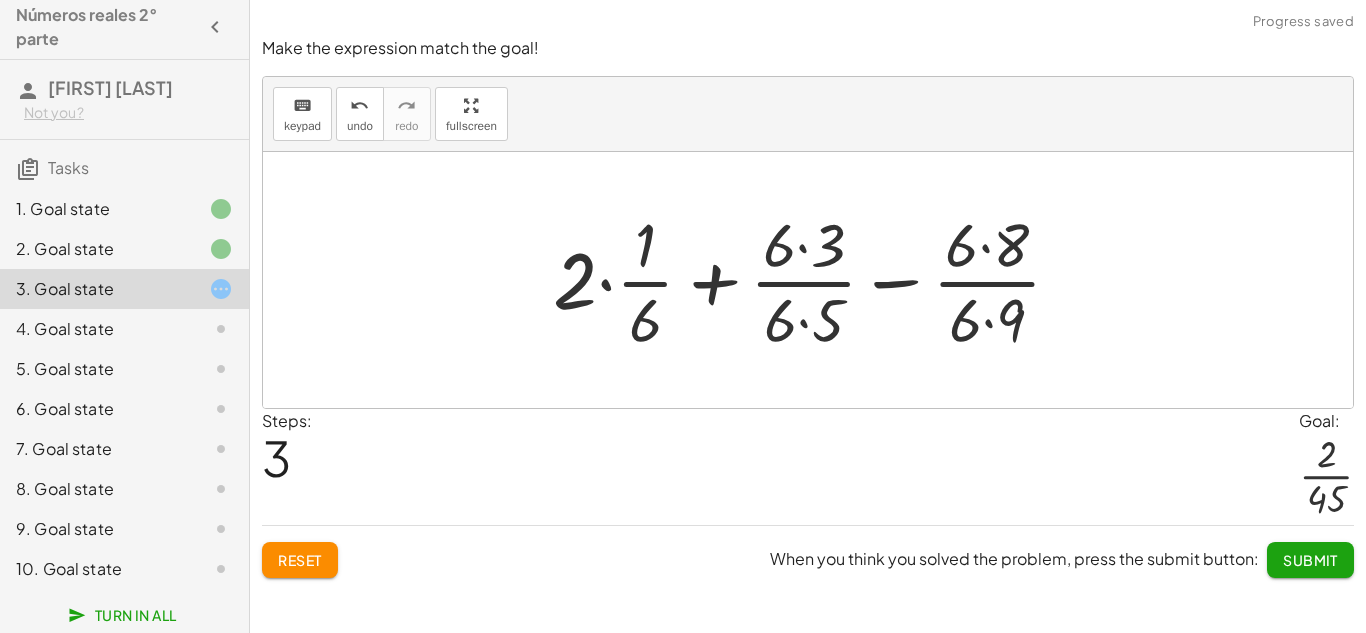 click at bounding box center (815, 280) 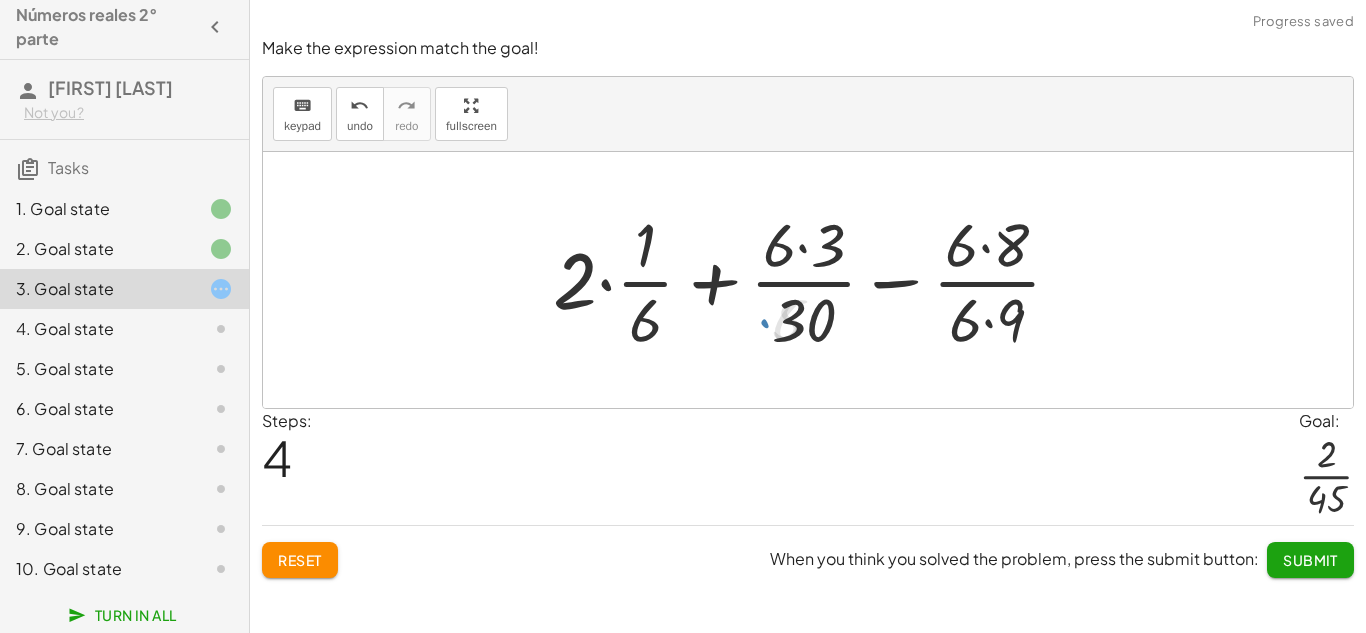 click at bounding box center (815, 280) 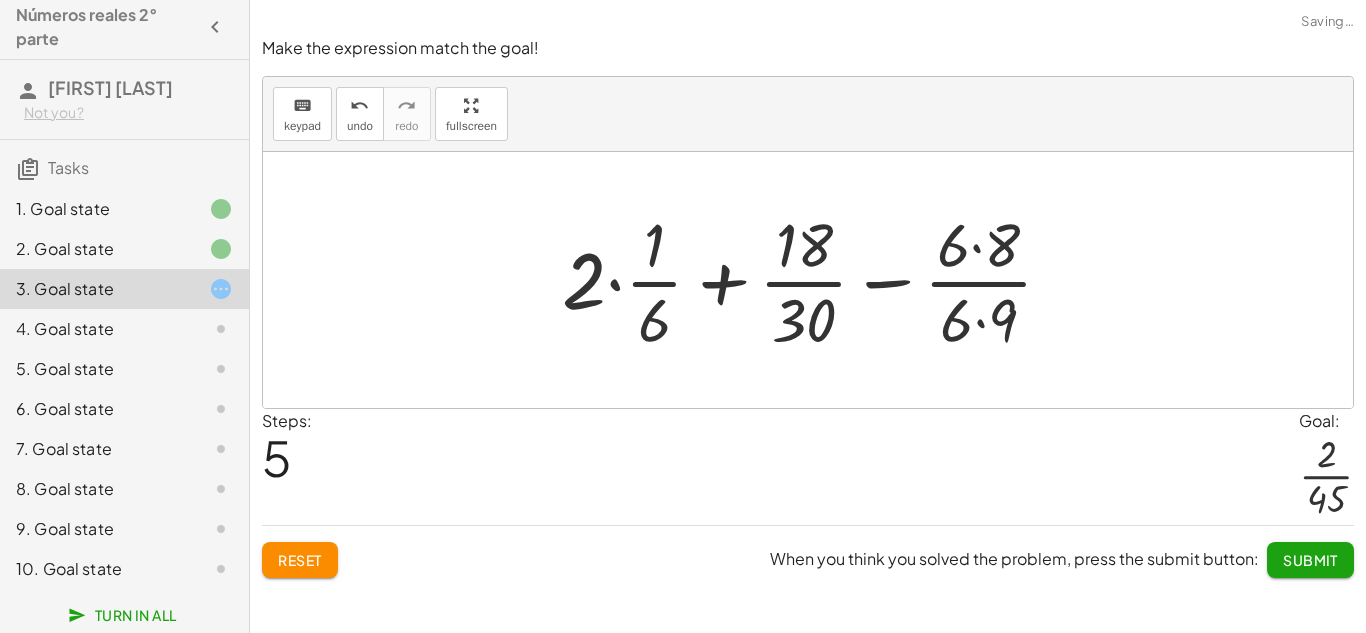 click at bounding box center (815, 280) 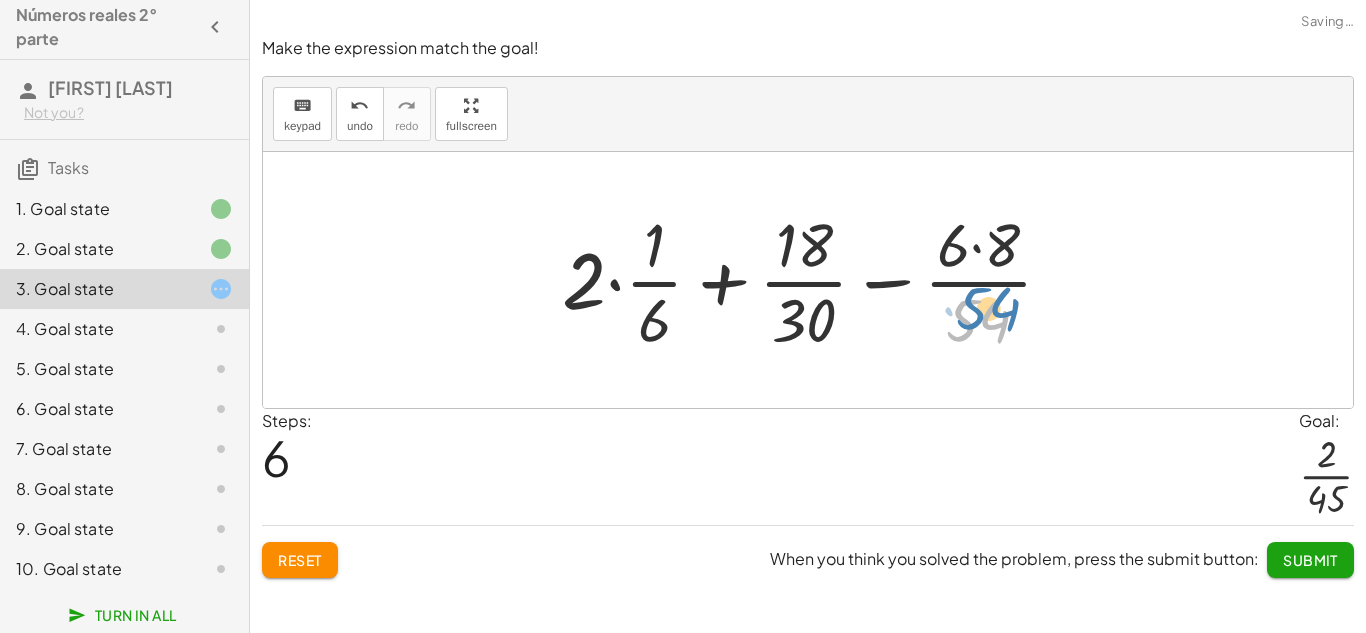 drag, startPoint x: 979, startPoint y: 333, endPoint x: 991, endPoint y: 343, distance: 15.6205 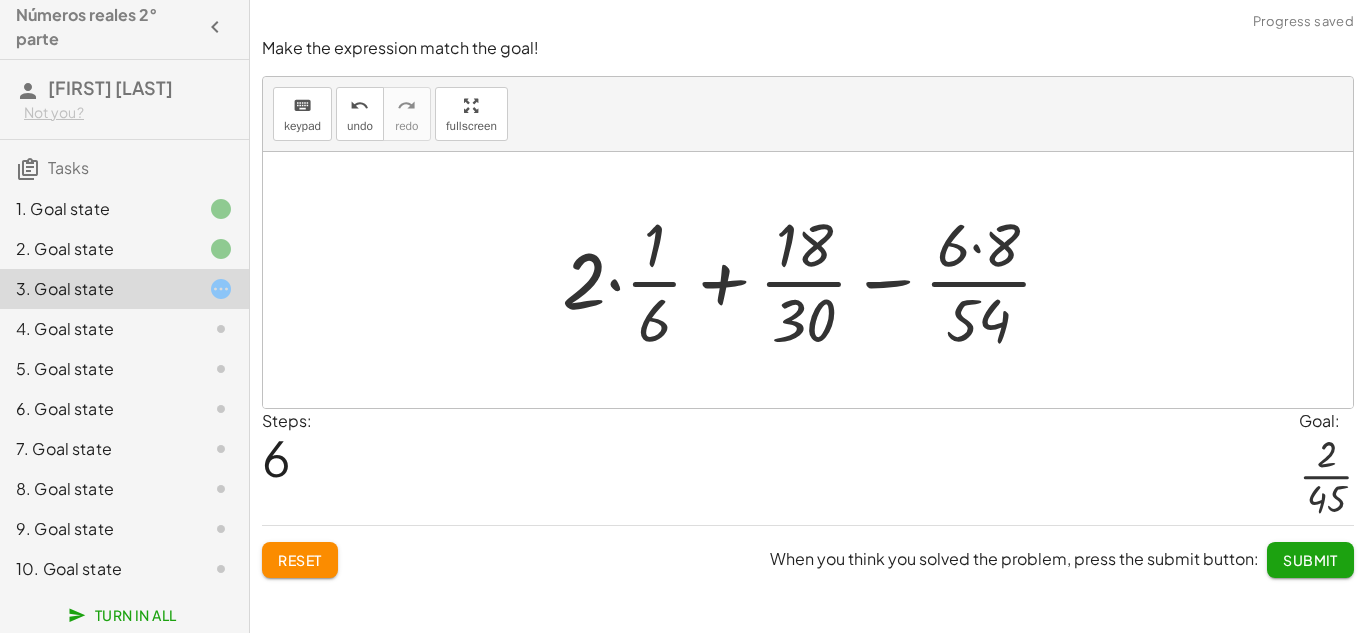 click at bounding box center (815, 280) 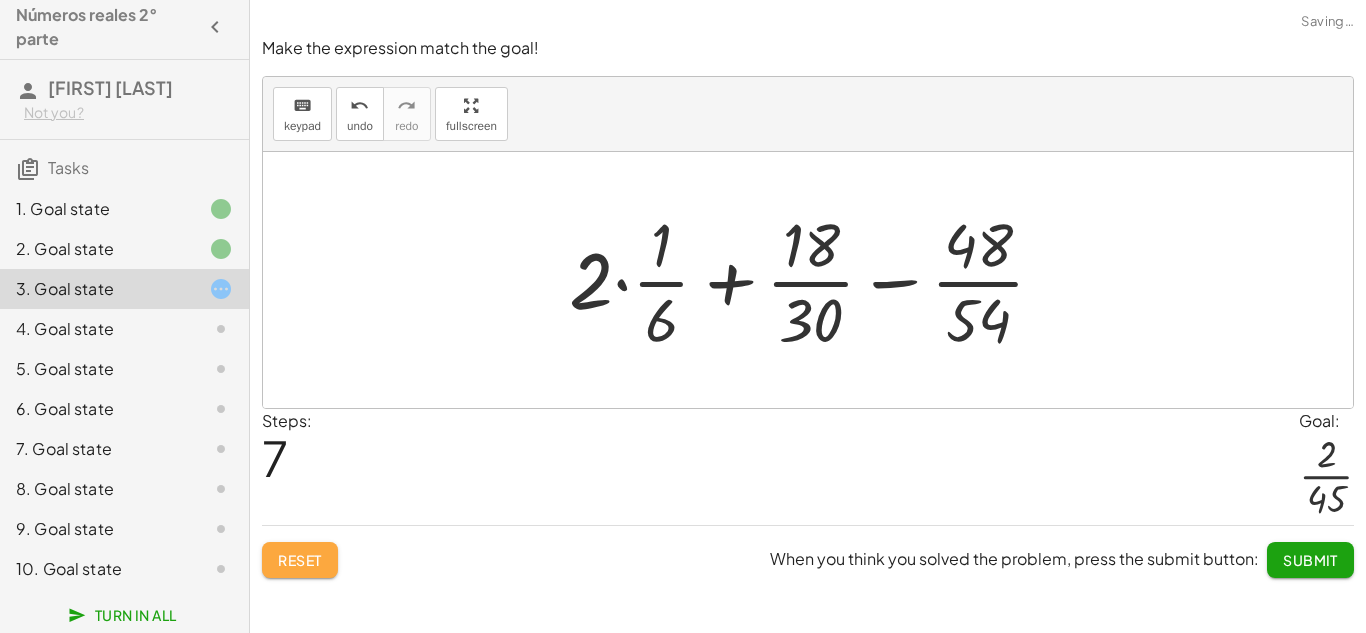 click on "Reset" 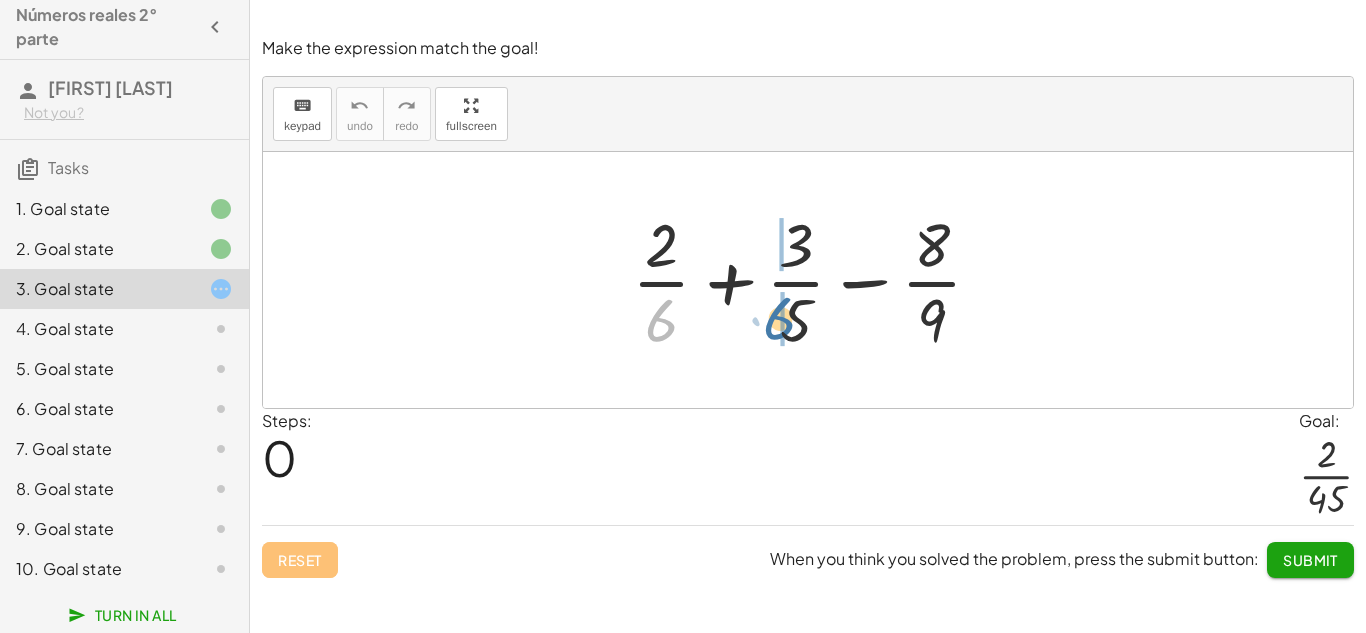 drag, startPoint x: 667, startPoint y: 345, endPoint x: 788, endPoint y: 344, distance: 121.004135 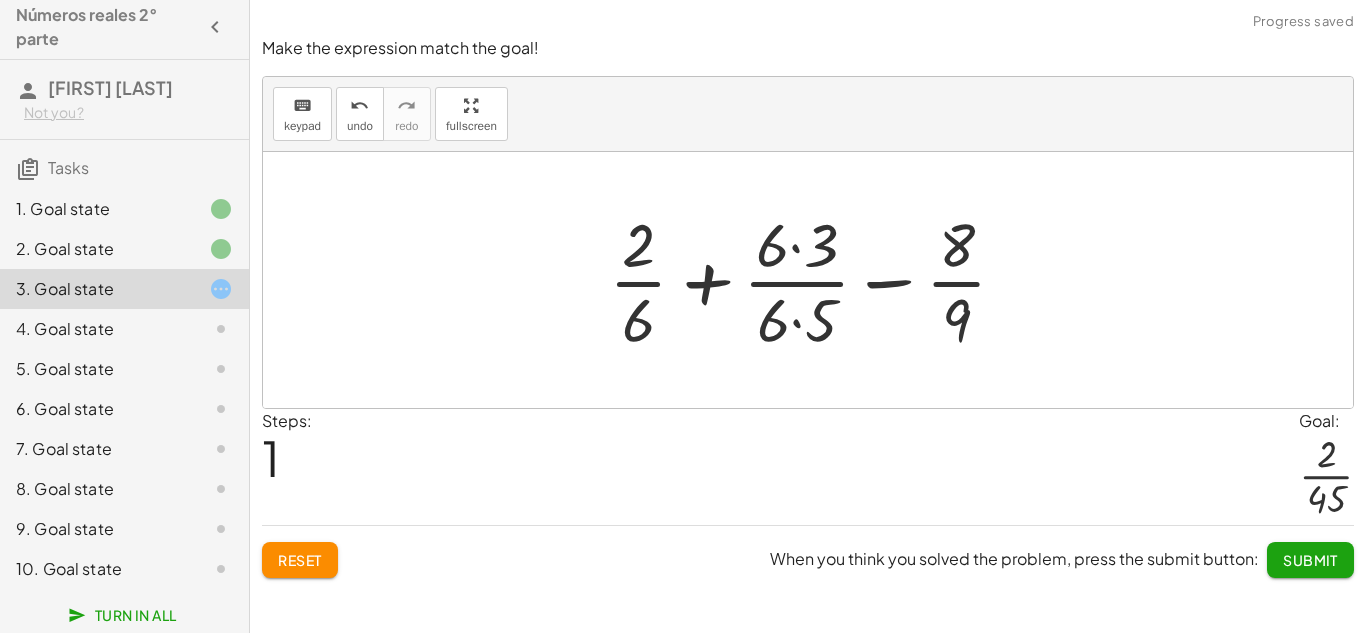 click at bounding box center (816, 280) 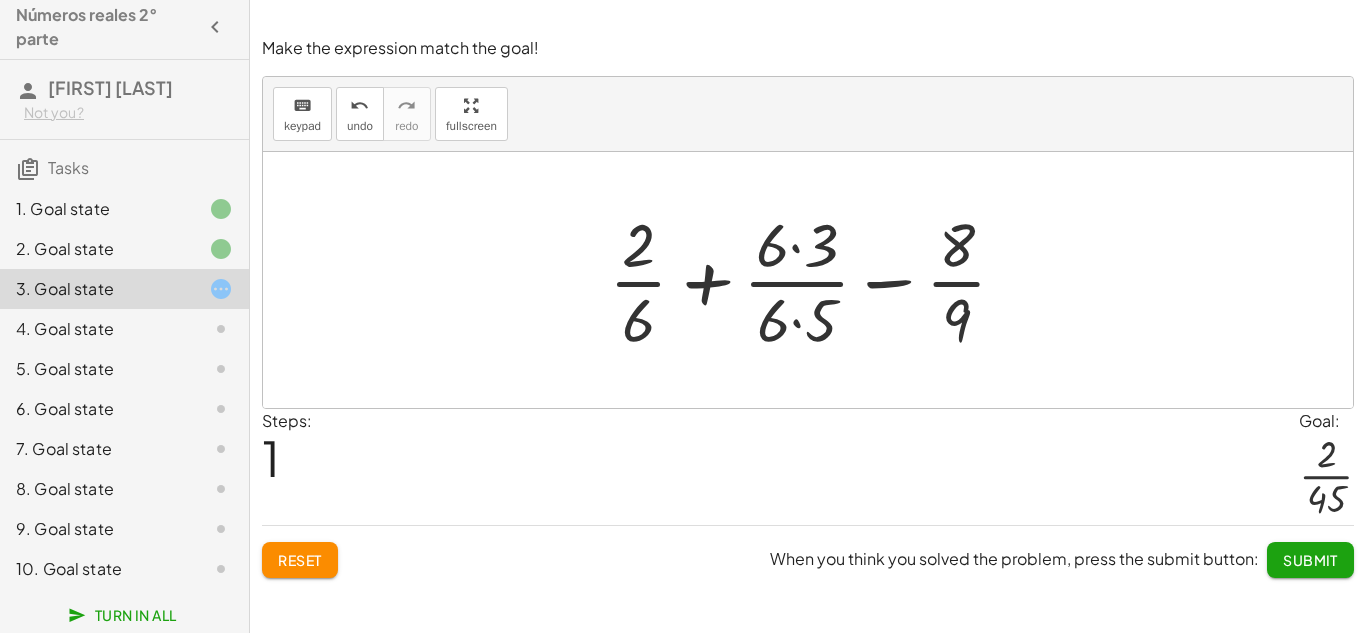 click on "Reset" 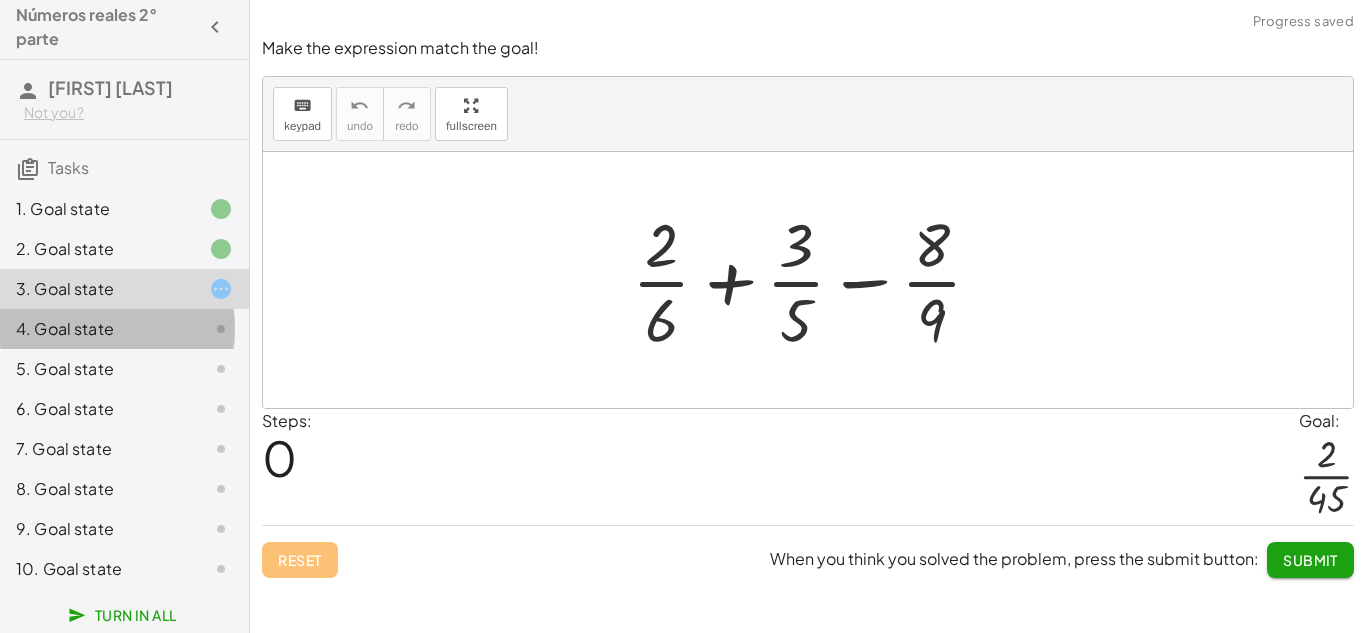 click on "4. Goal state" 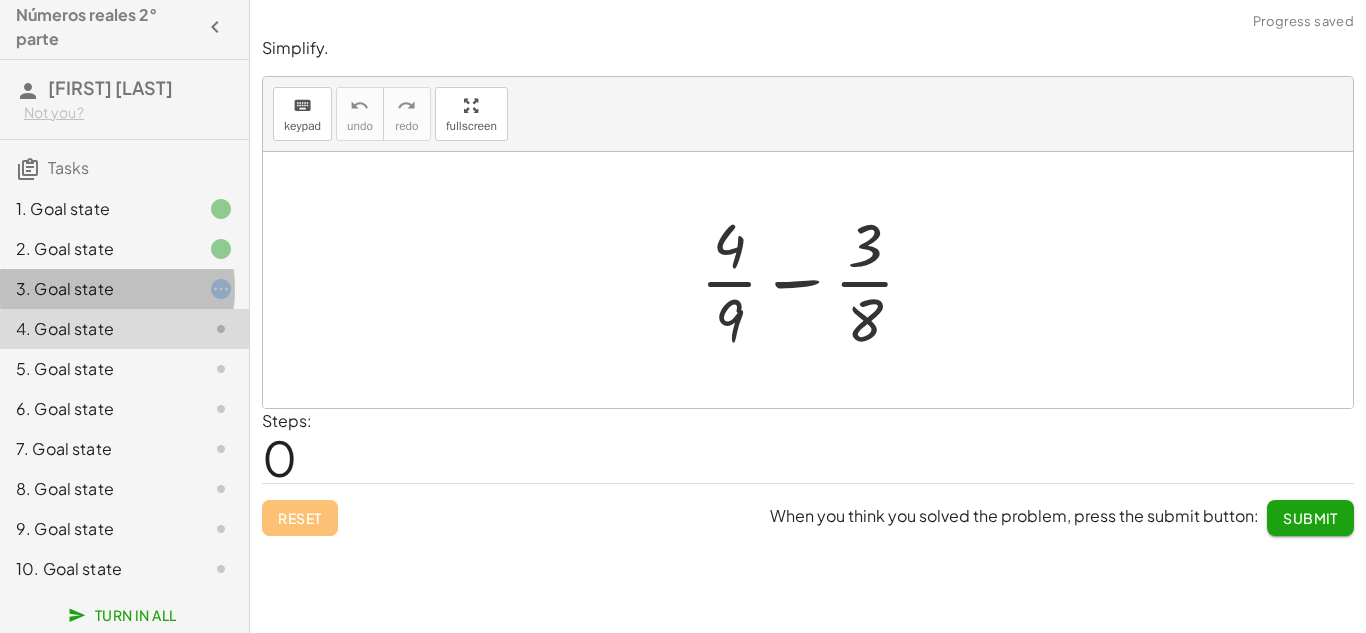 click on "3. Goal state" 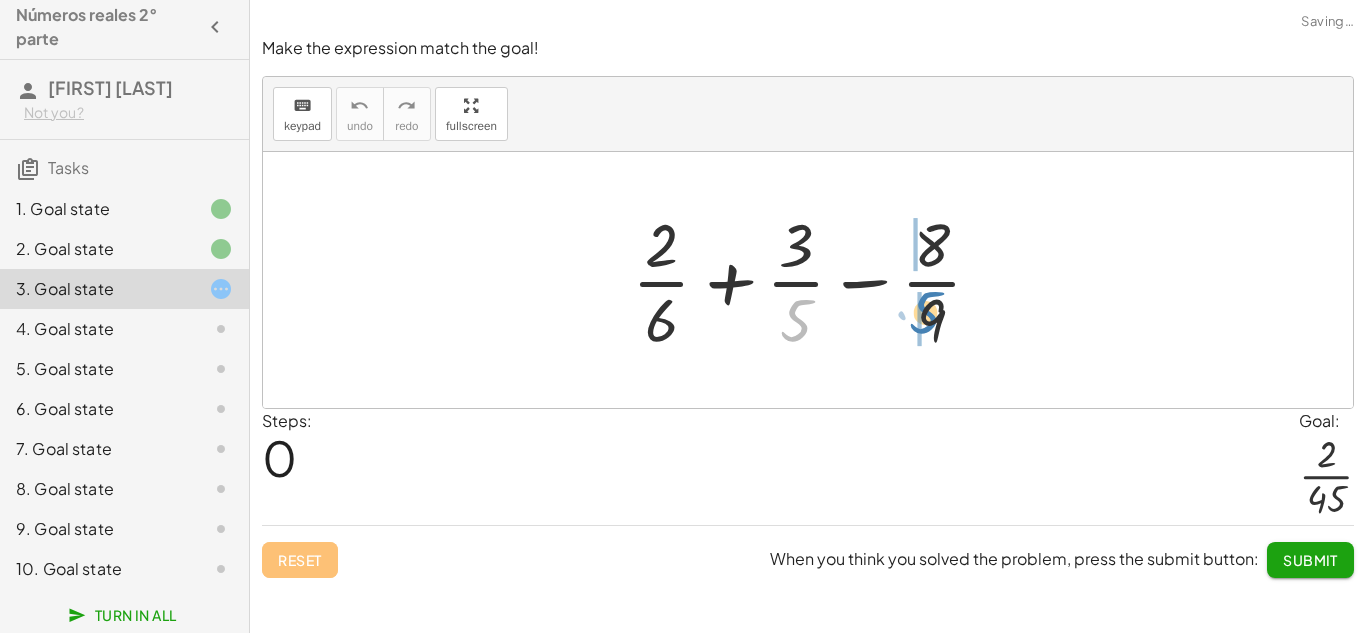 drag, startPoint x: 812, startPoint y: 315, endPoint x: 939, endPoint y: 307, distance: 127.25172 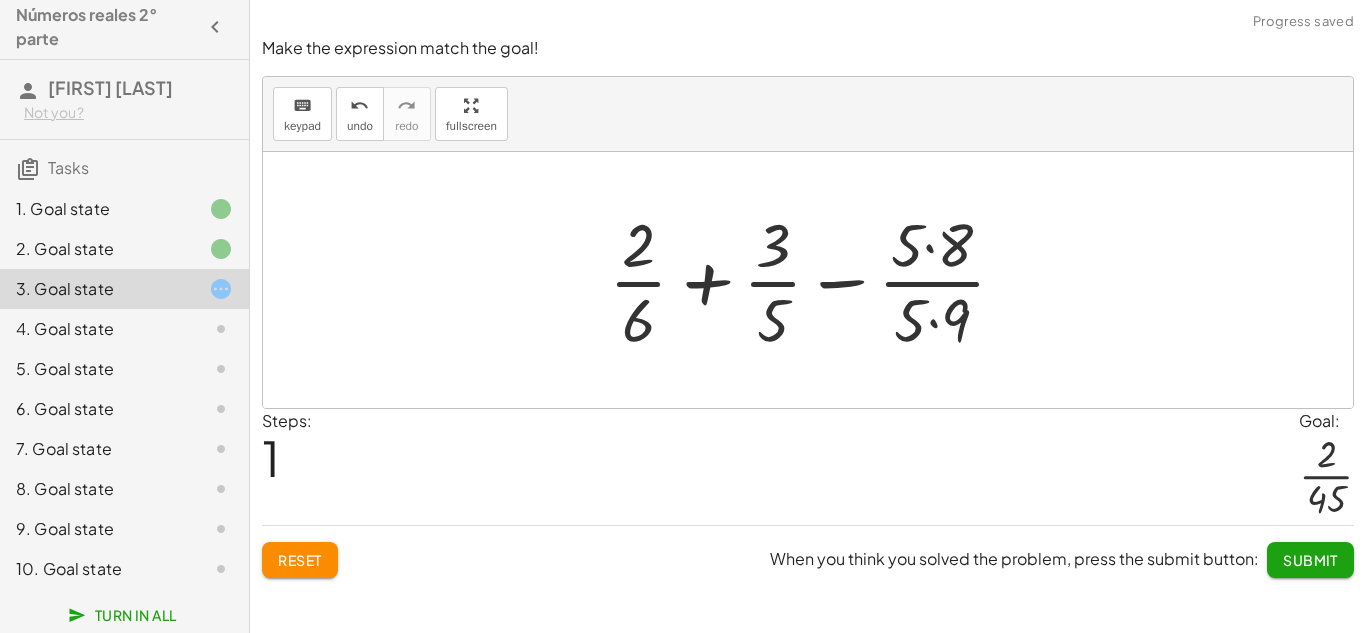 click at bounding box center [815, 280] 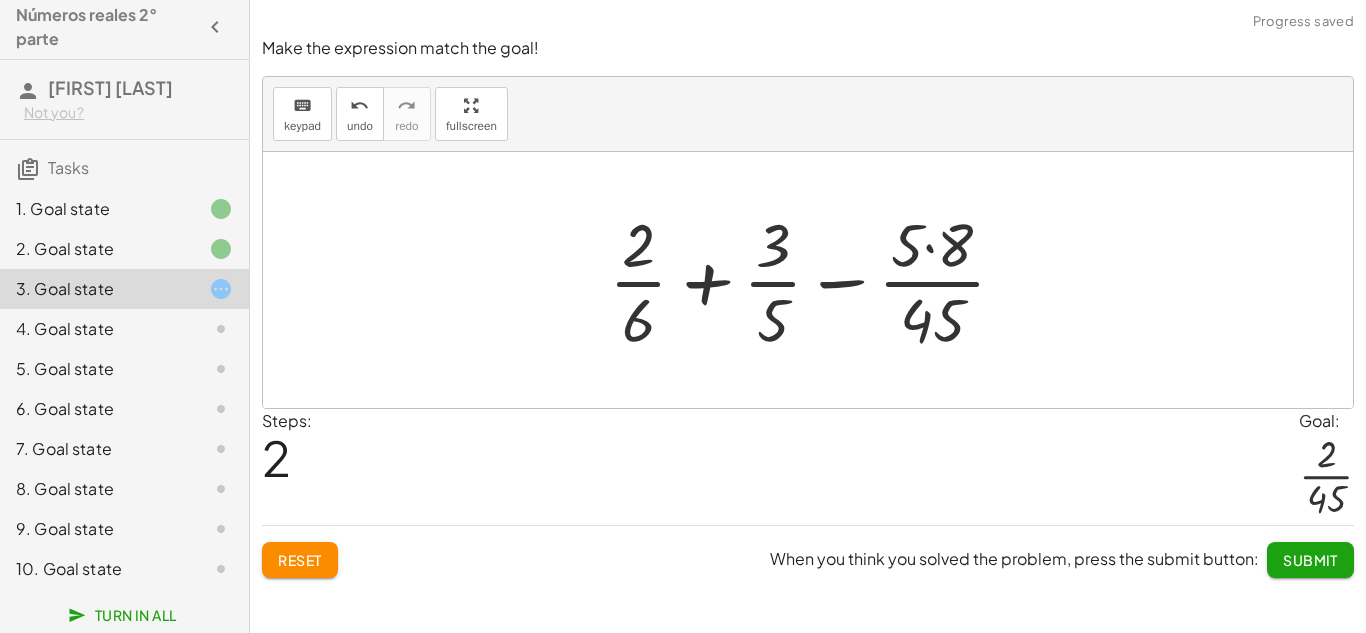 click at bounding box center (815, 280) 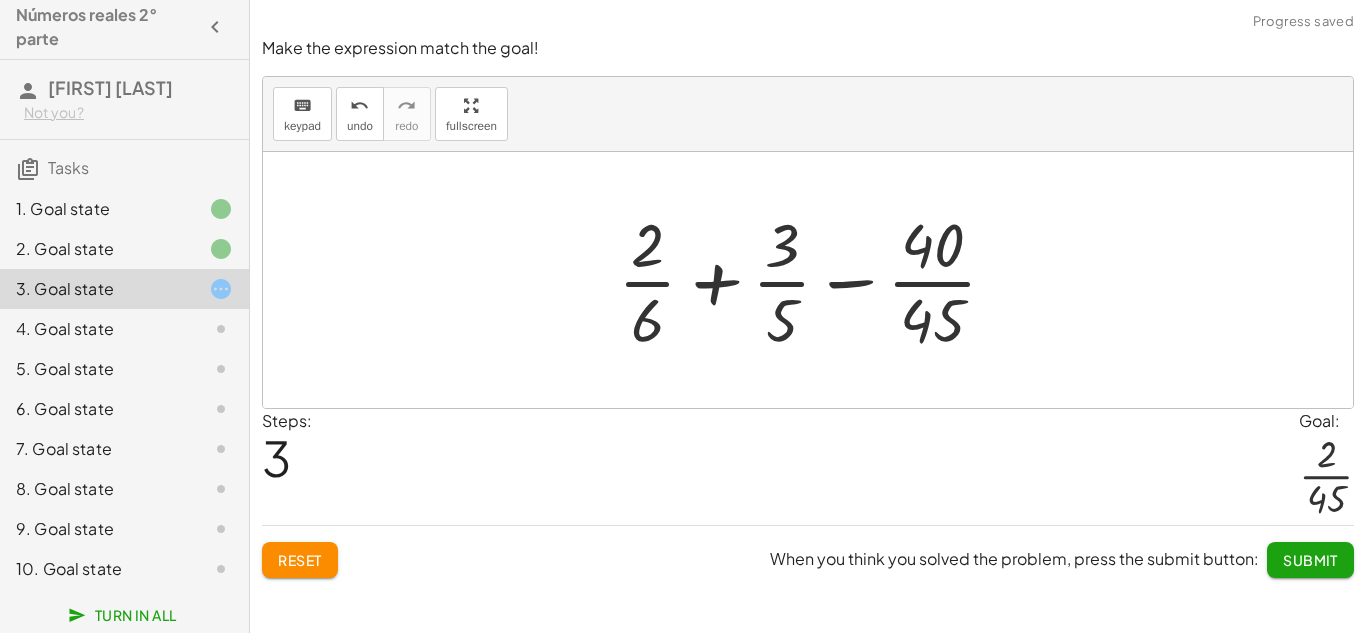 click at bounding box center (815, 280) 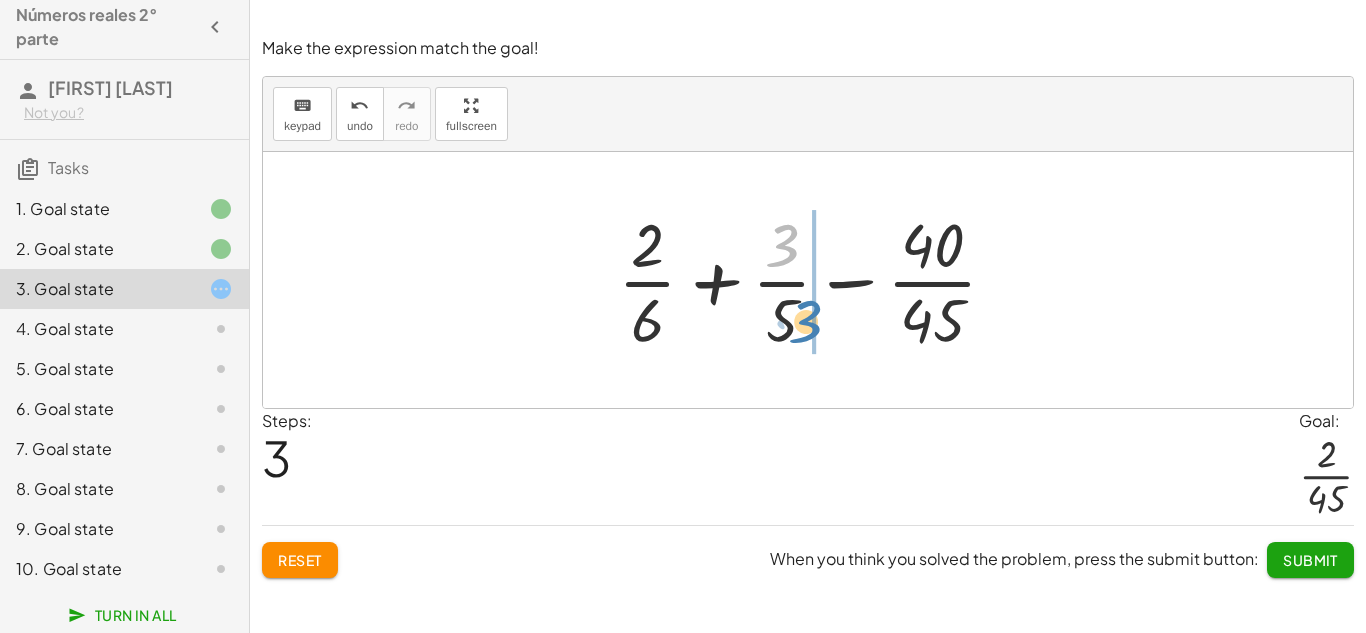 drag, startPoint x: 790, startPoint y: 248, endPoint x: 814, endPoint y: 304, distance: 60.926186 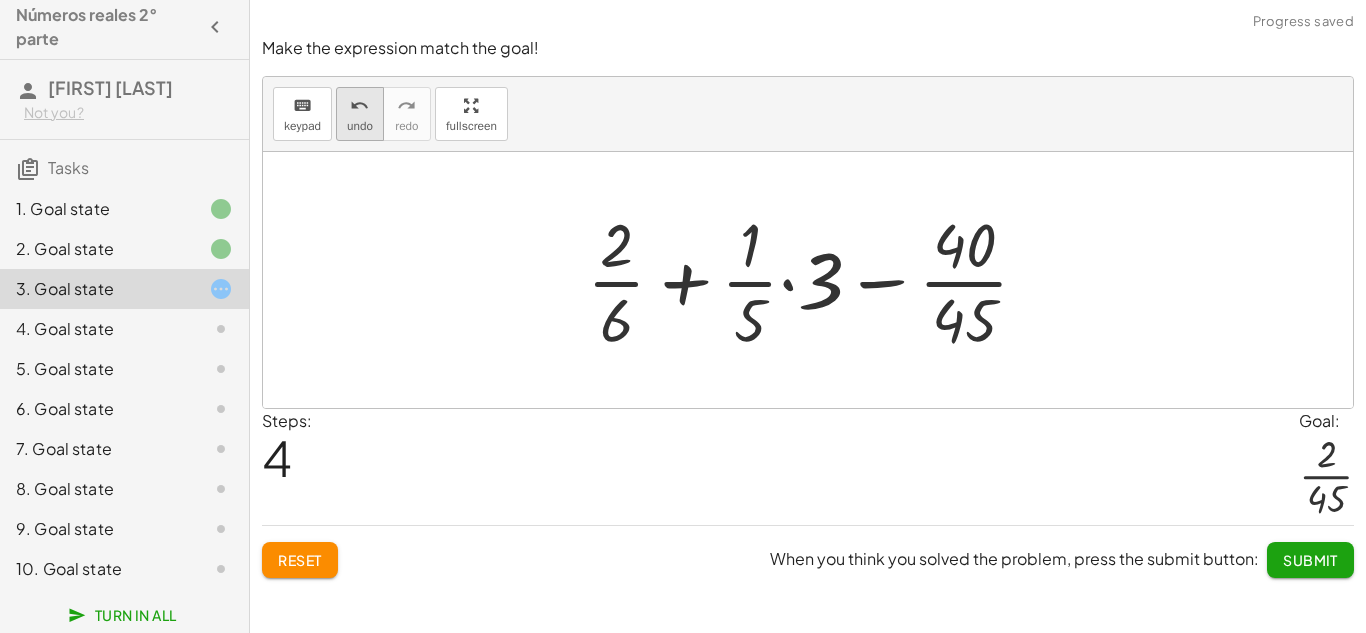 click on "undo undo" at bounding box center [360, 114] 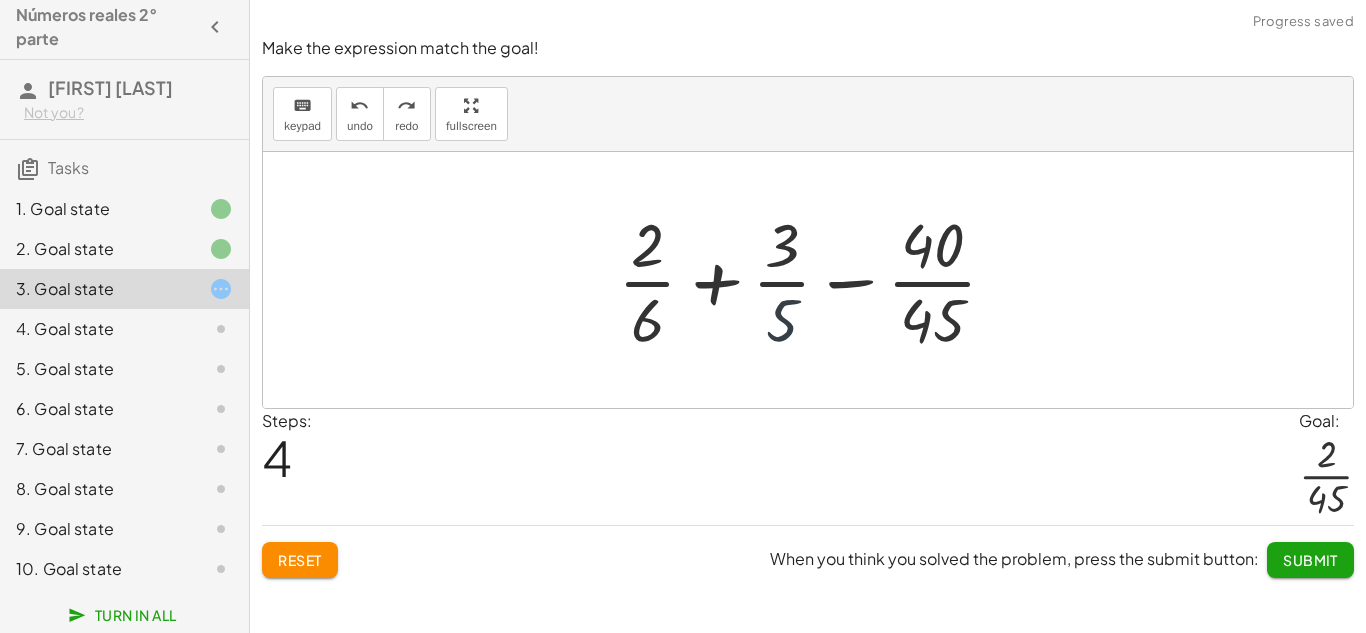 click at bounding box center [815, 280] 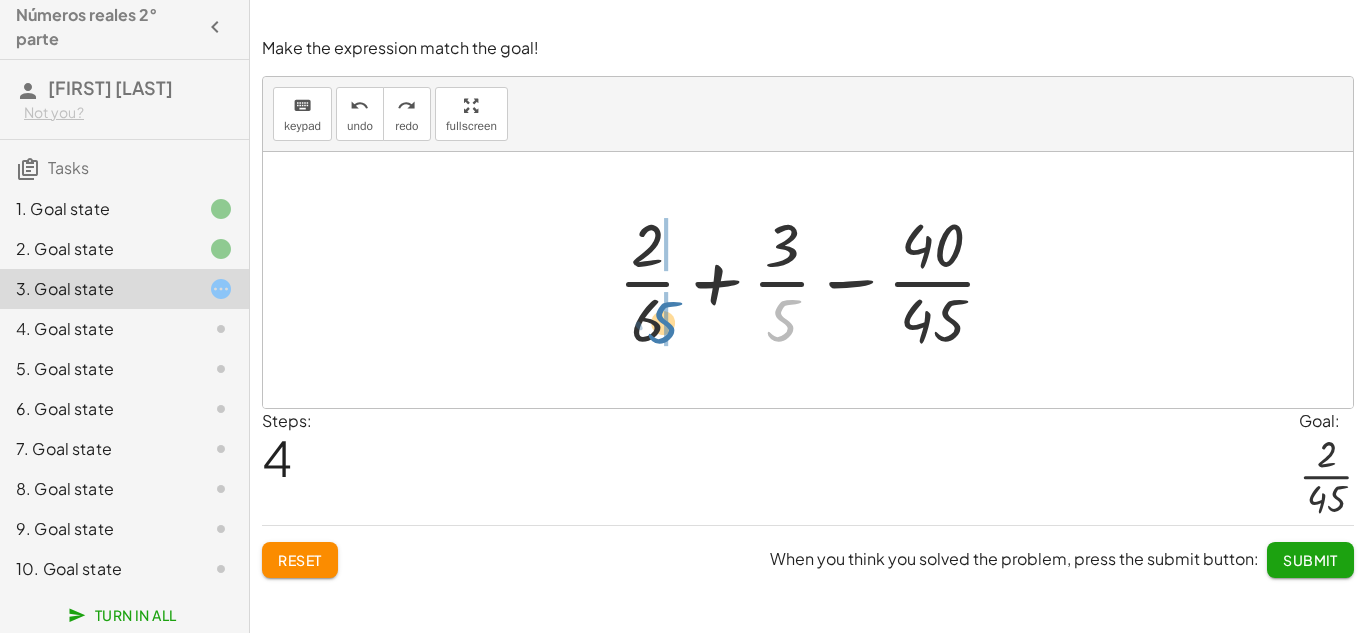 drag, startPoint x: 778, startPoint y: 322, endPoint x: 658, endPoint y: 324, distance: 120.01666 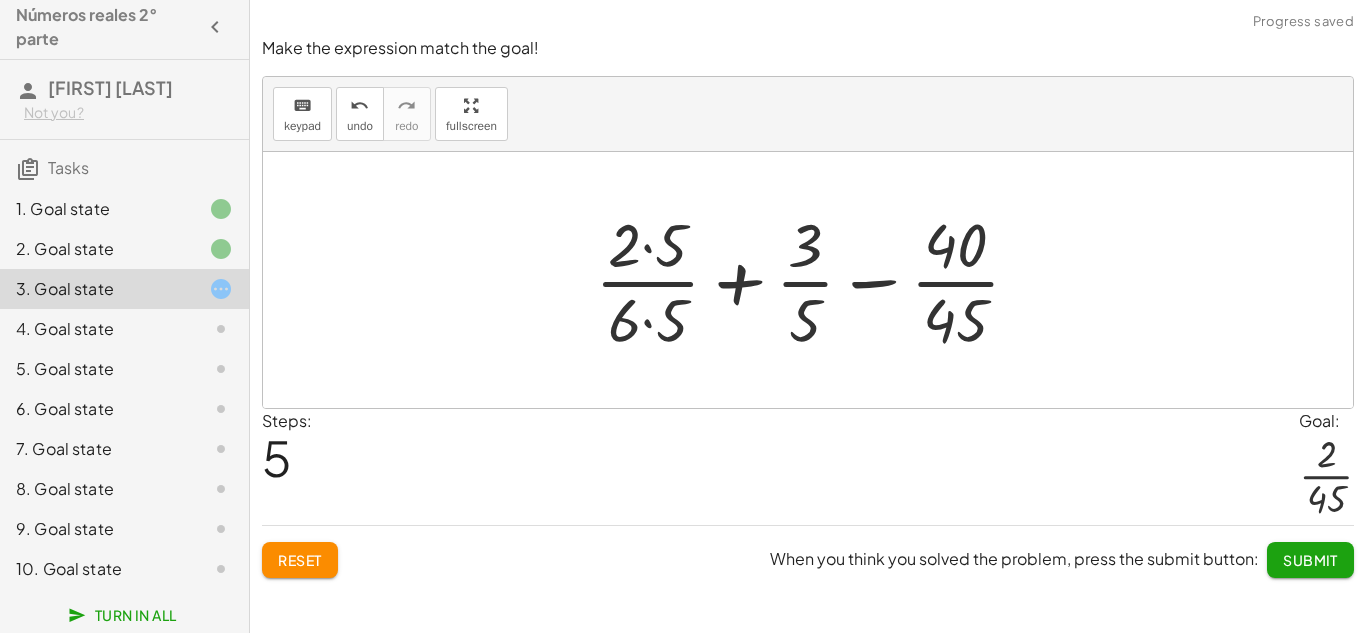 click at bounding box center (816, 280) 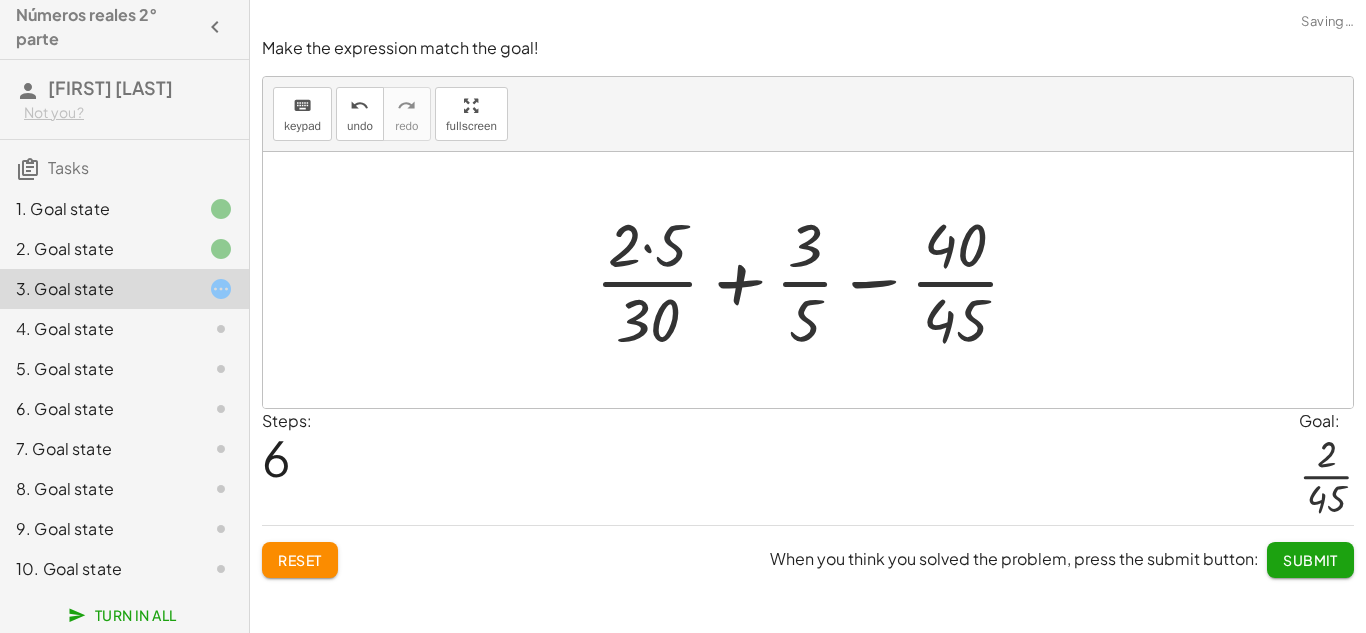click at bounding box center (815, 280) 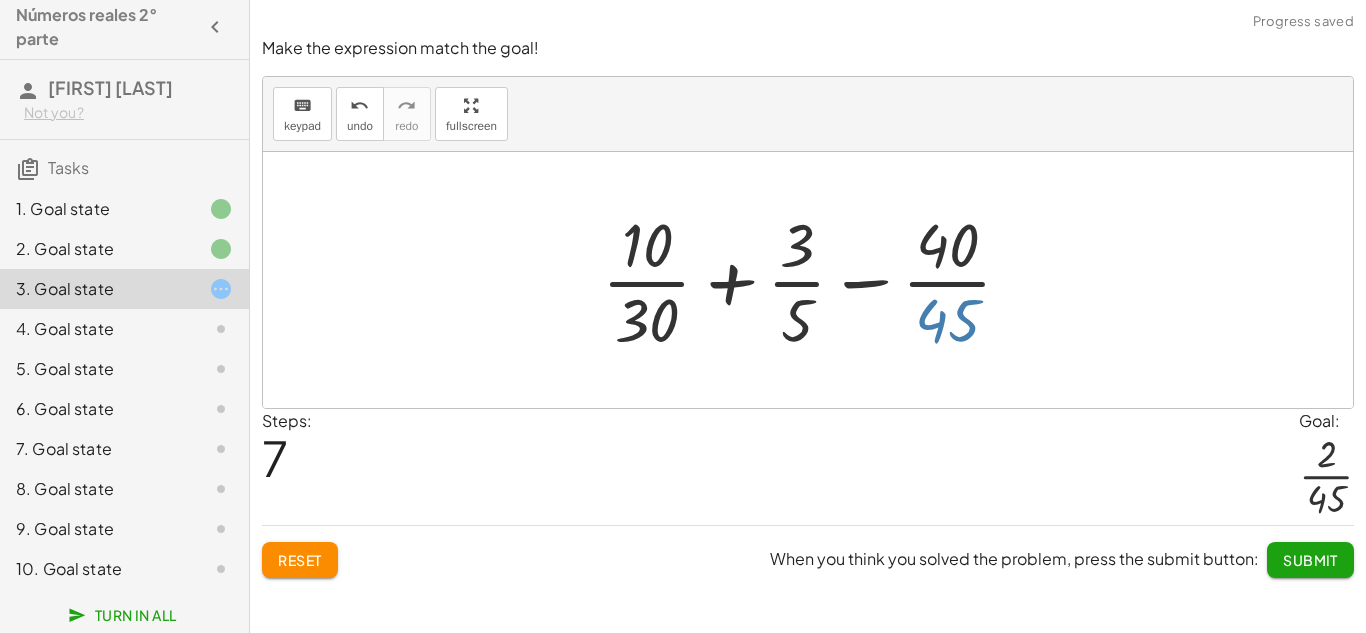 click at bounding box center (815, 280) 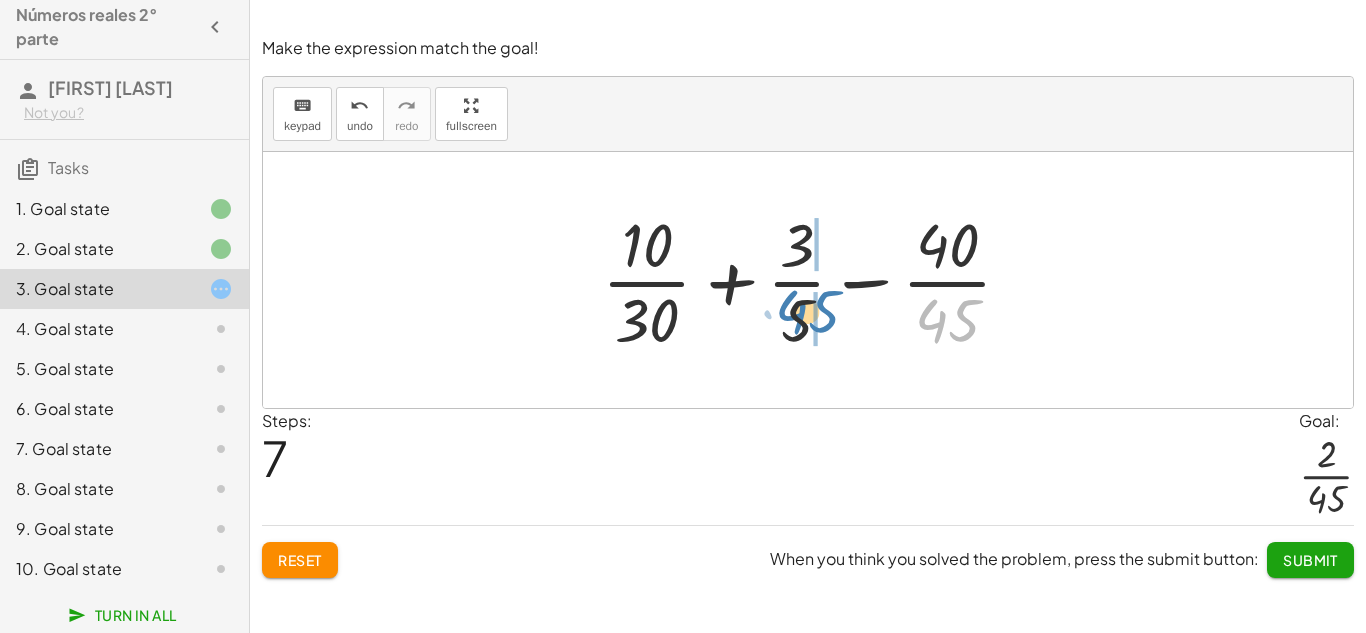 drag, startPoint x: 937, startPoint y: 331, endPoint x: 797, endPoint y: 322, distance: 140.28899 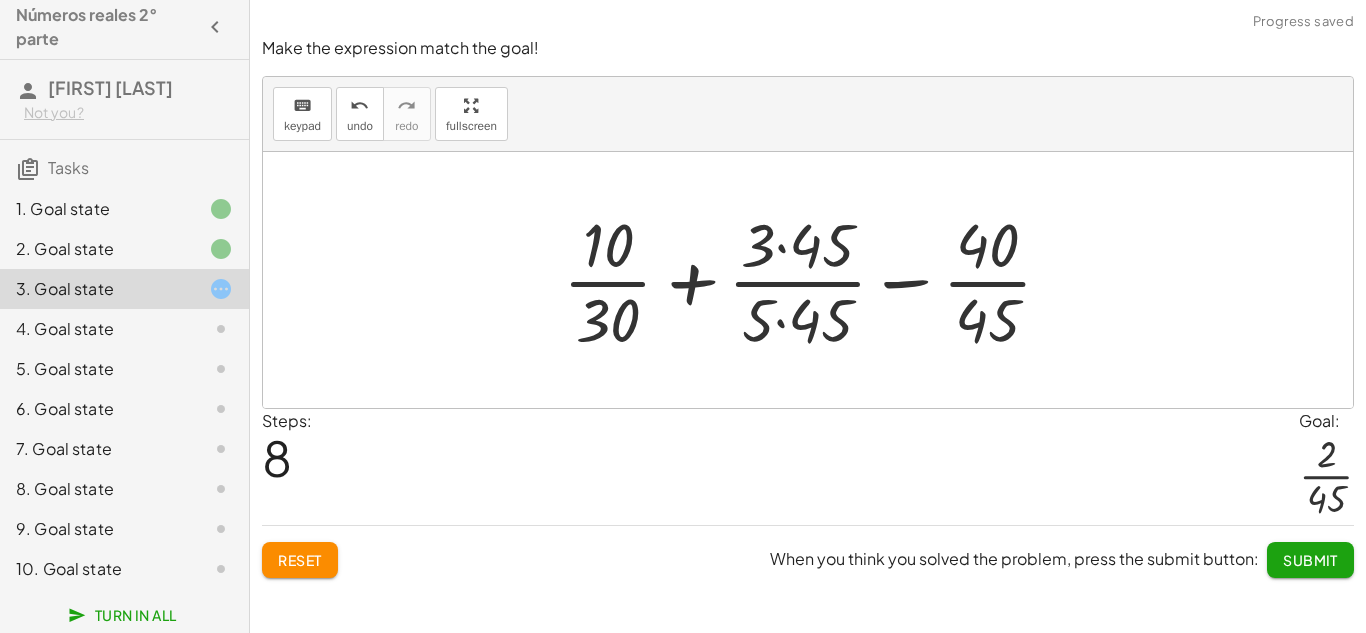 click at bounding box center [816, 280] 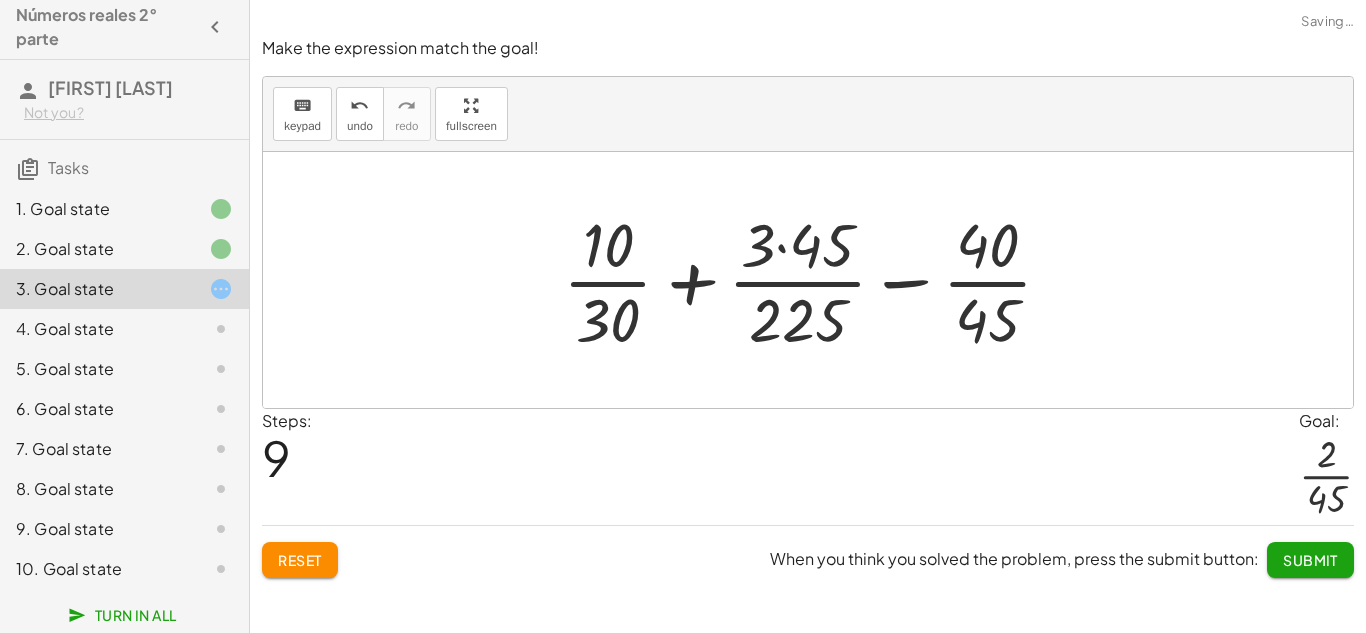 click at bounding box center [816, 280] 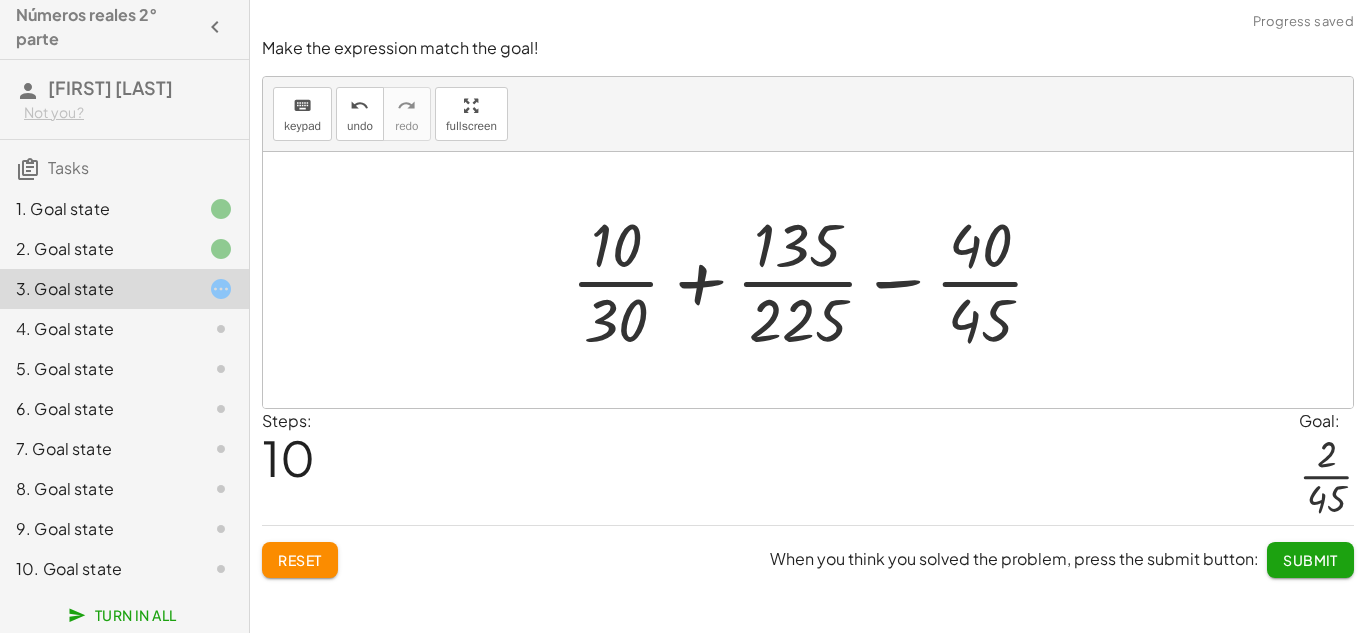 click at bounding box center (816, 280) 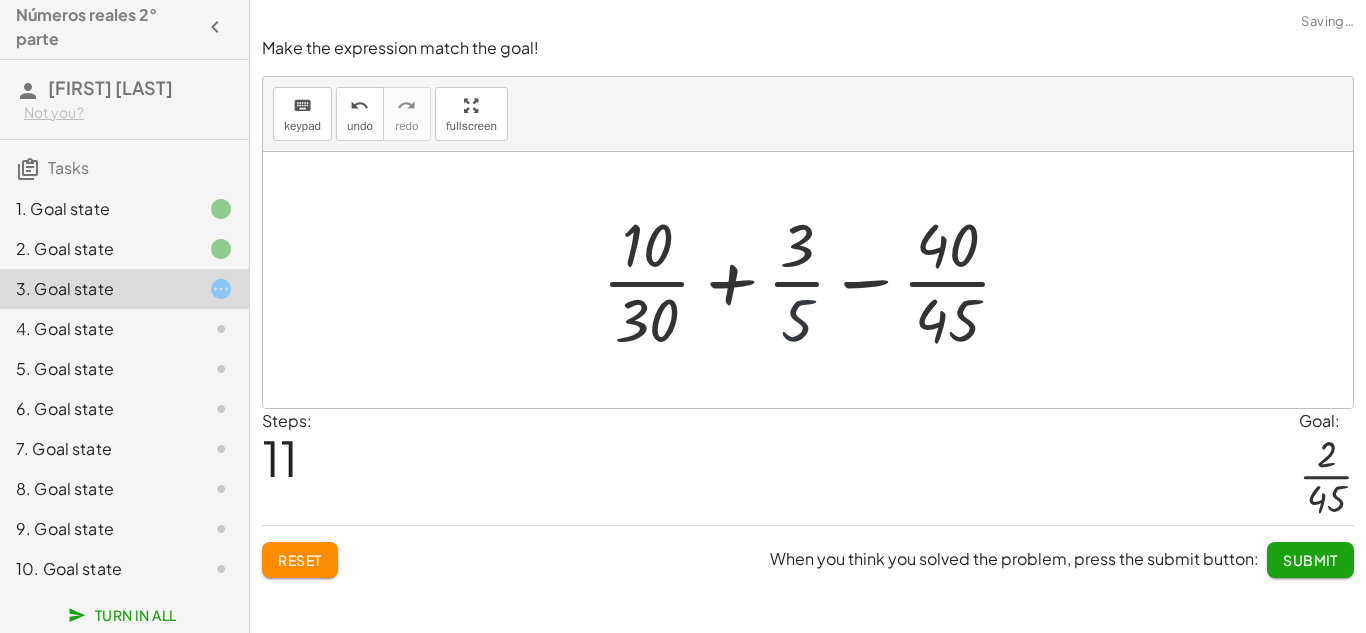 click at bounding box center (815, 280) 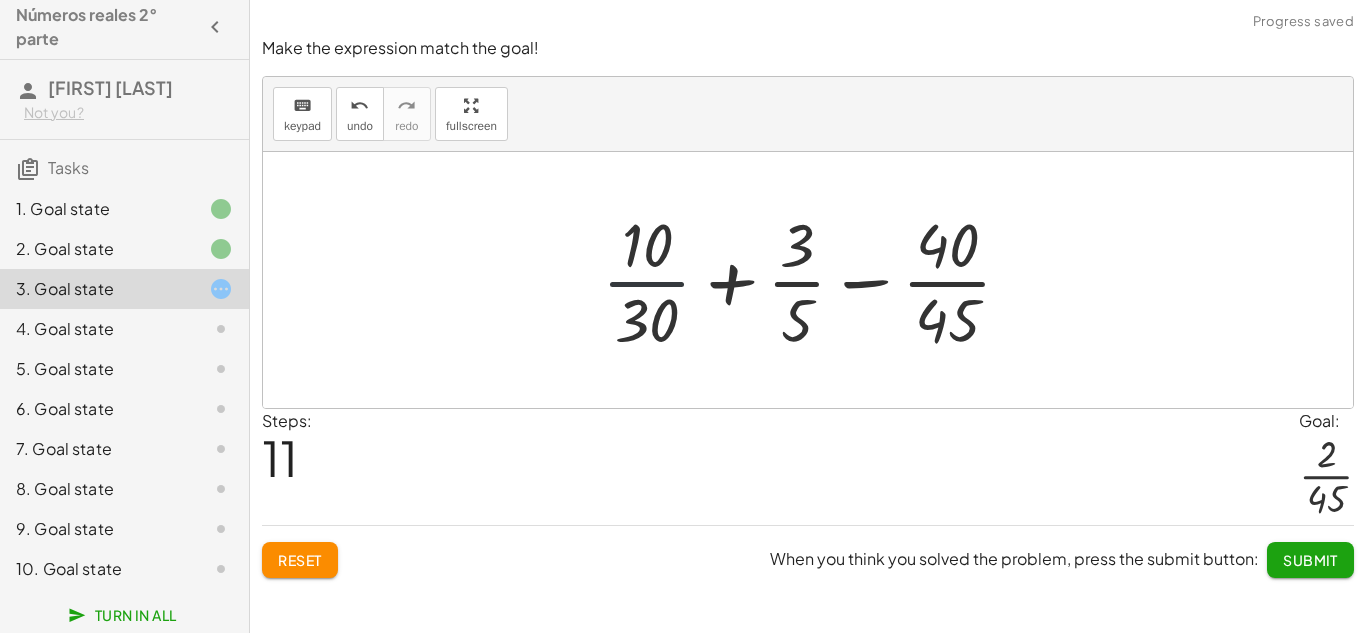 click at bounding box center (815, 280) 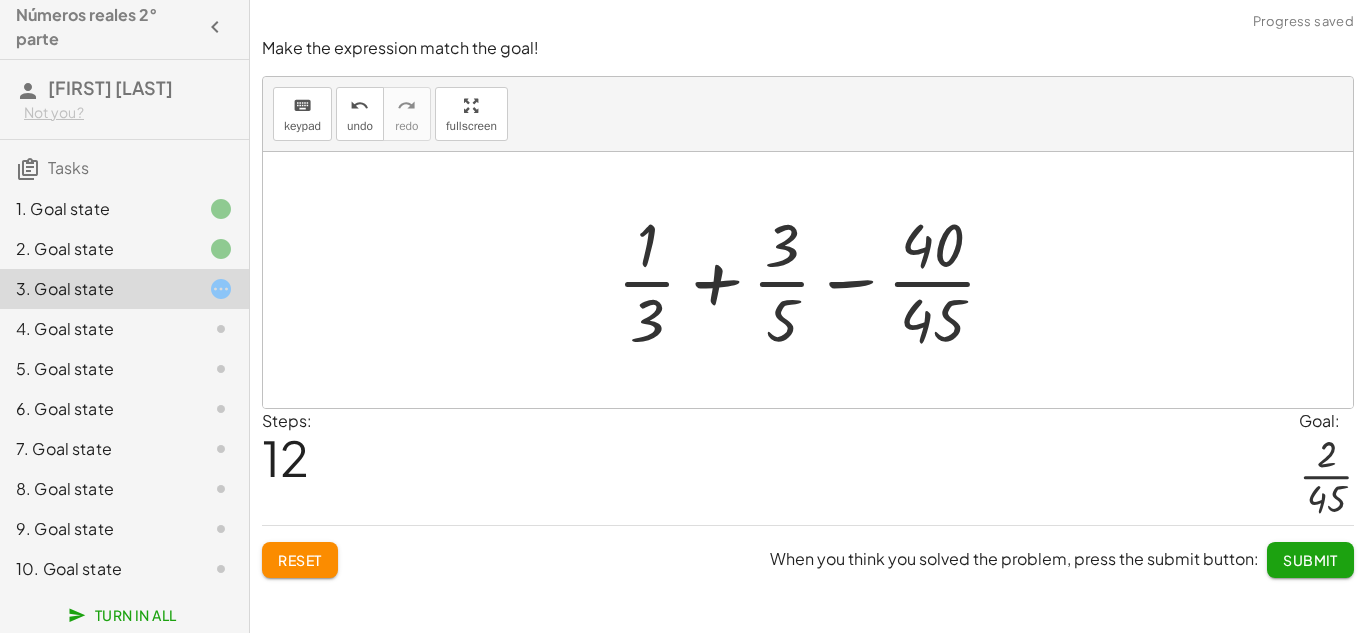 click on "Reset" 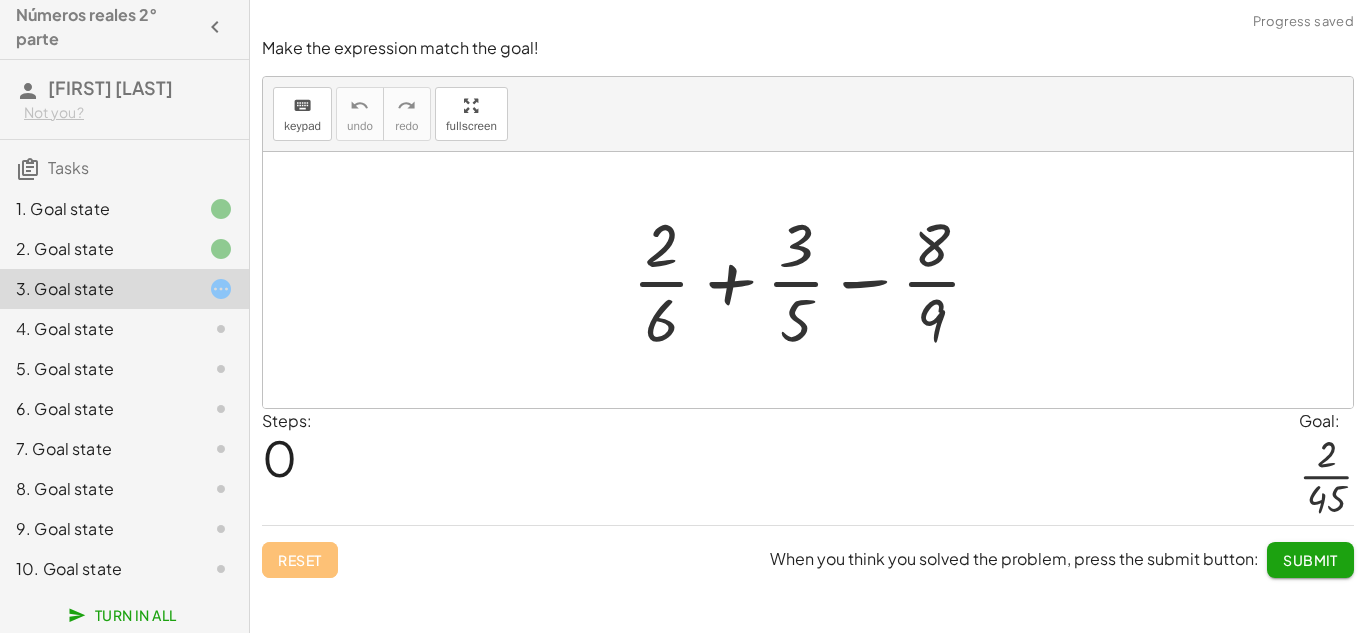 click on "Reset When you think you solved the problem, press the submit button: Submit" at bounding box center (808, 551) 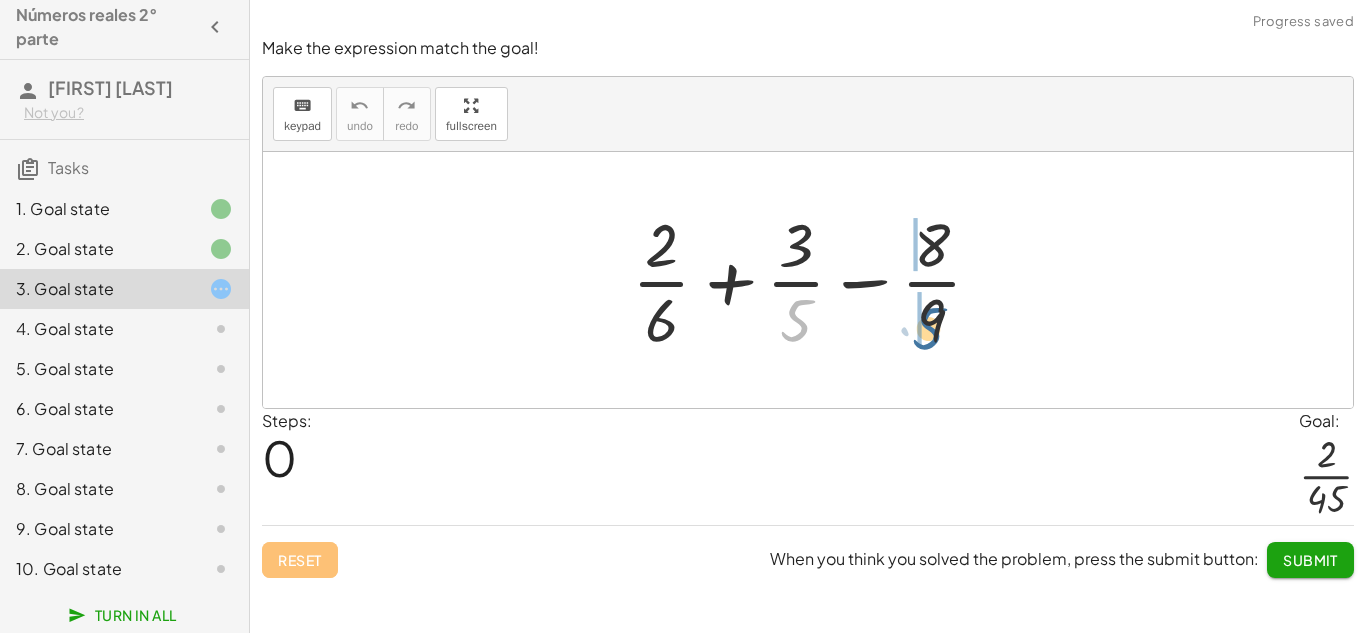drag, startPoint x: 794, startPoint y: 332, endPoint x: 927, endPoint y: 340, distance: 133.24039 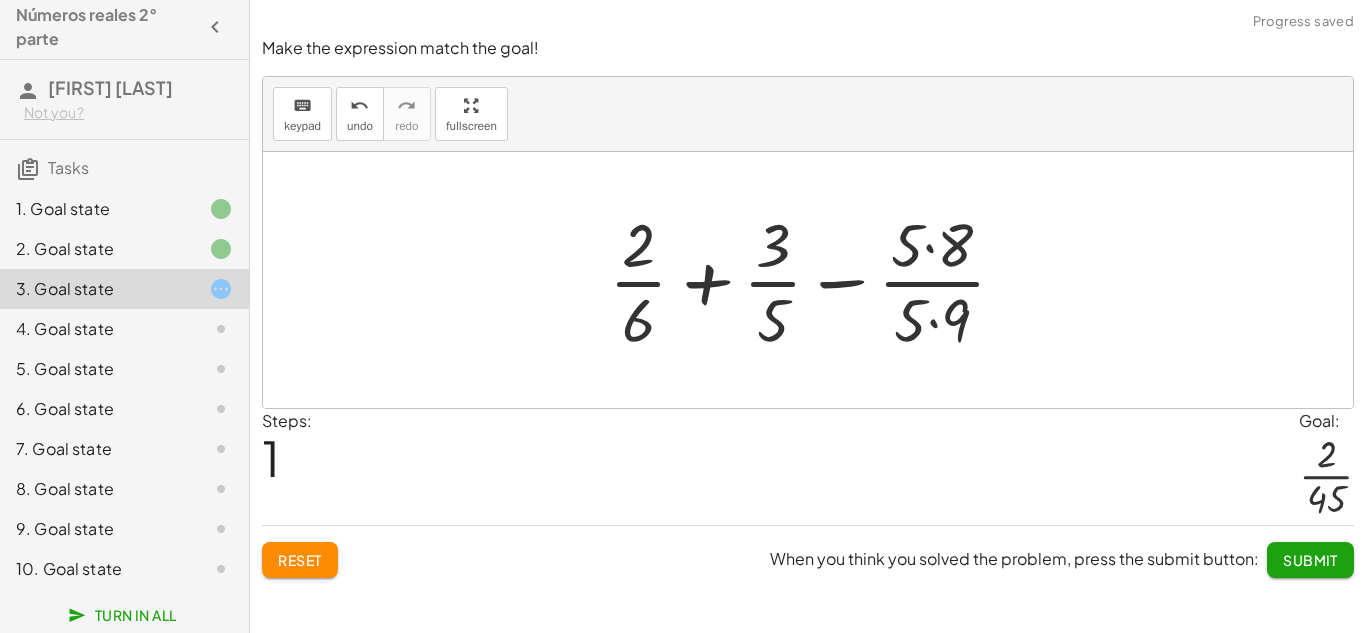 click at bounding box center [815, 280] 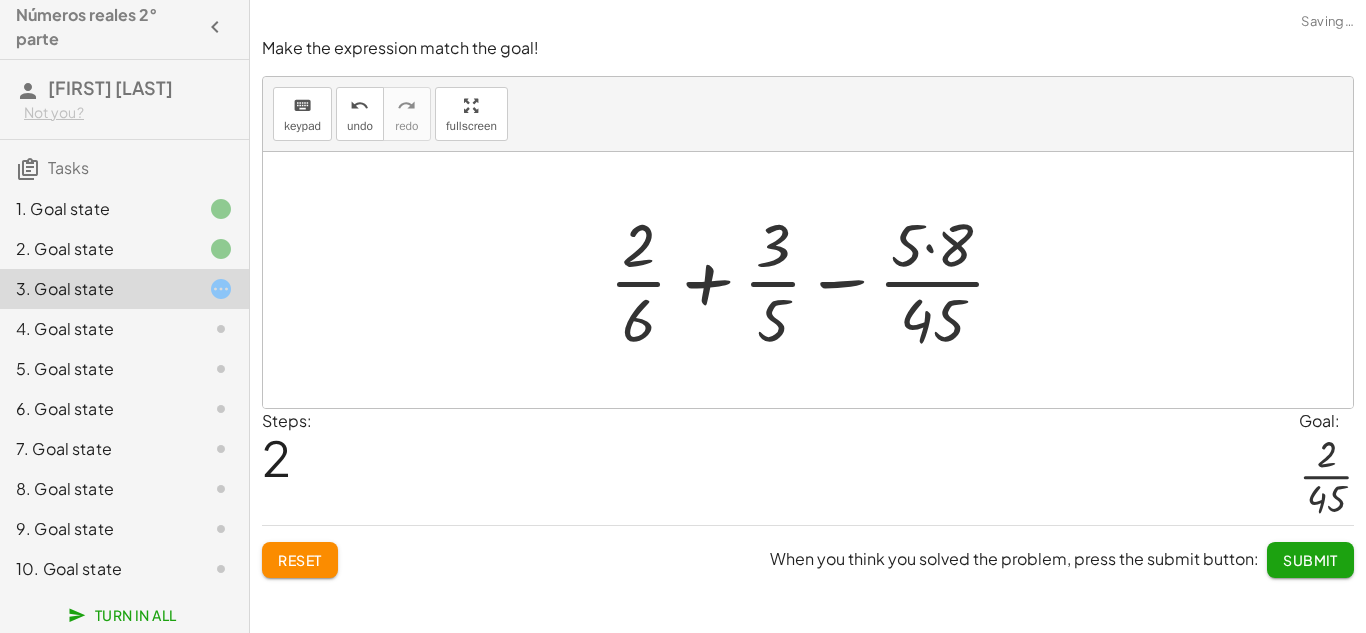 click at bounding box center (815, 280) 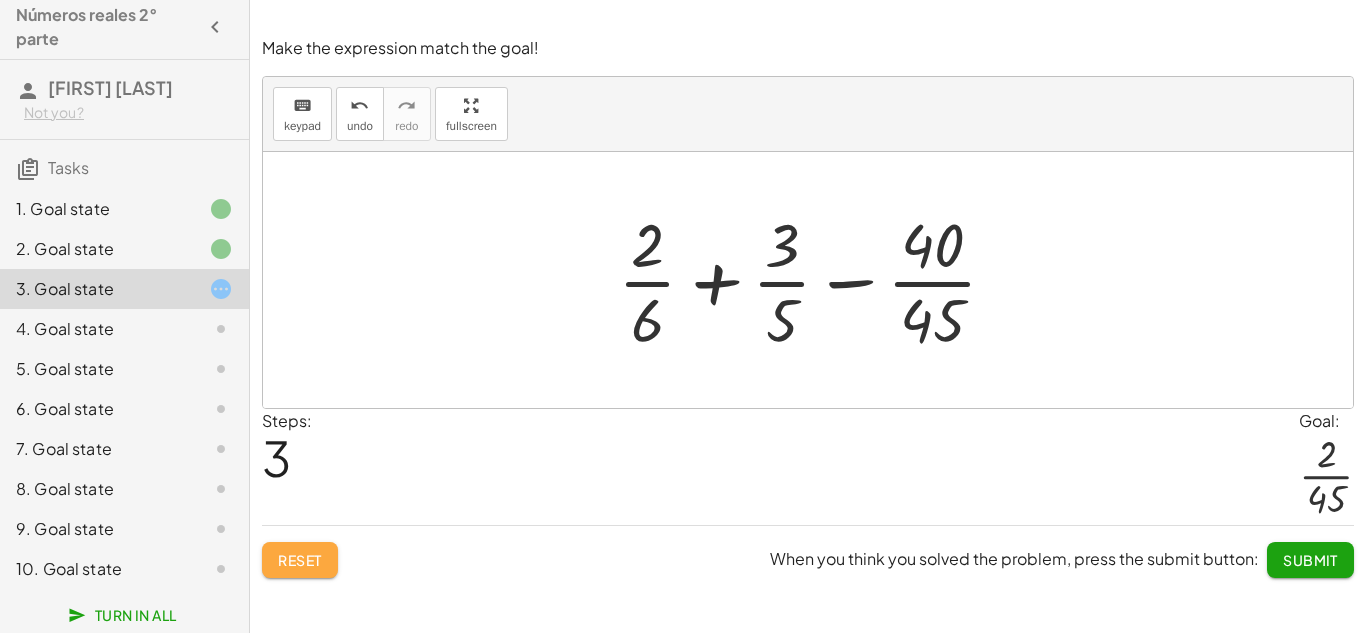 click on "Reset" at bounding box center (300, 560) 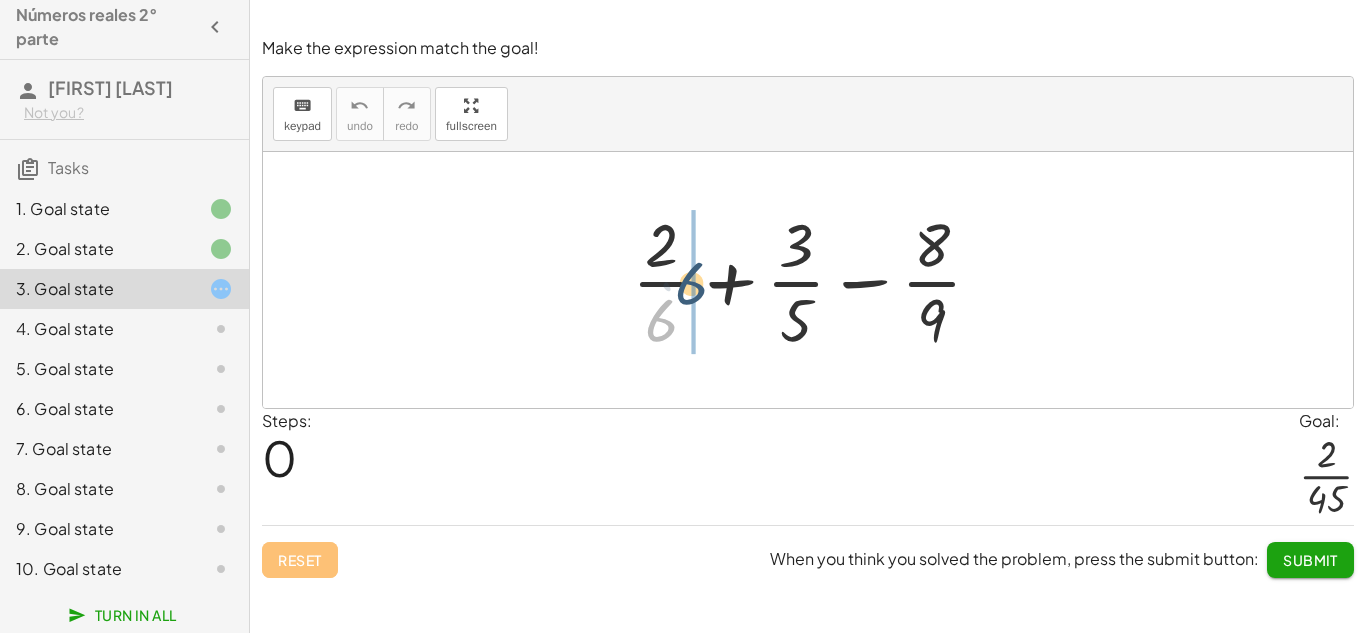 drag, startPoint x: 672, startPoint y: 327, endPoint x: 702, endPoint y: 290, distance: 47.63402 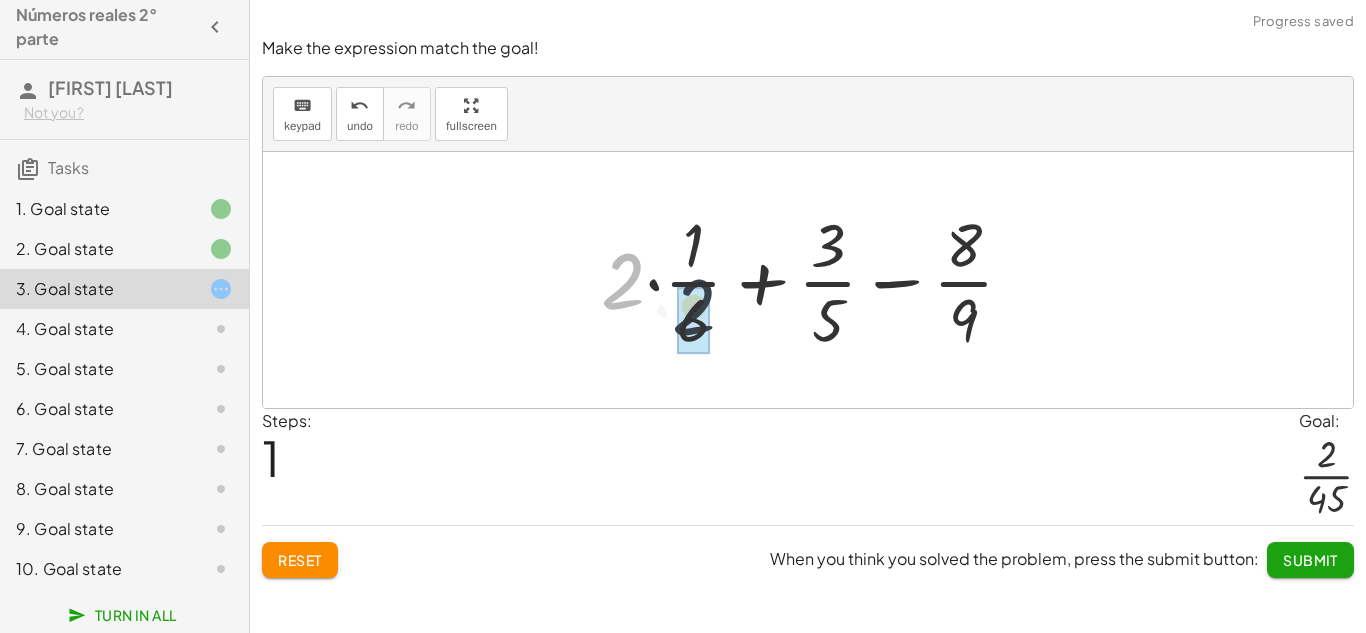 drag, startPoint x: 618, startPoint y: 284, endPoint x: 696, endPoint y: 319, distance: 85.49269 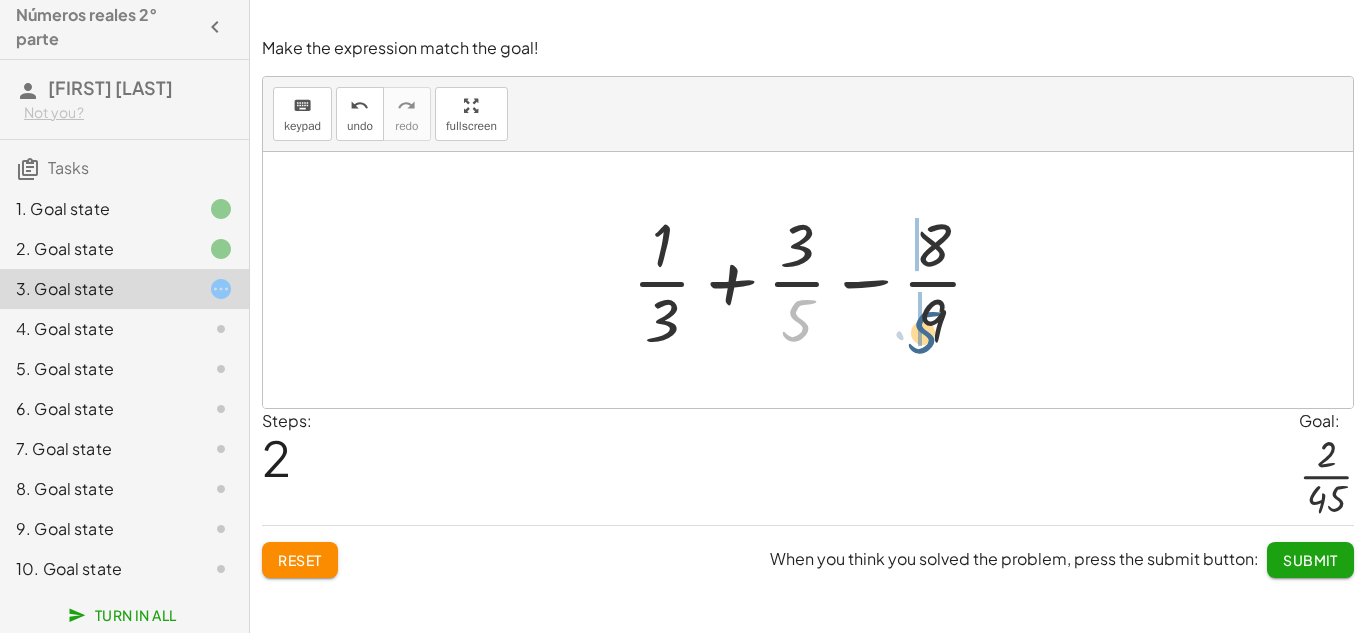 drag, startPoint x: 796, startPoint y: 315, endPoint x: 927, endPoint y: 323, distance: 131.24405 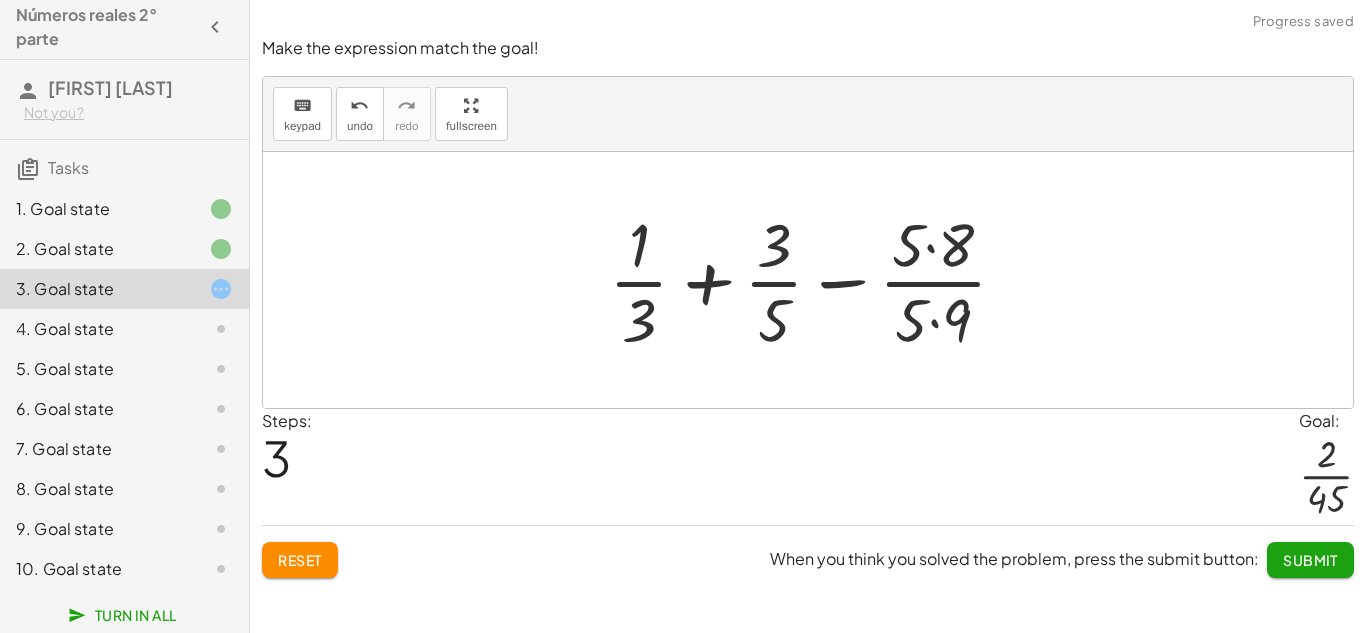 click at bounding box center [815, 280] 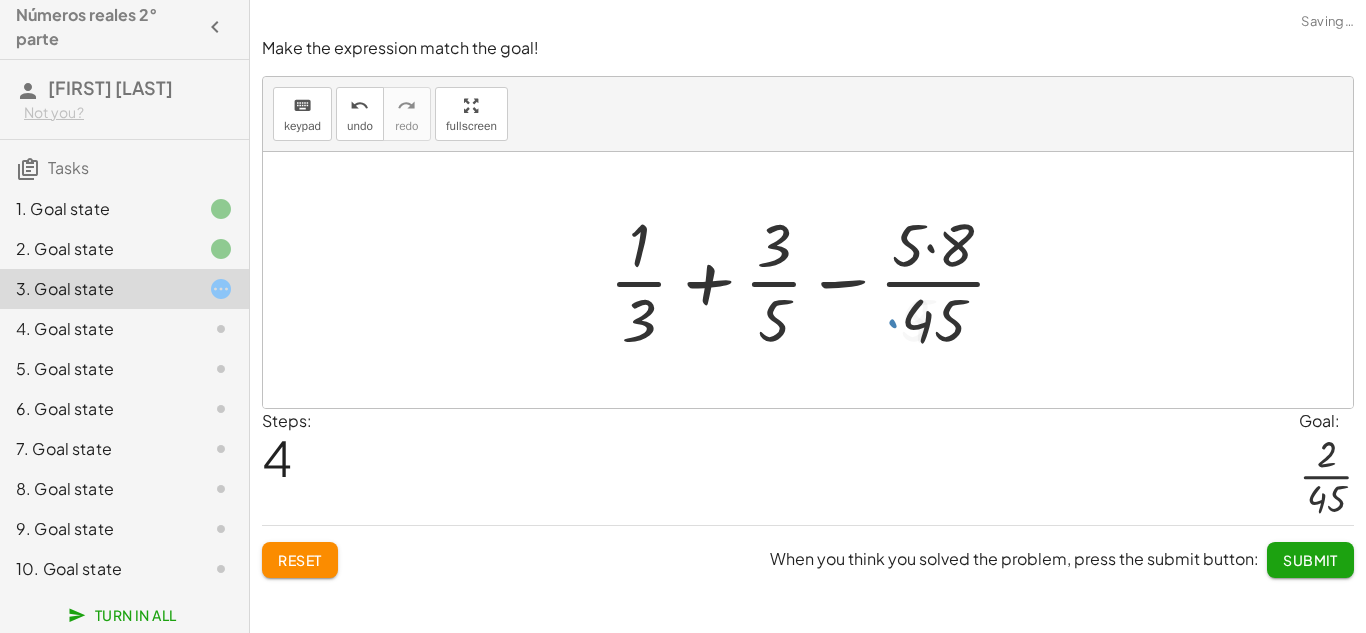 click at bounding box center (815, 280) 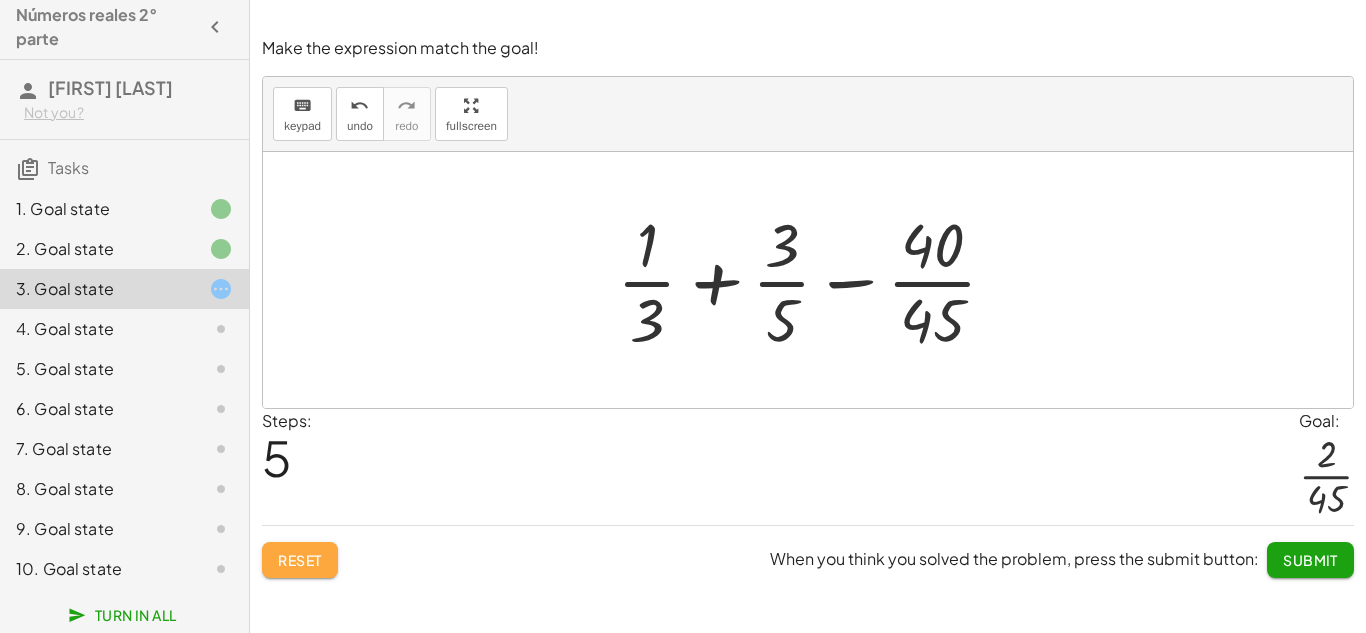 click on "Reset" 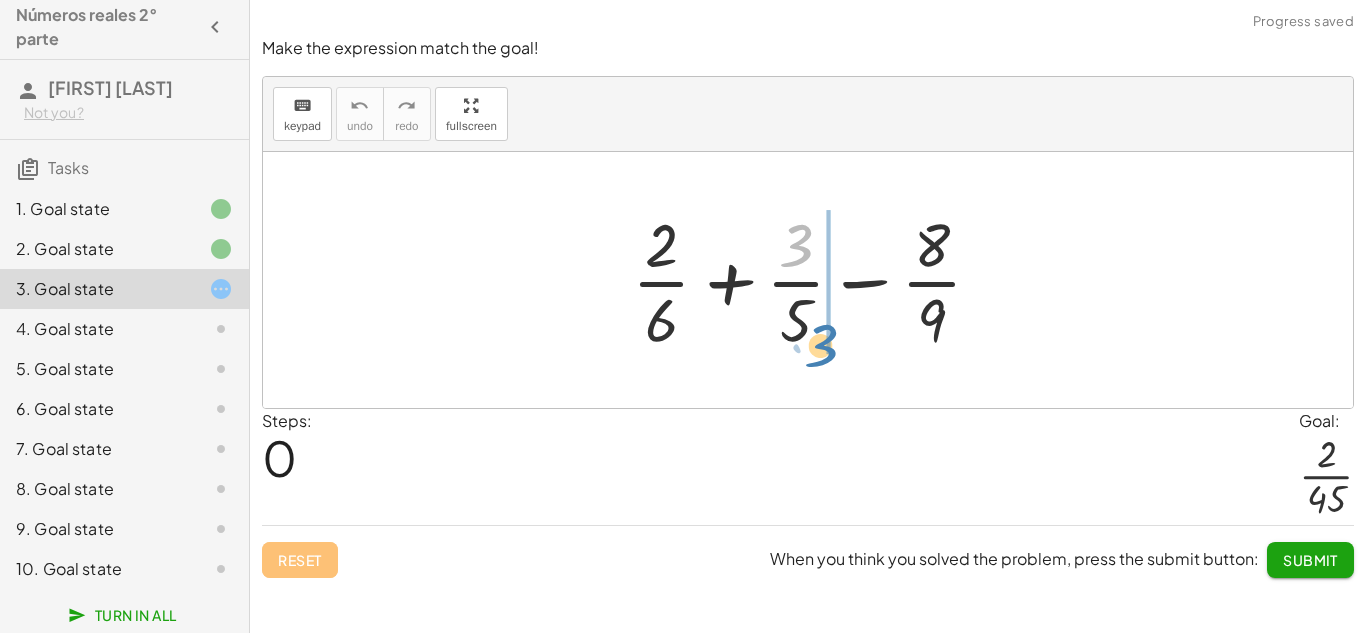 drag, startPoint x: 794, startPoint y: 237, endPoint x: 818, endPoint y: 336, distance: 101.86756 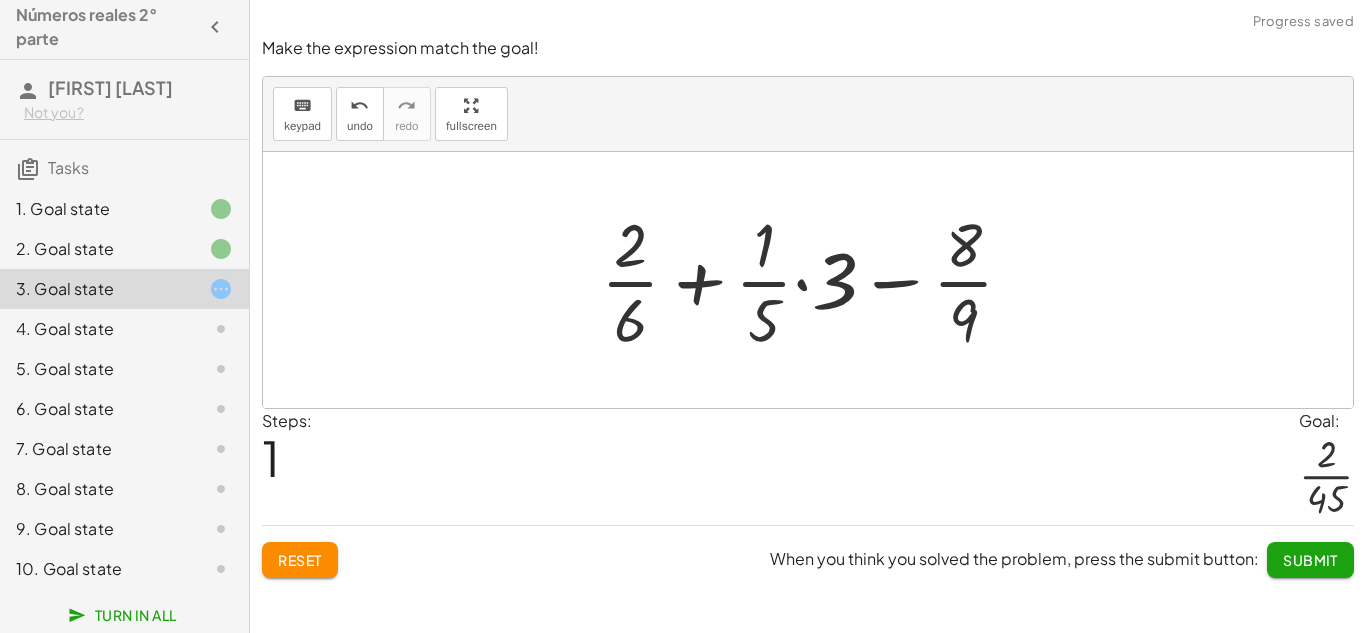 drag, startPoint x: 771, startPoint y: 324, endPoint x: 798, endPoint y: 309, distance: 30.88689 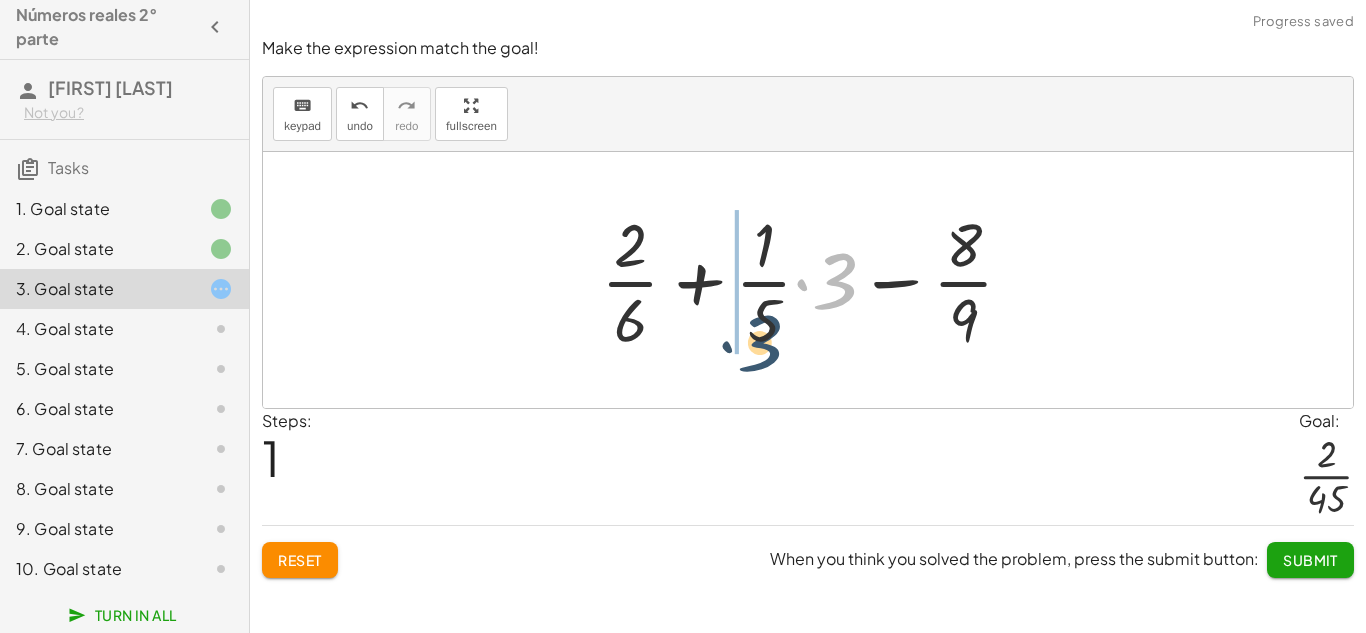 drag, startPoint x: 838, startPoint y: 272, endPoint x: 762, endPoint y: 336, distance: 99.35794 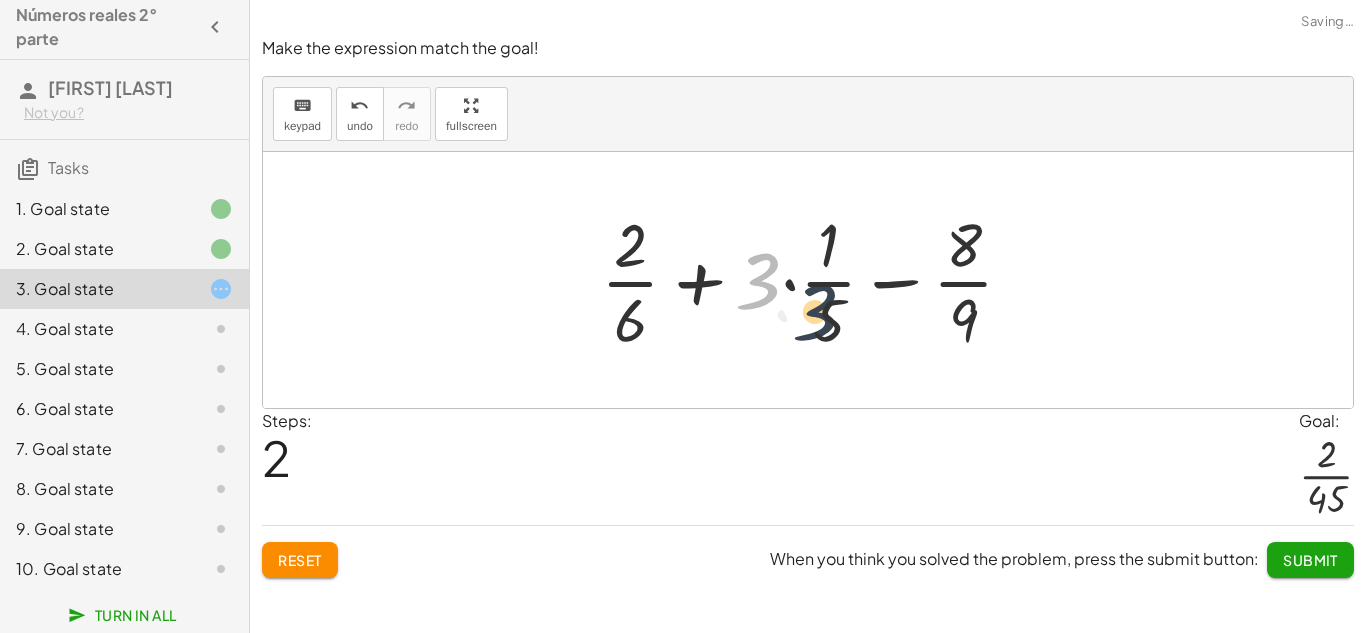 drag, startPoint x: 758, startPoint y: 281, endPoint x: 825, endPoint y: 316, distance: 75.591 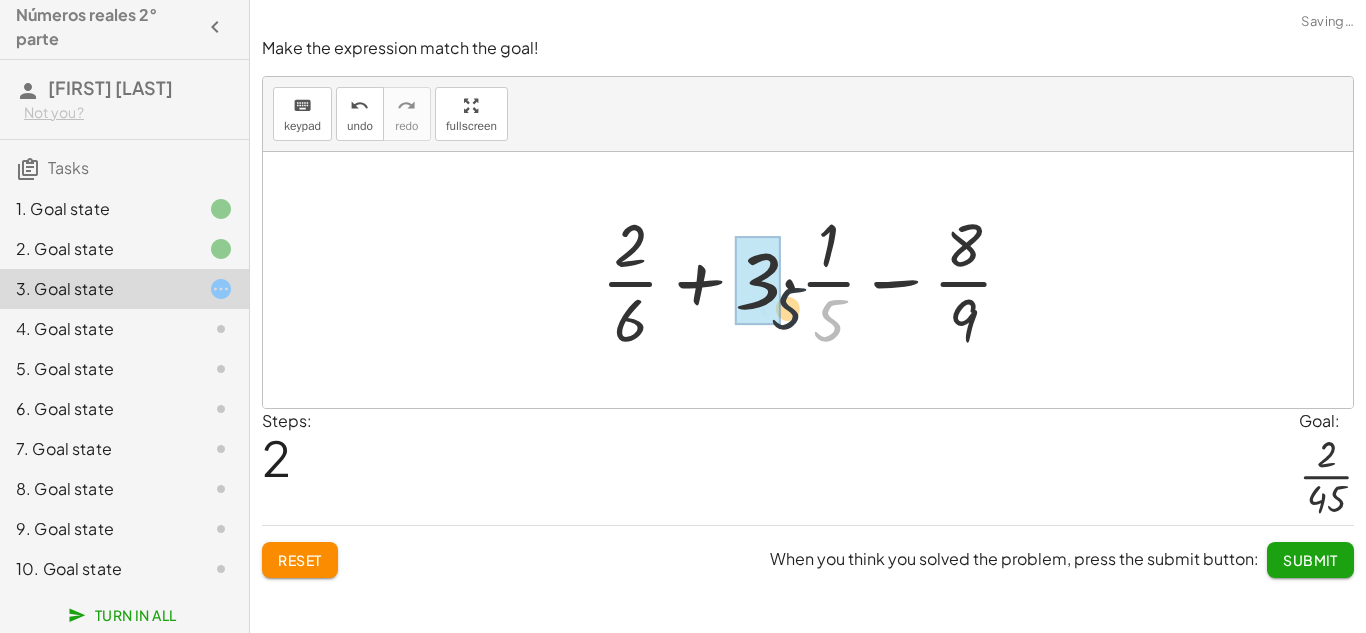 drag, startPoint x: 825, startPoint y: 319, endPoint x: 758, endPoint y: 287, distance: 74.24958 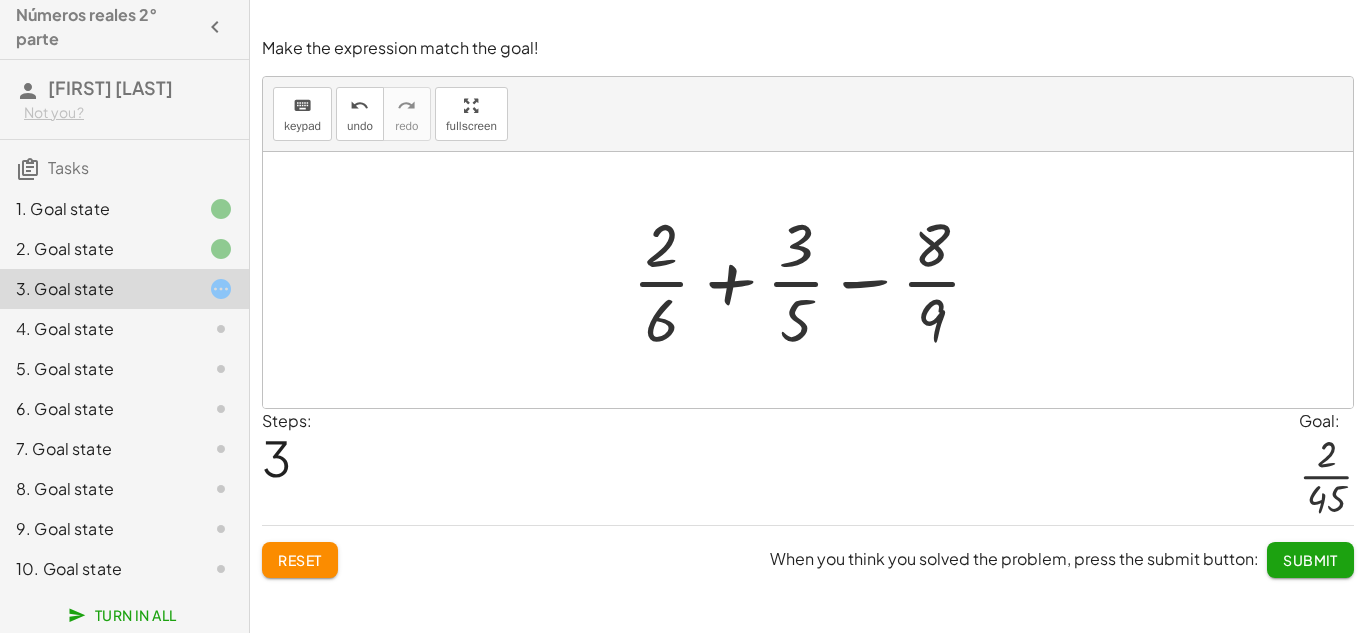 click at bounding box center [815, 280] 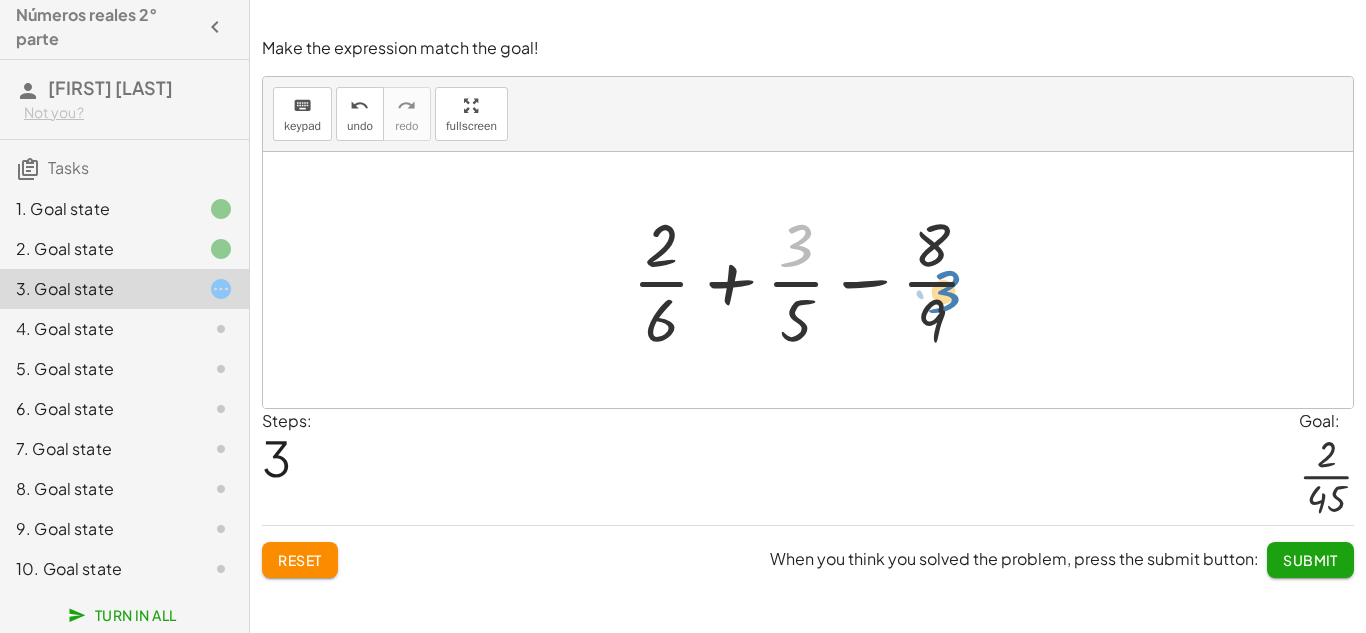 drag, startPoint x: 799, startPoint y: 242, endPoint x: 946, endPoint y: 288, distance: 154.02922 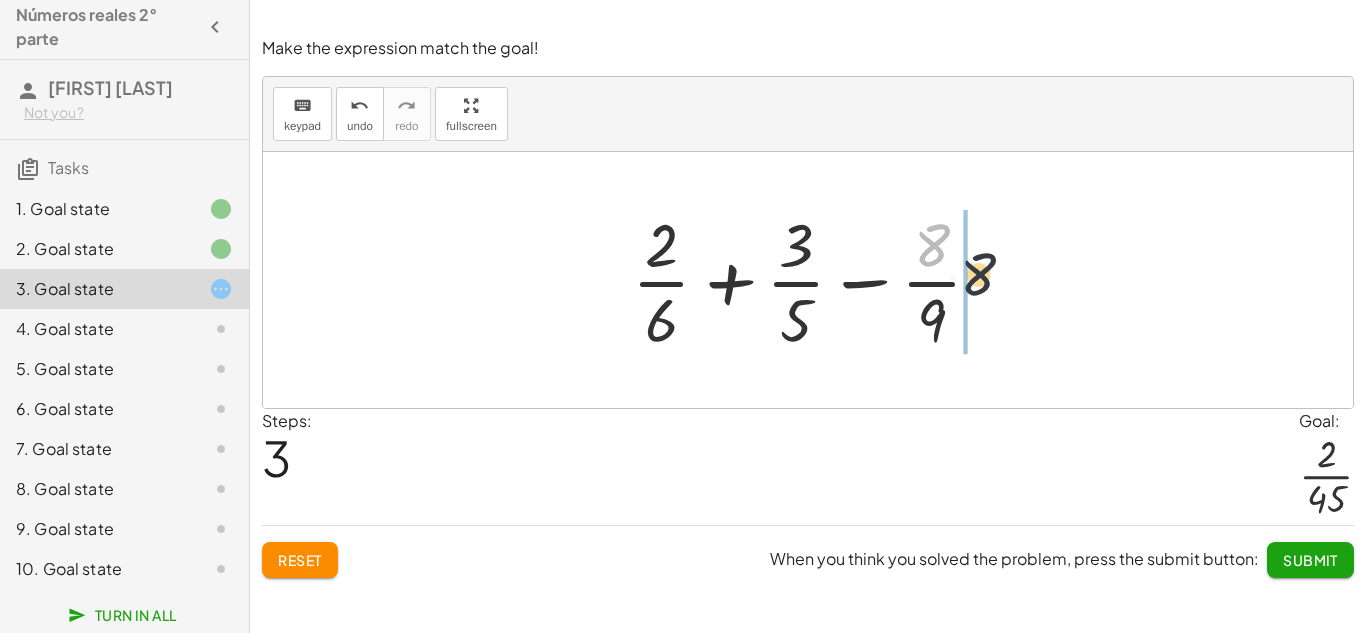 drag, startPoint x: 945, startPoint y: 255, endPoint x: 994, endPoint y: 289, distance: 59.64059 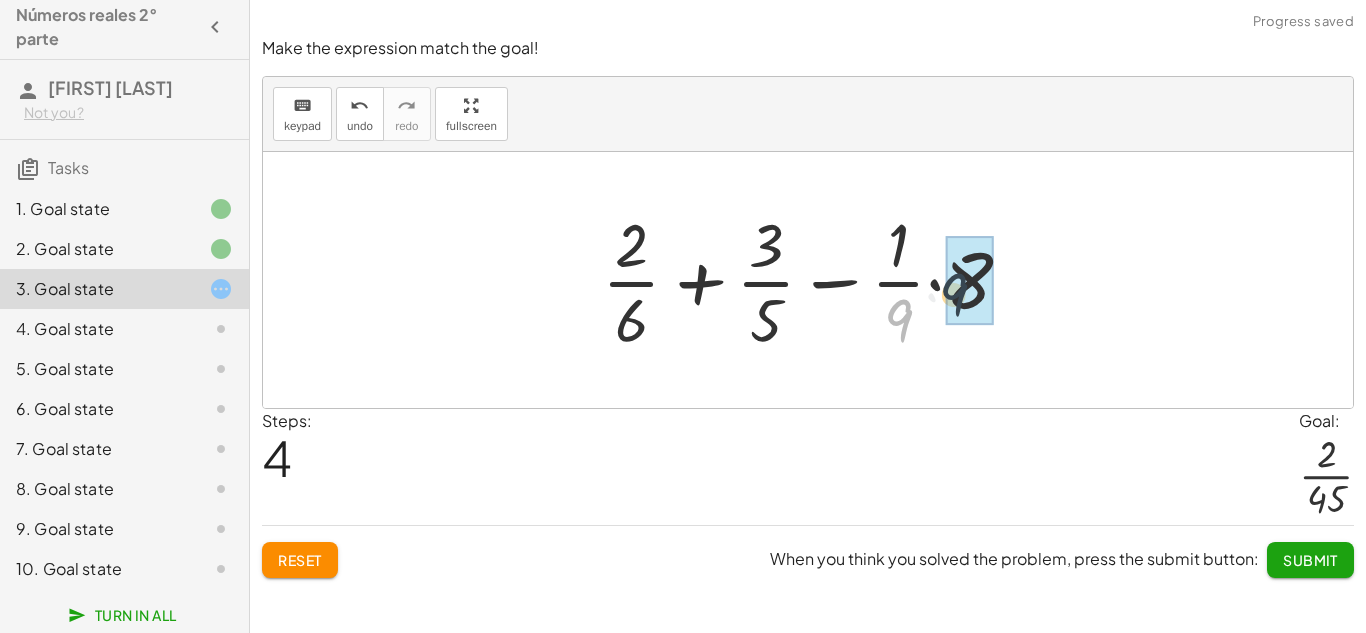 drag, startPoint x: 903, startPoint y: 321, endPoint x: 962, endPoint y: 292, distance: 65.74192 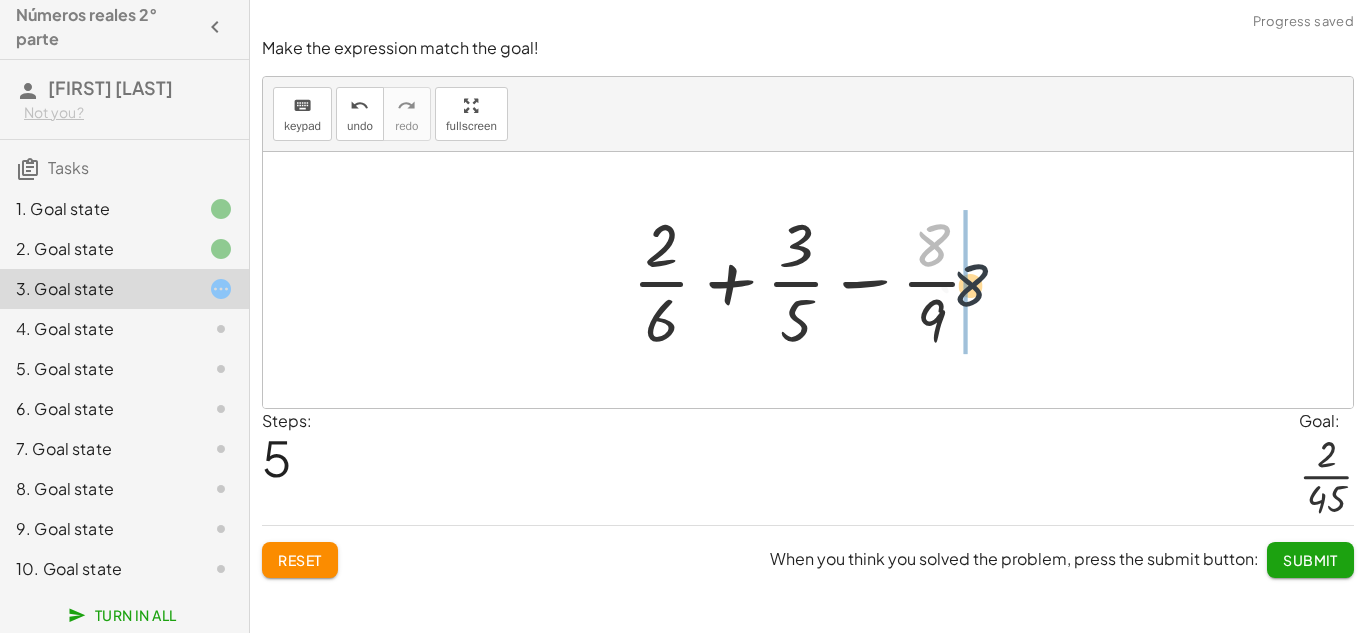 drag, startPoint x: 932, startPoint y: 237, endPoint x: 983, endPoint y: 287, distance: 71.42129 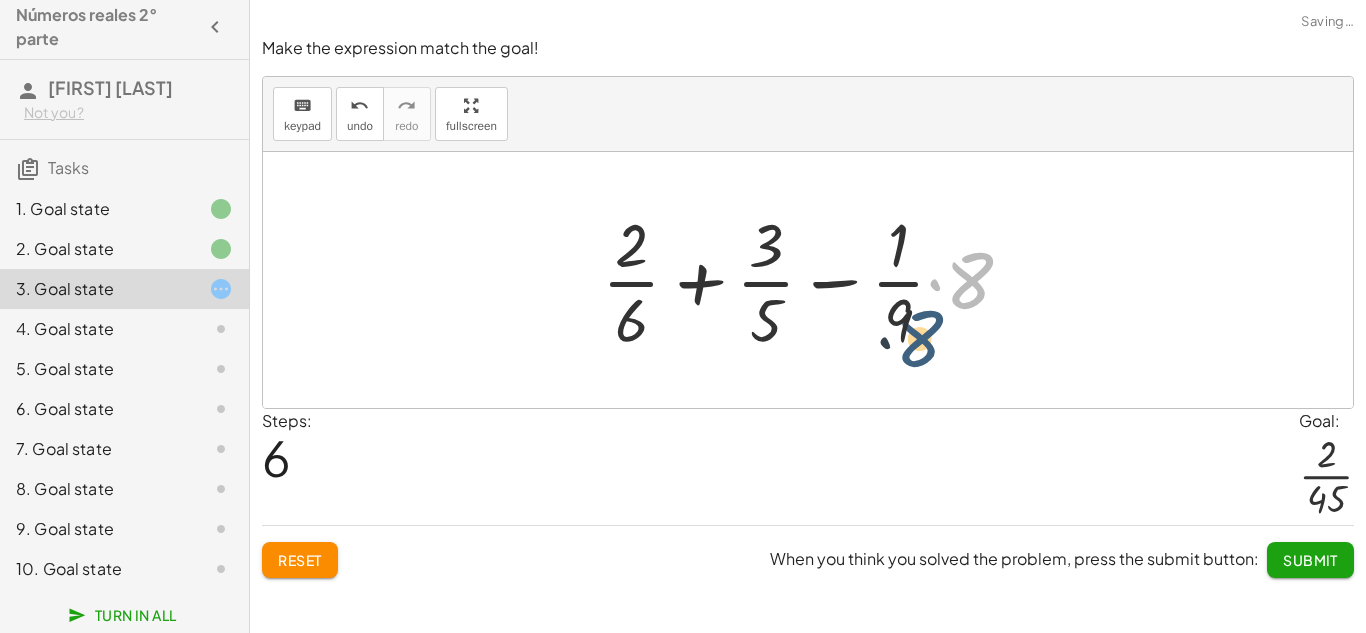 drag, startPoint x: 970, startPoint y: 290, endPoint x: 914, endPoint y: 353, distance: 84.29116 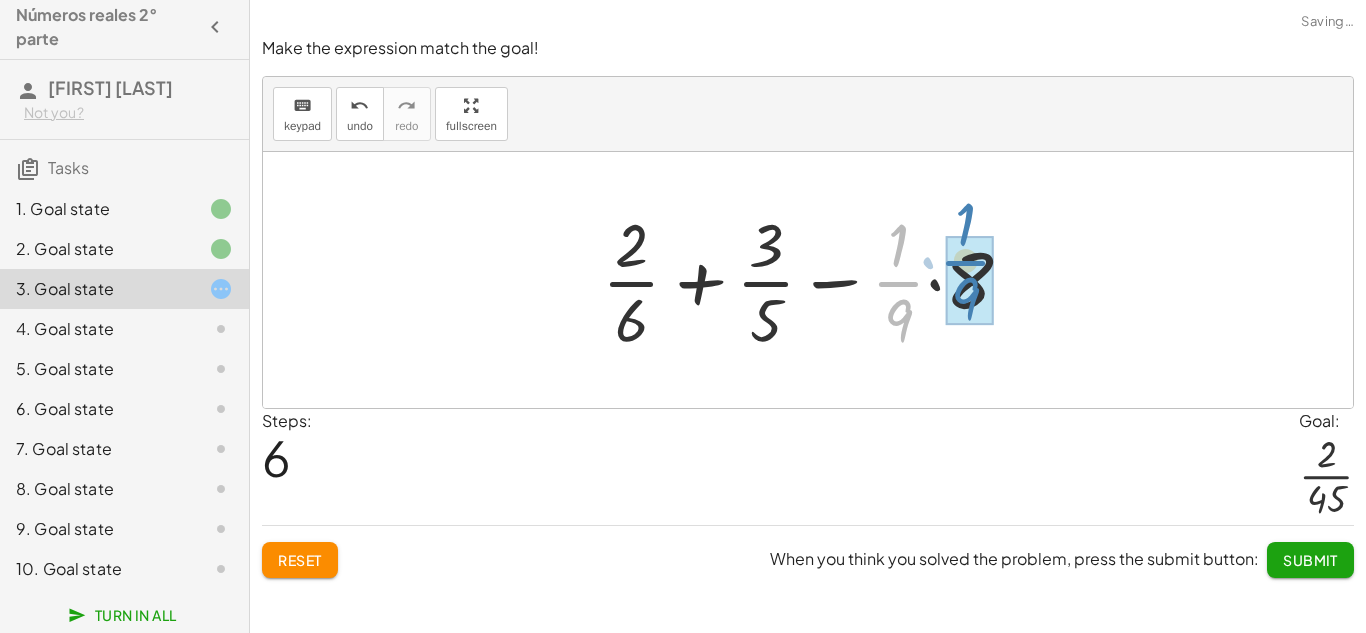 drag, startPoint x: 901, startPoint y: 301, endPoint x: 968, endPoint y: 280, distance: 70.21396 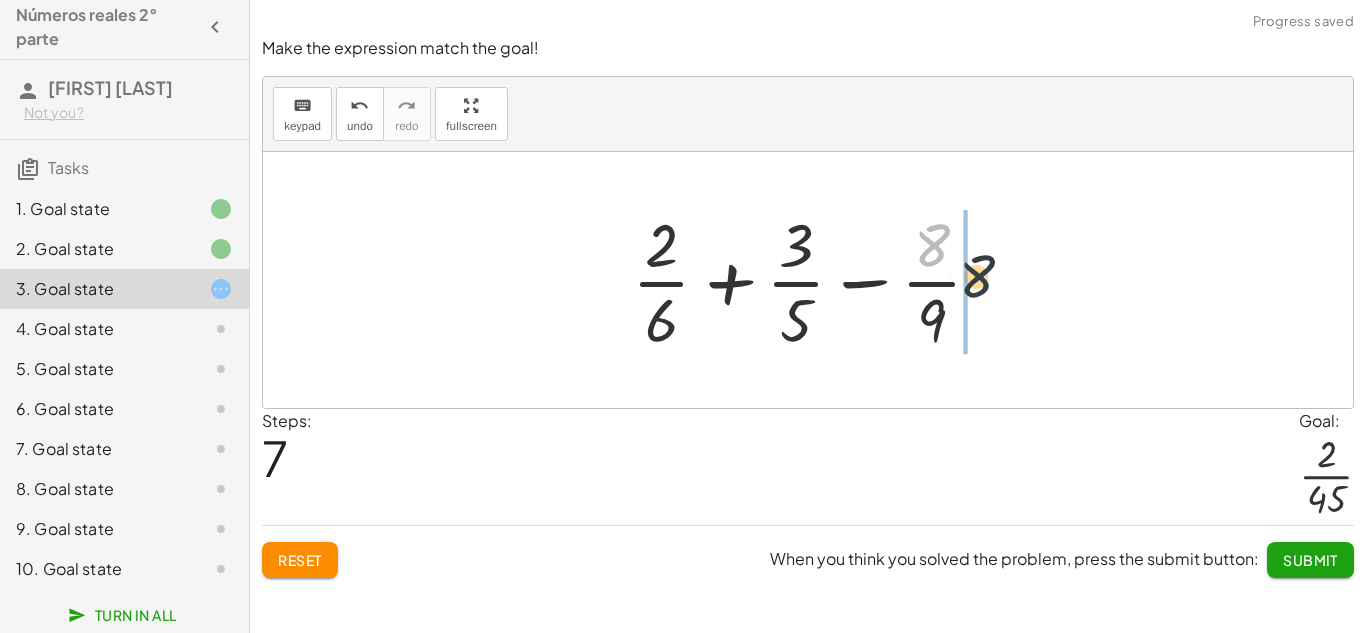 drag, startPoint x: 931, startPoint y: 252, endPoint x: 987, endPoint y: 293, distance: 69.40461 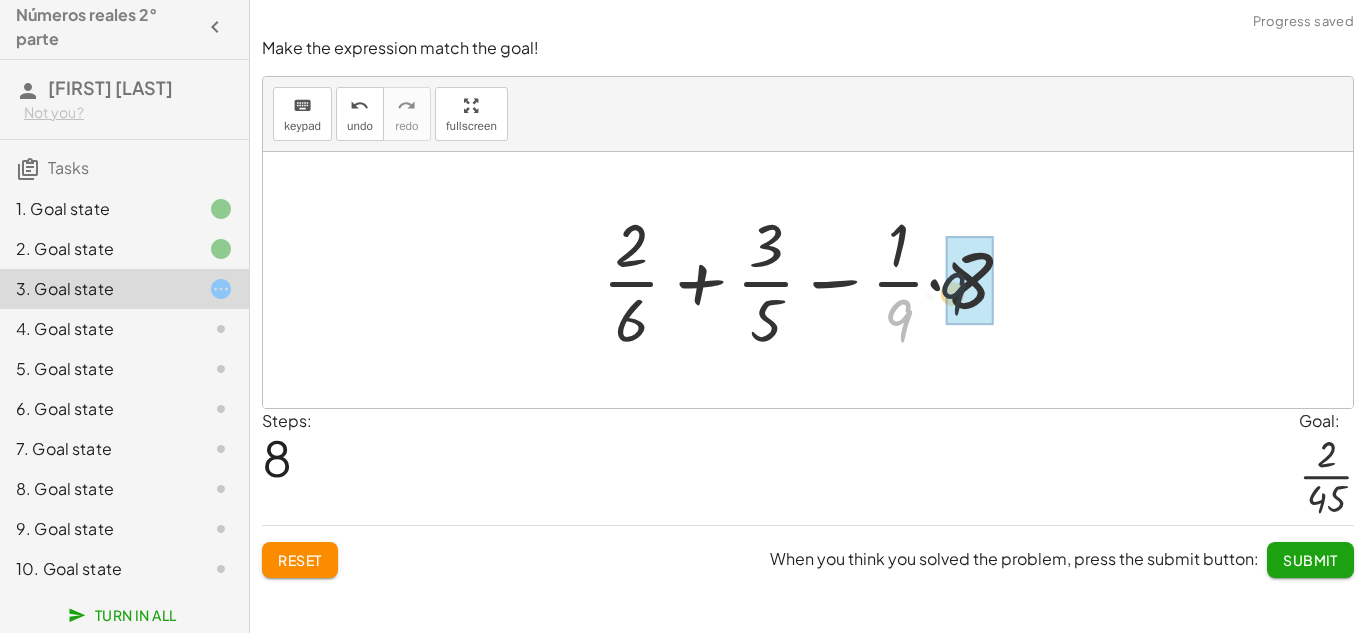drag, startPoint x: 908, startPoint y: 319, endPoint x: 972, endPoint y: 291, distance: 69.856995 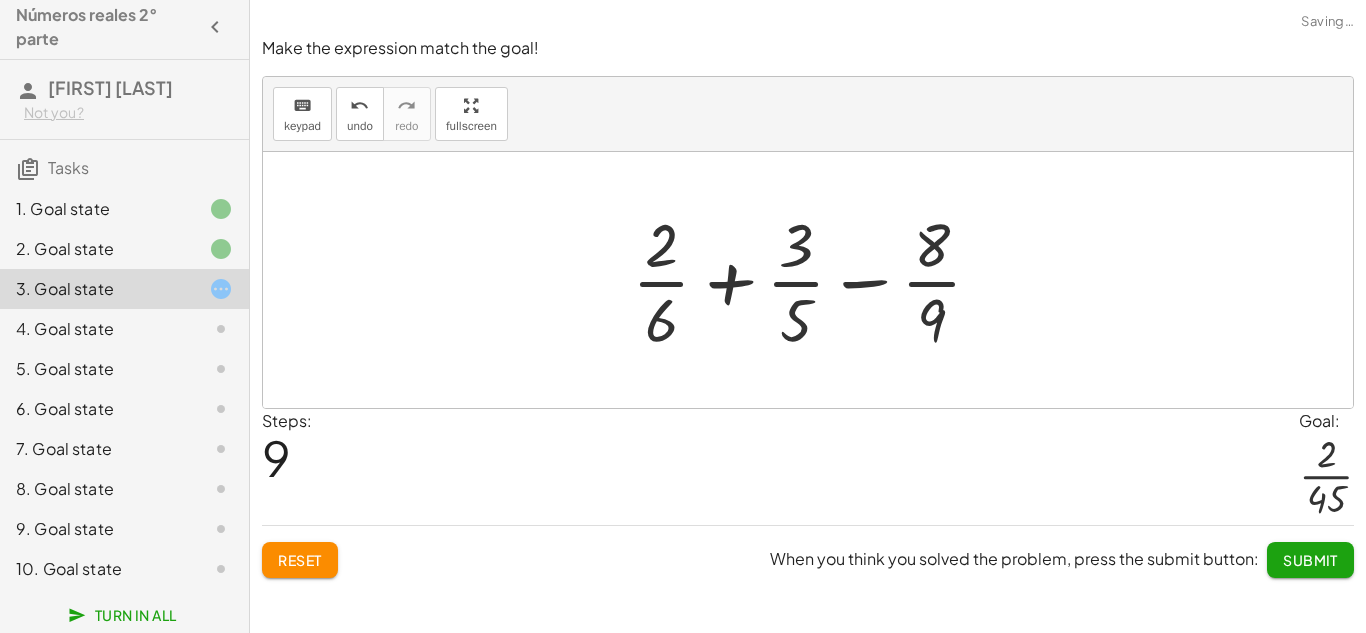 click on "Reset" 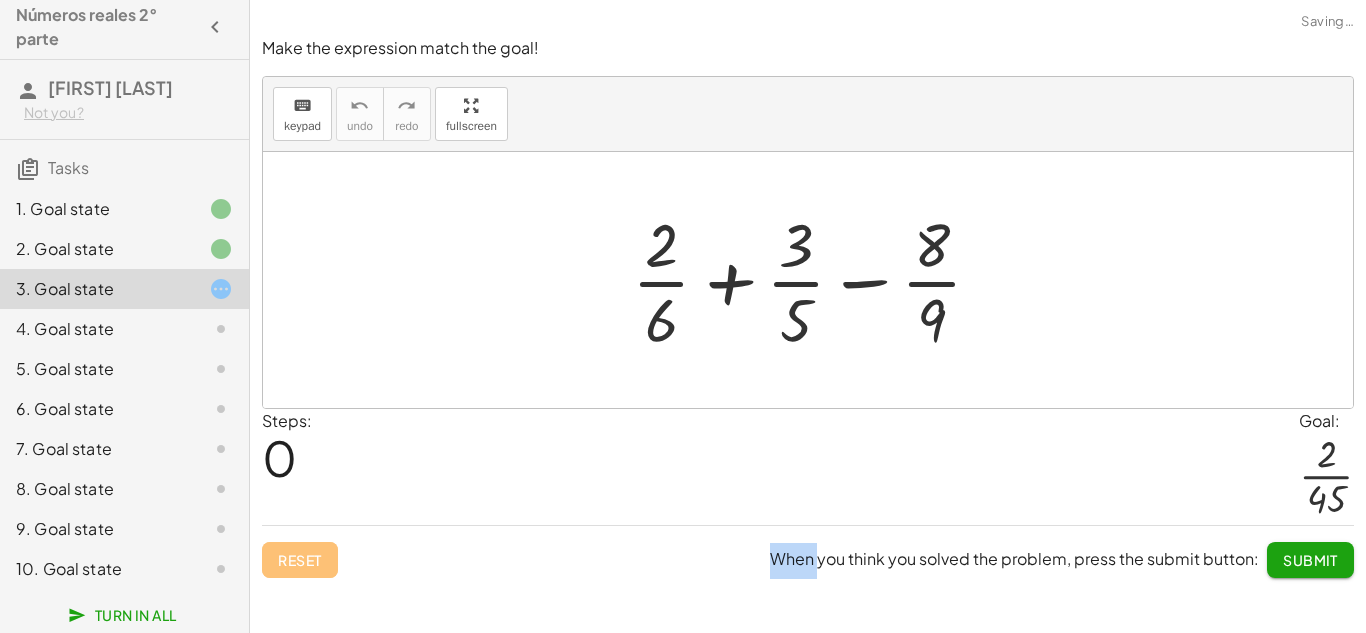 click on "Reset When you think you solved the problem, press the submit button: Submit" at bounding box center [808, 551] 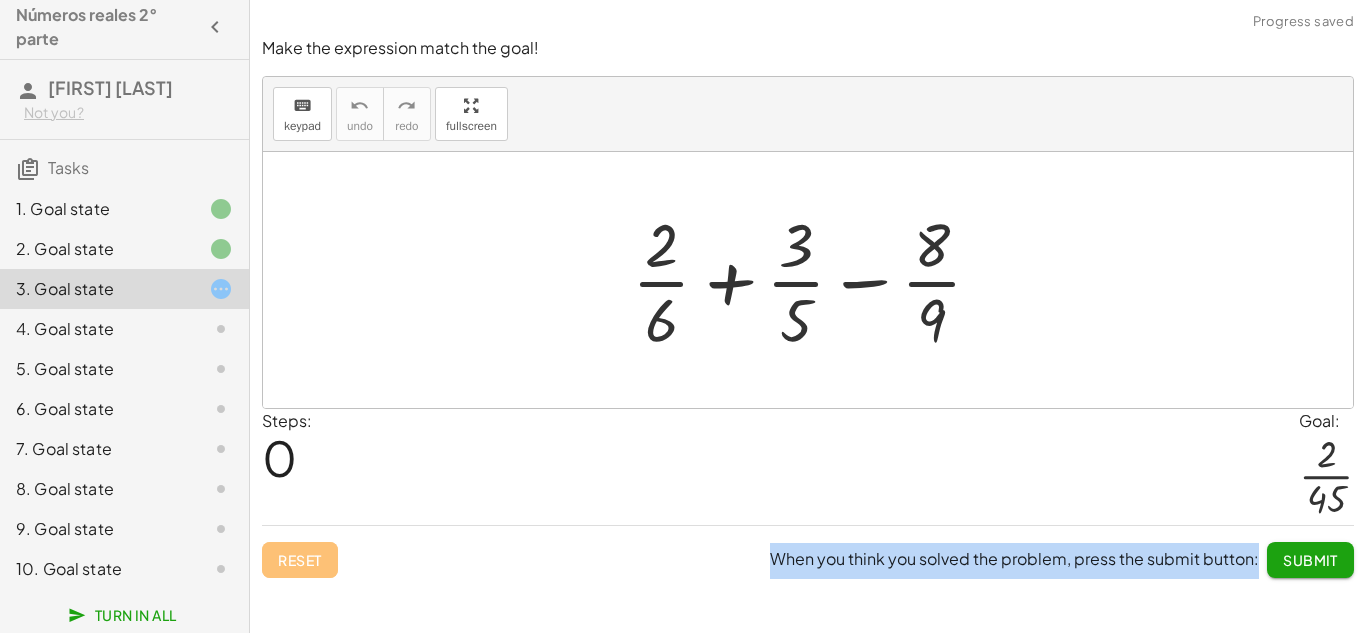 click on "Reset When you think you solved the problem, press the submit button: Submit" at bounding box center [808, 551] 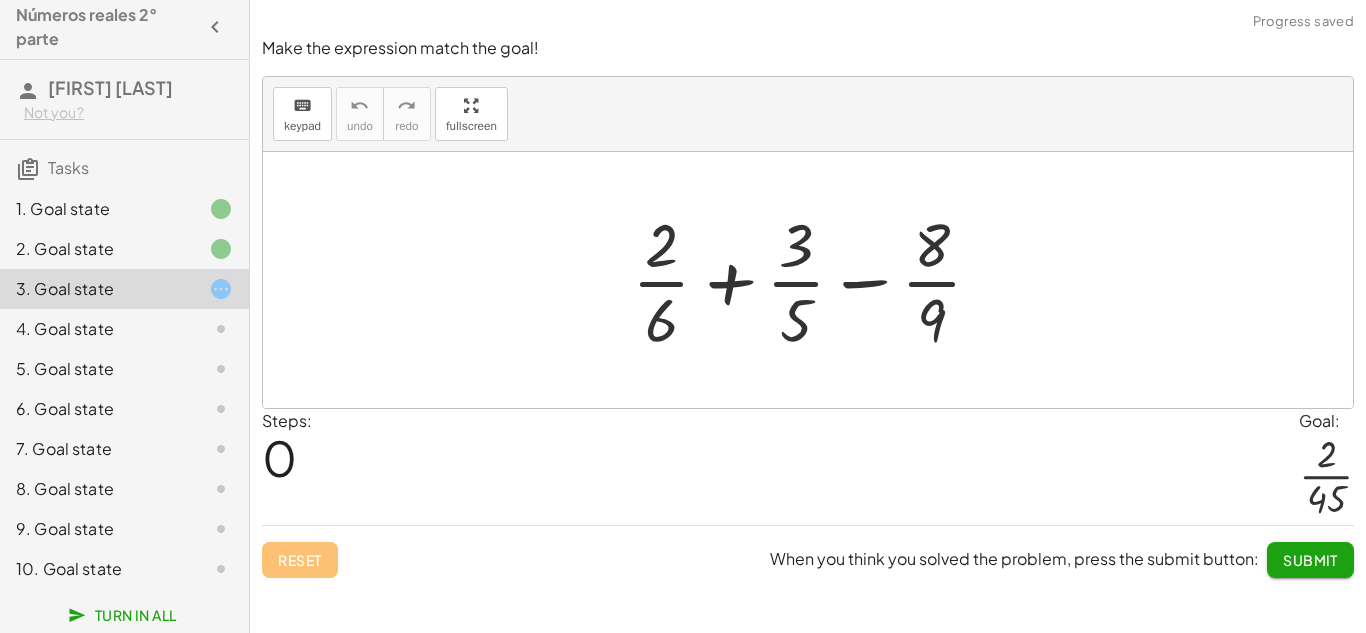click on "Reset When you think you solved the problem, press the submit button: Submit" at bounding box center (808, 551) 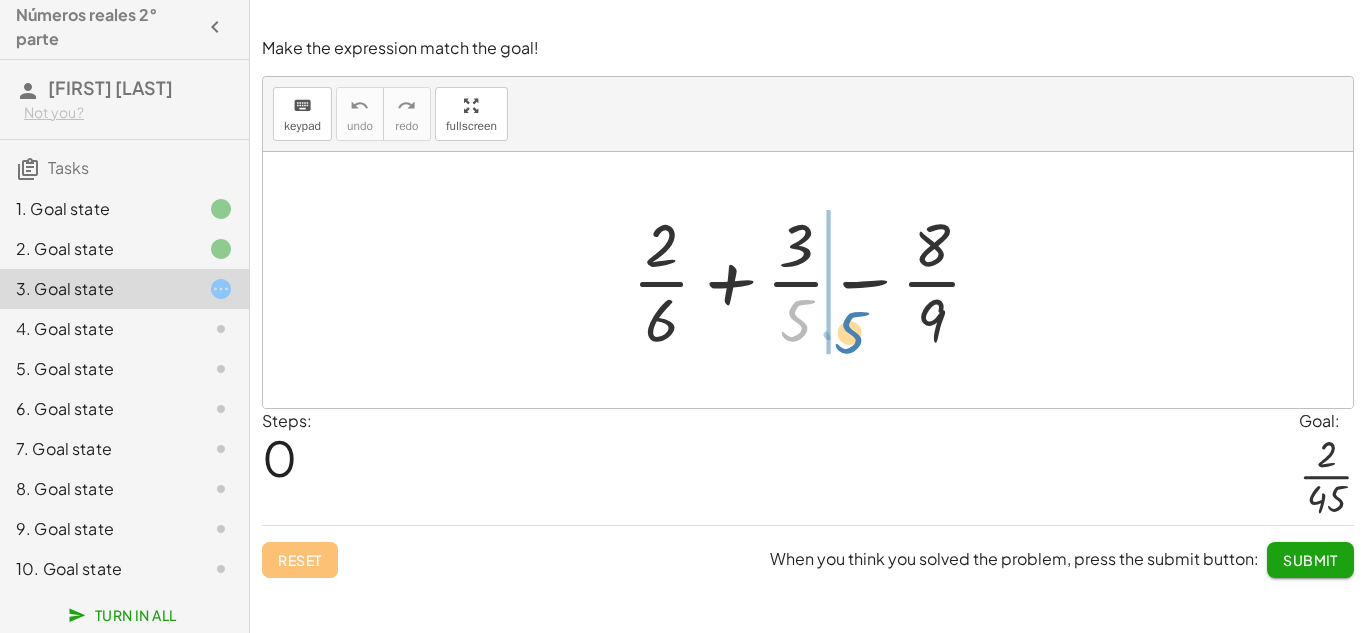 drag, startPoint x: 787, startPoint y: 316, endPoint x: 815, endPoint y: 330, distance: 31.304953 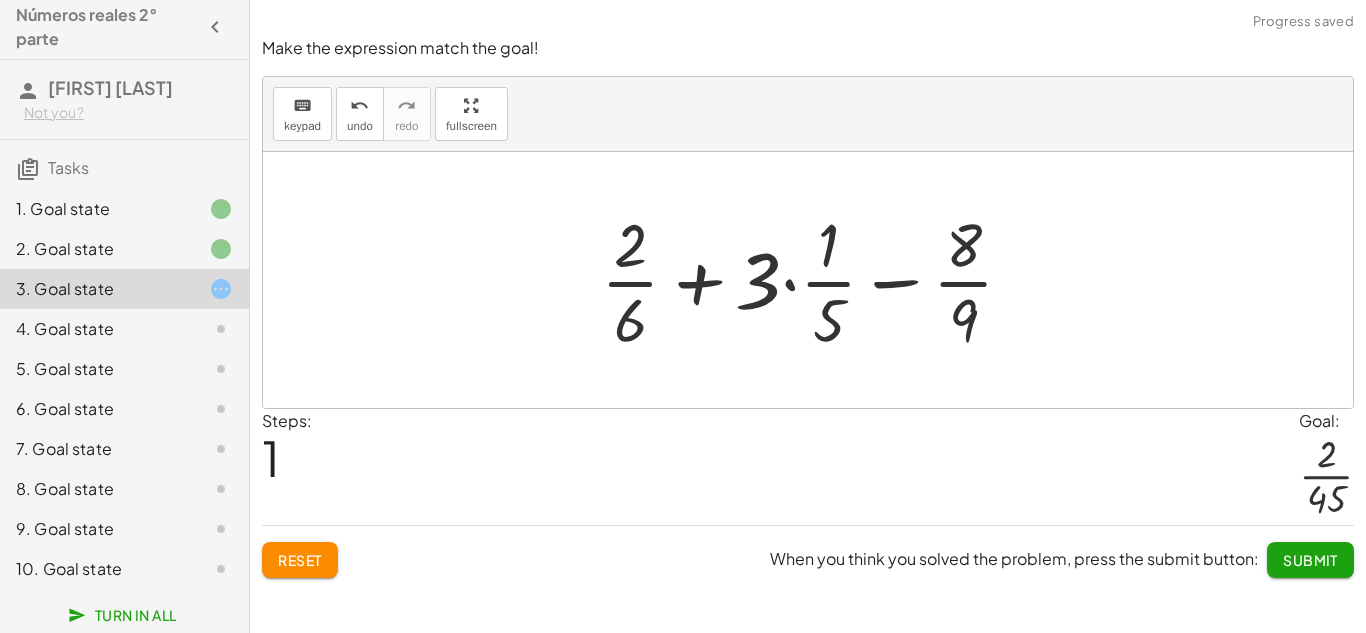 click on "Reset" at bounding box center (300, 560) 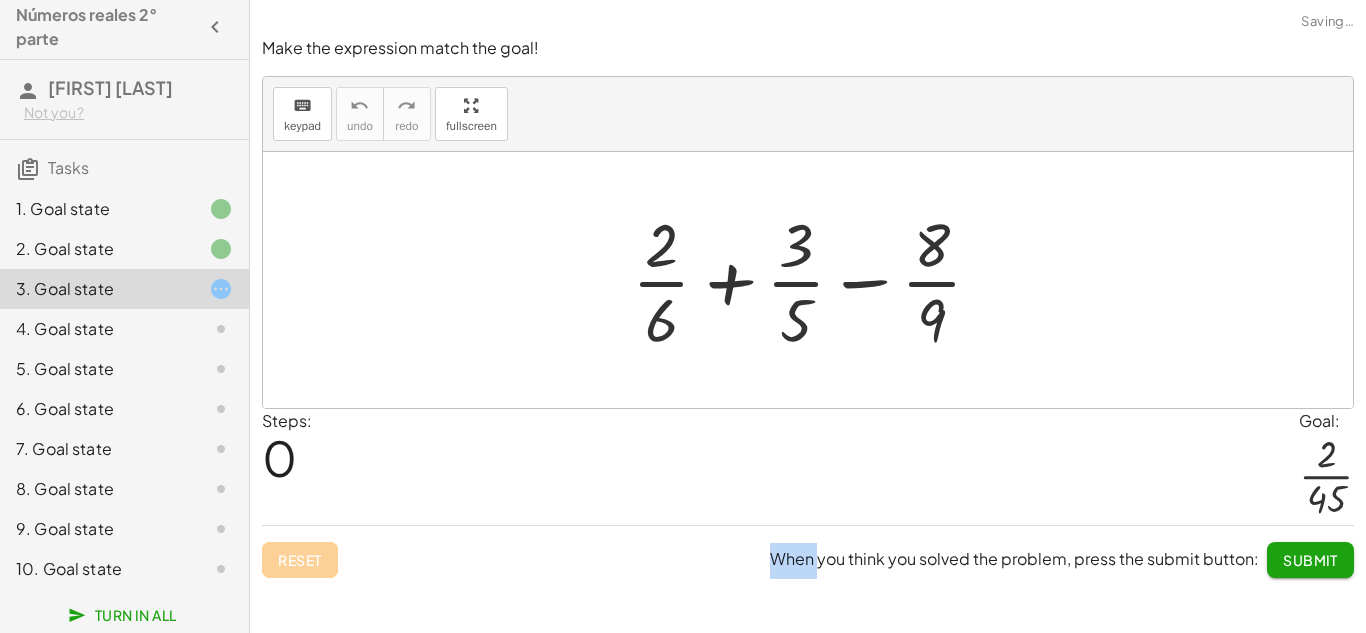 click on "Reset When you think you solved the problem, press the submit button: Submit" at bounding box center (808, 551) 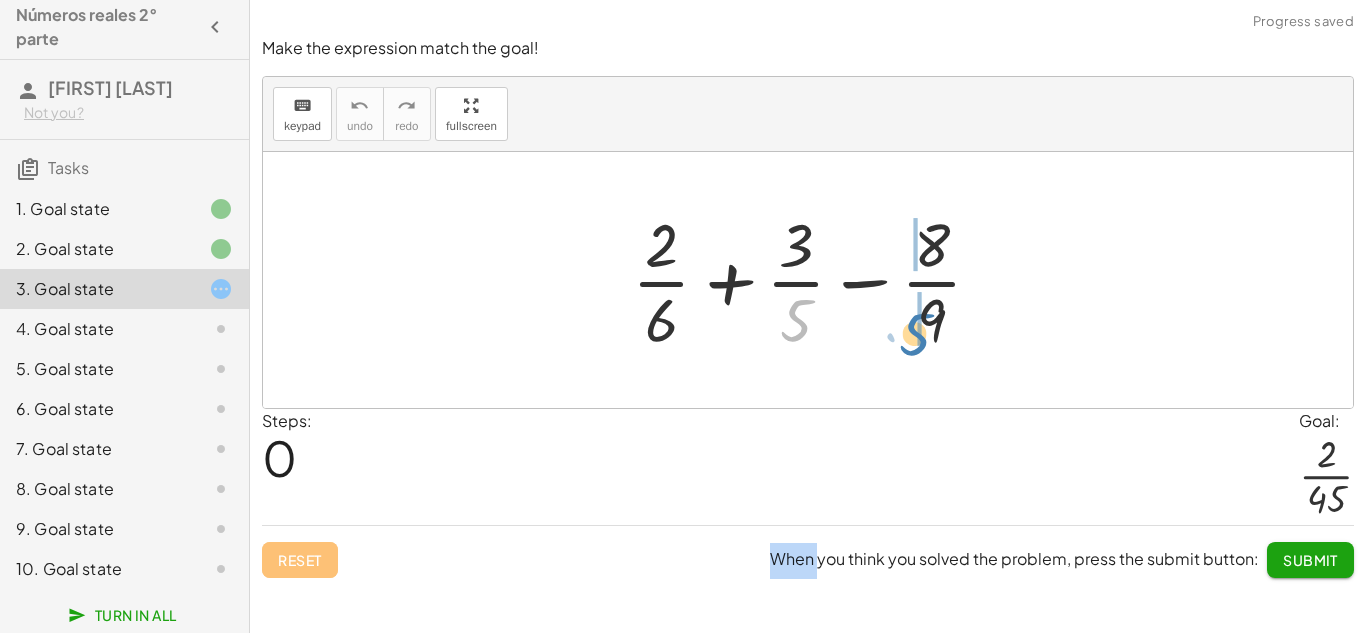 drag, startPoint x: 796, startPoint y: 316, endPoint x: 915, endPoint y: 329, distance: 119.70798 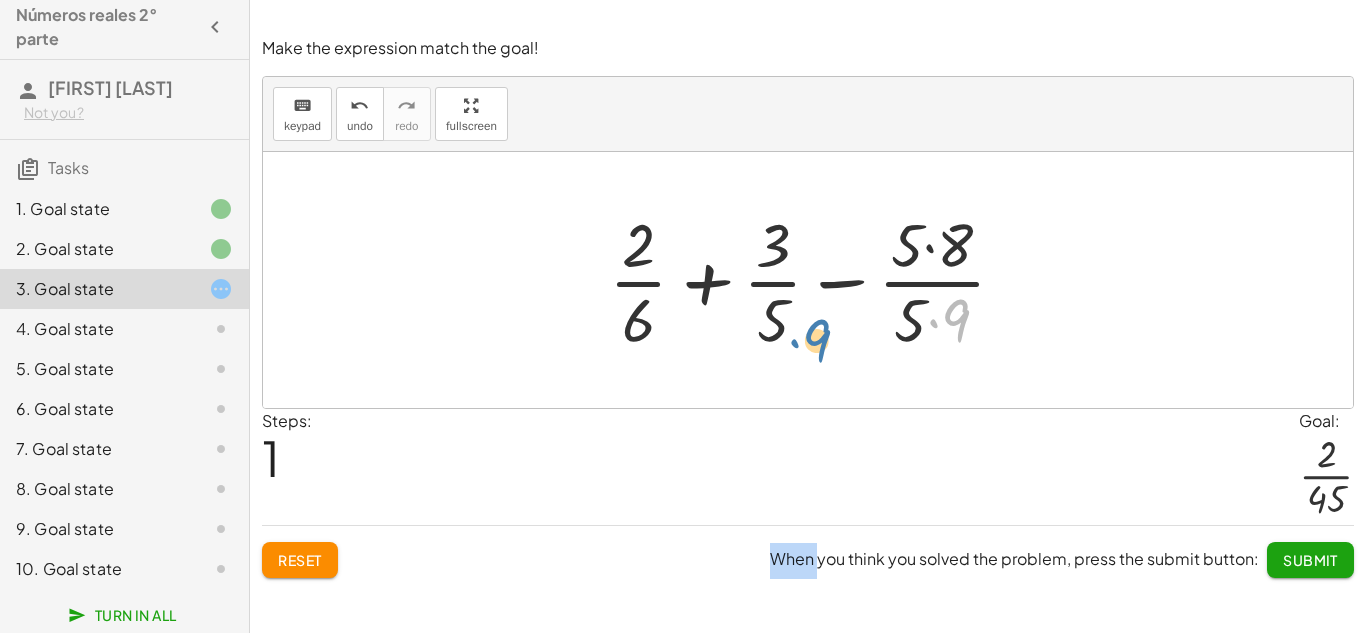 drag, startPoint x: 953, startPoint y: 324, endPoint x: 798, endPoint y: 337, distance: 155.5442 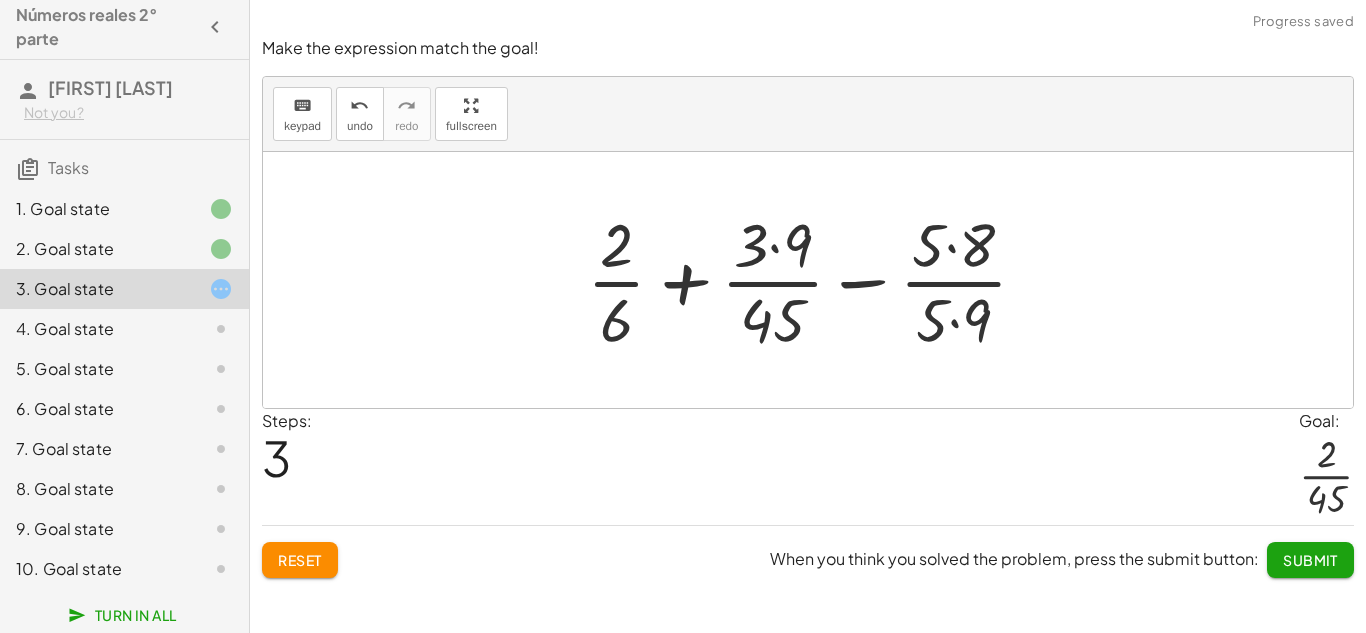 drag, startPoint x: 976, startPoint y: 329, endPoint x: 737, endPoint y: 359, distance: 240.87549 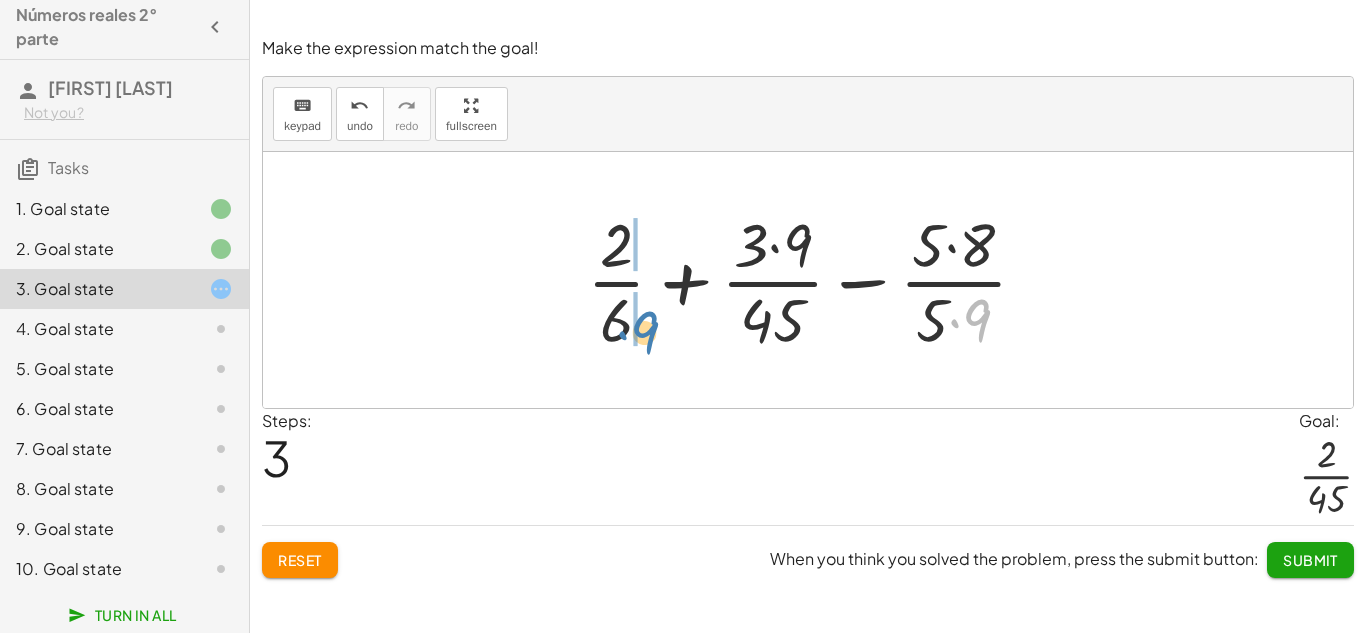 drag, startPoint x: 977, startPoint y: 317, endPoint x: 646, endPoint y: 329, distance: 331.21744 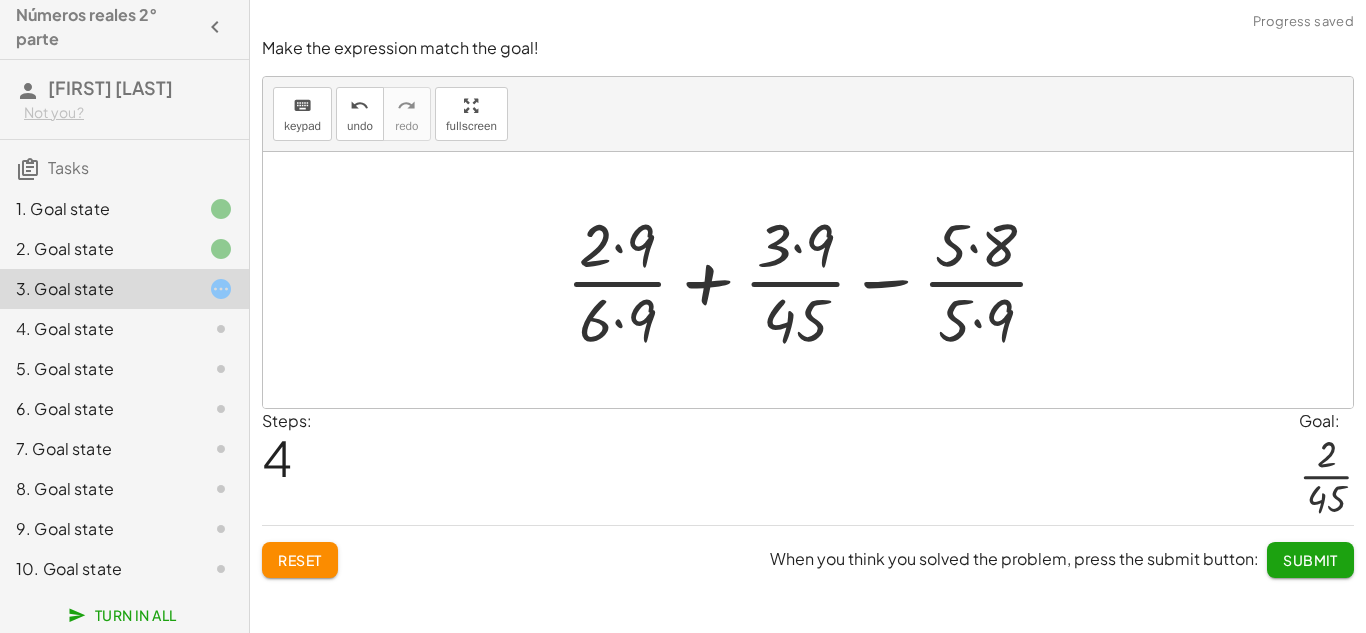 click at bounding box center (816, 280) 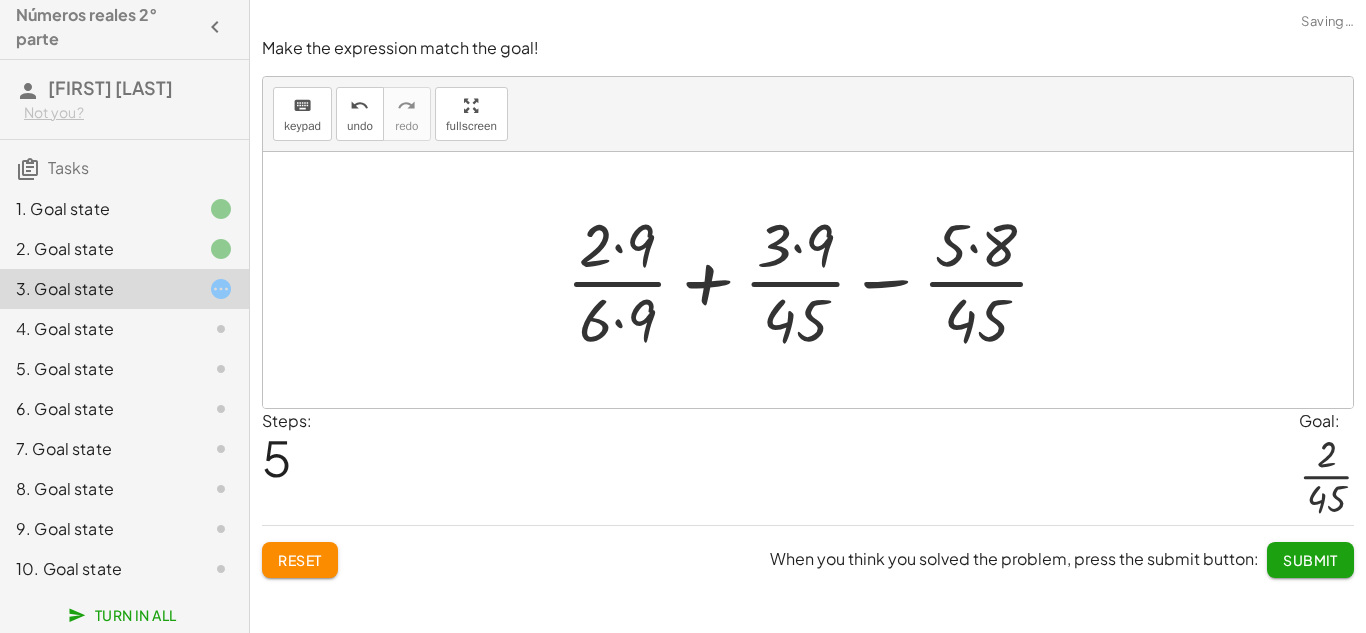 click at bounding box center [816, 280] 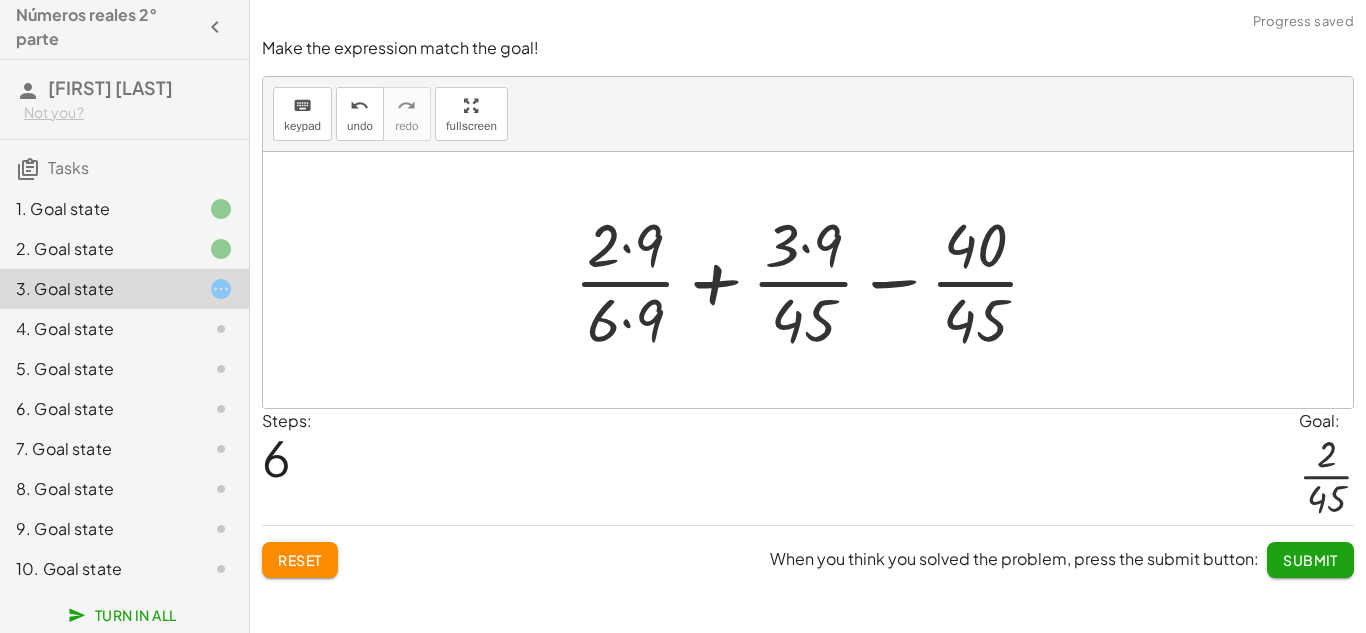 click at bounding box center (815, 280) 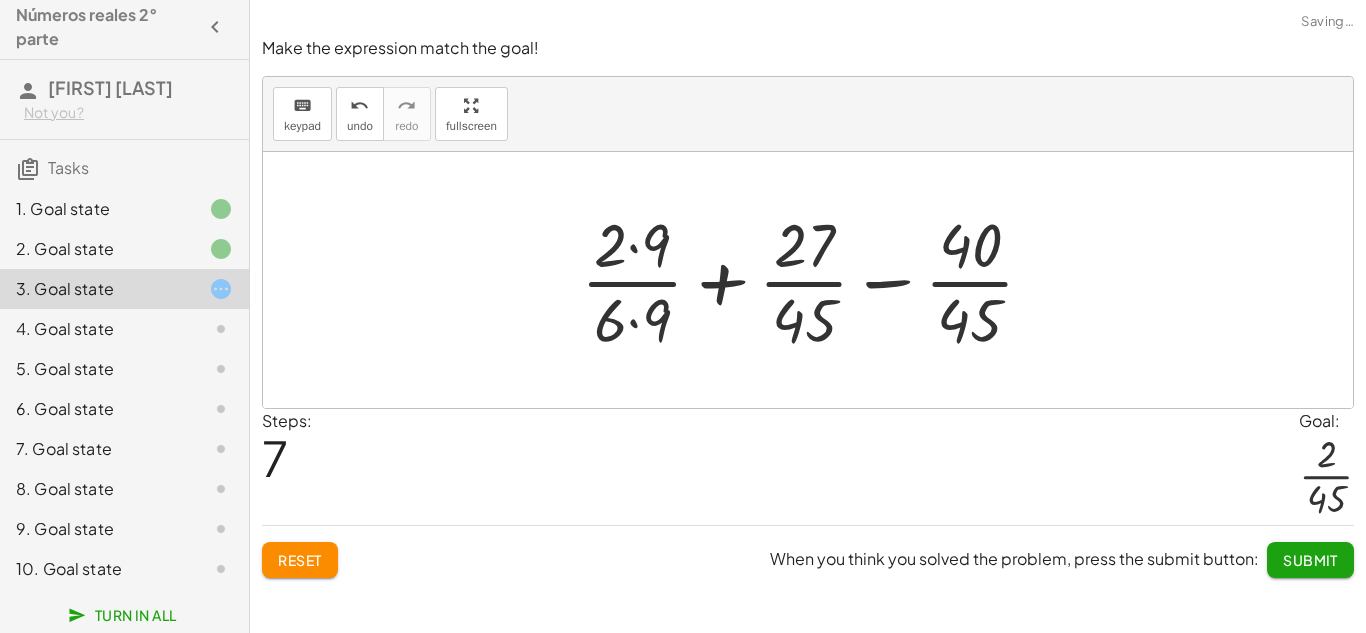 click at bounding box center [816, 280] 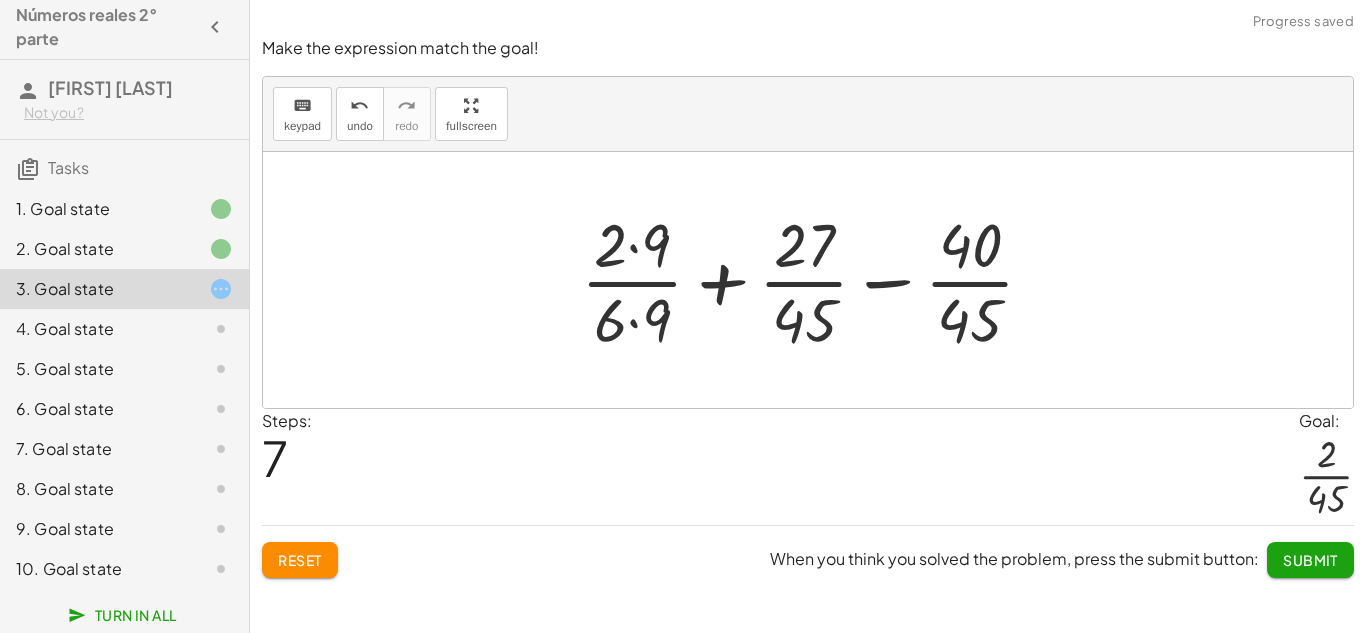 click at bounding box center (816, 280) 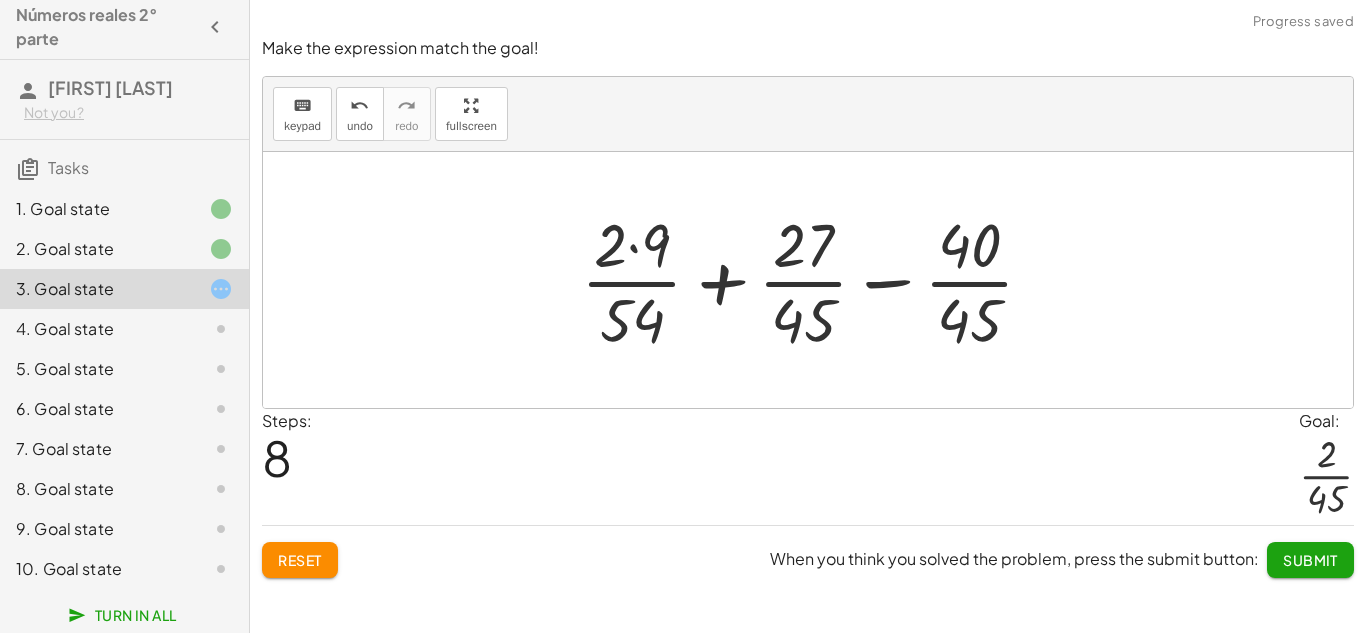 click at bounding box center [815, 280] 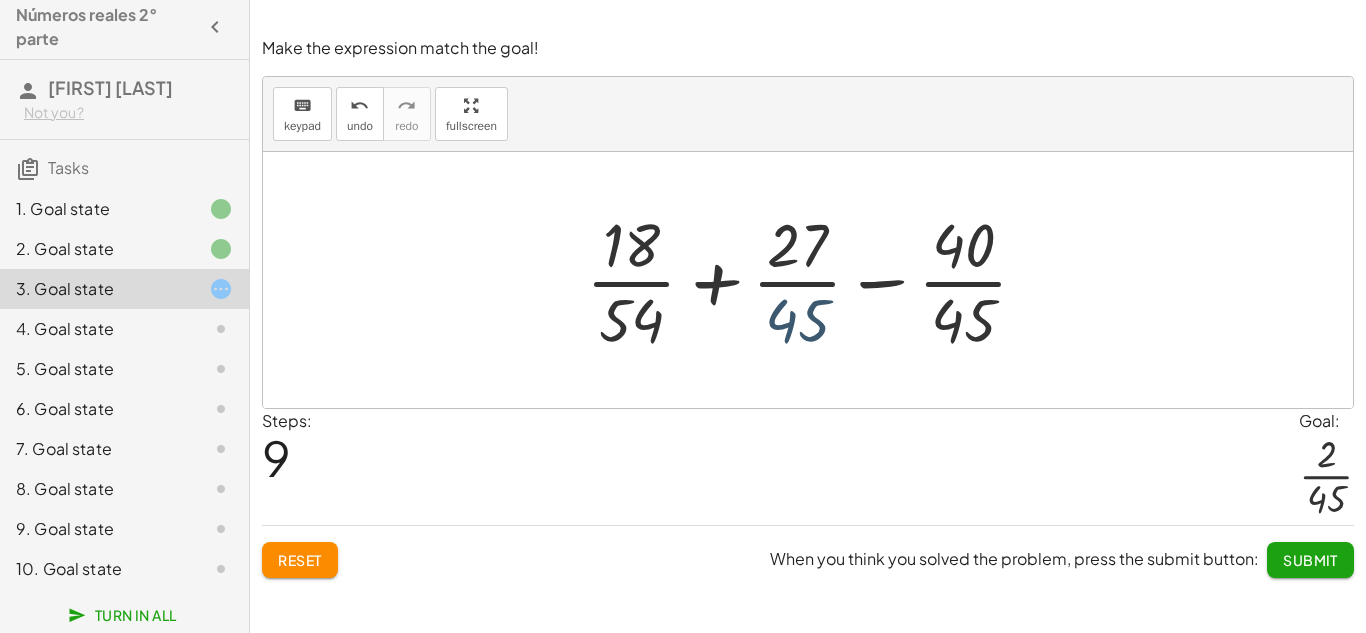 click at bounding box center [815, 280] 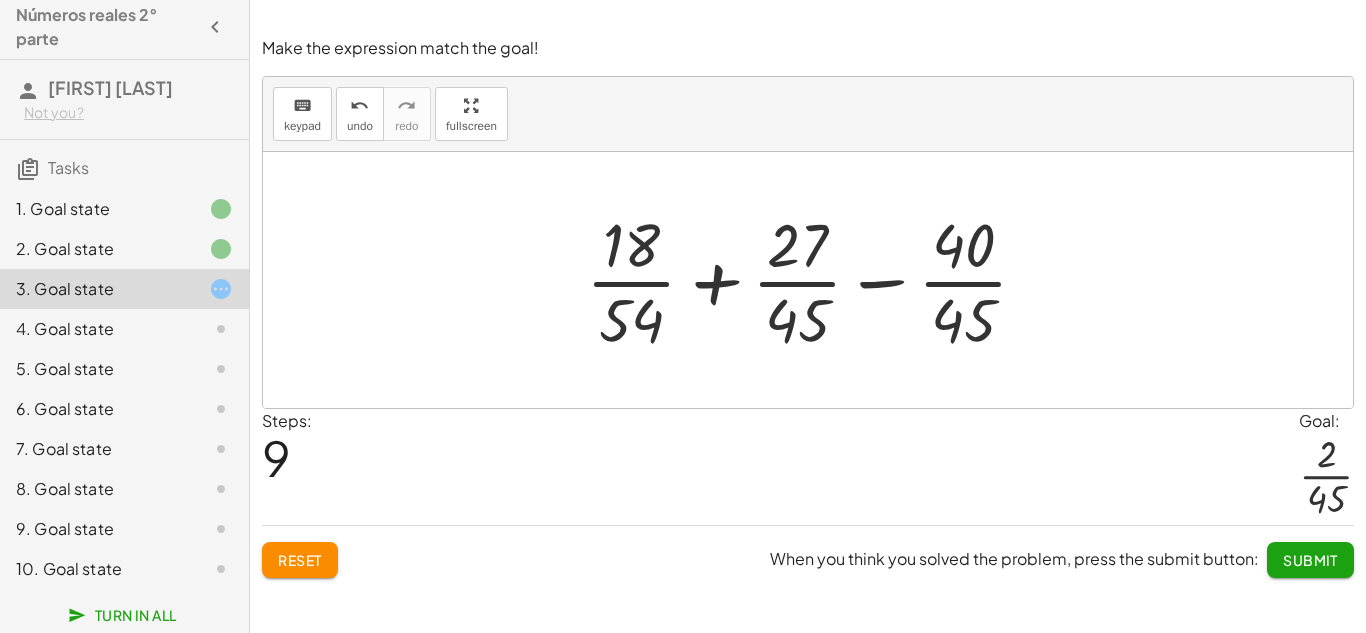 click on "Reset" 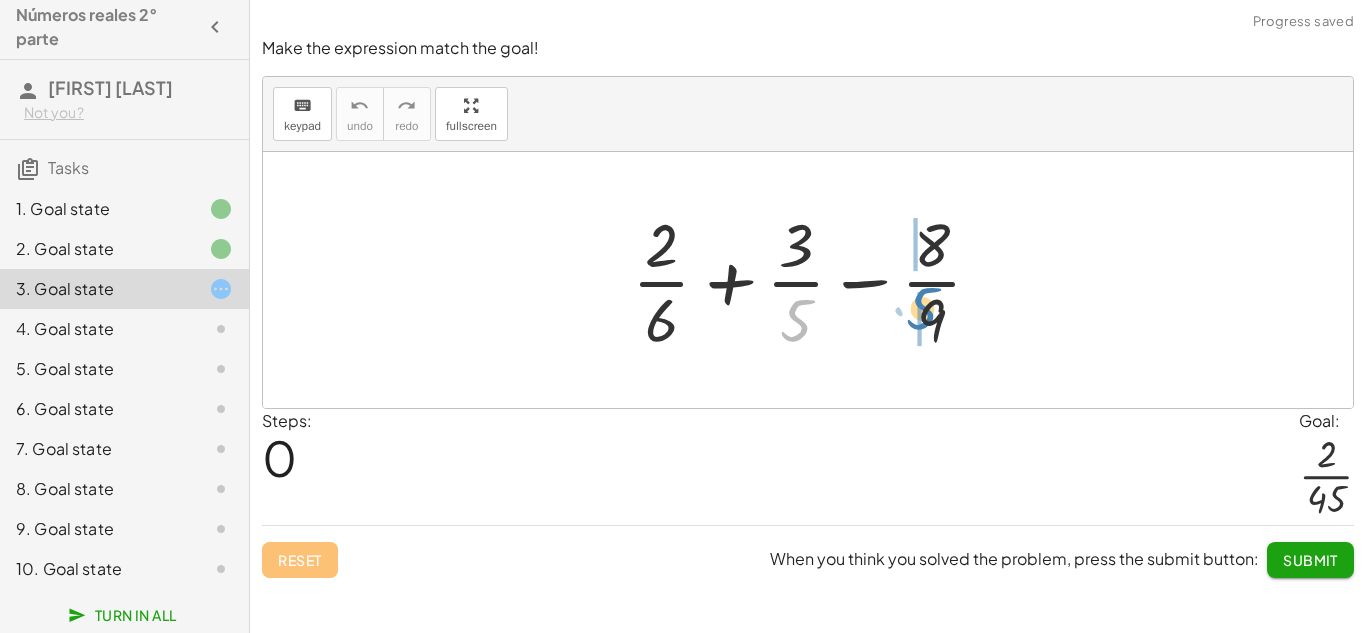 drag, startPoint x: 790, startPoint y: 325, endPoint x: 915, endPoint y: 313, distance: 125.57468 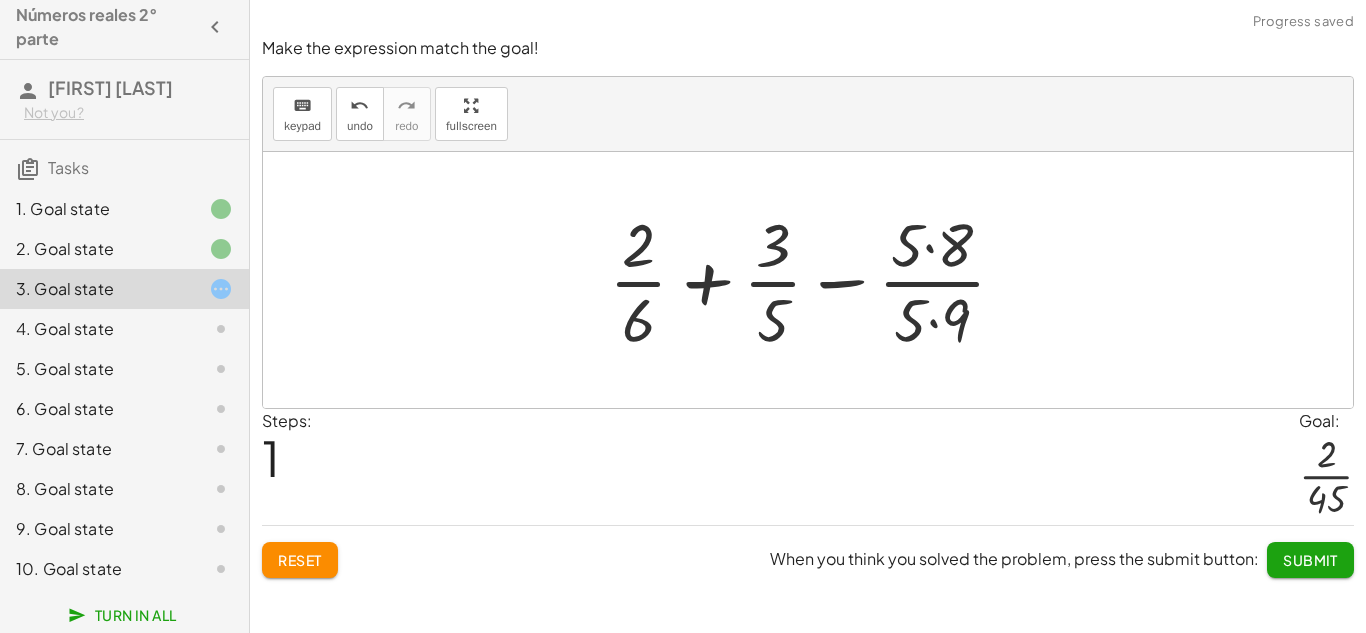 click at bounding box center (815, 280) 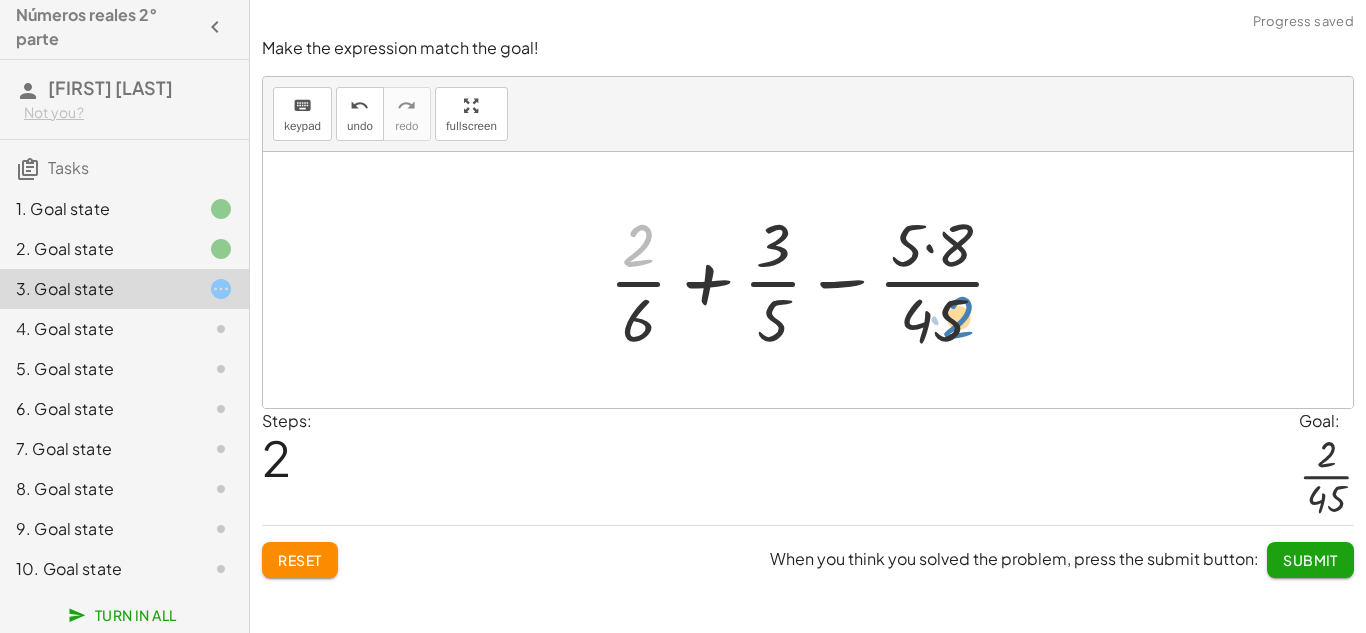 drag, startPoint x: 641, startPoint y: 257, endPoint x: 952, endPoint y: 332, distance: 319.91562 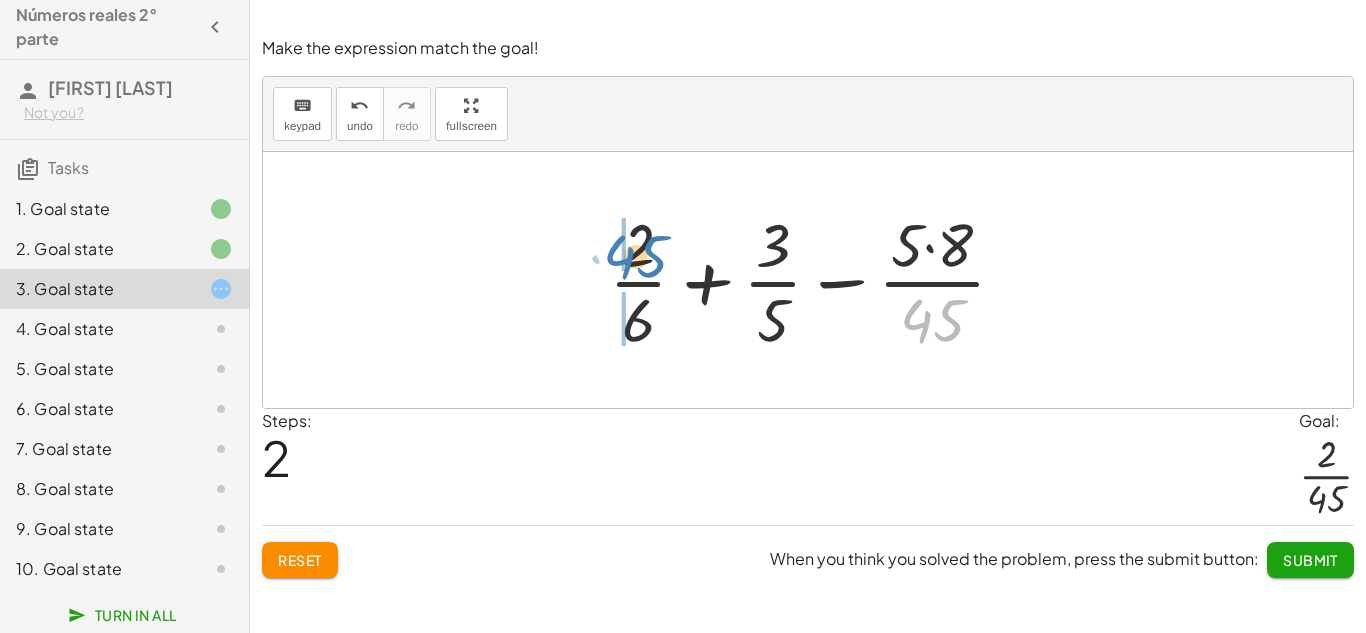 drag, startPoint x: 915, startPoint y: 314, endPoint x: 614, endPoint y: 249, distance: 307.9383 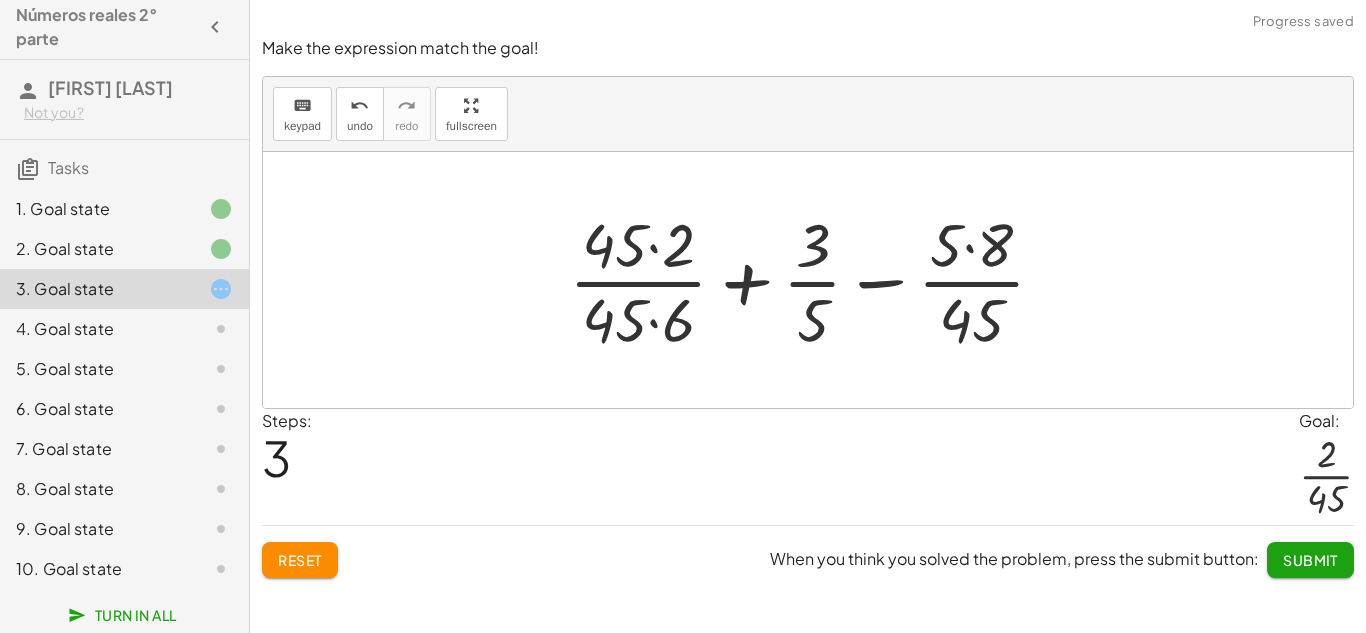 click at bounding box center [815, 280] 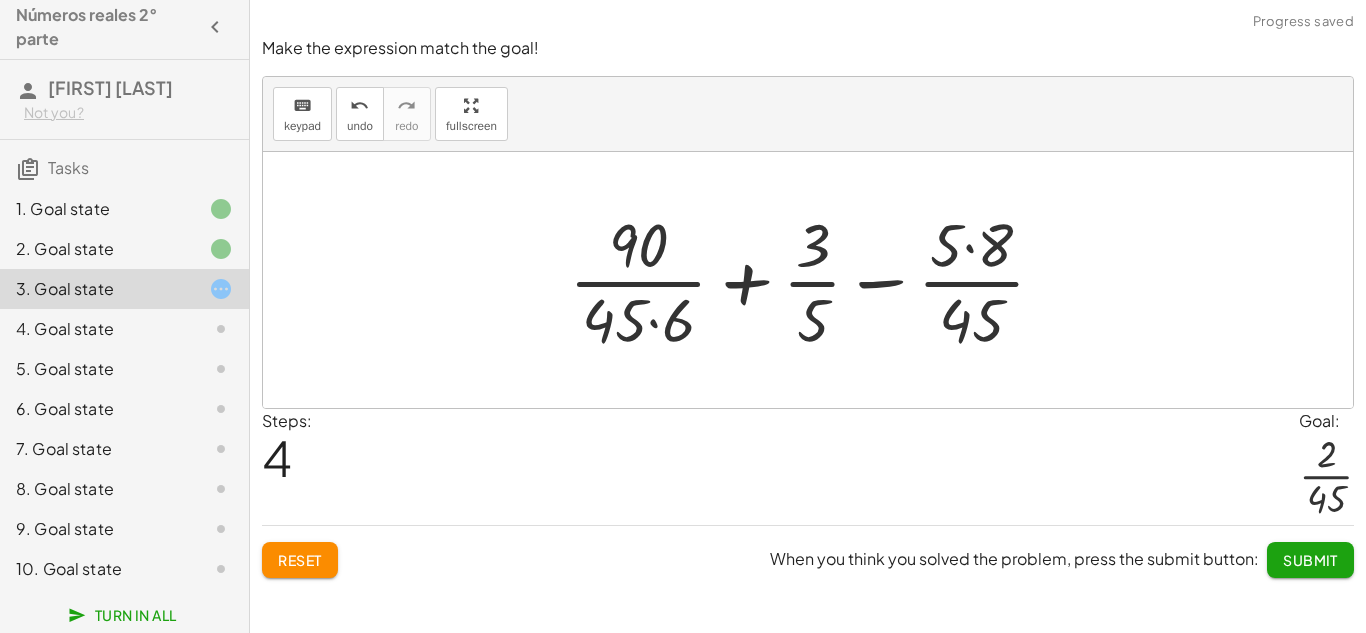click at bounding box center [815, 280] 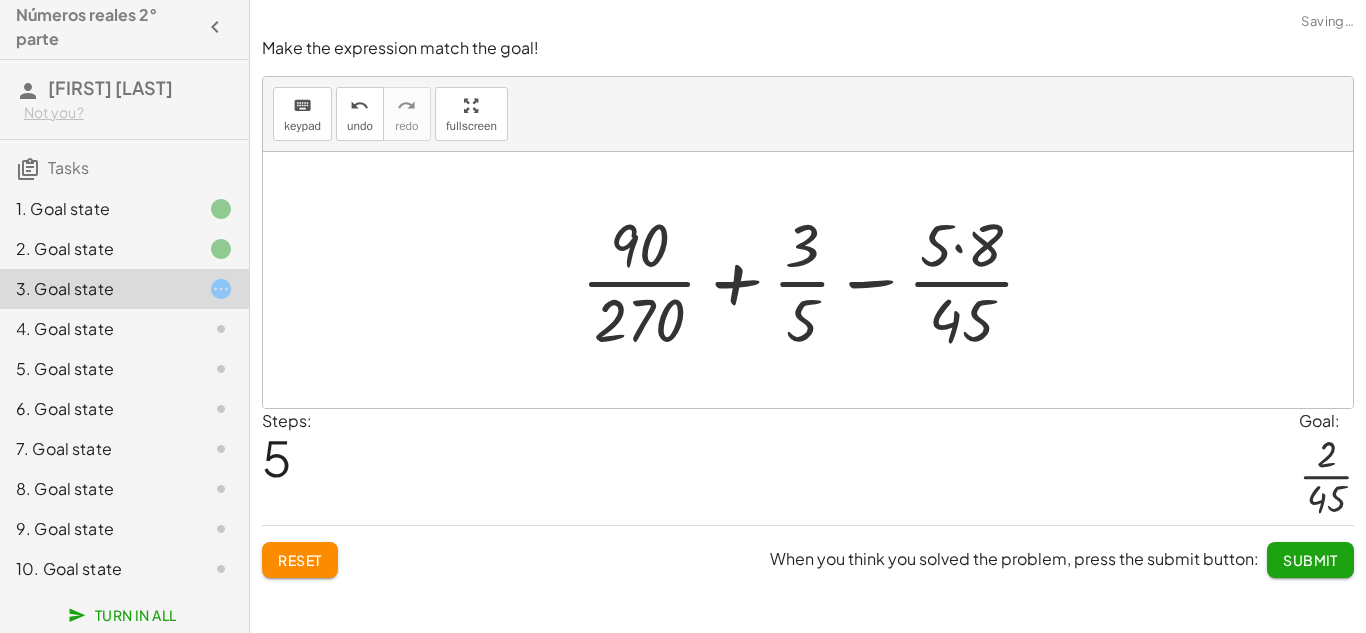 click on "Reset" at bounding box center [300, 560] 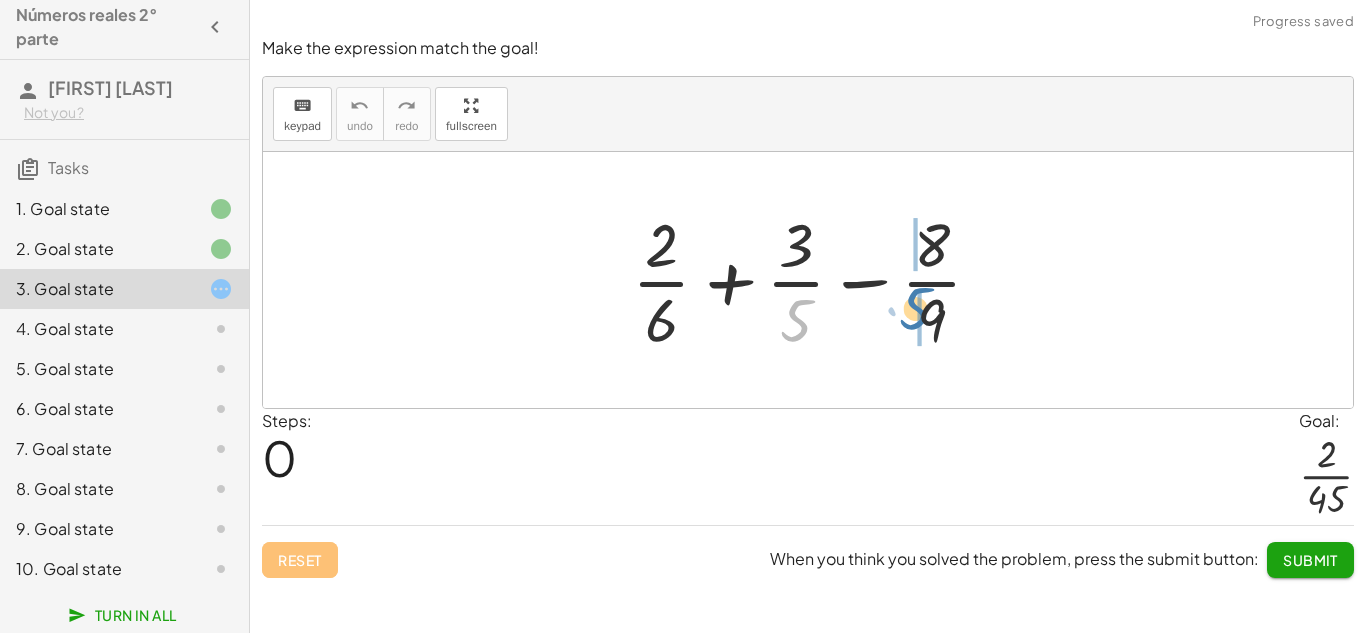 drag, startPoint x: 794, startPoint y: 333, endPoint x: 914, endPoint y: 322, distance: 120.50311 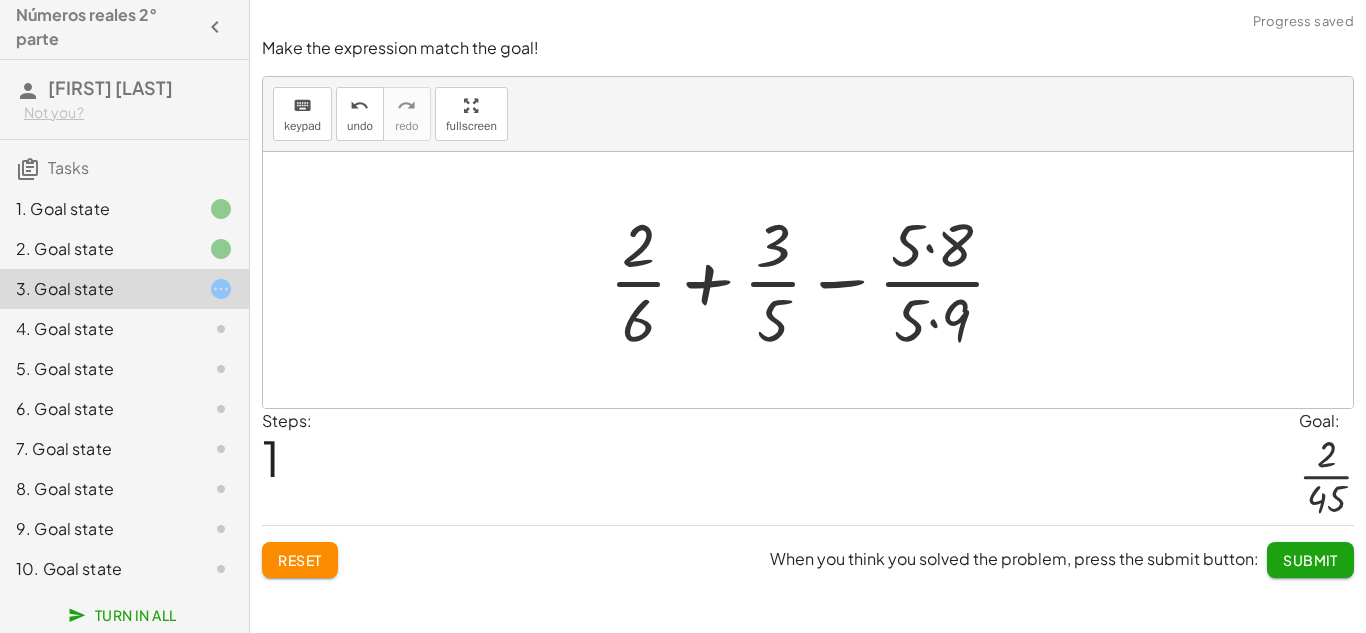 click at bounding box center (815, 280) 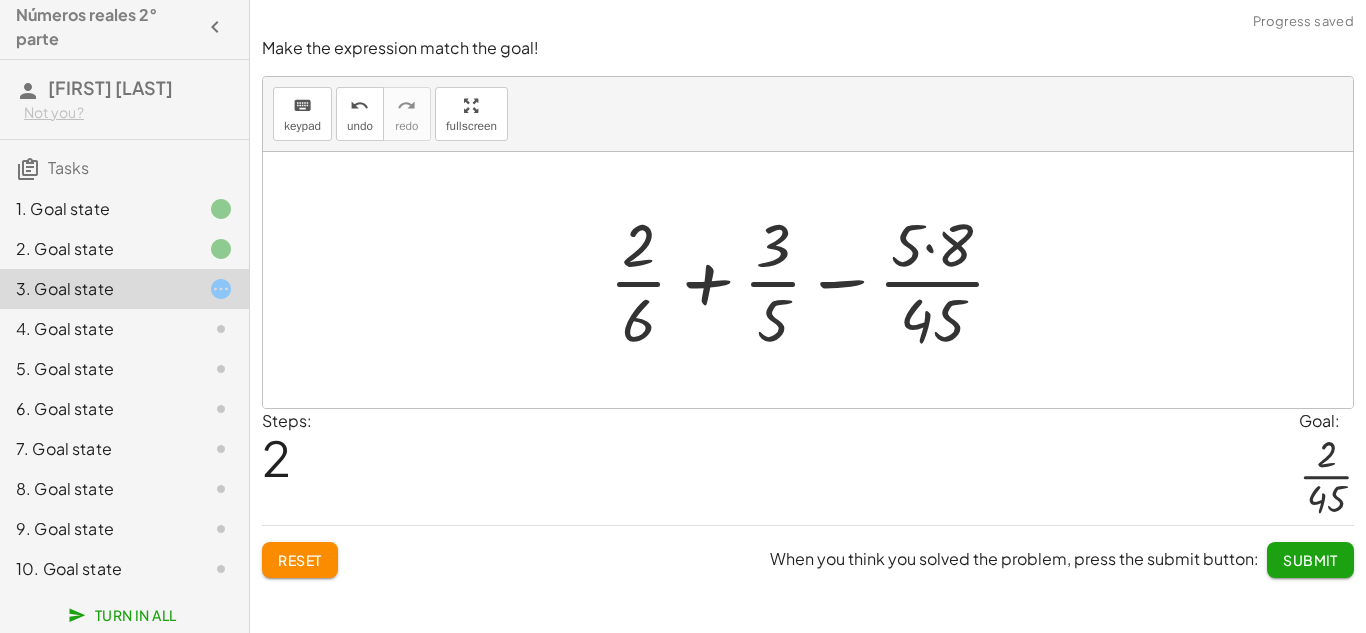click on "Reset" at bounding box center [300, 560] 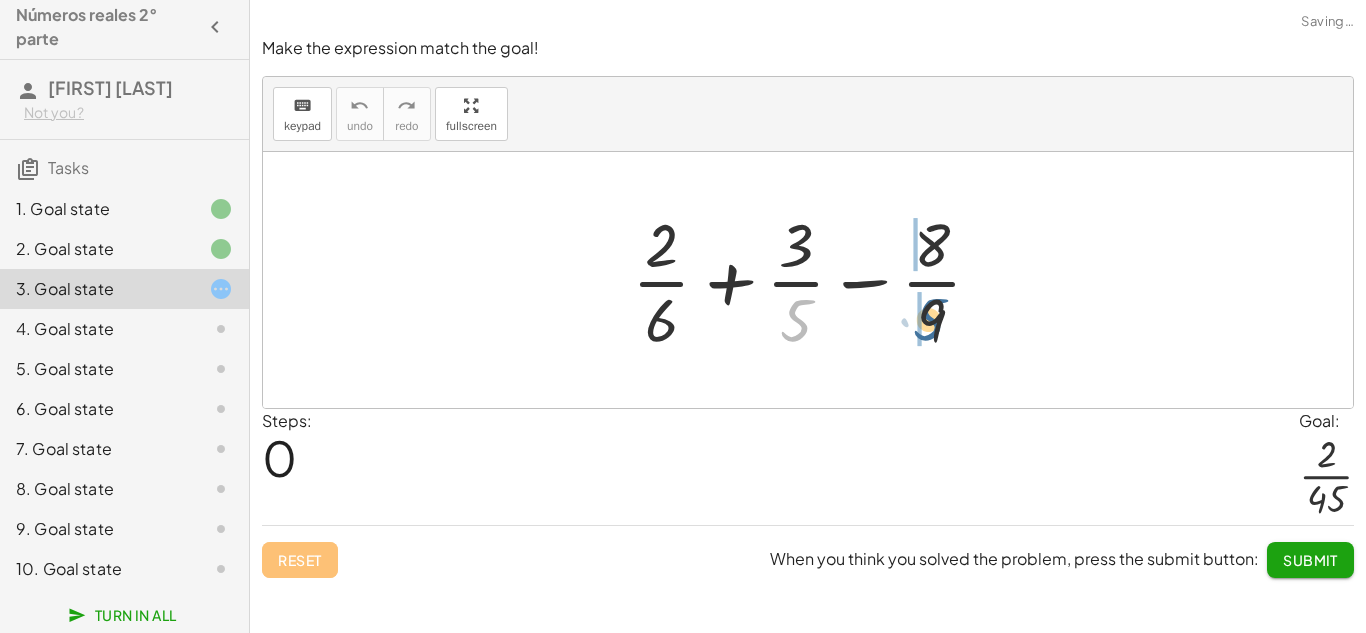 drag, startPoint x: 798, startPoint y: 327, endPoint x: 932, endPoint y: 326, distance: 134.00374 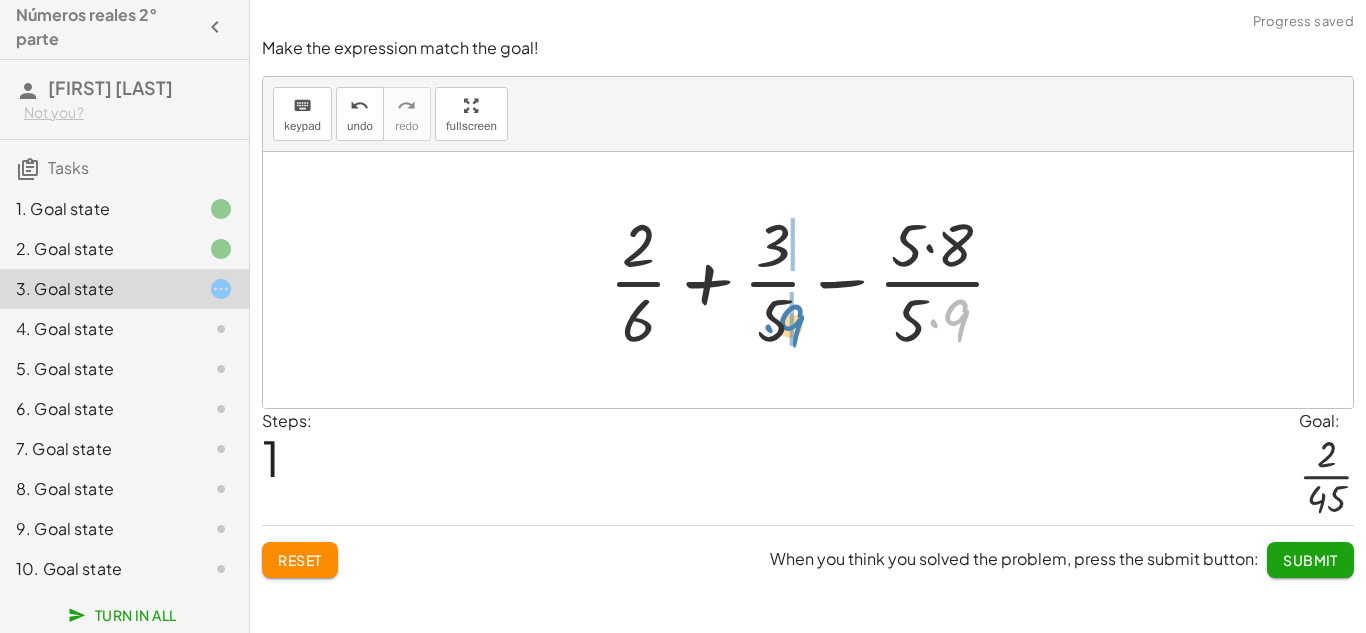 drag, startPoint x: 963, startPoint y: 325, endPoint x: 798, endPoint y: 330, distance: 165.07574 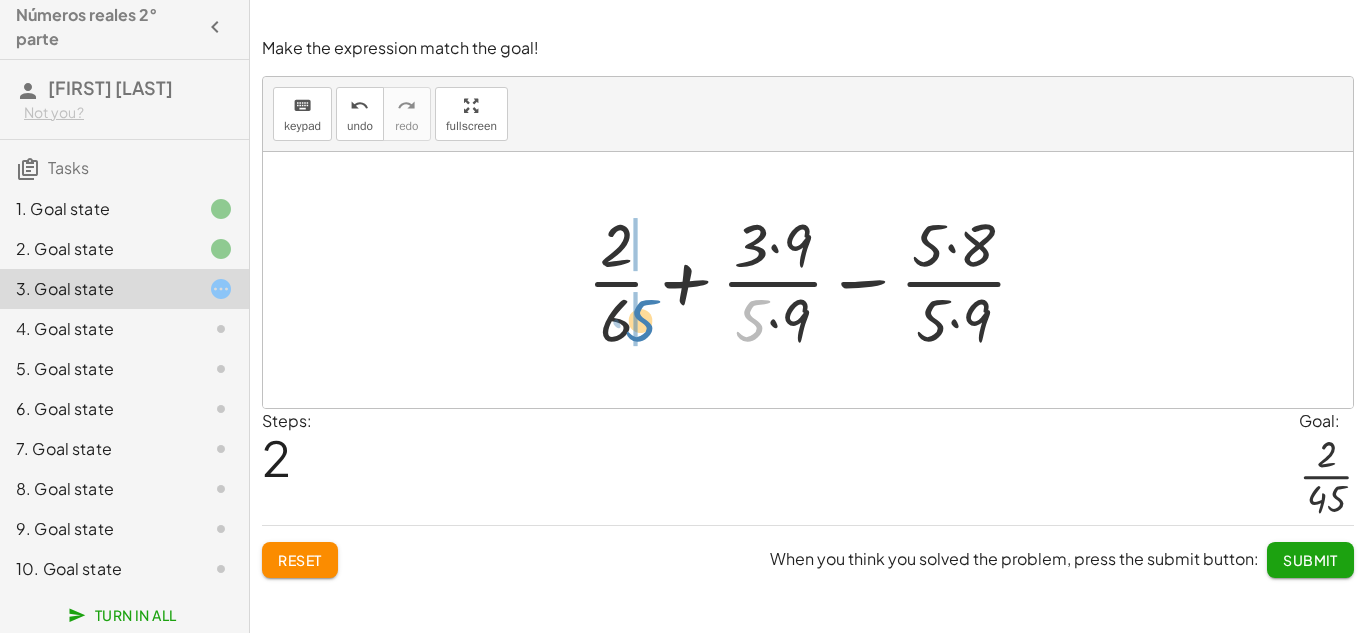 drag, startPoint x: 749, startPoint y: 325, endPoint x: 638, endPoint y: 325, distance: 111 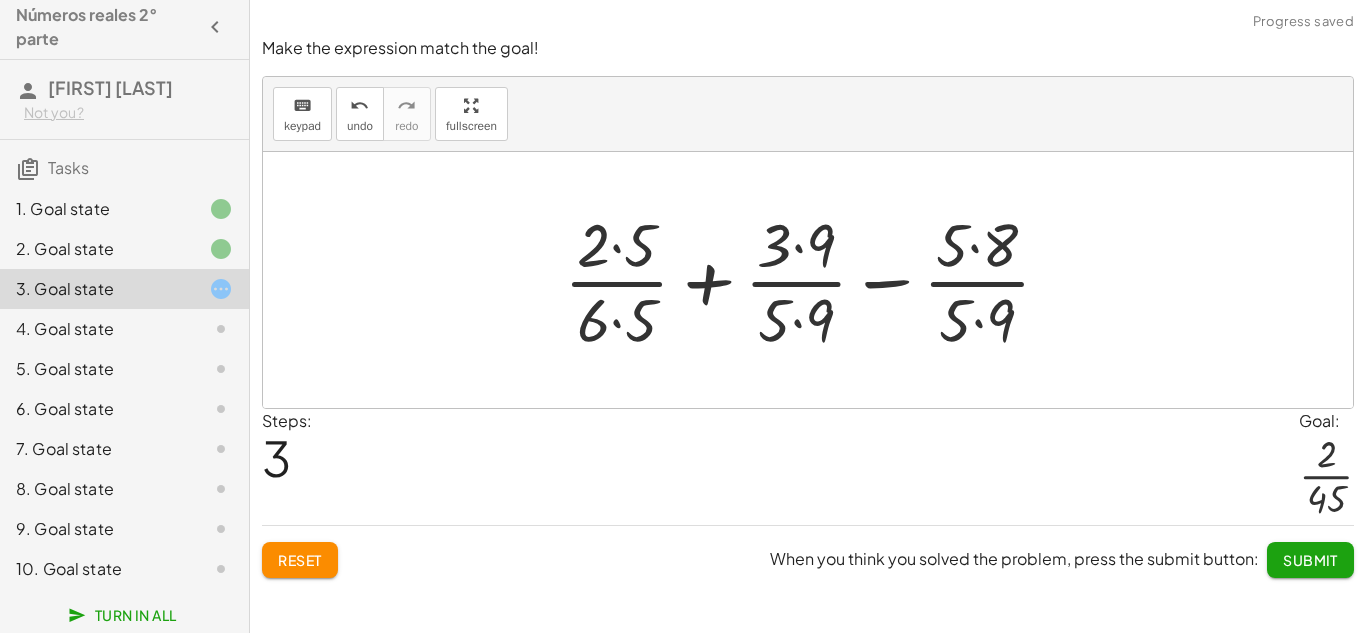 drag, startPoint x: 638, startPoint y: 325, endPoint x: 618, endPoint y: 325, distance: 20 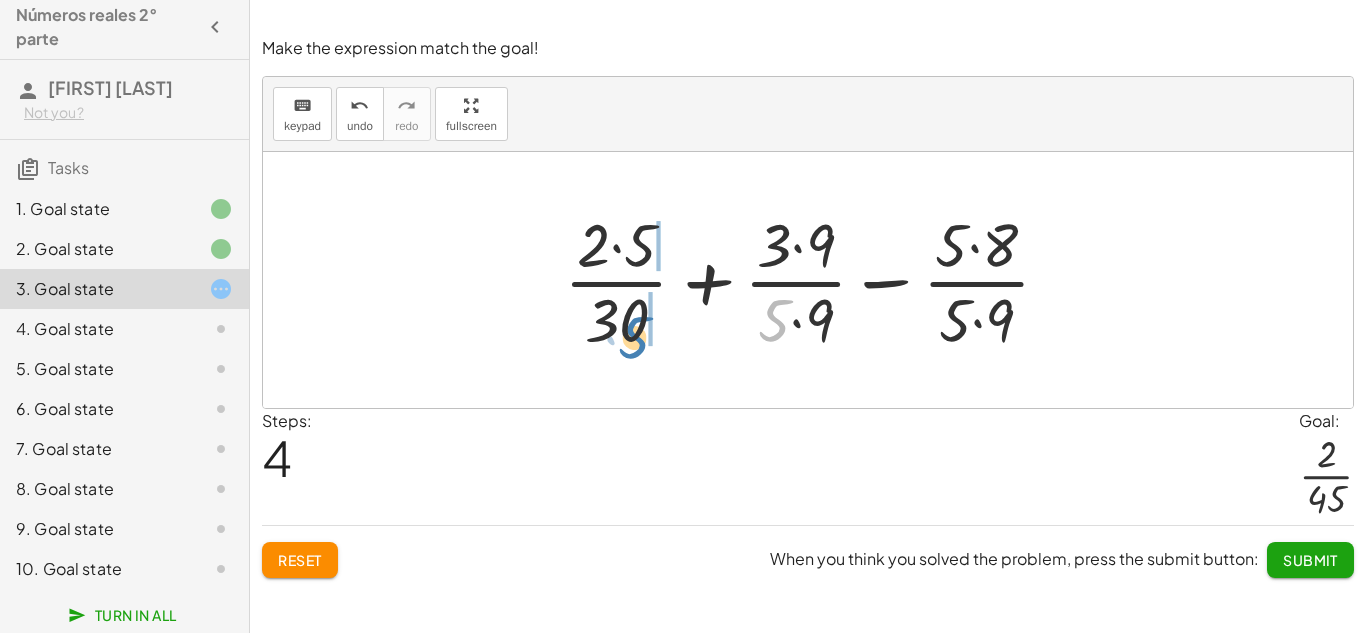 drag, startPoint x: 770, startPoint y: 319, endPoint x: 629, endPoint y: 336, distance: 142.02112 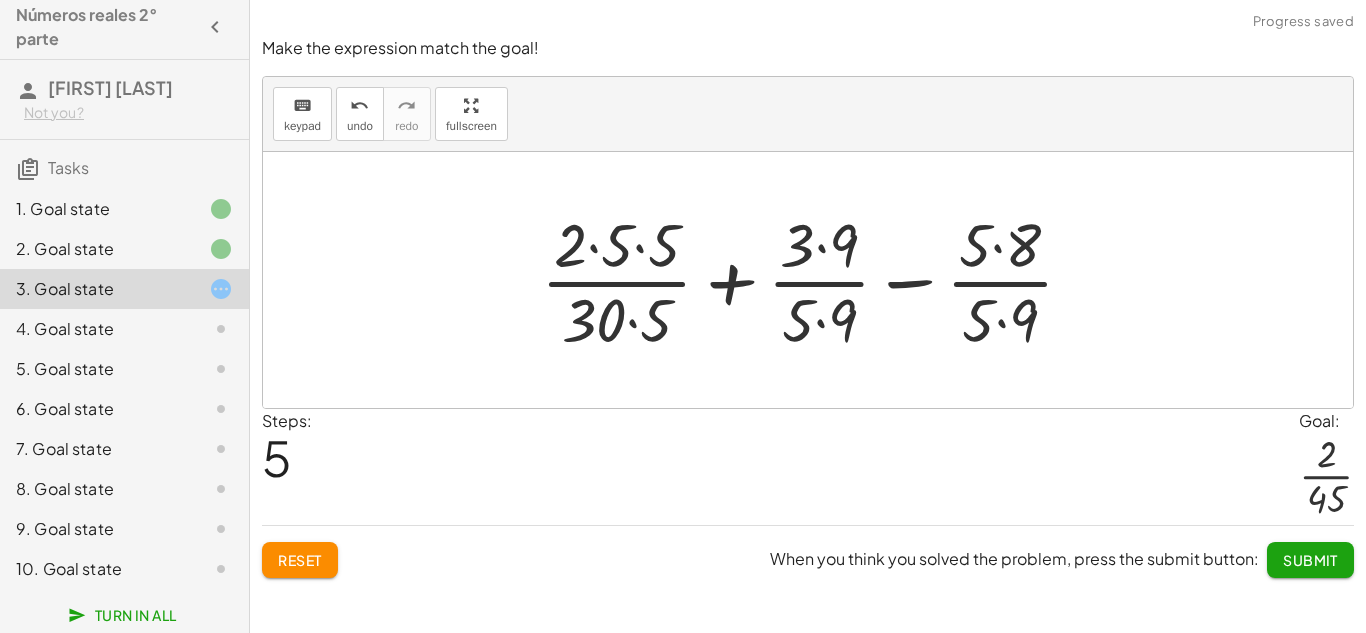 click at bounding box center (815, 280) 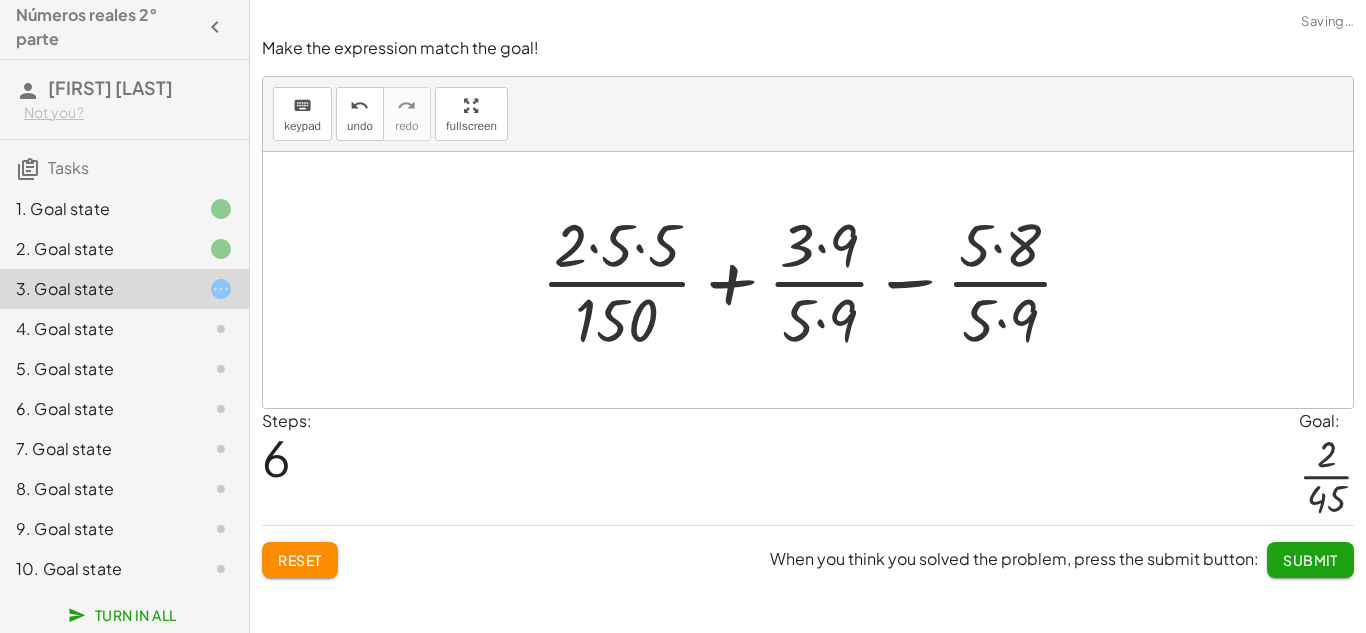 click at bounding box center (815, 280) 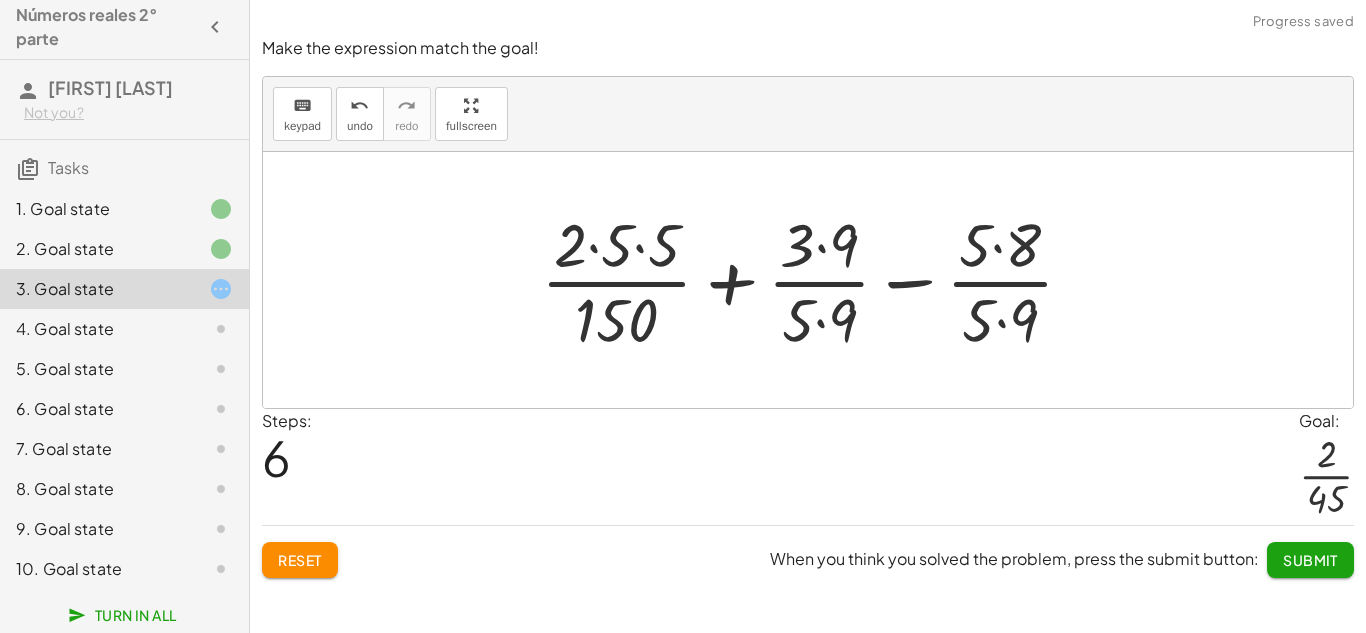click at bounding box center [815, 280] 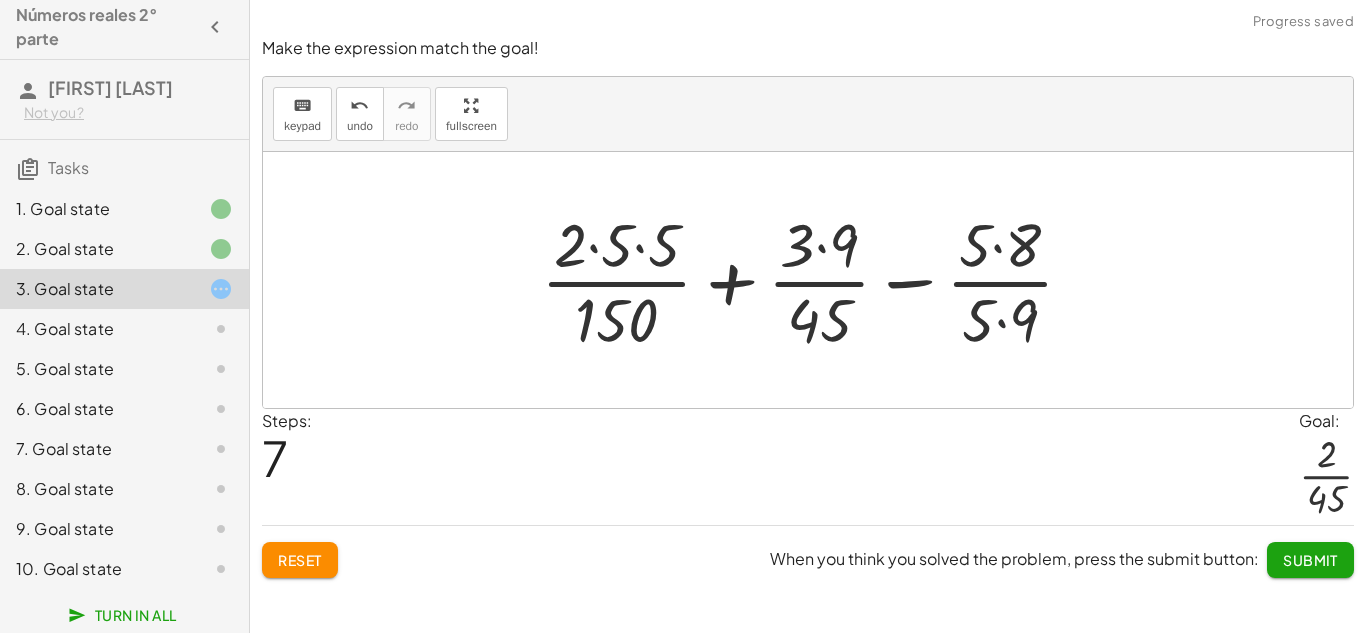 click at bounding box center [815, 280] 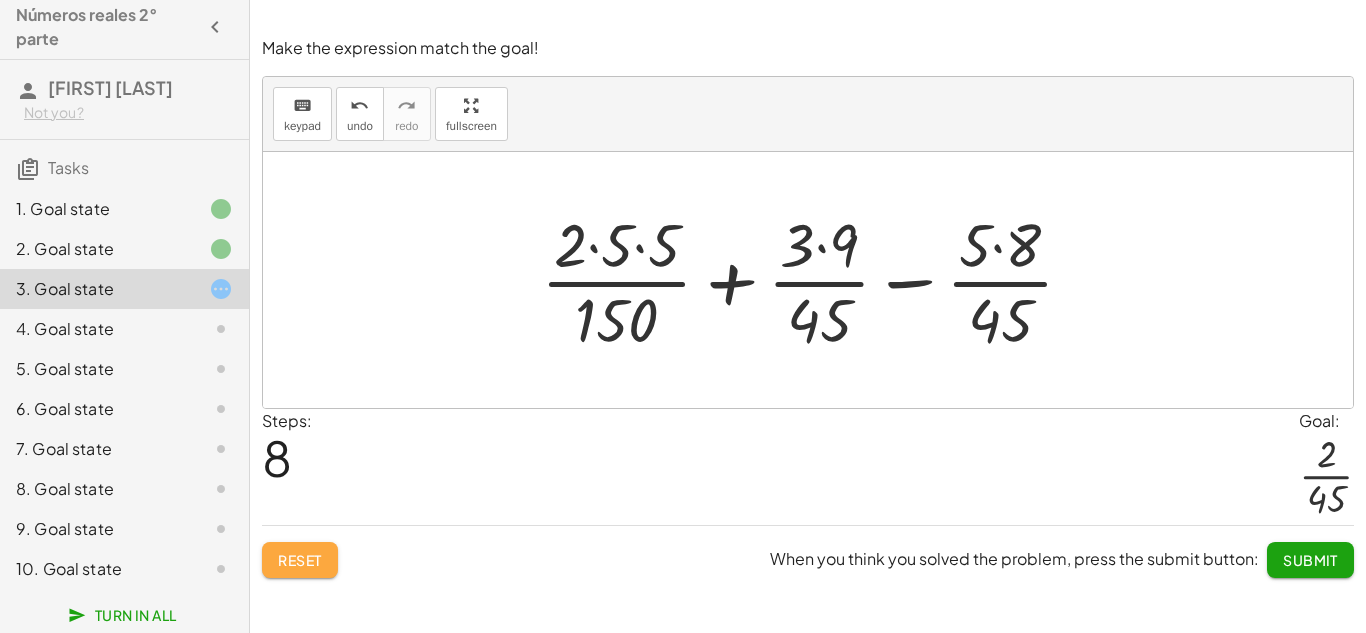 click on "Reset" 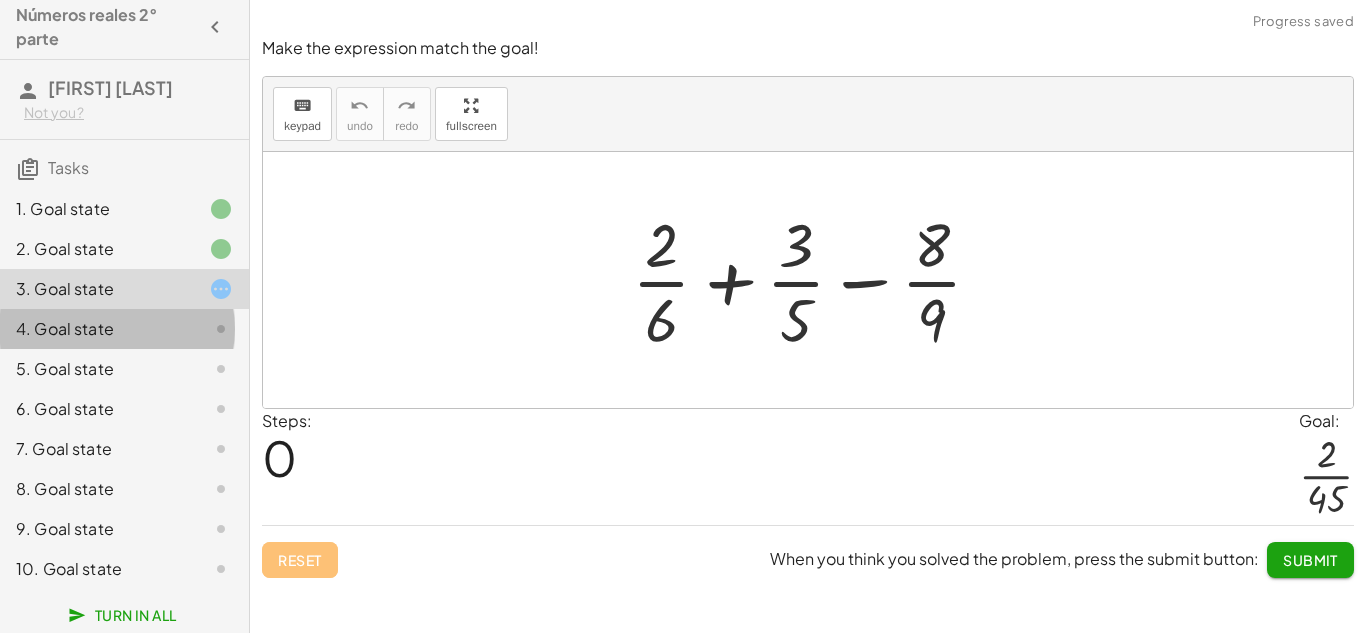 click on "4. Goal state" 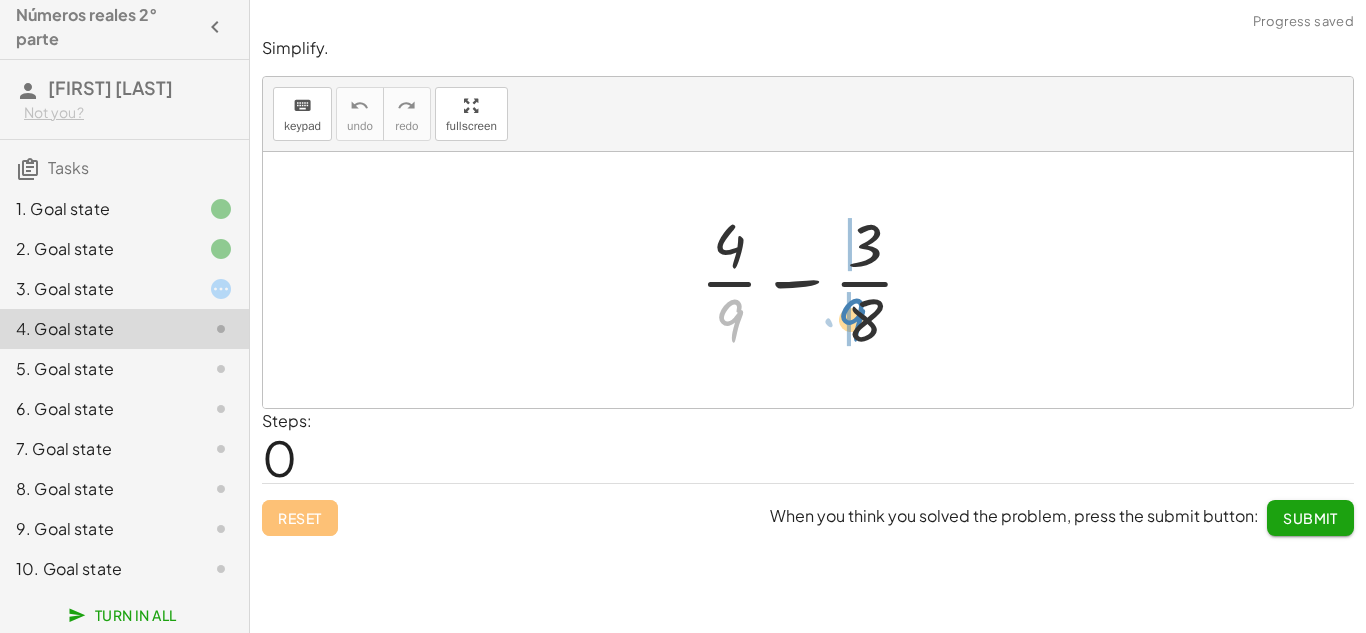 drag, startPoint x: 734, startPoint y: 310, endPoint x: 855, endPoint y: 309, distance: 121.004135 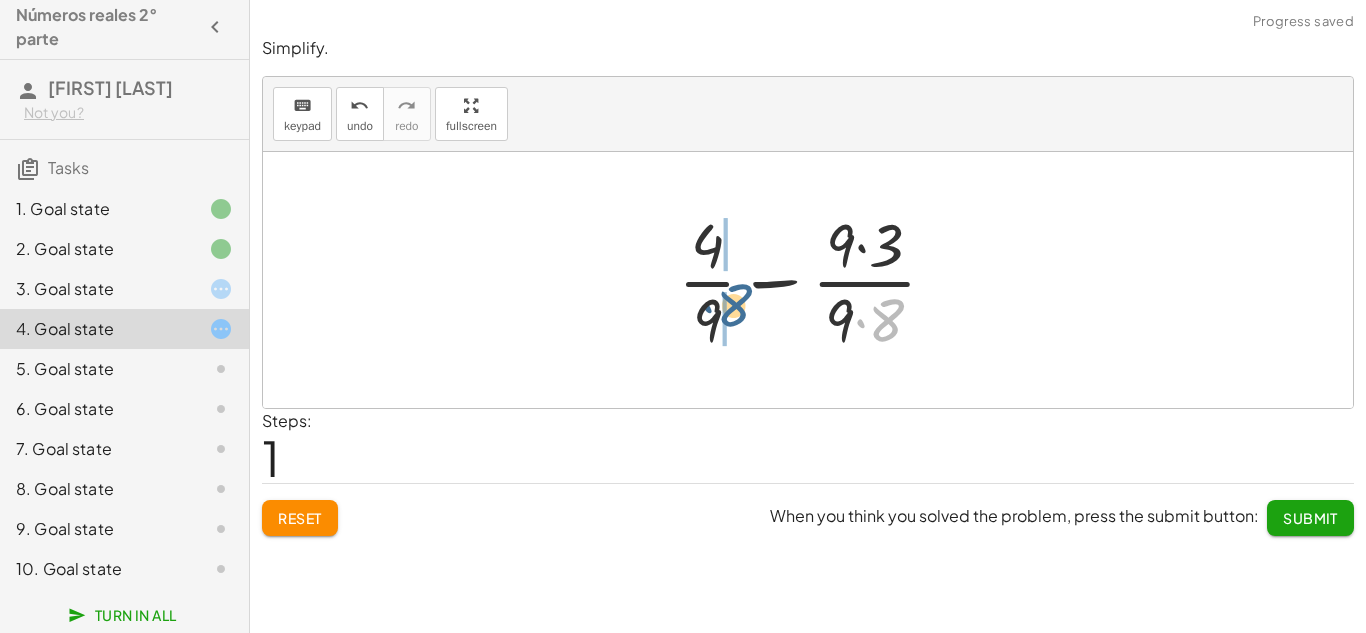 drag, startPoint x: 889, startPoint y: 317, endPoint x: 733, endPoint y: 302, distance: 156.7195 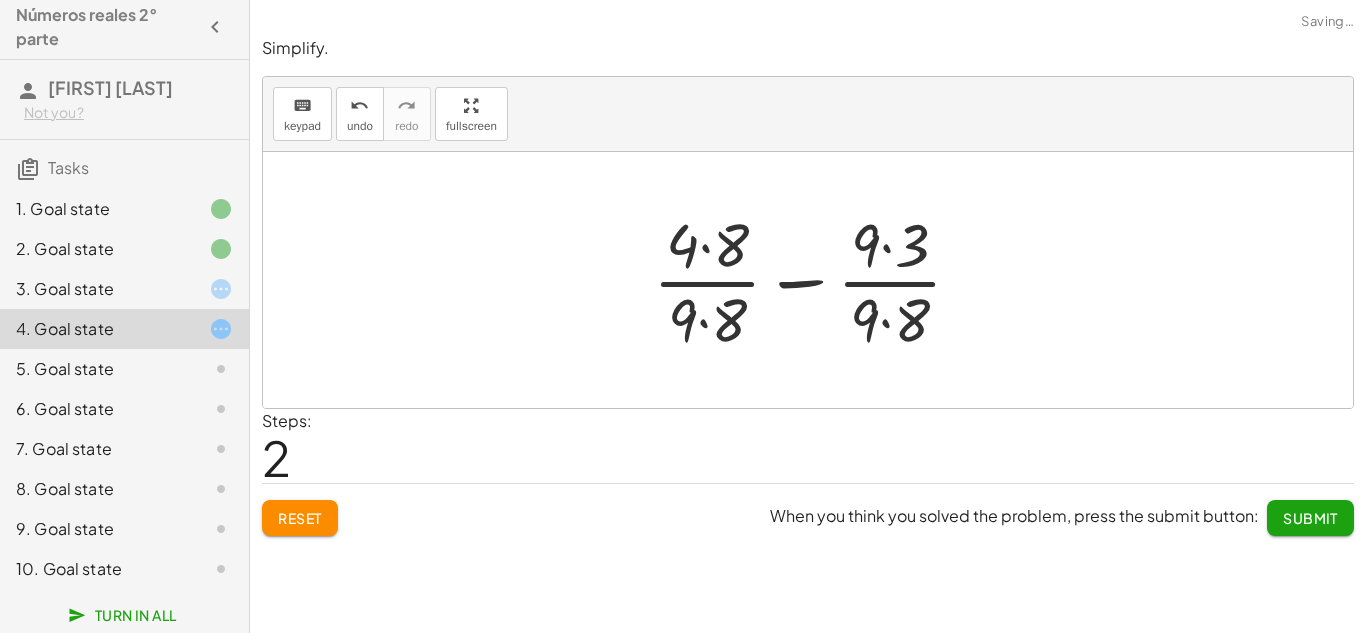 click at bounding box center (815, 280) 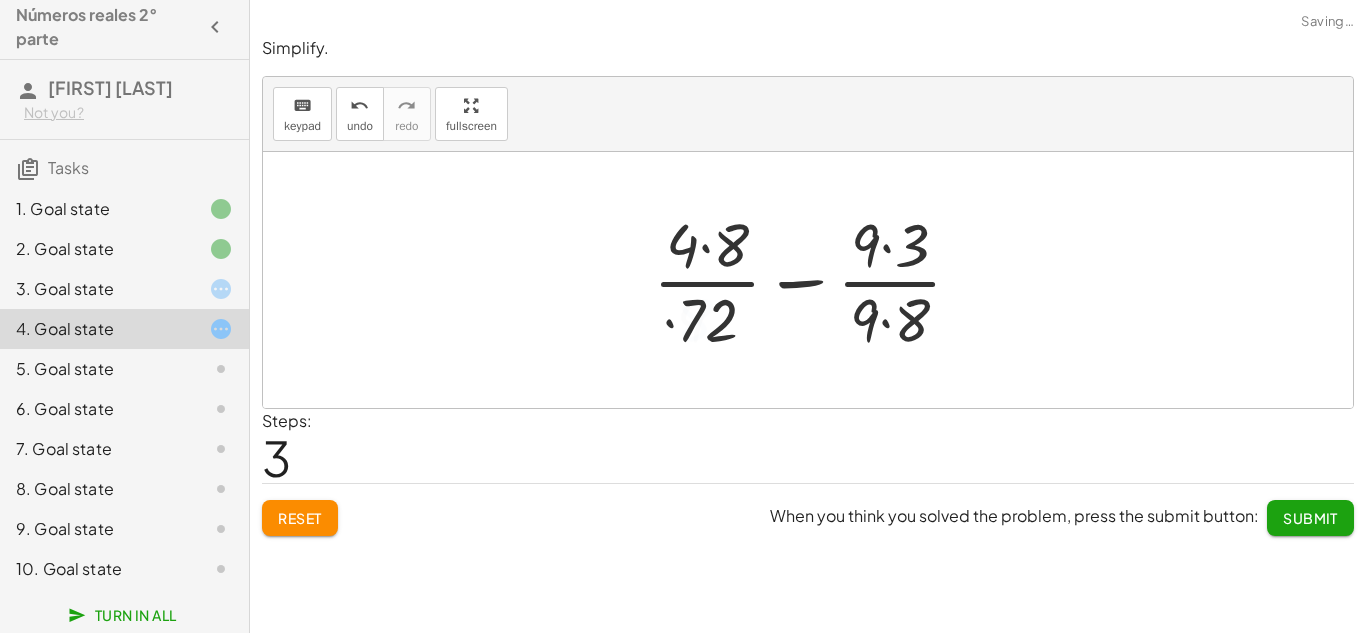 click at bounding box center [815, 280] 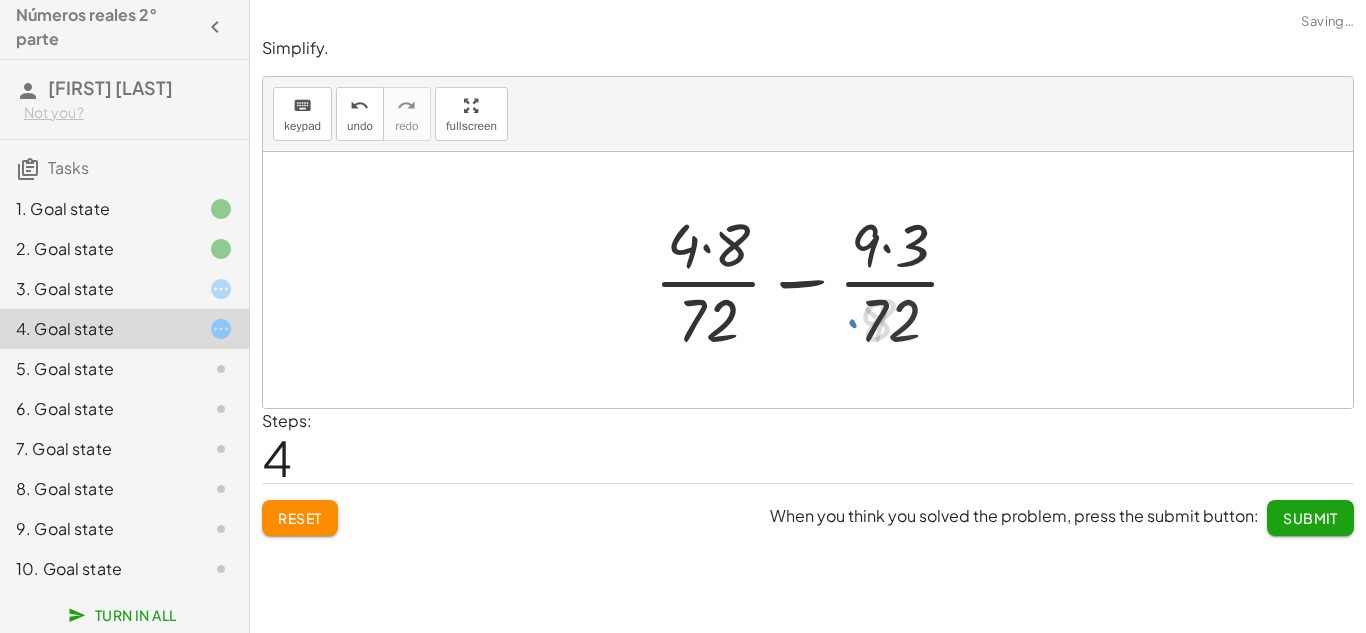 click at bounding box center [815, 280] 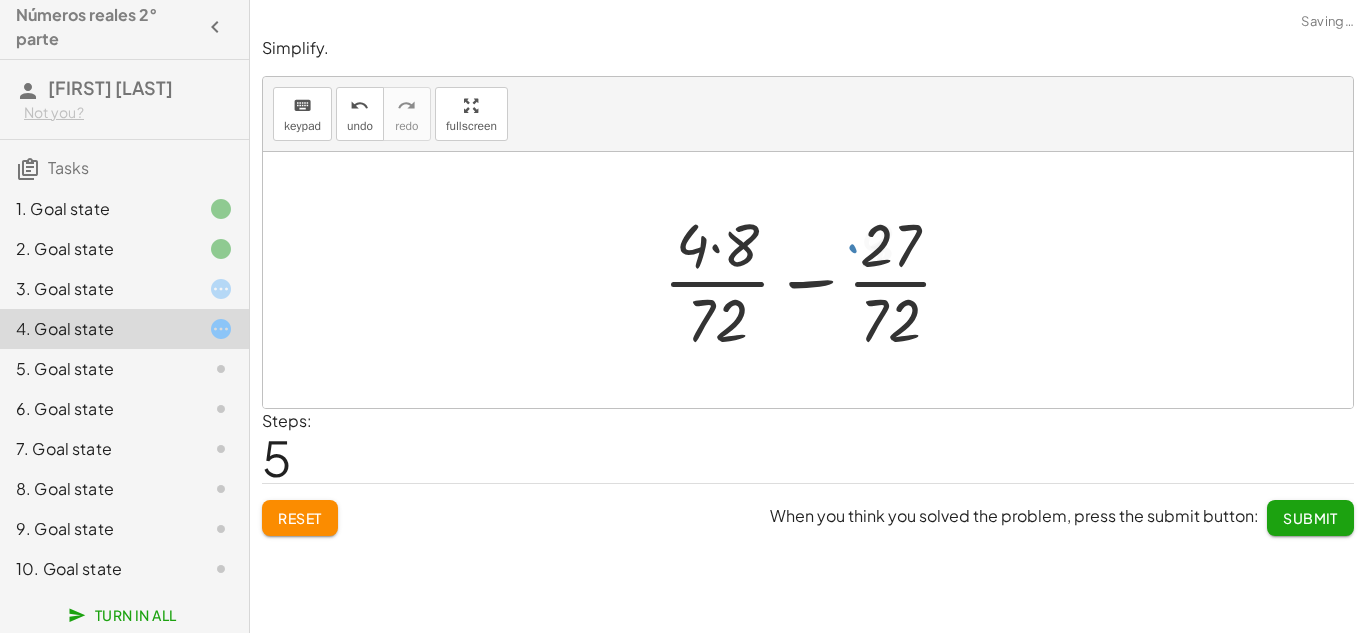 click at bounding box center (816, 280) 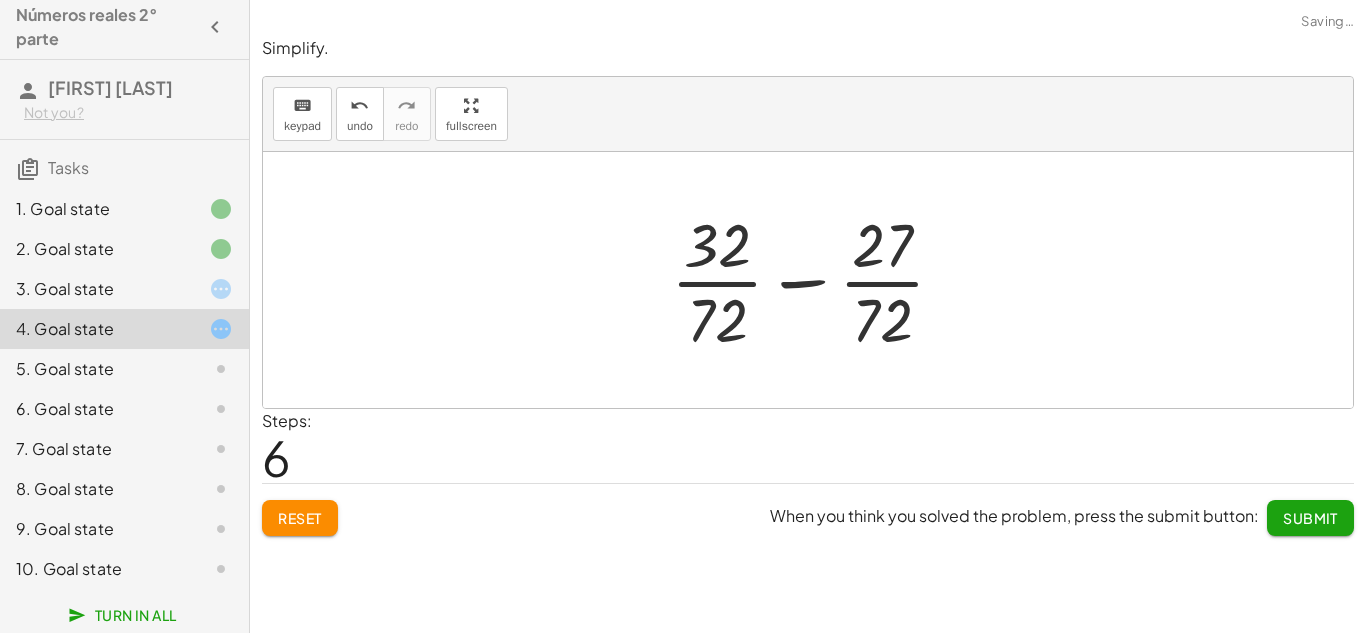 click at bounding box center (815, 280) 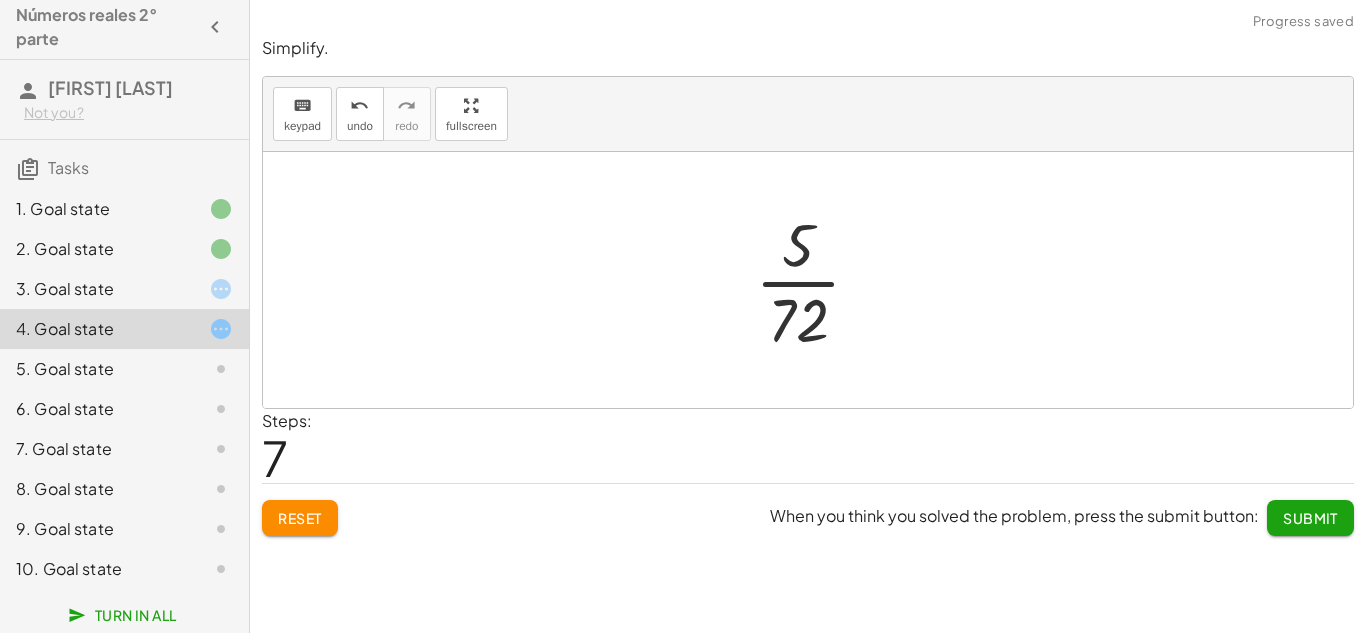 click at bounding box center [816, 280] 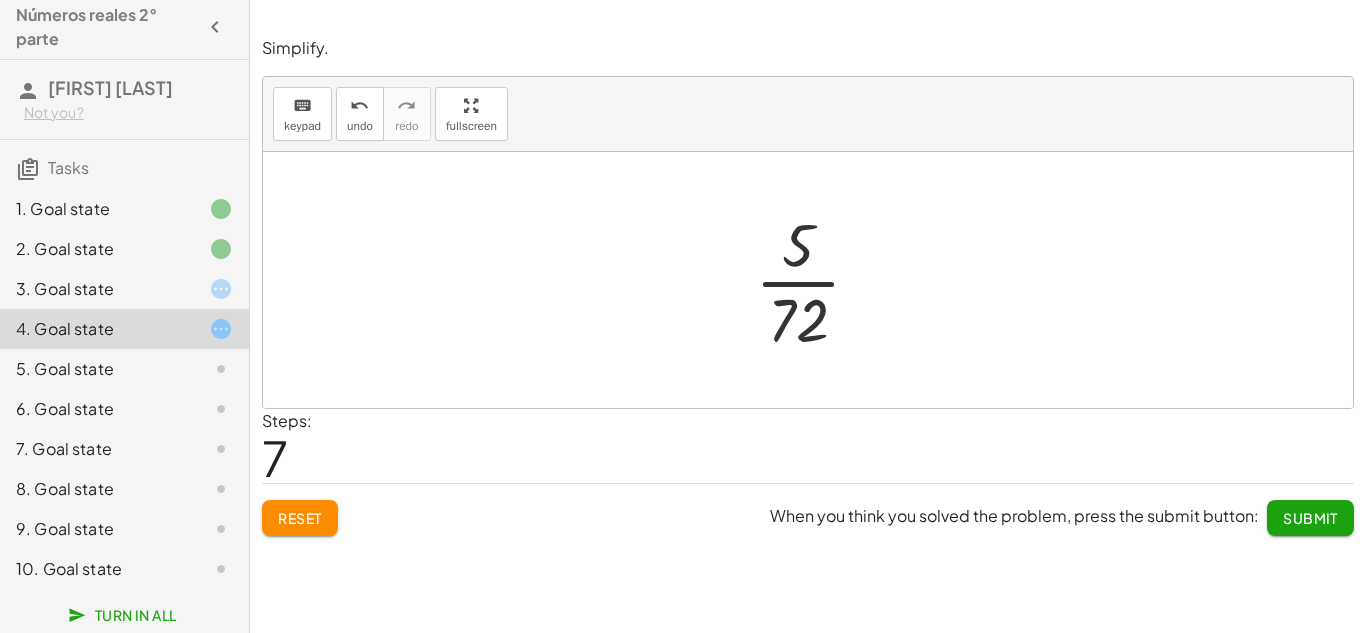 click on "Submit" 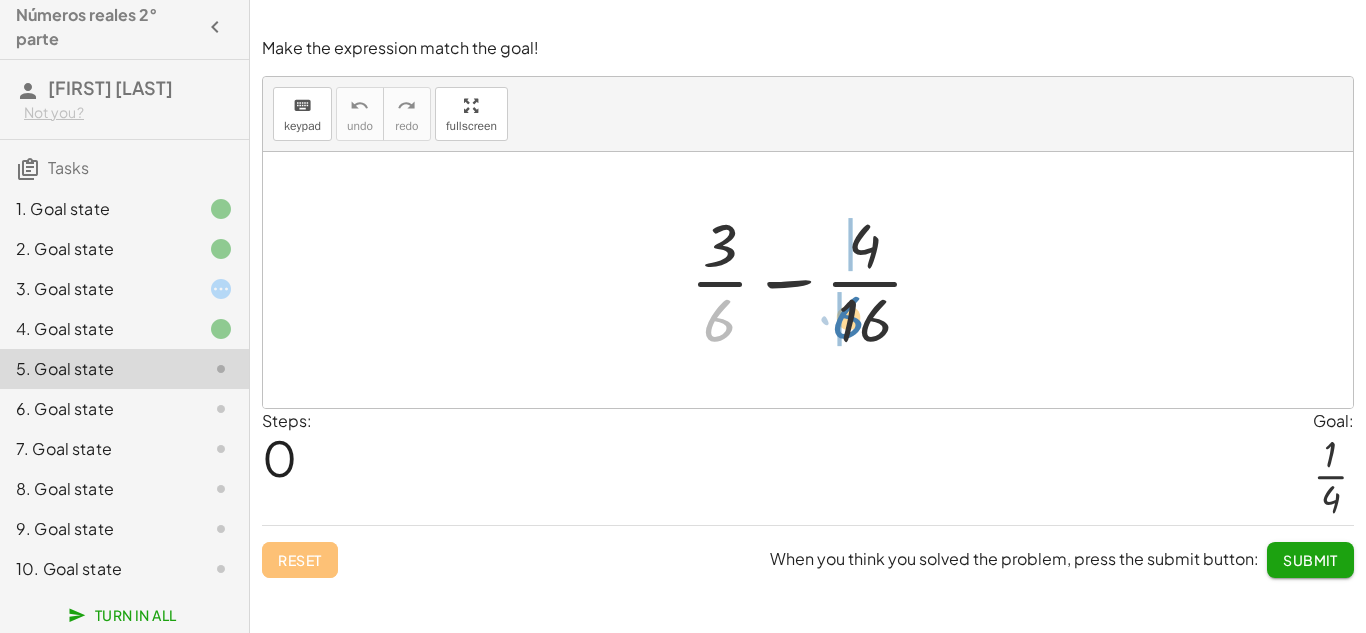drag, startPoint x: 716, startPoint y: 335, endPoint x: 855, endPoint y: 332, distance: 139.03236 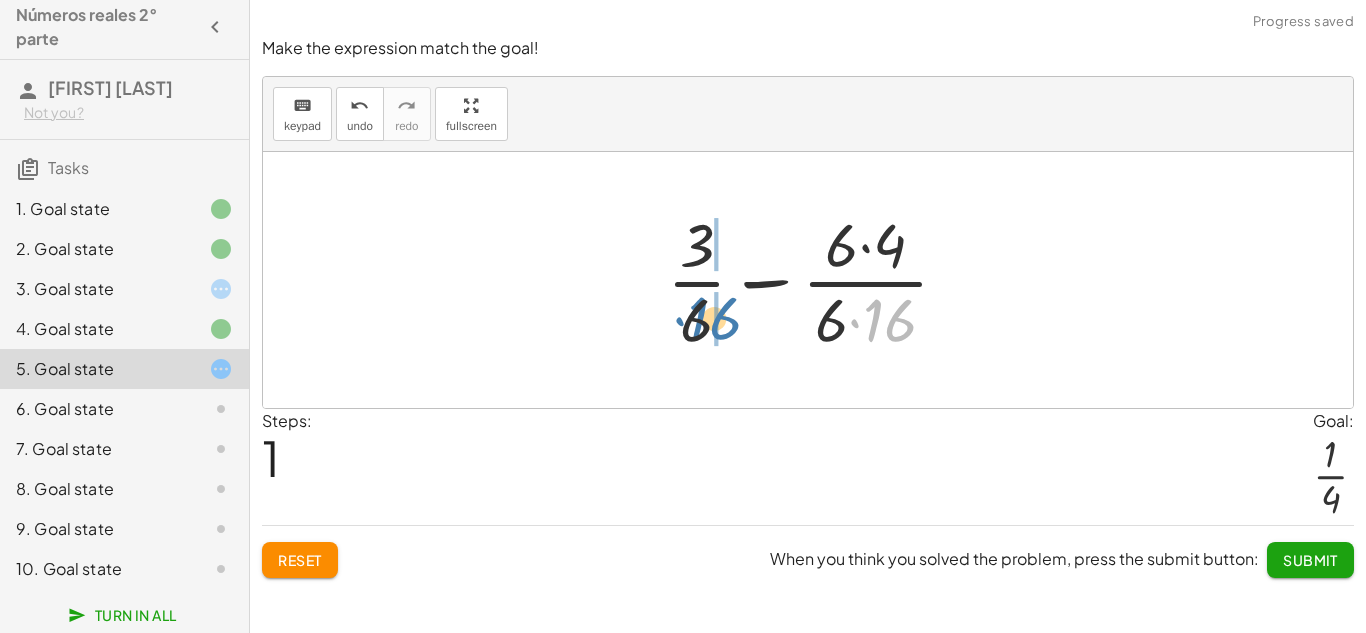 drag, startPoint x: 885, startPoint y: 329, endPoint x: 709, endPoint y: 328, distance: 176.00284 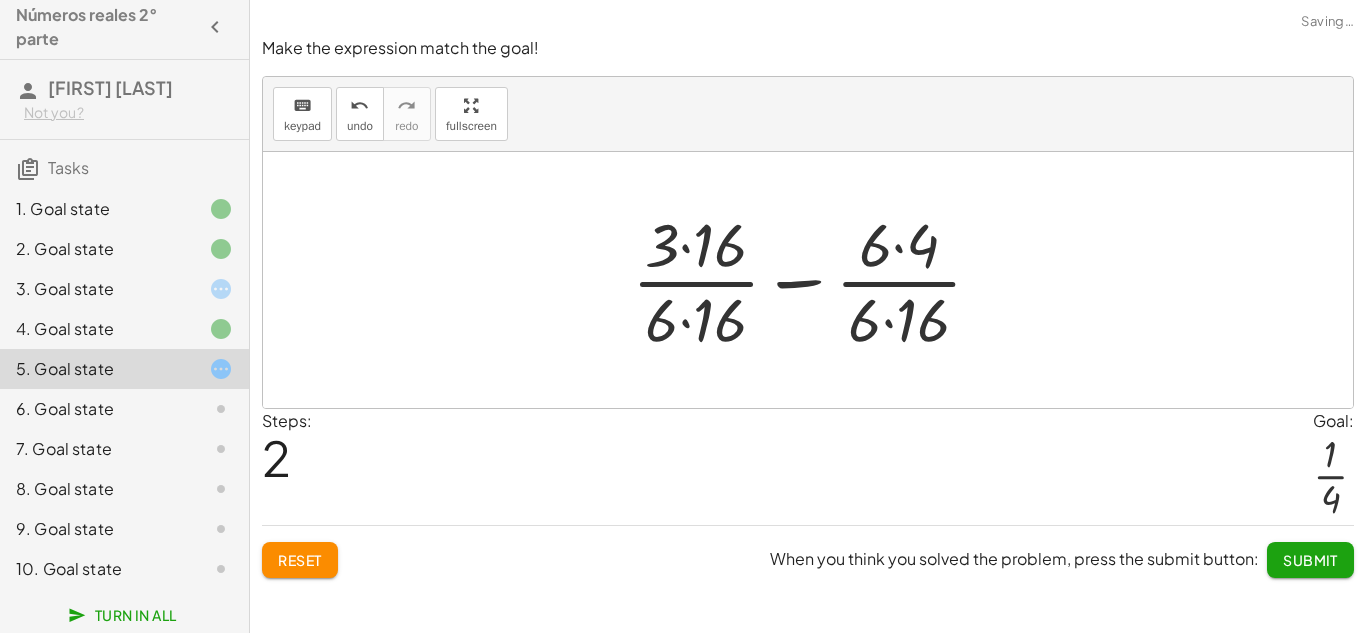 click at bounding box center [815, 280] 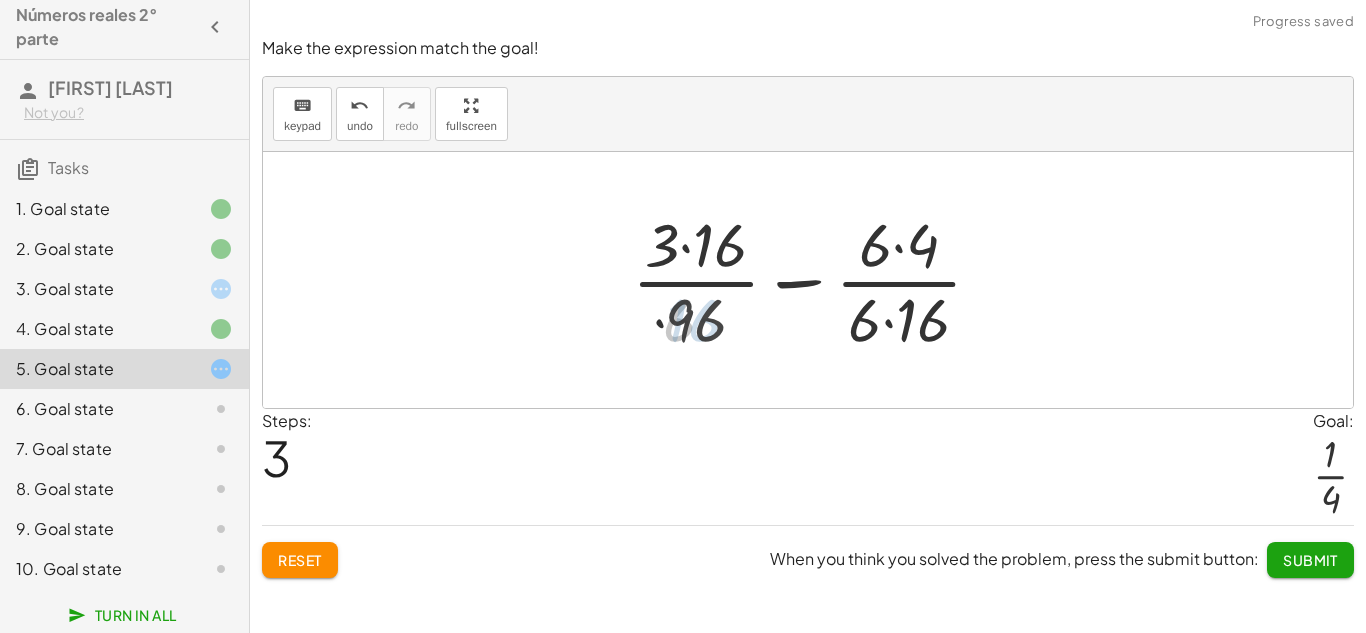 click at bounding box center (815, 280) 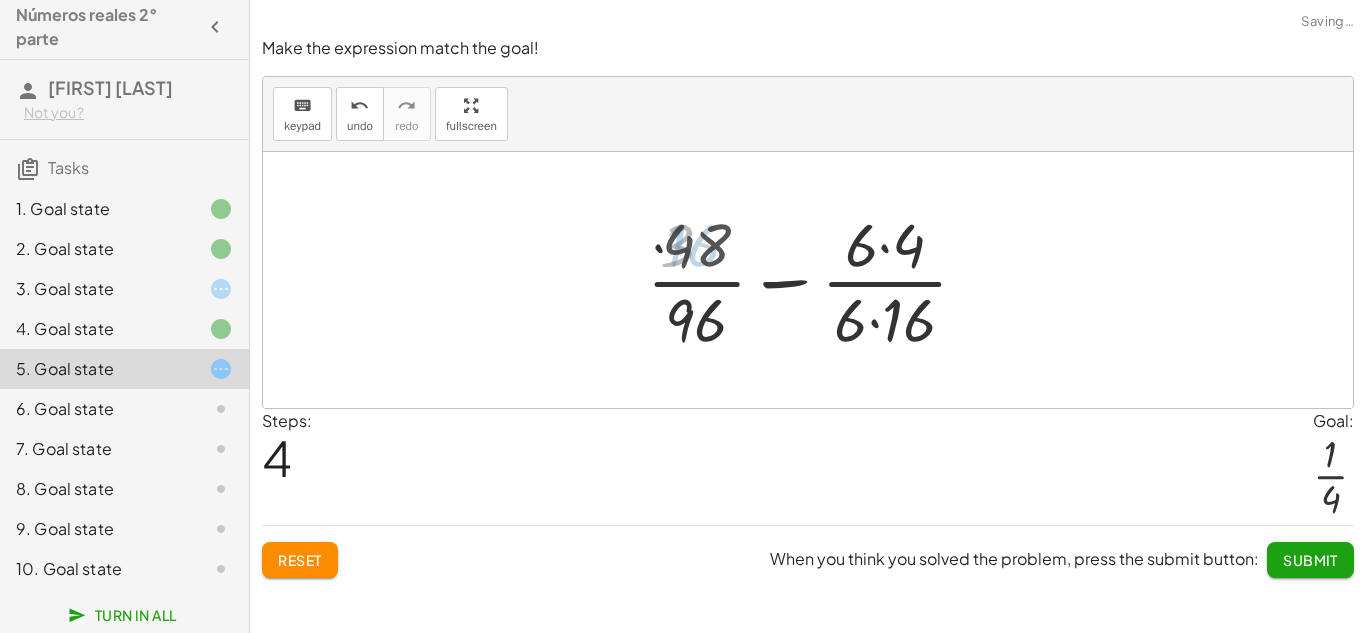 click at bounding box center (815, 280) 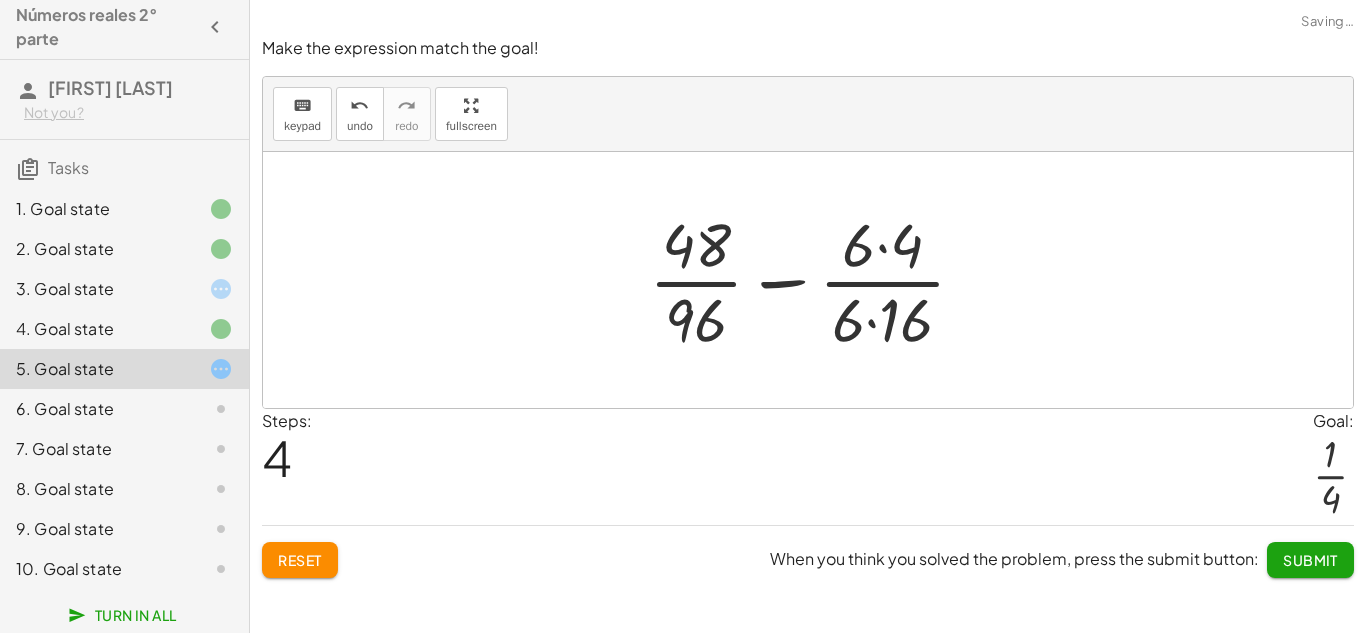click at bounding box center [815, 280] 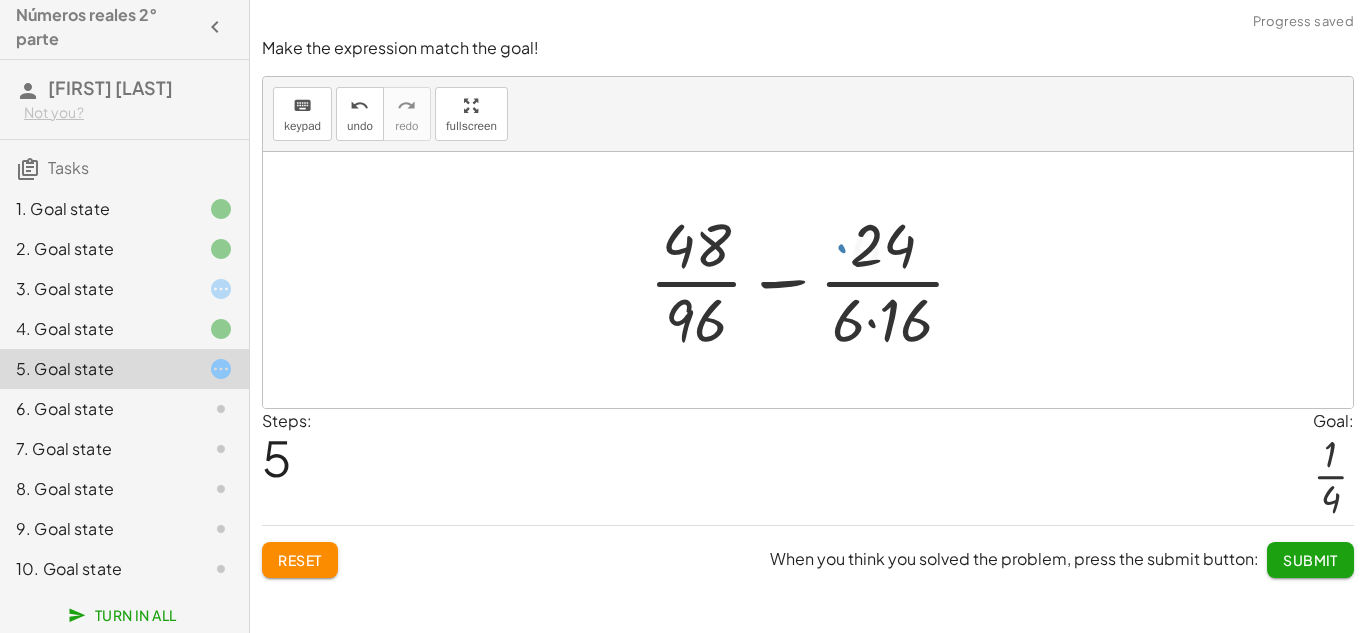 click at bounding box center (815, 280) 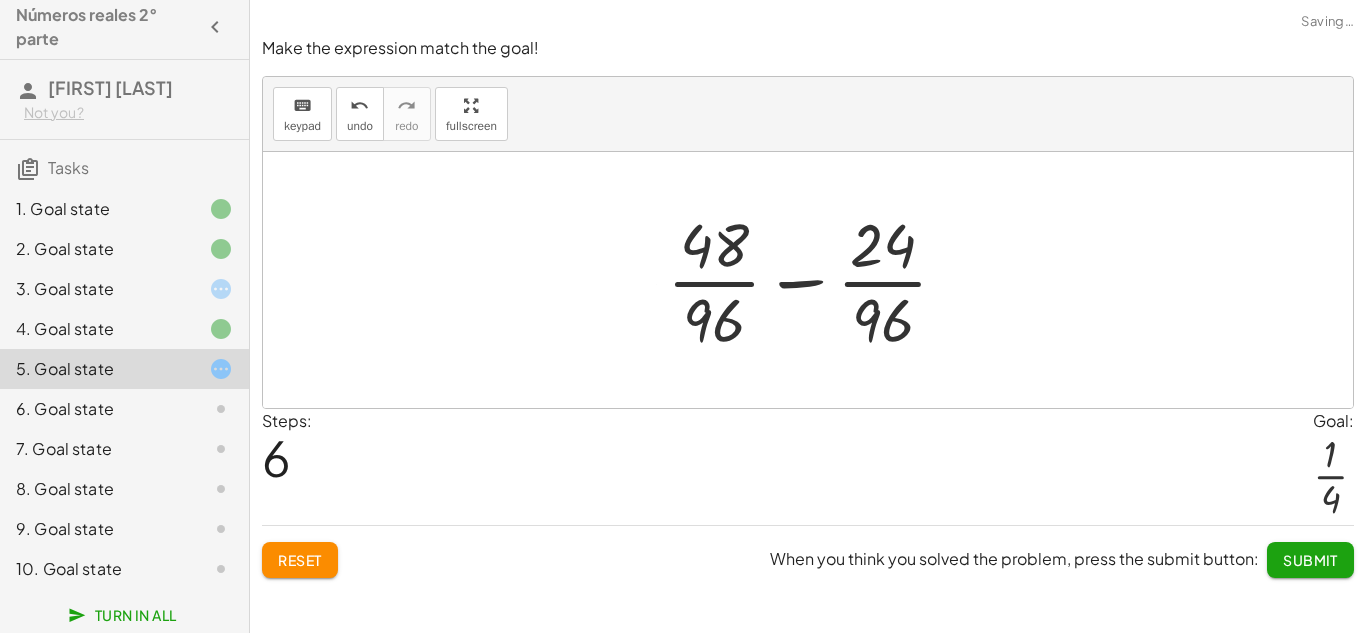 click at bounding box center [815, 280] 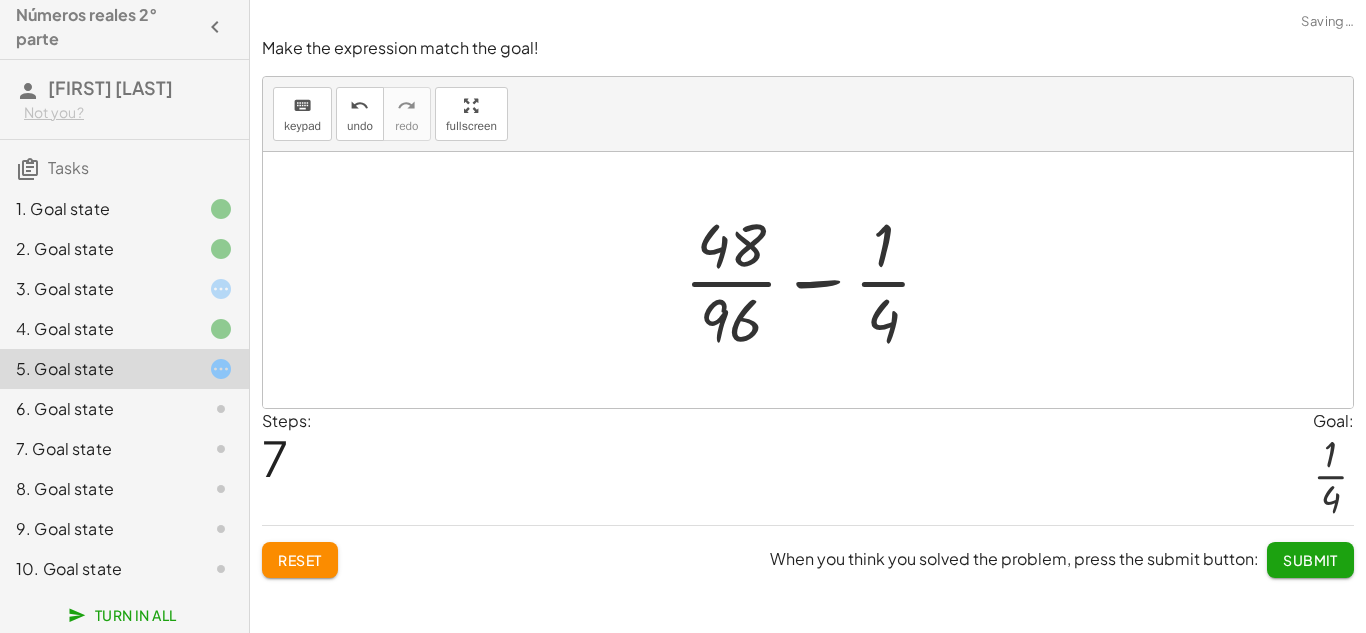 click at bounding box center [816, 280] 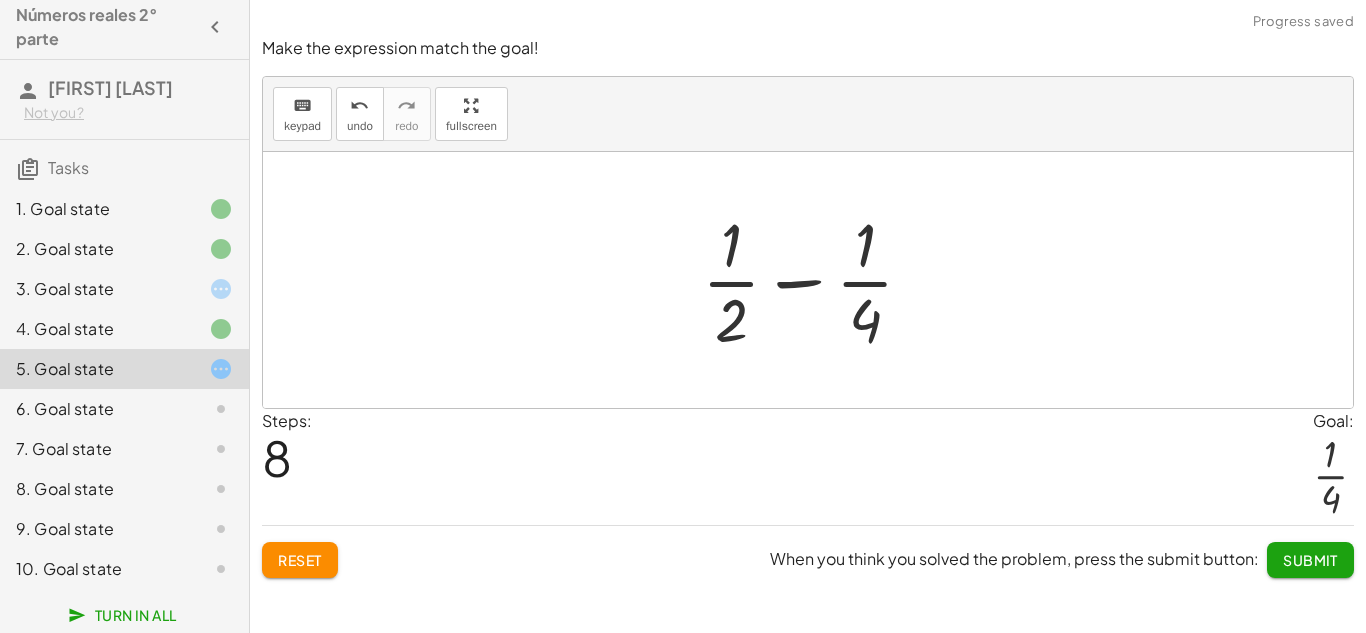 click at bounding box center [816, 280] 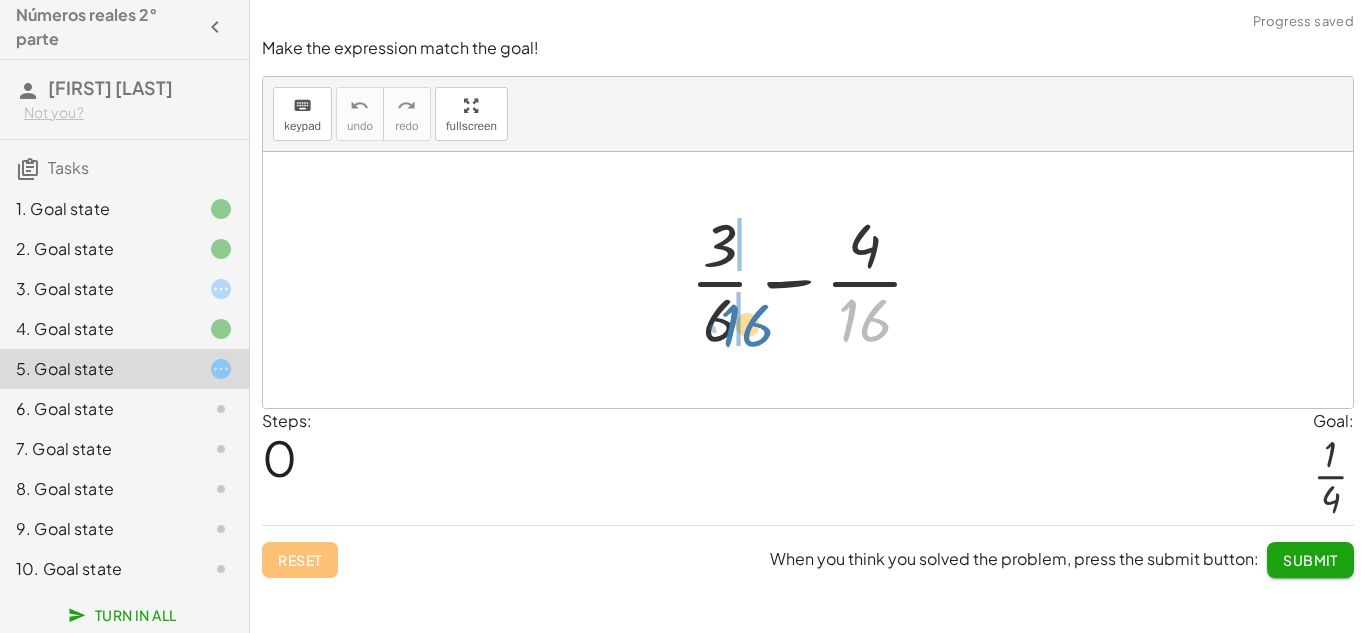 drag, startPoint x: 858, startPoint y: 317, endPoint x: 731, endPoint y: 312, distance: 127.09839 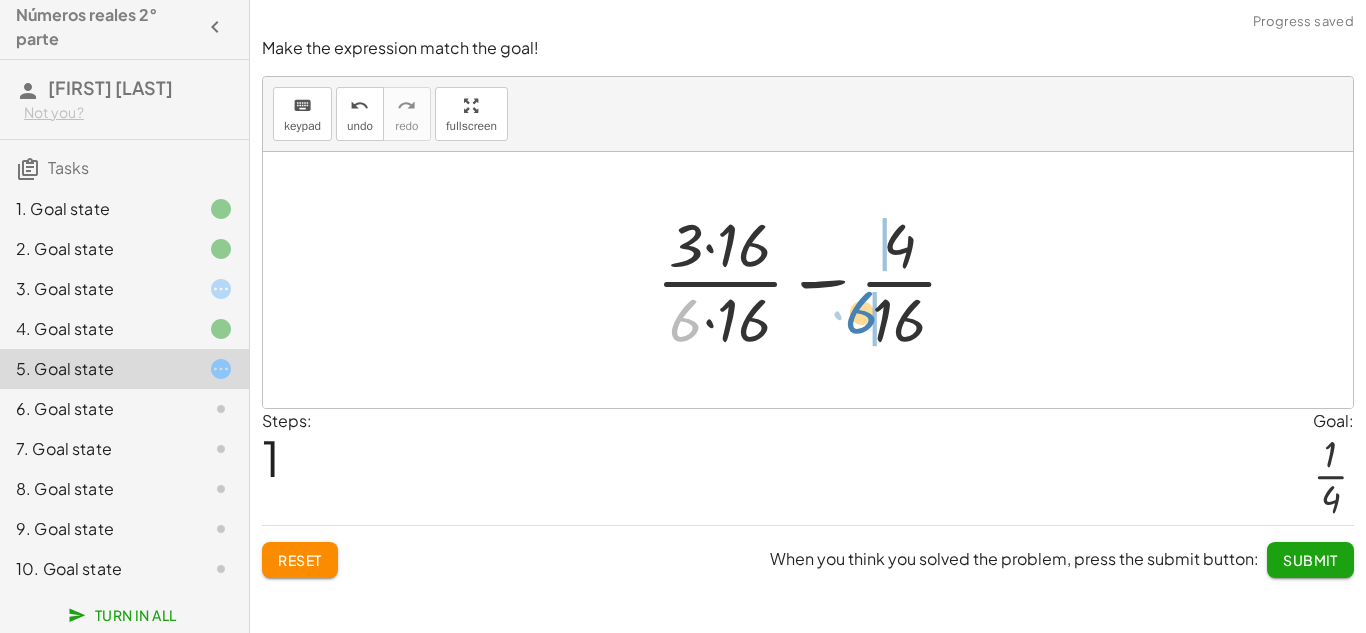 drag, startPoint x: 686, startPoint y: 324, endPoint x: 866, endPoint y: 316, distance: 180.17769 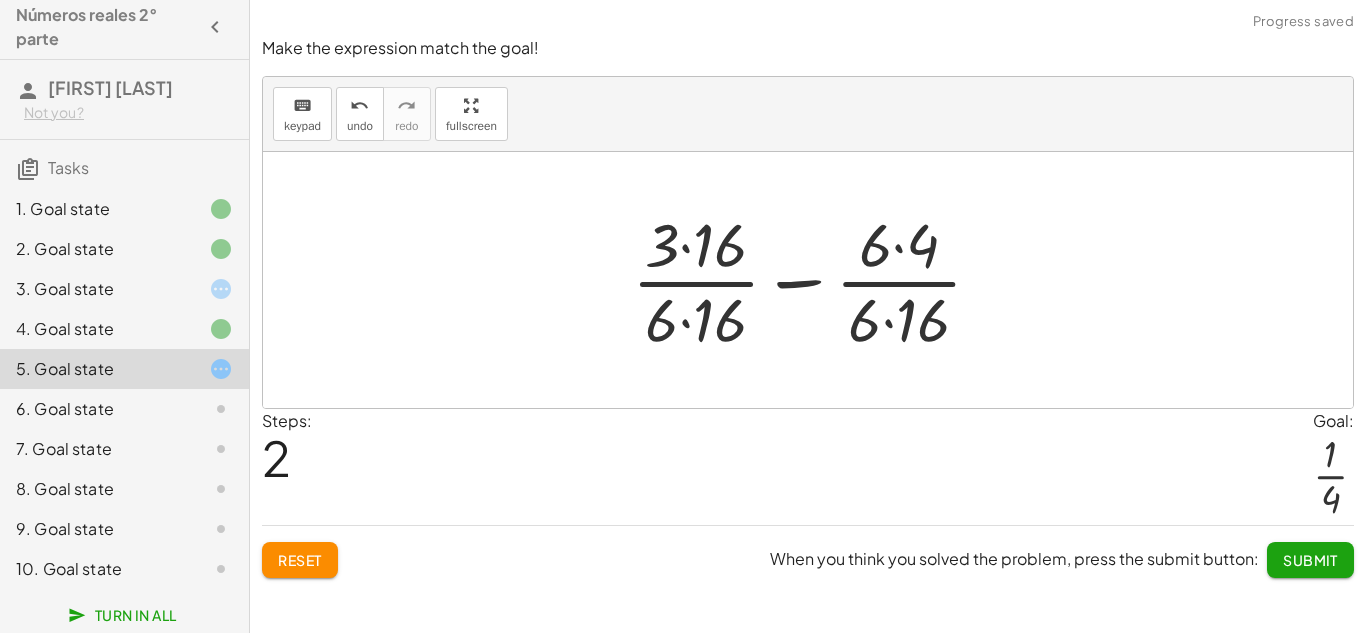 click at bounding box center [815, 280] 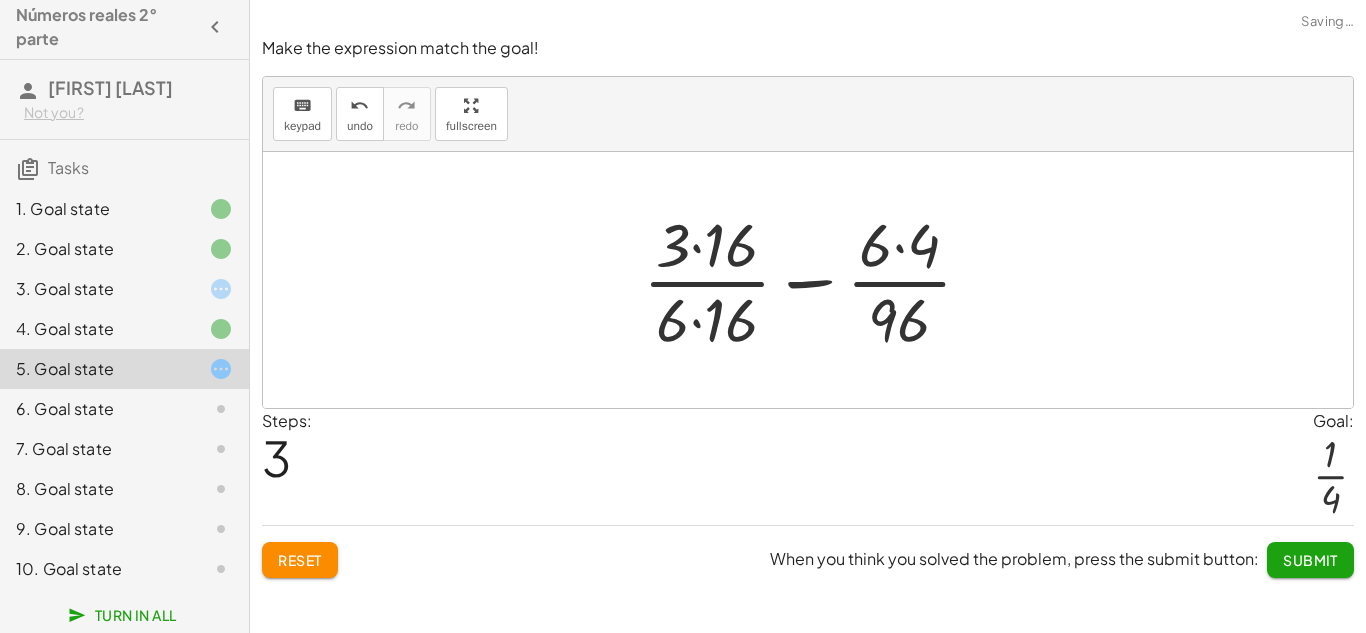 click at bounding box center (815, 280) 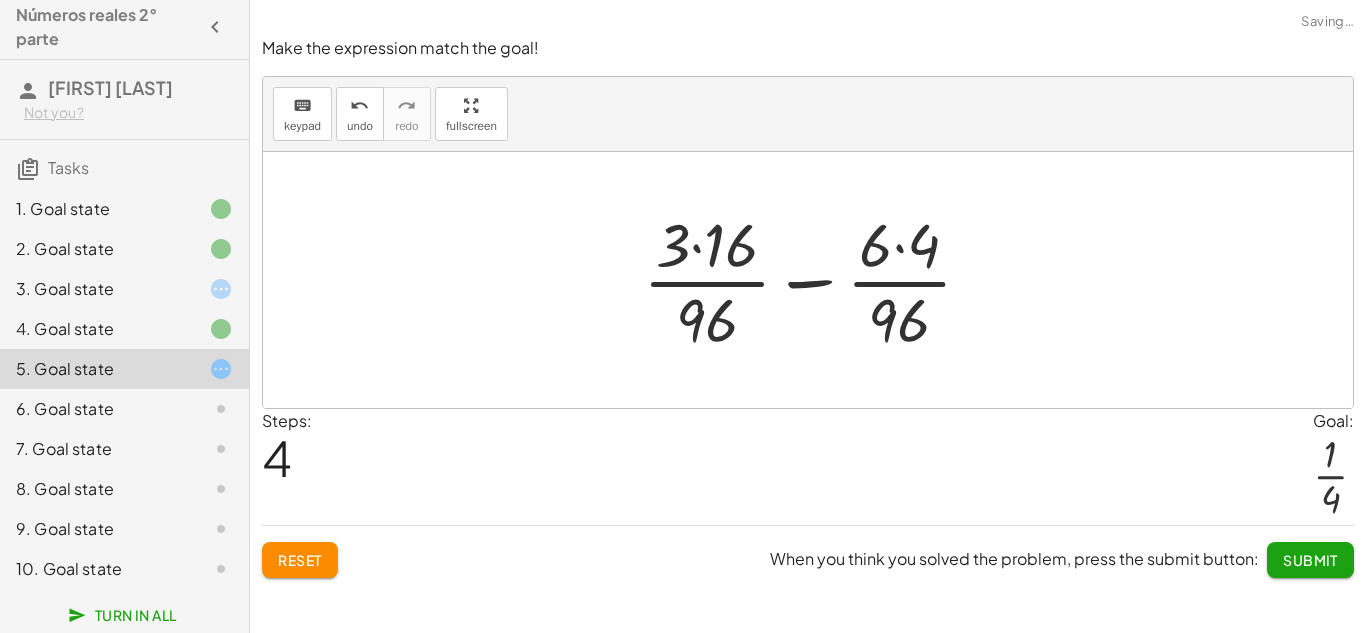 click at bounding box center [815, 280] 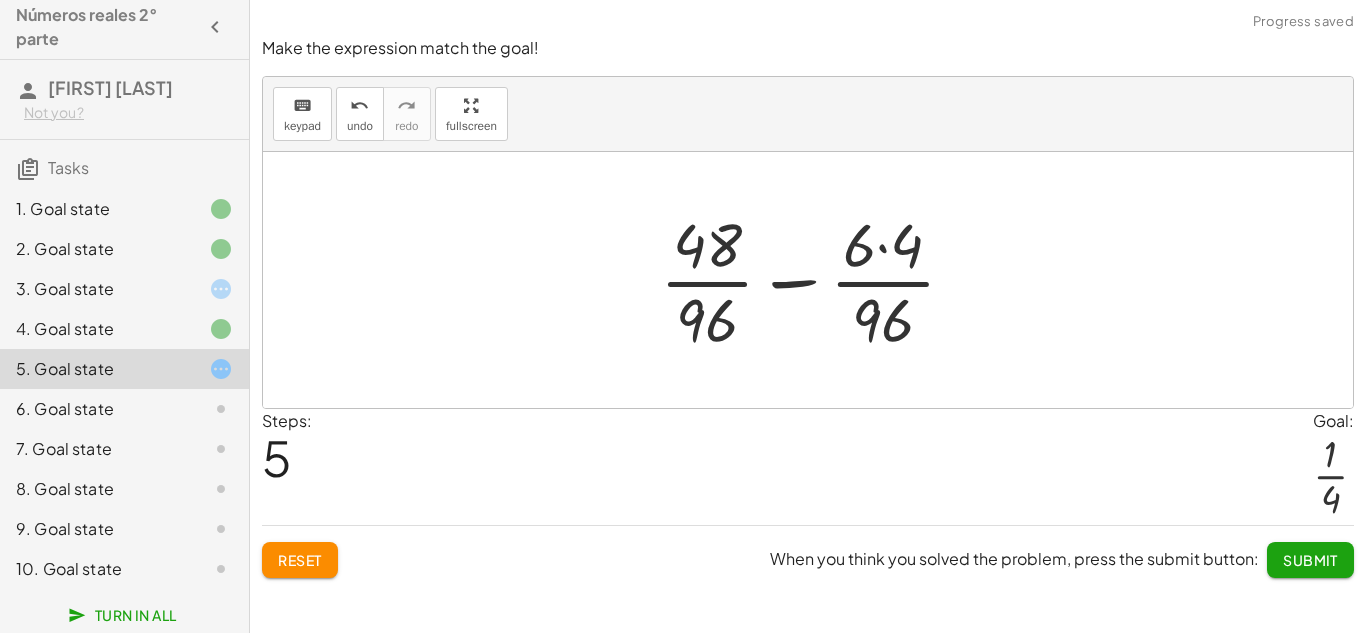 click at bounding box center (816, 280) 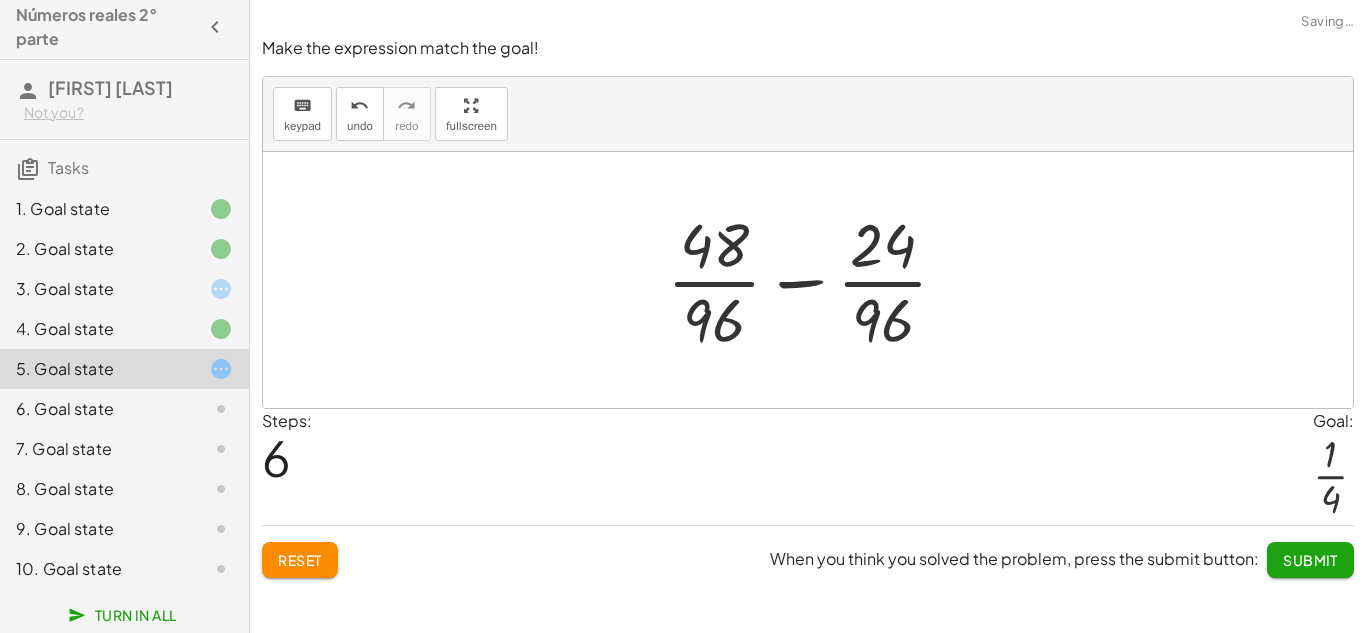 click at bounding box center [815, 280] 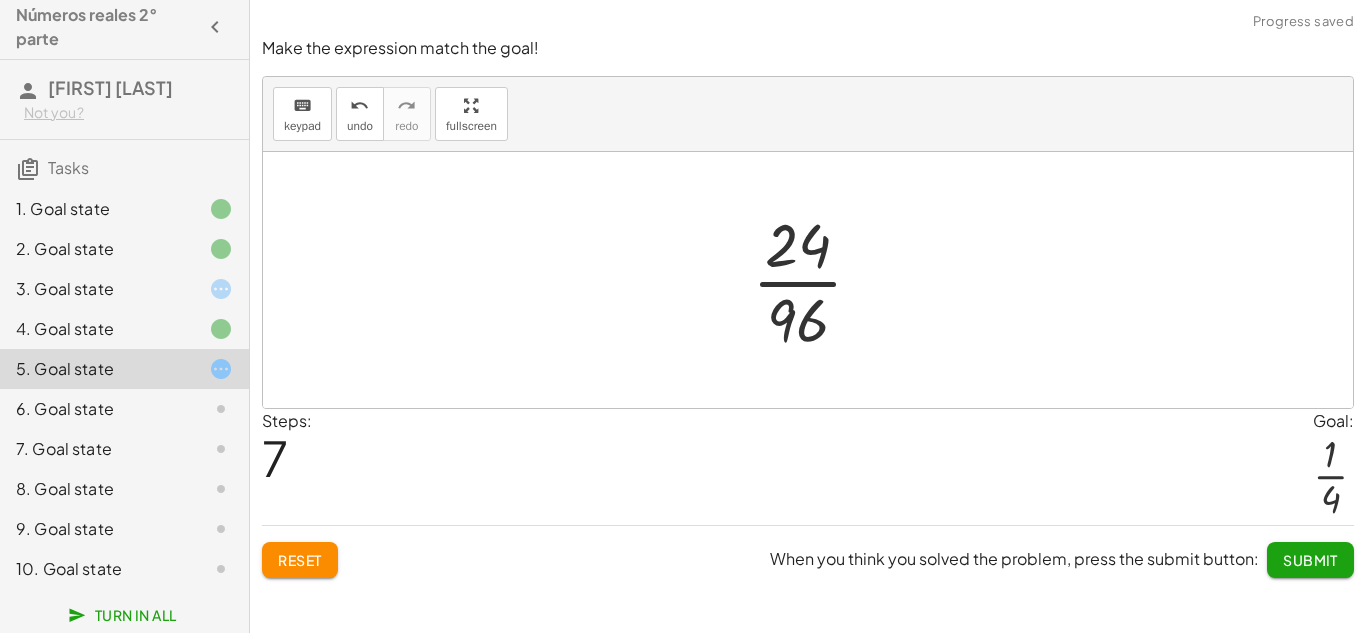 click at bounding box center (815, 280) 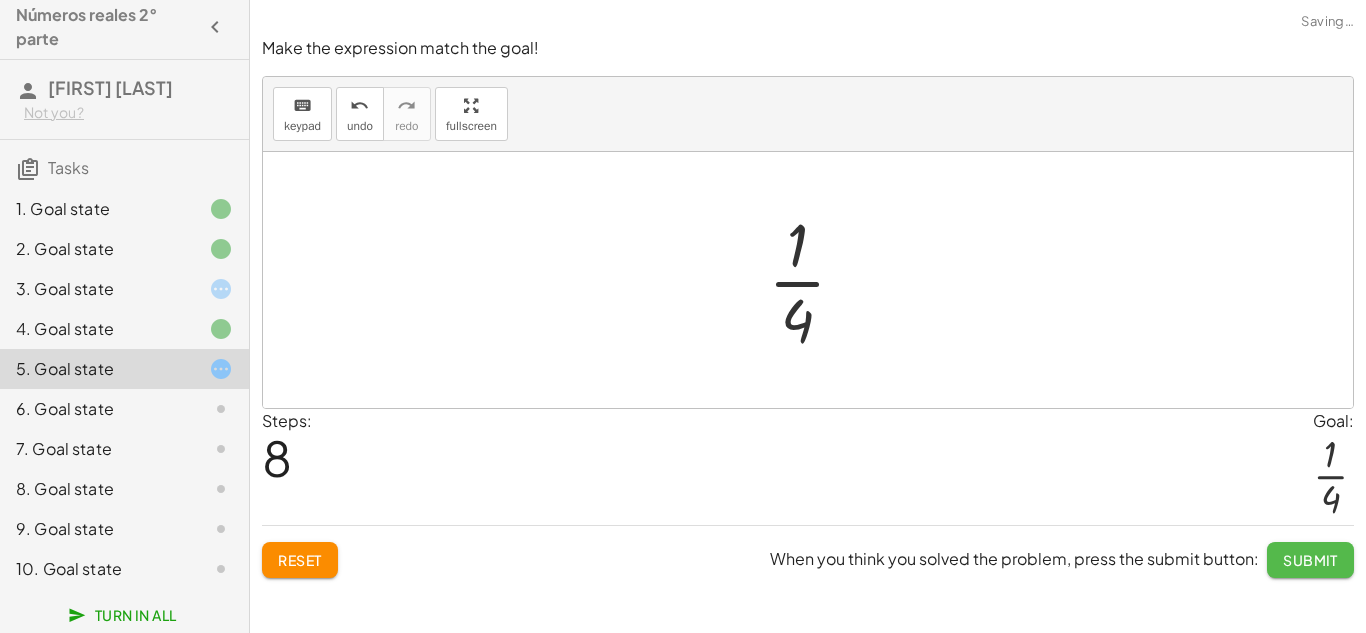 click on "Submit" 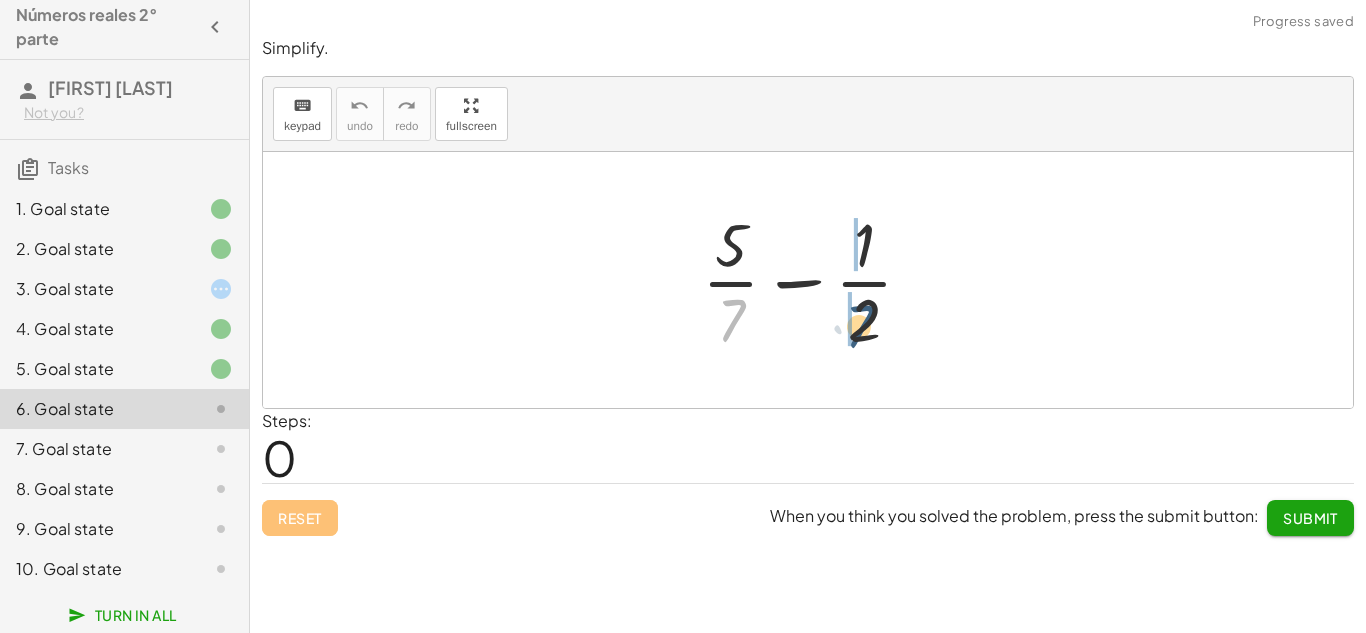 drag, startPoint x: 747, startPoint y: 306, endPoint x: 876, endPoint y: 313, distance: 129.18979 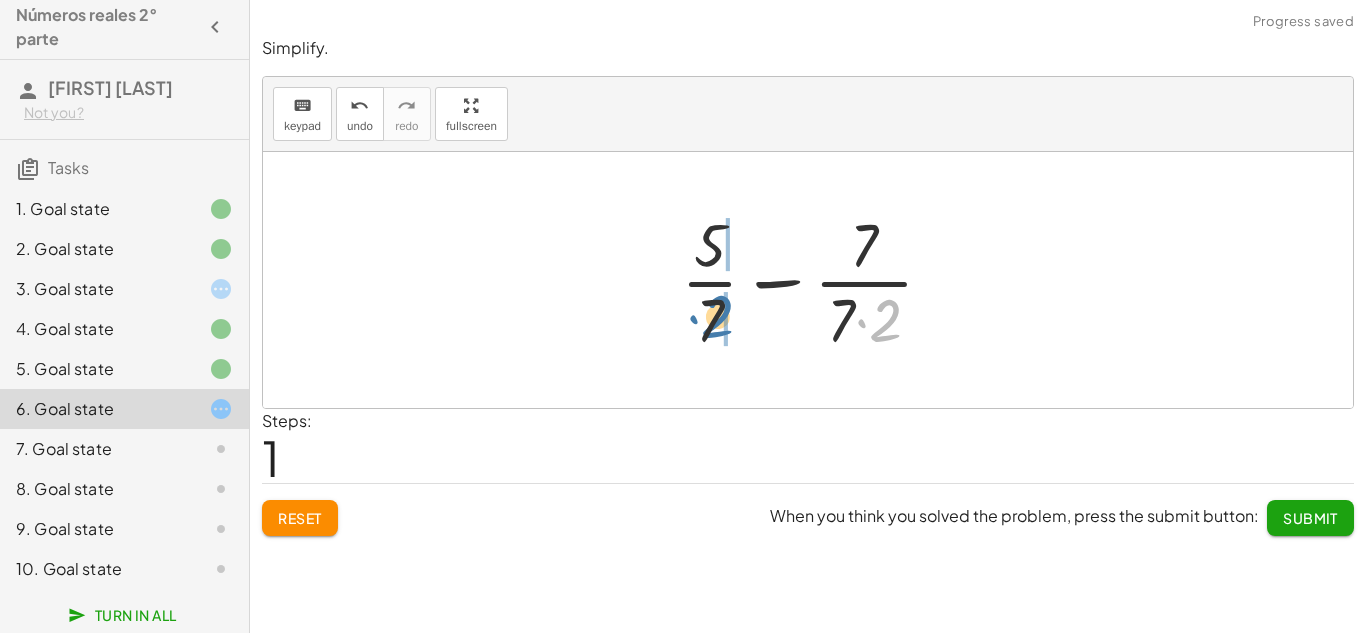 drag, startPoint x: 888, startPoint y: 324, endPoint x: 720, endPoint y: 320, distance: 168.0476 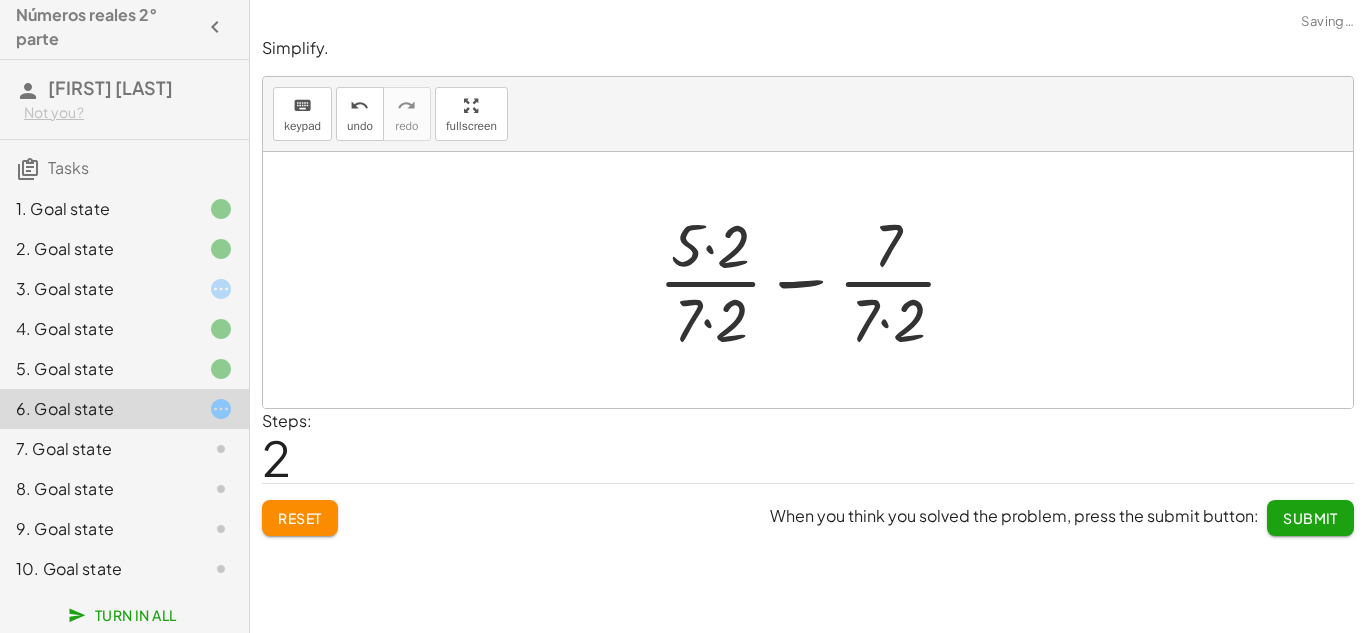click at bounding box center [816, 280] 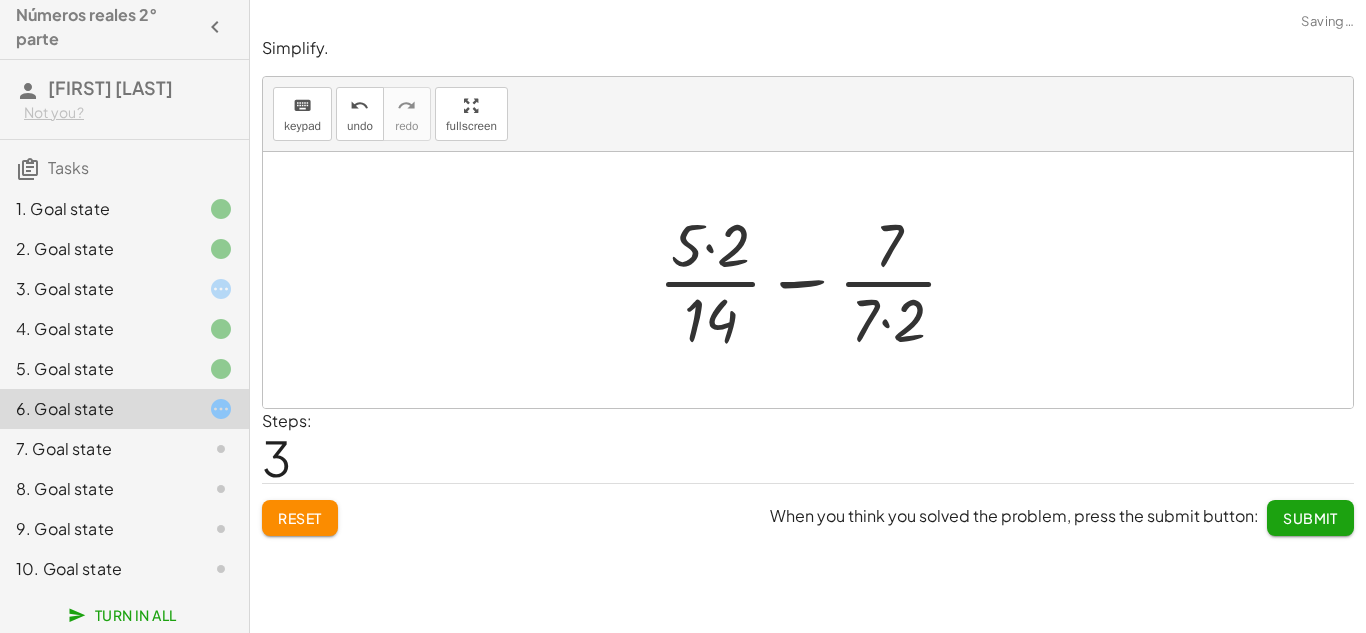 click at bounding box center (816, 280) 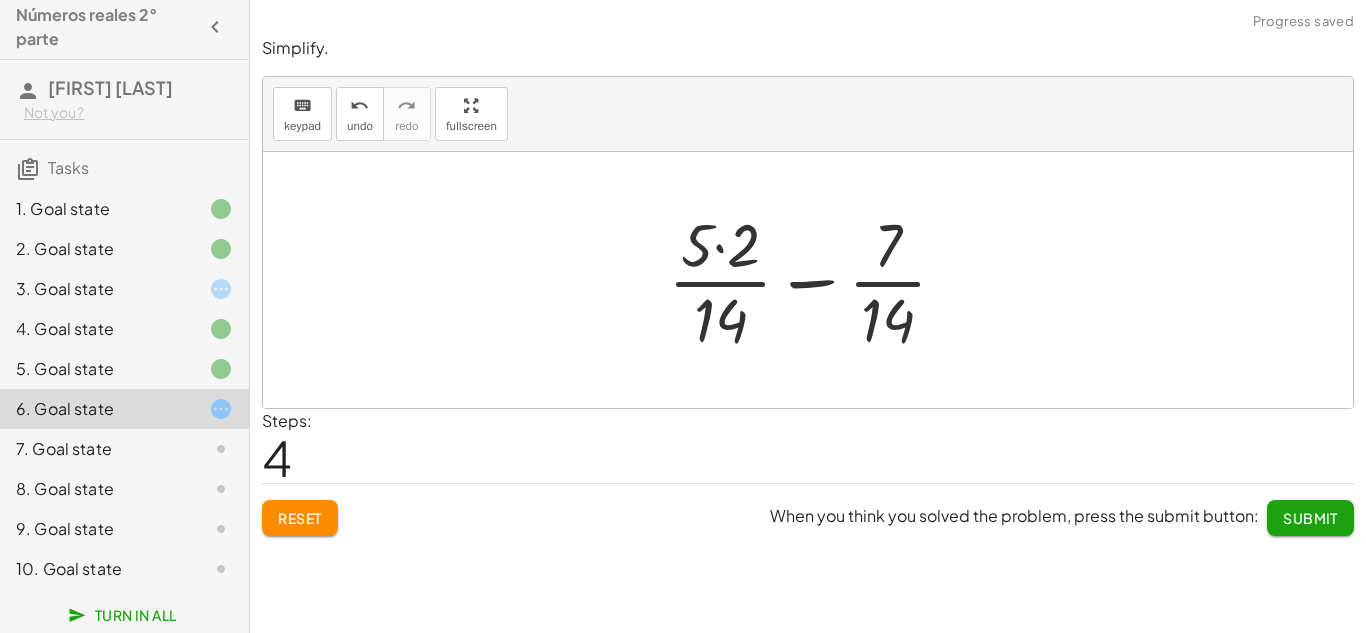click at bounding box center [815, 280] 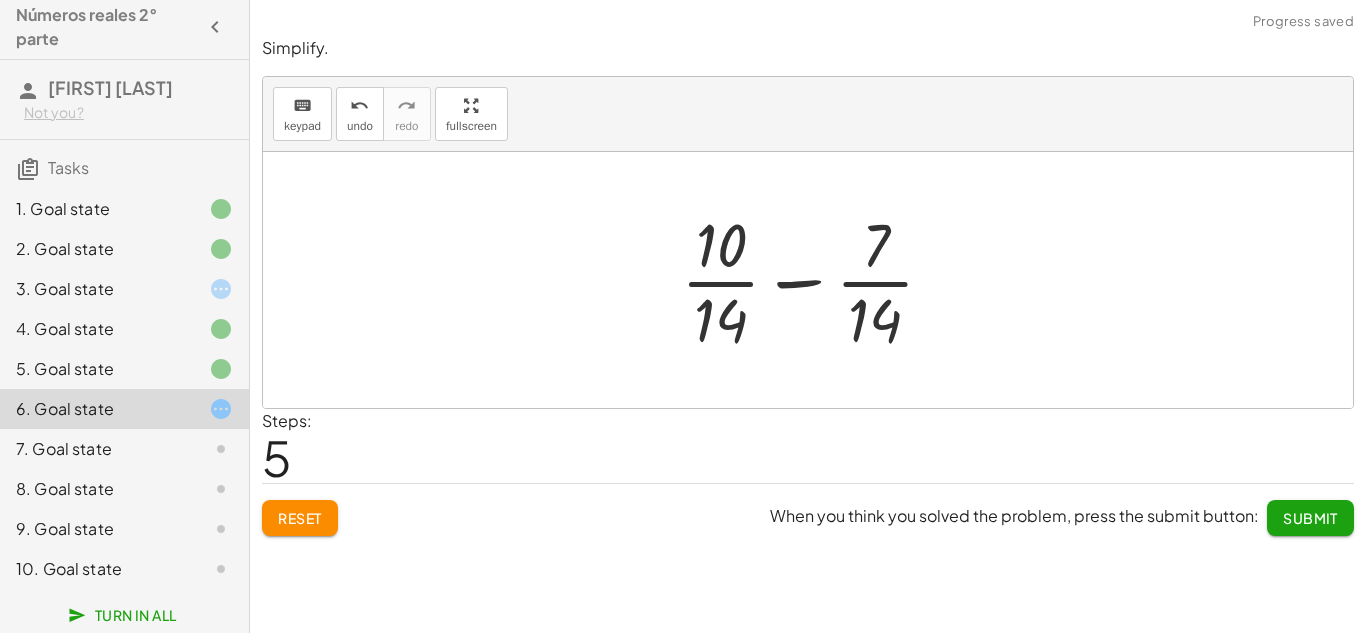 click at bounding box center (815, 280) 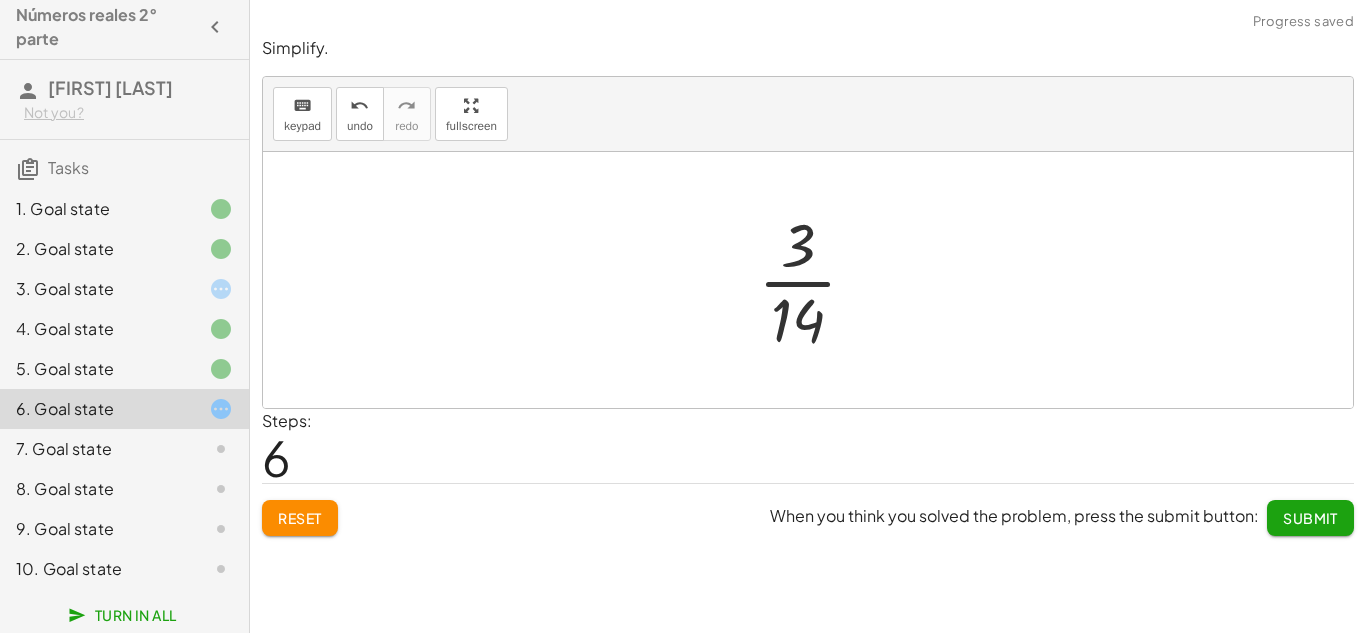 click at bounding box center [815, 280] 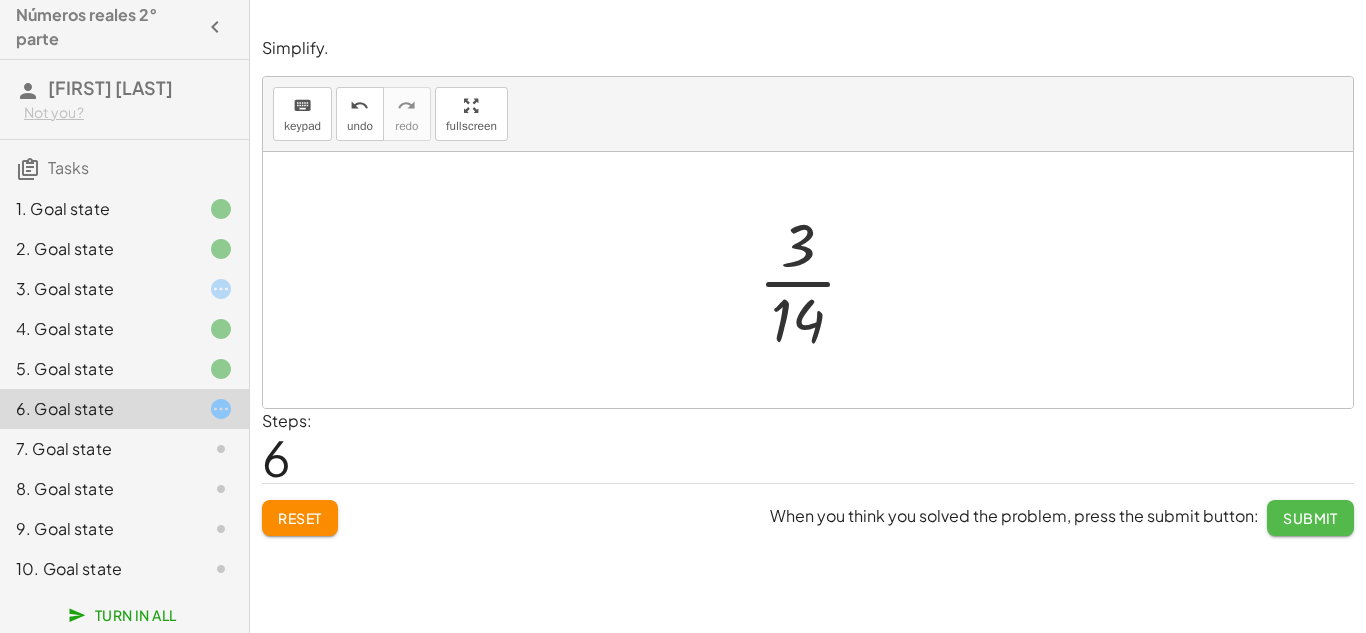 click on "Submit" 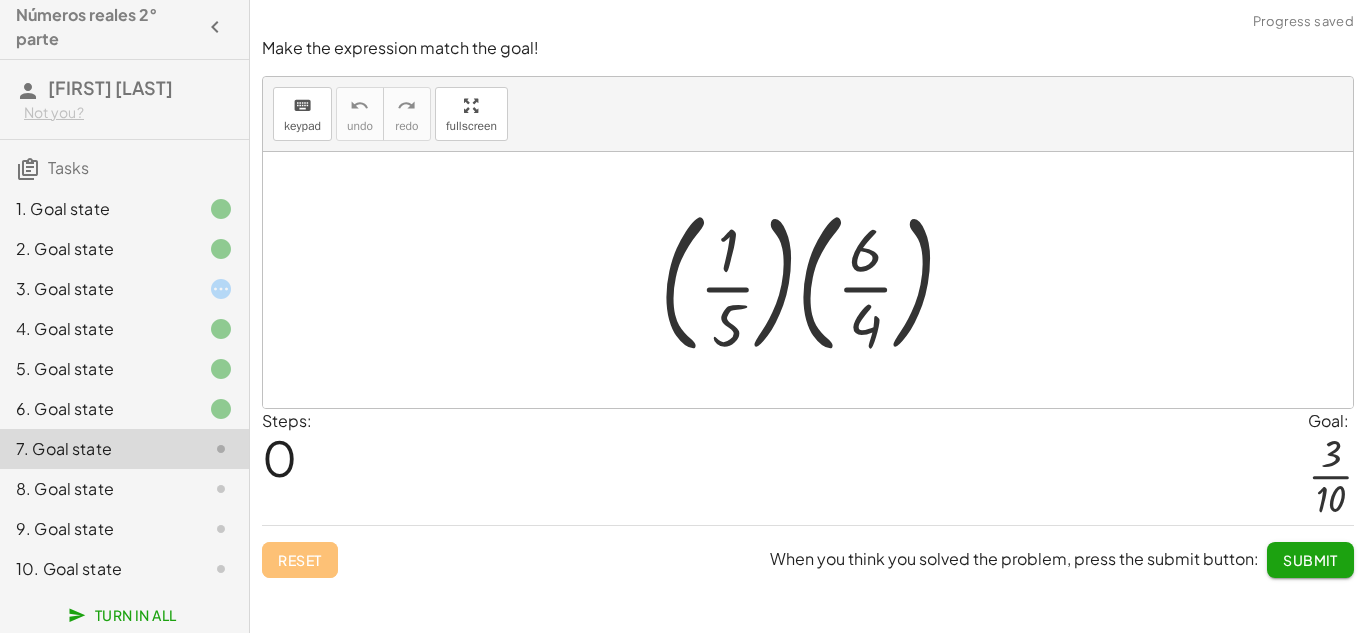 click 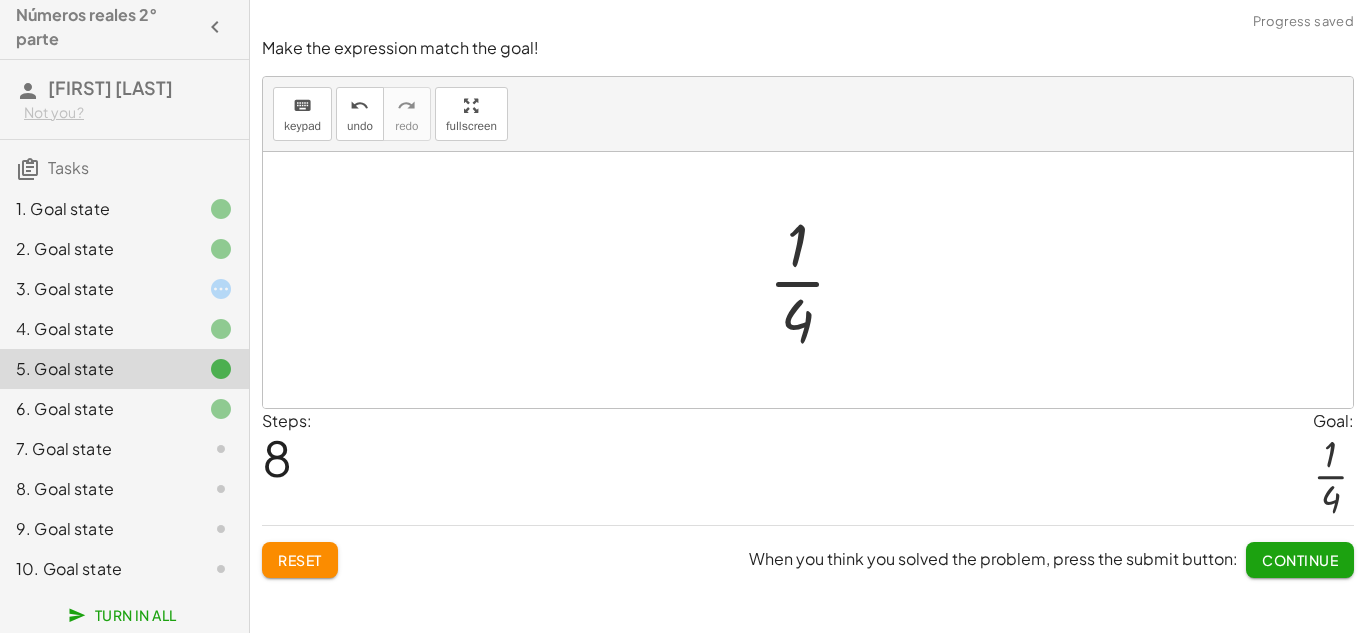 click on "4. Goal state" 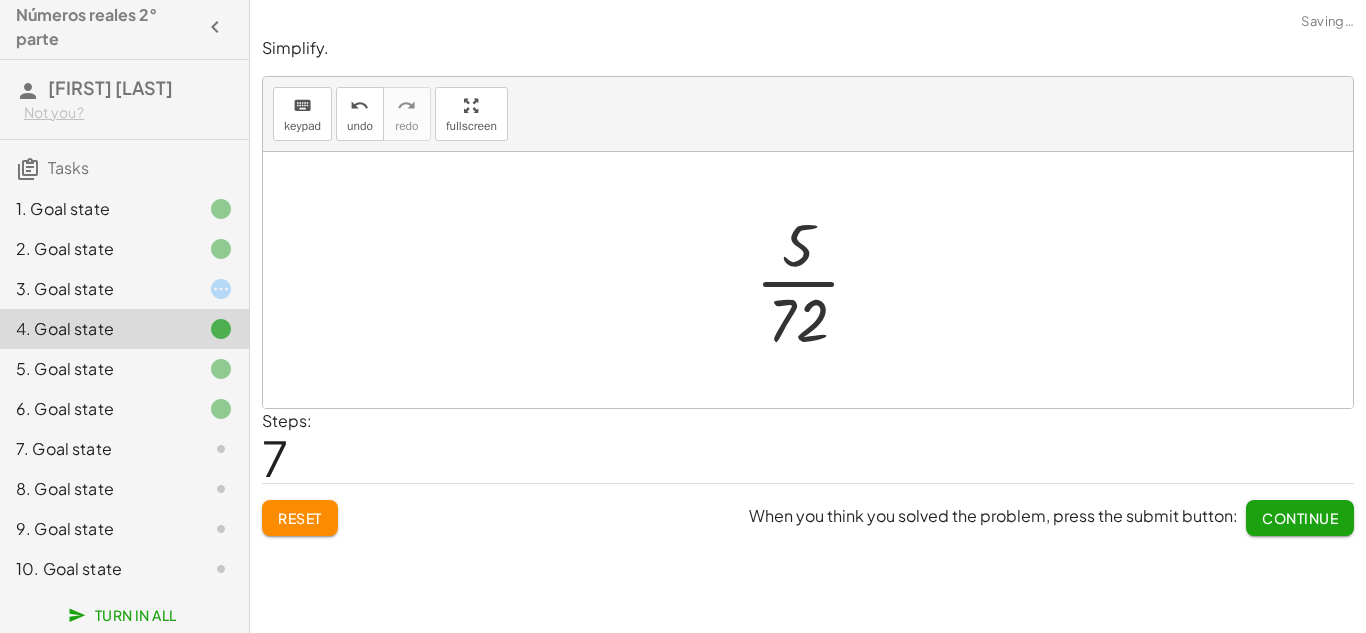 click on "2. Goal state" 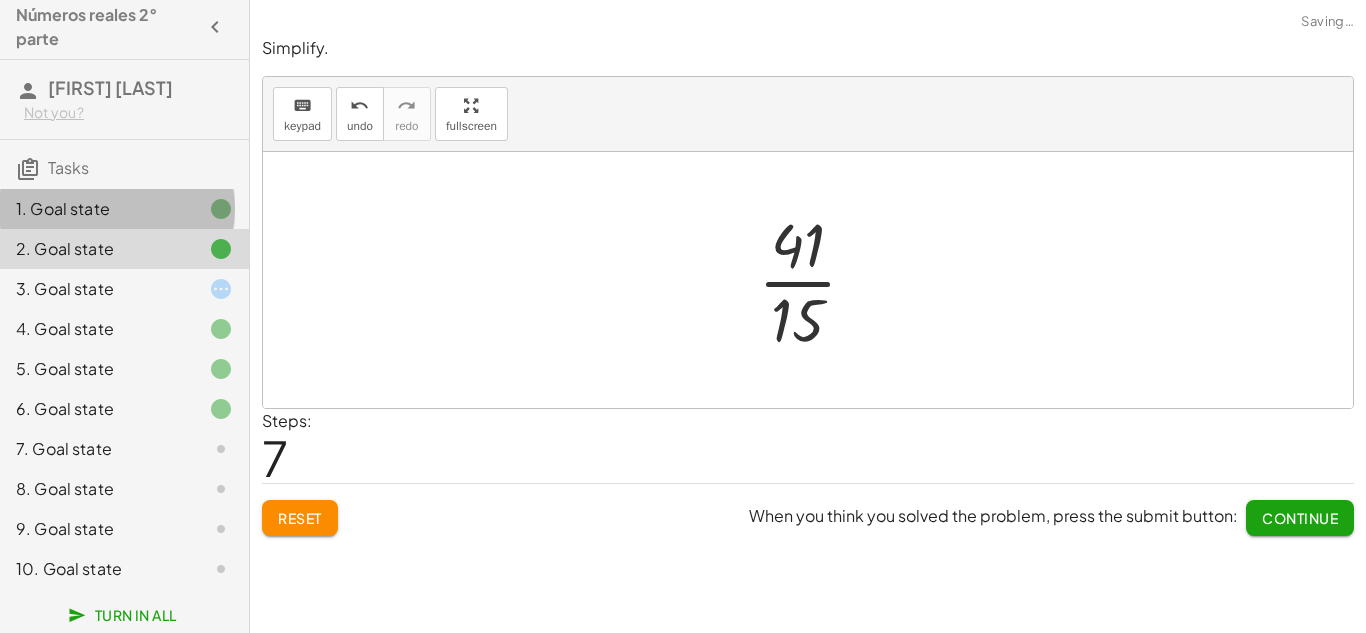 click 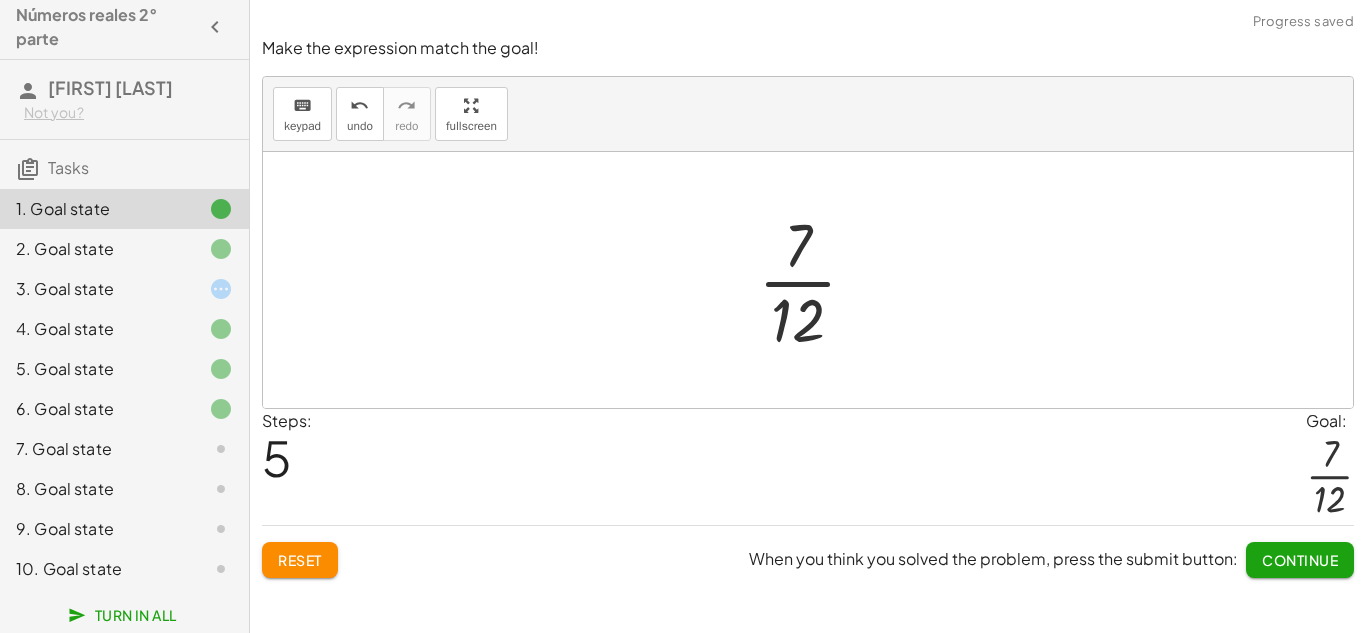 click 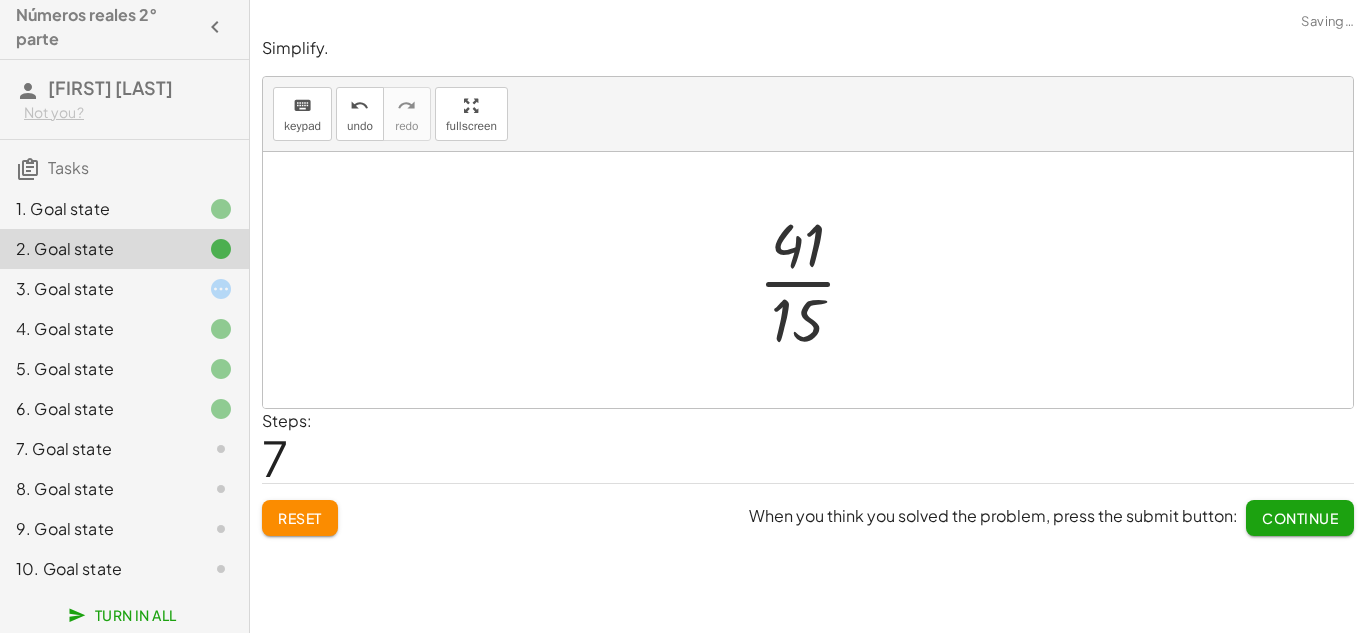 click 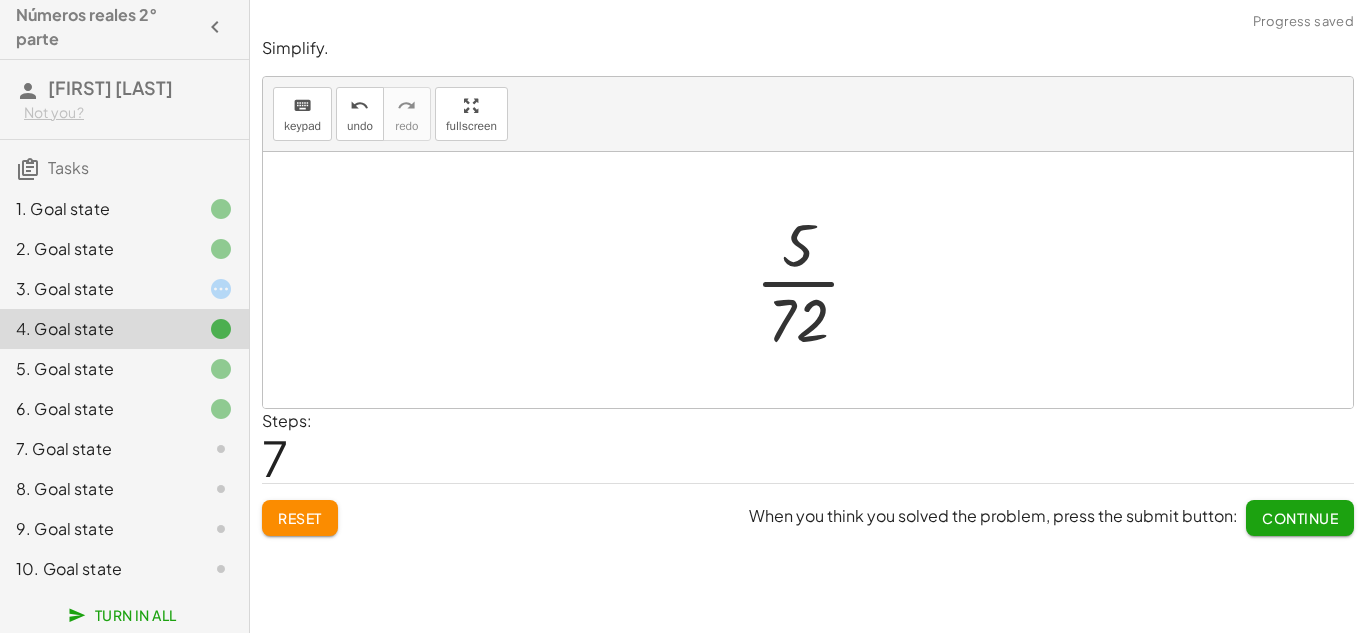 click 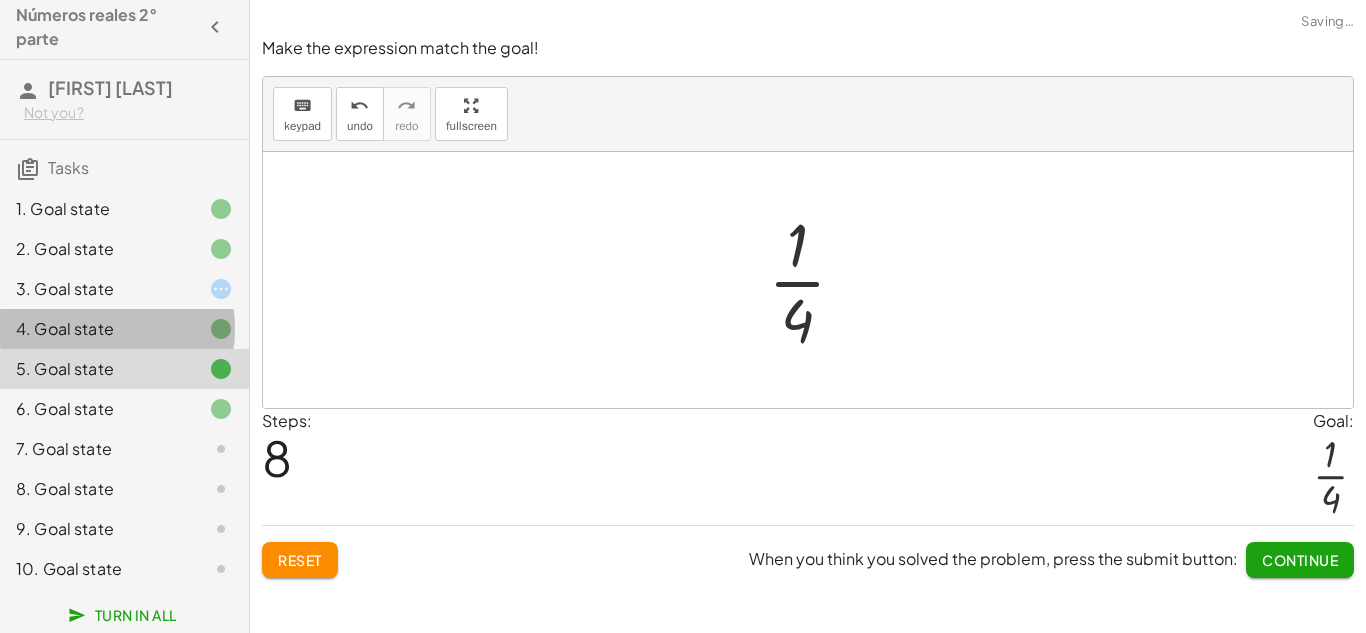 click 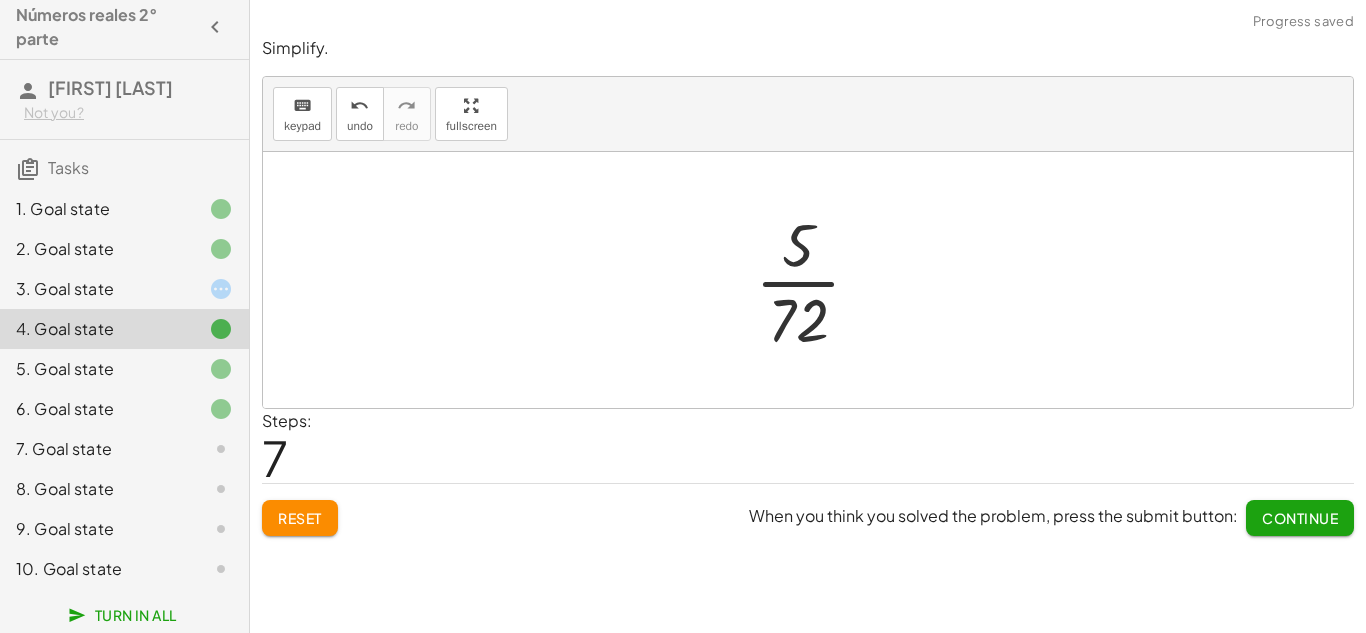 click on "Reset" 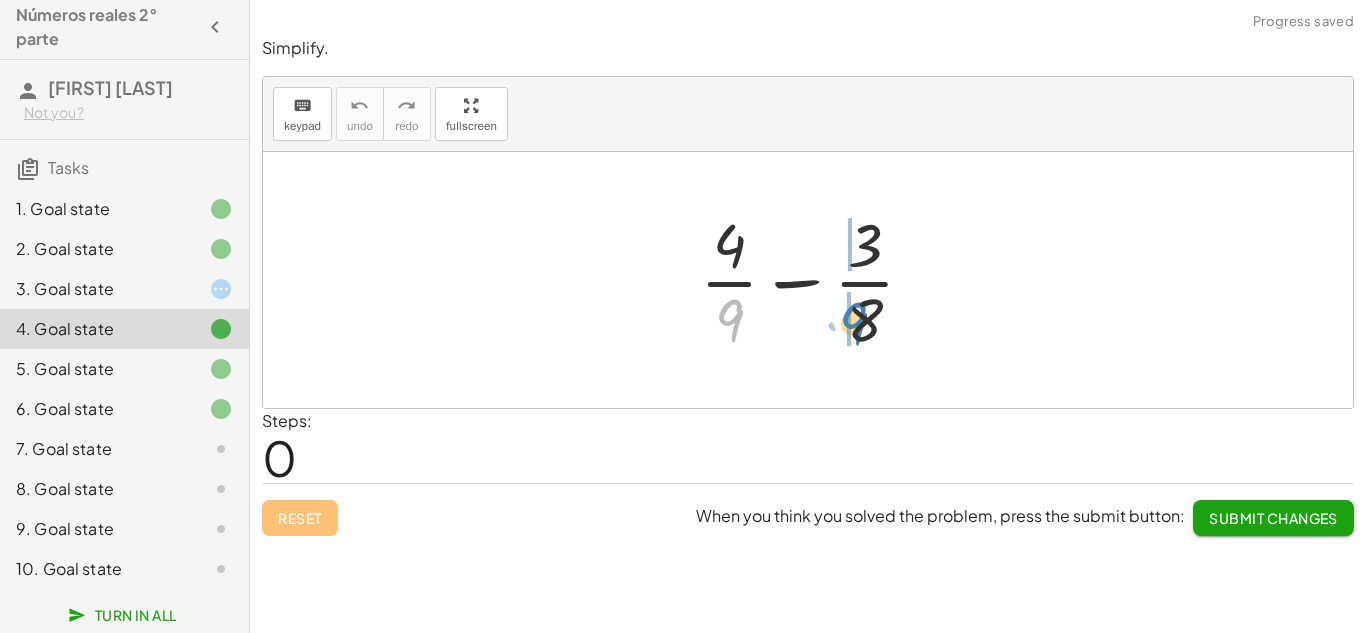 drag, startPoint x: 738, startPoint y: 308, endPoint x: 867, endPoint y: 308, distance: 129 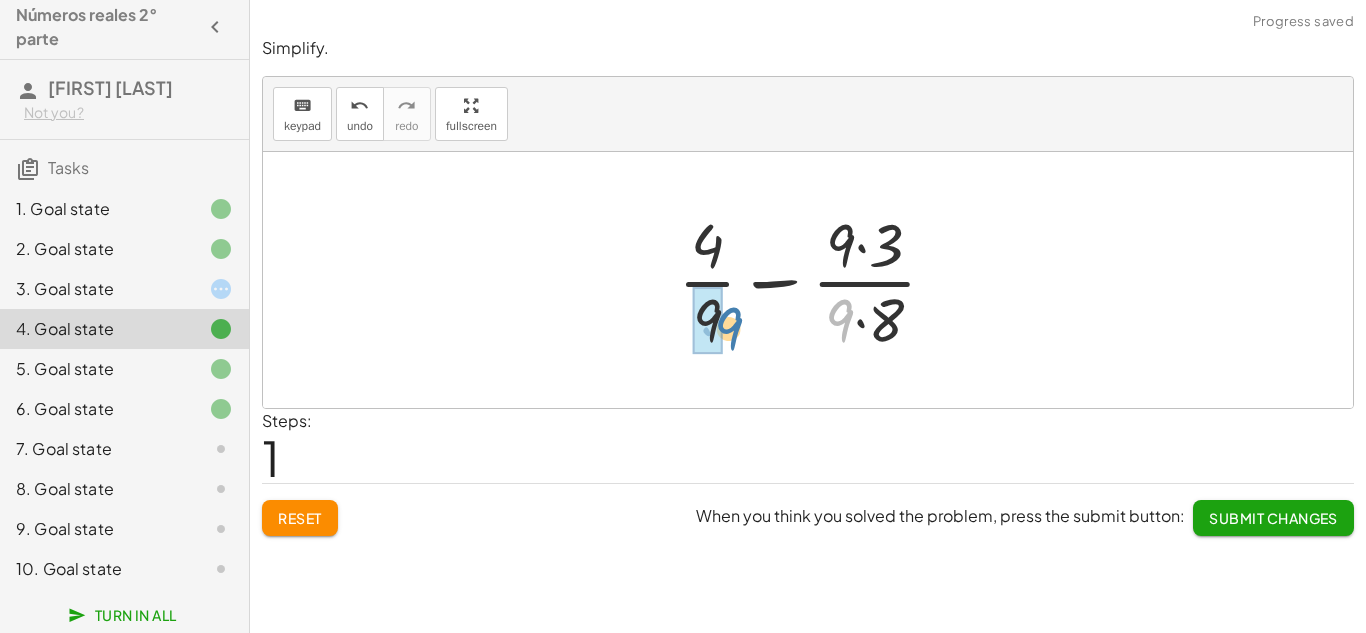 drag, startPoint x: 842, startPoint y: 316, endPoint x: 726, endPoint y: 311, distance: 116.10771 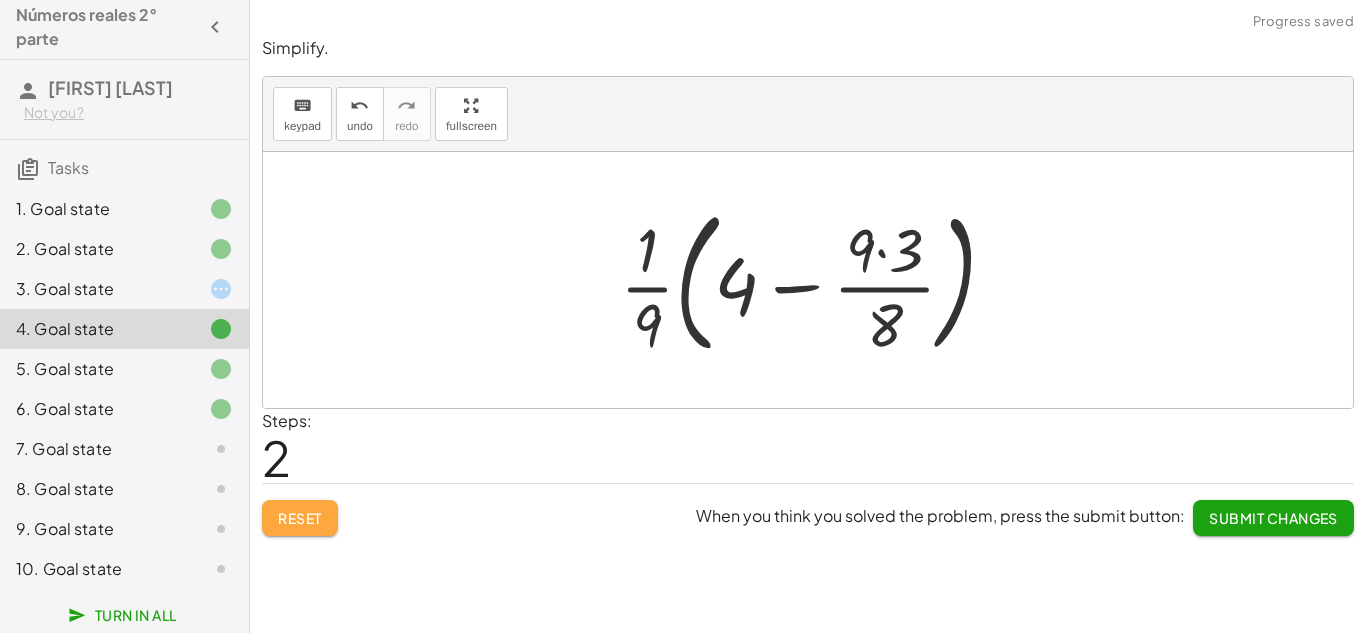 click on "Reset" at bounding box center [300, 518] 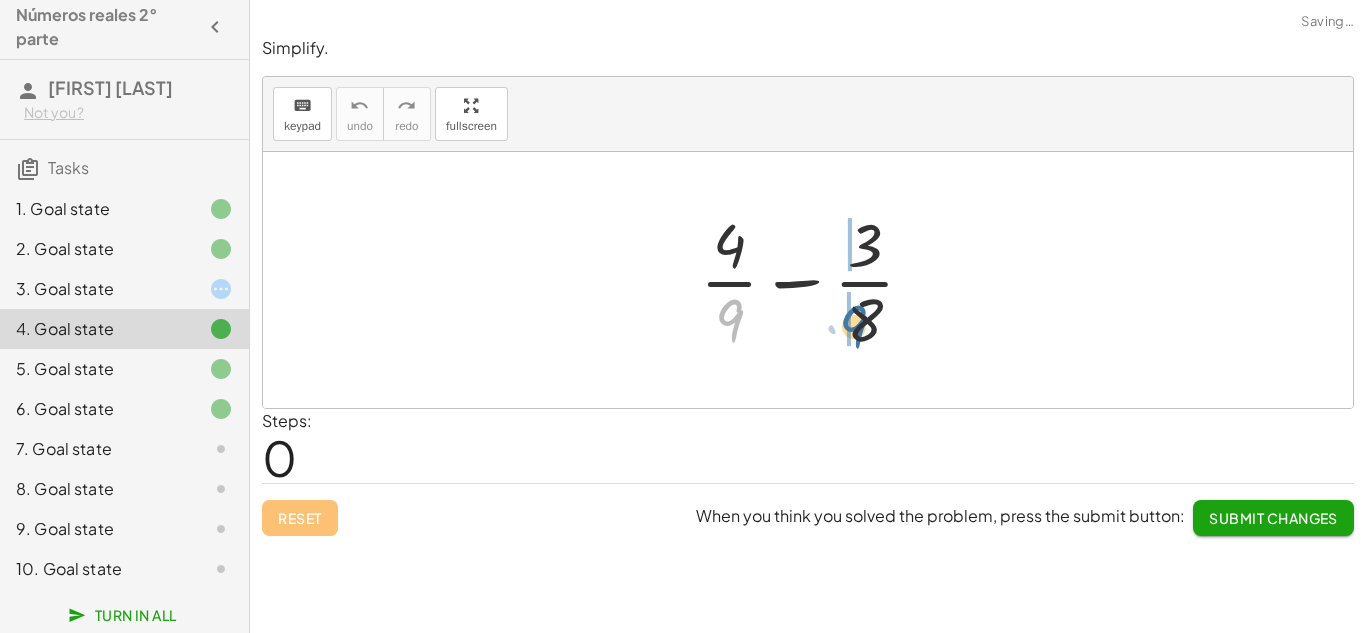 drag, startPoint x: 730, startPoint y: 324, endPoint x: 856, endPoint y: 330, distance: 126.14278 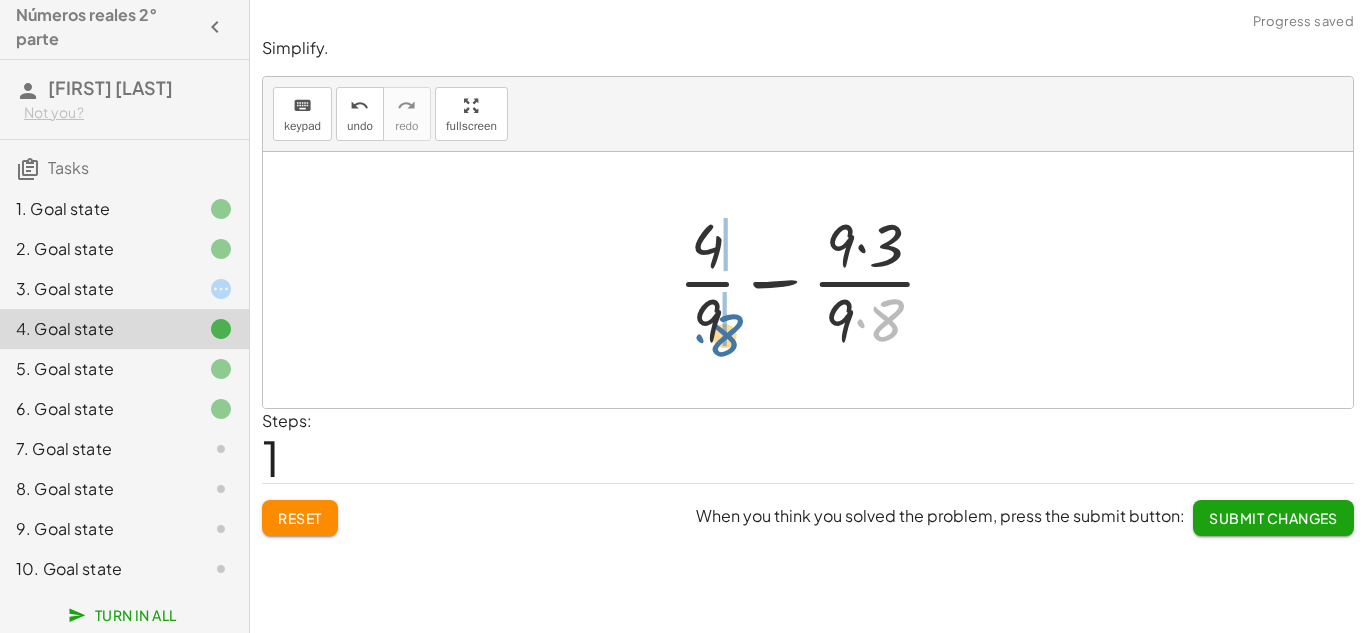 drag, startPoint x: 887, startPoint y: 331, endPoint x: 712, endPoint y: 339, distance: 175.18275 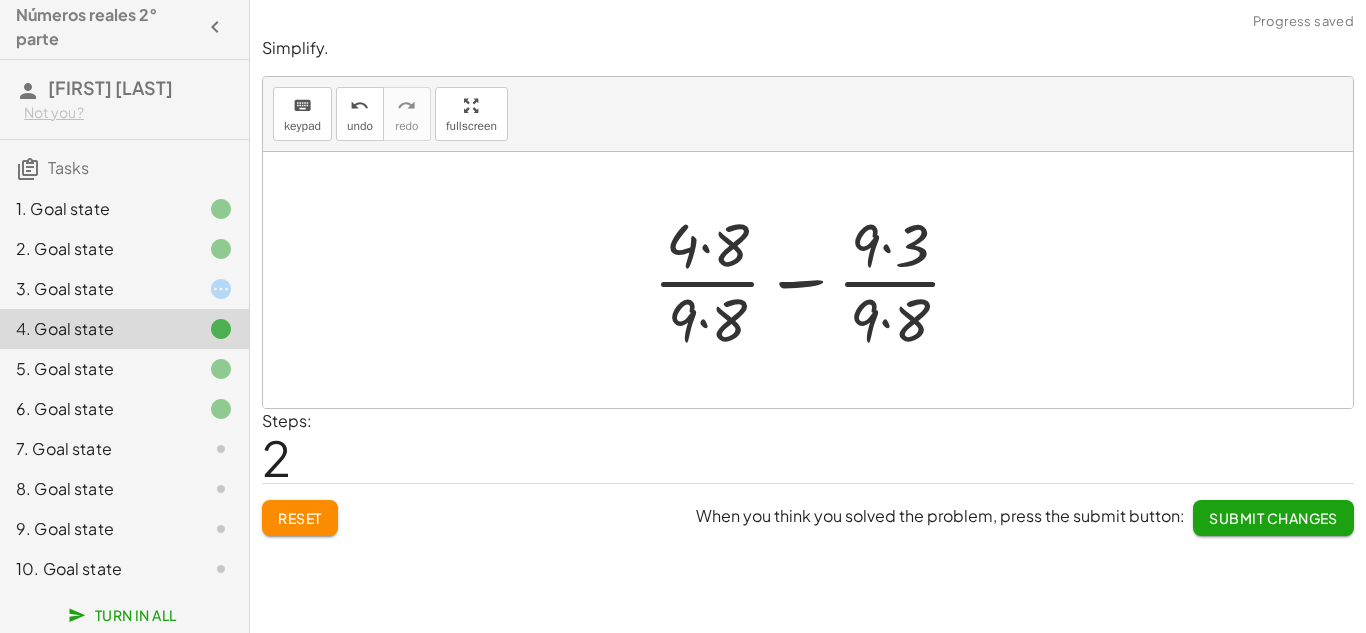 click at bounding box center (815, 280) 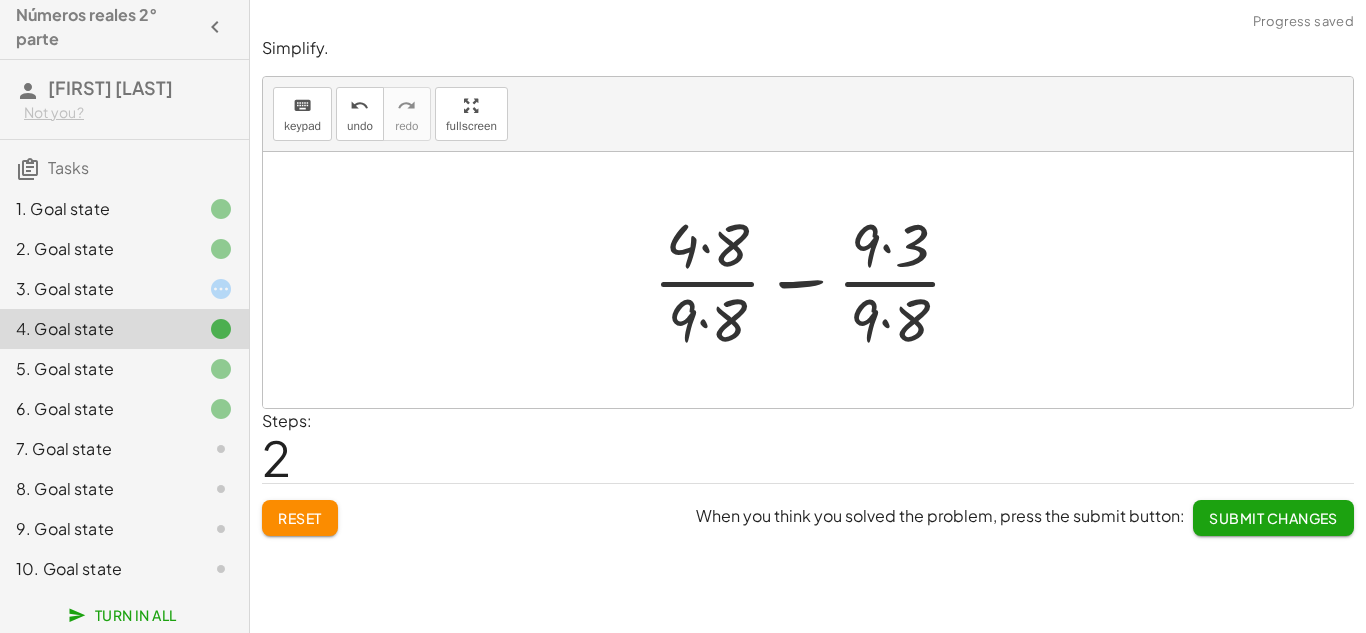 click at bounding box center (815, 280) 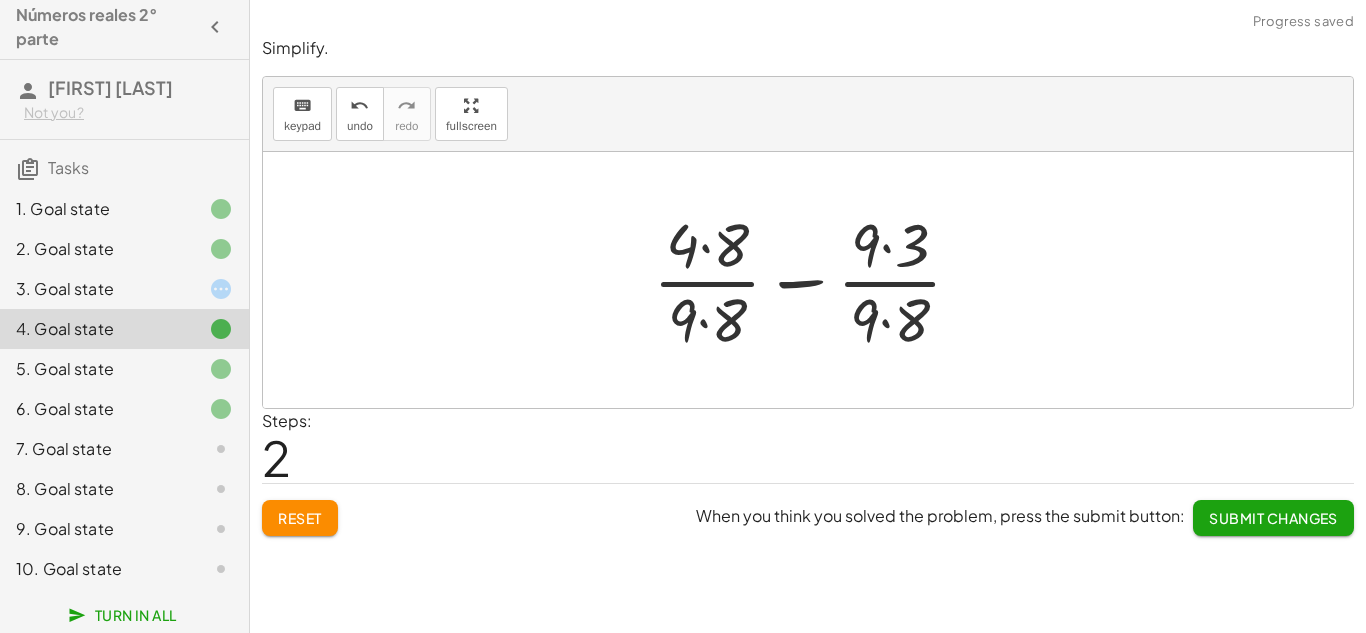 click at bounding box center (815, 280) 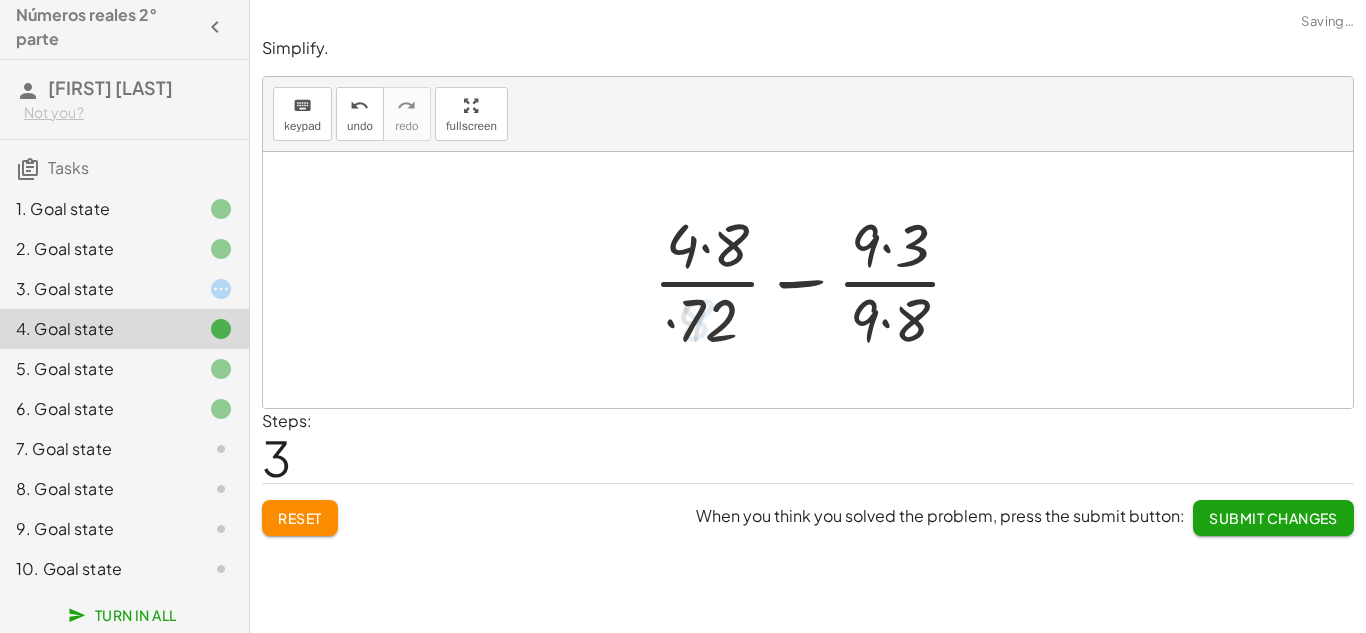 click at bounding box center (815, 280) 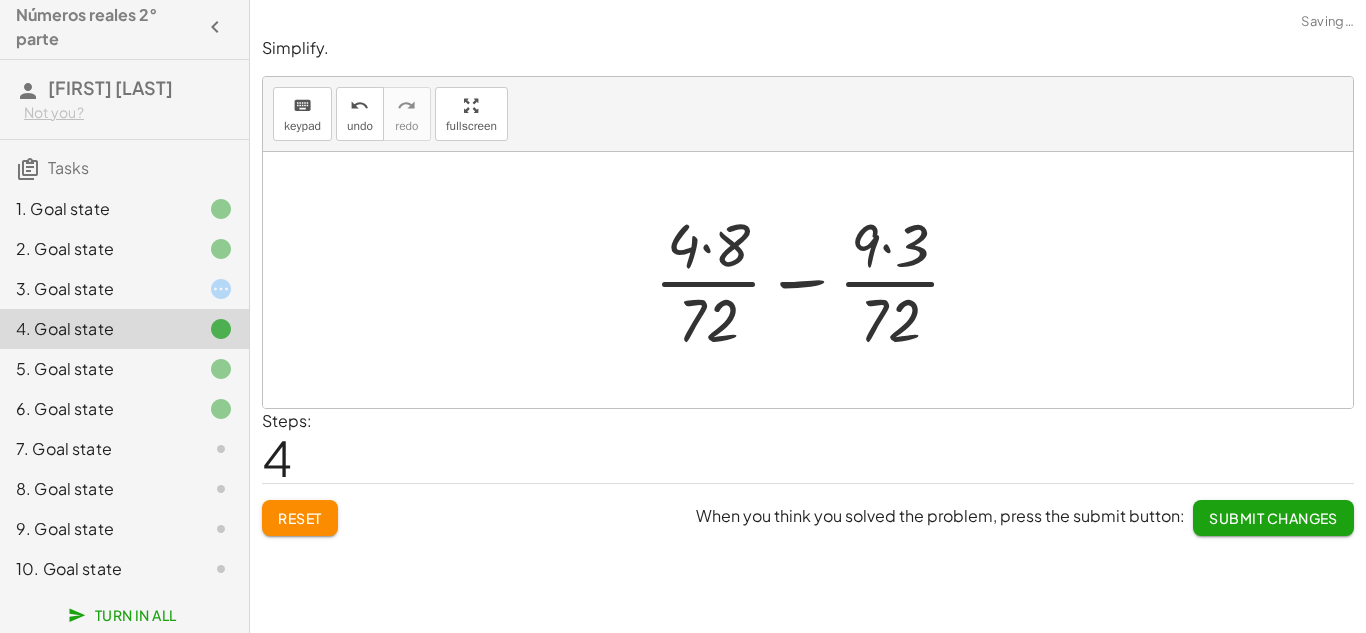 click at bounding box center (815, 280) 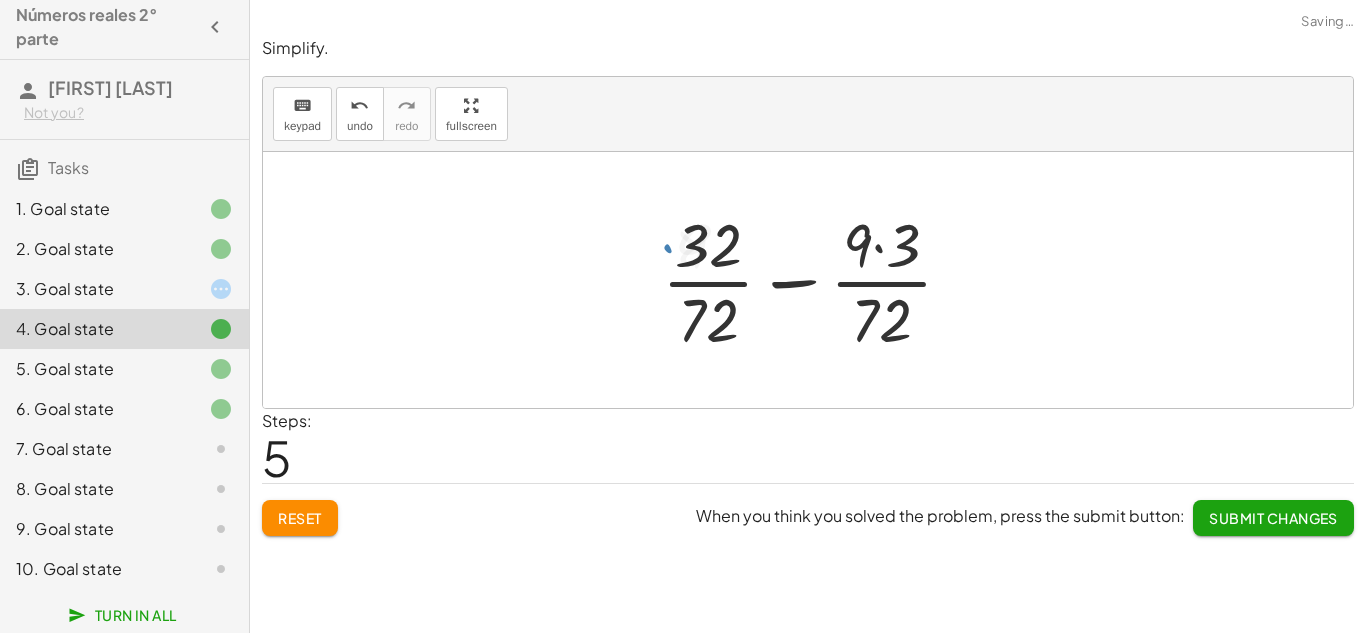 click at bounding box center [815, 280] 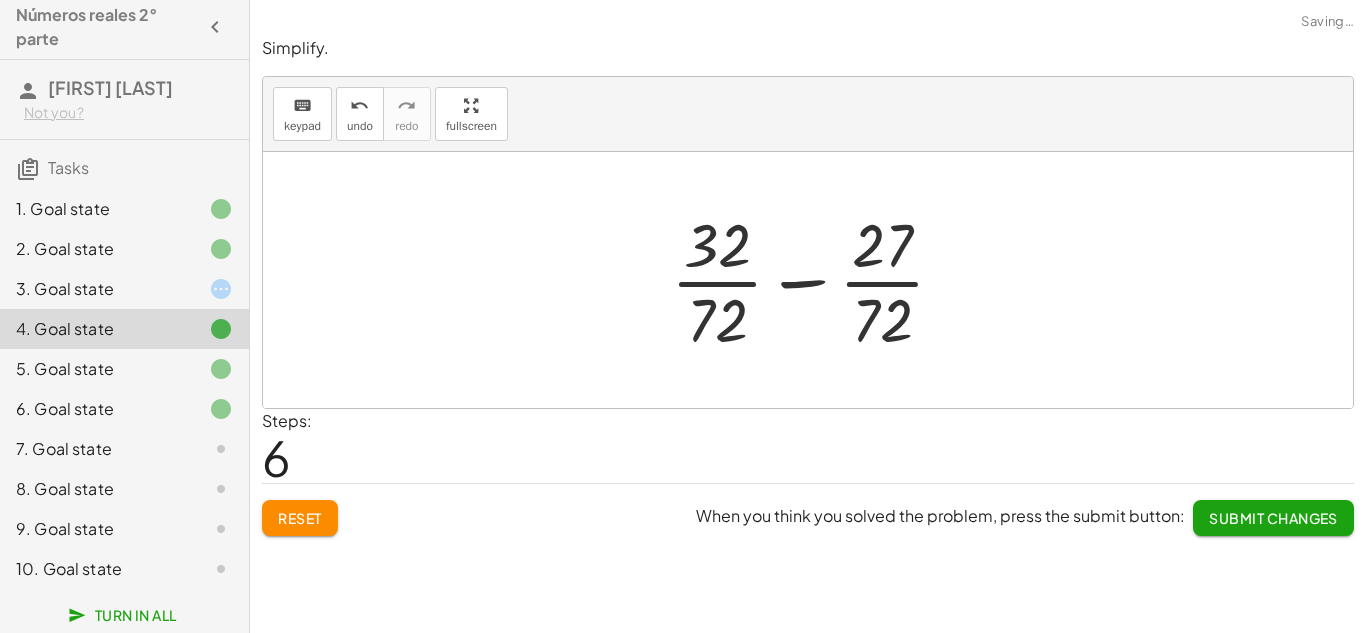 click at bounding box center [815, 280] 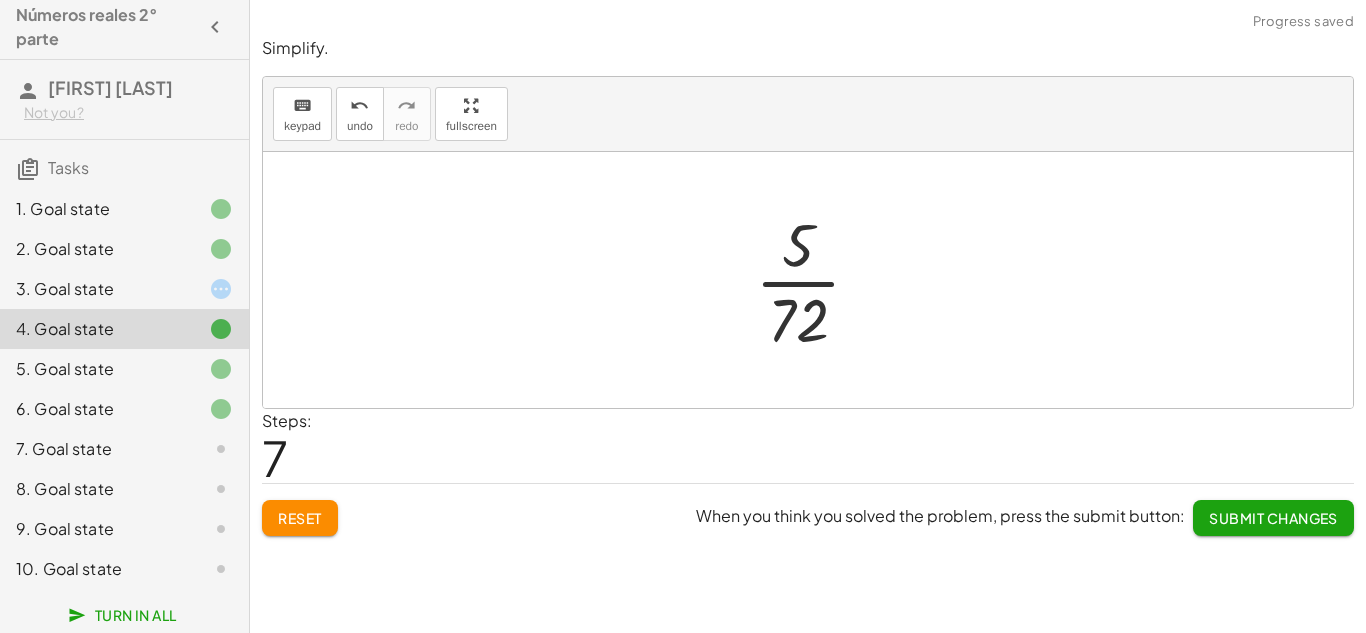 click at bounding box center [816, 280] 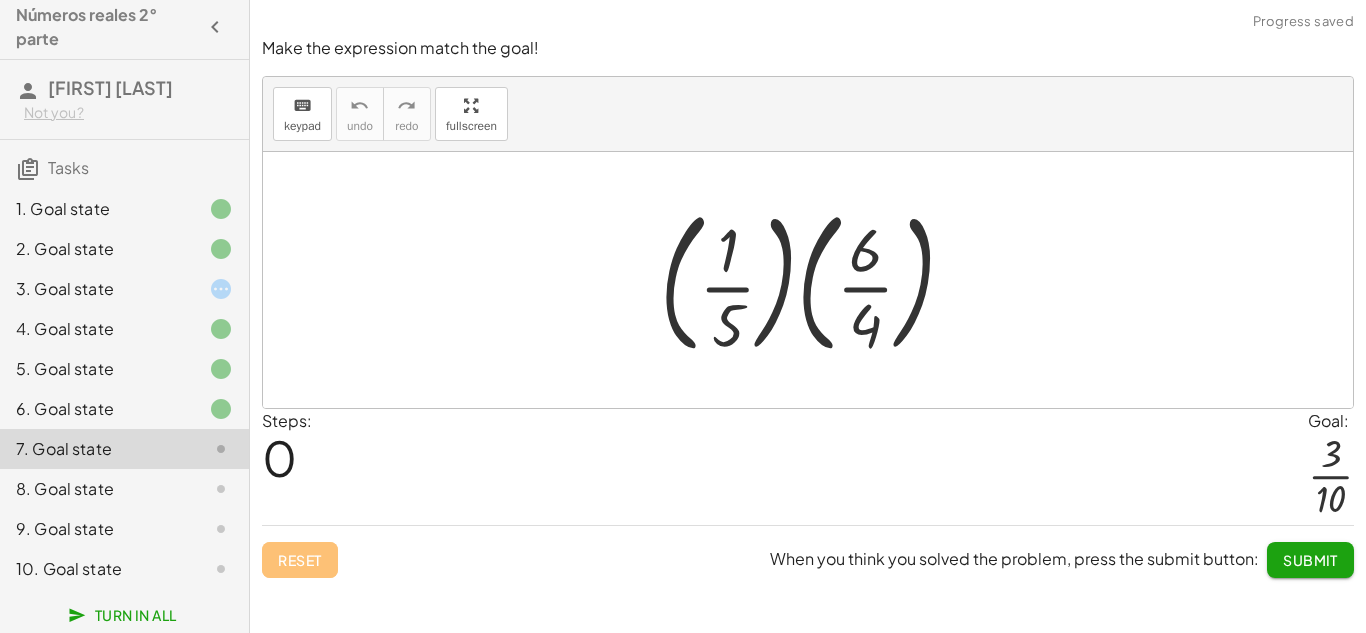 click at bounding box center [815, 280] 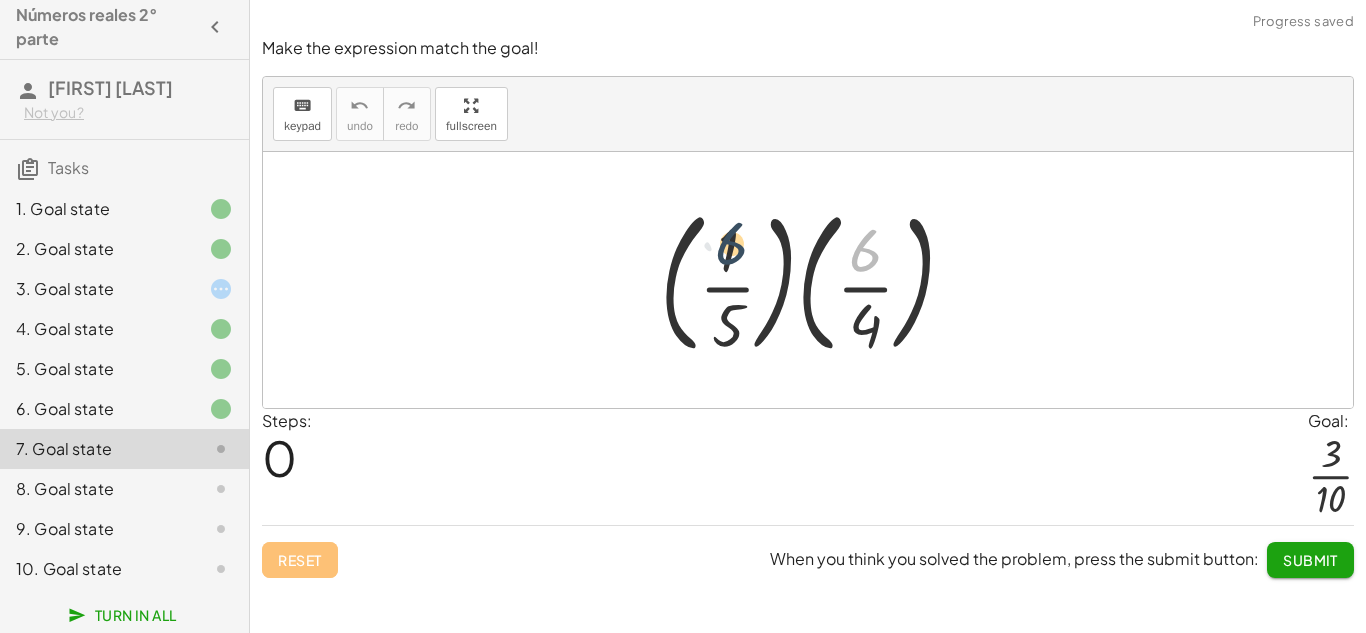 drag, startPoint x: 876, startPoint y: 265, endPoint x: 726, endPoint y: 261, distance: 150.05333 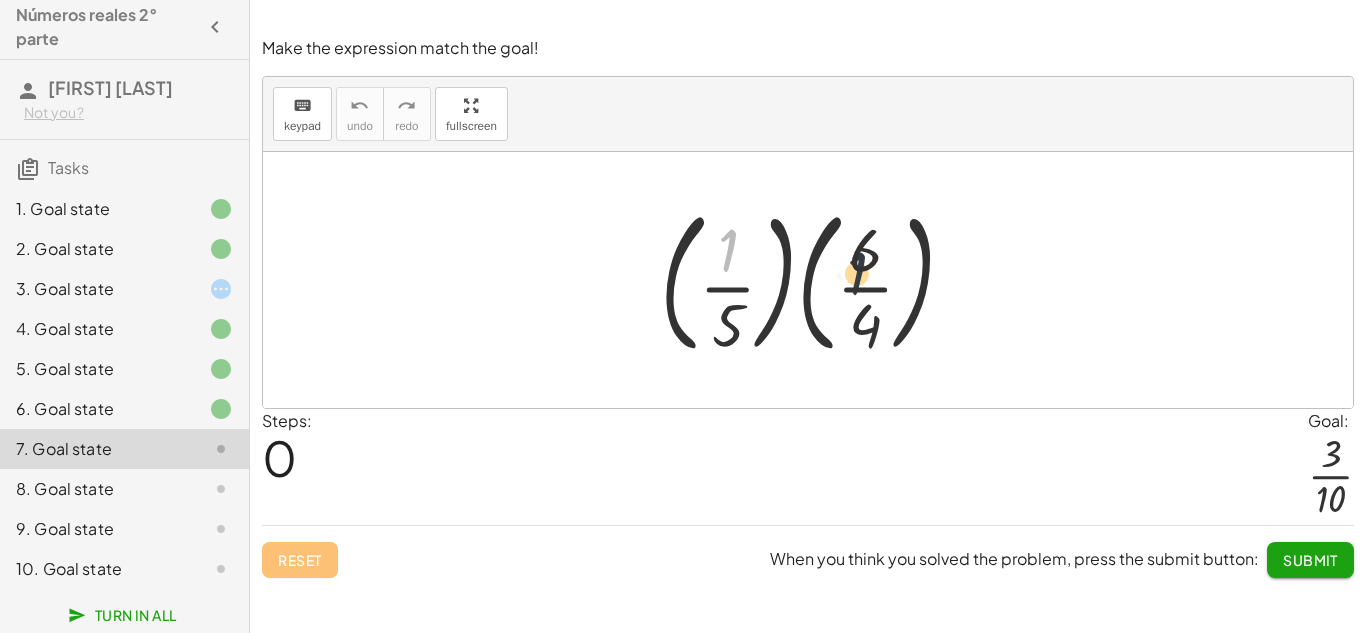 drag, startPoint x: 716, startPoint y: 252, endPoint x: 867, endPoint y: 271, distance: 152.19067 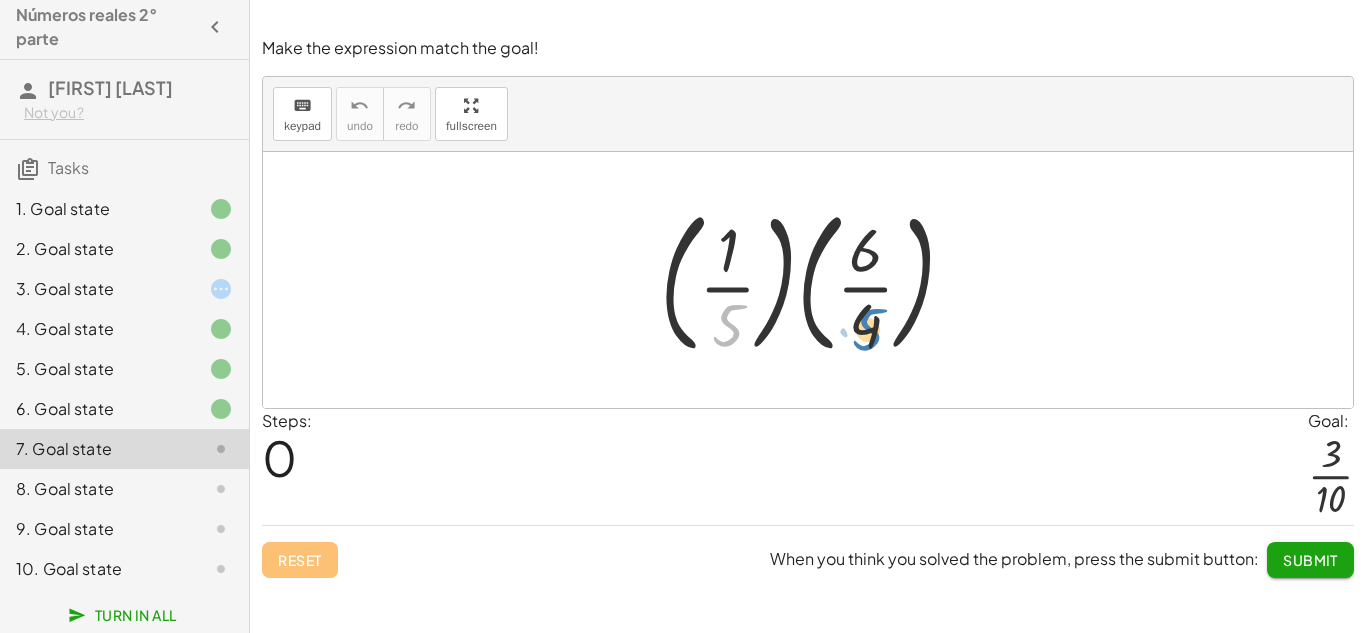drag, startPoint x: 743, startPoint y: 326, endPoint x: 883, endPoint y: 331, distance: 140.08926 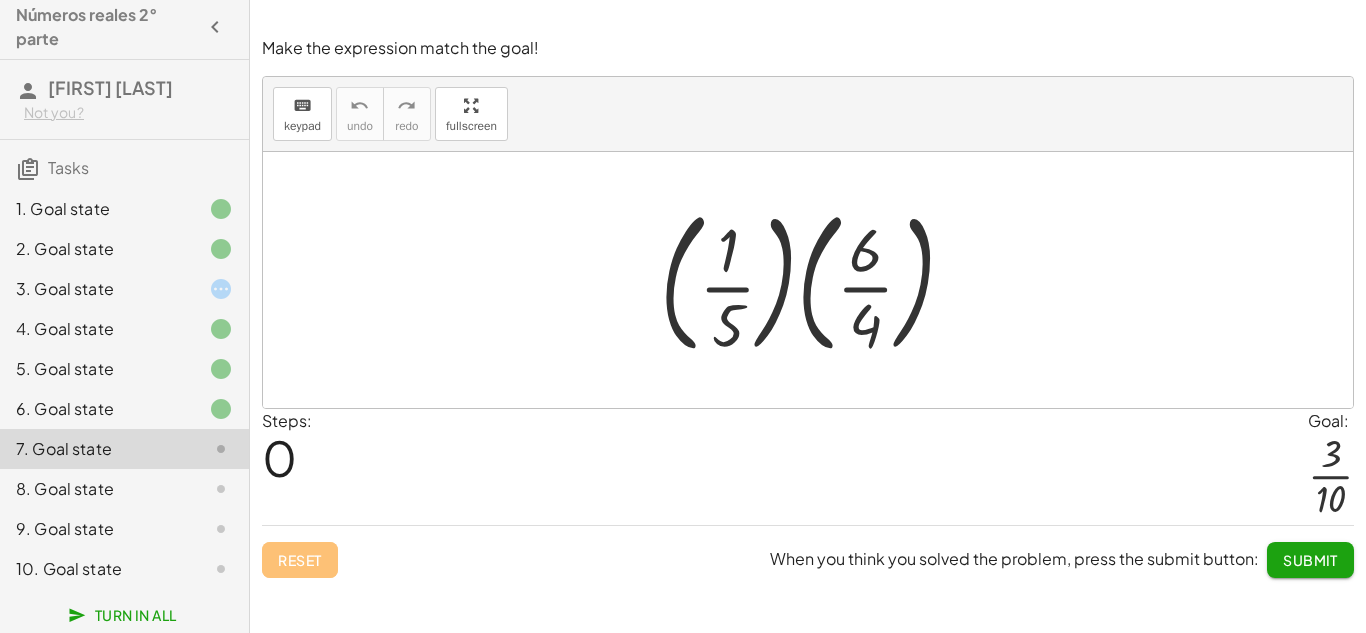 click at bounding box center [815, 280] 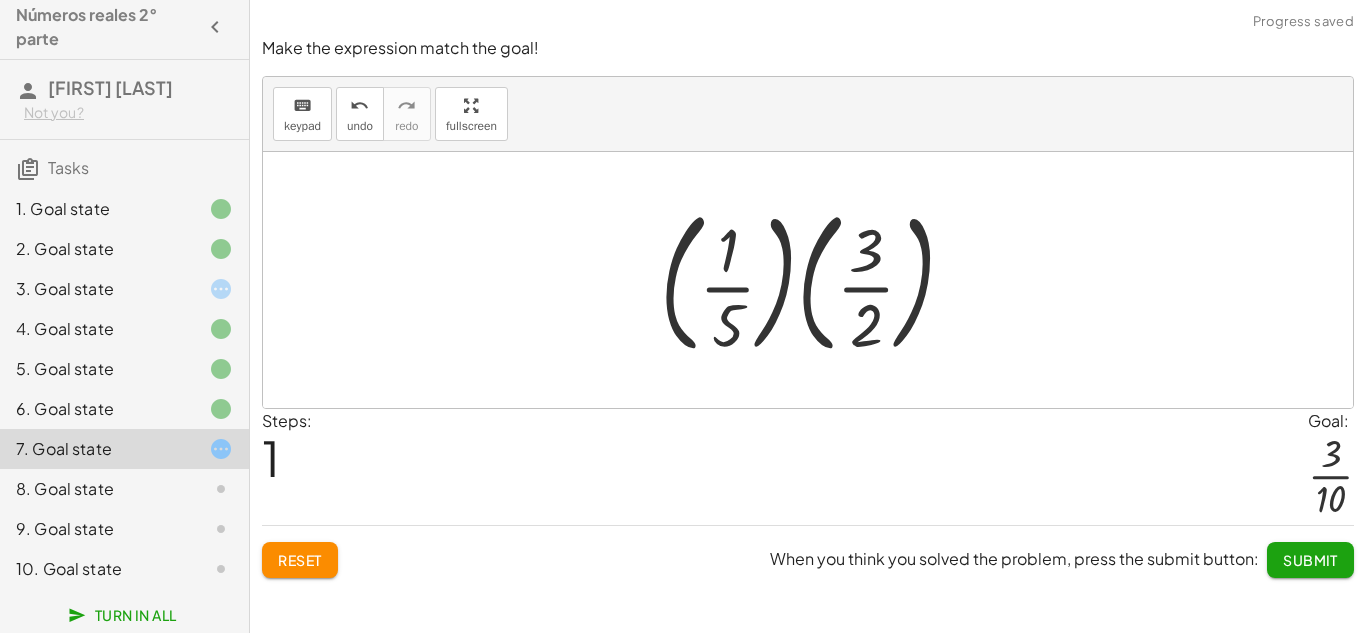 click at bounding box center [816, 280] 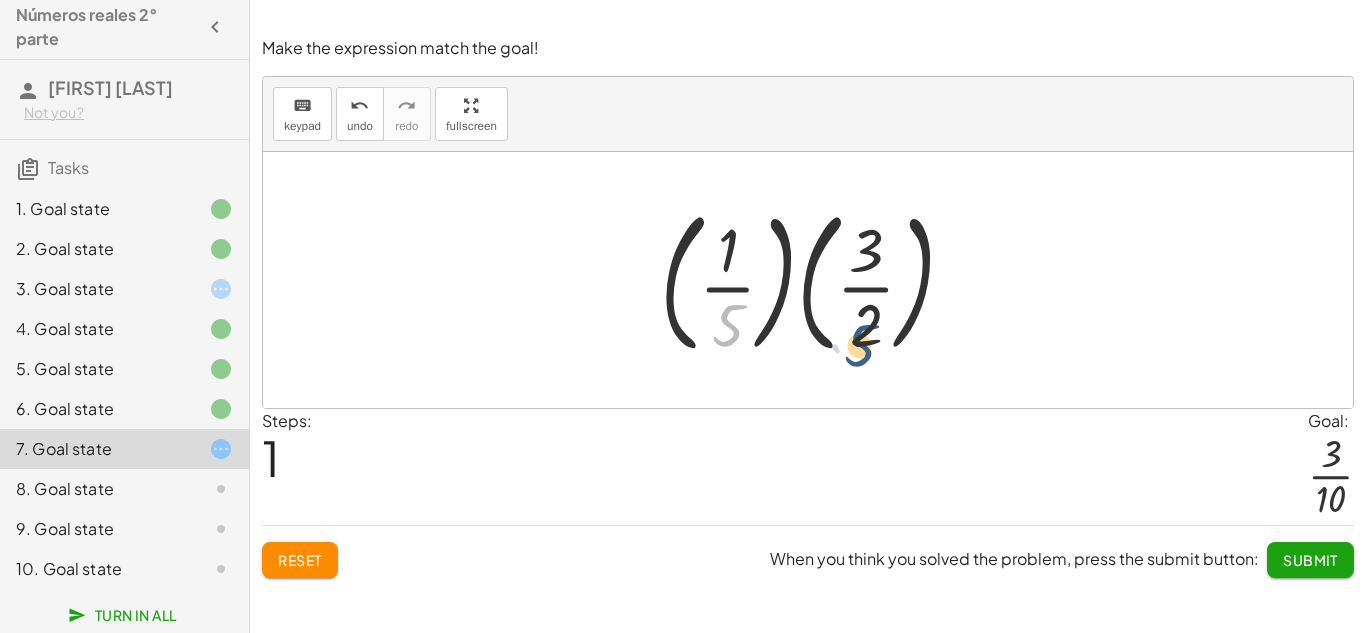 drag, startPoint x: 728, startPoint y: 326, endPoint x: 872, endPoint y: 338, distance: 144.49913 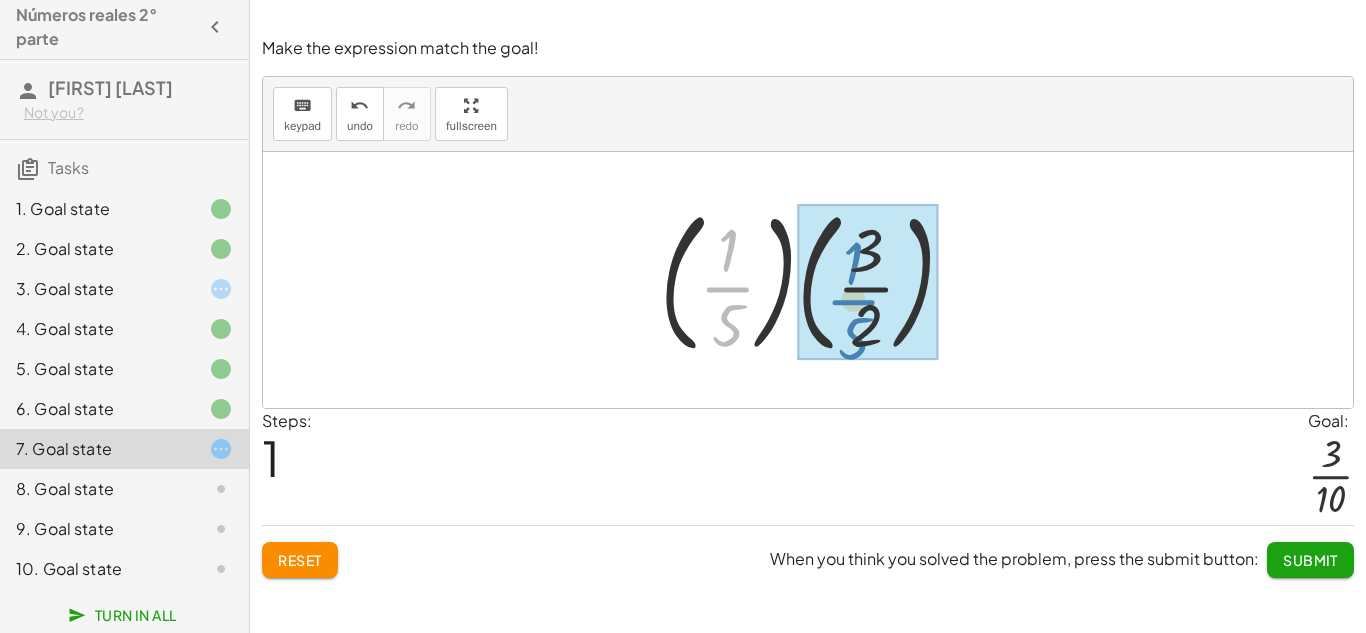 drag, startPoint x: 757, startPoint y: 272, endPoint x: 884, endPoint y: 286, distance: 127.769325 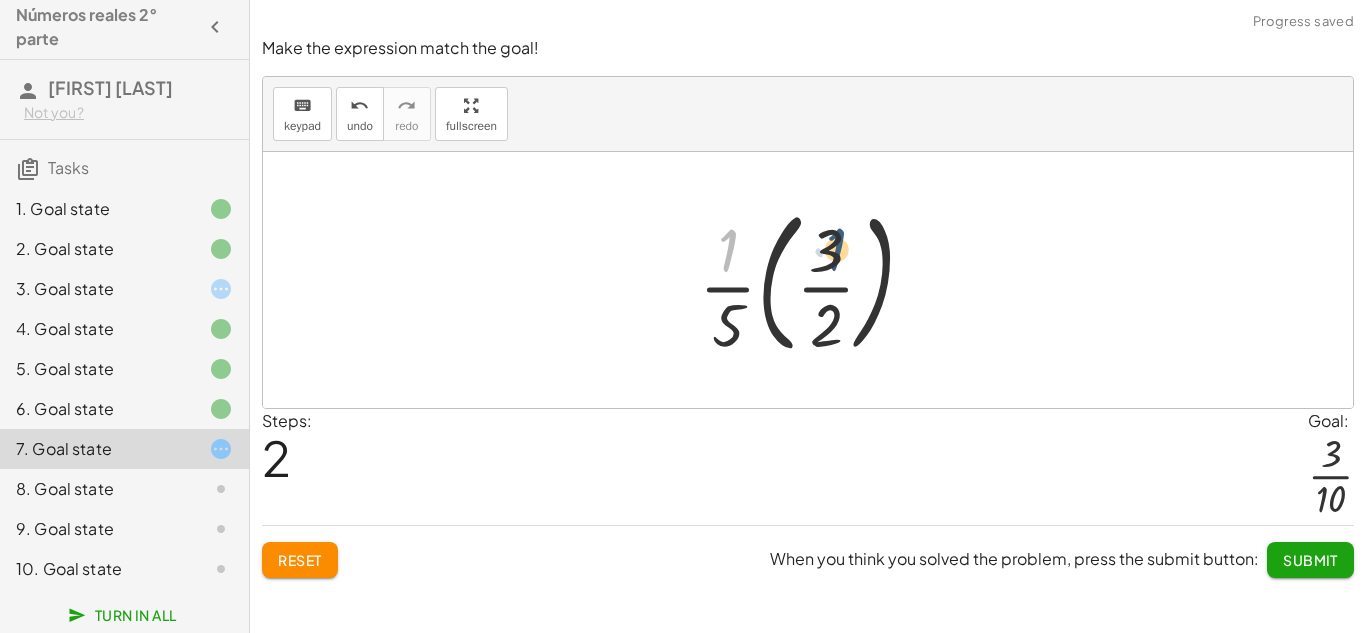 drag, startPoint x: 729, startPoint y: 262, endPoint x: 840, endPoint y: 261, distance: 111.0045 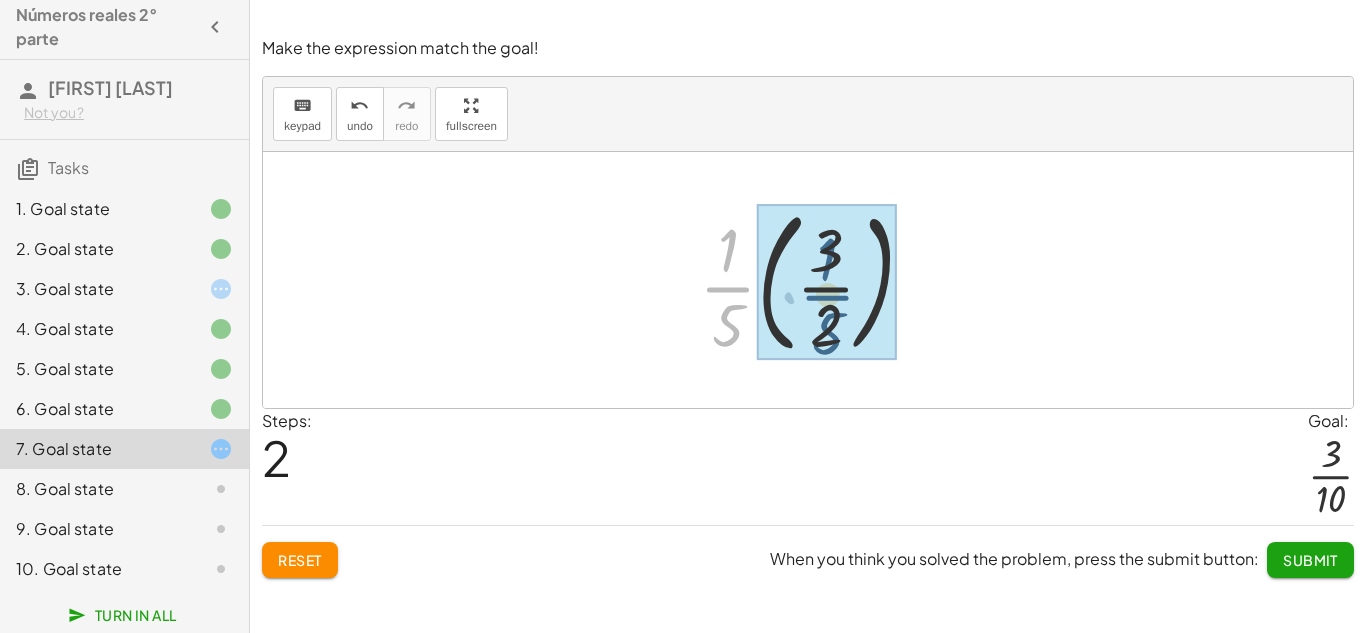 drag, startPoint x: 726, startPoint y: 306, endPoint x: 828, endPoint y: 313, distance: 102.239914 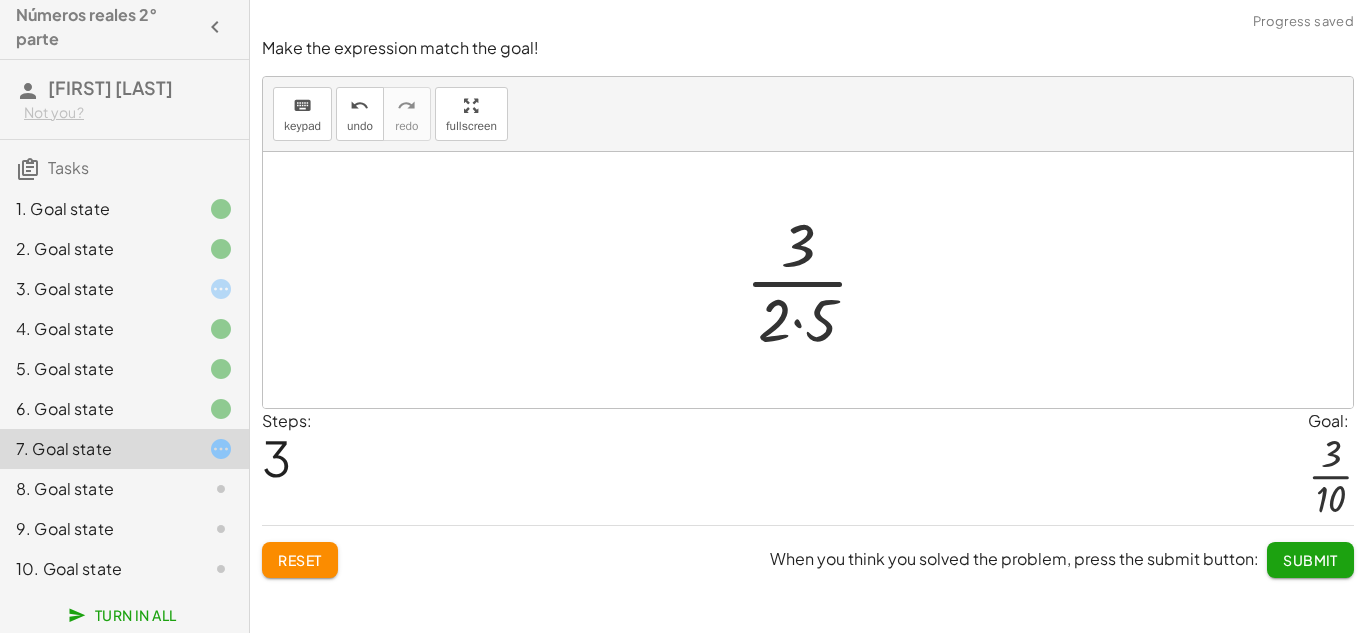 click at bounding box center [815, 280] 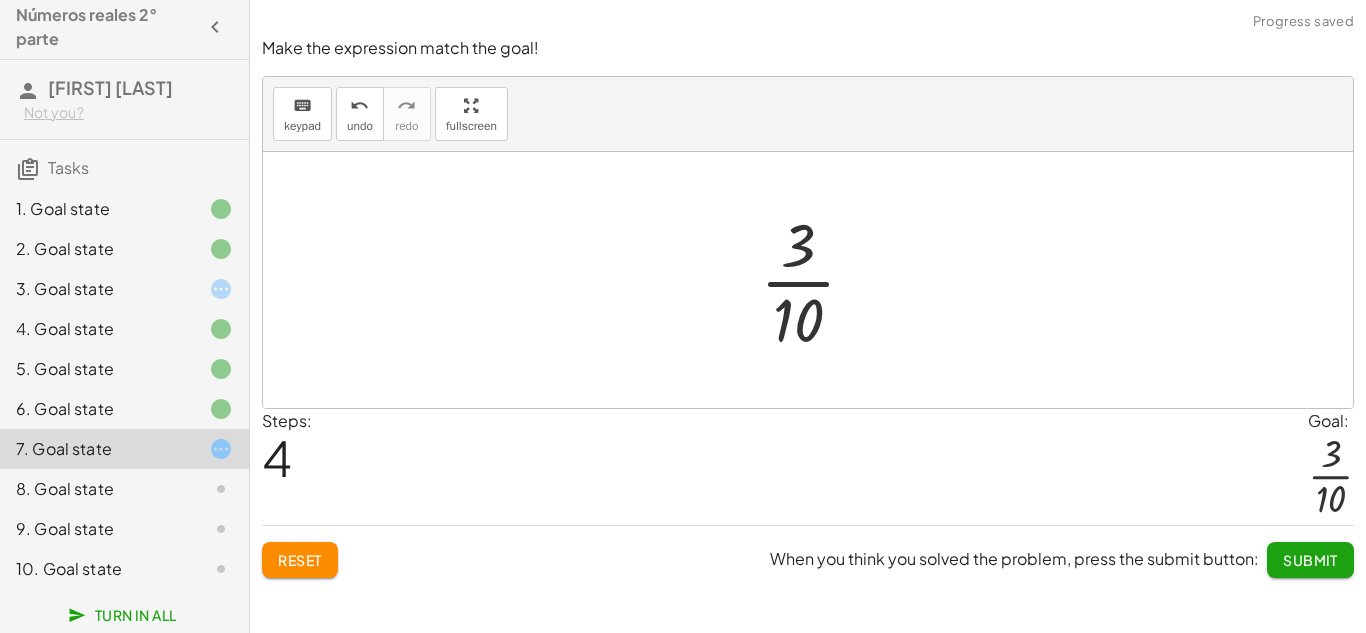 click on "Submit" 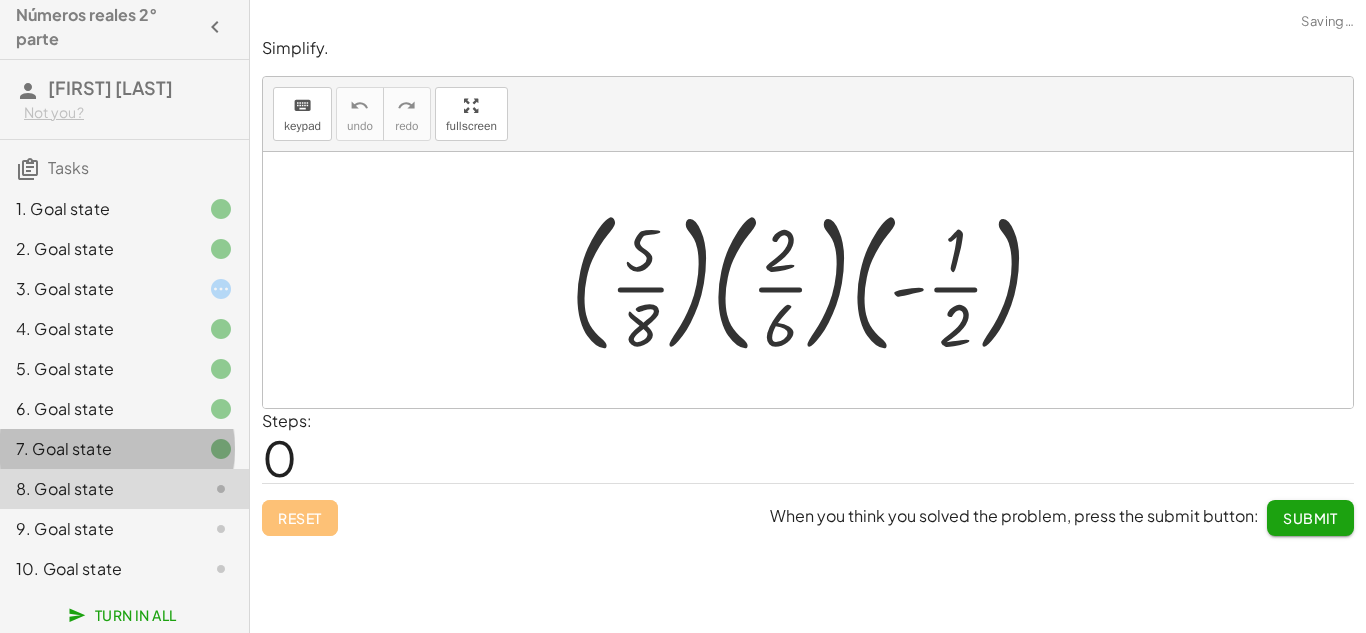 click 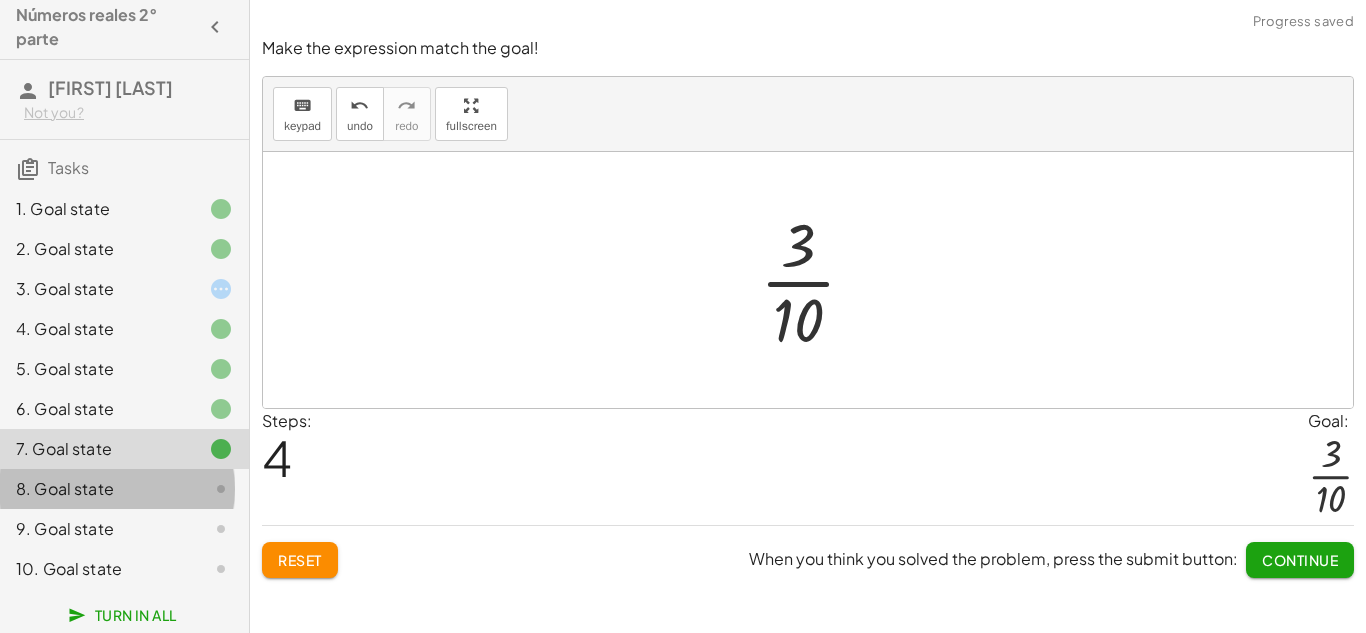 click 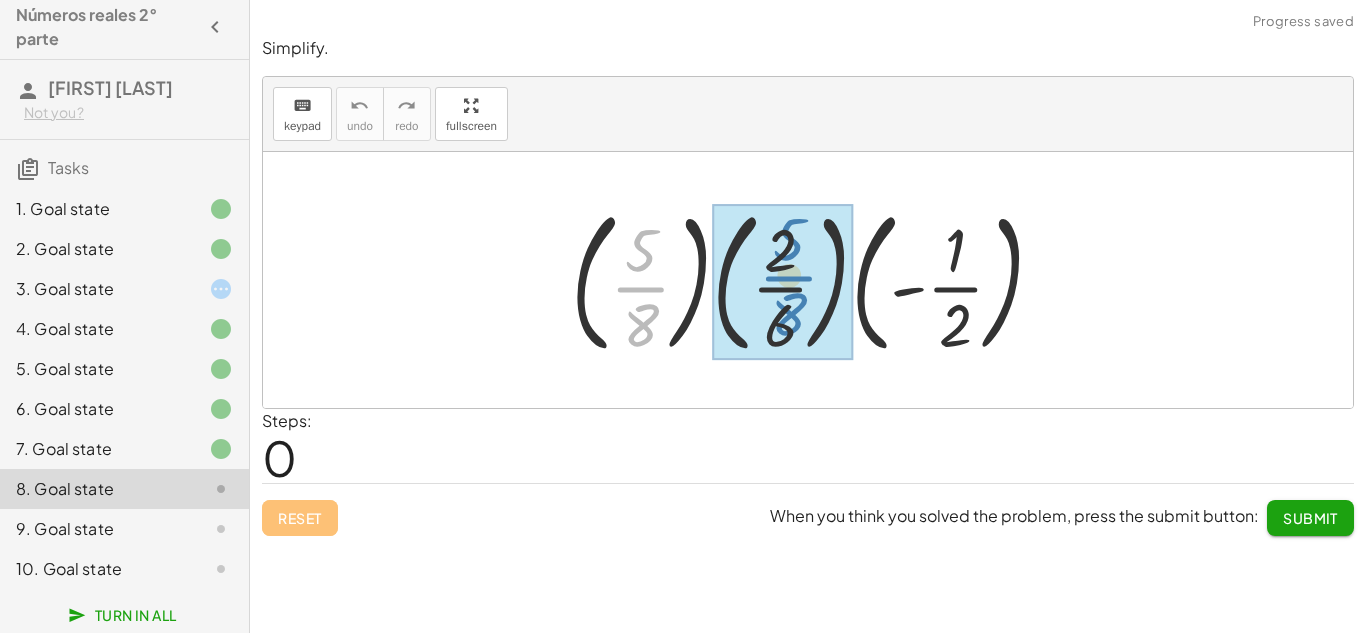 drag, startPoint x: 660, startPoint y: 272, endPoint x: 808, endPoint y: 261, distance: 148.40822 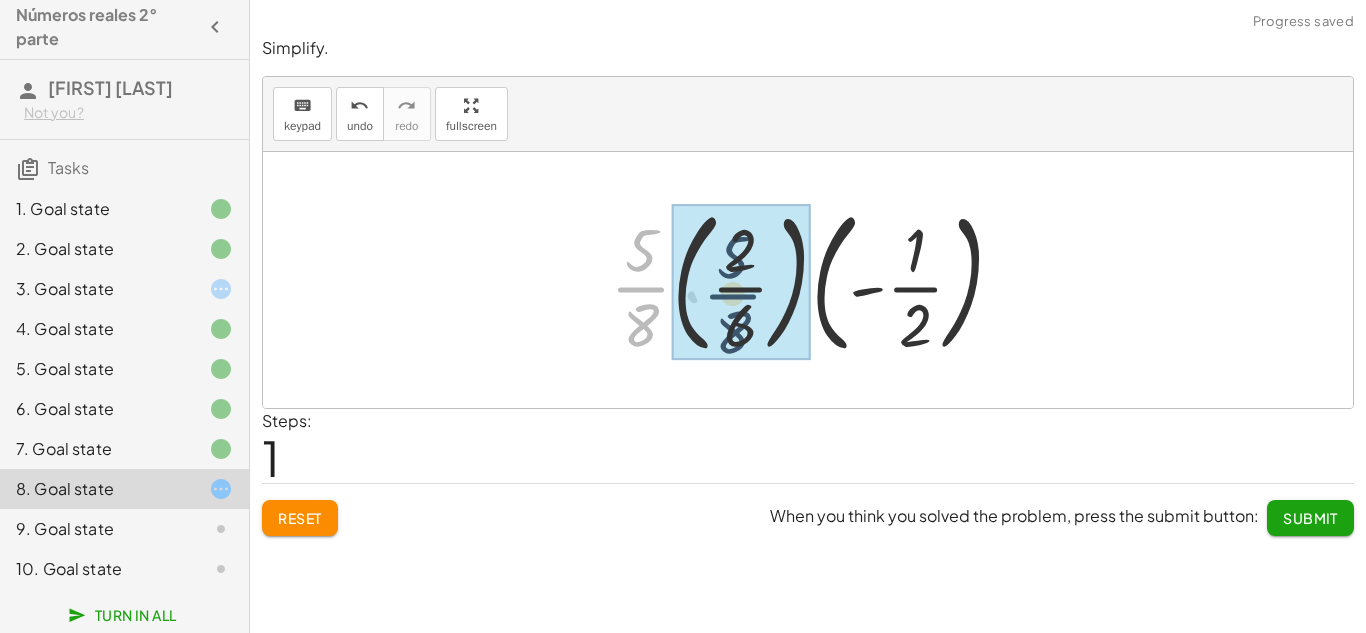 drag, startPoint x: 637, startPoint y: 296, endPoint x: 731, endPoint y: 303, distance: 94.26028 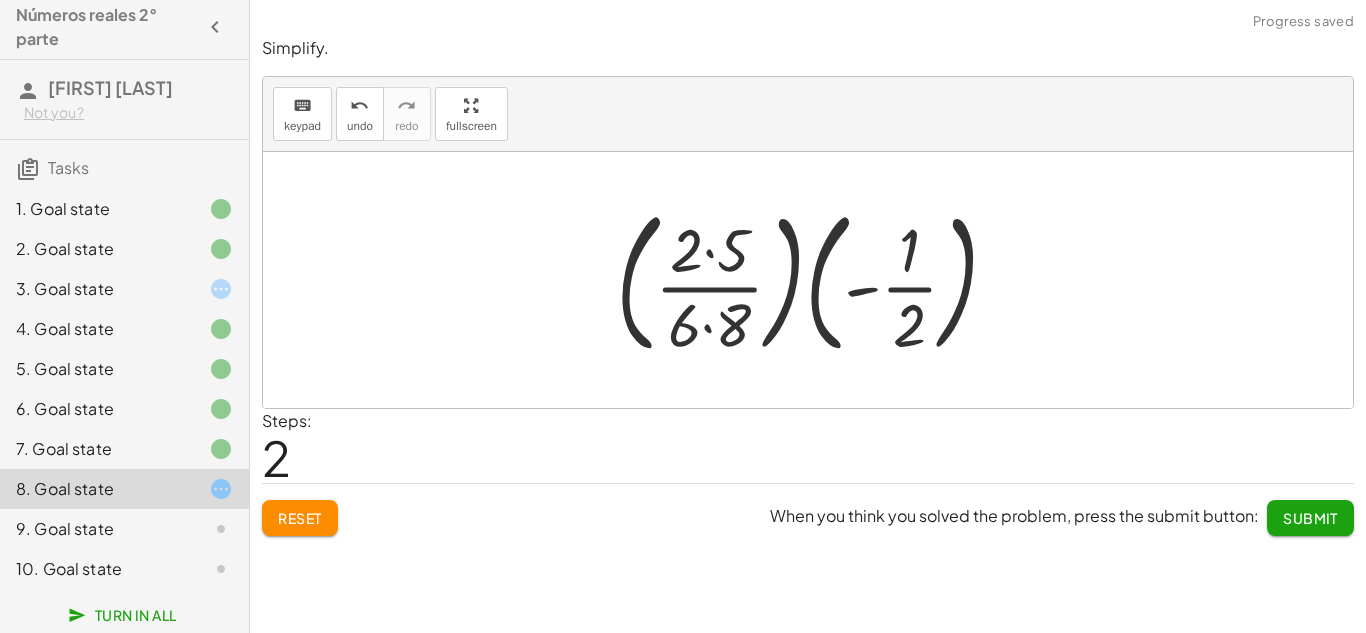 click at bounding box center [815, 280] 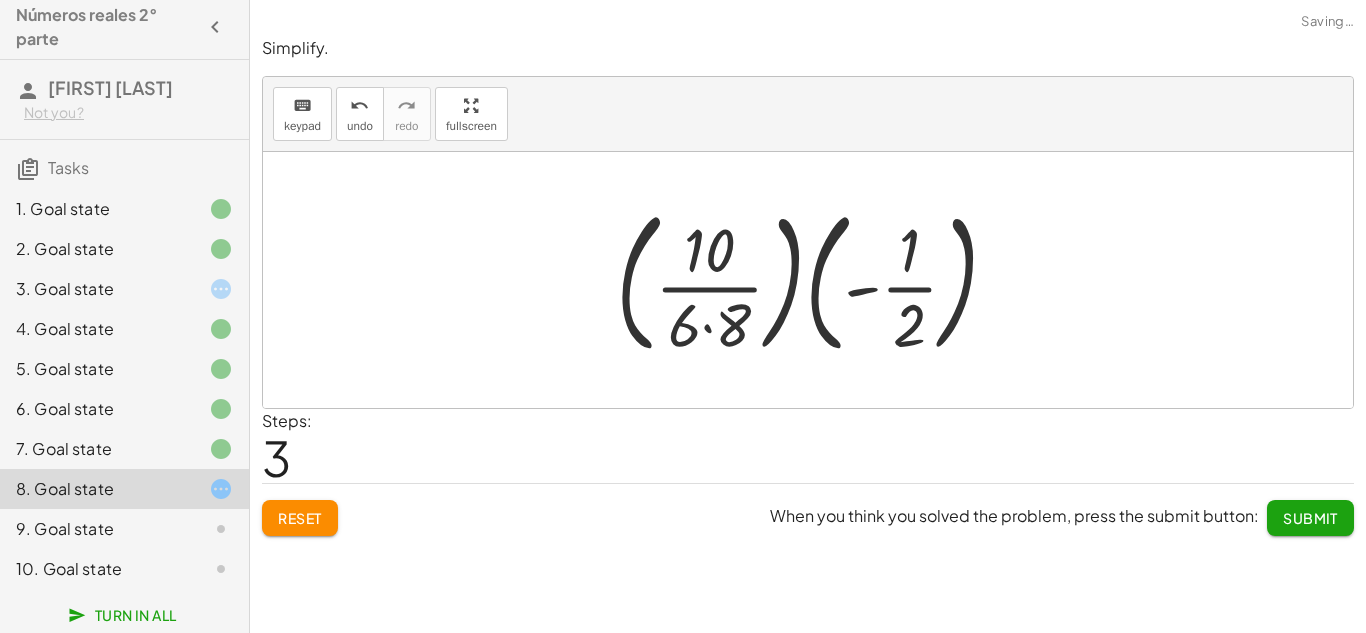 click at bounding box center [815, 280] 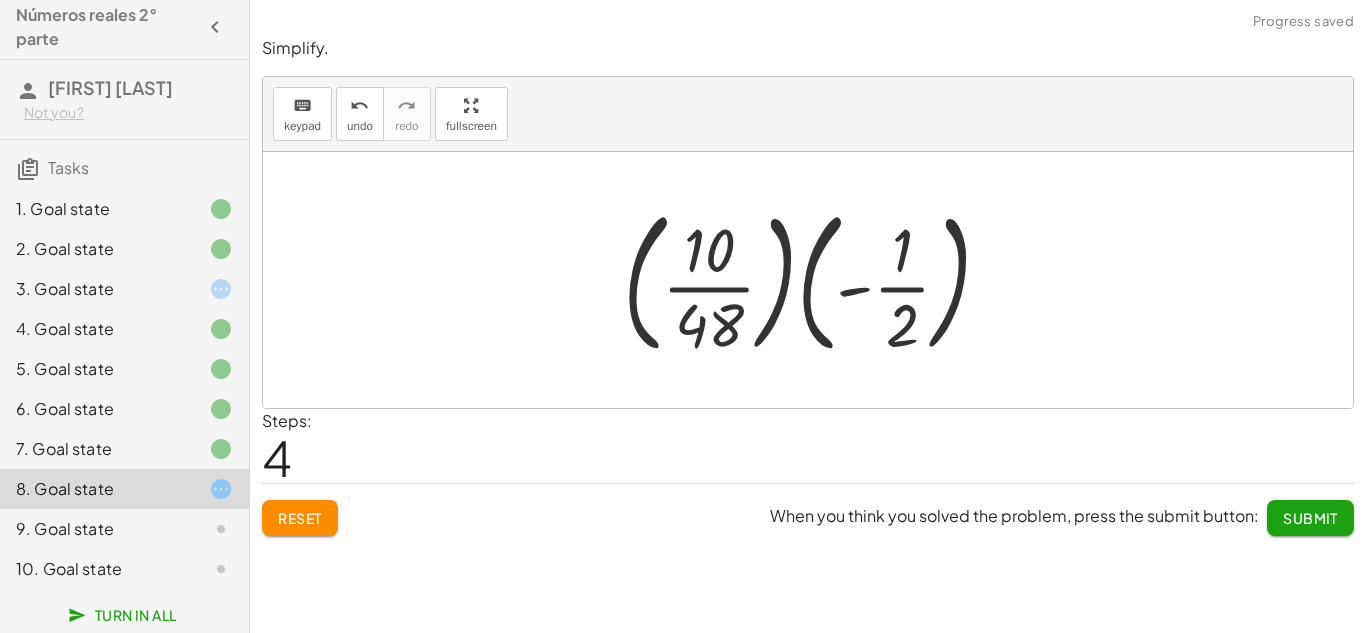 click at bounding box center [815, 280] 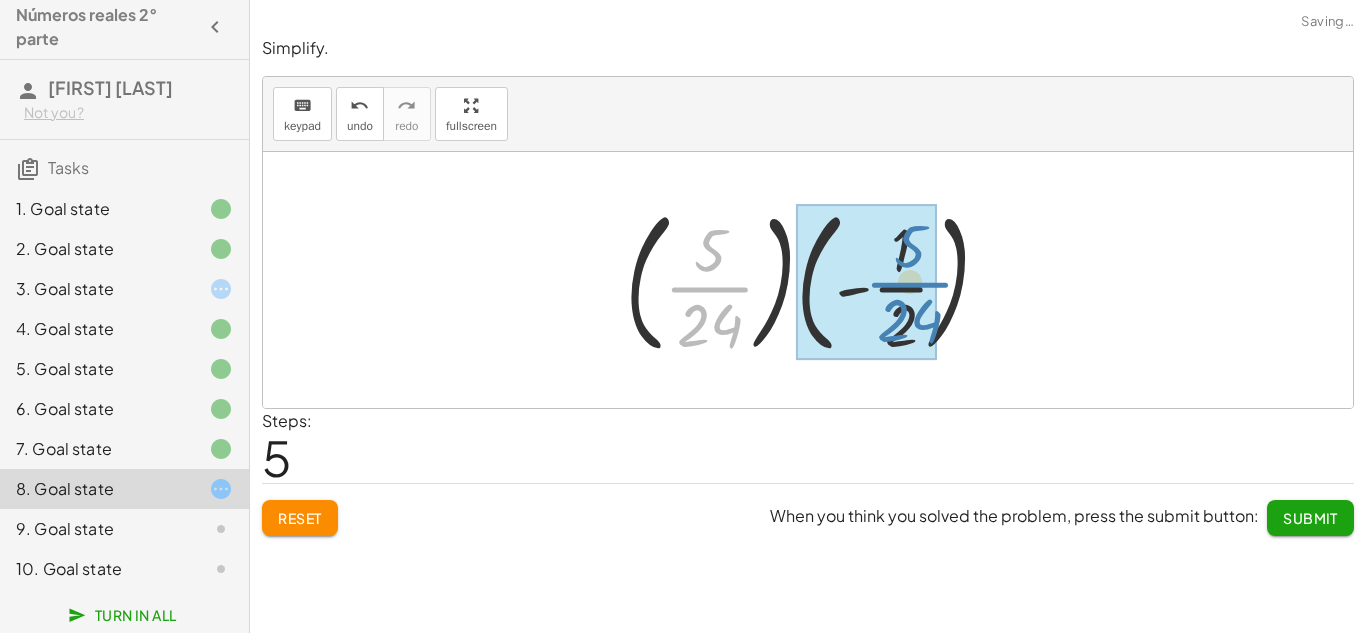 drag, startPoint x: 718, startPoint y: 285, endPoint x: 916, endPoint y: 276, distance: 198.20444 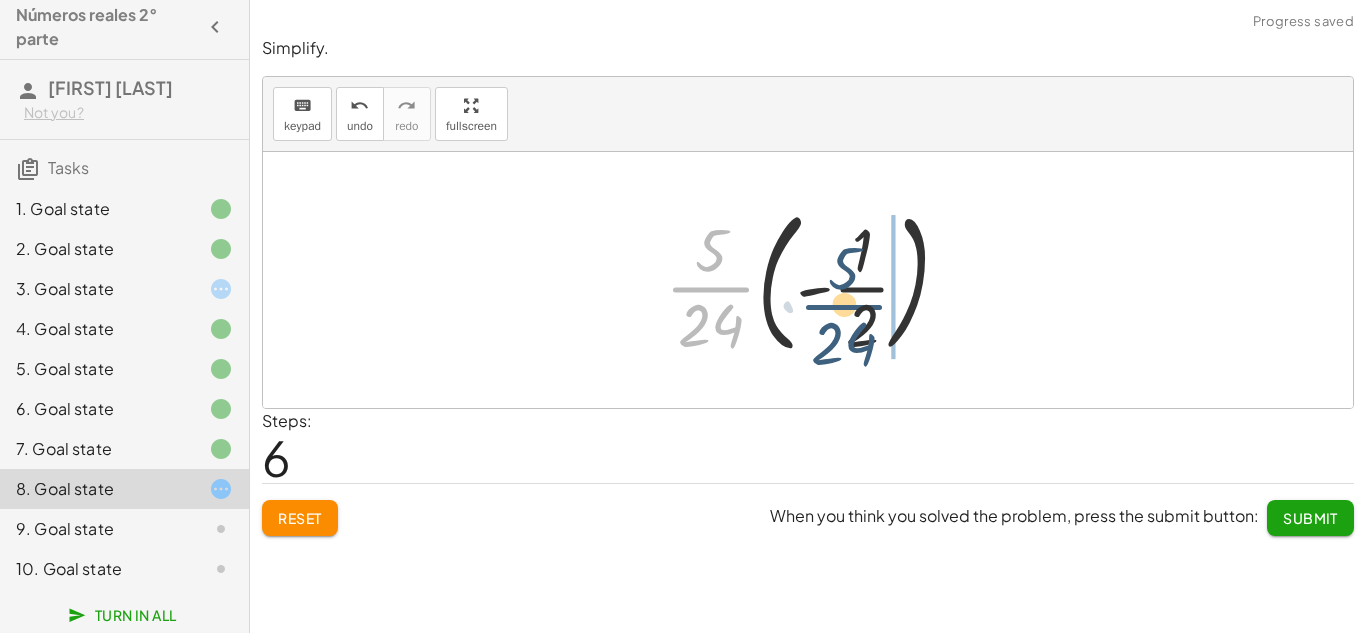 drag, startPoint x: 721, startPoint y: 277, endPoint x: 860, endPoint y: 287, distance: 139.35925 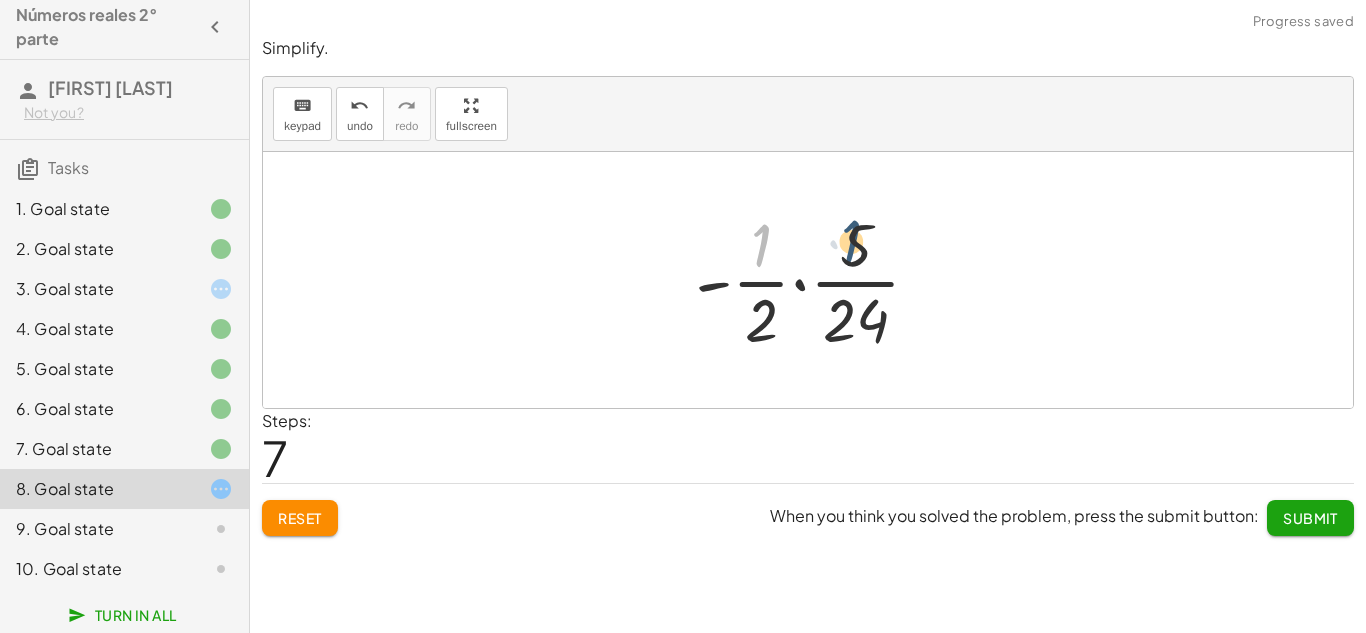 drag, startPoint x: 764, startPoint y: 249, endPoint x: 861, endPoint y: 245, distance: 97.082436 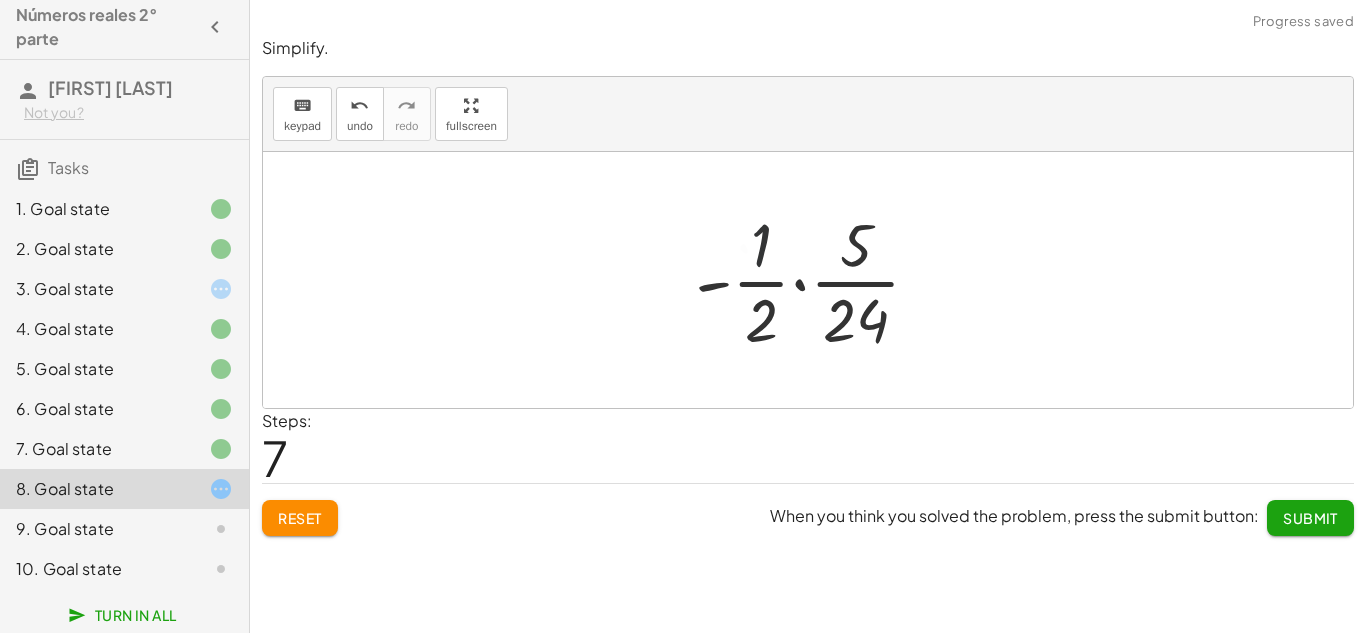 click at bounding box center [816, 280] 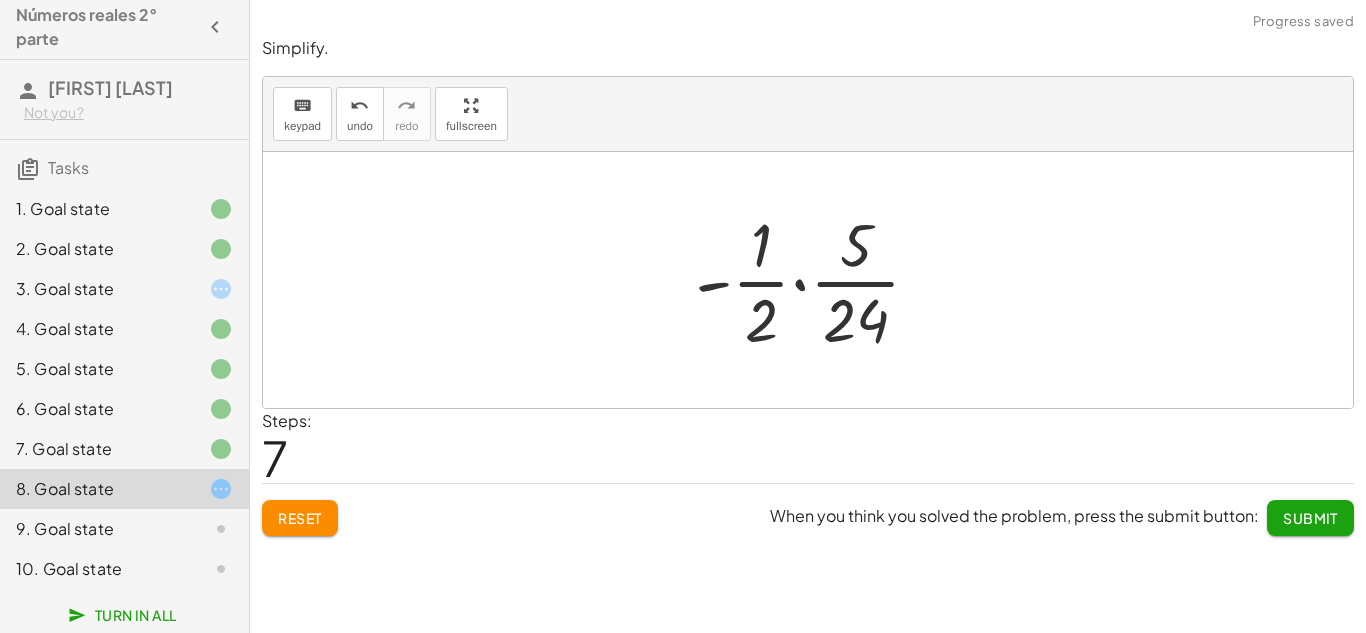 click at bounding box center (816, 280) 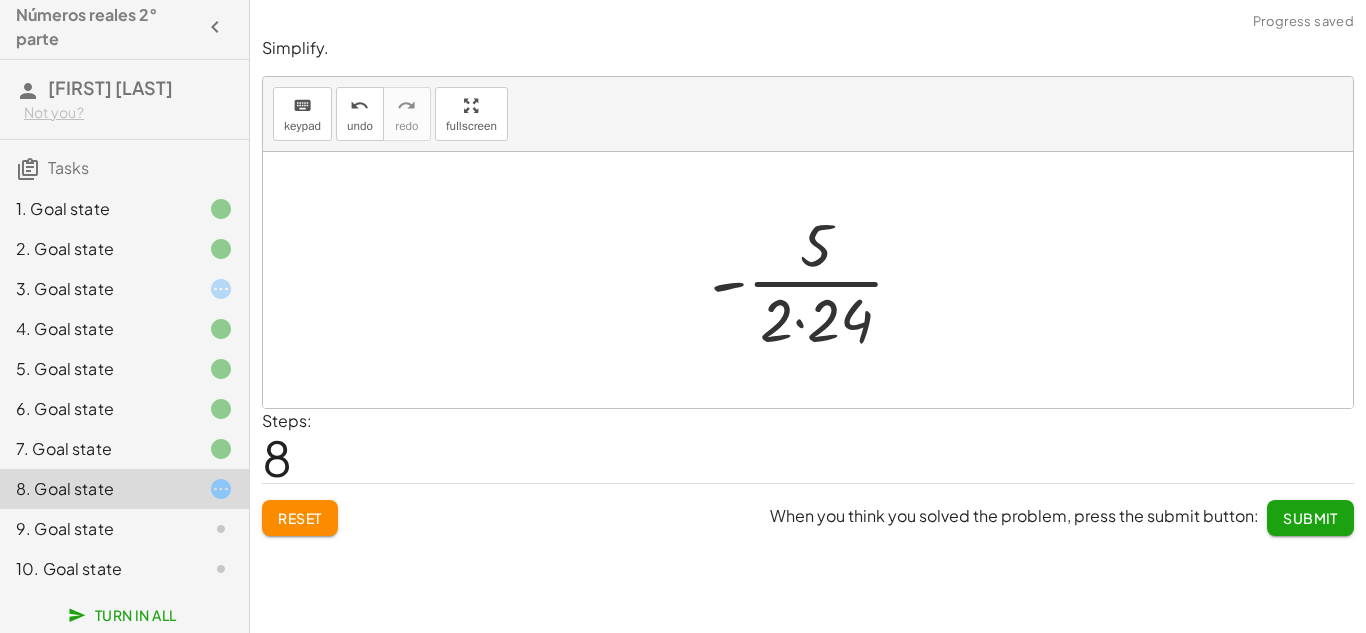 click at bounding box center [815, 280] 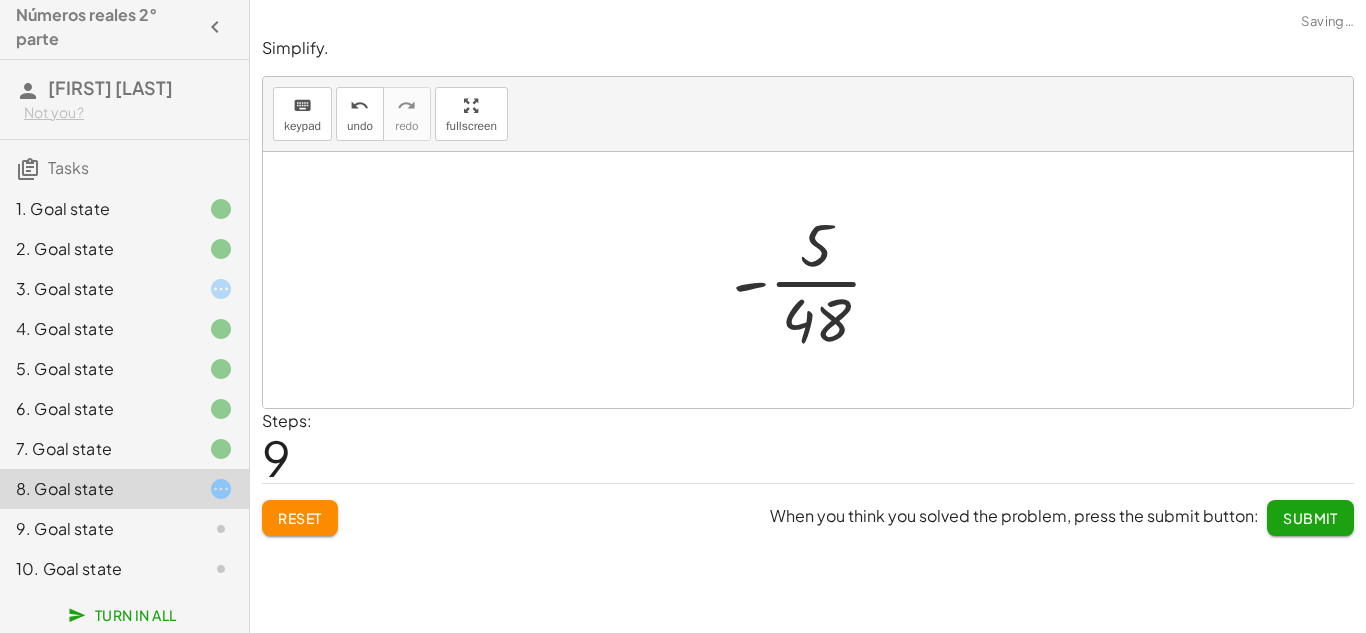 click at bounding box center (815, 280) 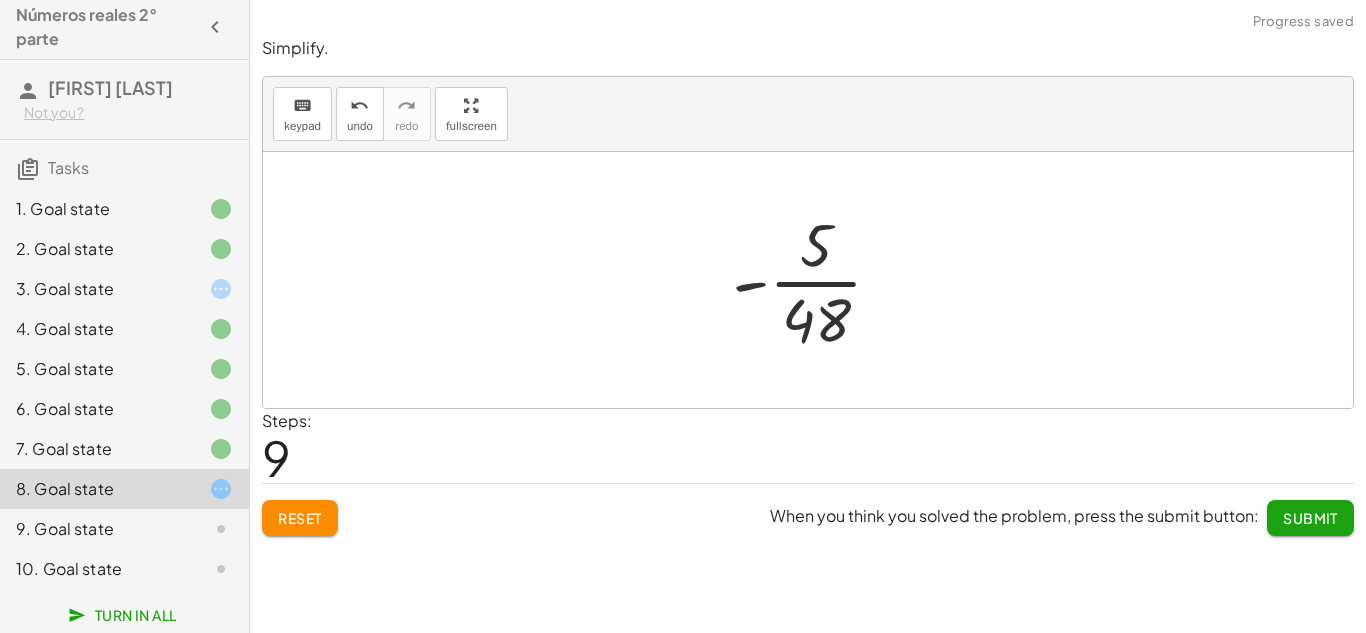 click on "Submit" 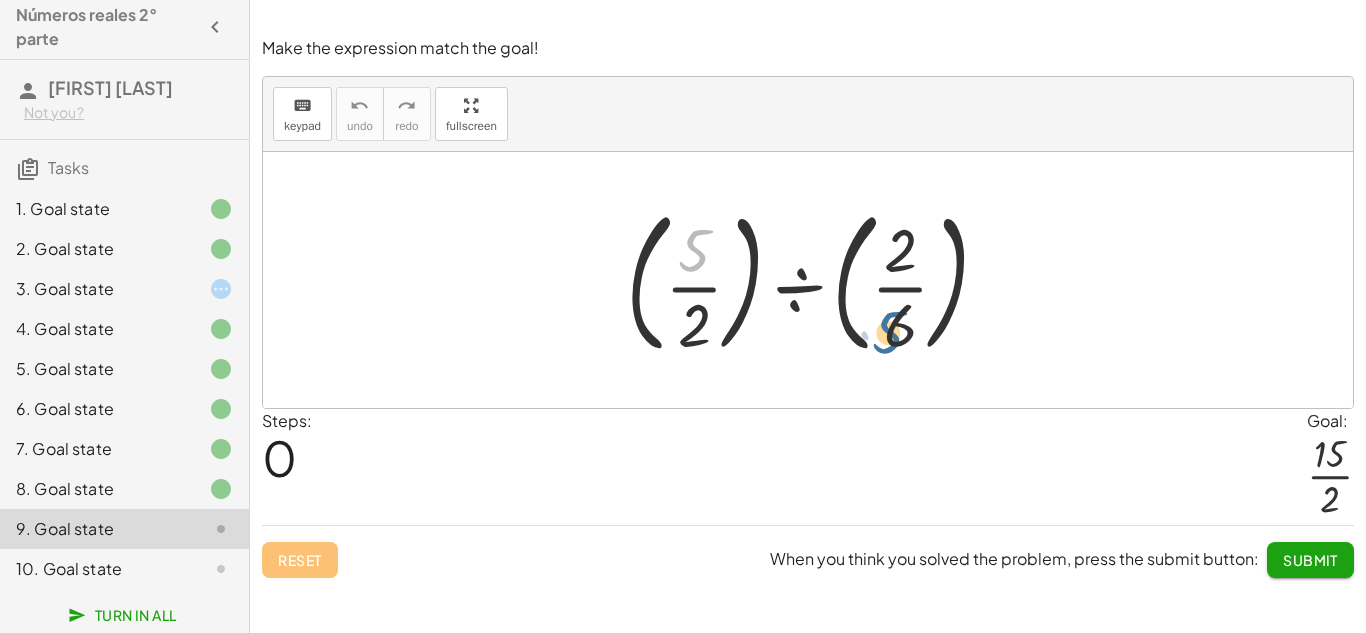 drag, startPoint x: 686, startPoint y: 267, endPoint x: 882, endPoint y: 345, distance: 210.95023 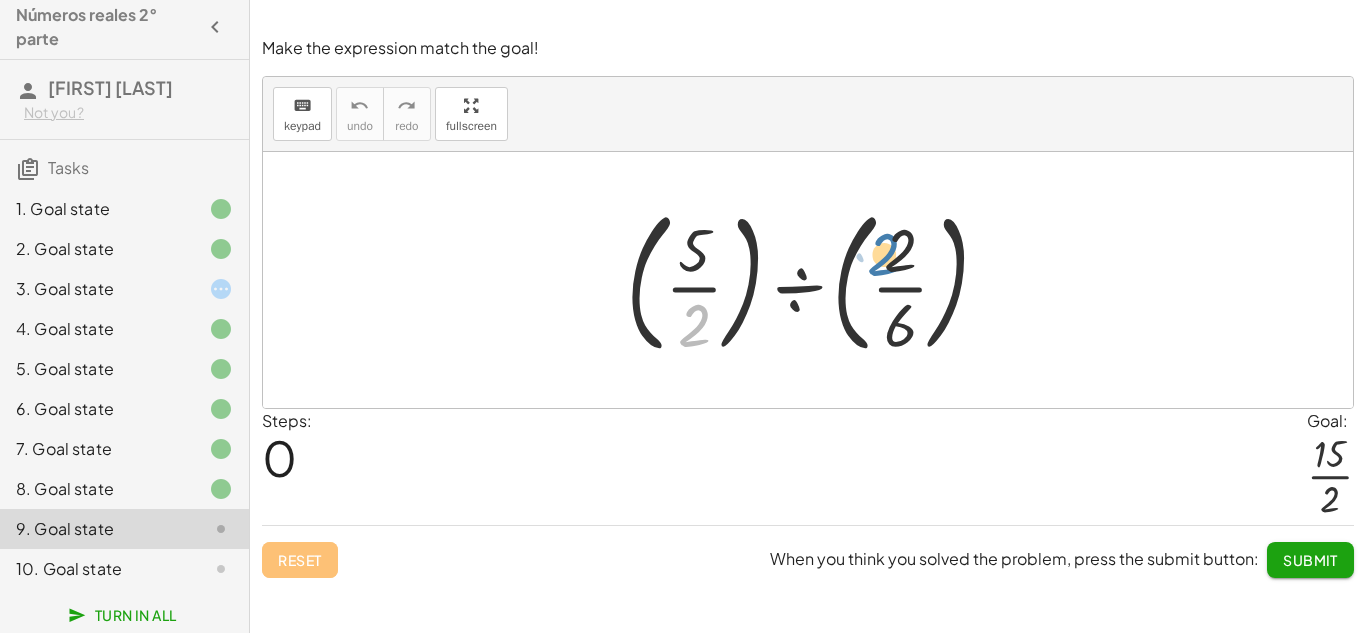 drag, startPoint x: 679, startPoint y: 335, endPoint x: 887, endPoint y: 259, distance: 221.44977 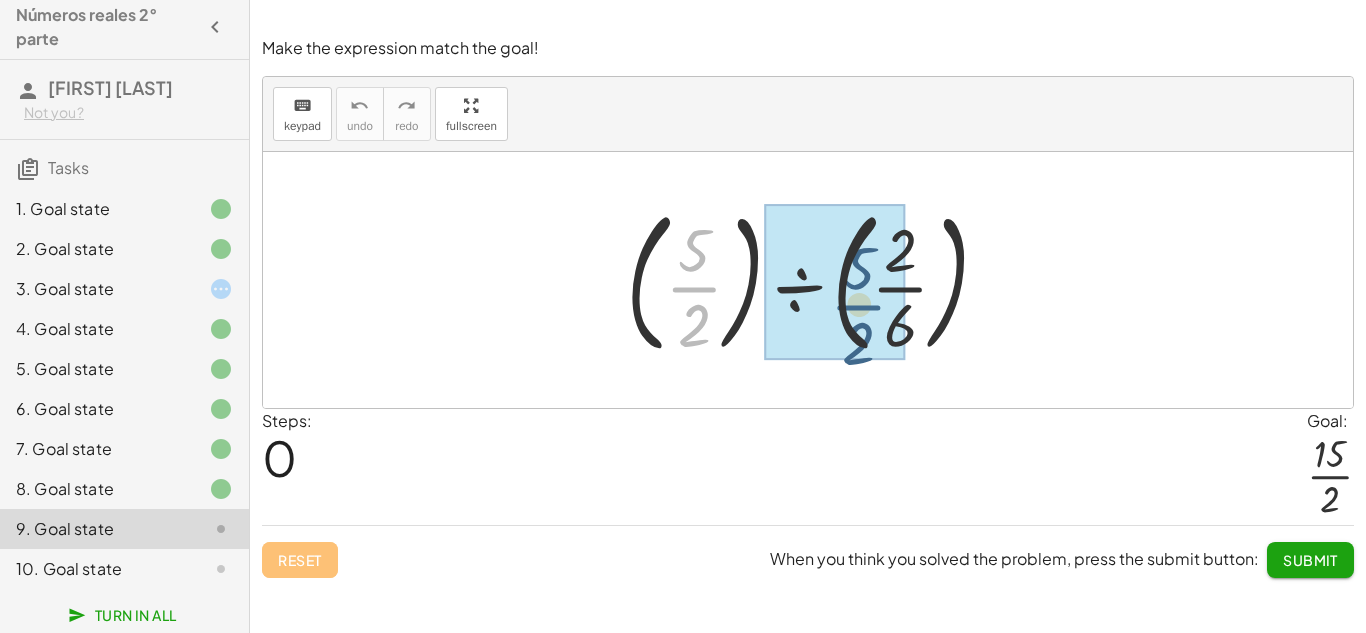drag, startPoint x: 723, startPoint y: 270, endPoint x: 894, endPoint y: 284, distance: 171.57214 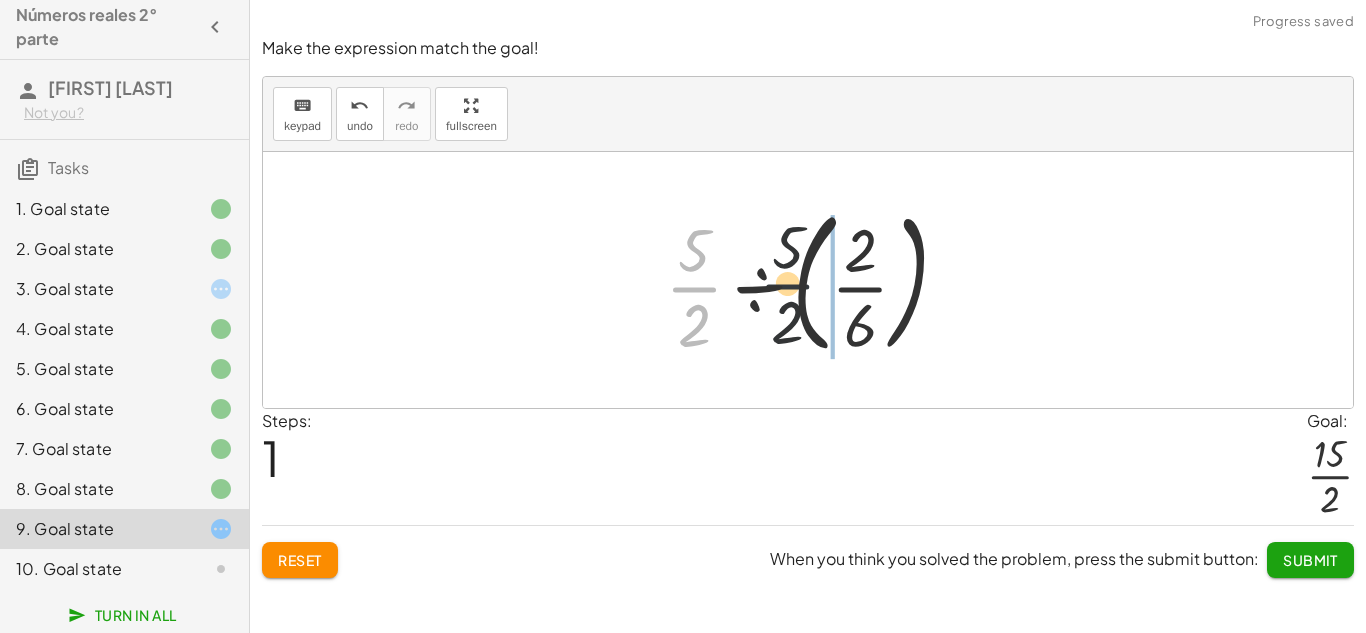 drag, startPoint x: 680, startPoint y: 280, endPoint x: 815, endPoint y: 282, distance: 135.01482 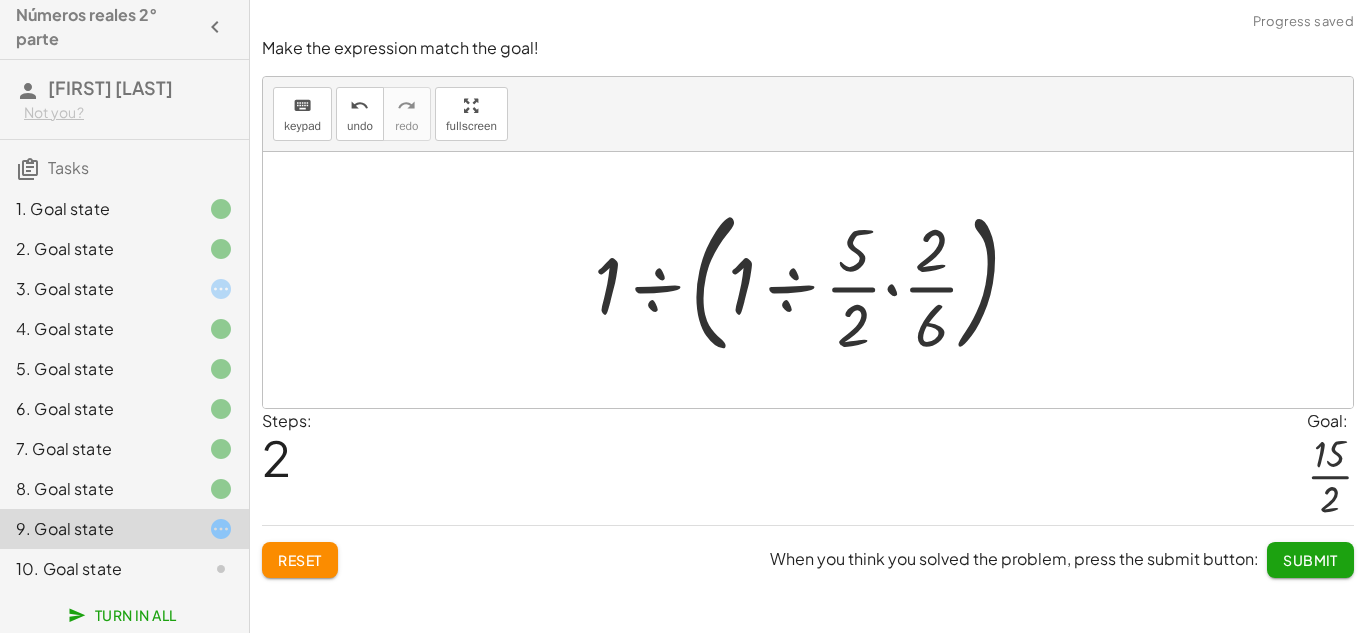click on "Make the expression match the goal! keyboard keypad undo undo redo redo fullscreen · ( · 5 · 2 ) ÷ ( · 2 · 6 ) · · 5 · 2 ÷ ( · 2 · 6 ) · 5 · 2 ÷ ( · 2 · 6 ) · 1 · 1 ÷ · × Steps:  2 Goal: · 15 · 2 Reset  When you think you solved the problem, press the submit button: Submit" 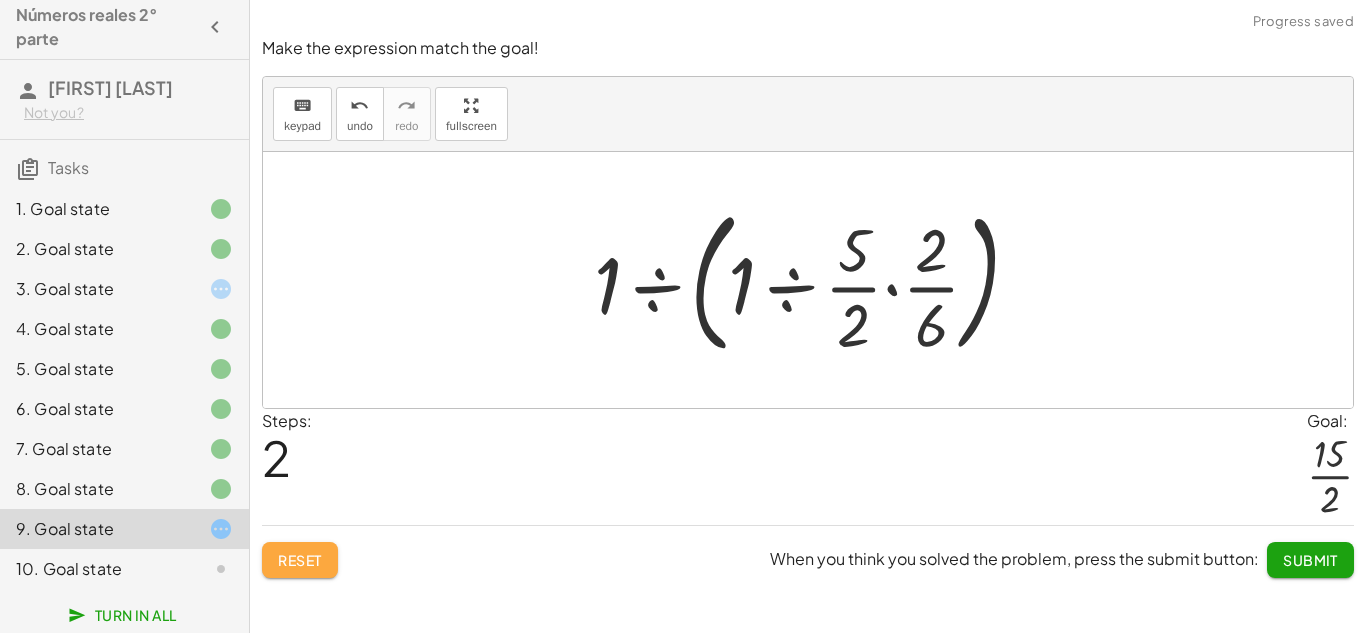 click on "Reset" 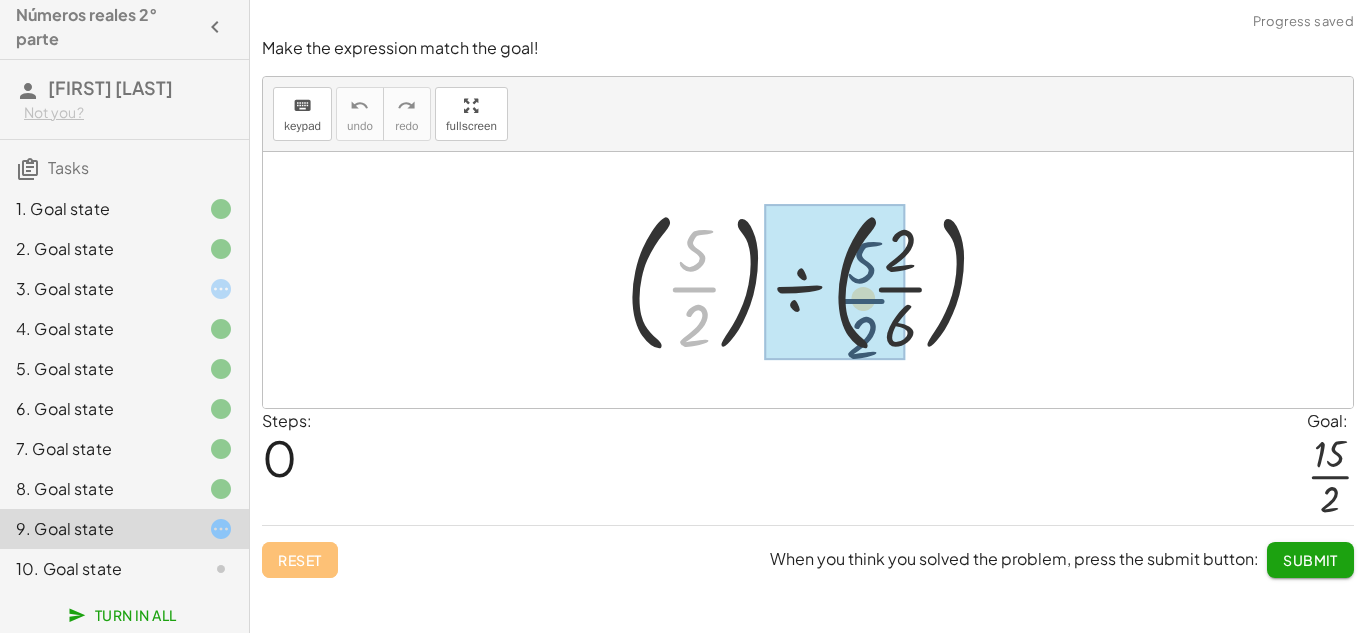 drag, startPoint x: 708, startPoint y: 271, endPoint x: 879, endPoint y: 283, distance: 171.42053 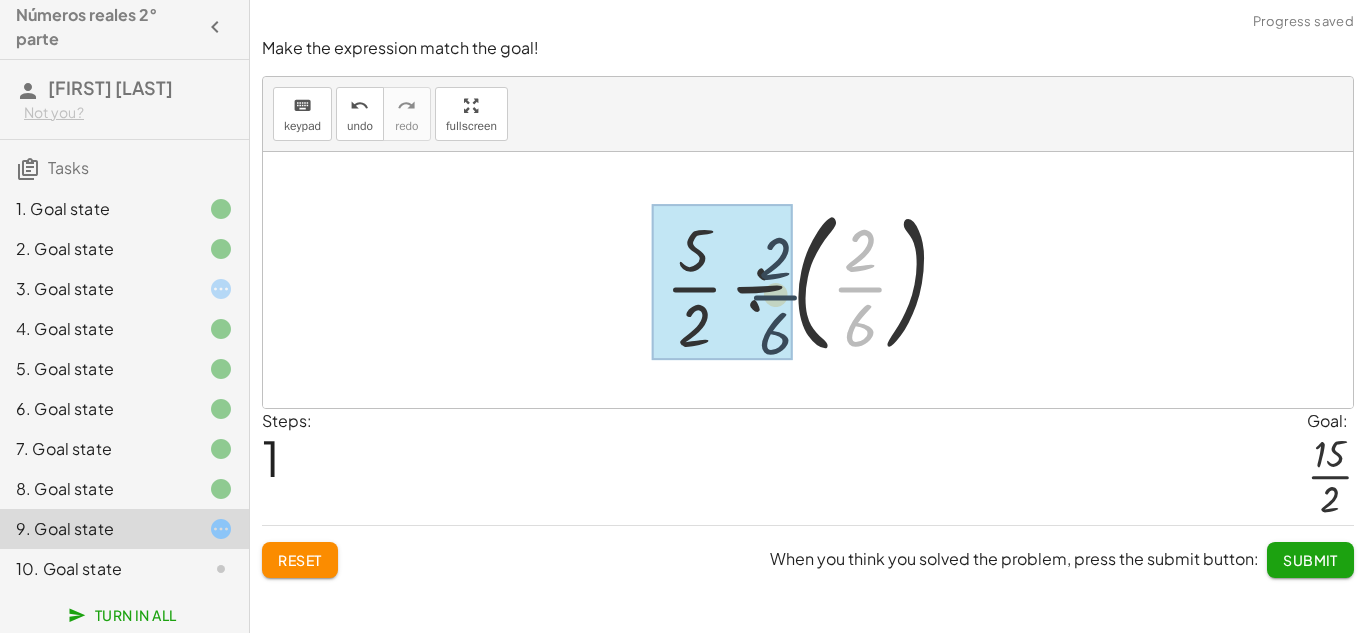 drag, startPoint x: 858, startPoint y: 271, endPoint x: 766, endPoint y: 279, distance: 92.34717 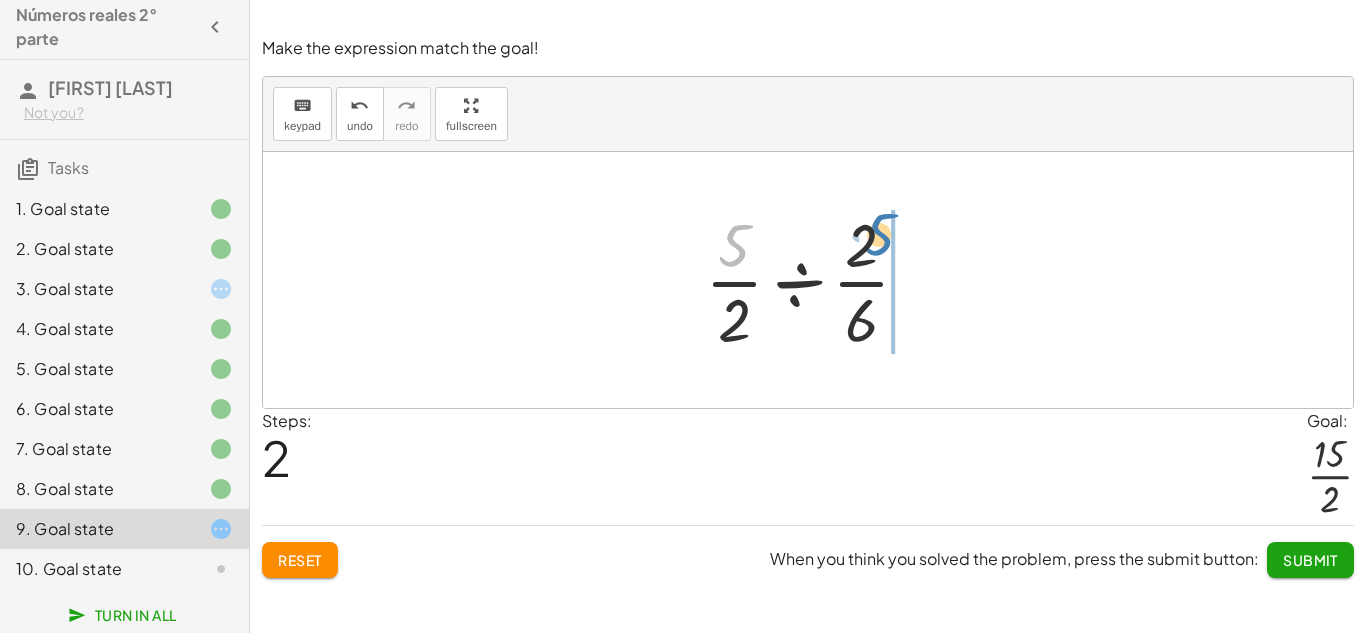 drag, startPoint x: 739, startPoint y: 260, endPoint x: 884, endPoint y: 251, distance: 145.27904 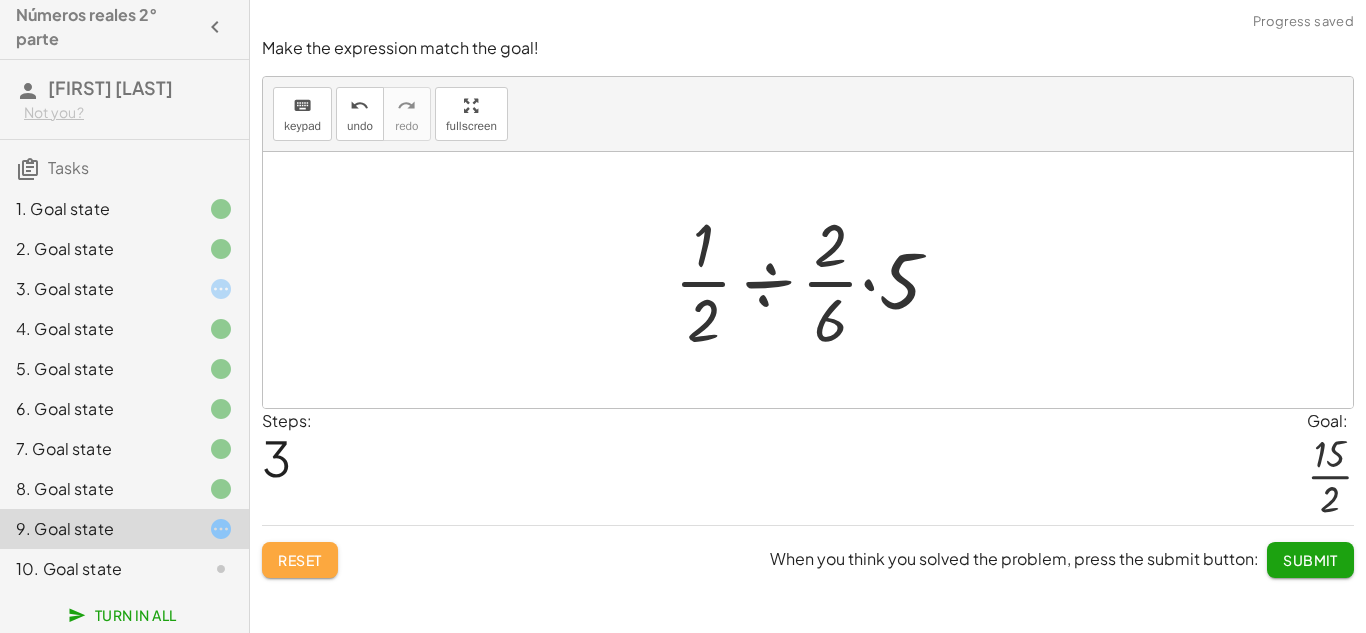 click on "Reset" 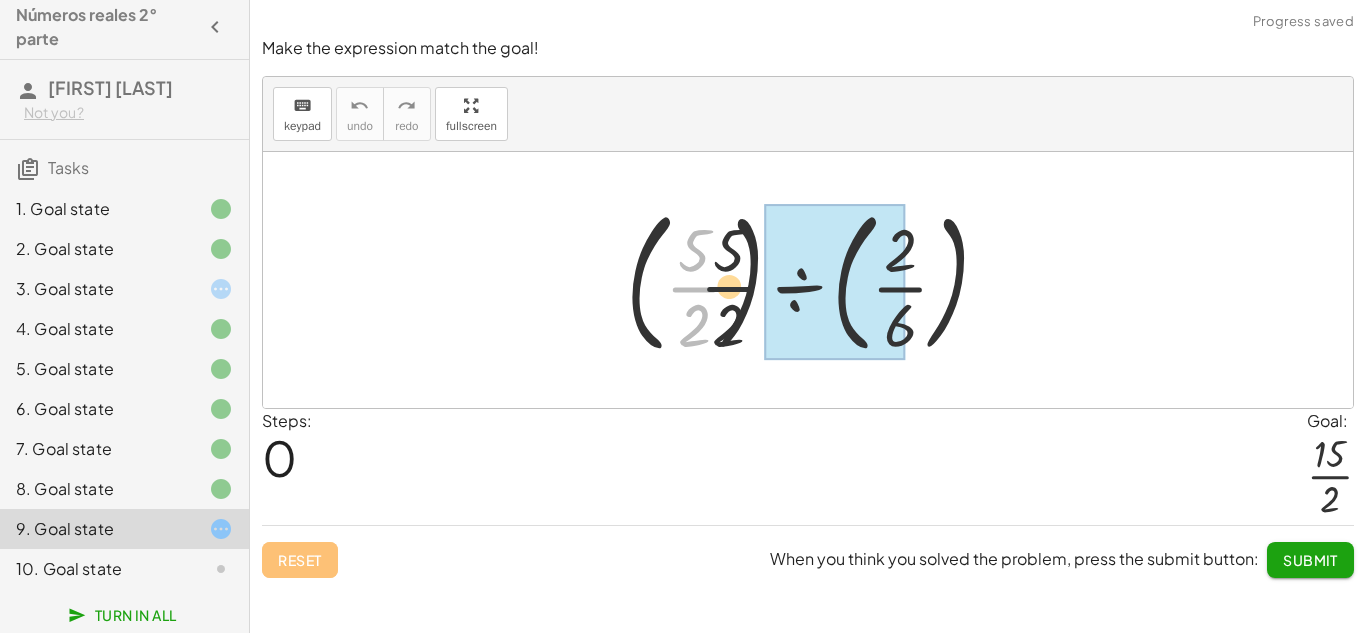 drag, startPoint x: 674, startPoint y: 304, endPoint x: 818, endPoint y: 312, distance: 144.22205 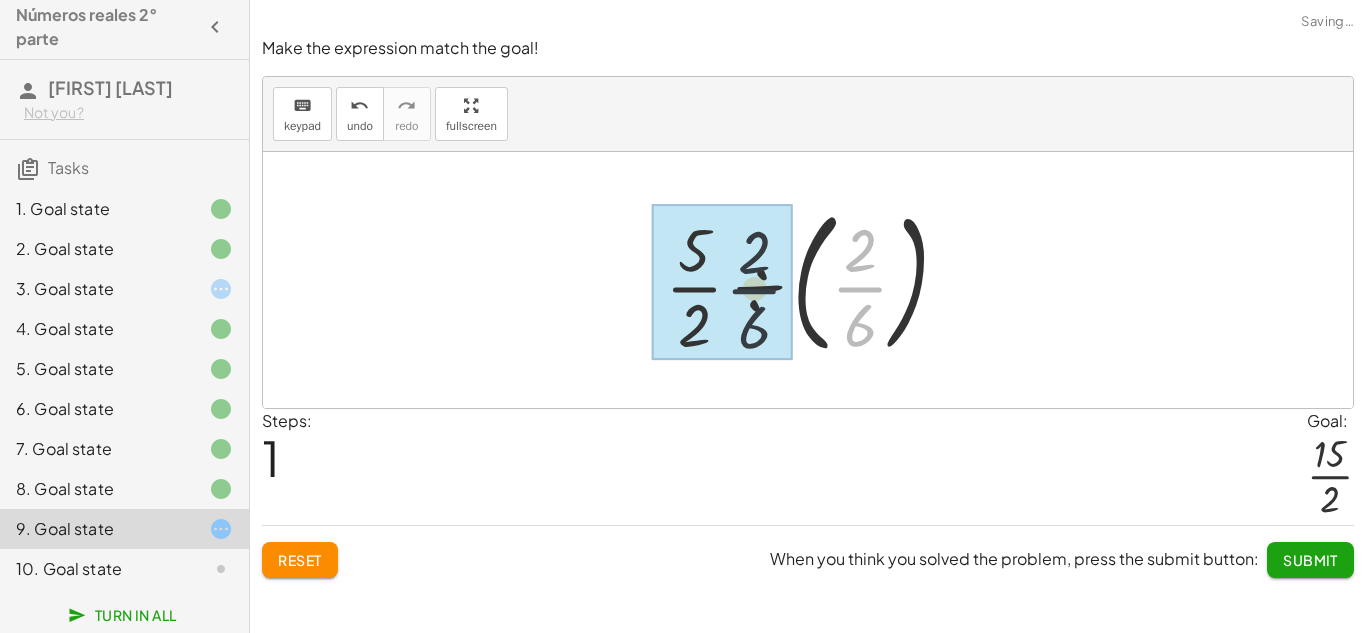 drag, startPoint x: 871, startPoint y: 296, endPoint x: 751, endPoint y: 298, distance: 120.01666 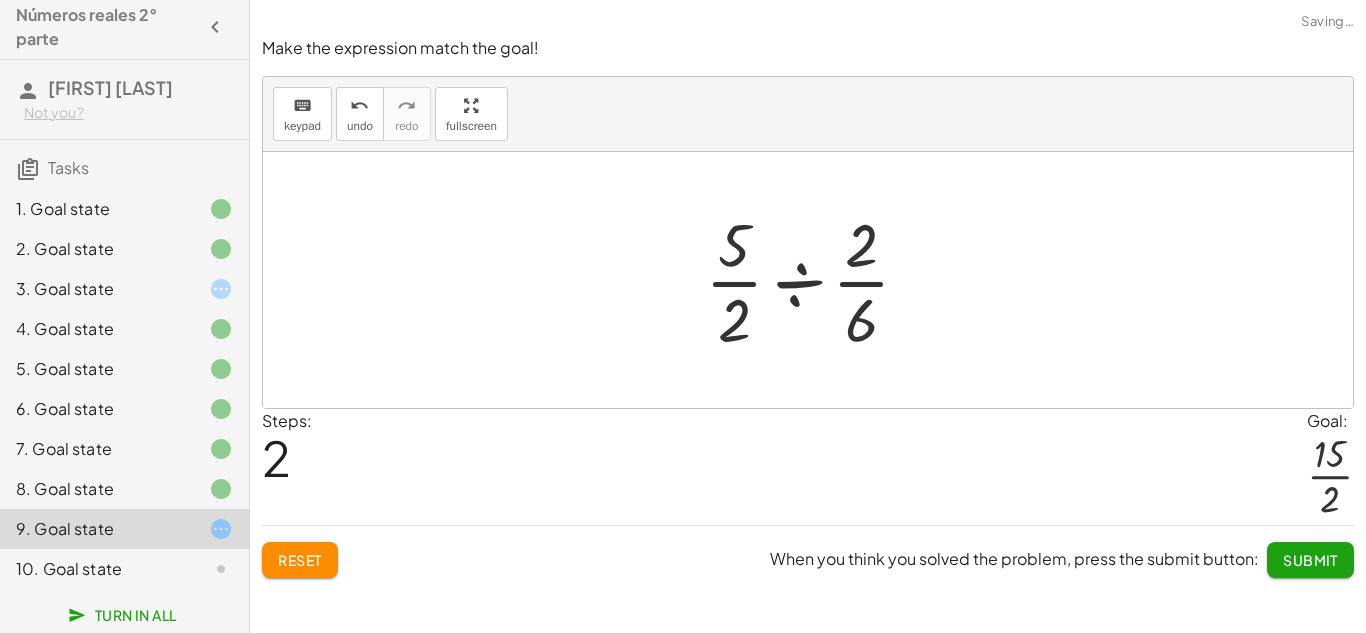 click at bounding box center (815, 280) 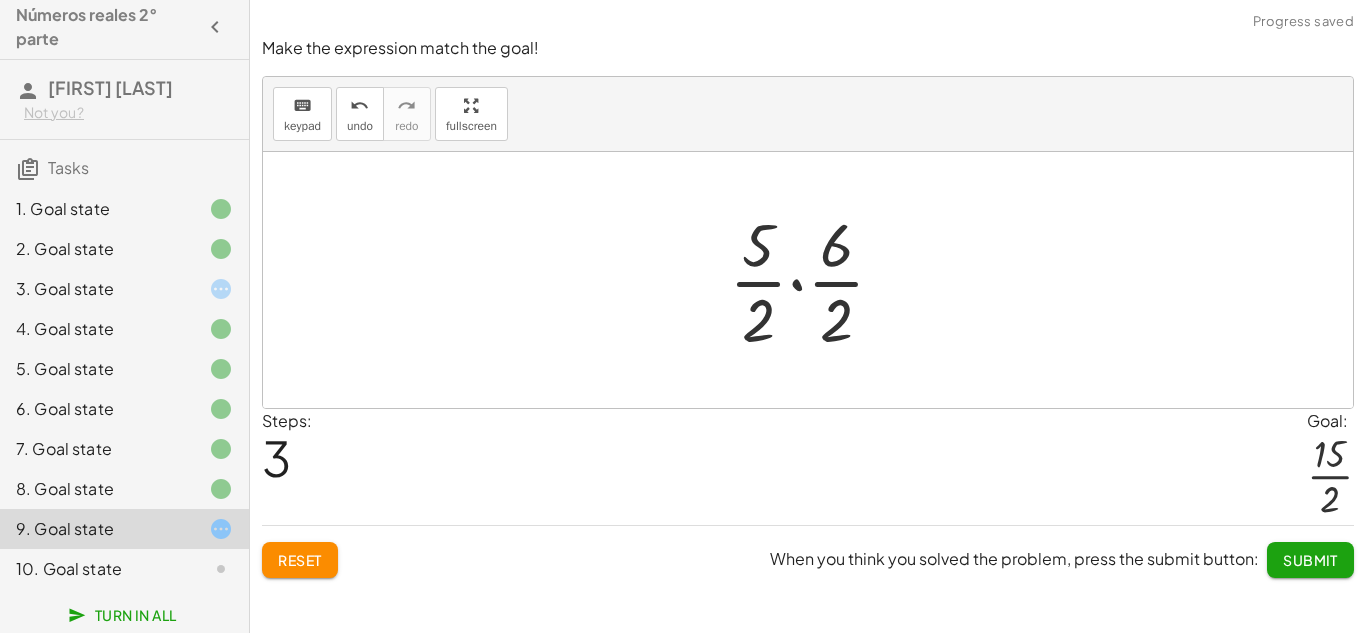 click at bounding box center [815, 280] 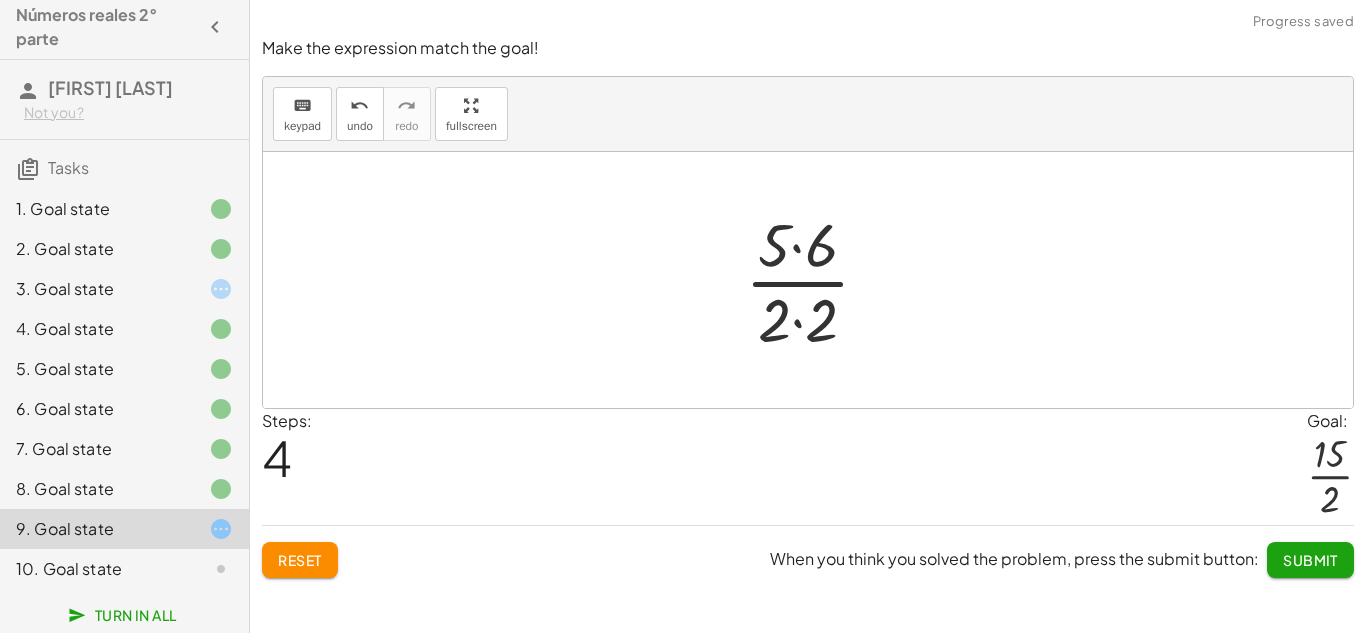 click at bounding box center [815, 280] 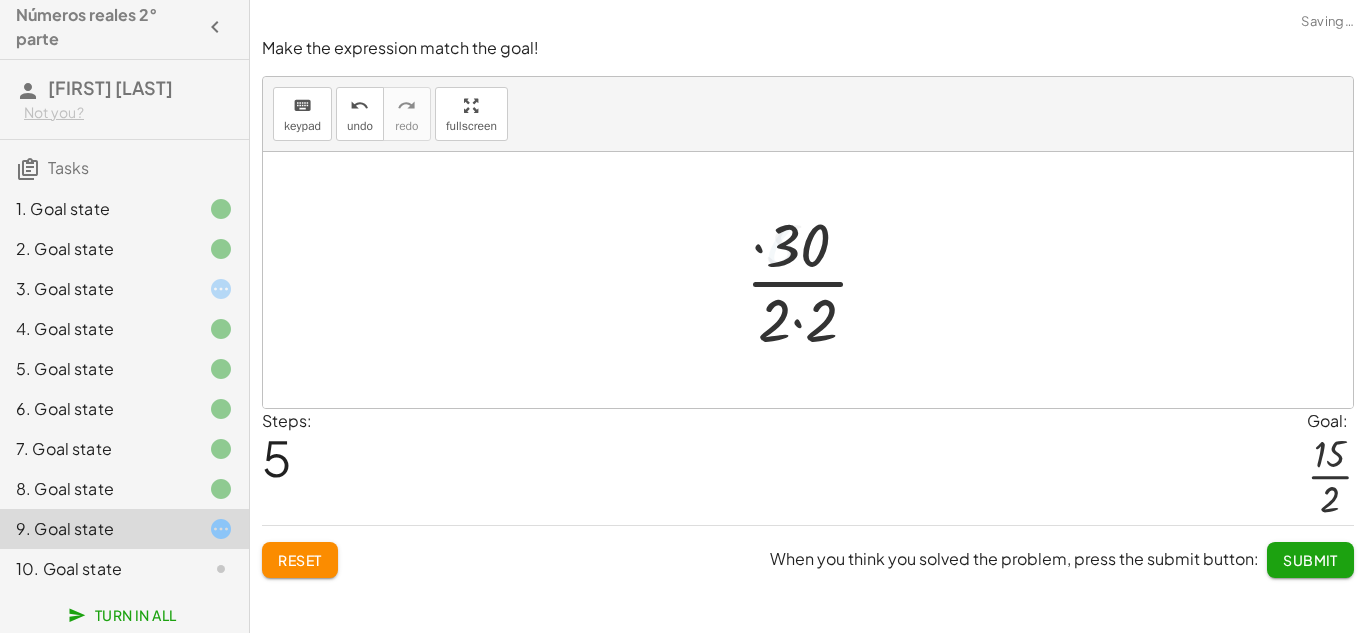 click at bounding box center [815, 280] 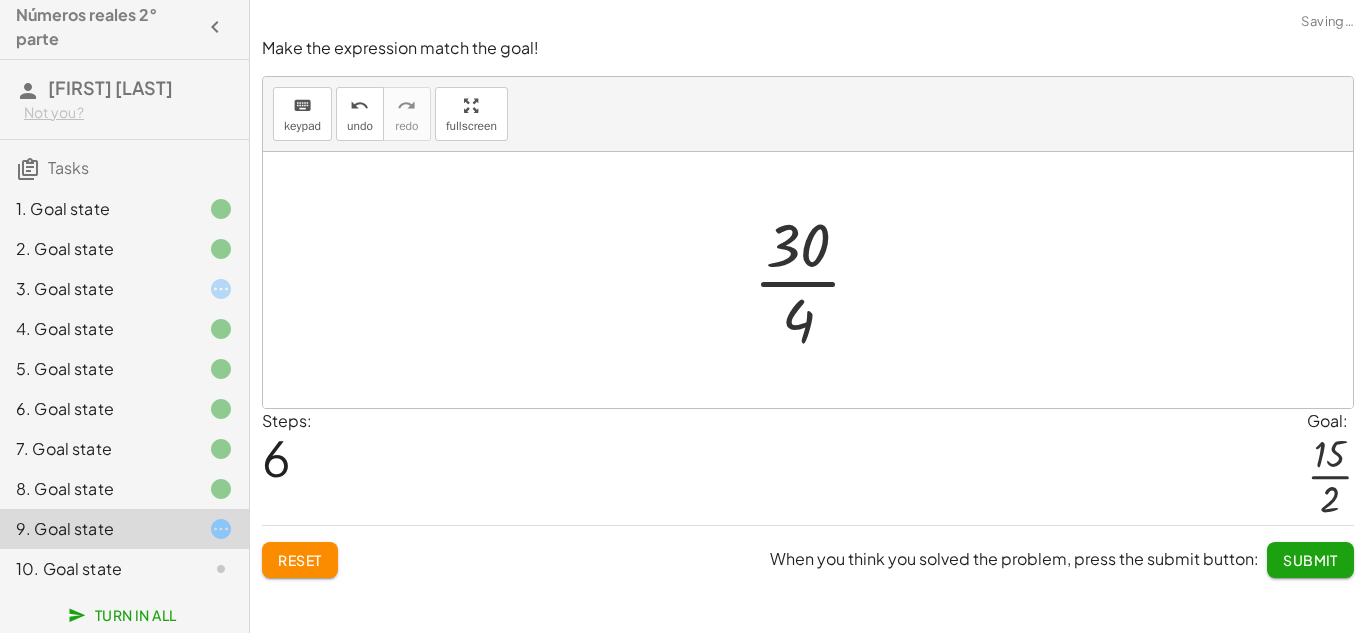 click at bounding box center (815, 280) 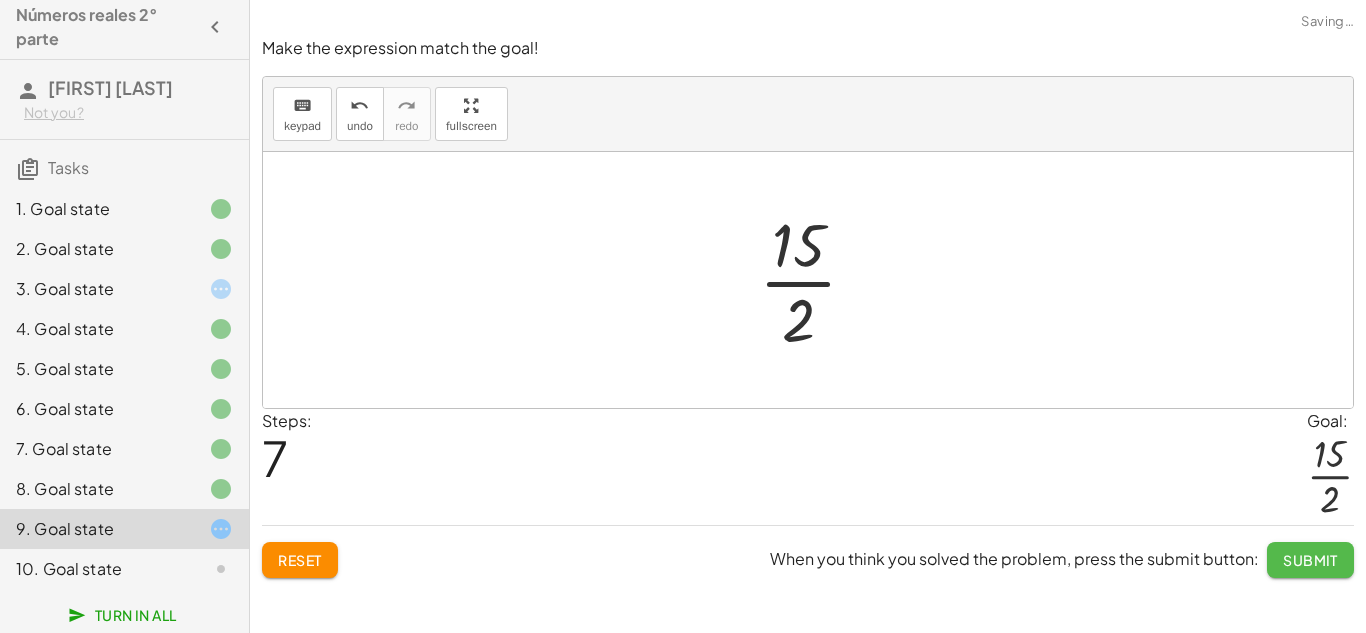 click on "Submit" at bounding box center [1310, 560] 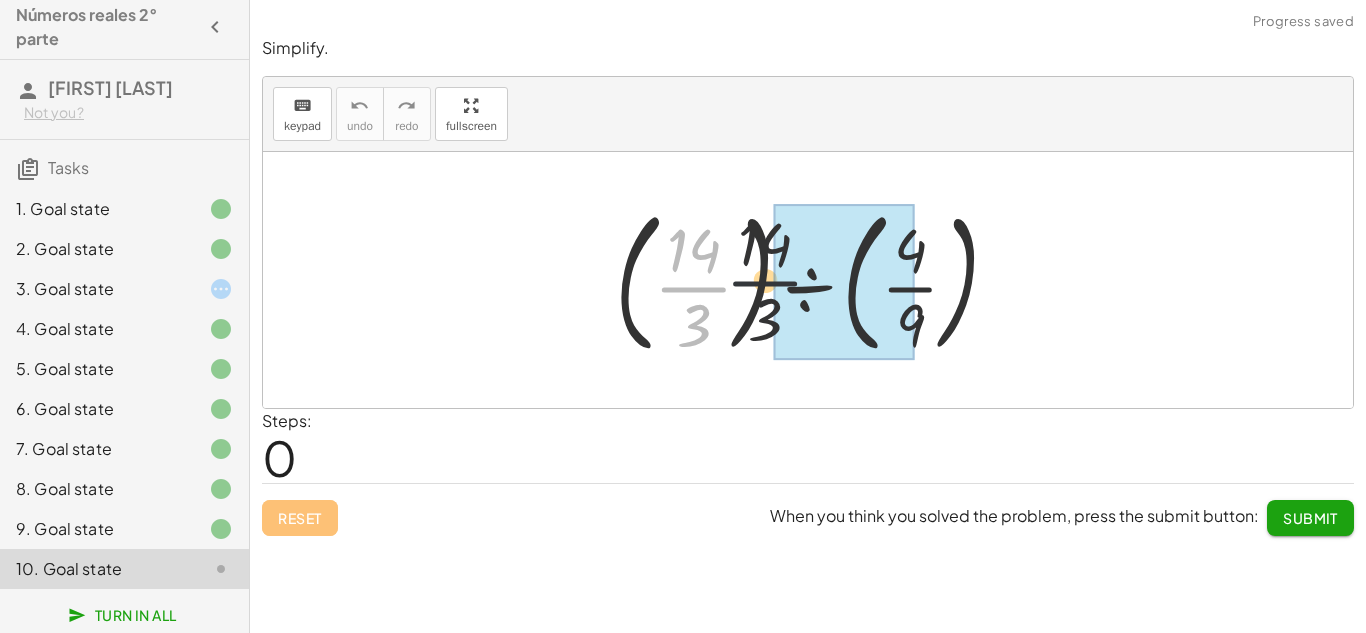 drag, startPoint x: 678, startPoint y: 275, endPoint x: 817, endPoint y: 281, distance: 139.12944 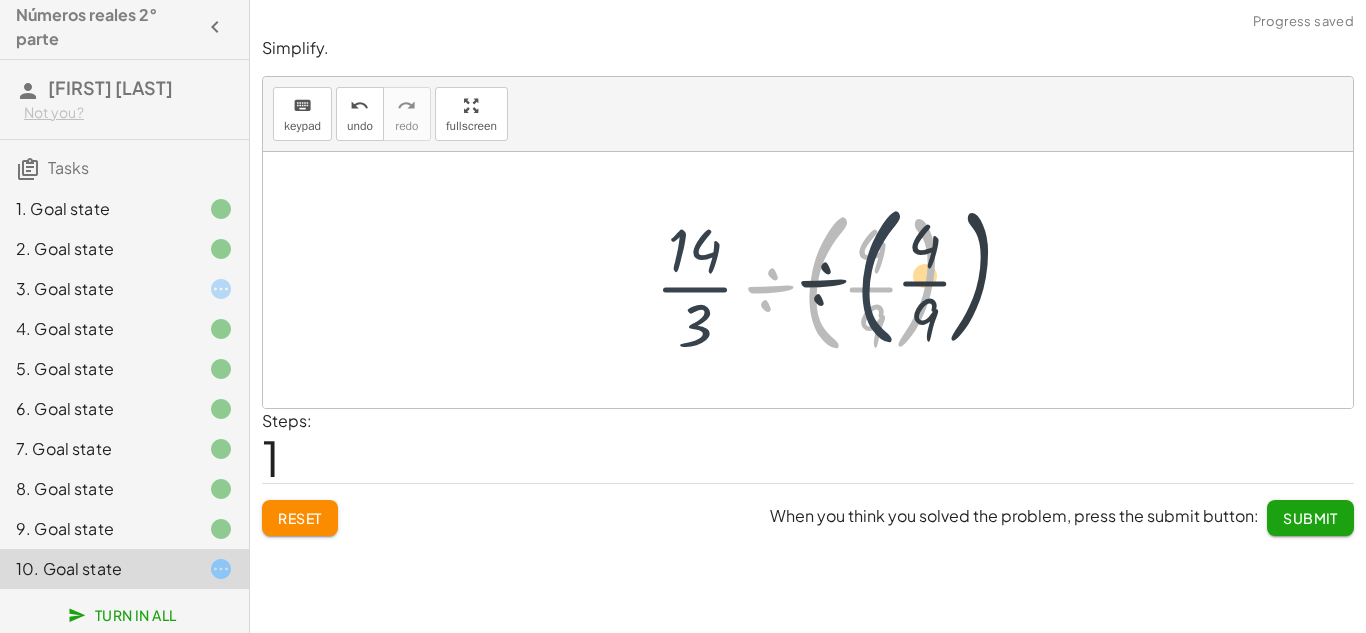 drag, startPoint x: 817, startPoint y: 281, endPoint x: 874, endPoint y: 276, distance: 57.21888 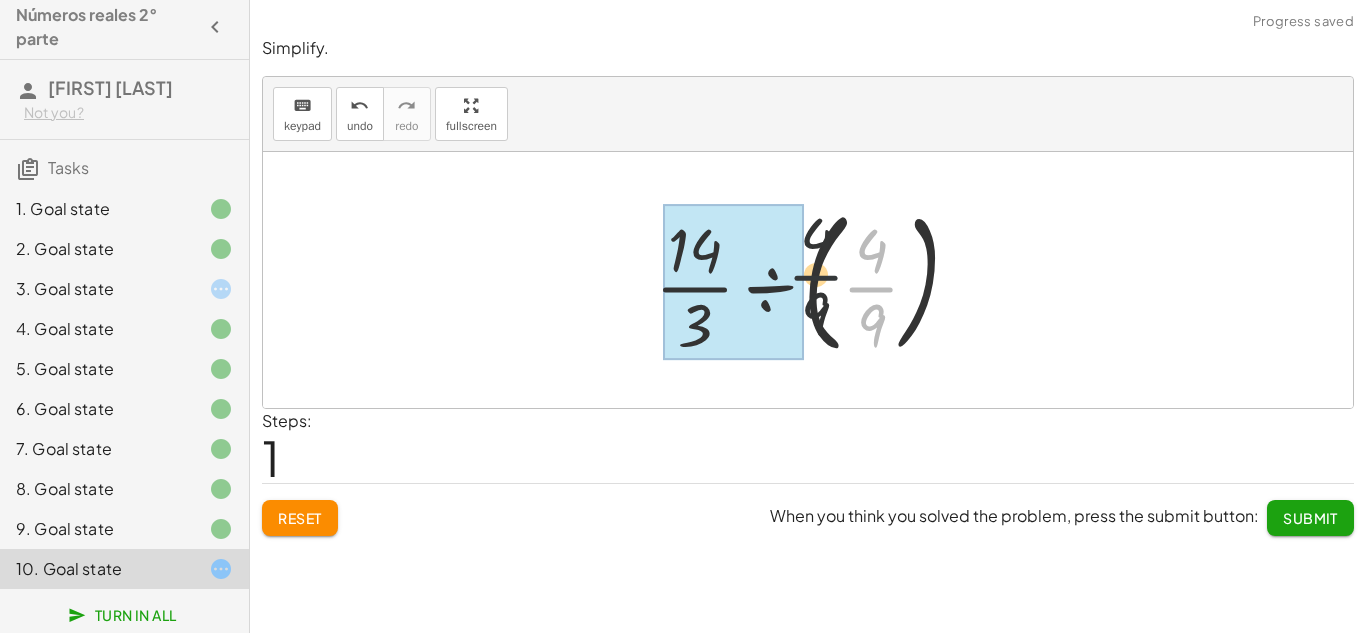 drag, startPoint x: 875, startPoint y: 283, endPoint x: 758, endPoint y: 261, distance: 119.05041 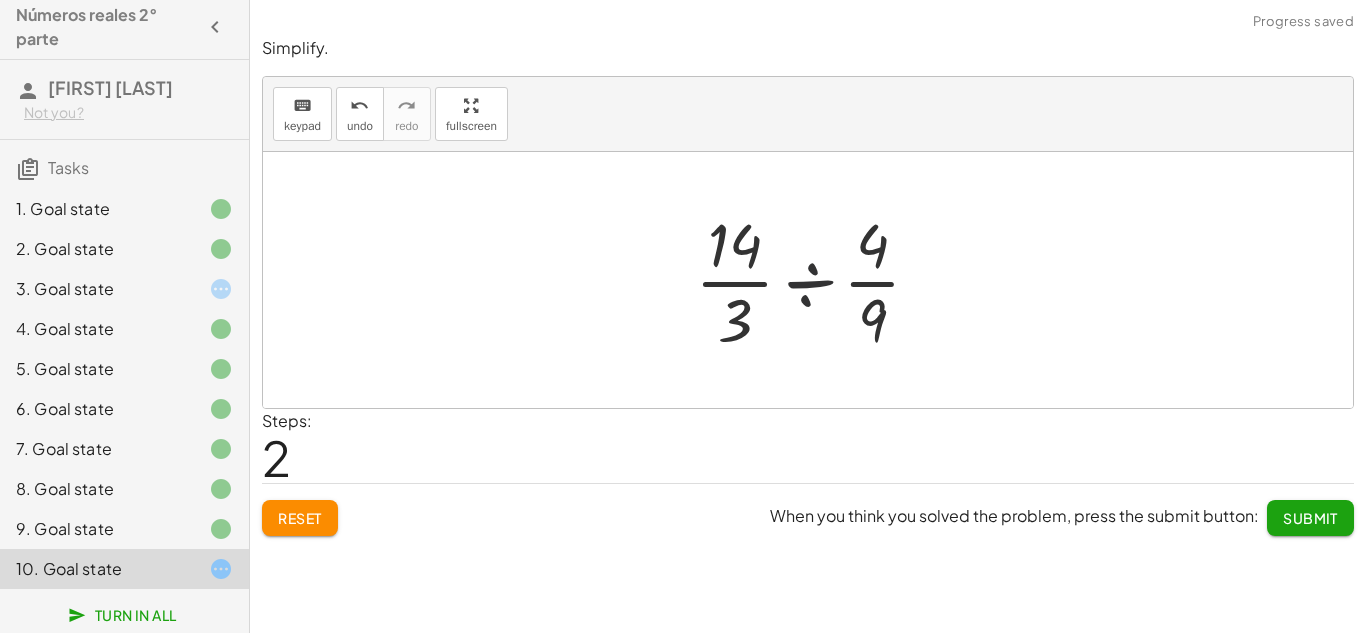 click at bounding box center [816, 280] 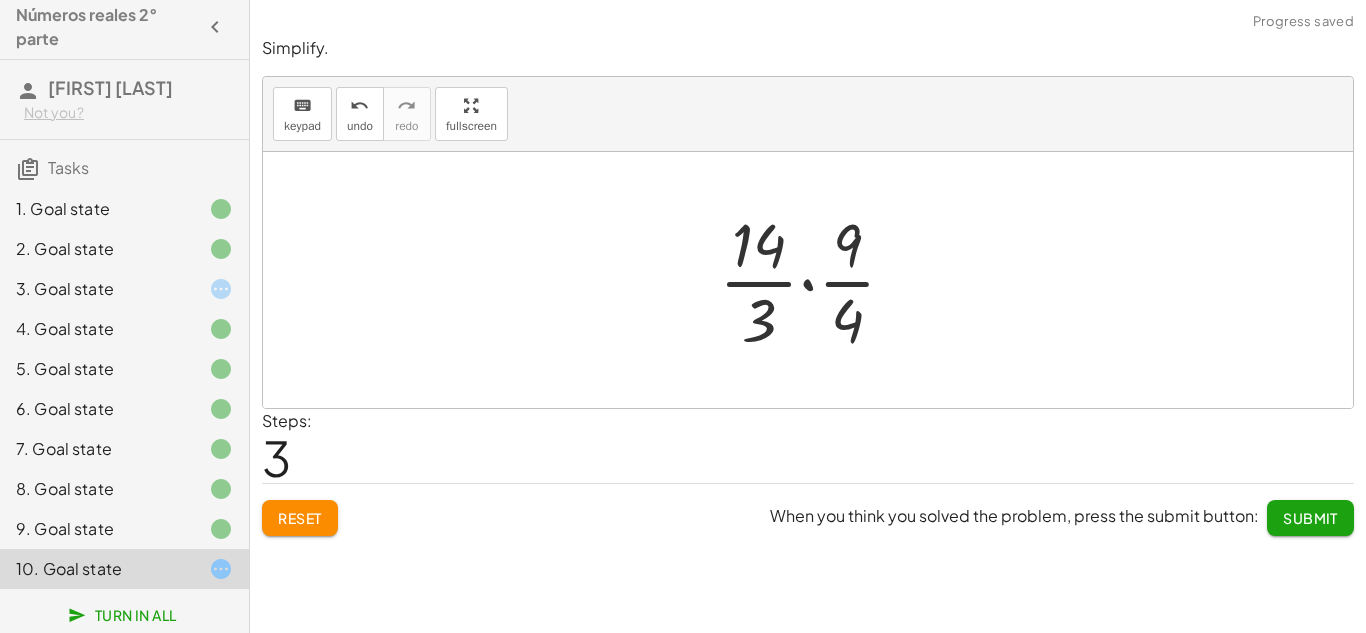 click at bounding box center [815, 280] 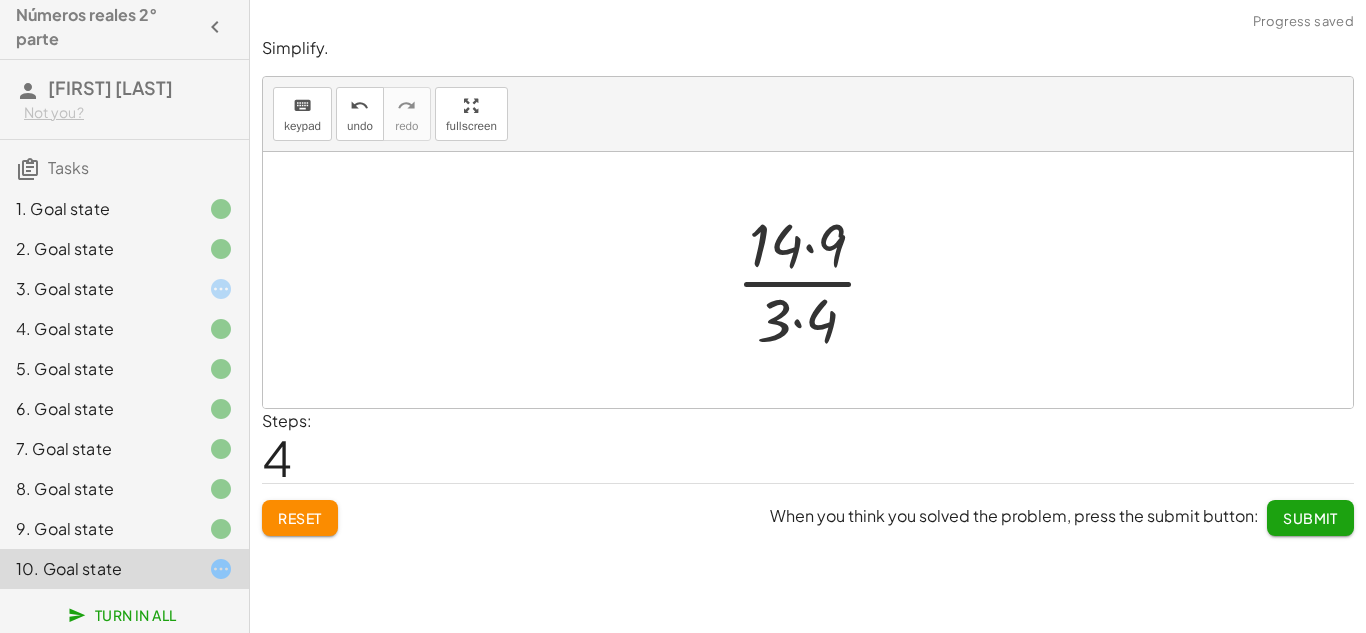 click at bounding box center [815, 280] 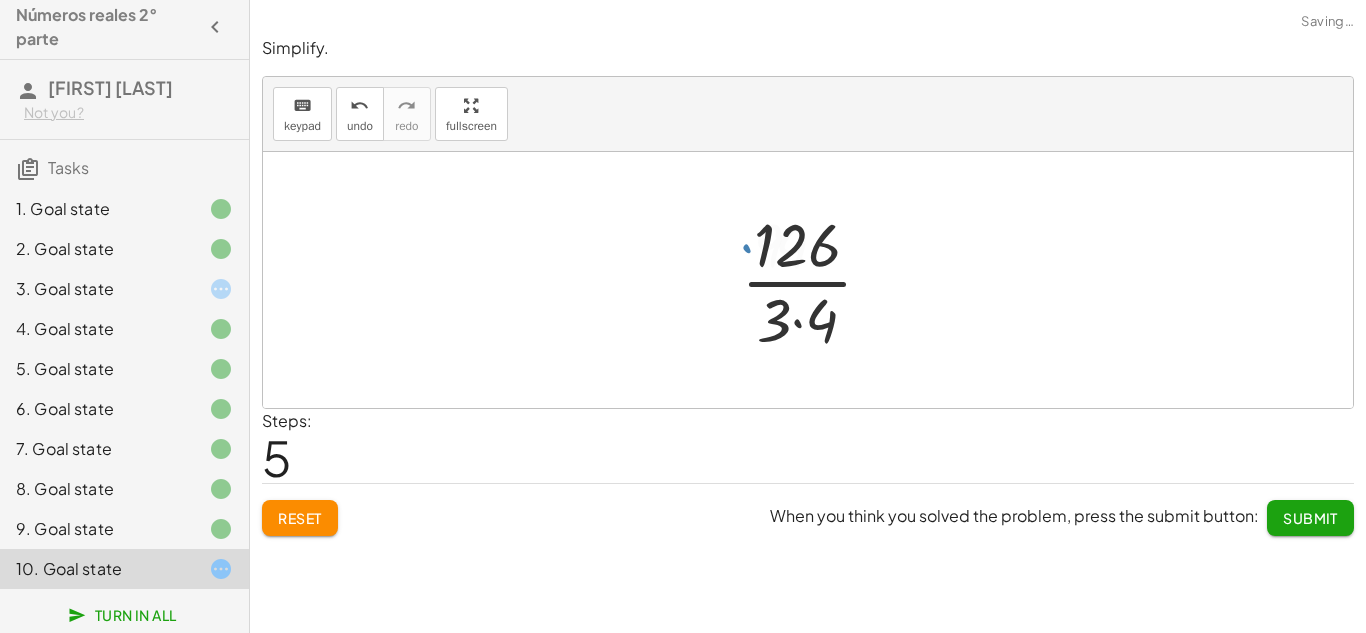 click at bounding box center [815, 280] 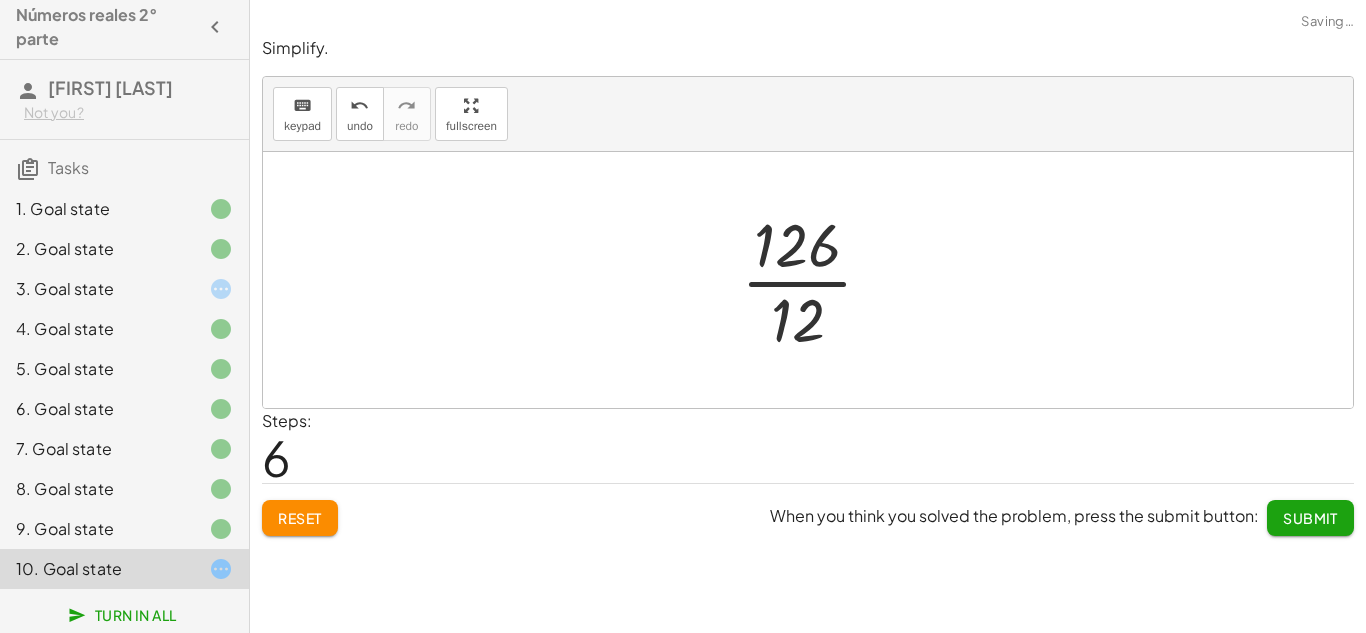 click at bounding box center (815, 280) 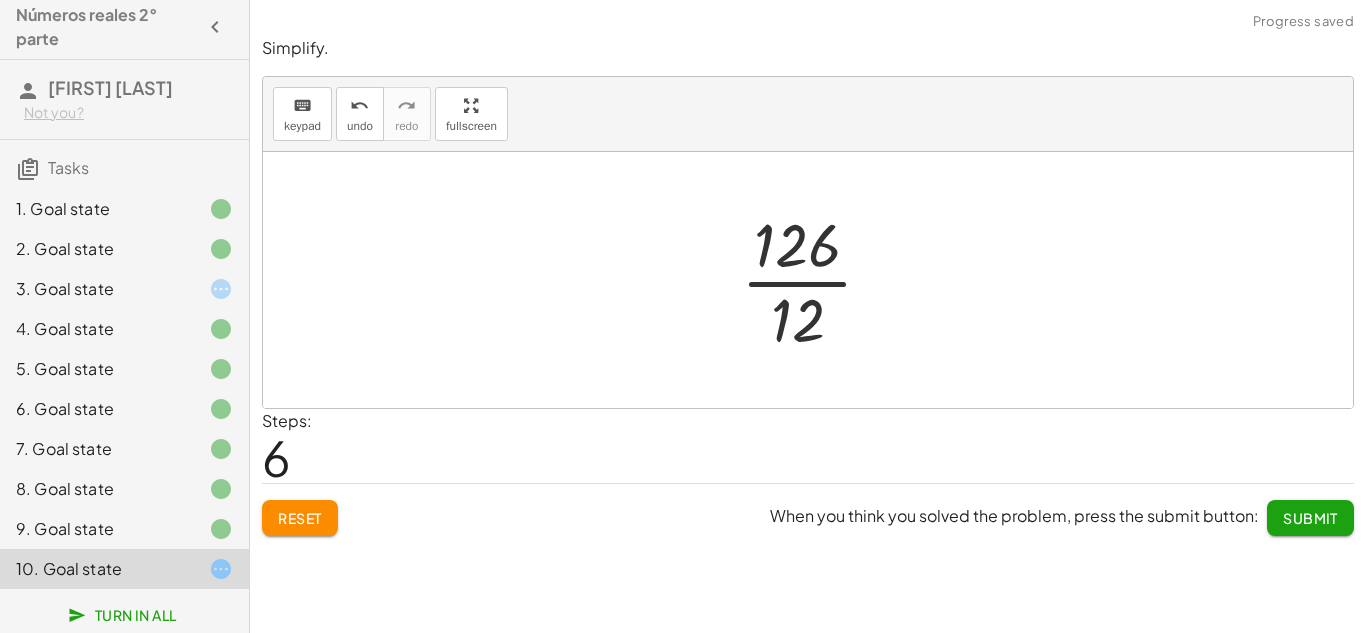 click at bounding box center [815, 280] 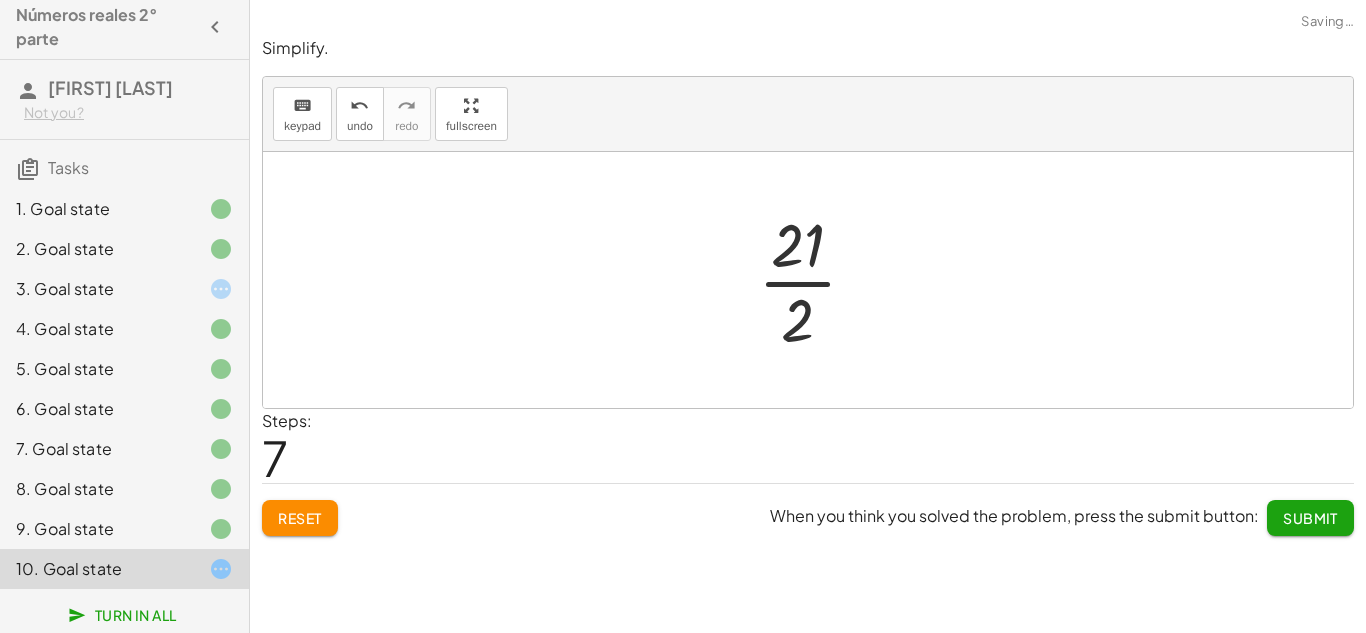 click at bounding box center (815, 280) 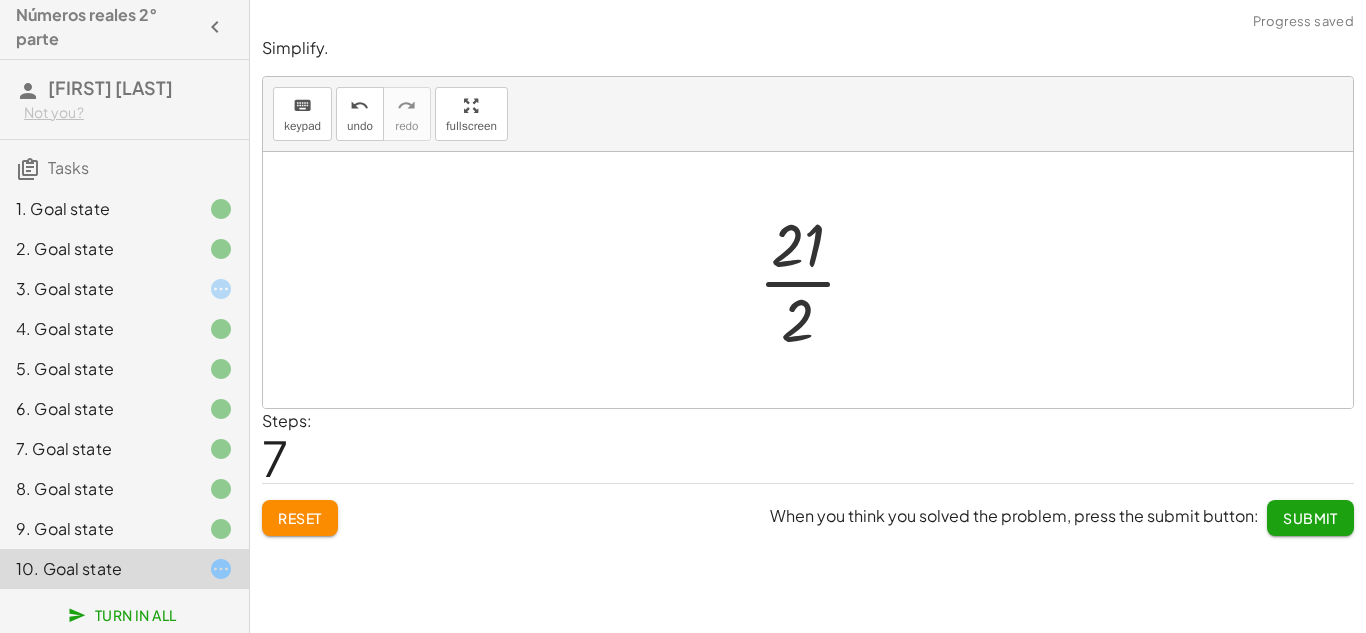 click on "Submit" 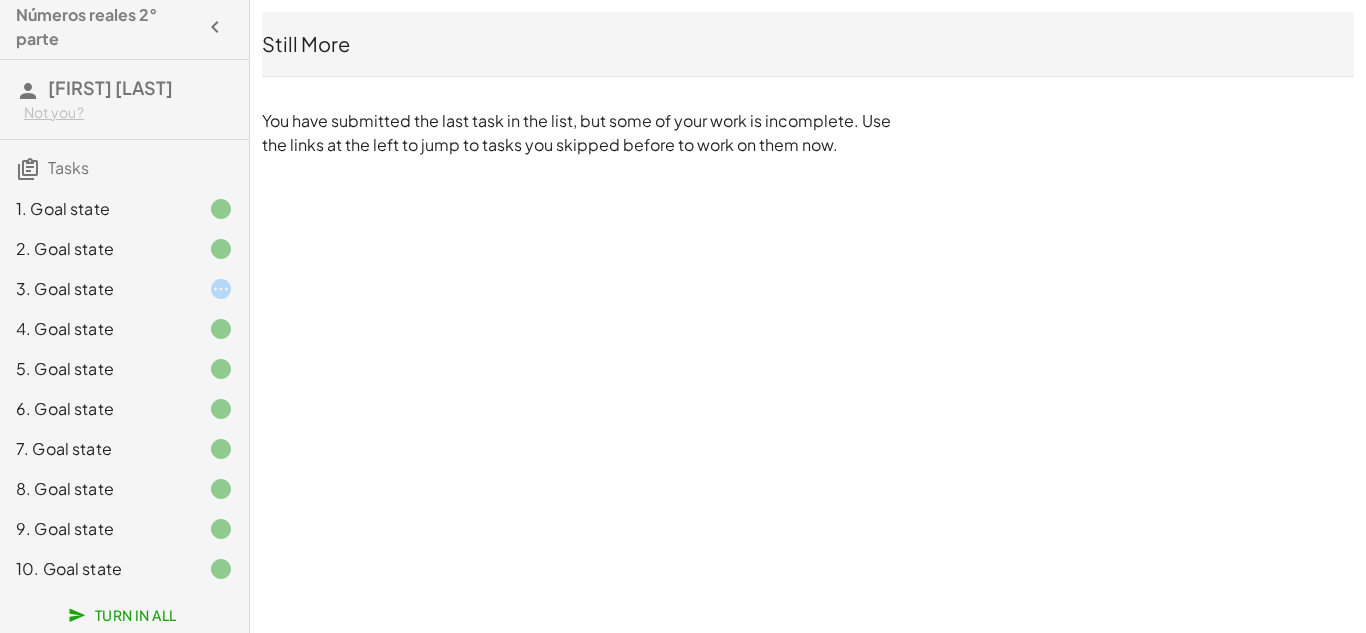 click 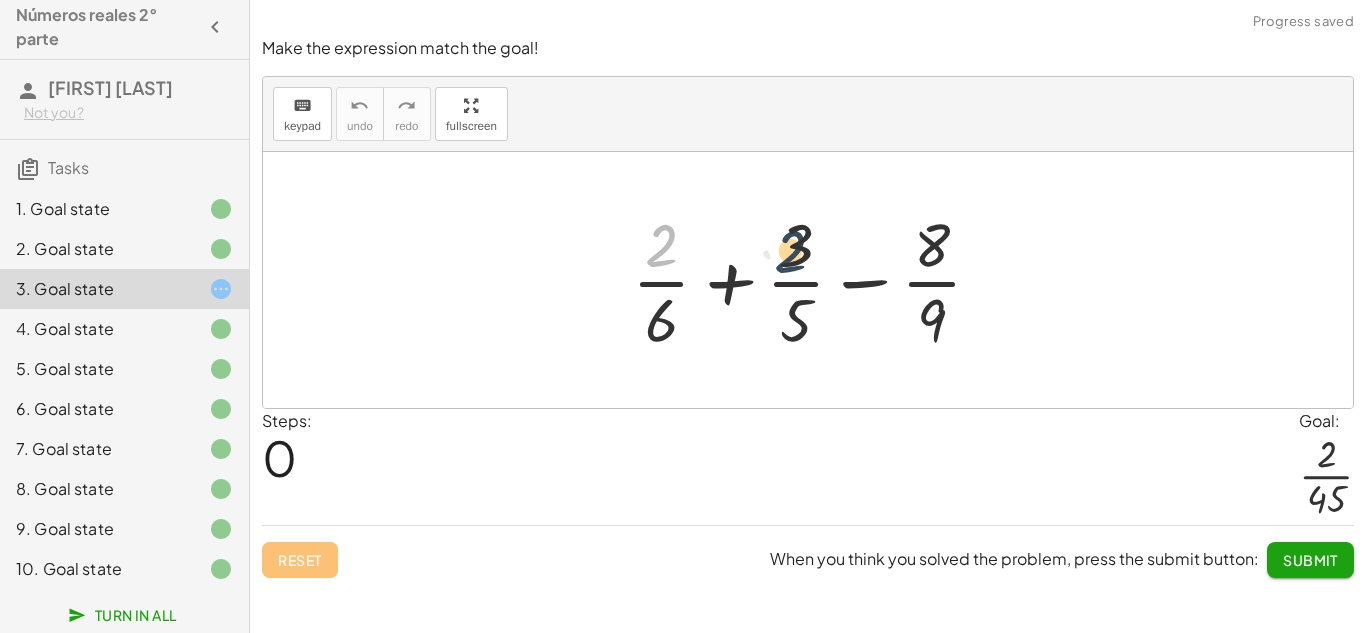 drag, startPoint x: 658, startPoint y: 260, endPoint x: 799, endPoint y: 267, distance: 141.17365 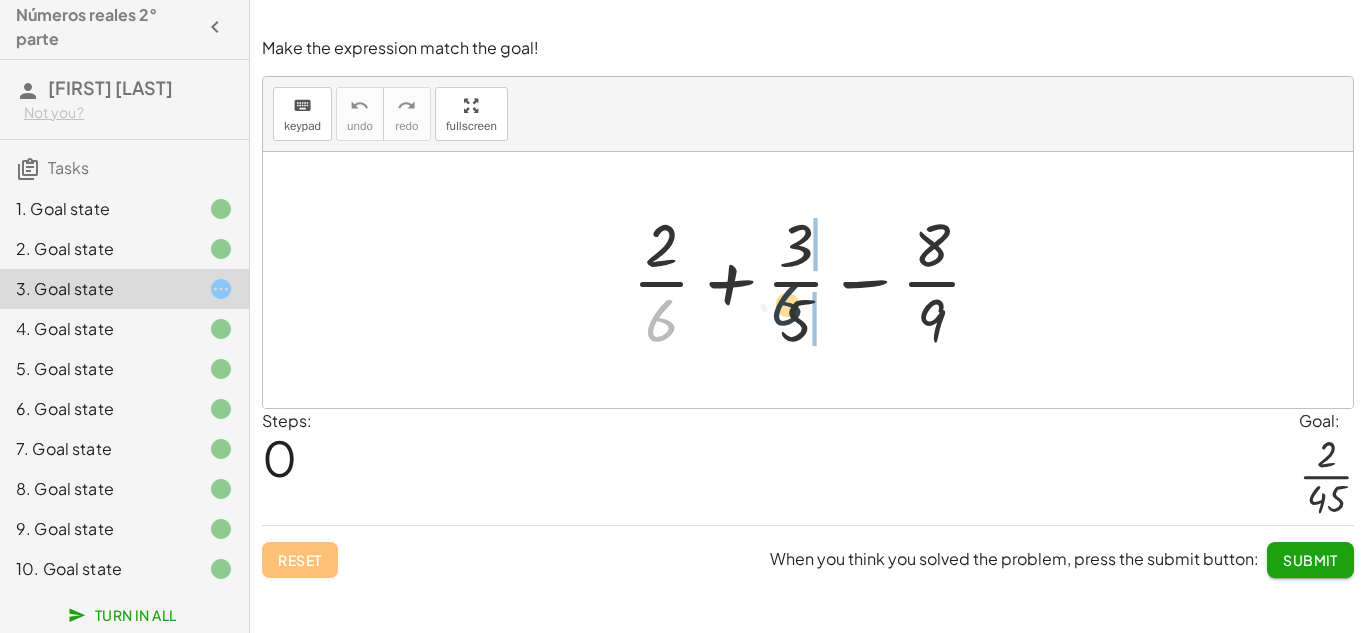 drag, startPoint x: 647, startPoint y: 332, endPoint x: 806, endPoint y: 321, distance: 159.38005 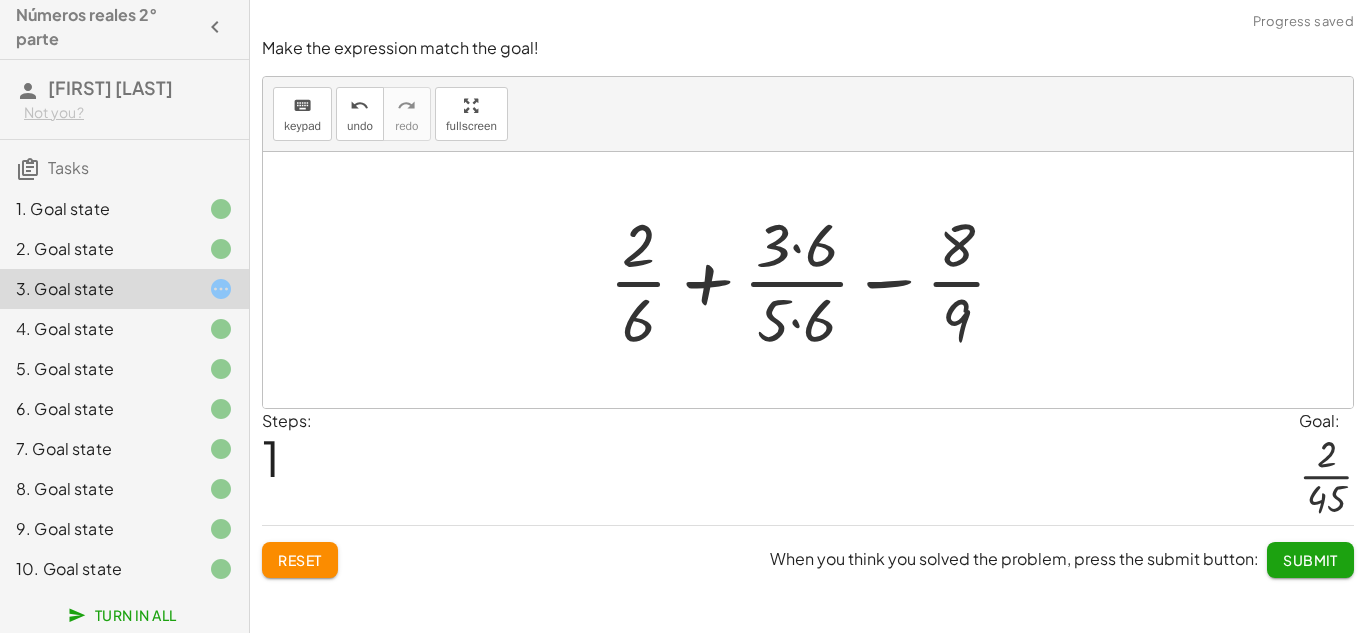 click at bounding box center [816, 280] 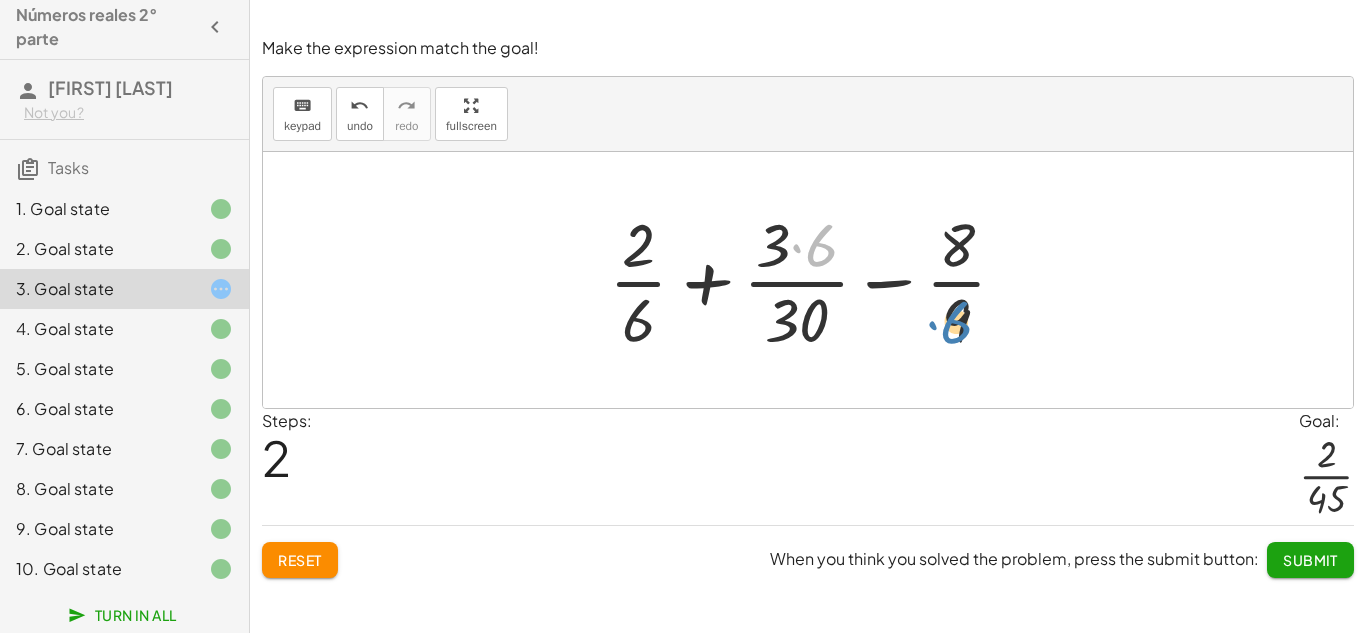 drag, startPoint x: 810, startPoint y: 258, endPoint x: 958, endPoint y: 341, distance: 169.685 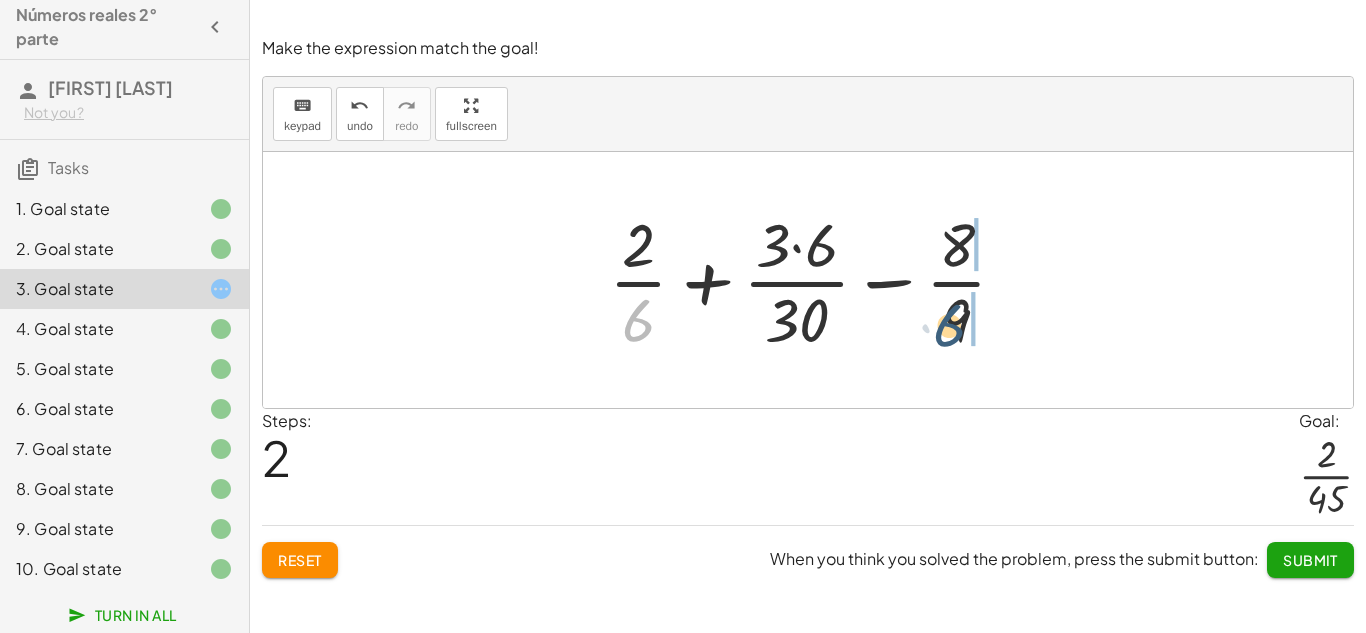 drag, startPoint x: 641, startPoint y: 328, endPoint x: 978, endPoint y: 339, distance: 337.17947 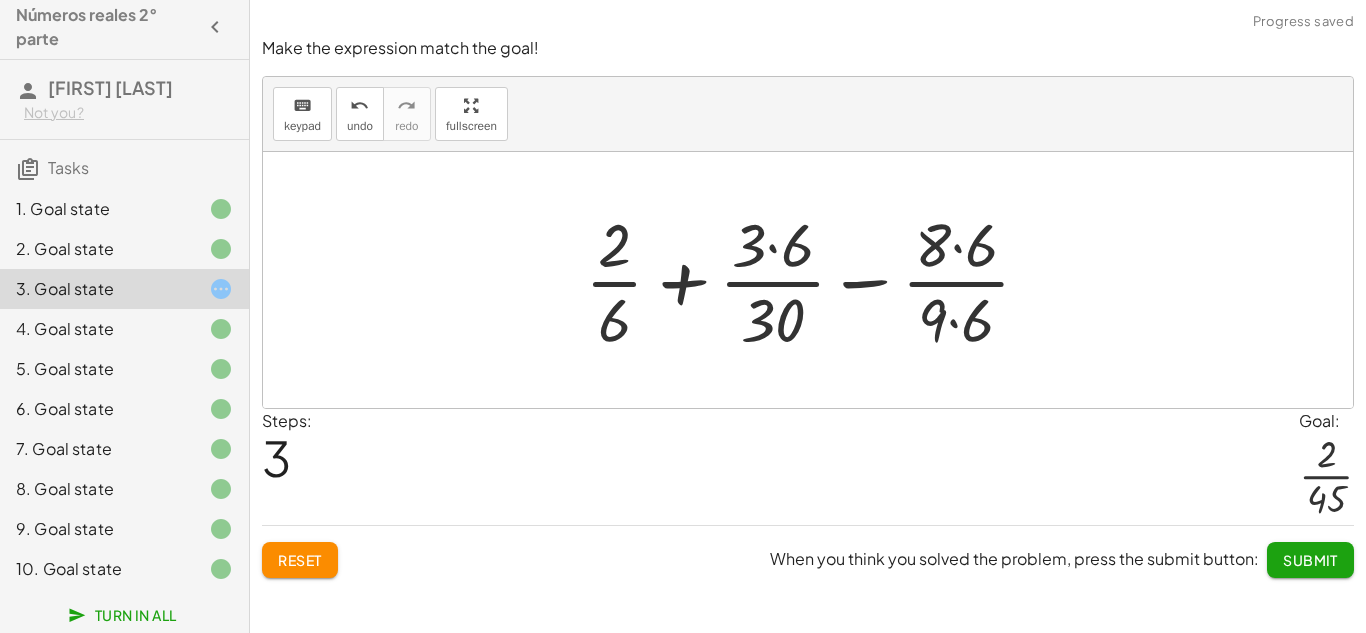 click at bounding box center (815, 280) 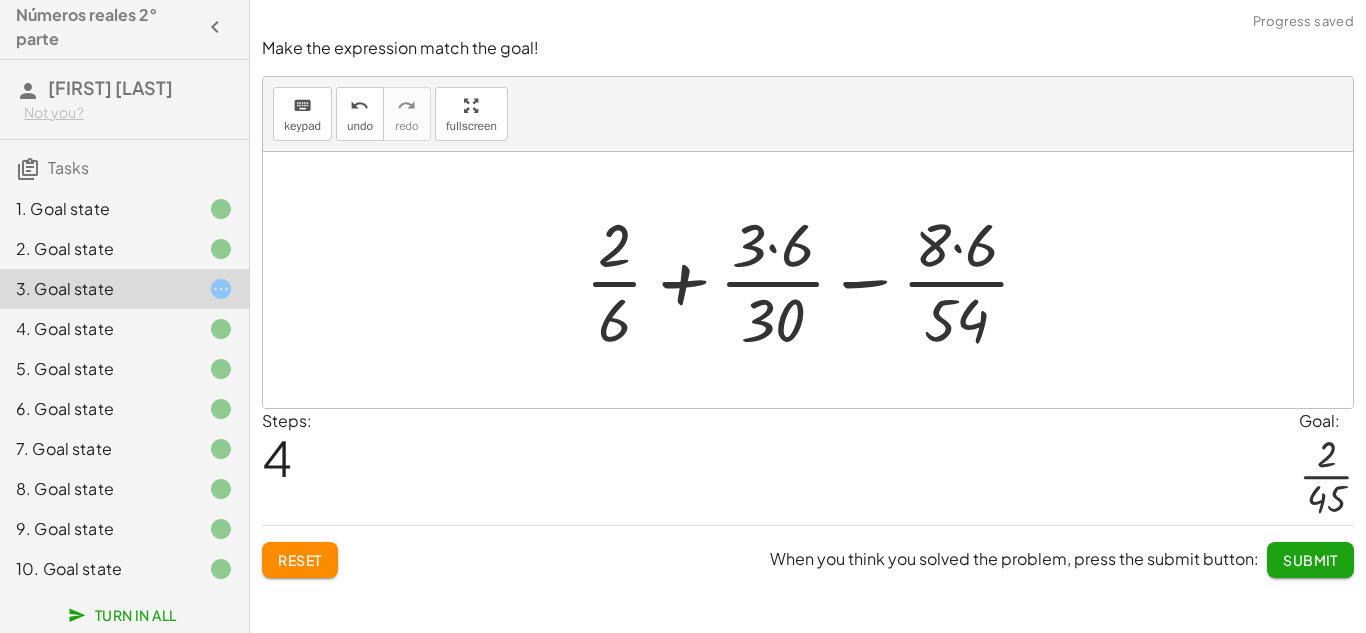 click on "Make the expression match the goal! keyboard keypad undo undo redo redo fullscreen + · 2 · 6 + · 3 · 5 − · 8 · 9 + · 2 · 6 + · 3 · 6 · 5 · 6 − · 8 · 9 + · 2 · 6 + · 3 · 6 · 30 − · 8 · 9 + · 2 · 6 + · 3 · 6 · 30 − · 8 · 6 · 9 · 6 + · 2 + · 3 · − · 8 · · 6 30 · 6 · 6 54 × Steps:  4 Goal: · 2 · 45 Reset  When you think you solved the problem, press the submit button: Submit" 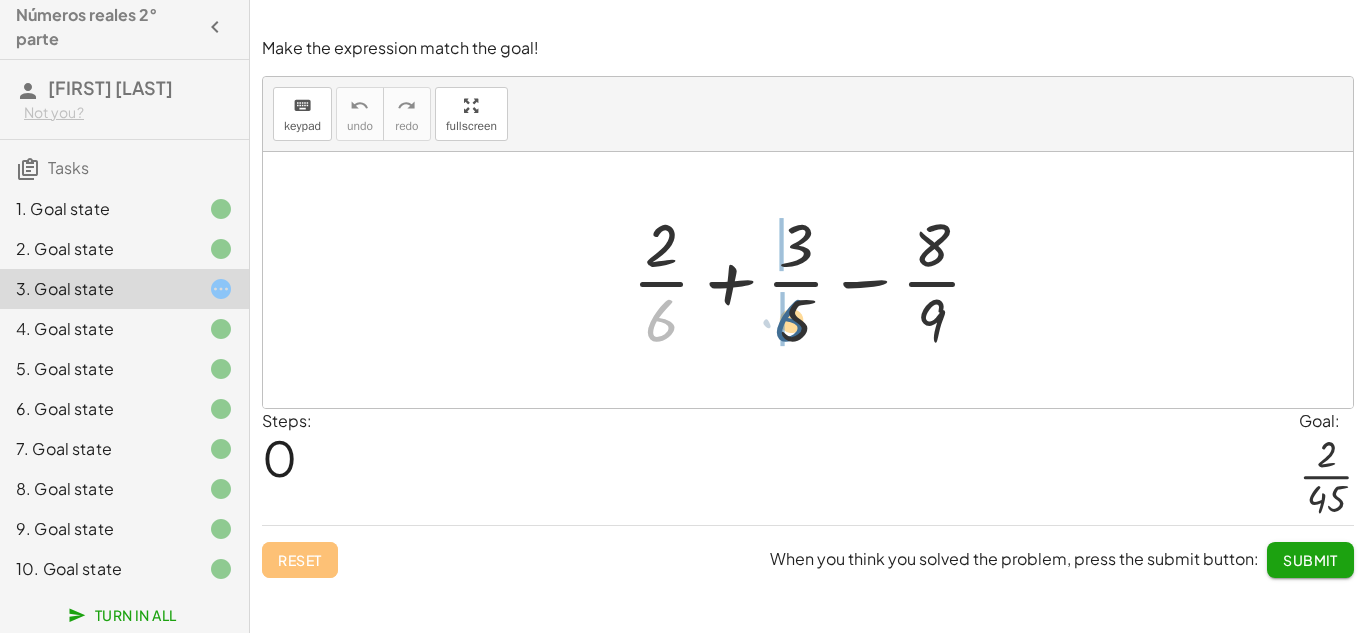 drag, startPoint x: 652, startPoint y: 326, endPoint x: 783, endPoint y: 326, distance: 131 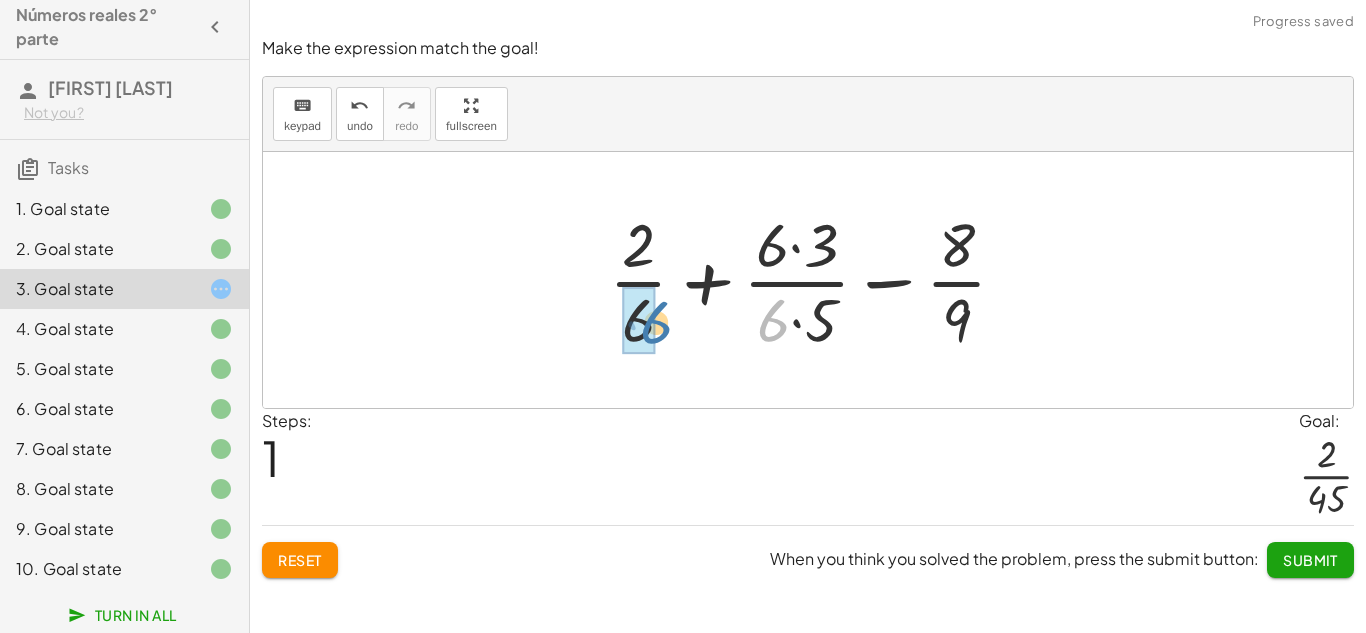 drag, startPoint x: 779, startPoint y: 324, endPoint x: 644, endPoint y: 320, distance: 135.05925 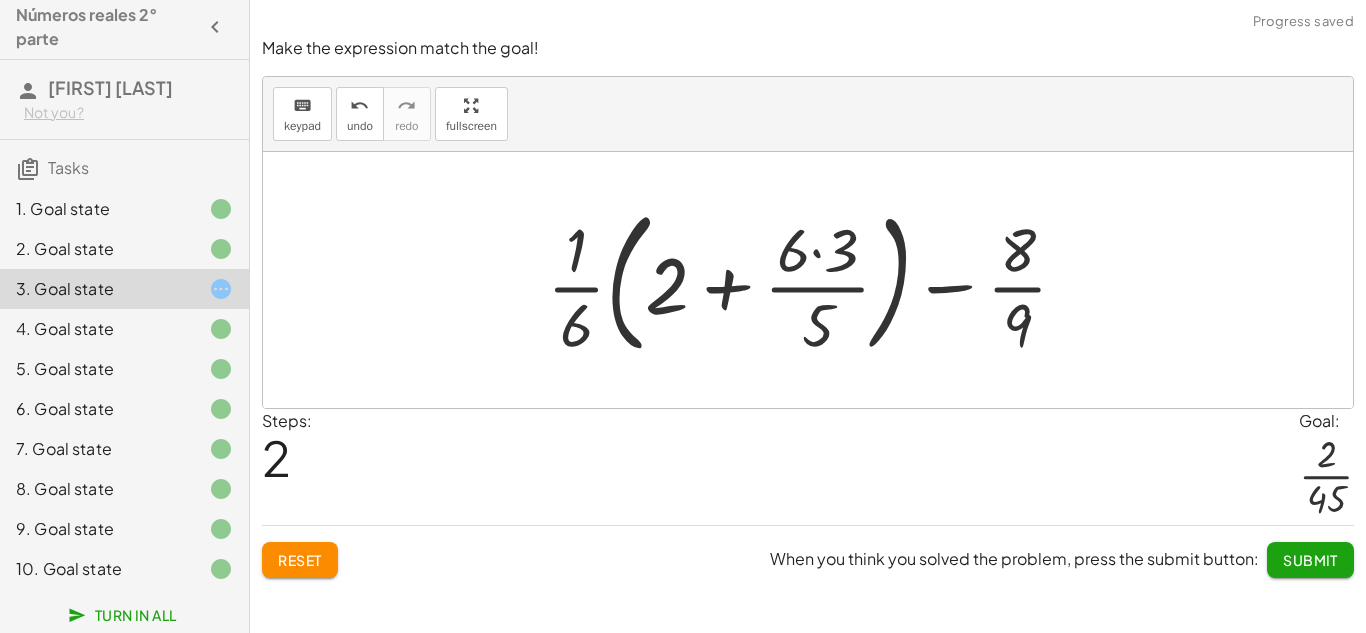 click at bounding box center (815, 280) 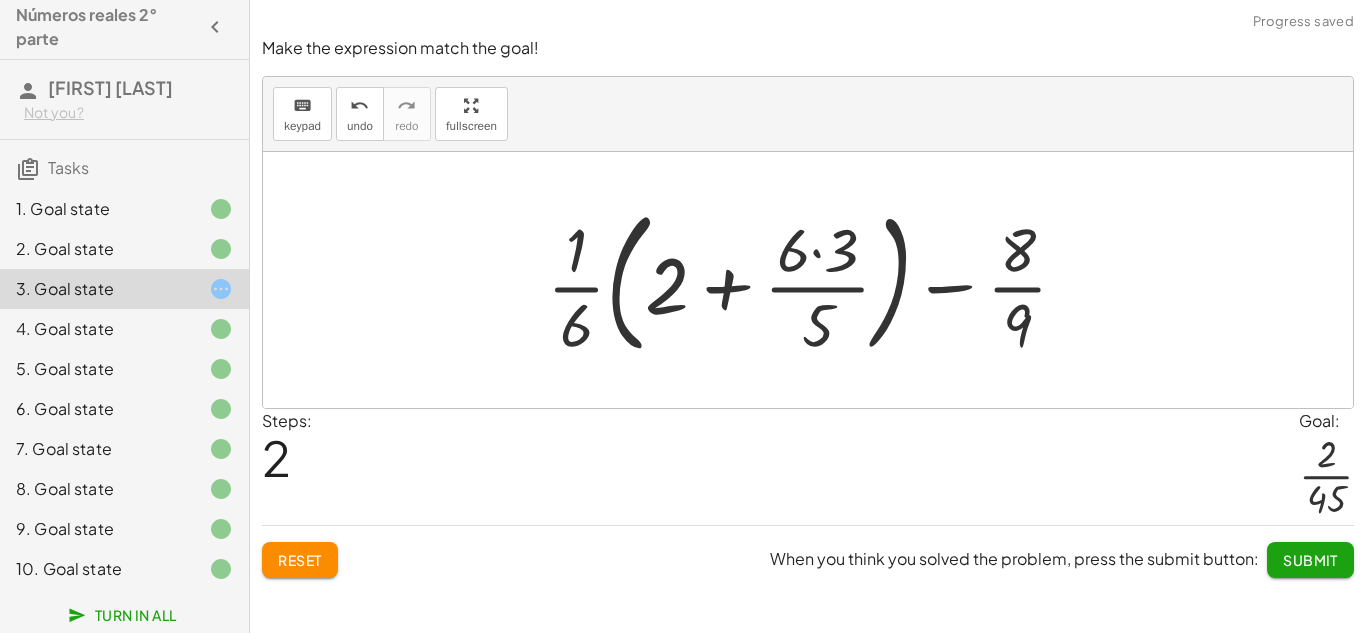 click at bounding box center [815, 280] 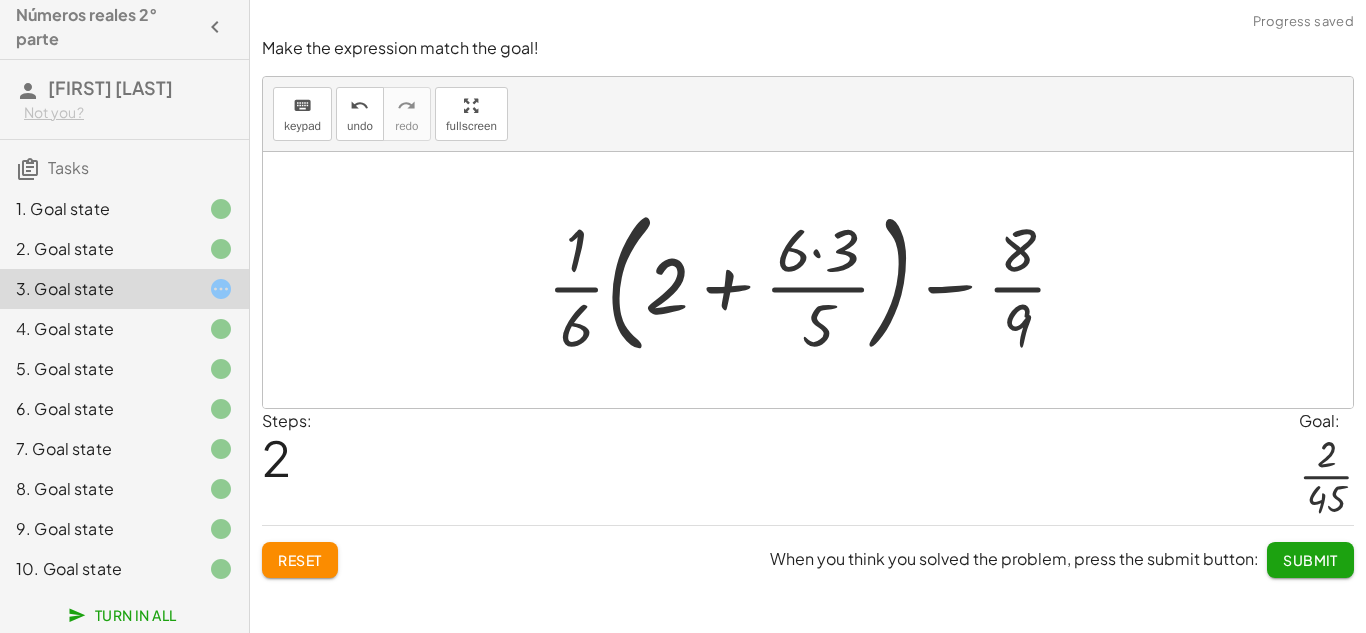 click at bounding box center (815, 280) 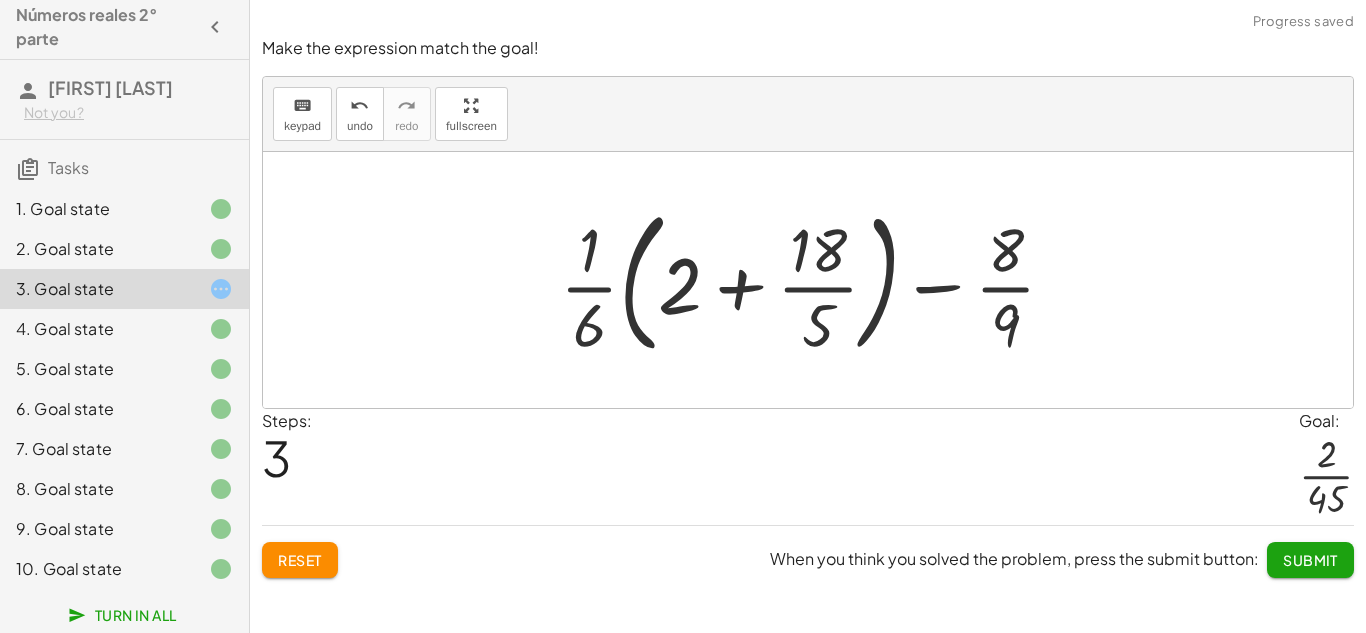 click at bounding box center (816, 280) 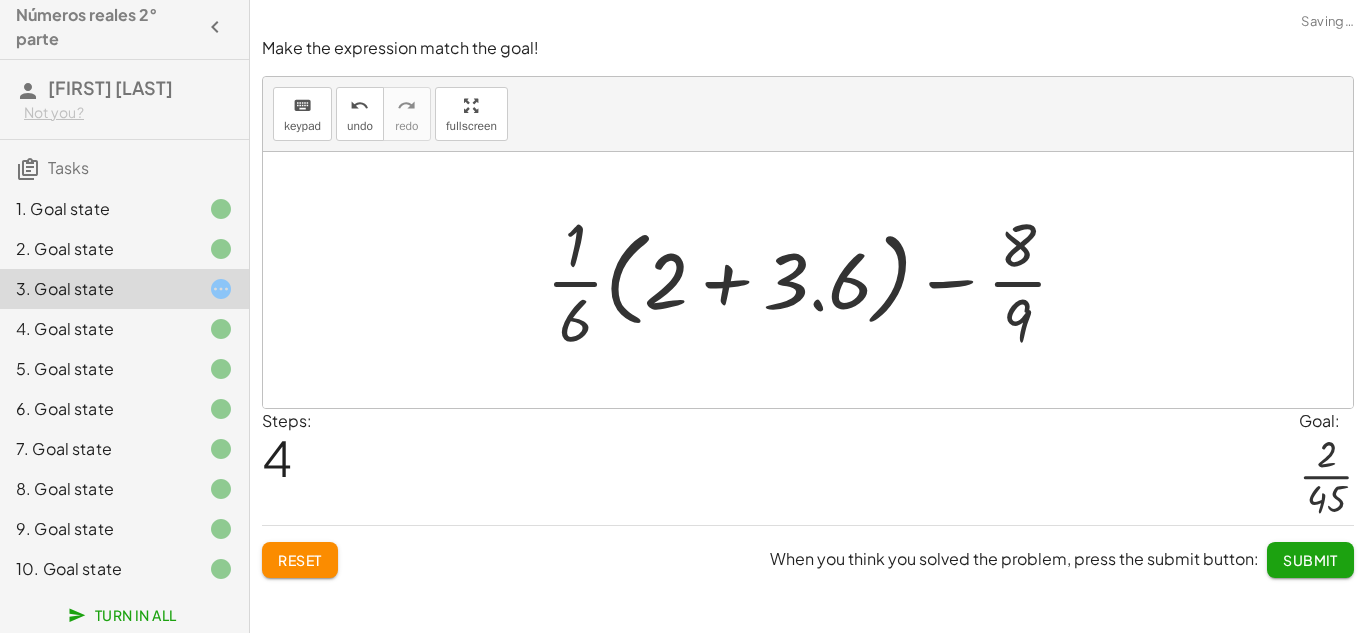 click at bounding box center (815, 280) 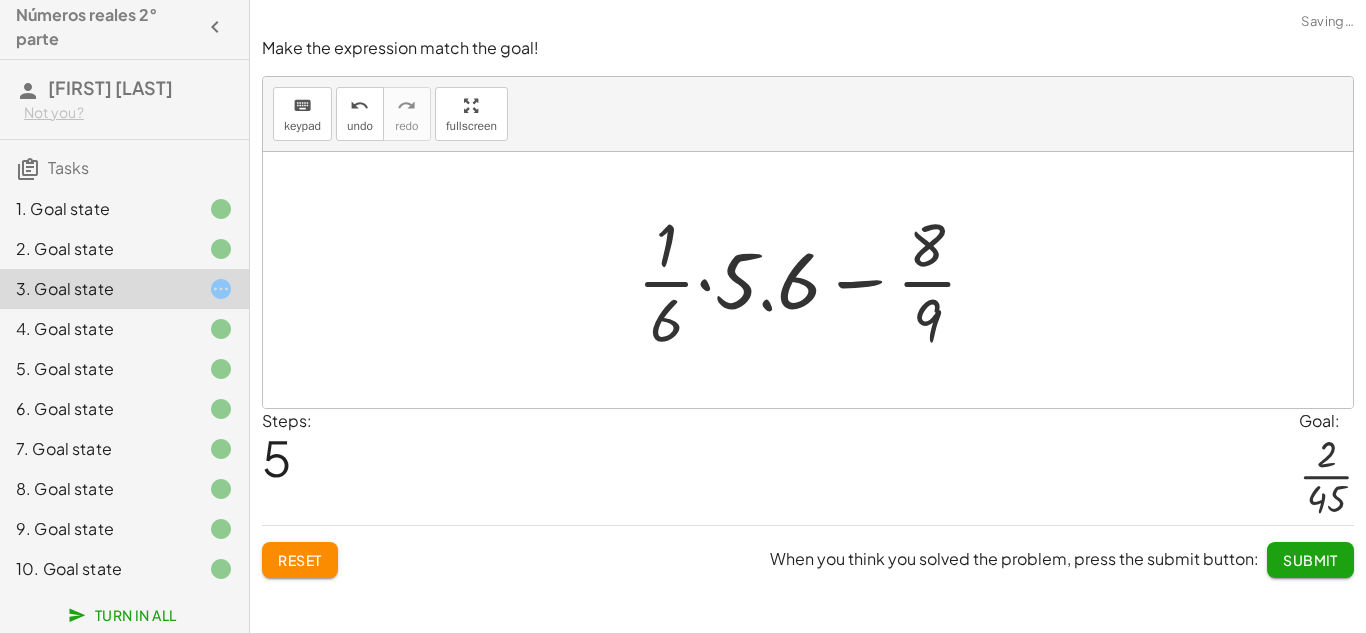 click at bounding box center (815, 280) 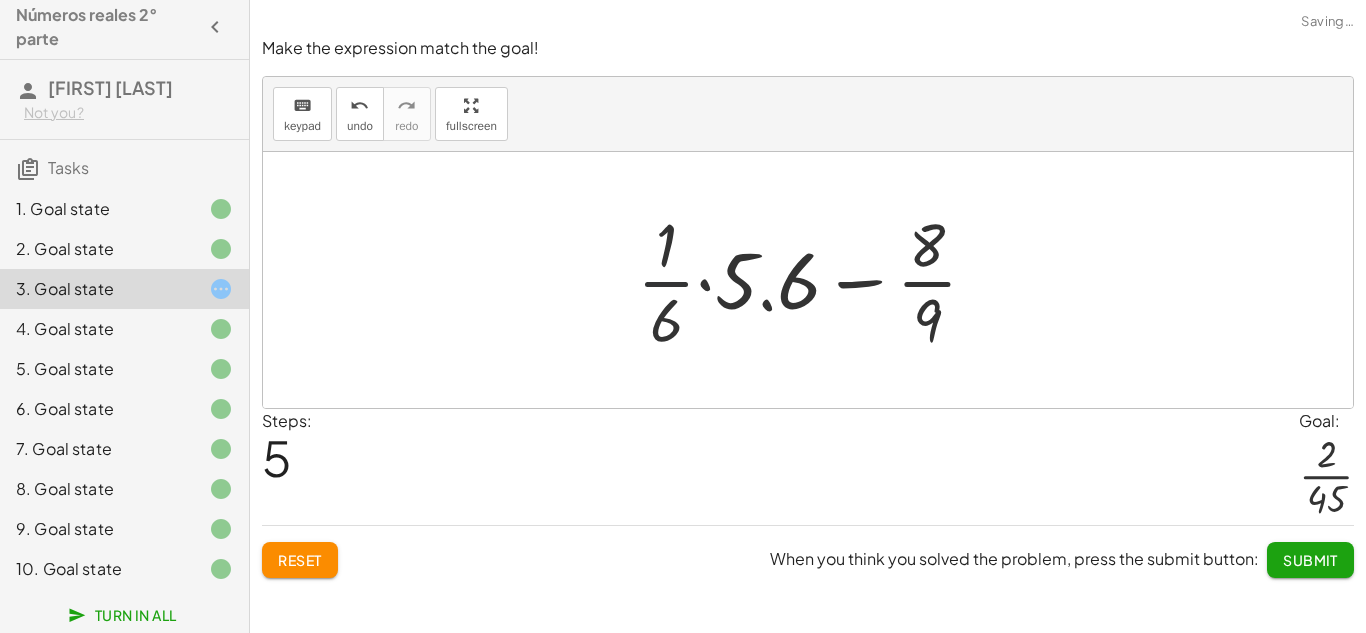 click at bounding box center [815, 280] 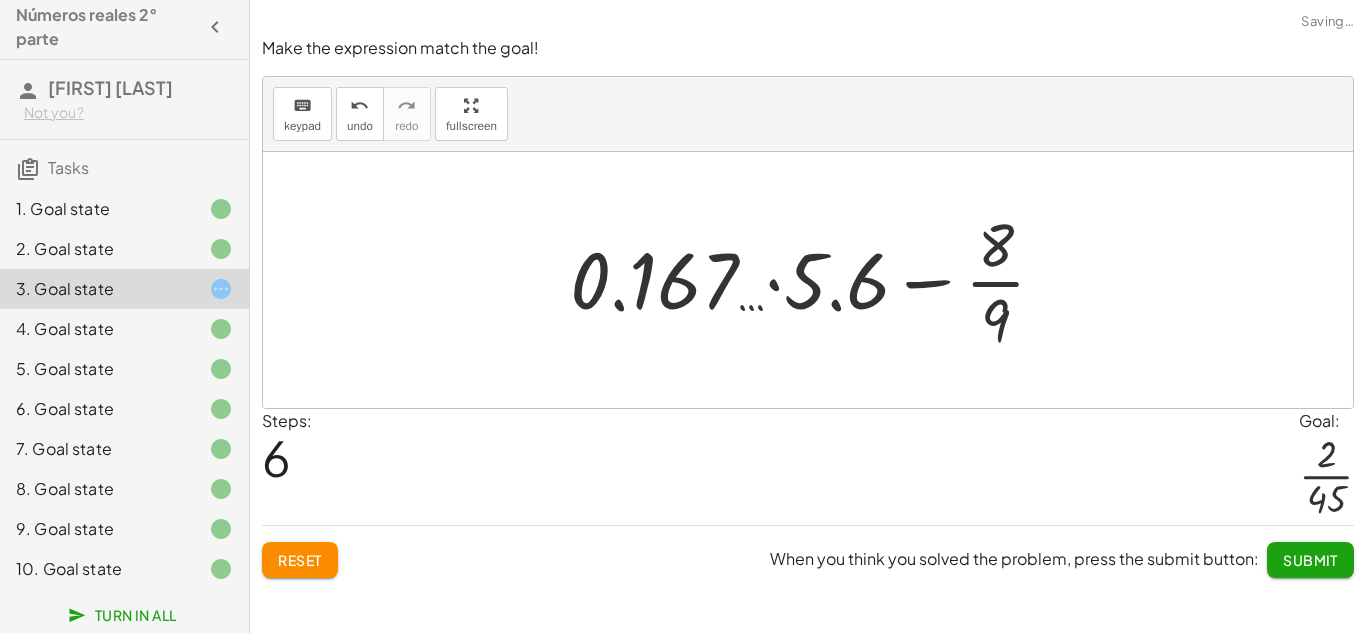 click at bounding box center [816, 280] 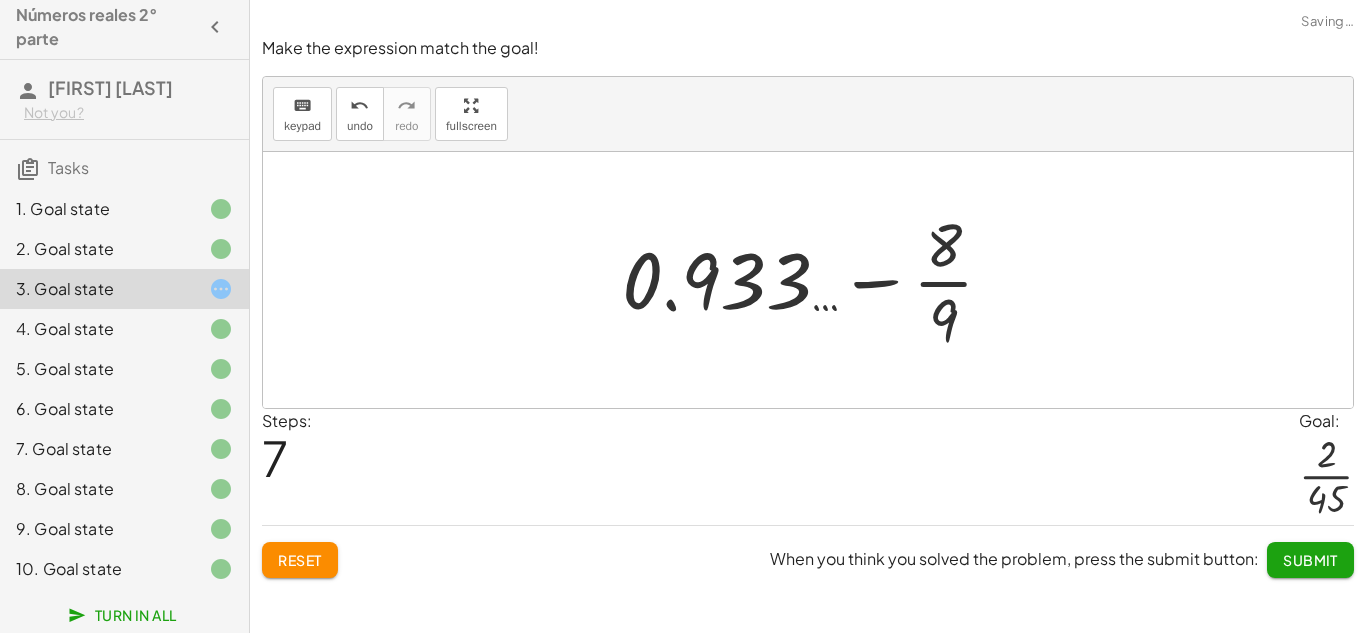 click on "Reset" 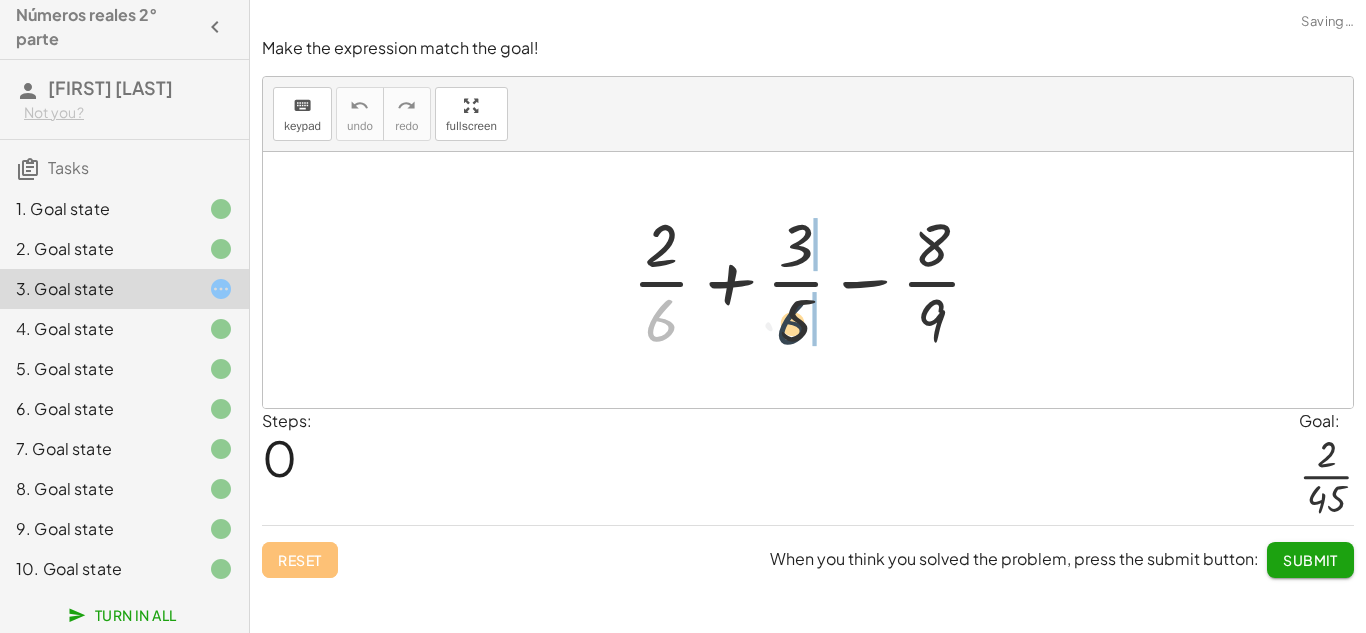 drag, startPoint x: 669, startPoint y: 315, endPoint x: 808, endPoint y: 326, distance: 139.43457 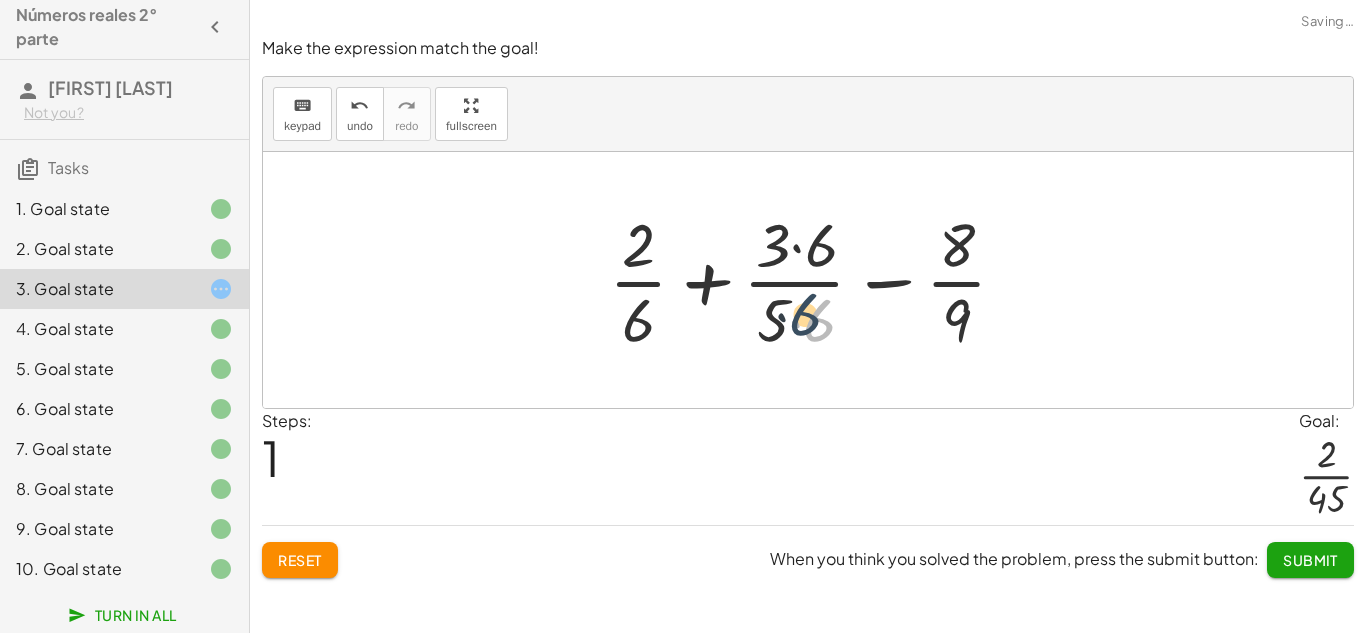 drag, startPoint x: 808, startPoint y: 325, endPoint x: 793, endPoint y: 320, distance: 15.811388 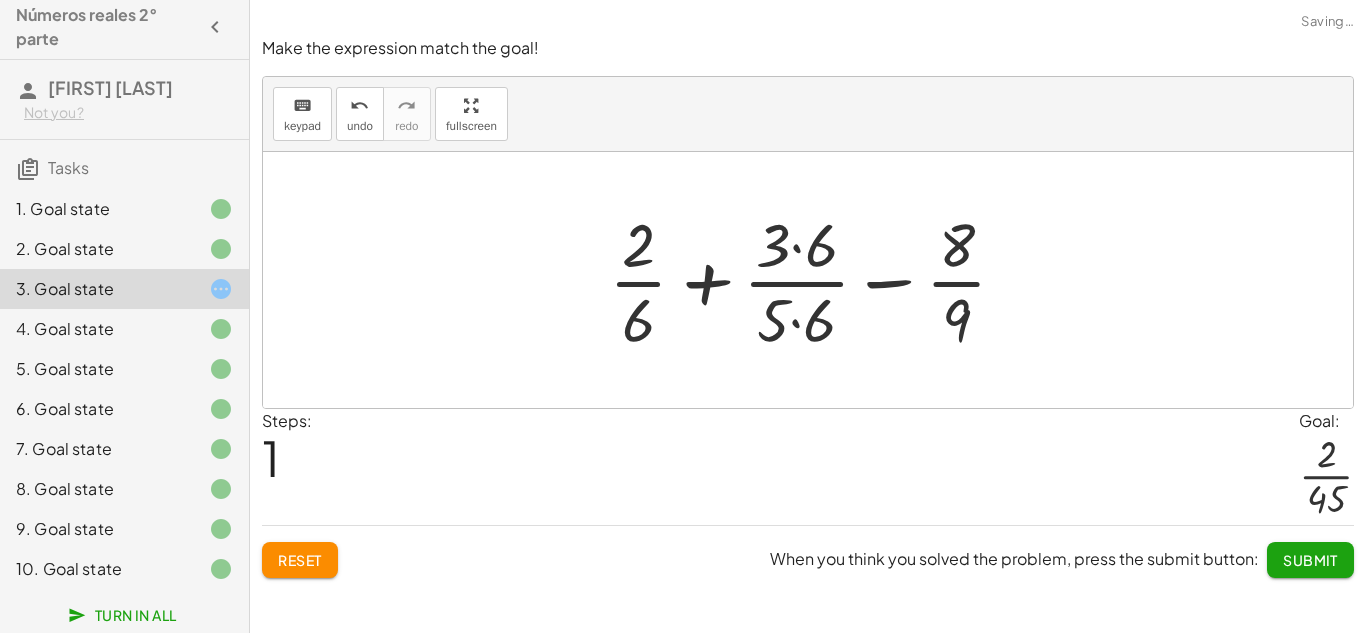 click at bounding box center (816, 280) 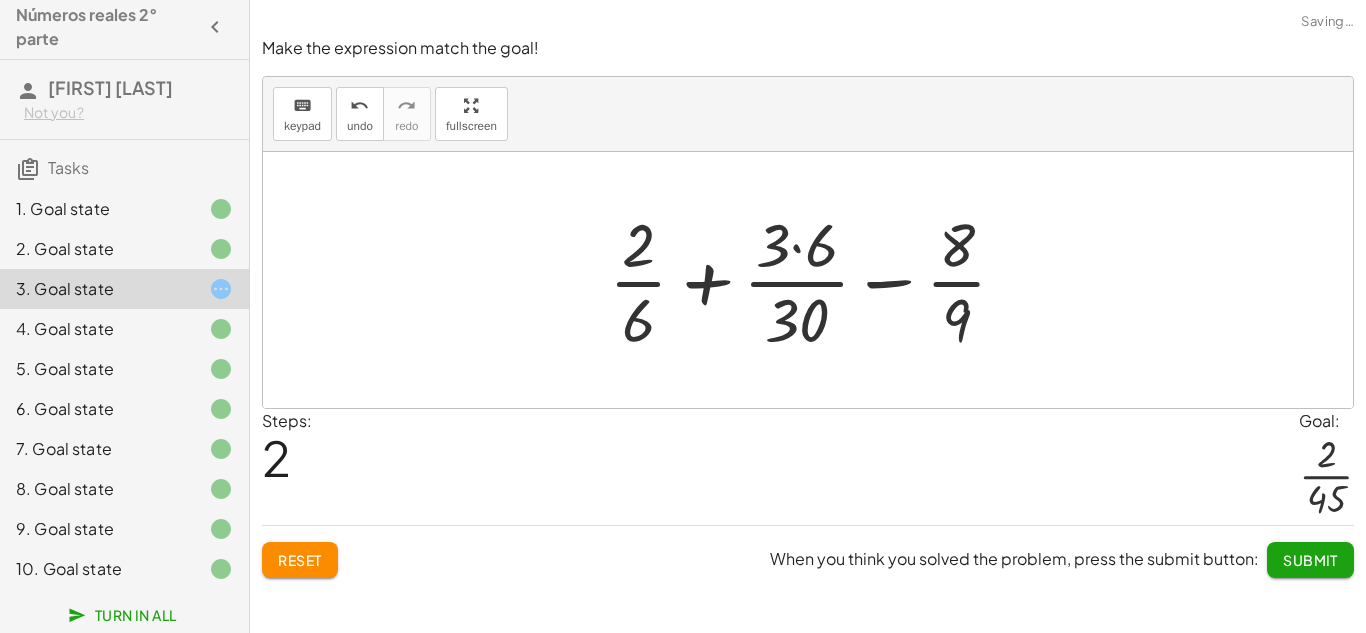 click at bounding box center [816, 280] 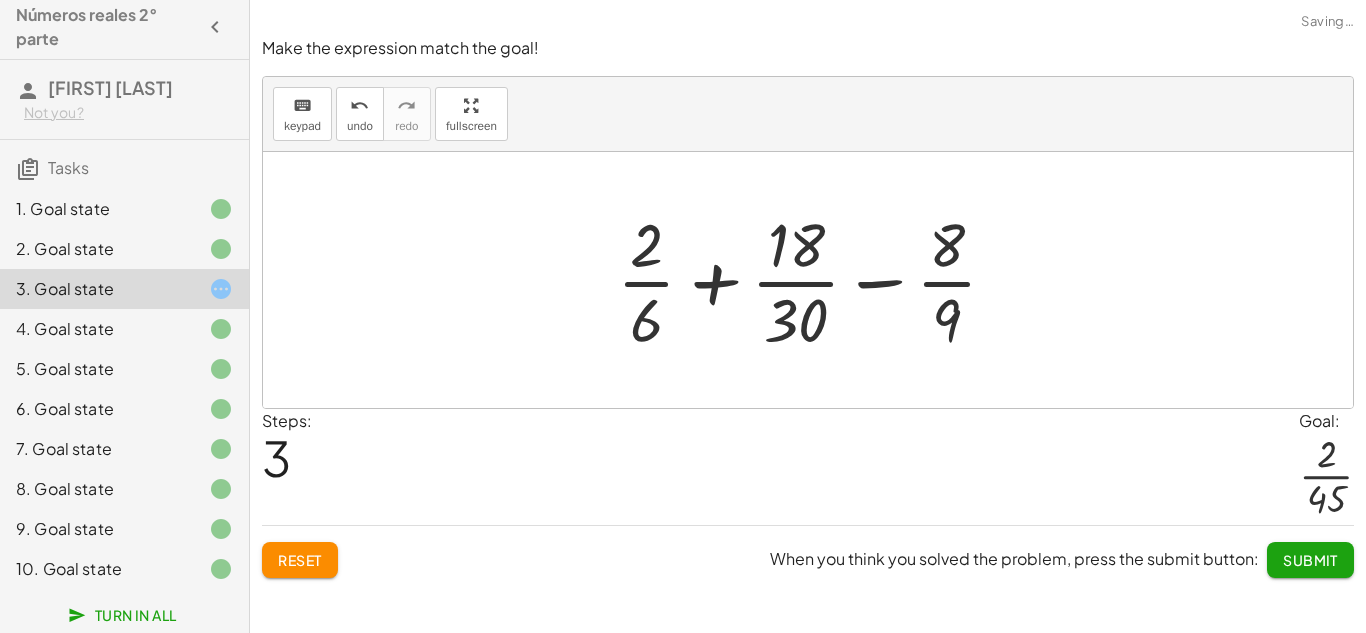 click on "Reset" 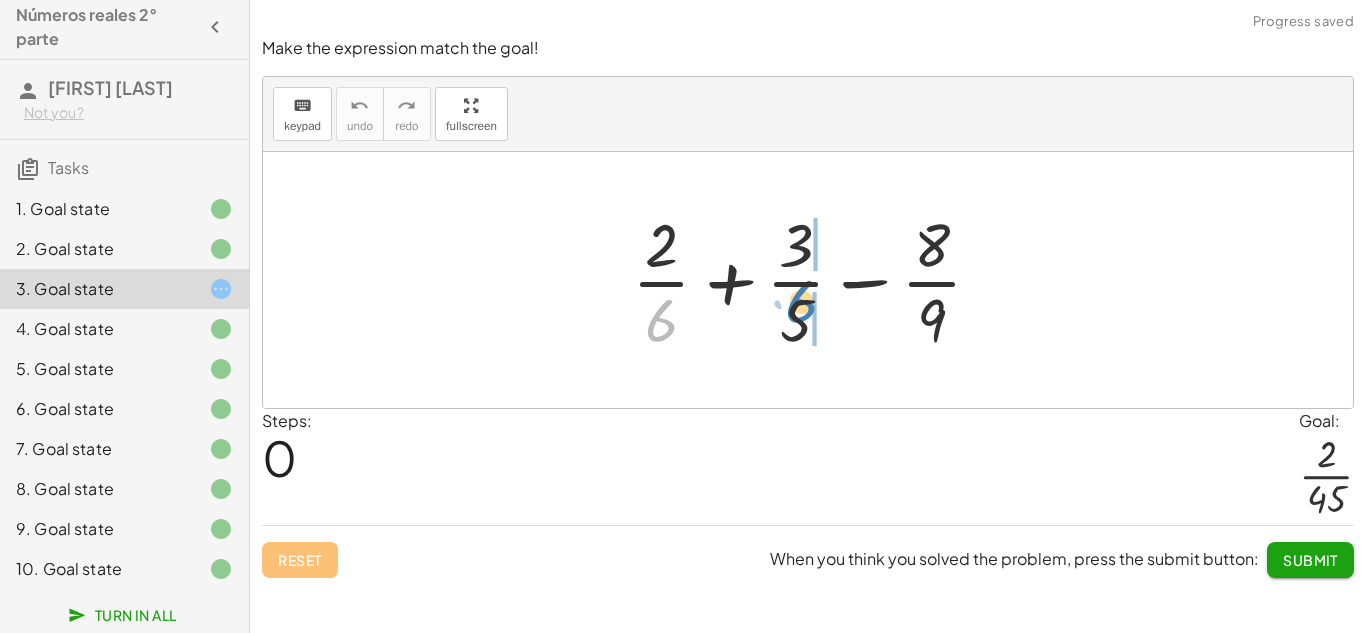 drag, startPoint x: 665, startPoint y: 328, endPoint x: 803, endPoint y: 311, distance: 139.04315 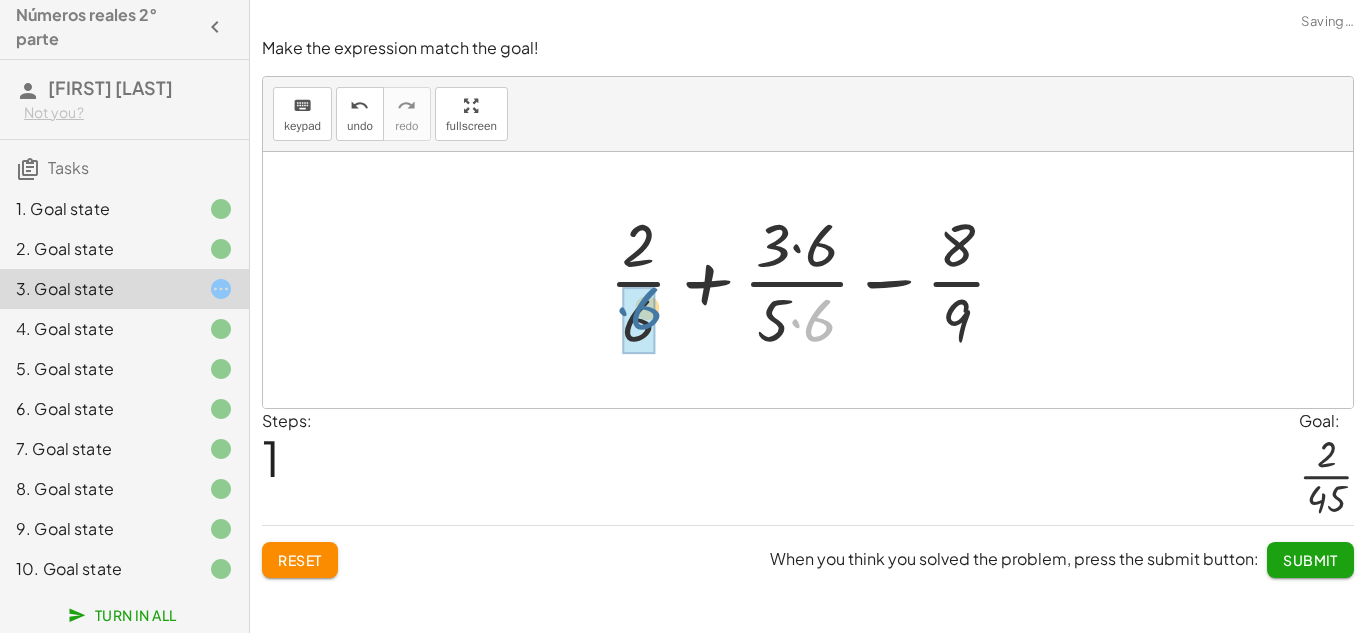 drag, startPoint x: 820, startPoint y: 327, endPoint x: 645, endPoint y: 317, distance: 175.28548 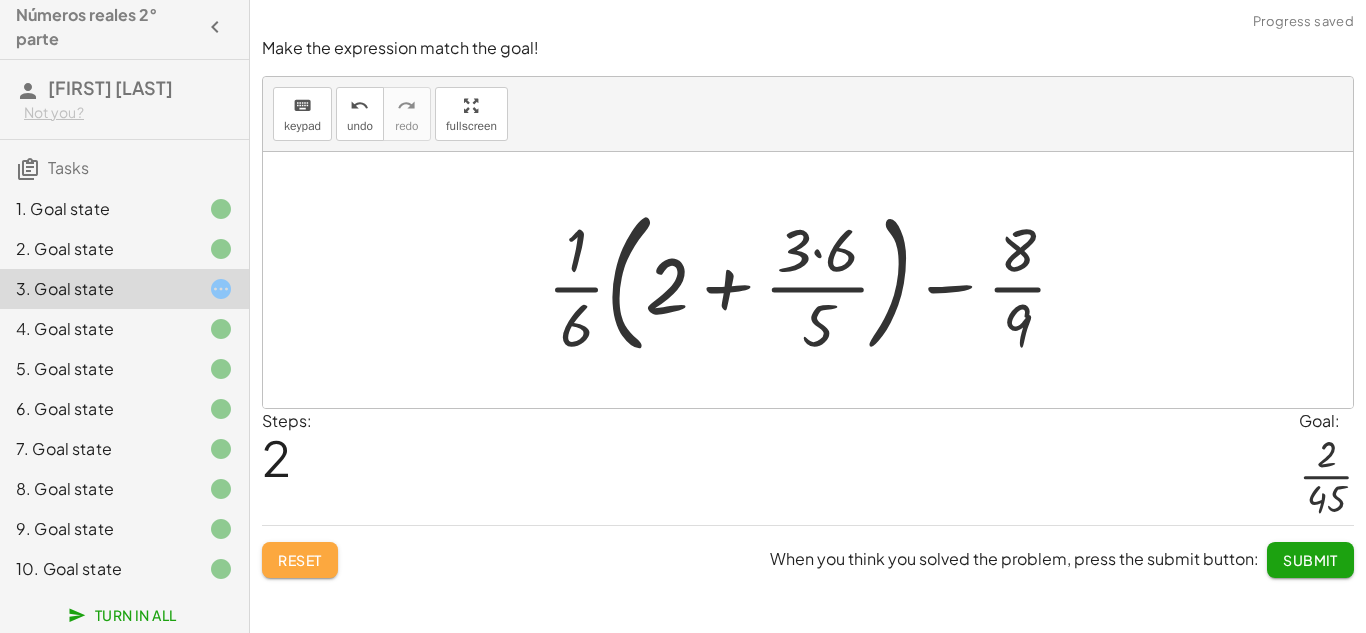 click on "Reset" 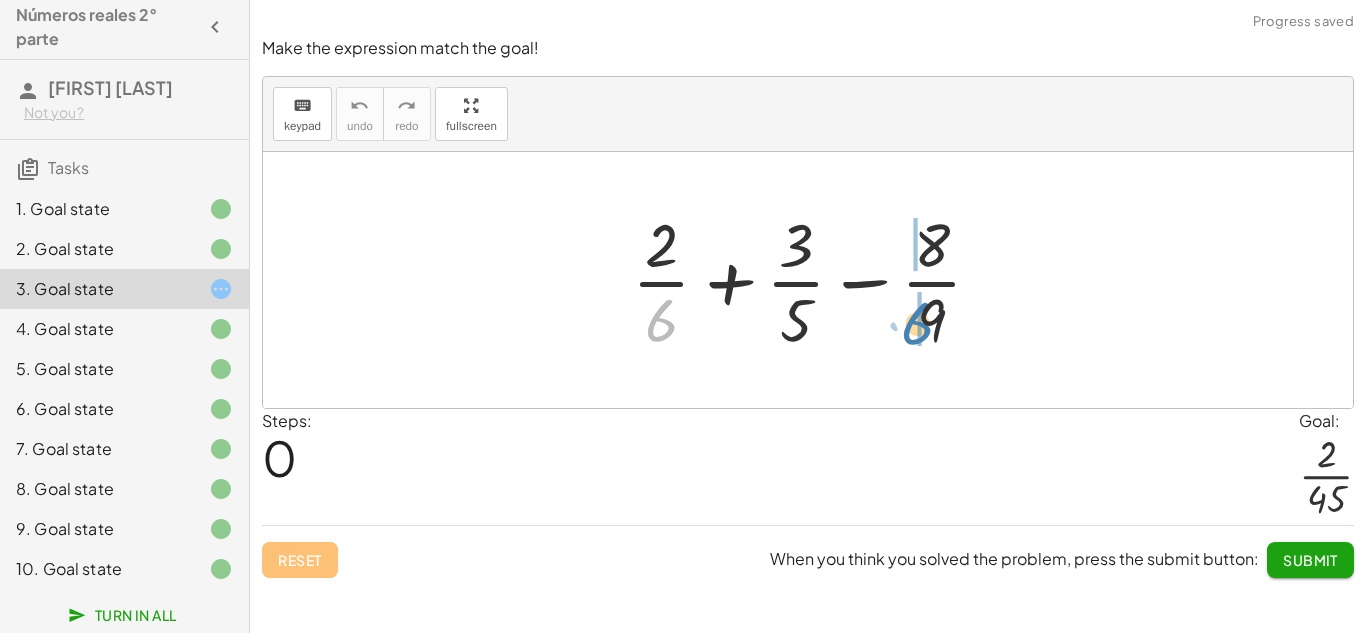 drag, startPoint x: 643, startPoint y: 323, endPoint x: 905, endPoint y: 323, distance: 262 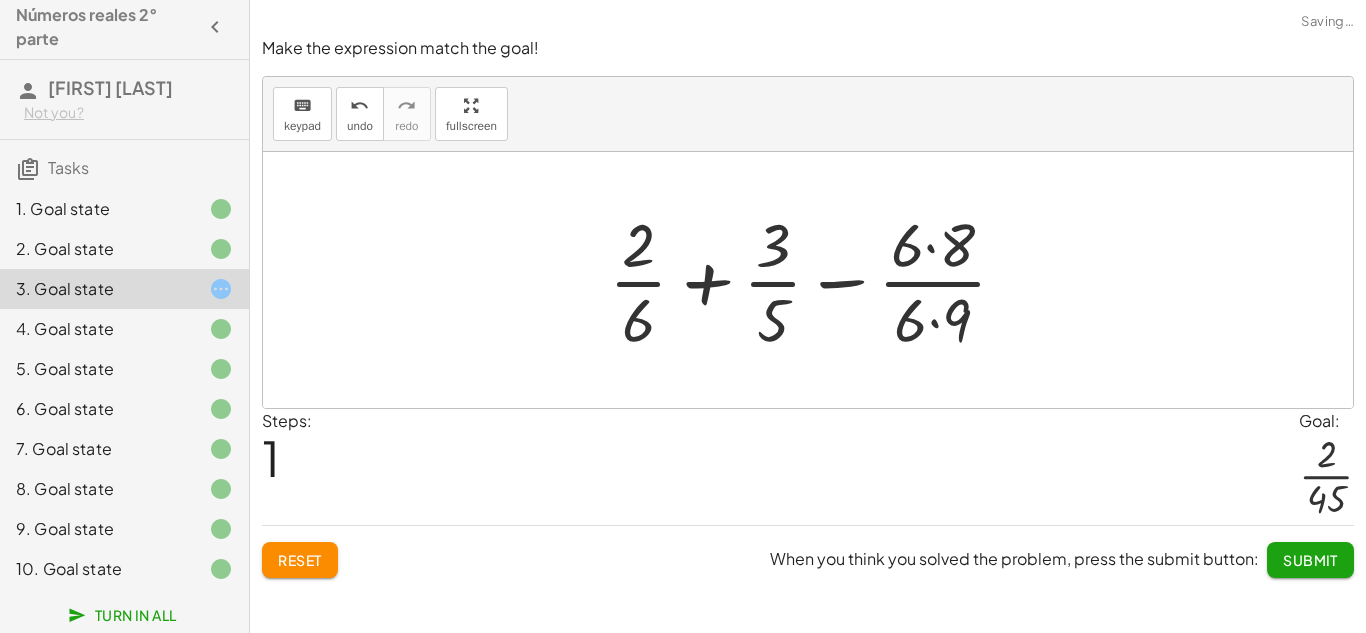 click at bounding box center (816, 280) 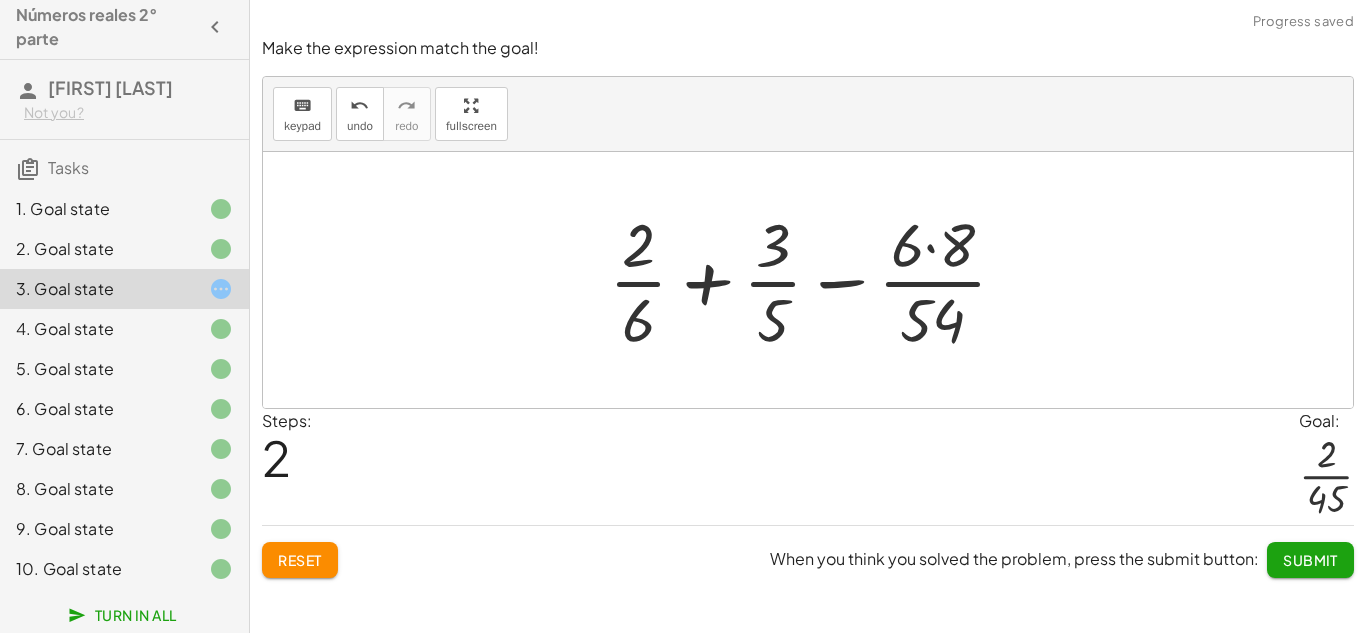 click on "Reset" 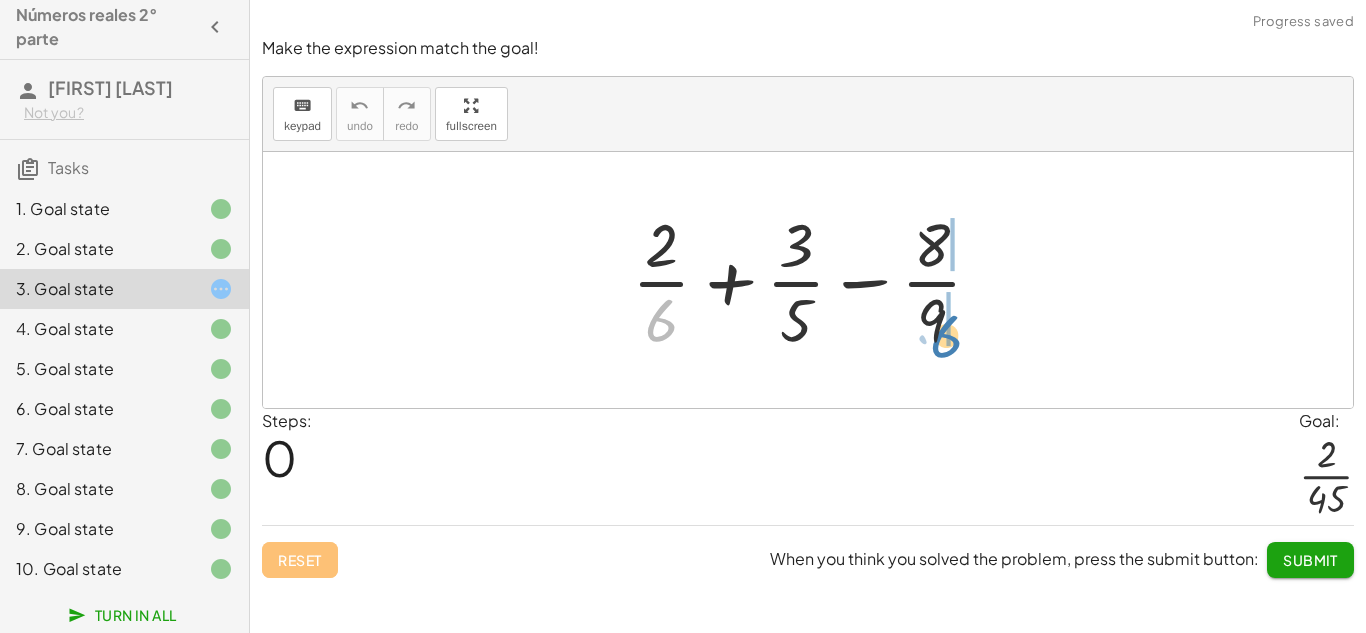 drag, startPoint x: 657, startPoint y: 329, endPoint x: 942, endPoint y: 342, distance: 285.29633 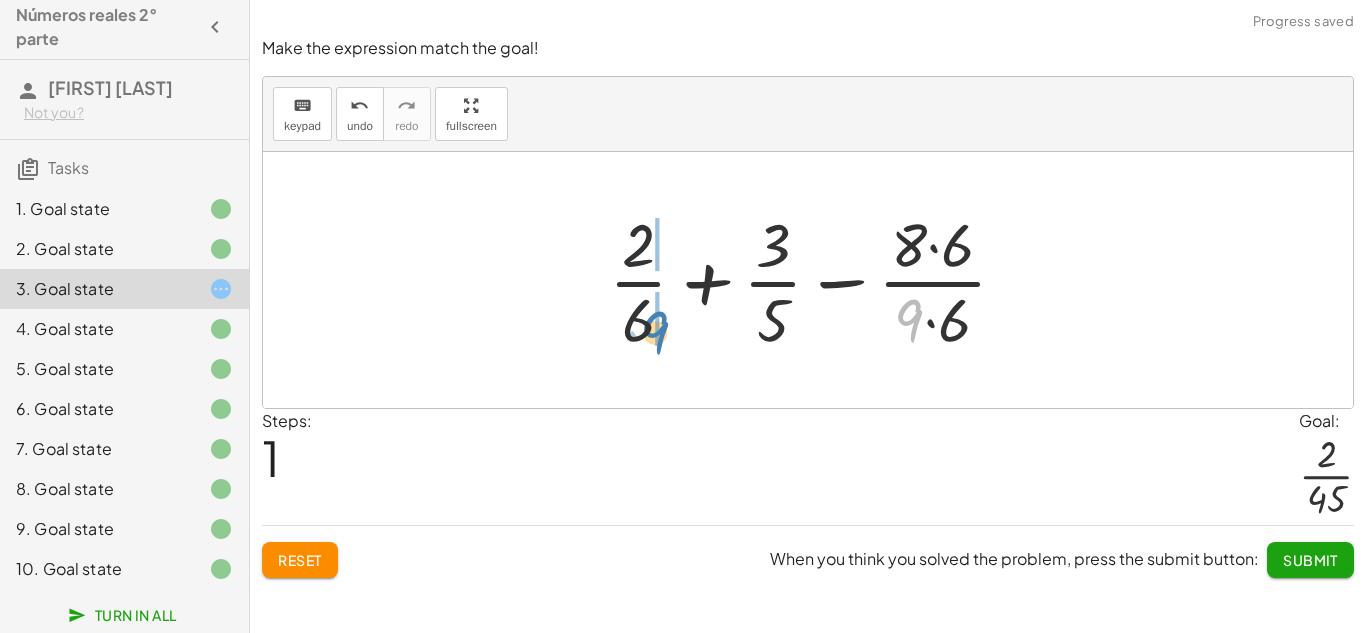 drag, startPoint x: 911, startPoint y: 331, endPoint x: 657, endPoint y: 343, distance: 254.28331 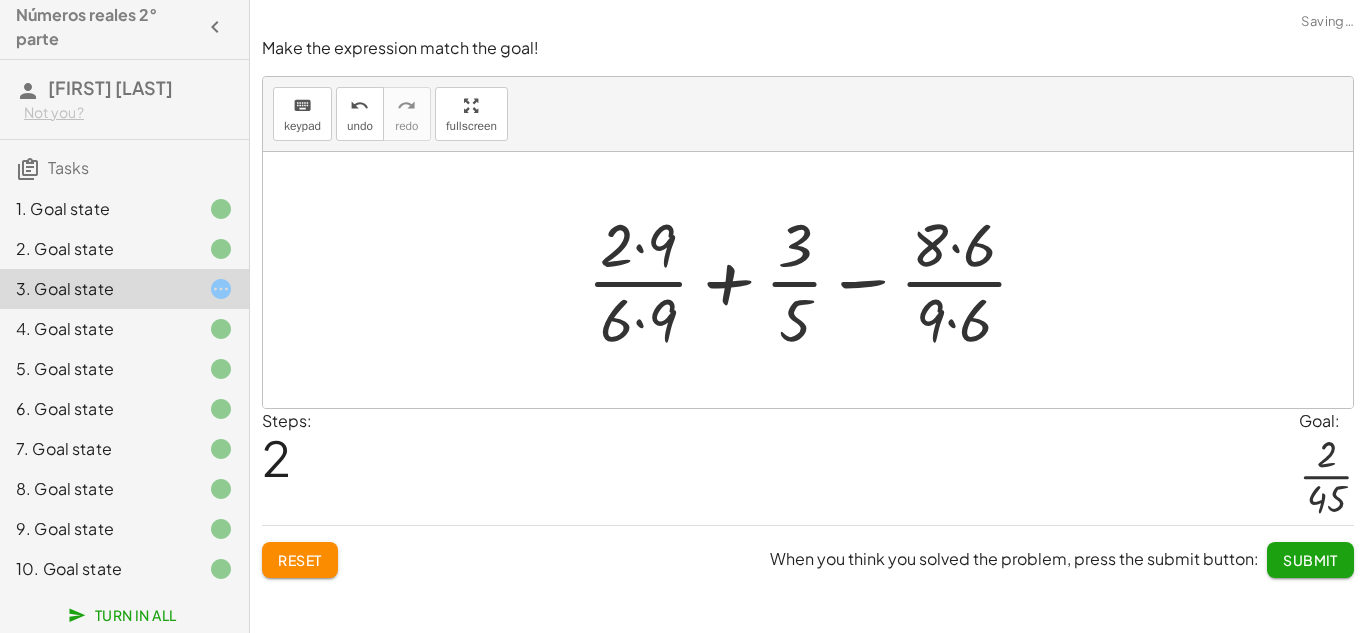 click at bounding box center [815, 280] 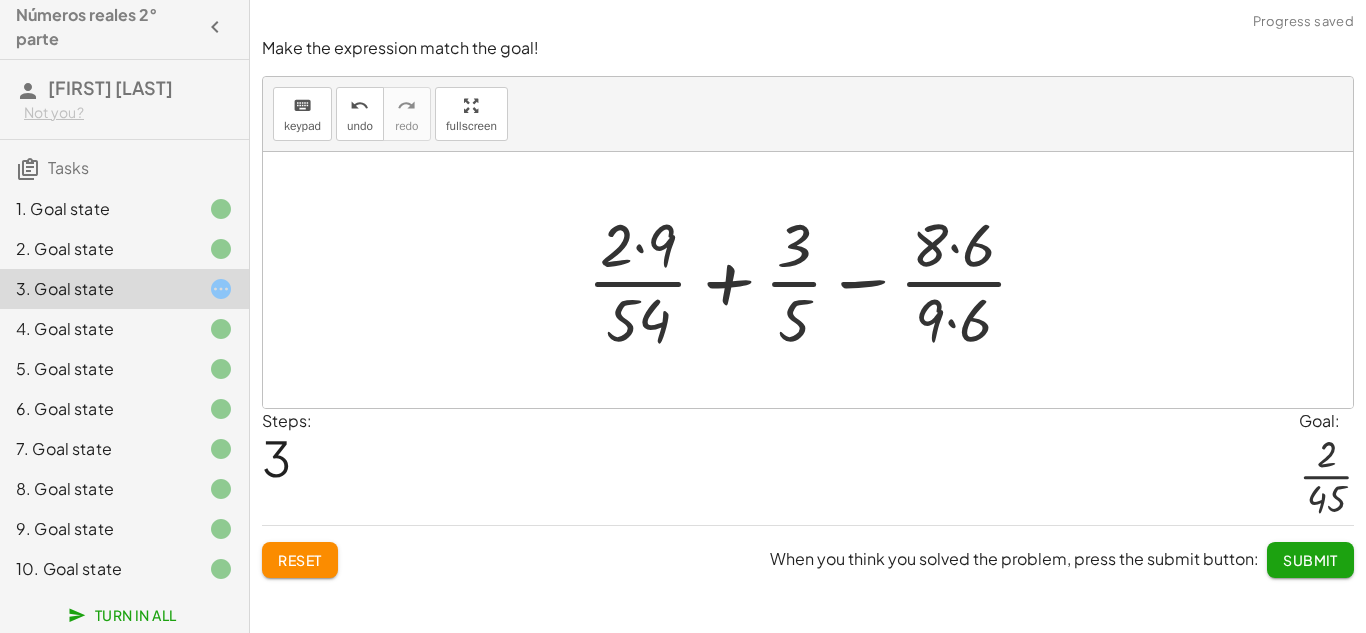 click at bounding box center (815, 280) 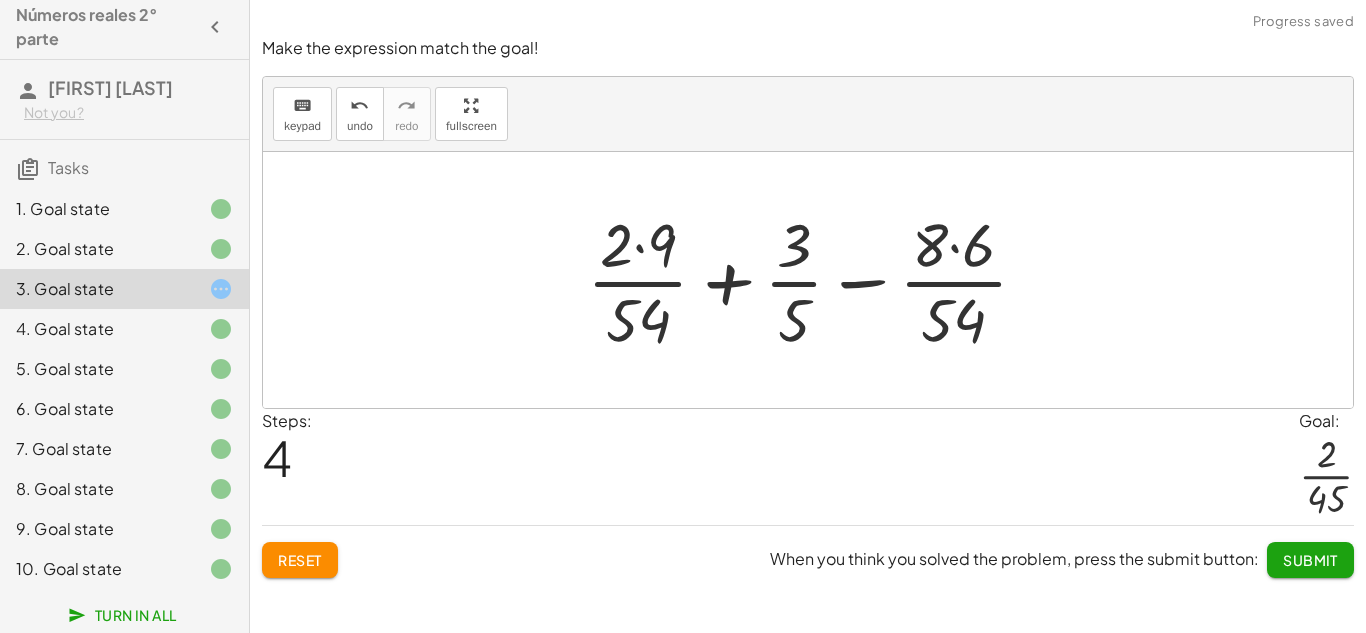 click at bounding box center (815, 280) 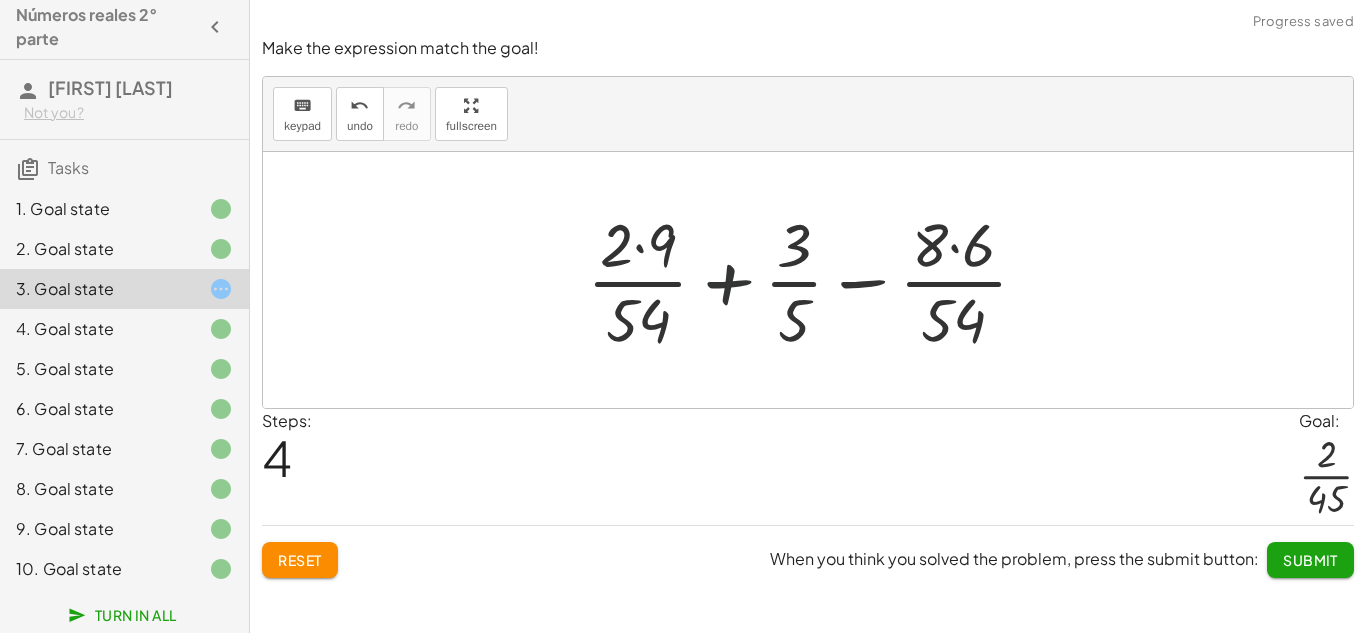click at bounding box center [815, 280] 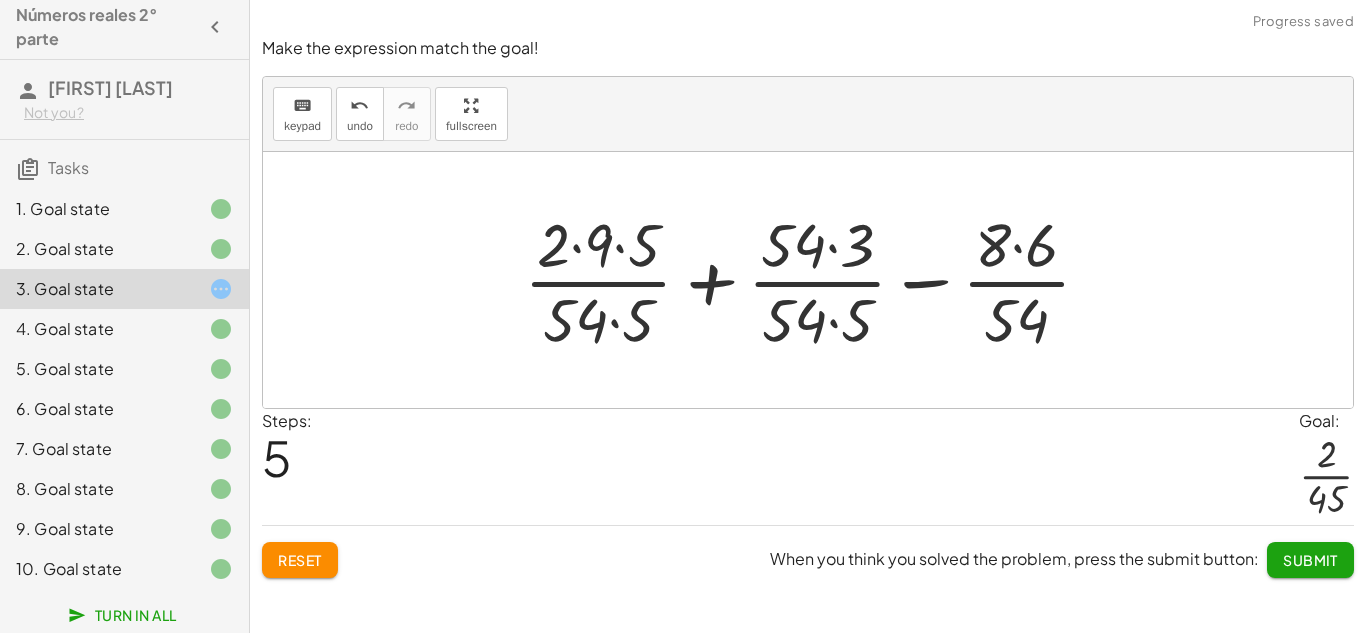 click at bounding box center (815, 280) 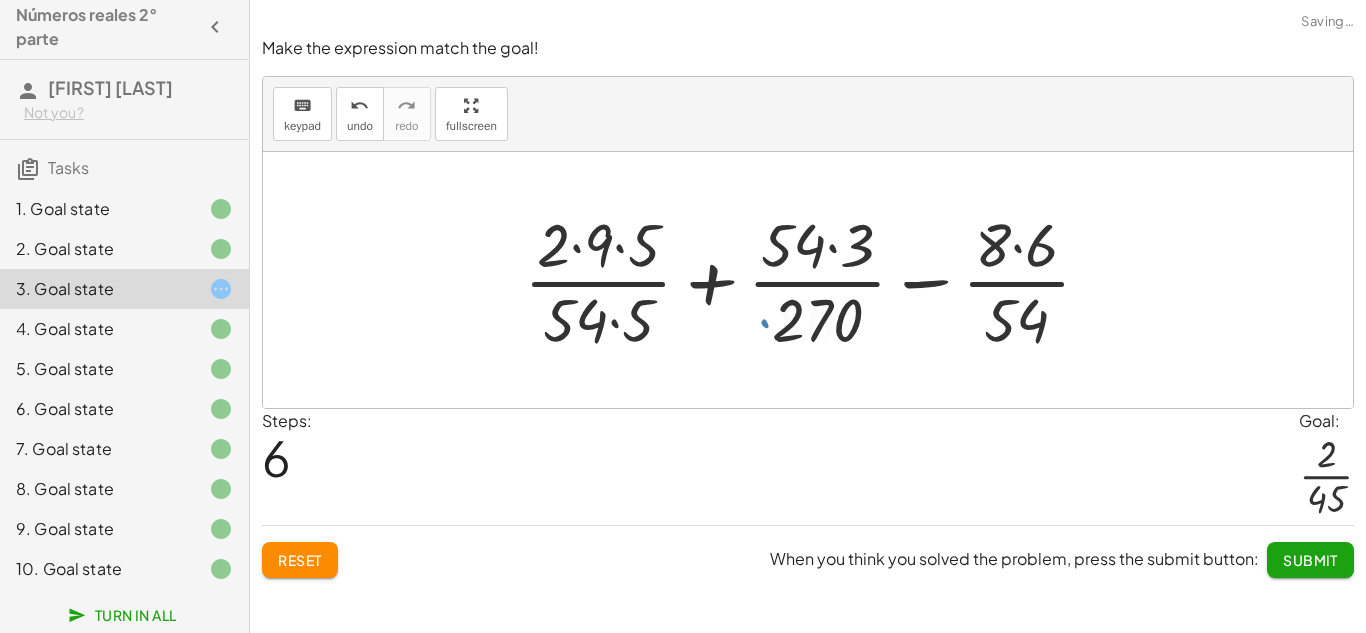 click at bounding box center [815, 280] 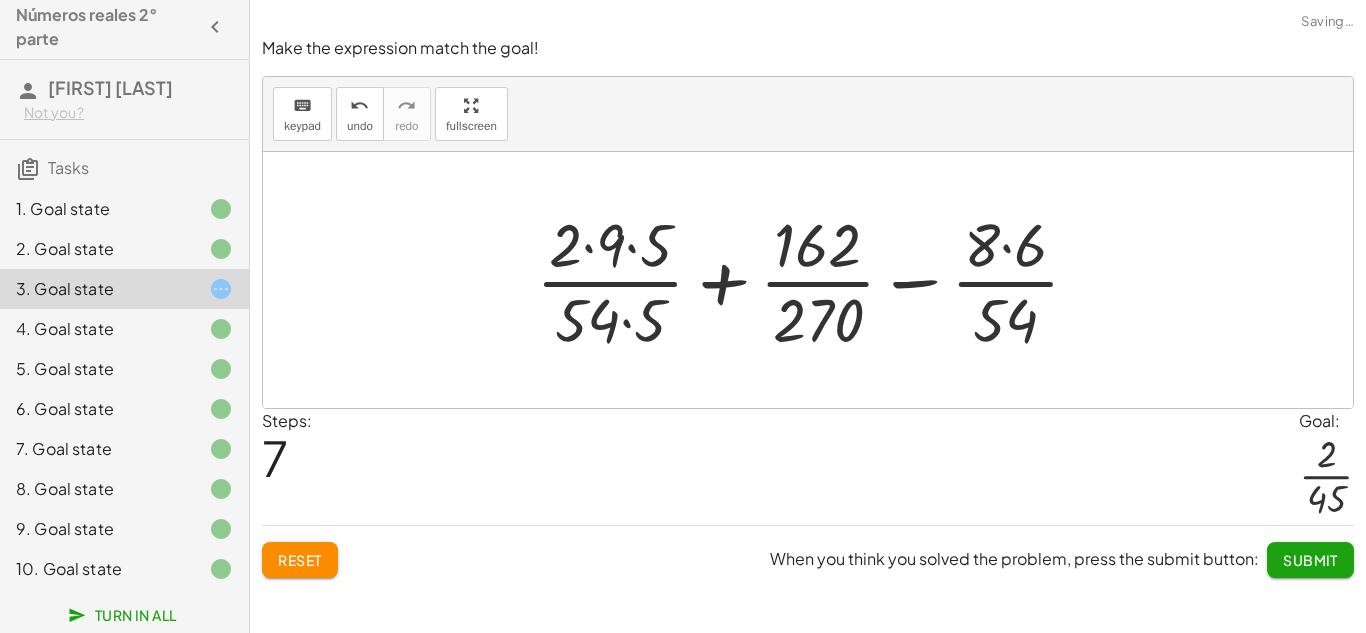 click at bounding box center [816, 280] 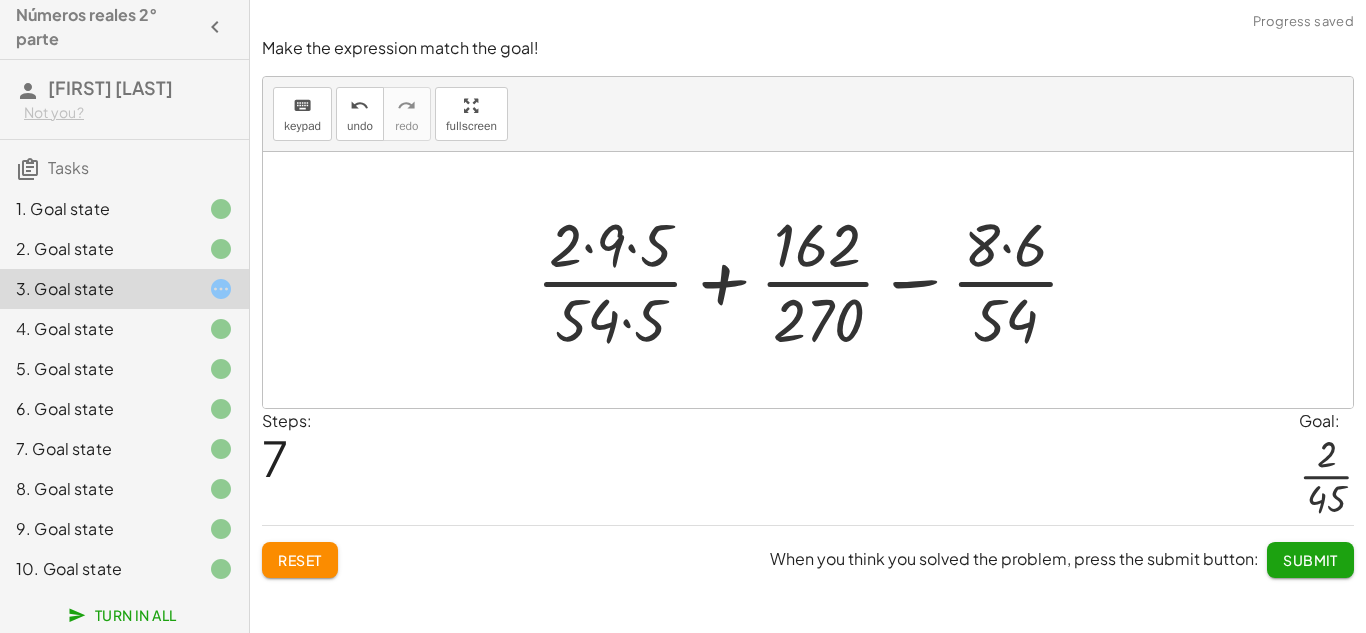 click at bounding box center (816, 280) 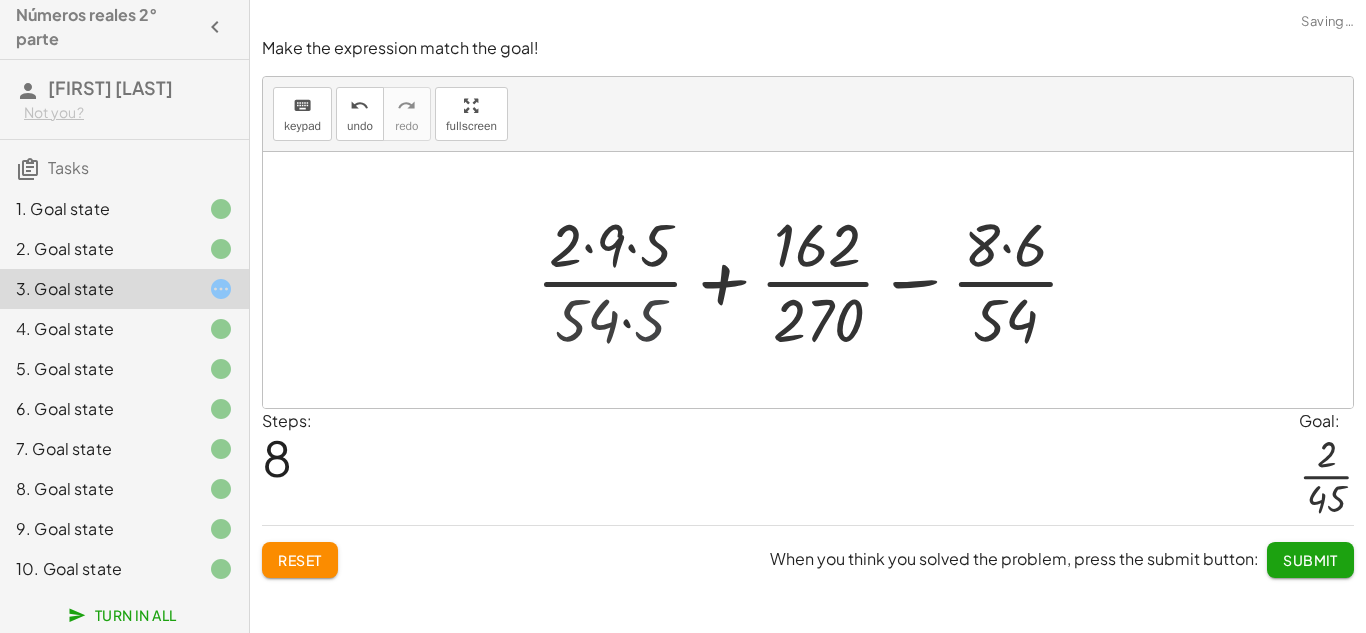 click at bounding box center (816, 280) 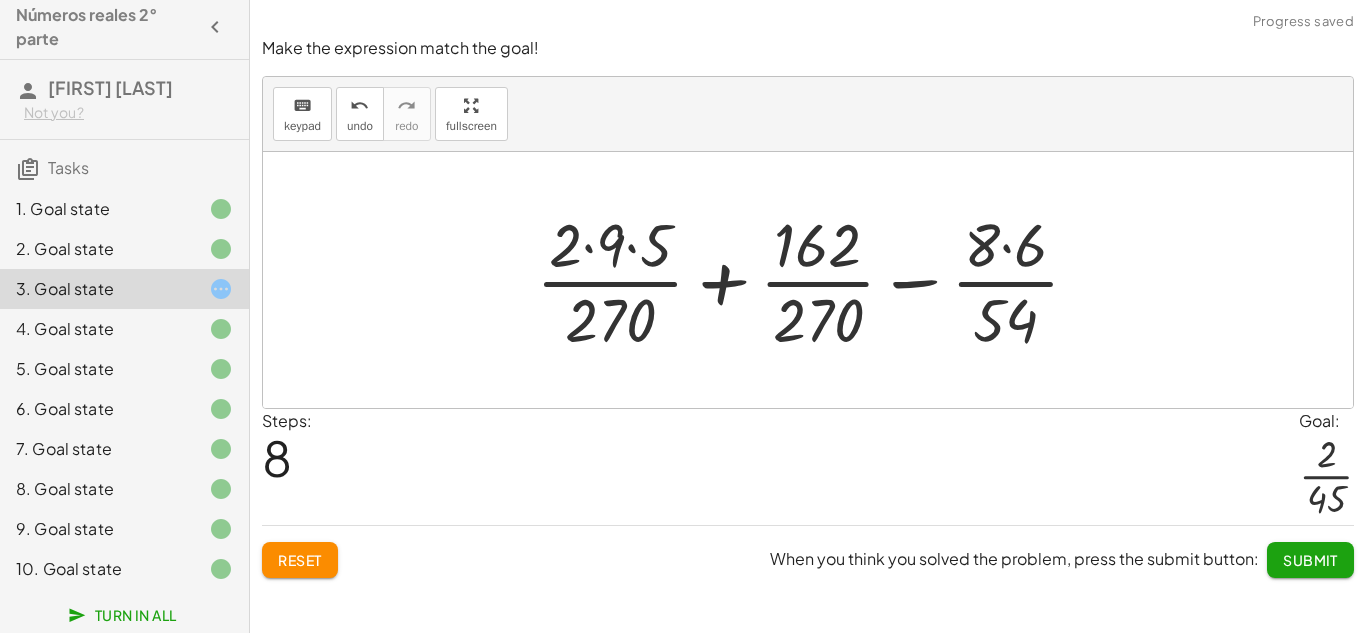click at bounding box center (816, 280) 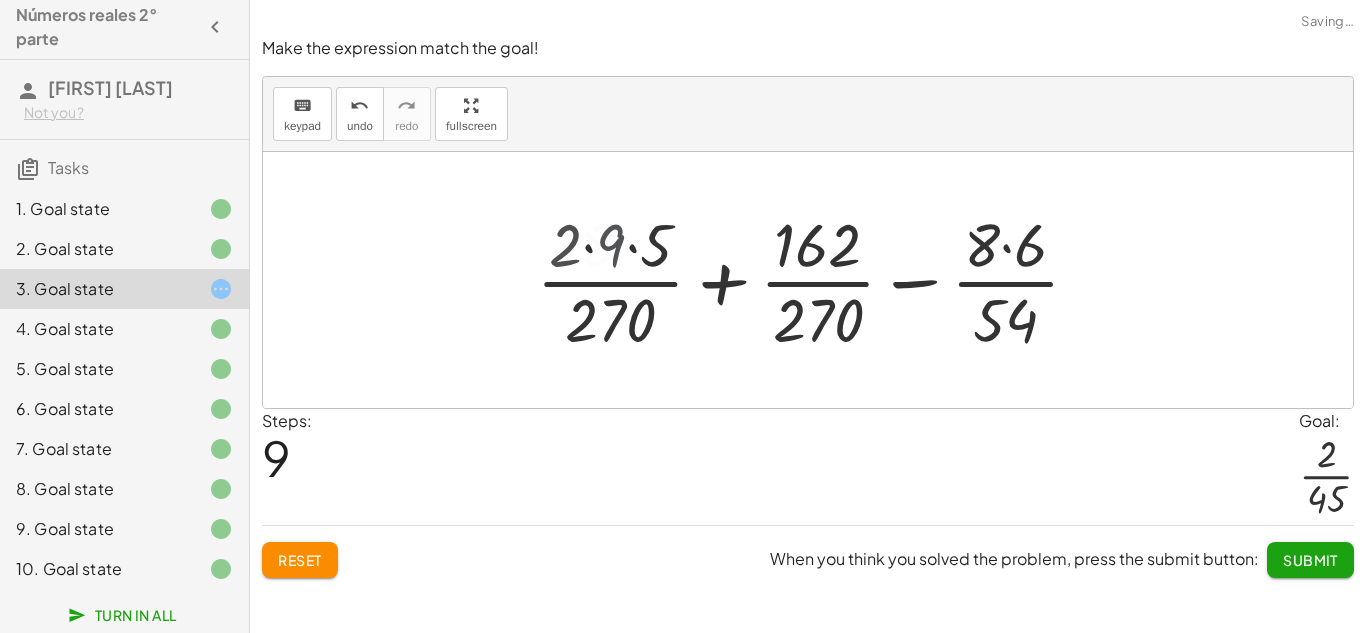 click at bounding box center (816, 280) 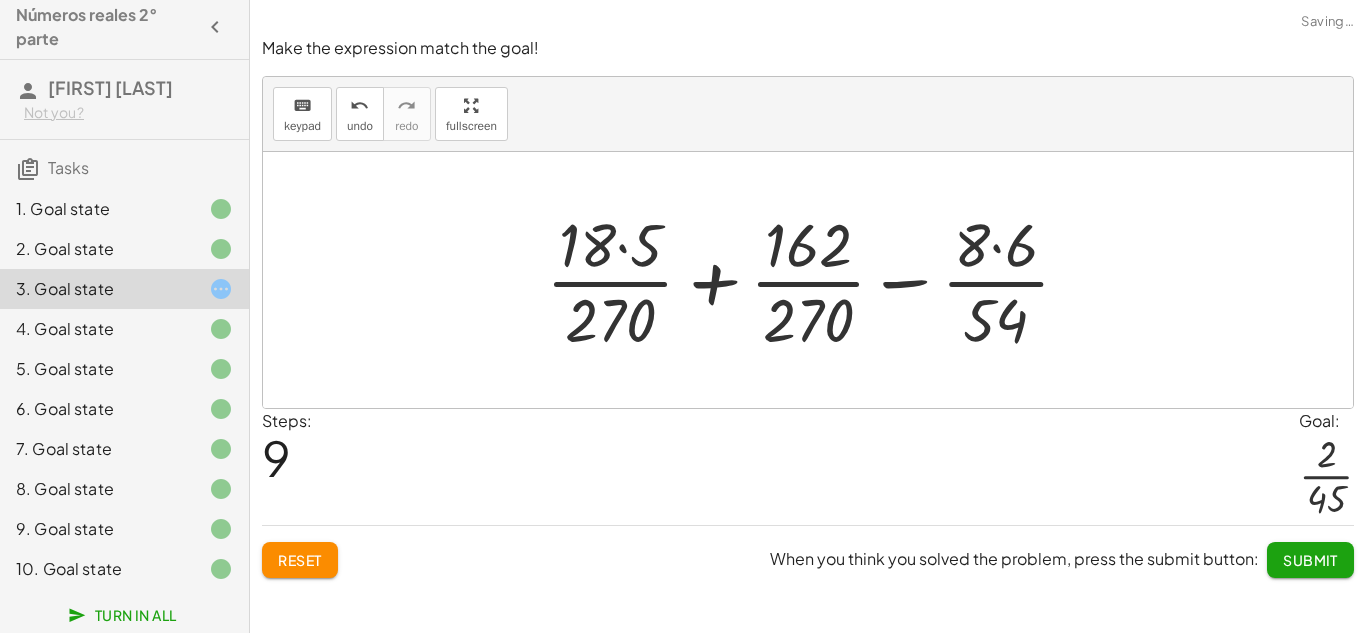 click at bounding box center [816, 280] 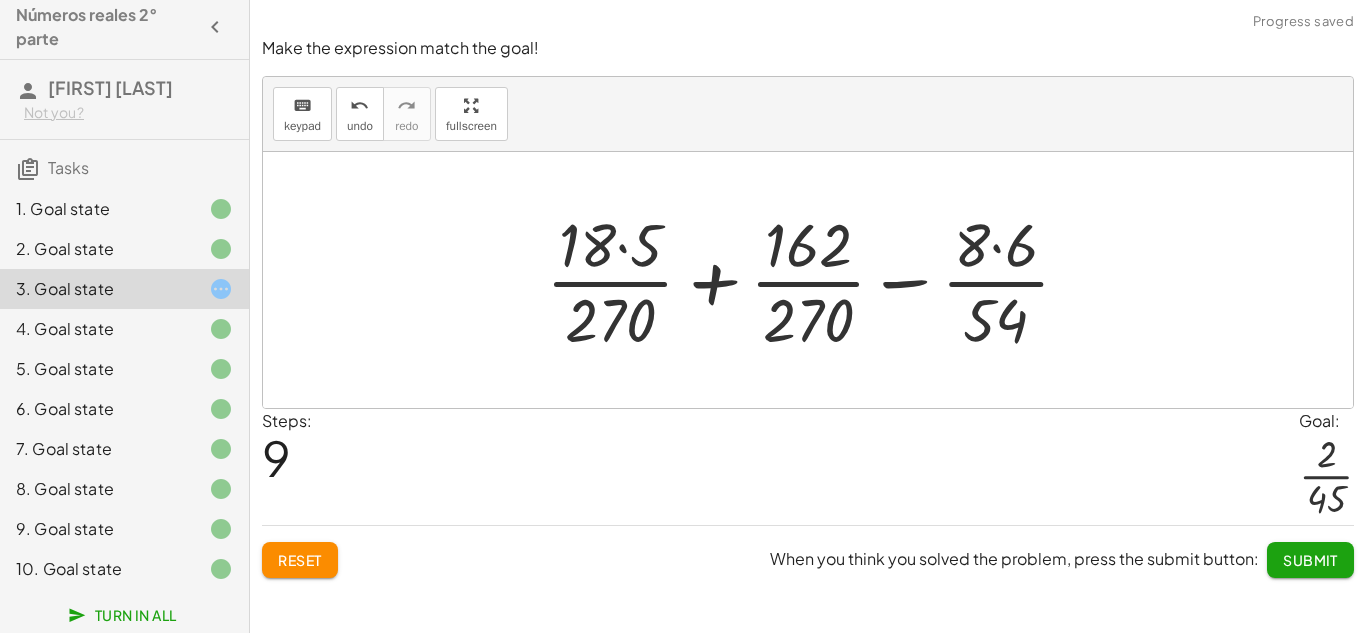 click at bounding box center (816, 280) 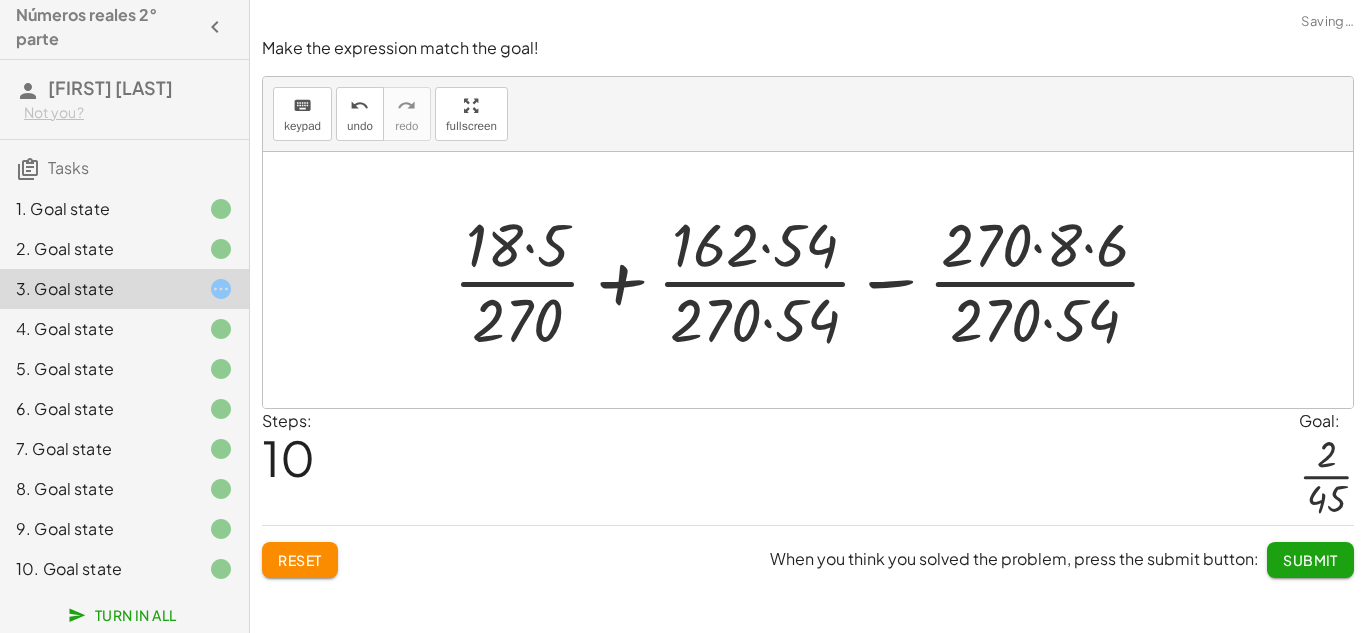 click at bounding box center [815, 280] 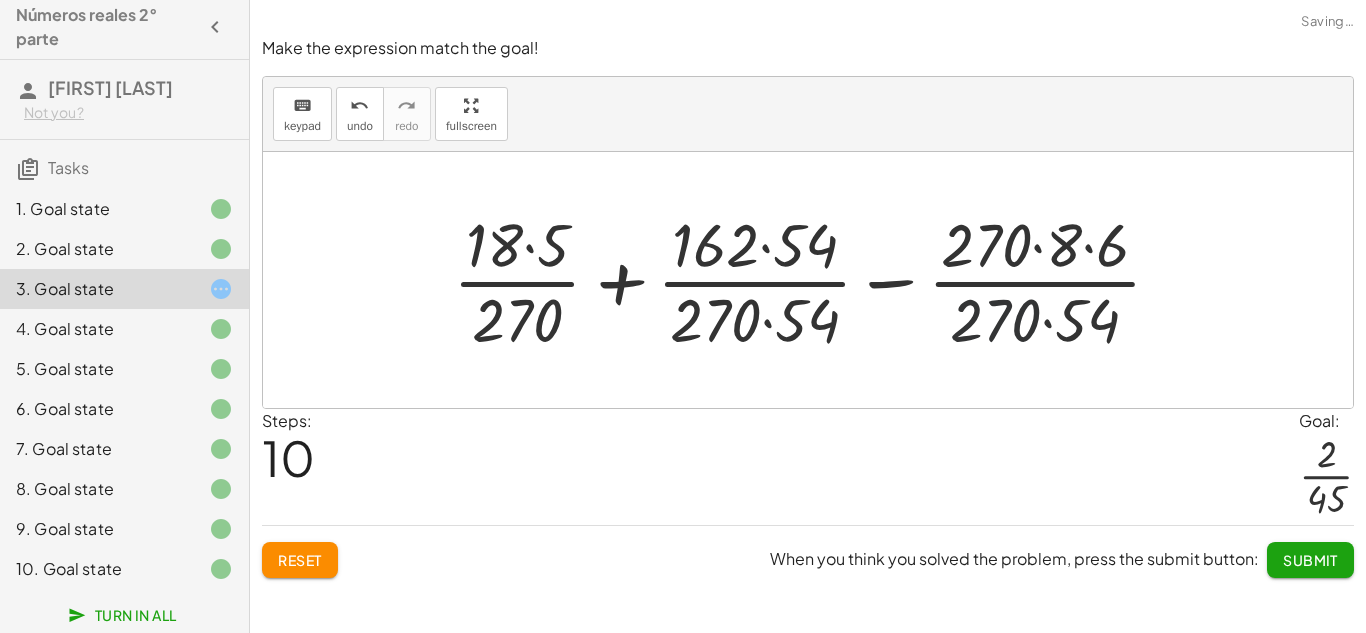 click at bounding box center (815, 280) 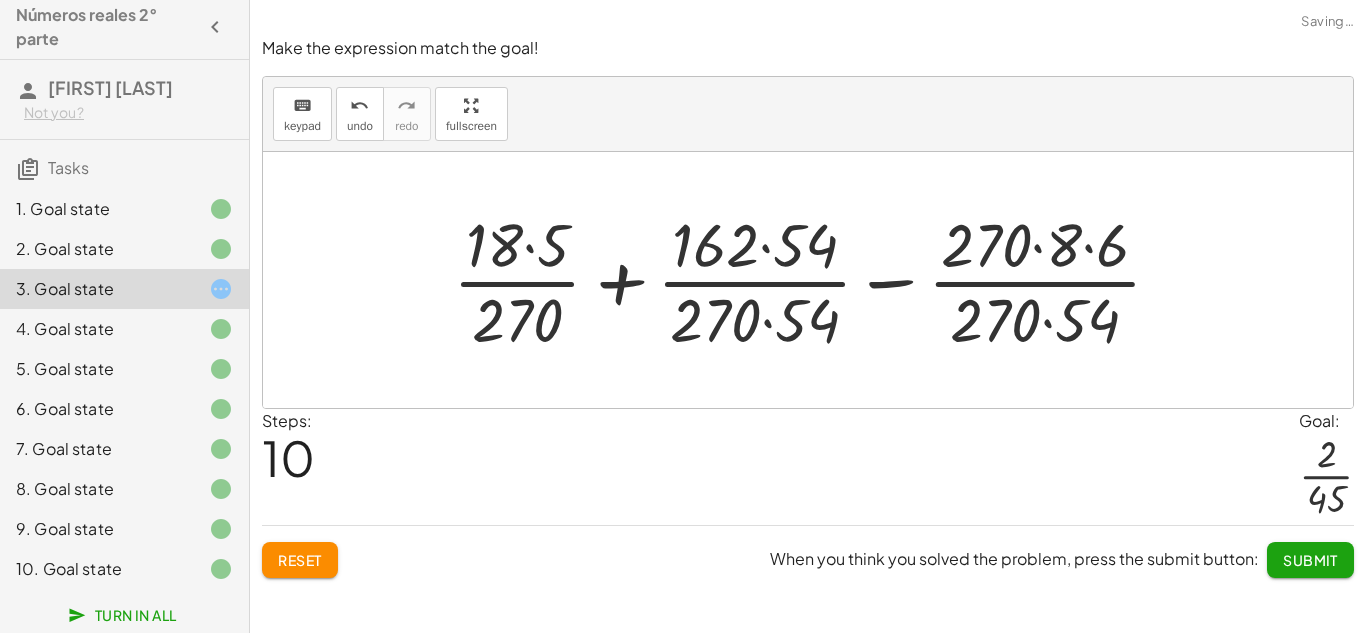 click at bounding box center (815, 280) 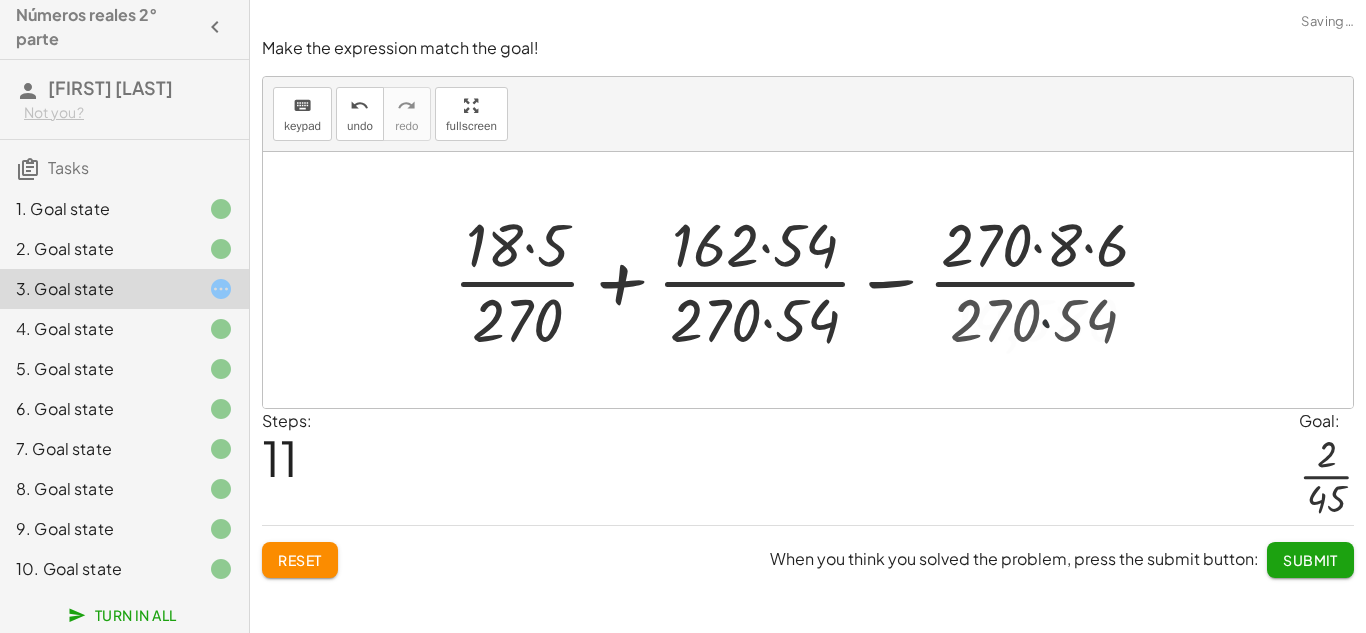 click at bounding box center [815, 280] 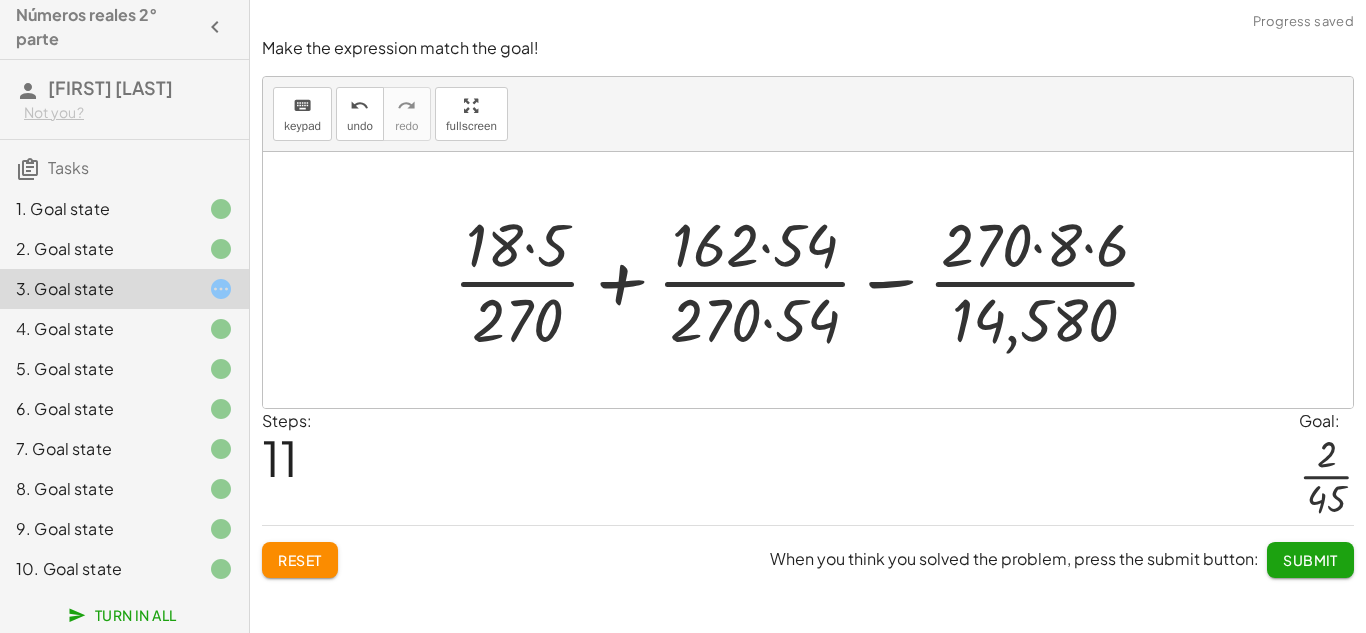 click on "Reset" at bounding box center (300, 560) 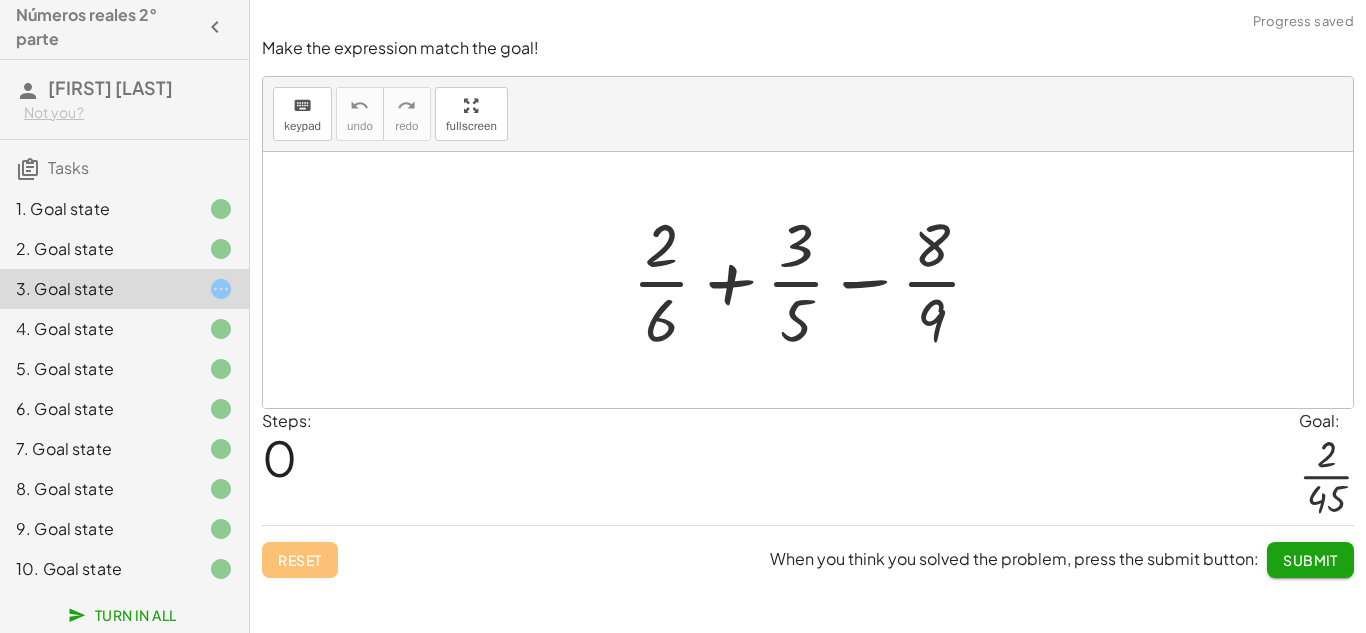 click at bounding box center (815, 280) 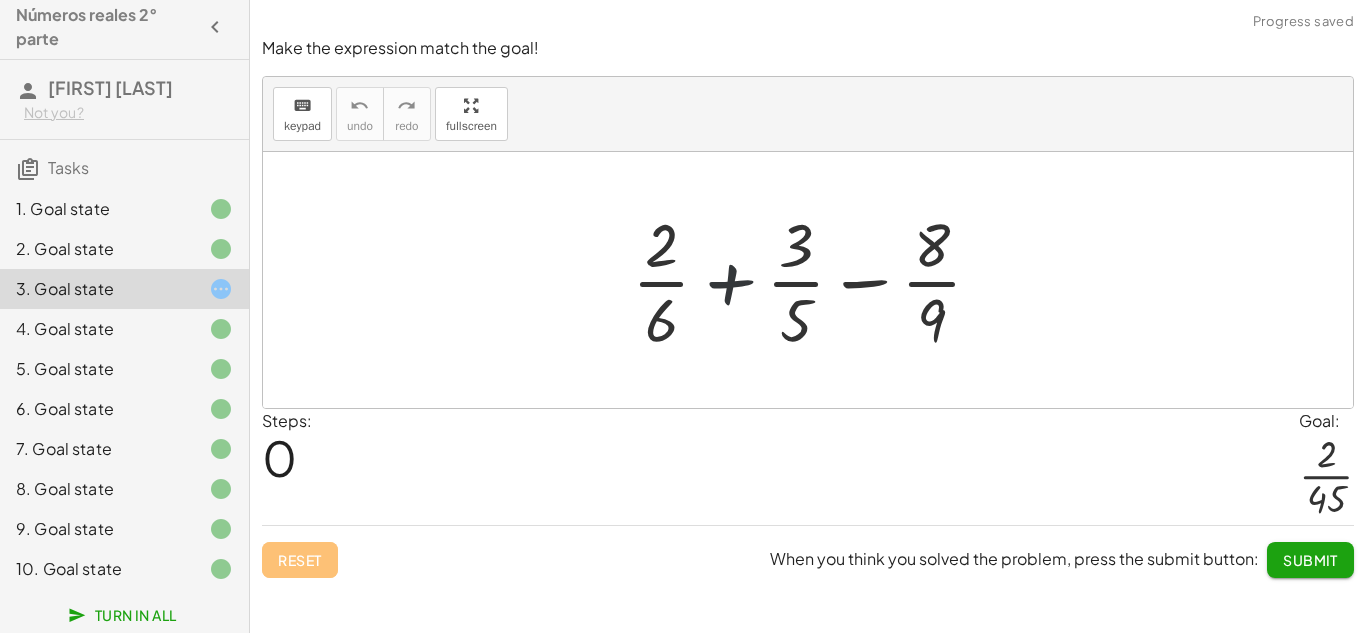click at bounding box center (815, 280) 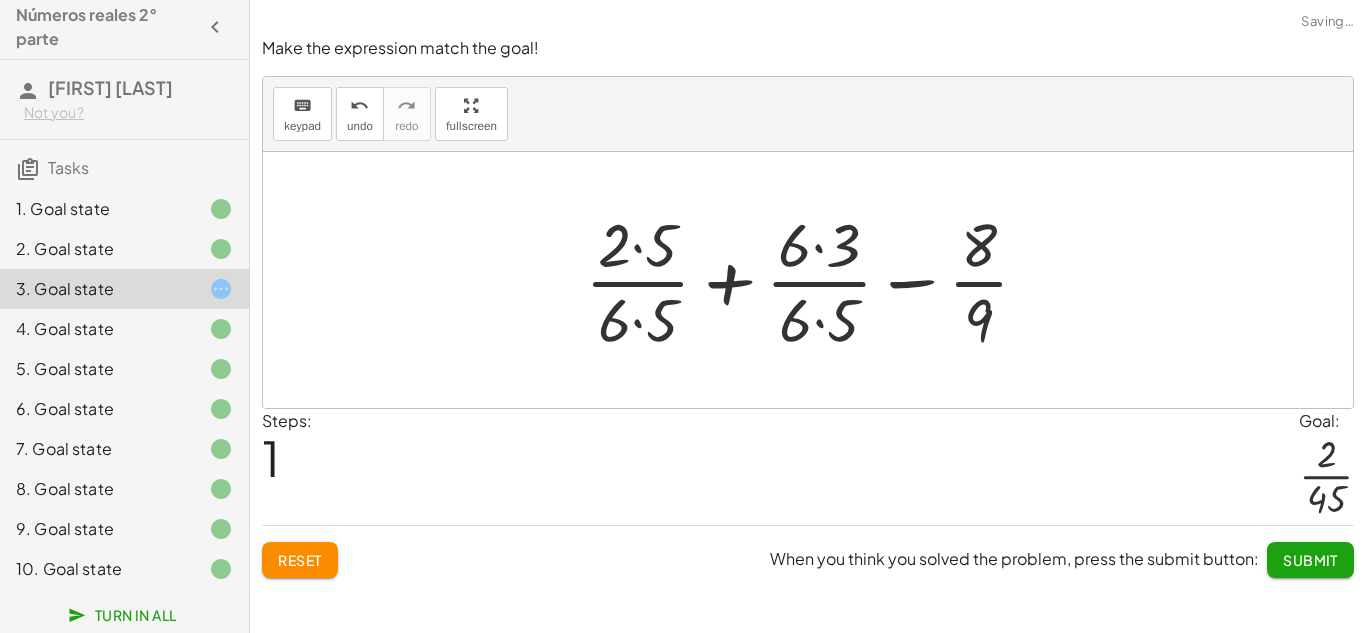 click at bounding box center (815, 280) 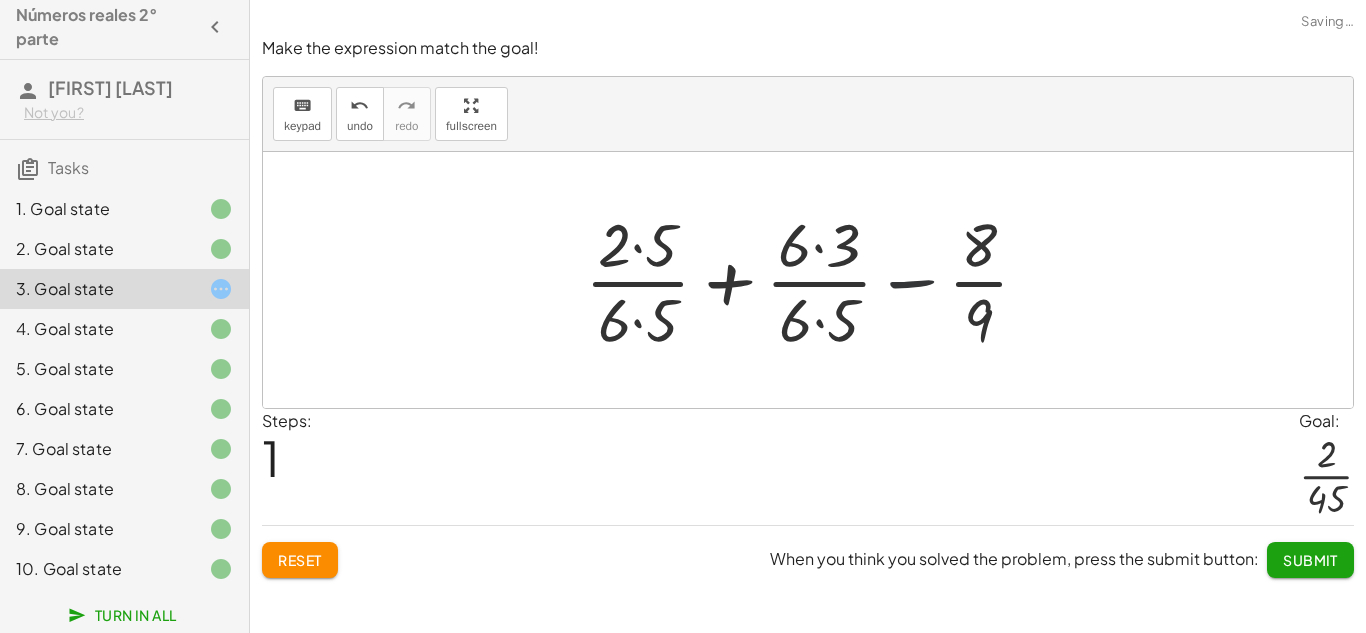 click at bounding box center (815, 280) 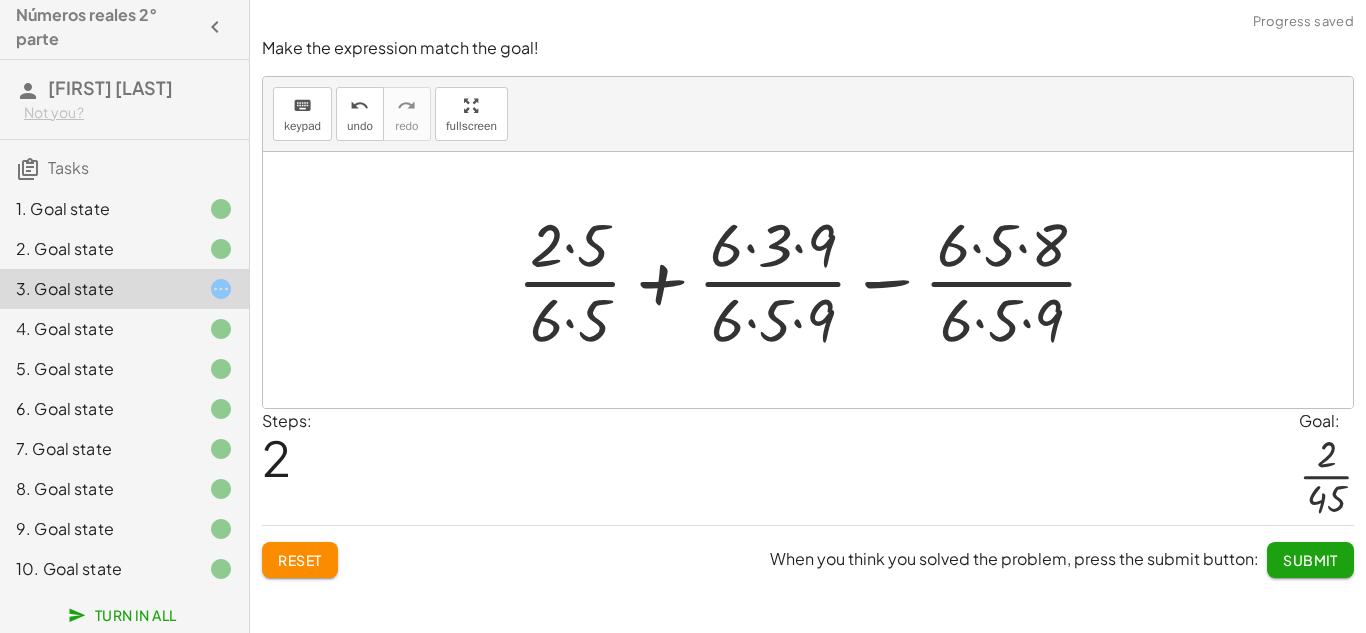 click at bounding box center [816, 280] 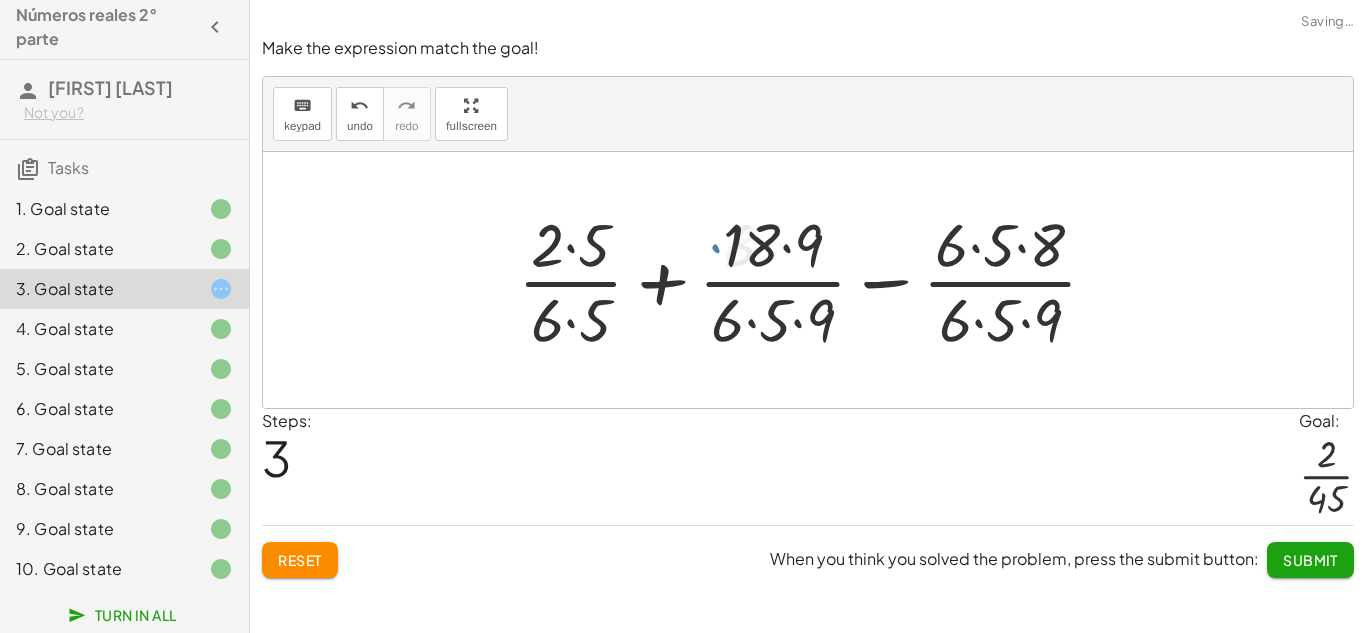 click at bounding box center (816, 280) 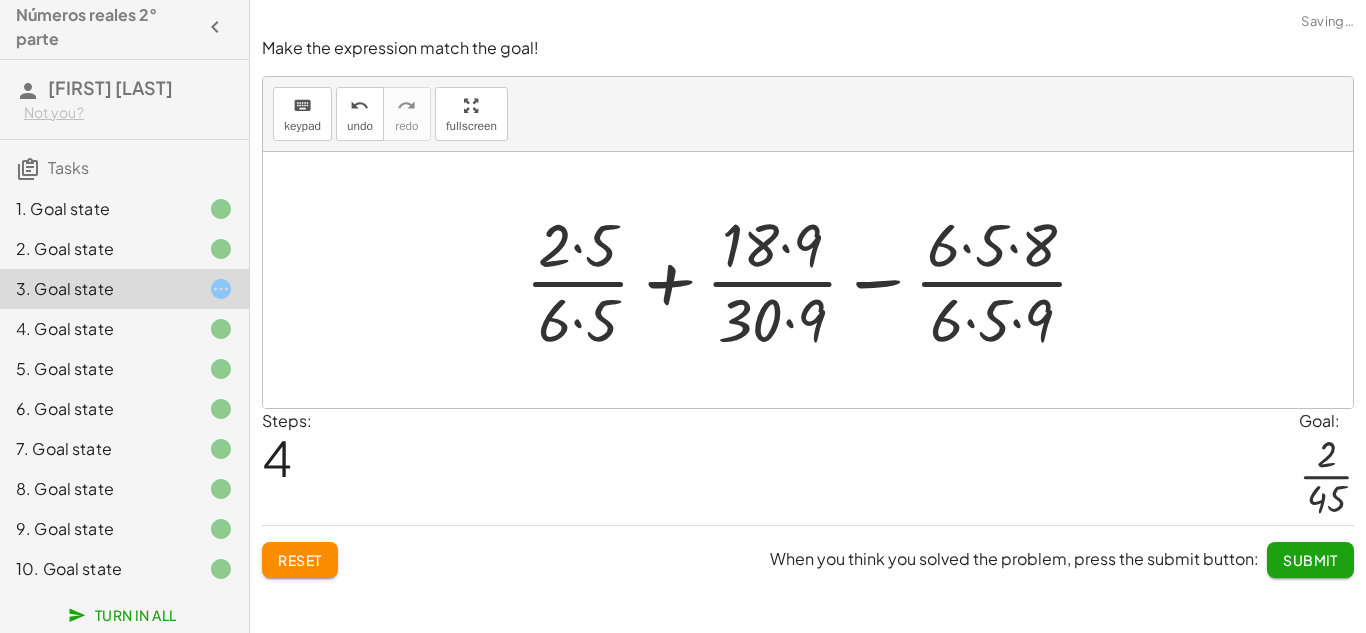 click at bounding box center [815, 280] 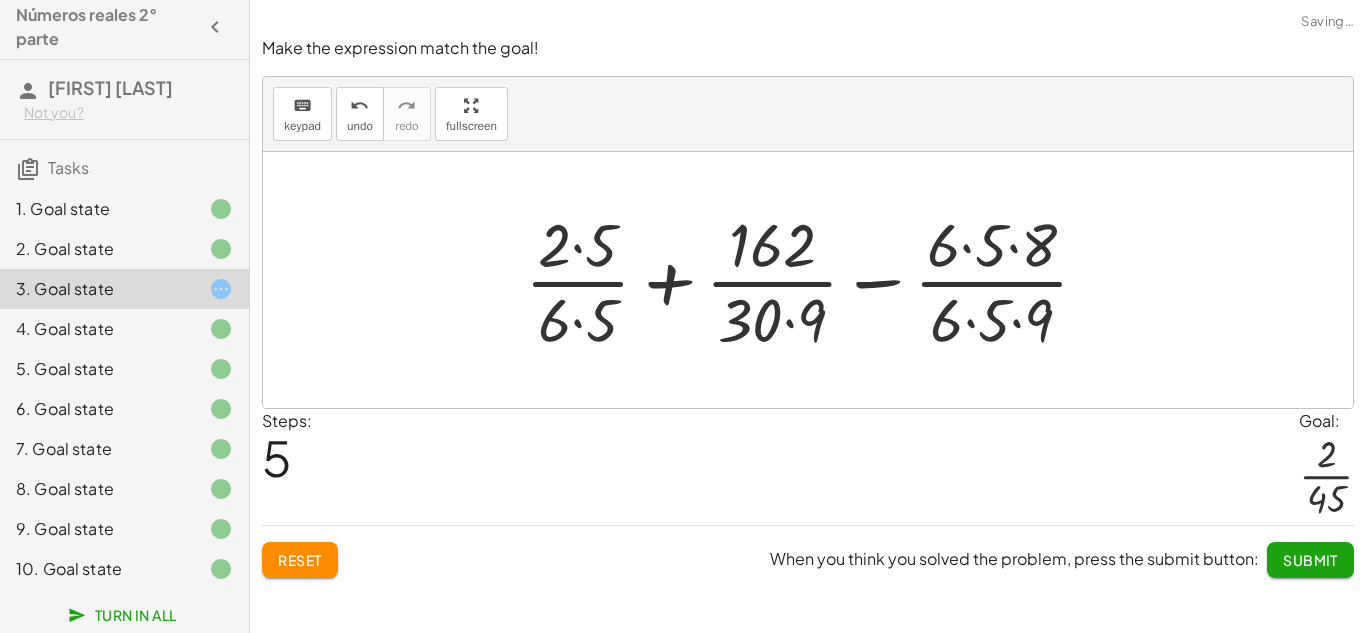click at bounding box center [815, 280] 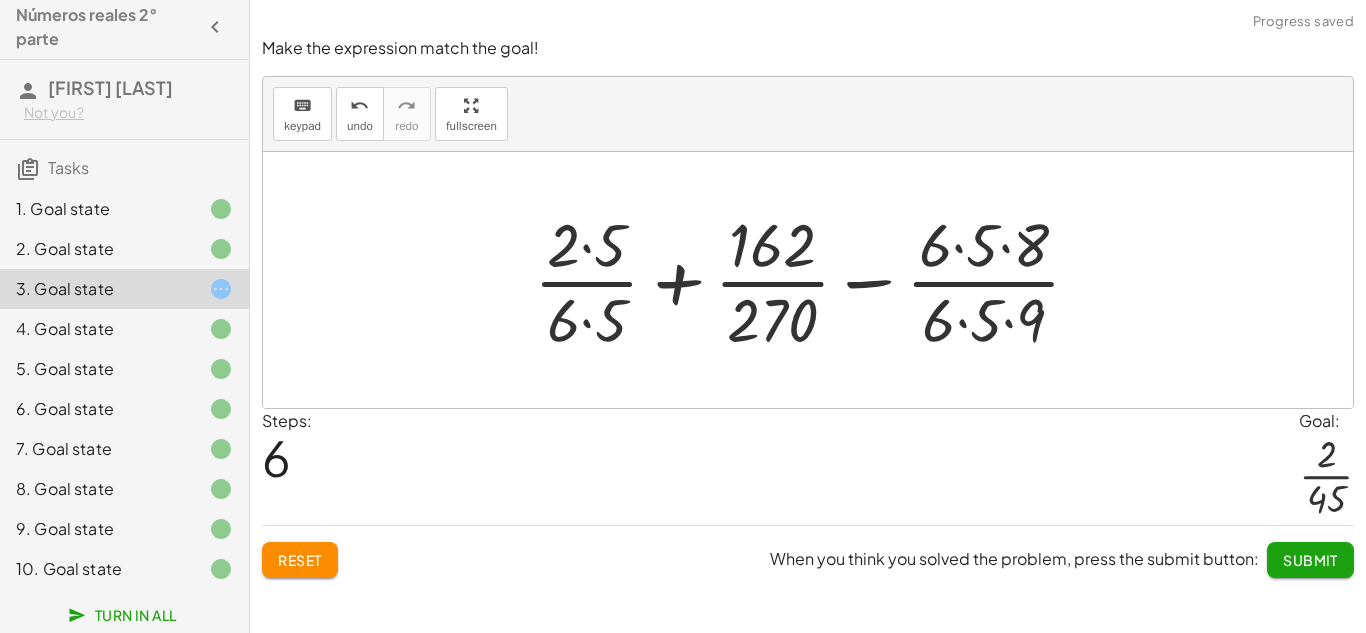 click at bounding box center [815, 280] 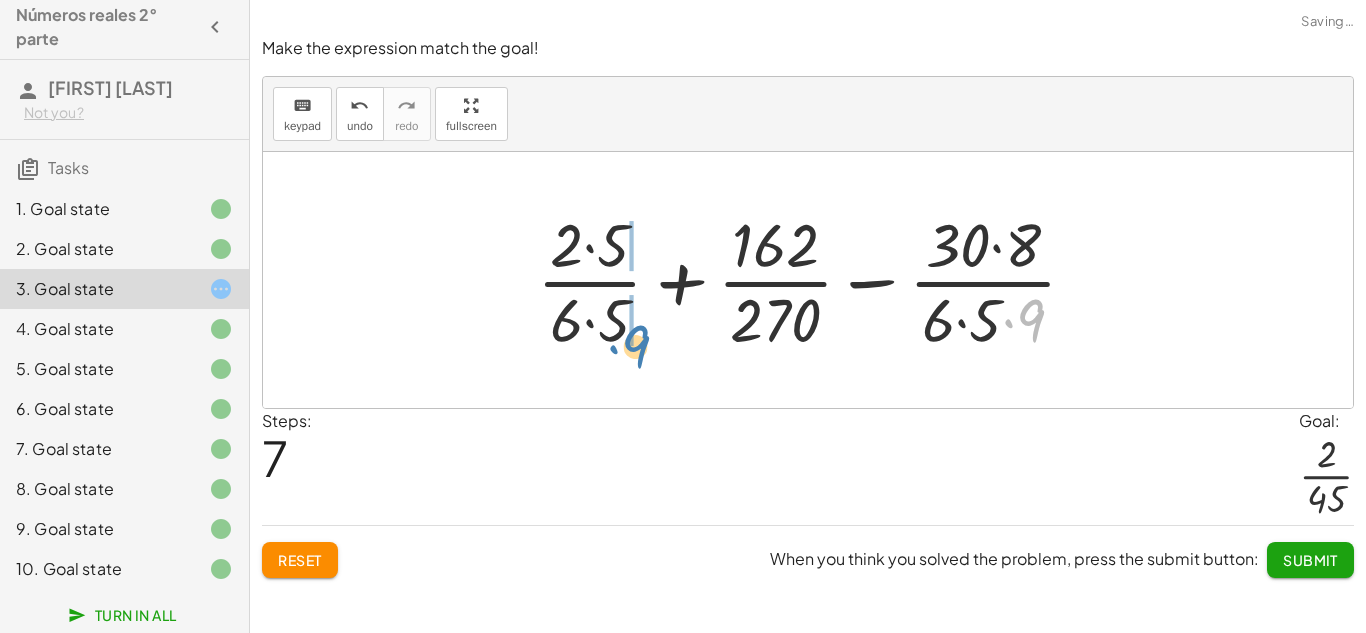 drag, startPoint x: 1029, startPoint y: 315, endPoint x: 631, endPoint y: 338, distance: 398.66403 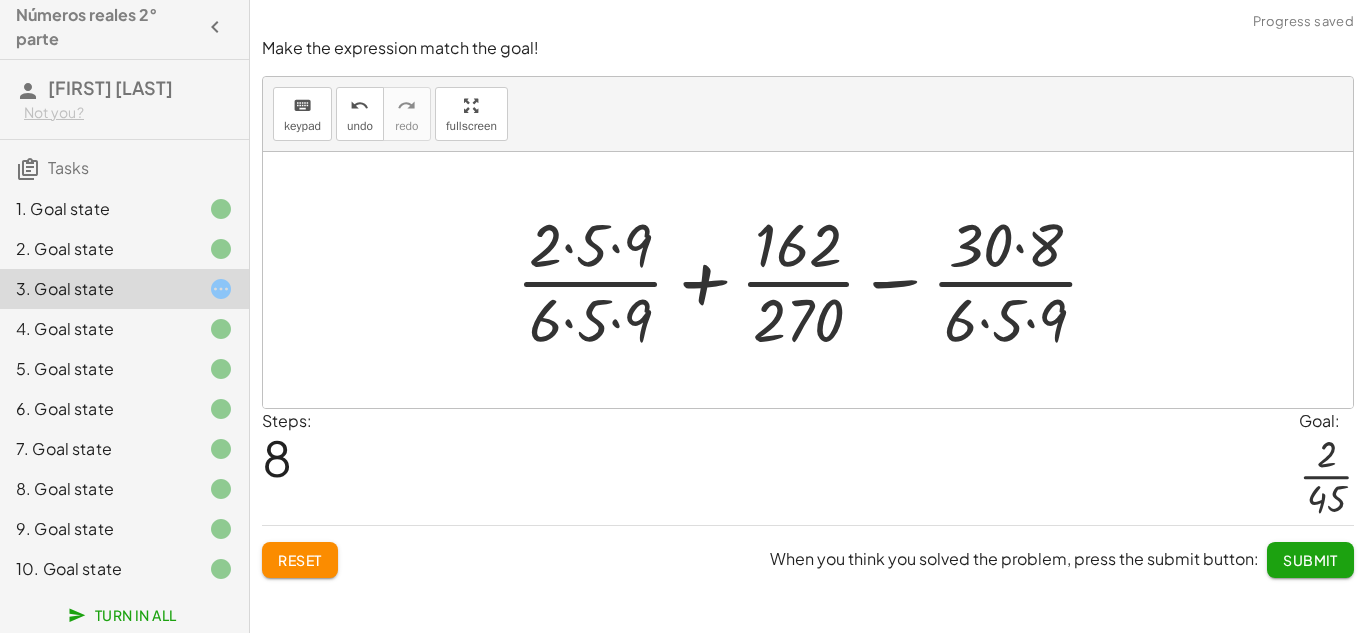 click at bounding box center (816, 280) 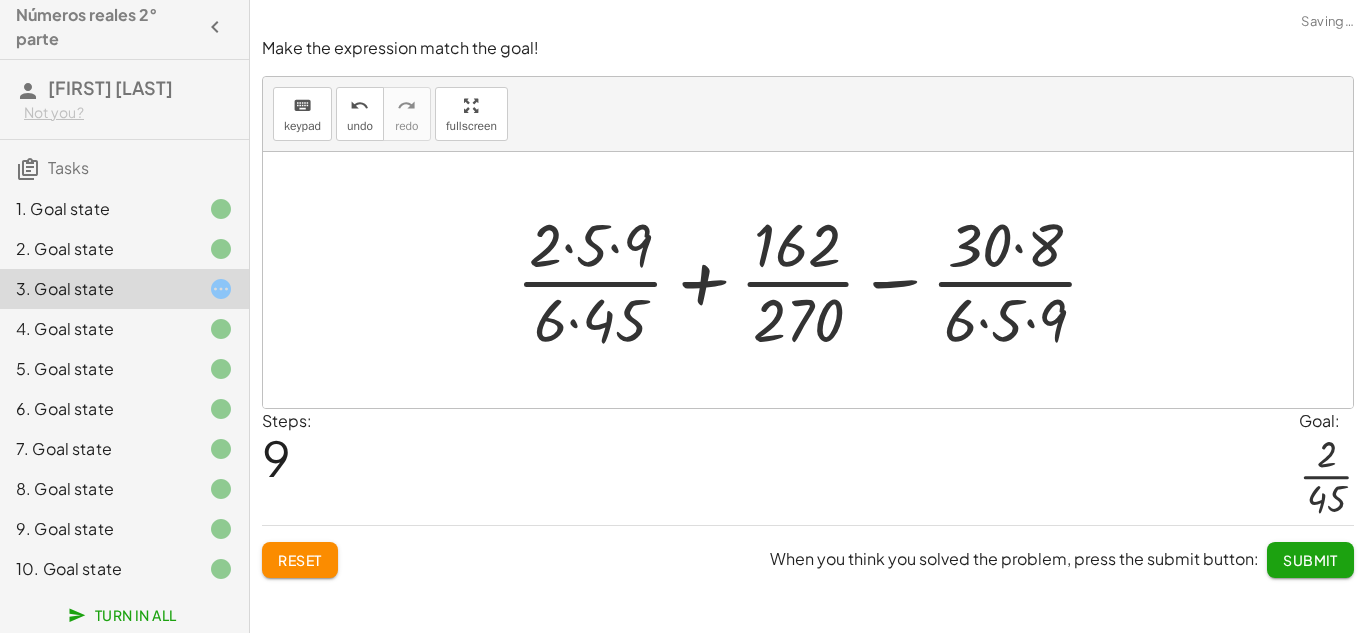 click at bounding box center (815, 280) 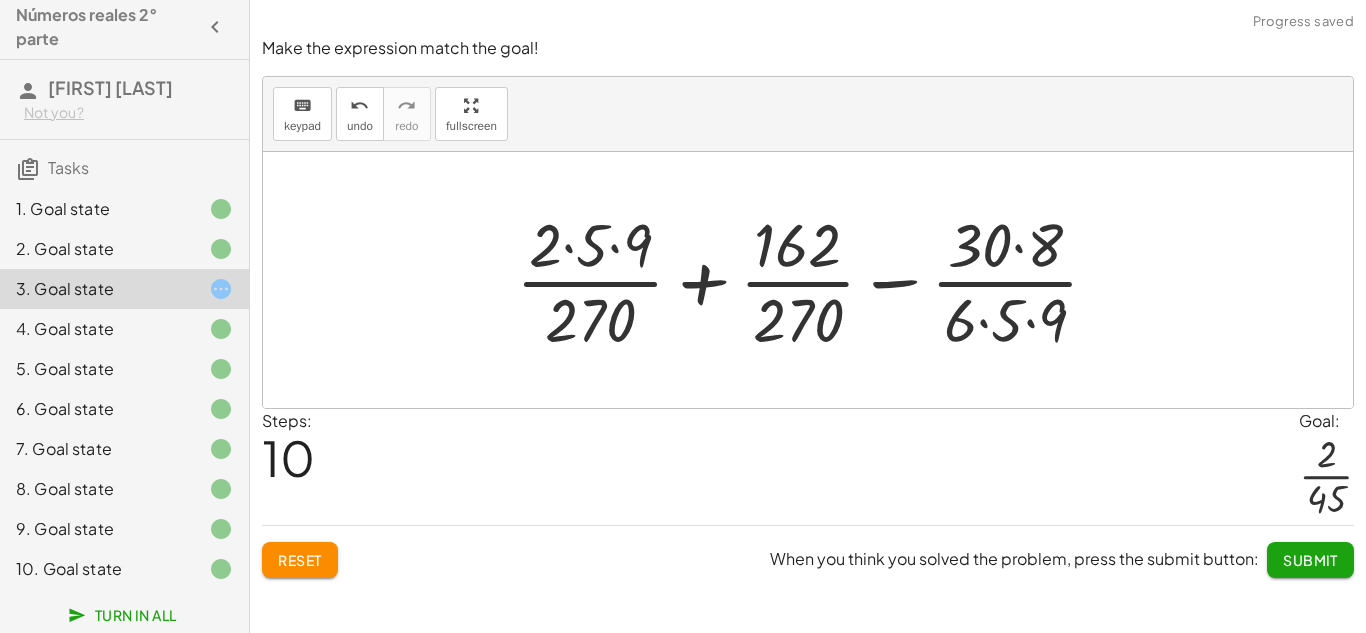 click at bounding box center [815, 280] 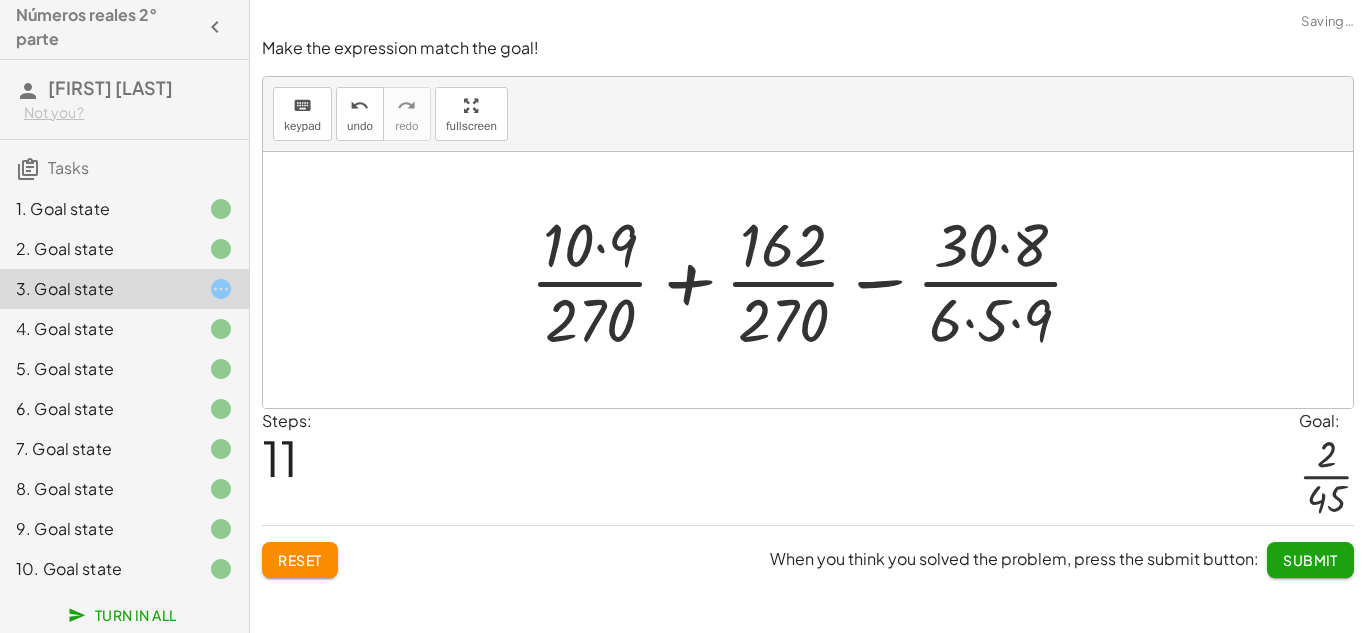 click at bounding box center (815, 280) 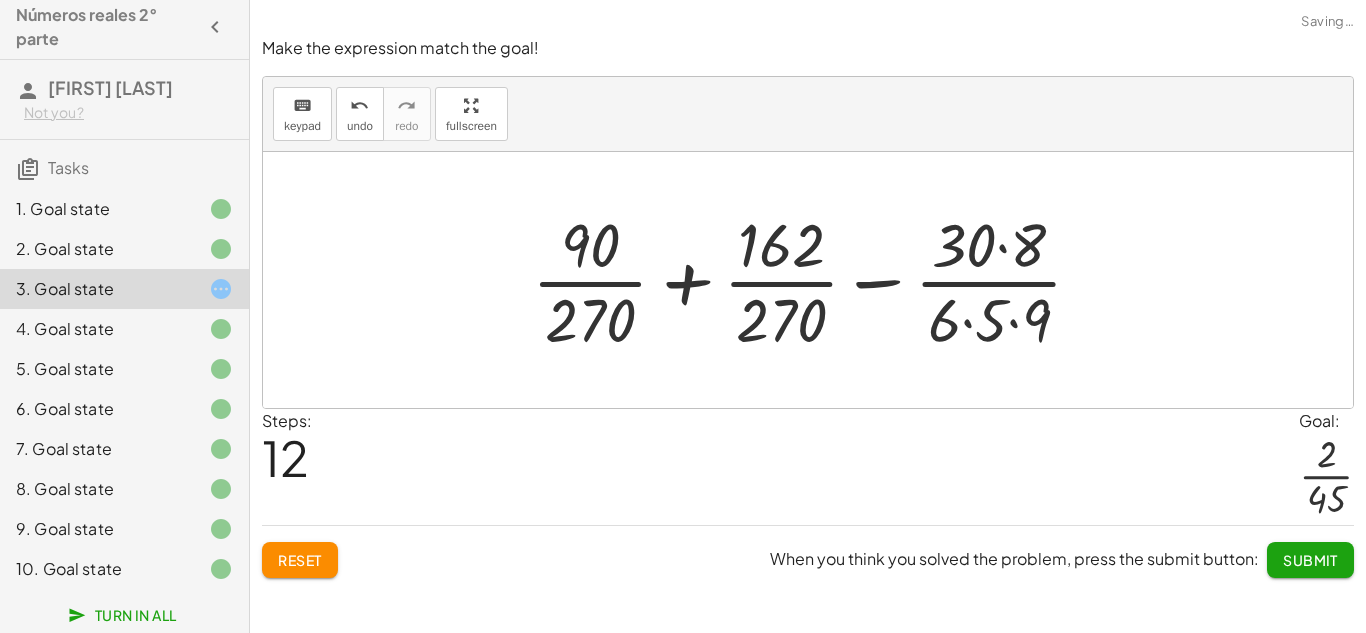 click at bounding box center (815, 280) 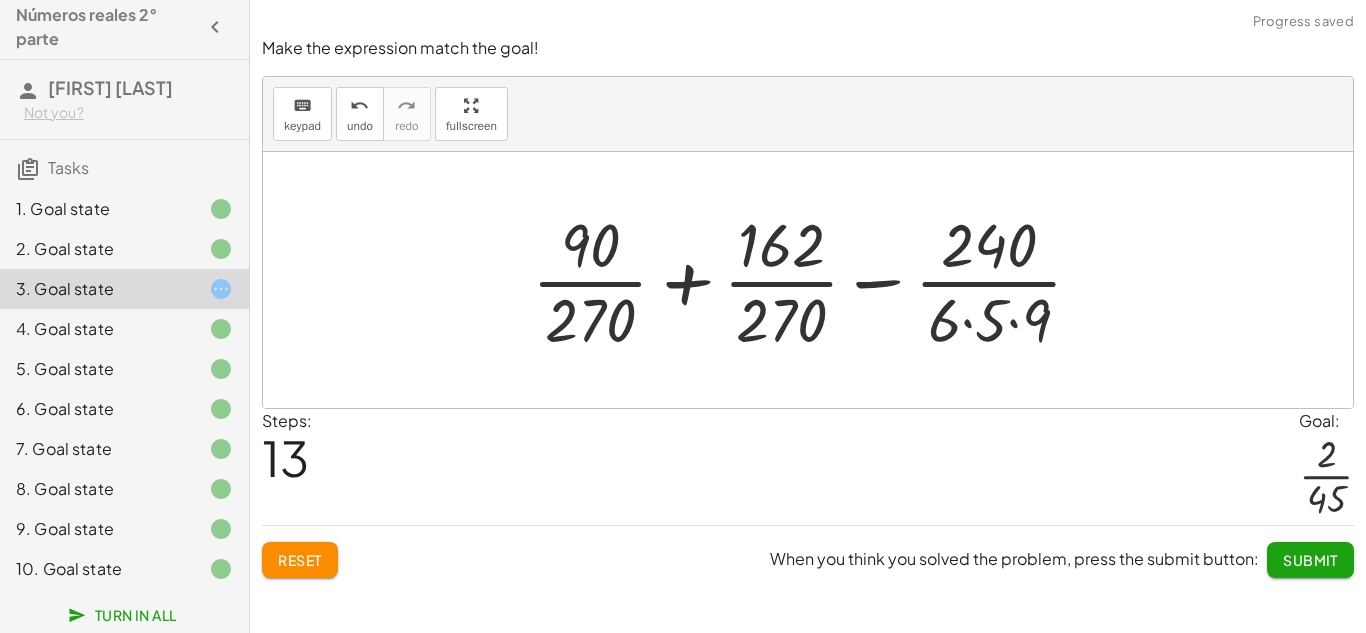 click at bounding box center (815, 280) 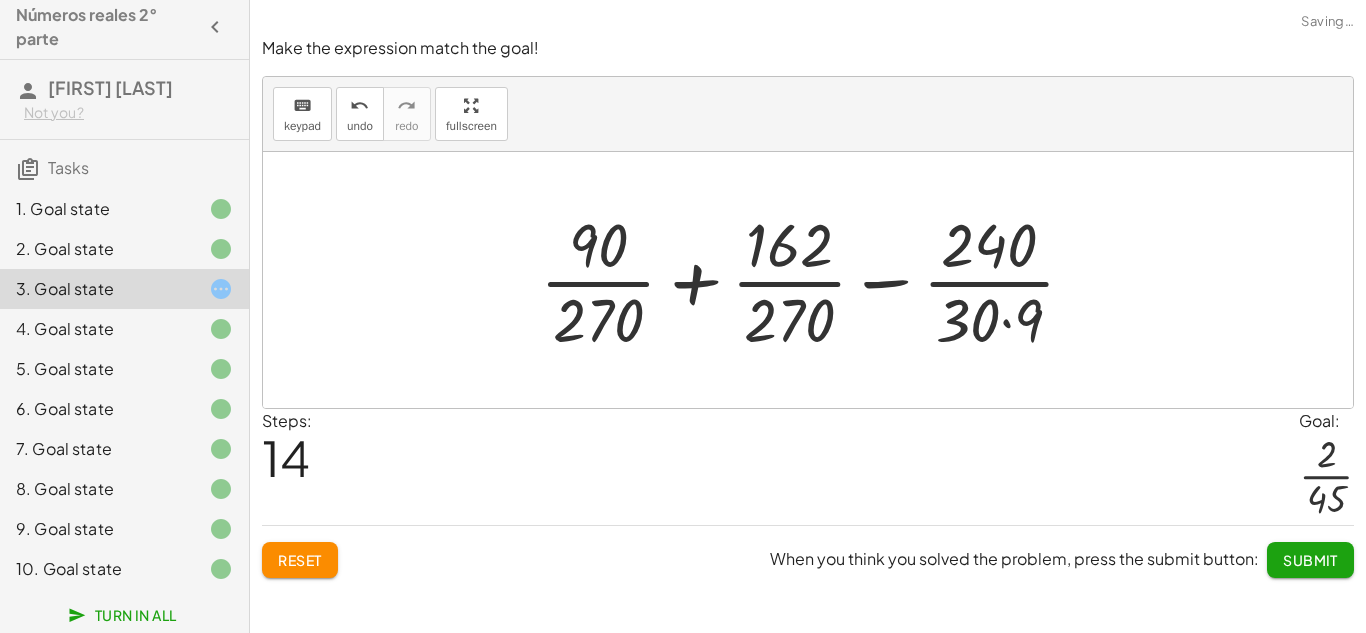 click at bounding box center [815, 280] 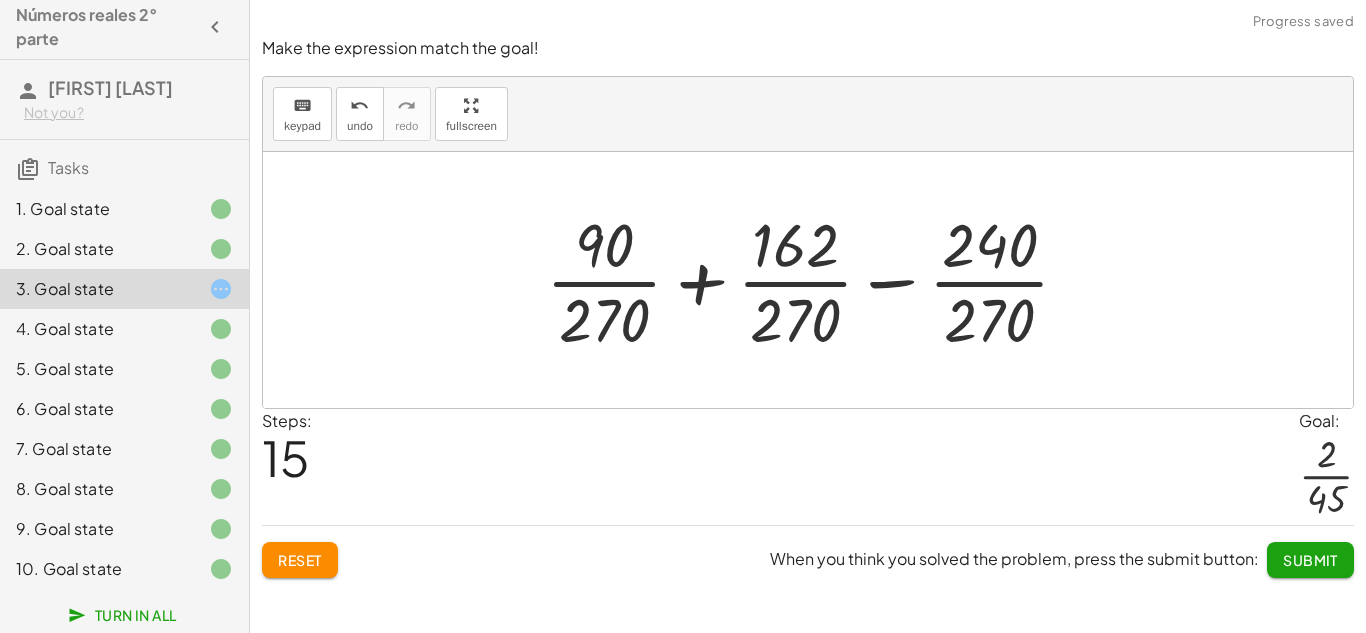 click at bounding box center [816, 280] 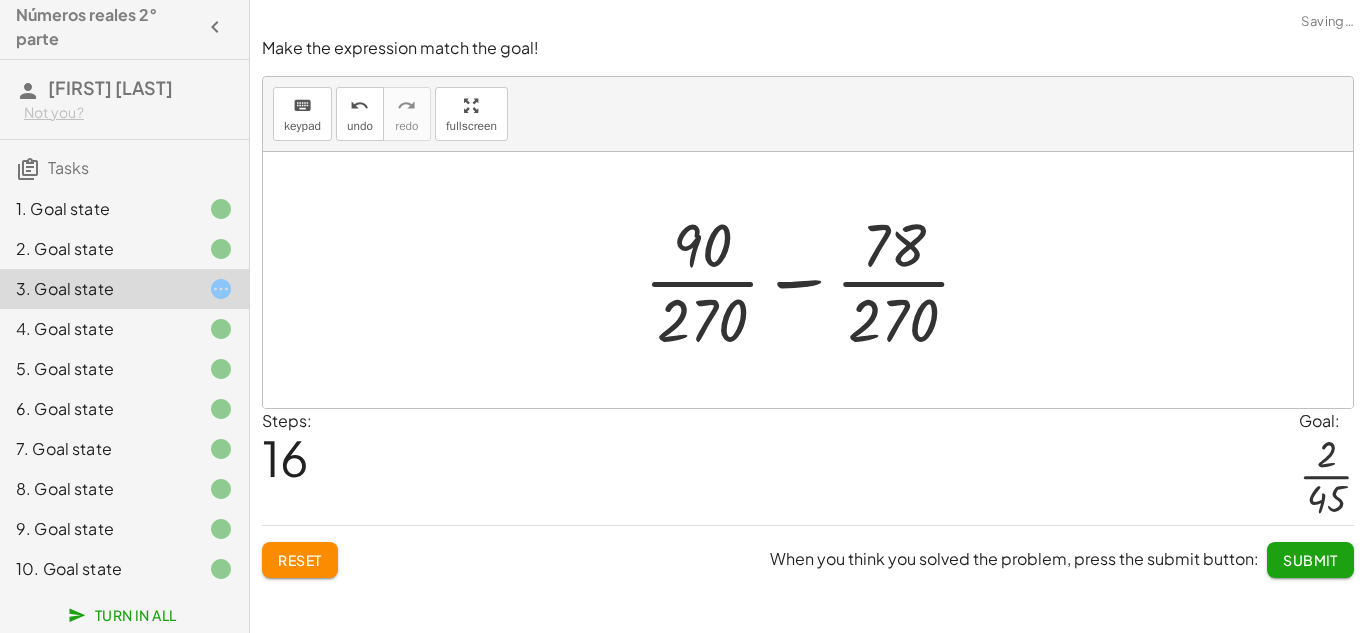 click at bounding box center [815, 280] 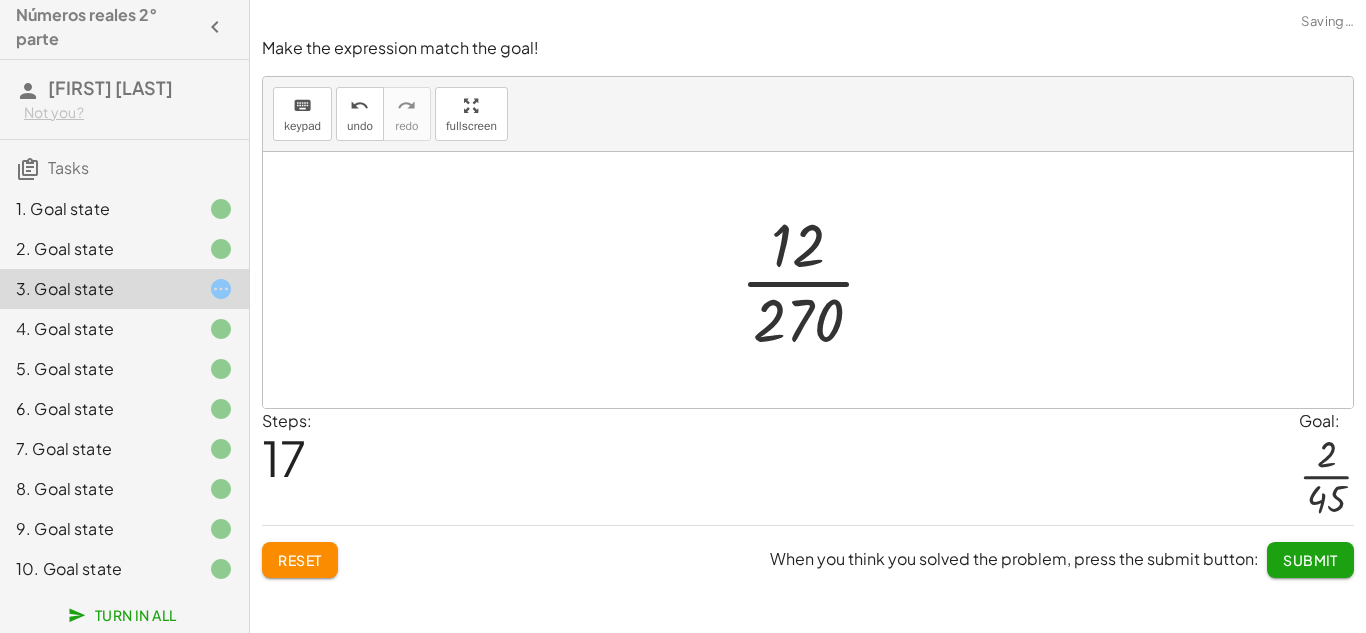 click at bounding box center (816, 280) 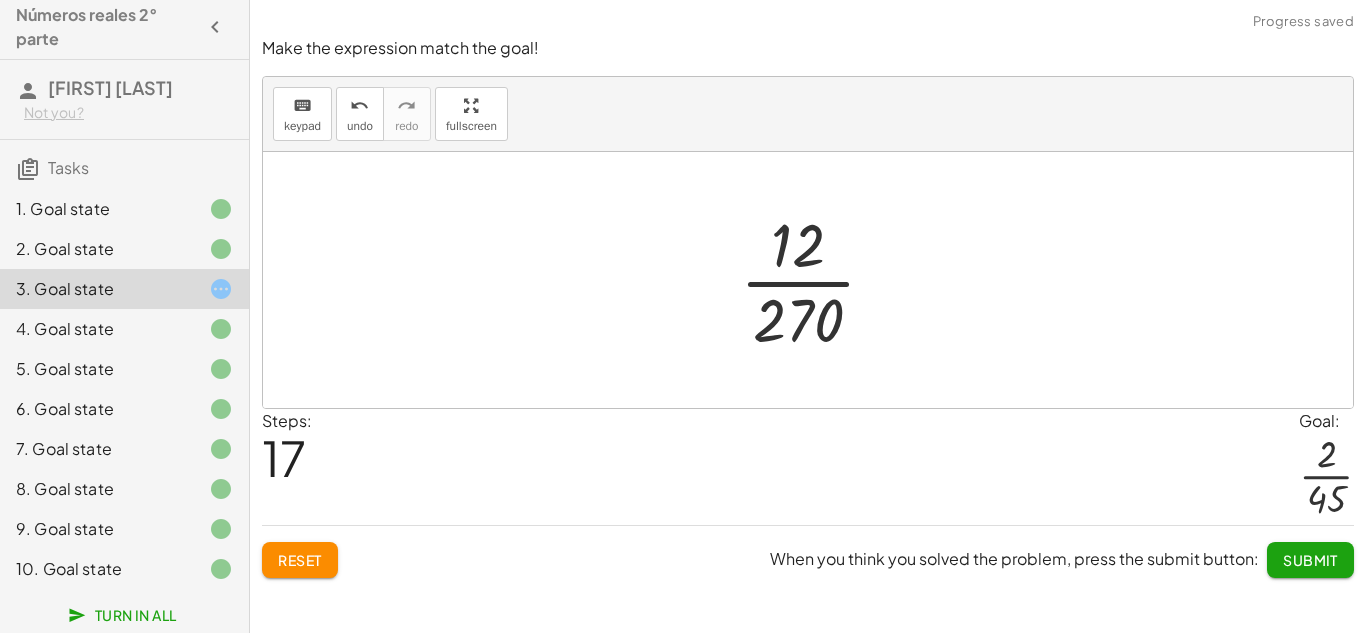 click at bounding box center (816, 280) 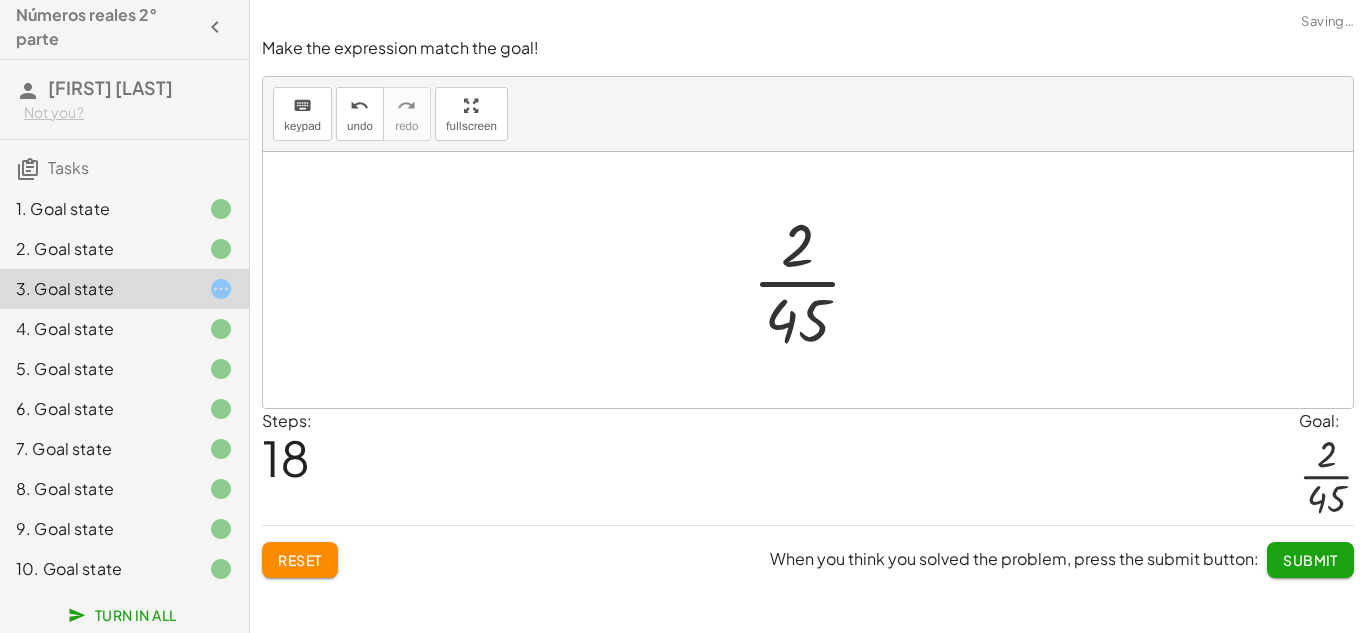 click on "Submit" 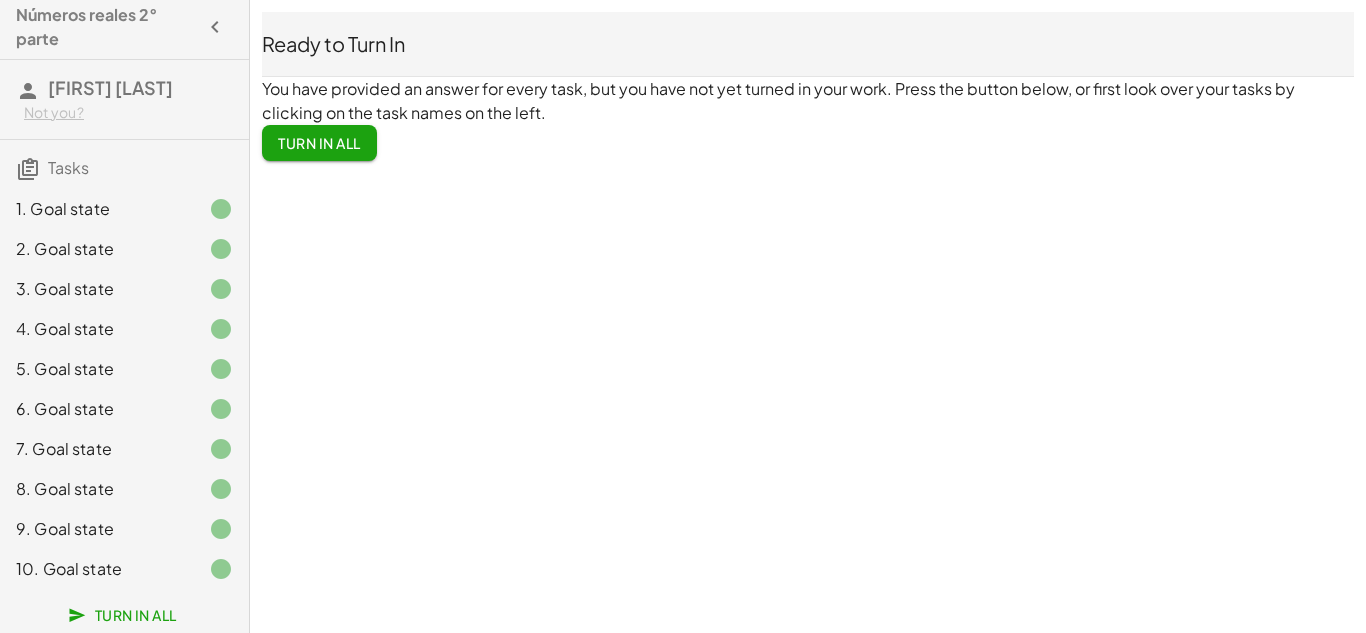 click on "Turn In All" 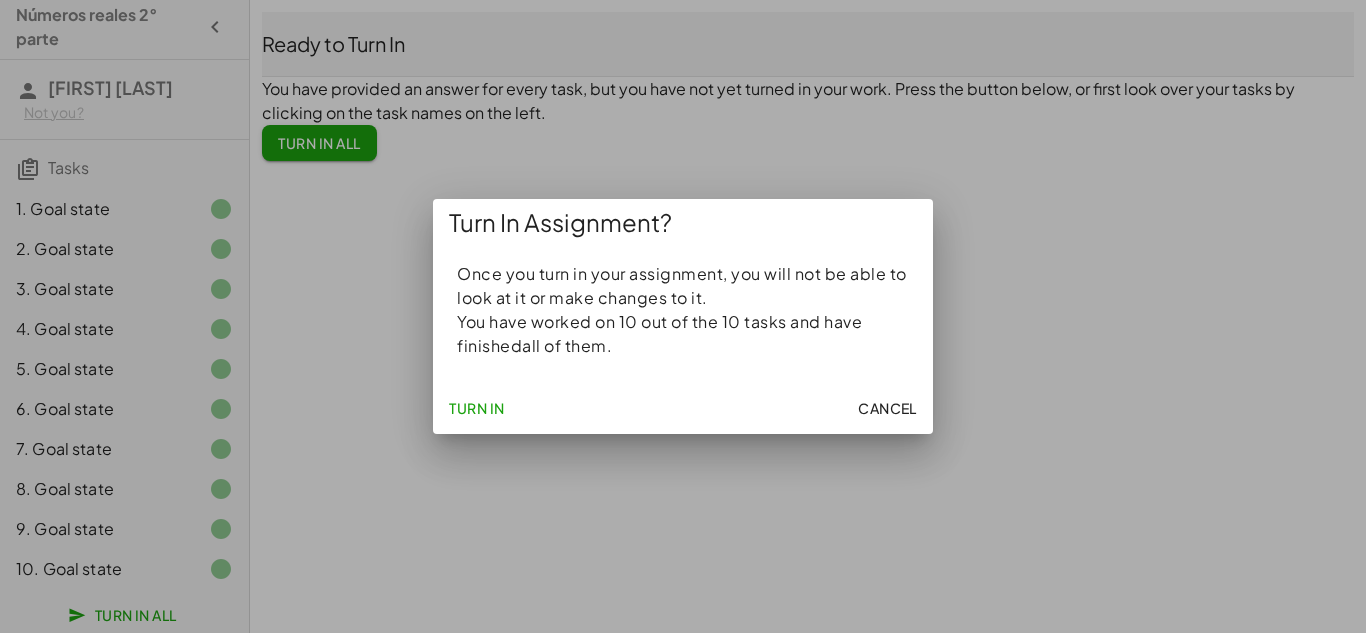 click on "Cancel" 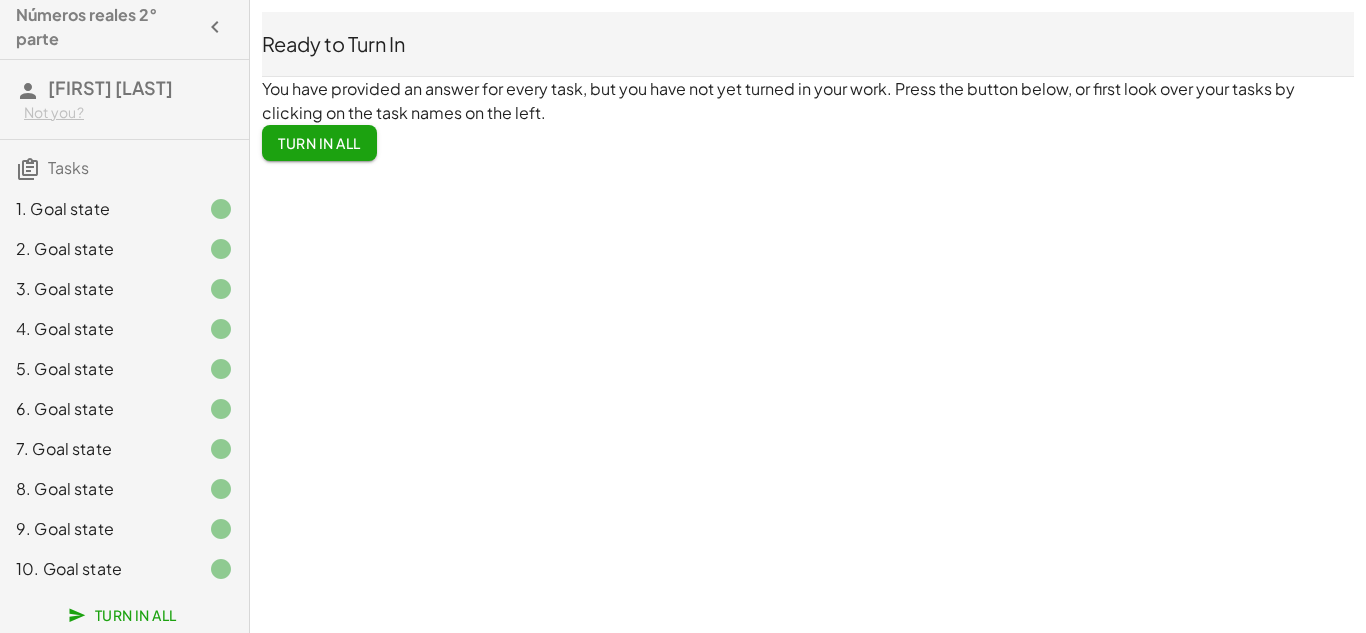 click on "1. Goal state" 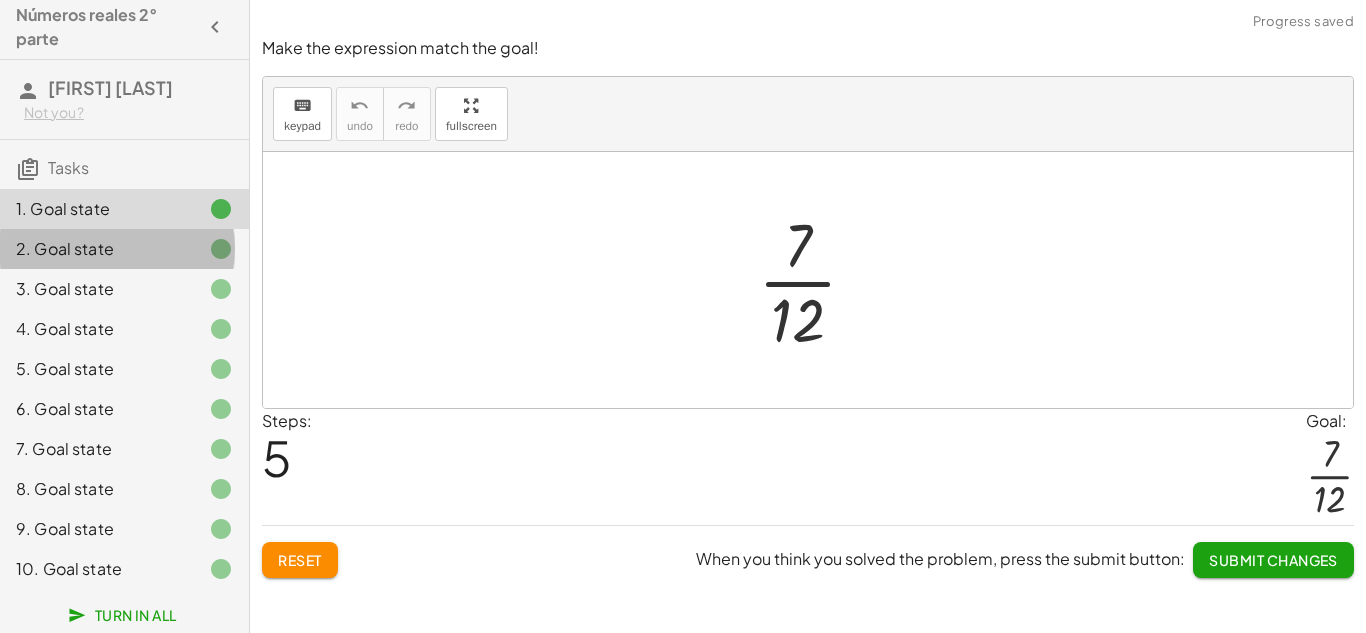 click 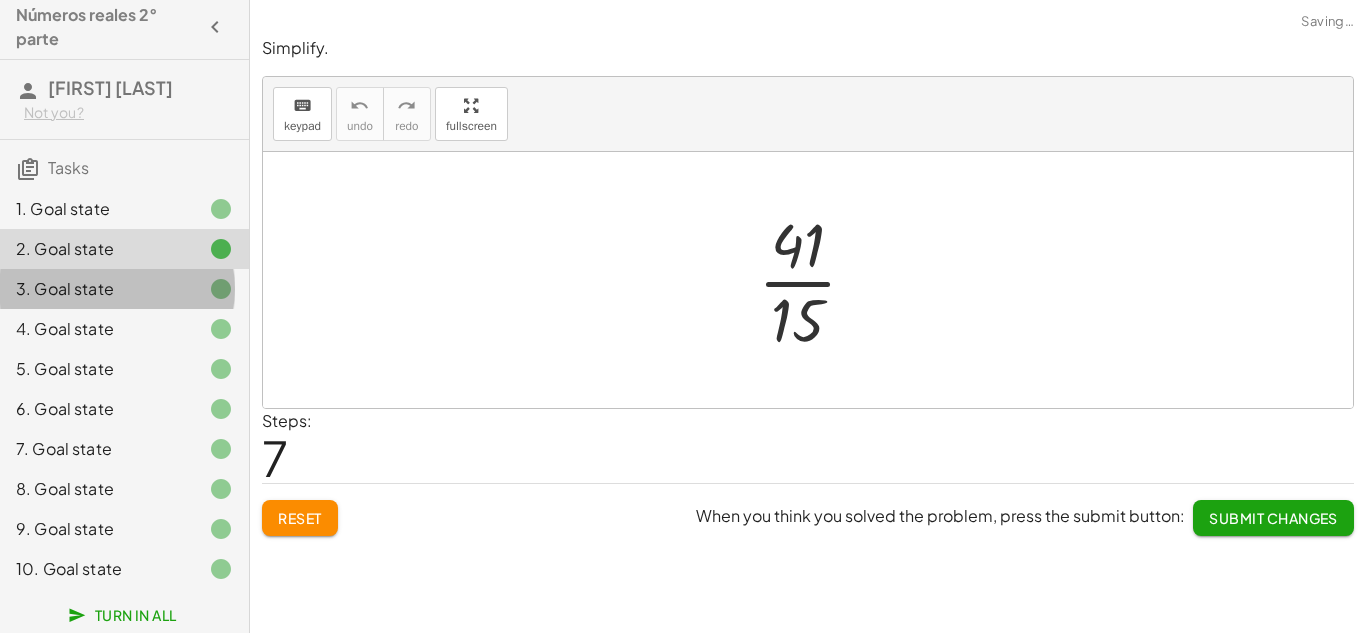 click 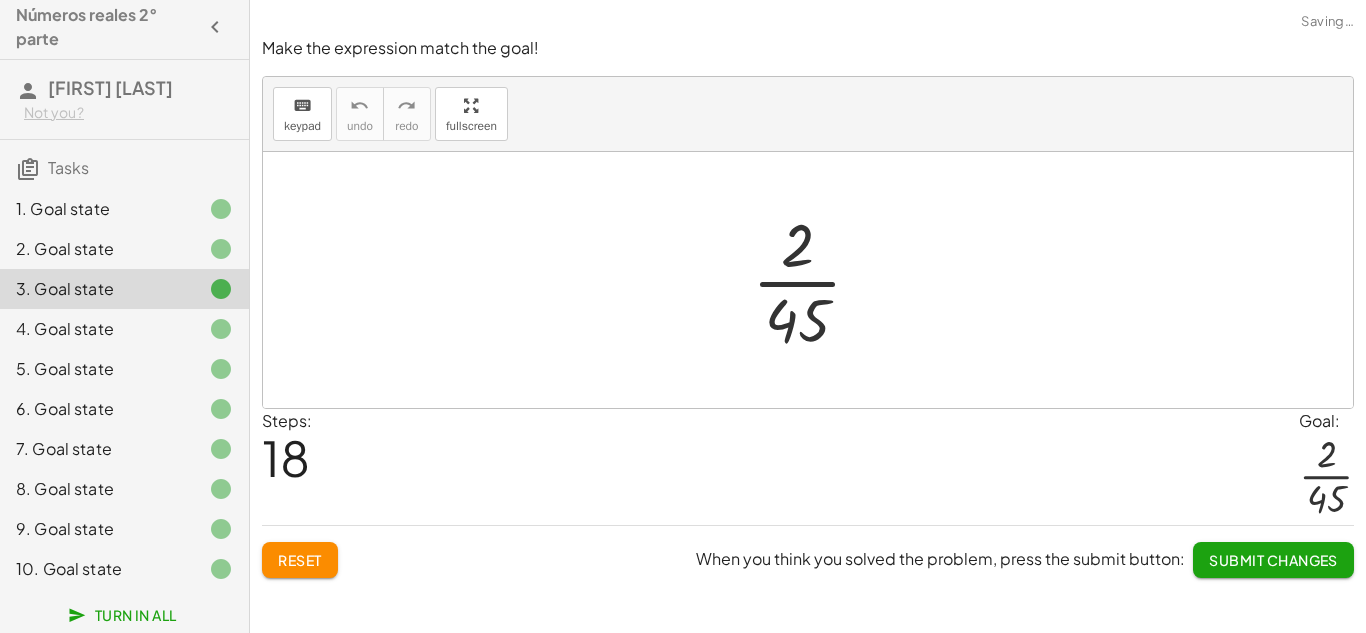 click 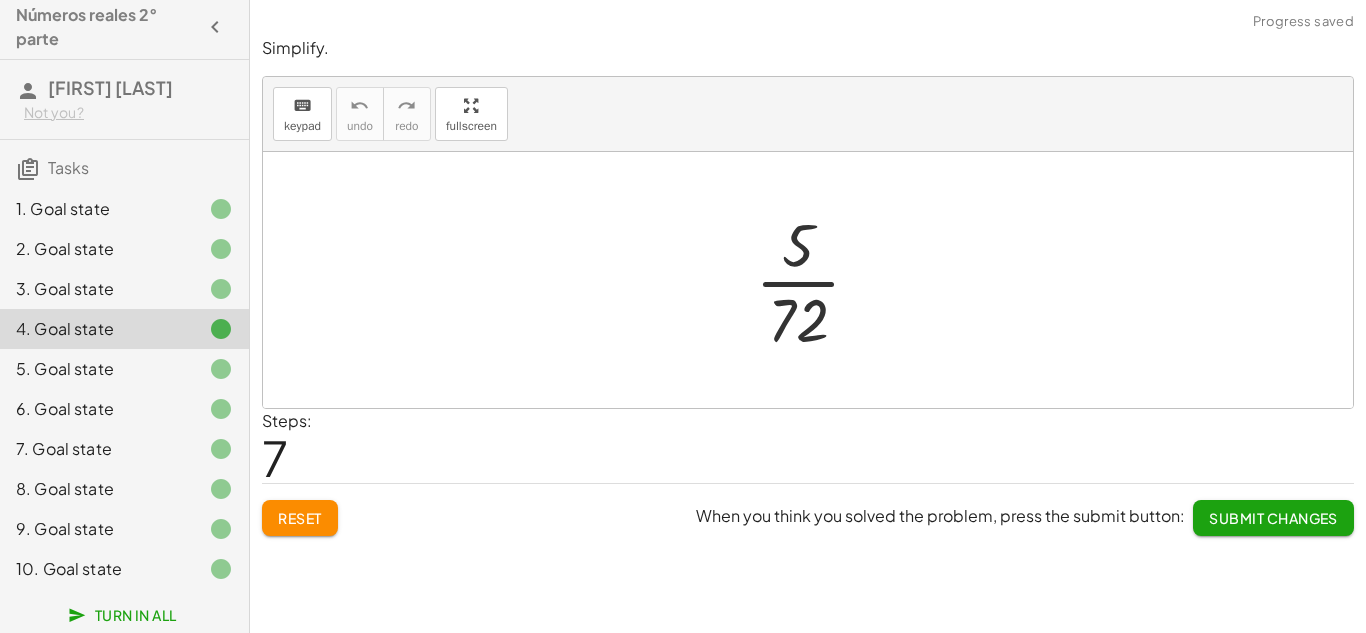 click 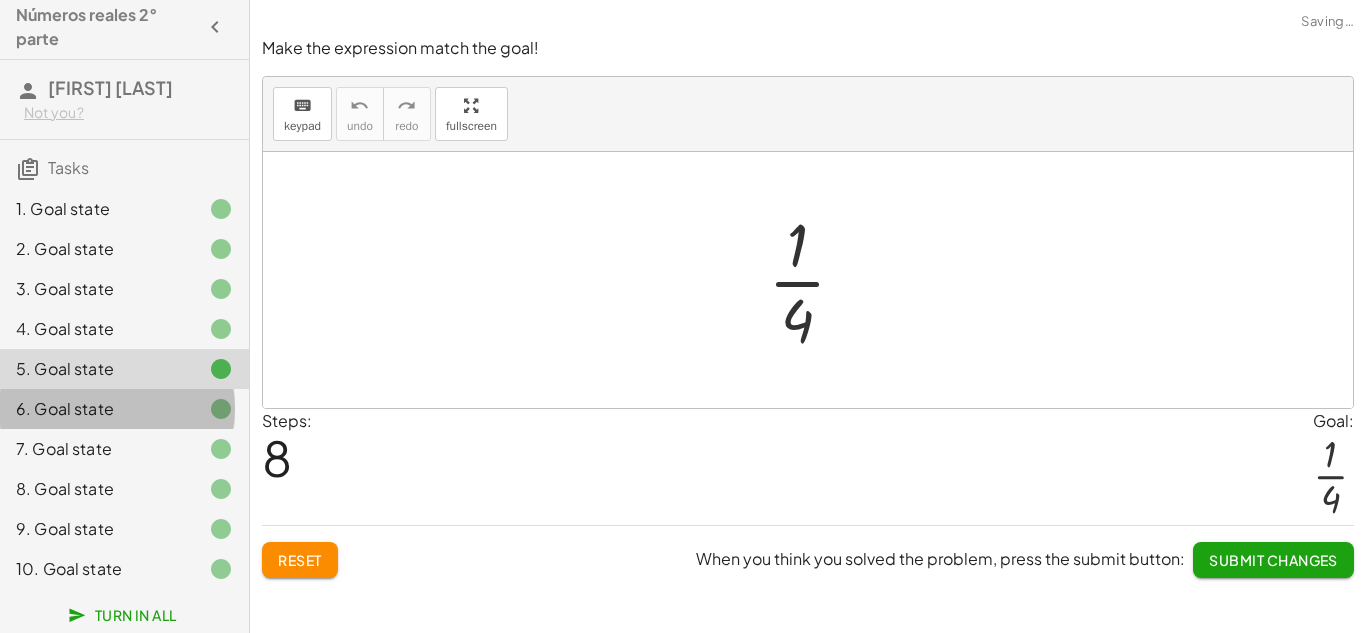 click 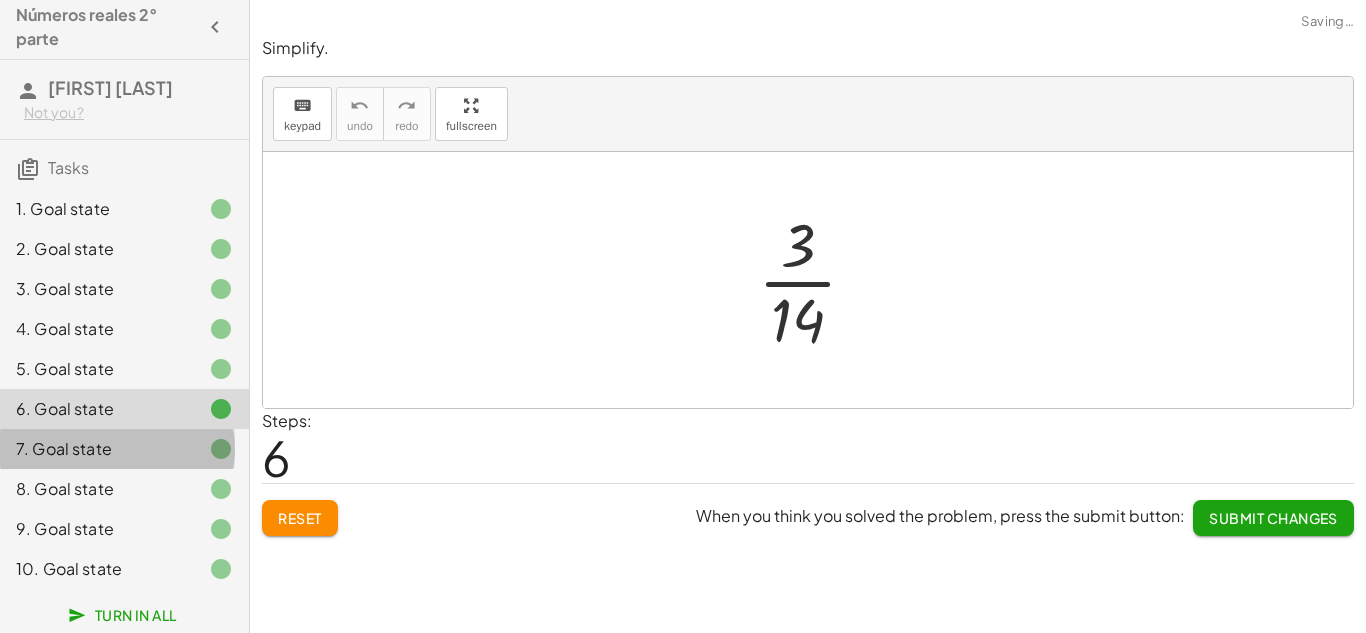 click 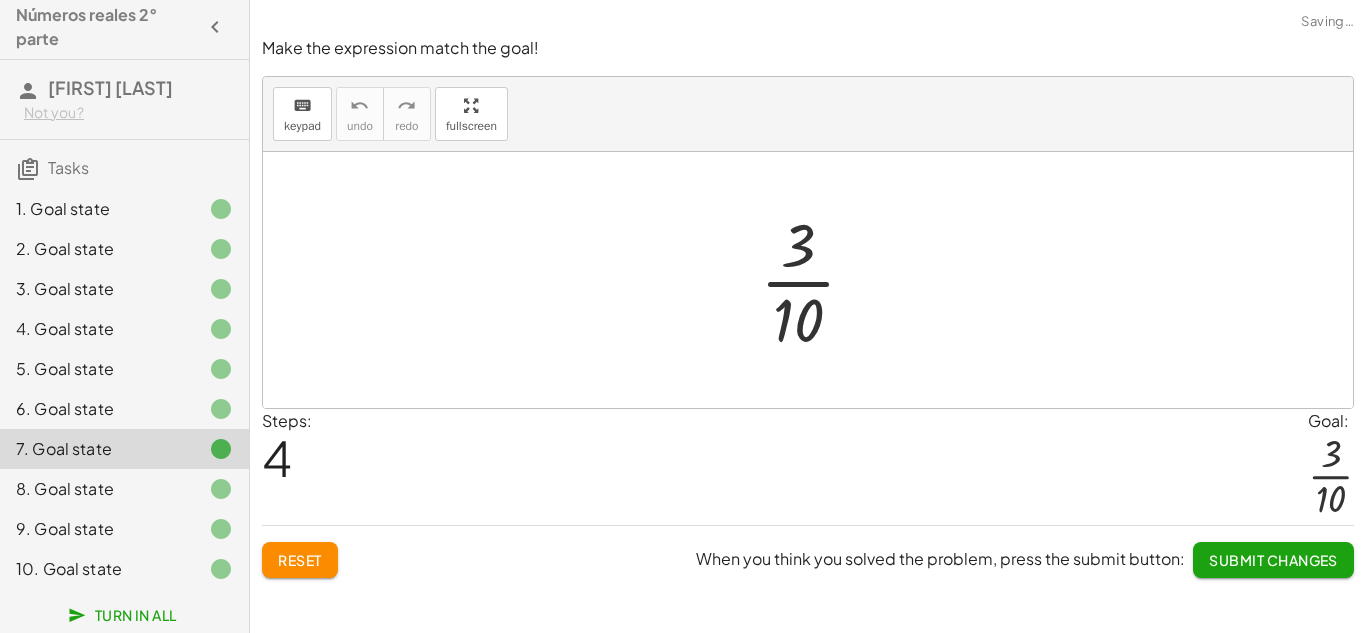 click 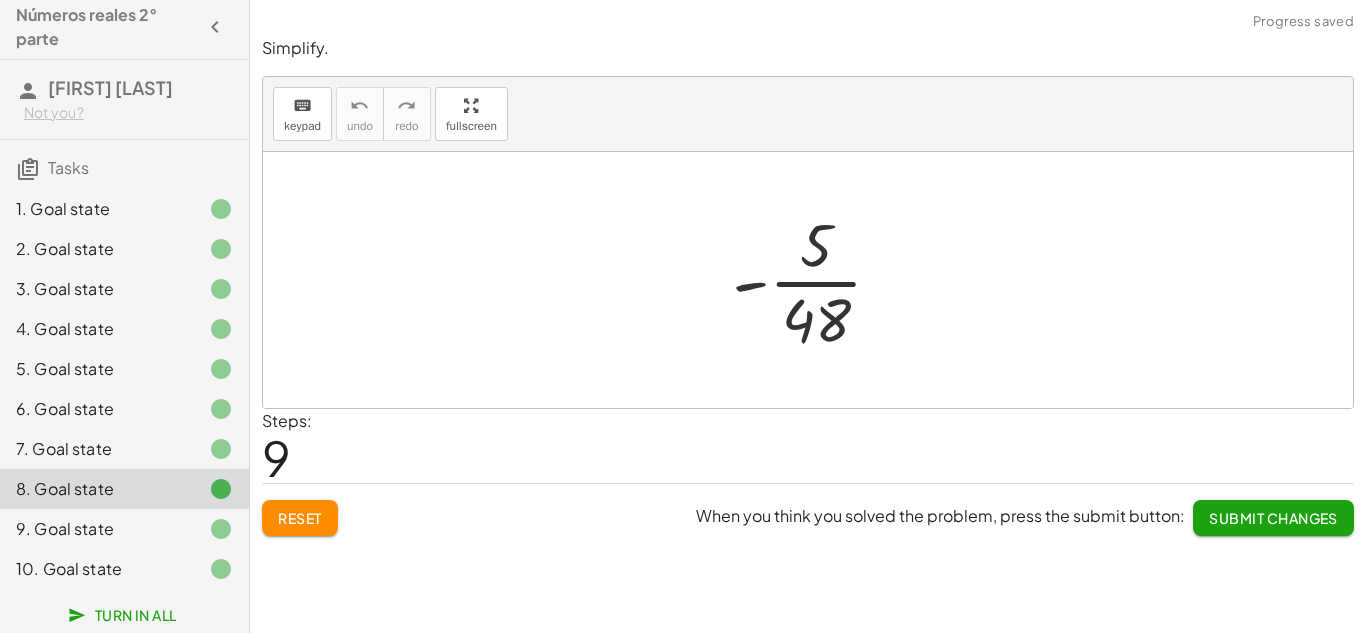 click 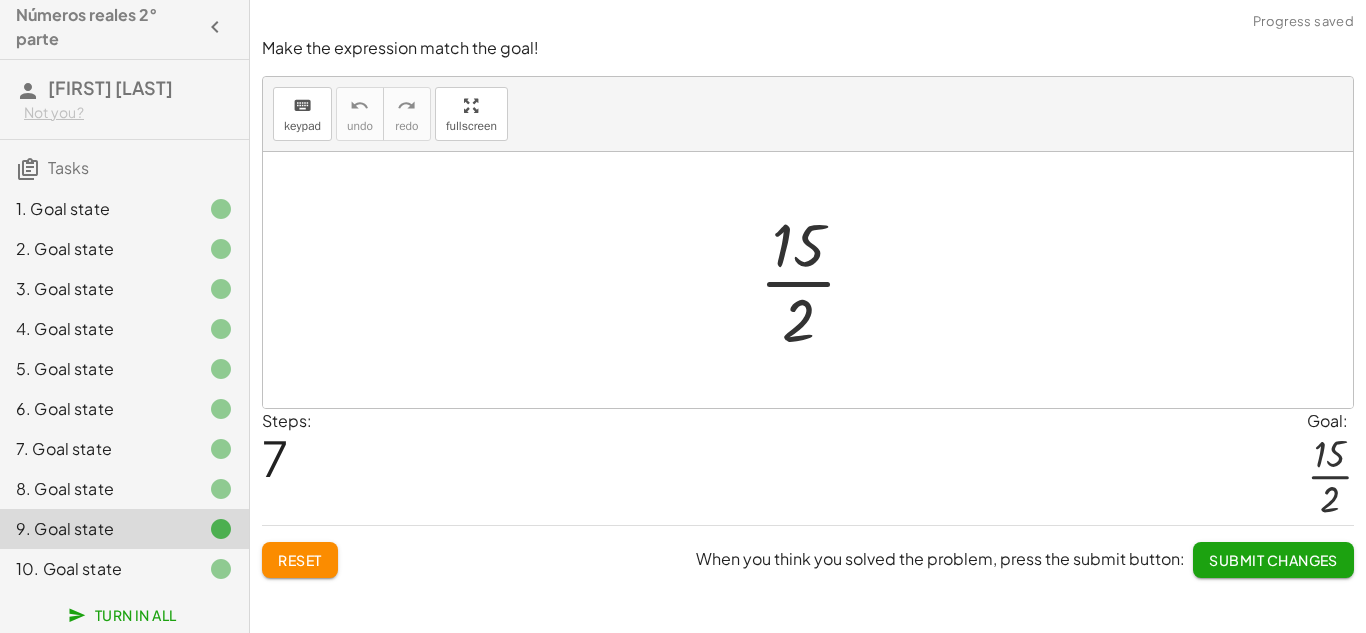 click 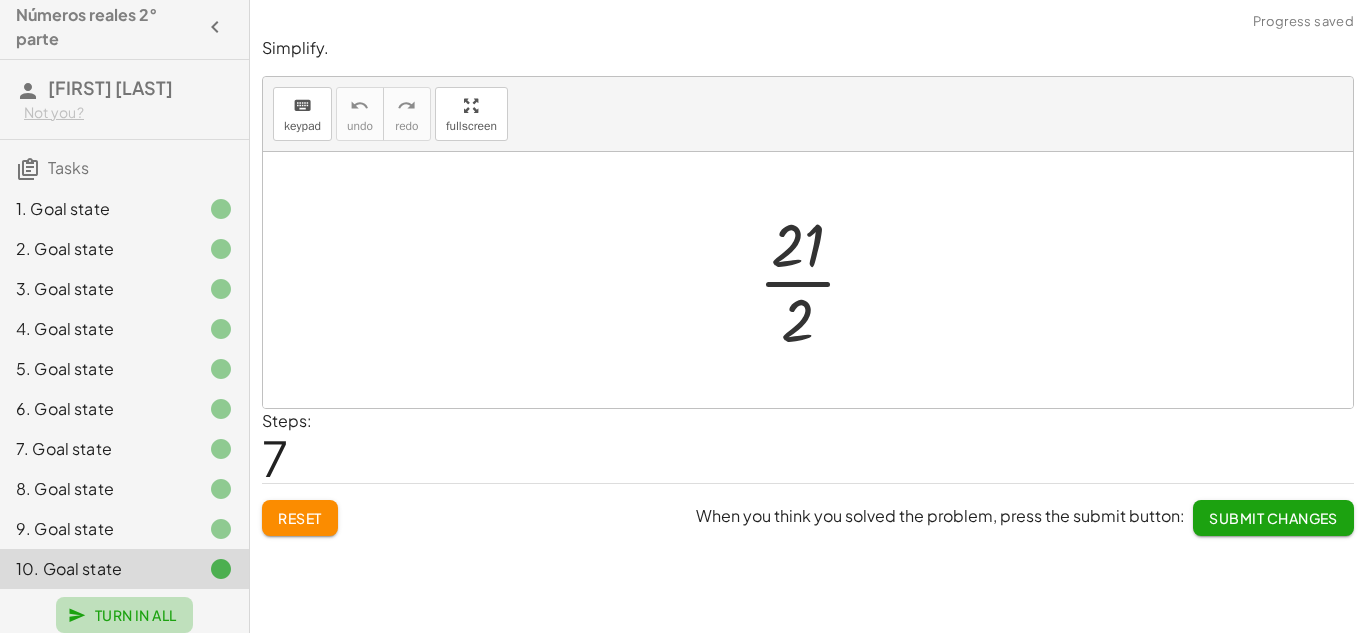 click on "Turn In All" 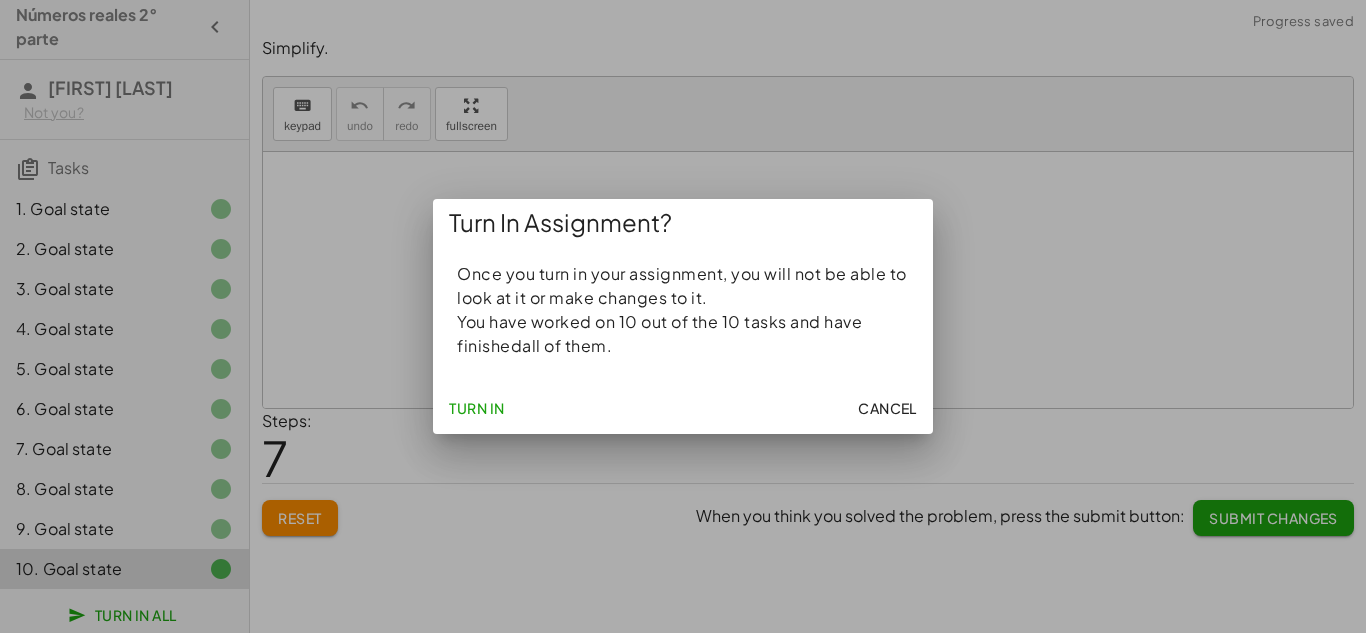 click on "Turn In" 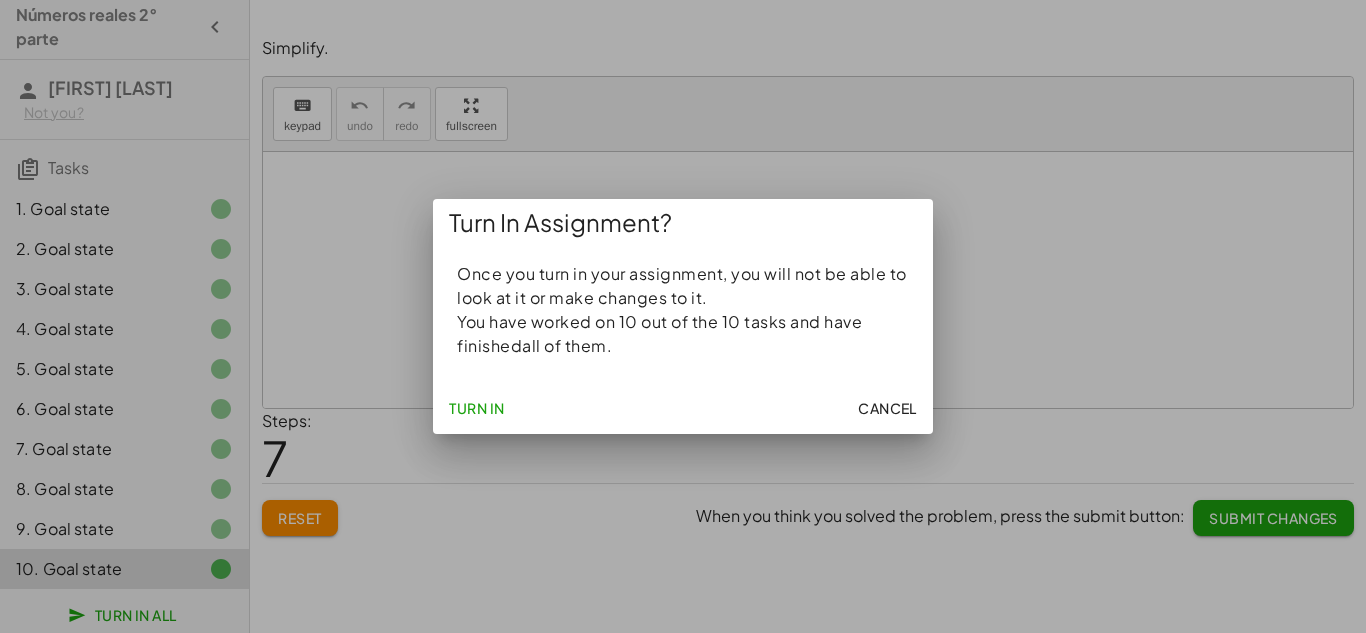 click on "Turn In" 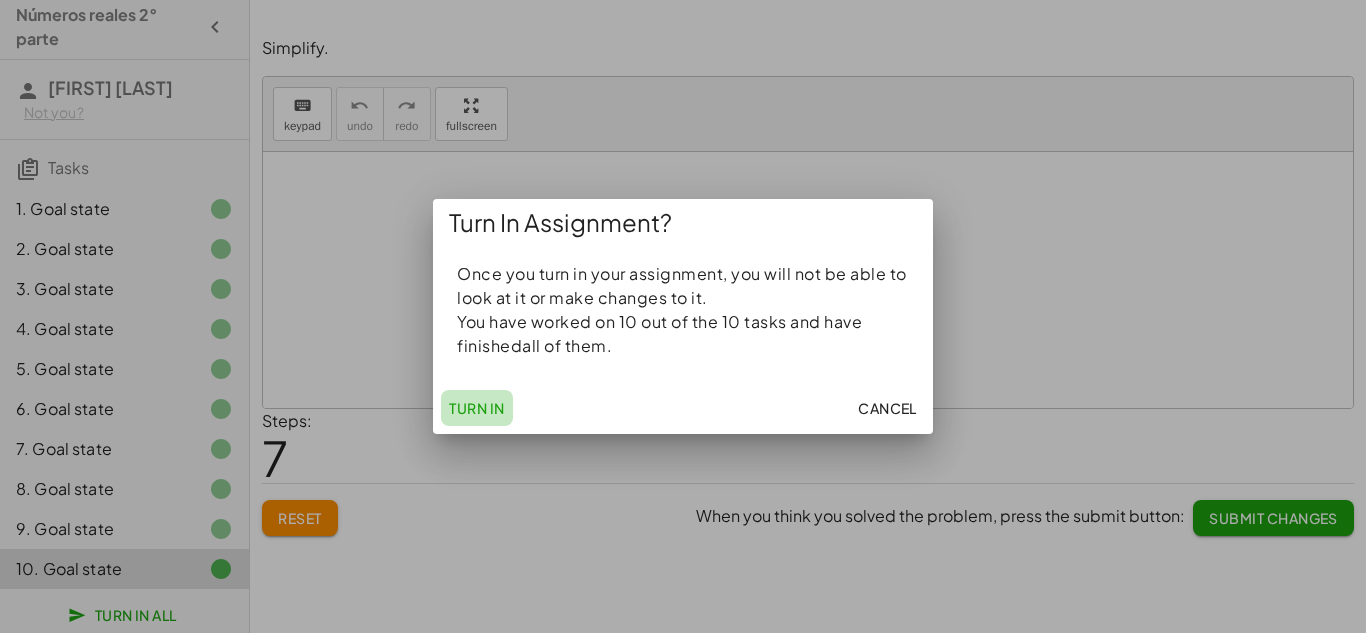 click on "Turn In" 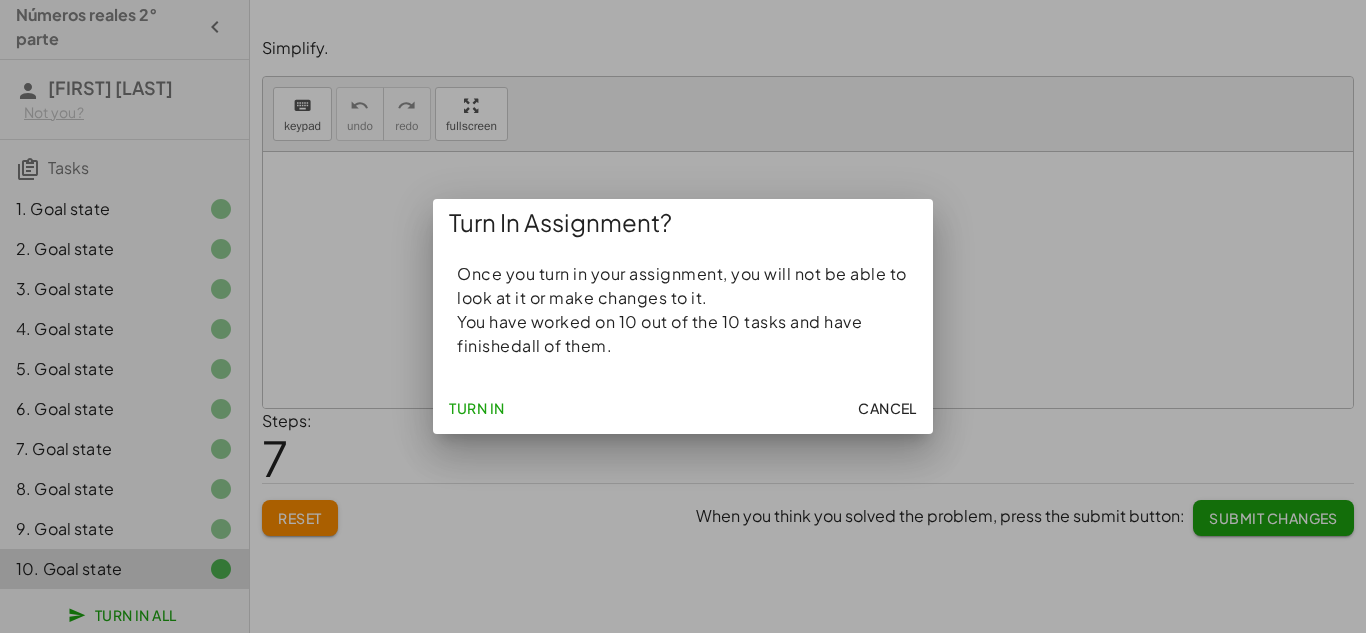 click on "Turn In" 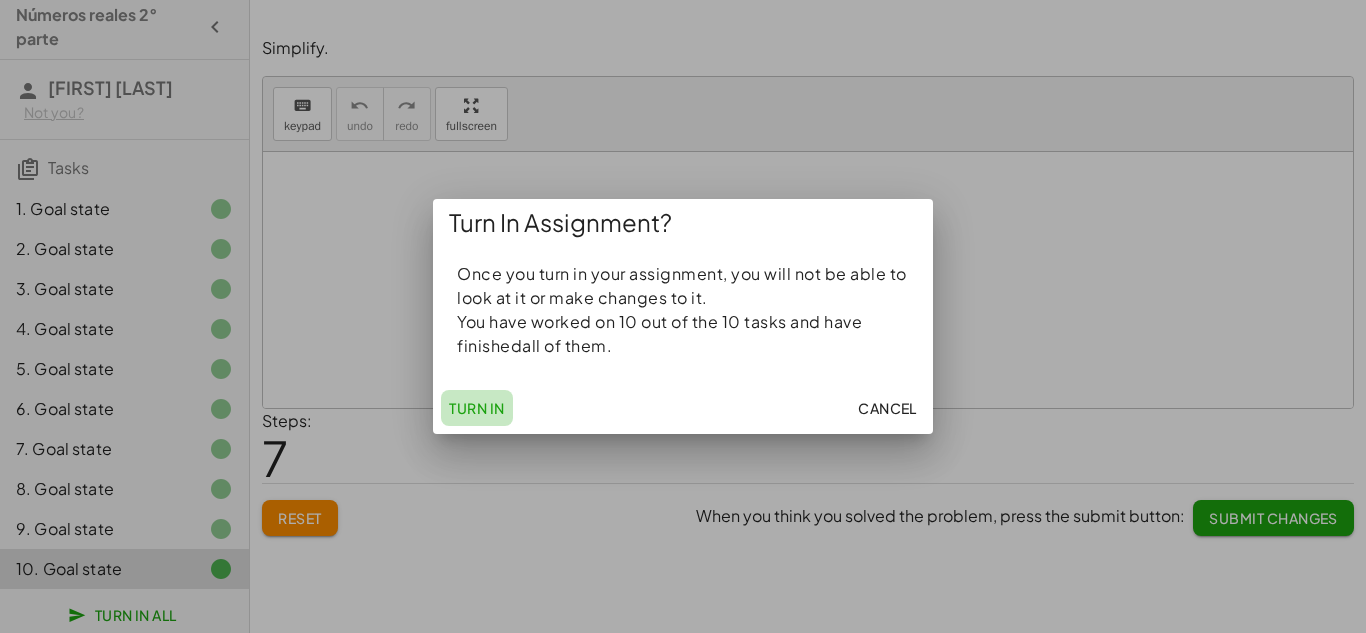 click on "Turn In" 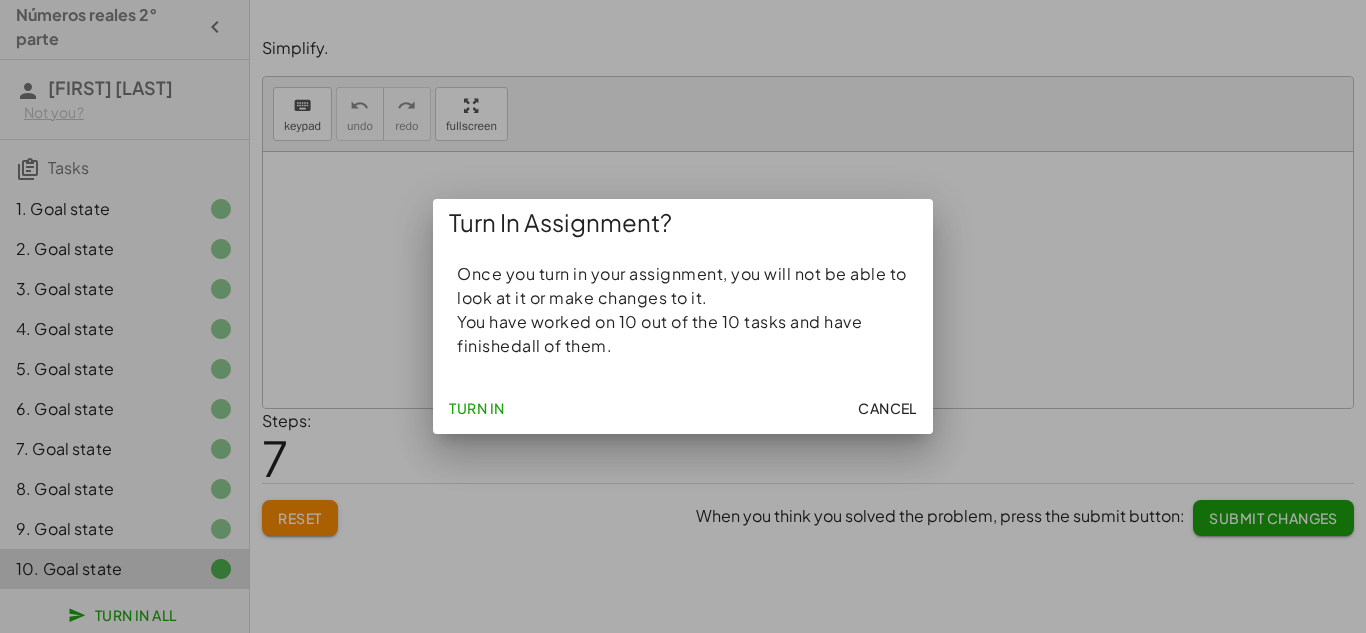 click on "Turn In" 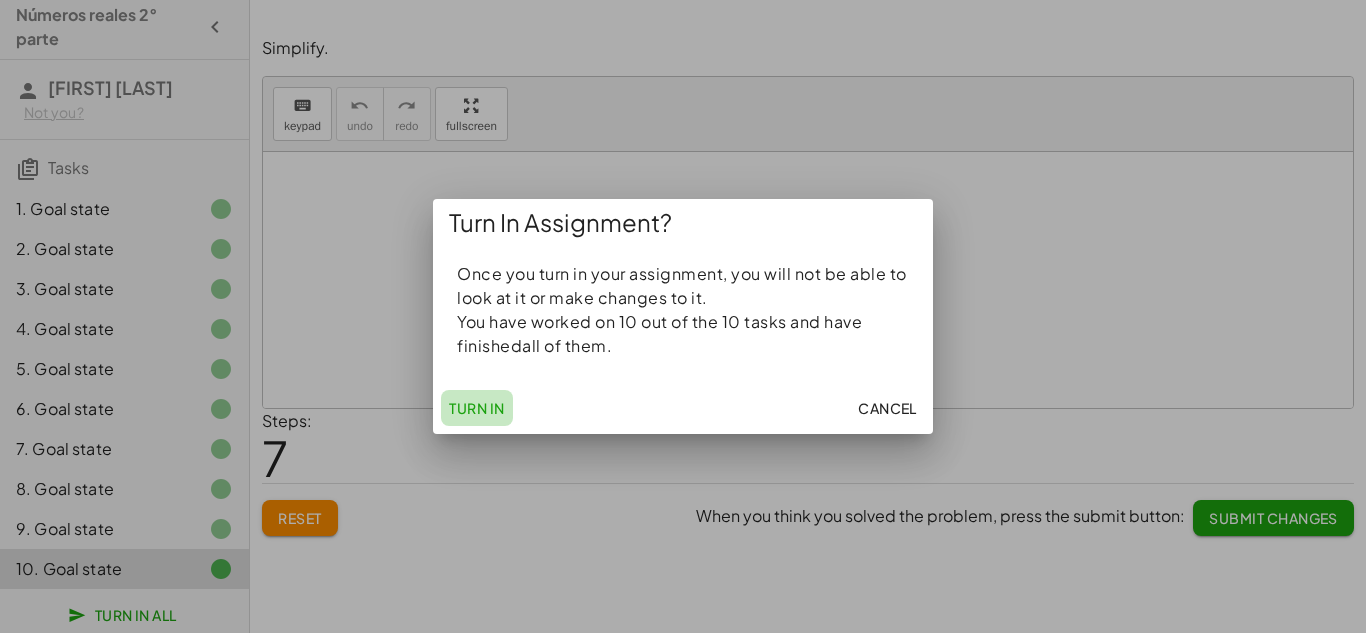 click on "Turn In" 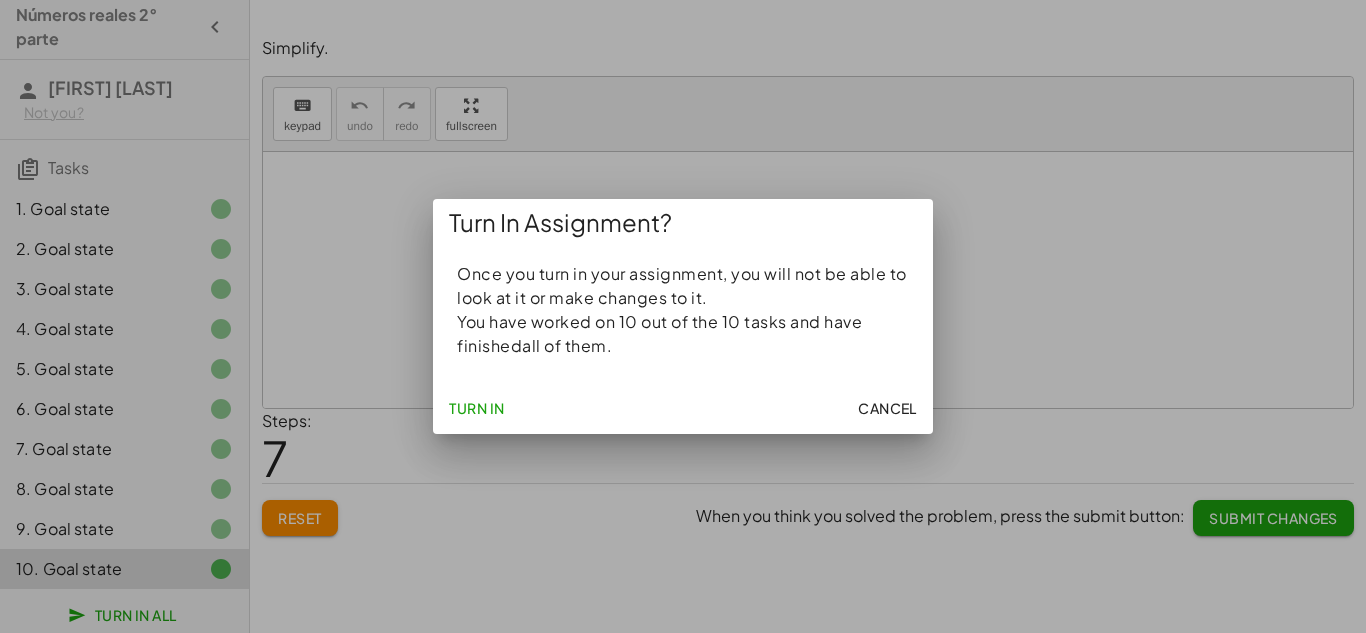 click on "Cancel" 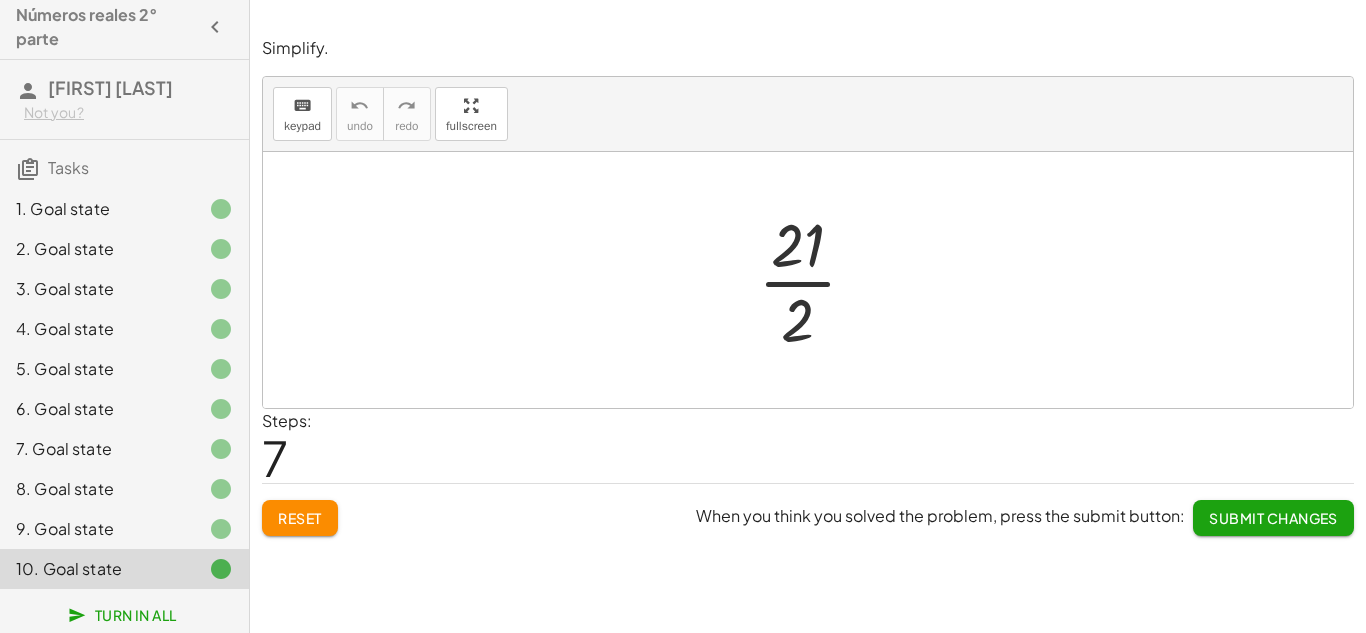 click on "Turn In All" 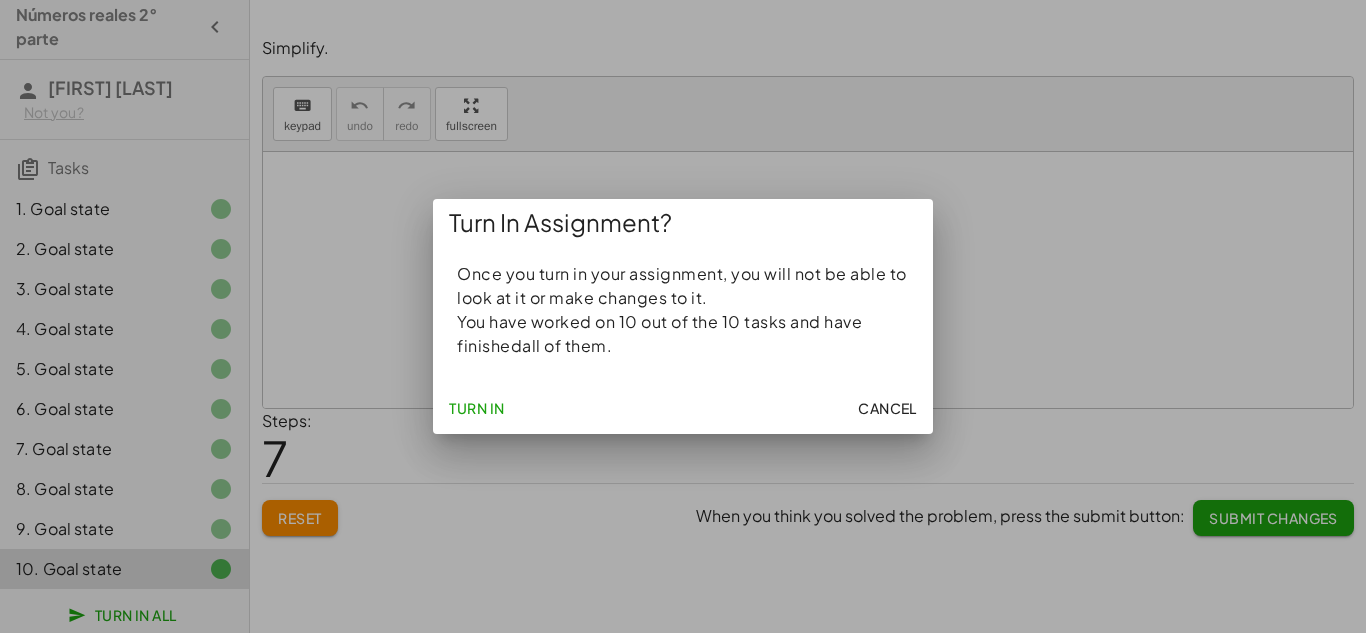 click on "Turn In" 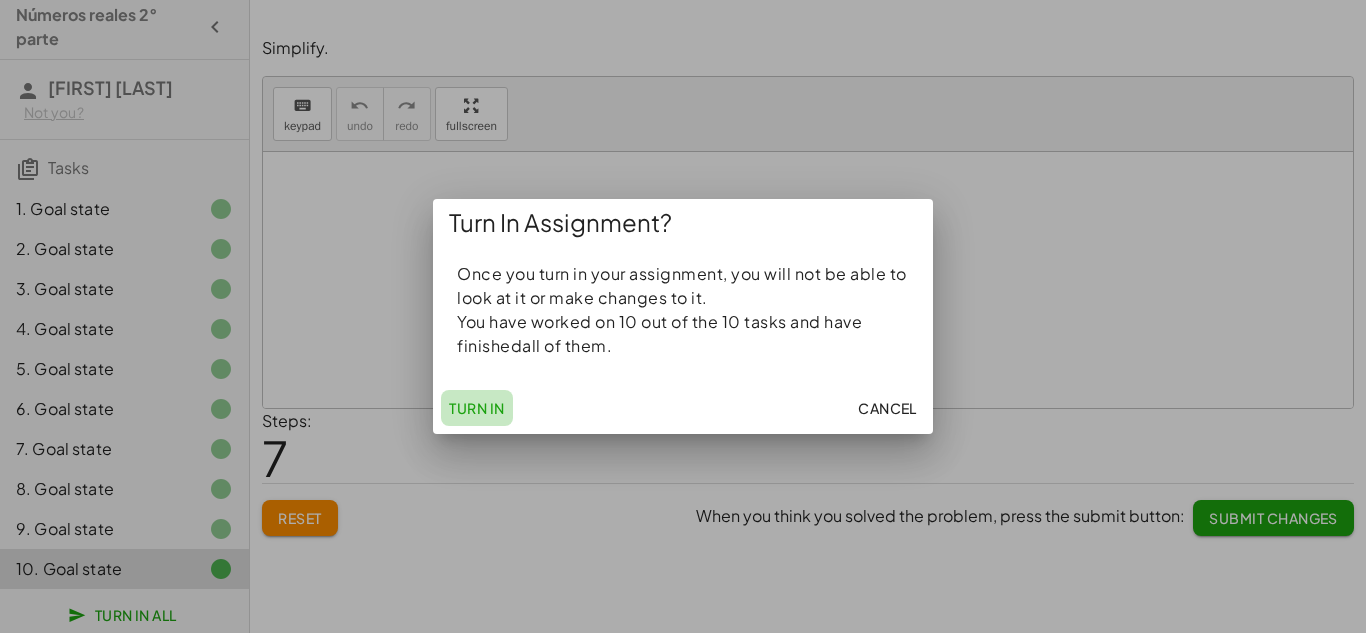 click on "Turn In" 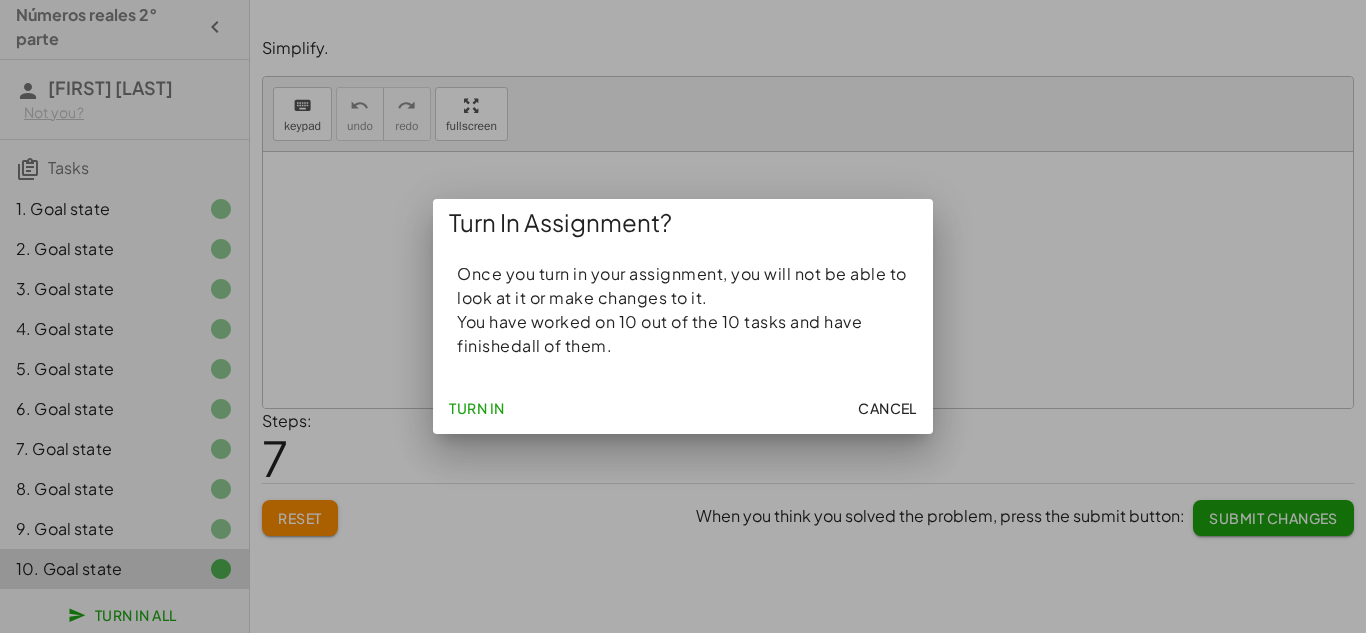 click on "Turn In" 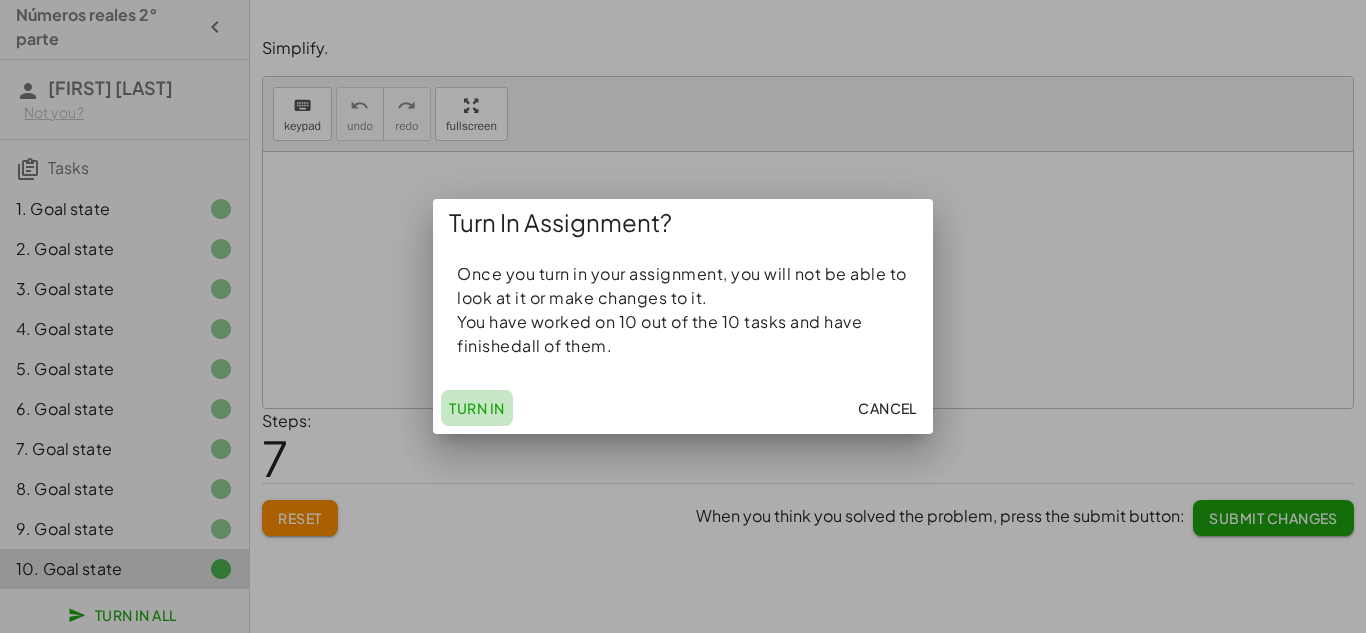 click on "Turn In" 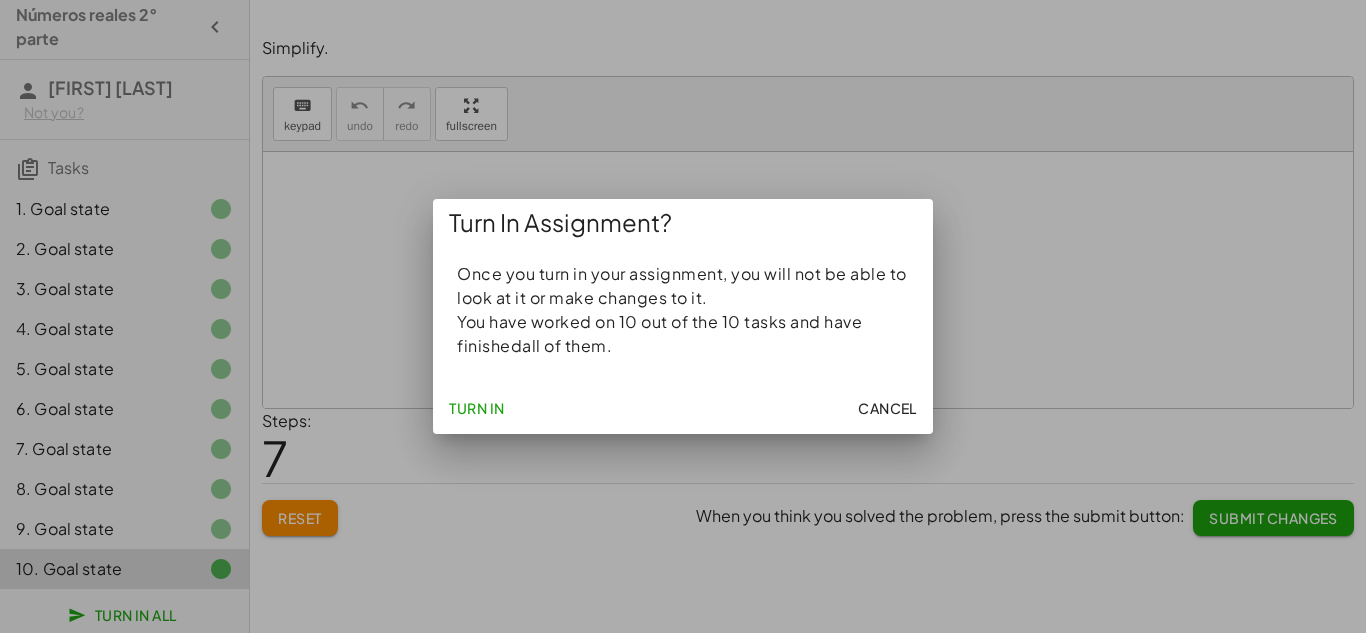 click on "Turn In" 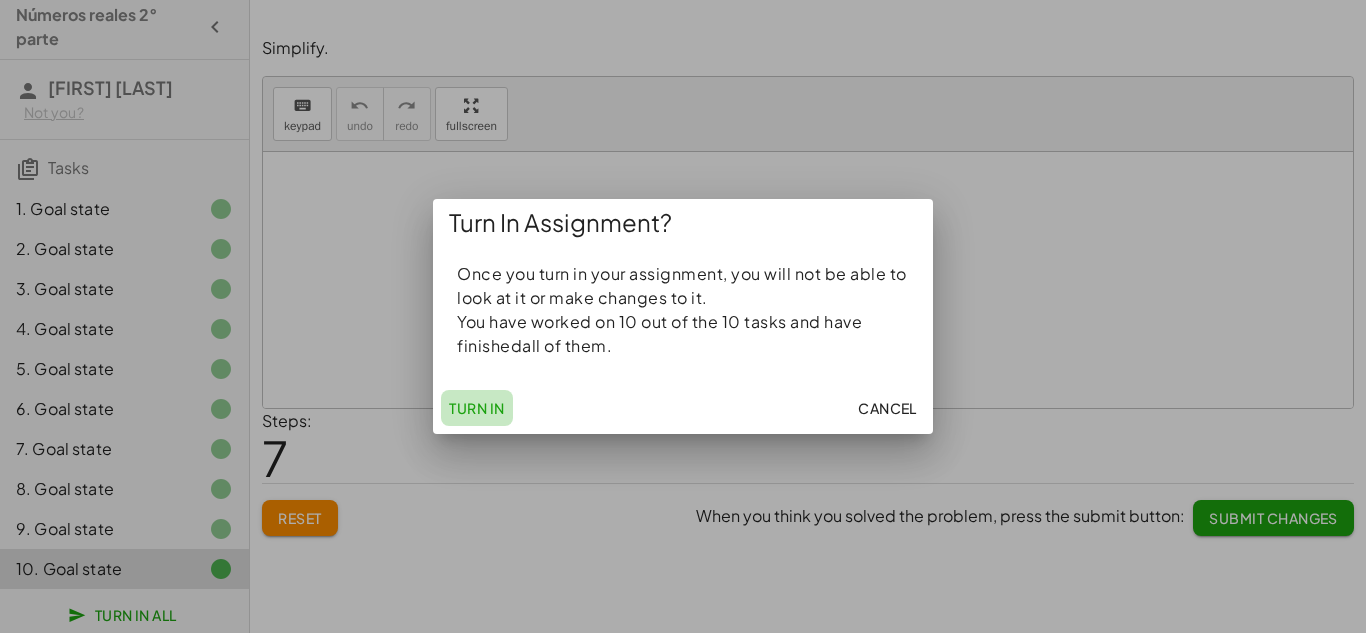 click on "Turn In" 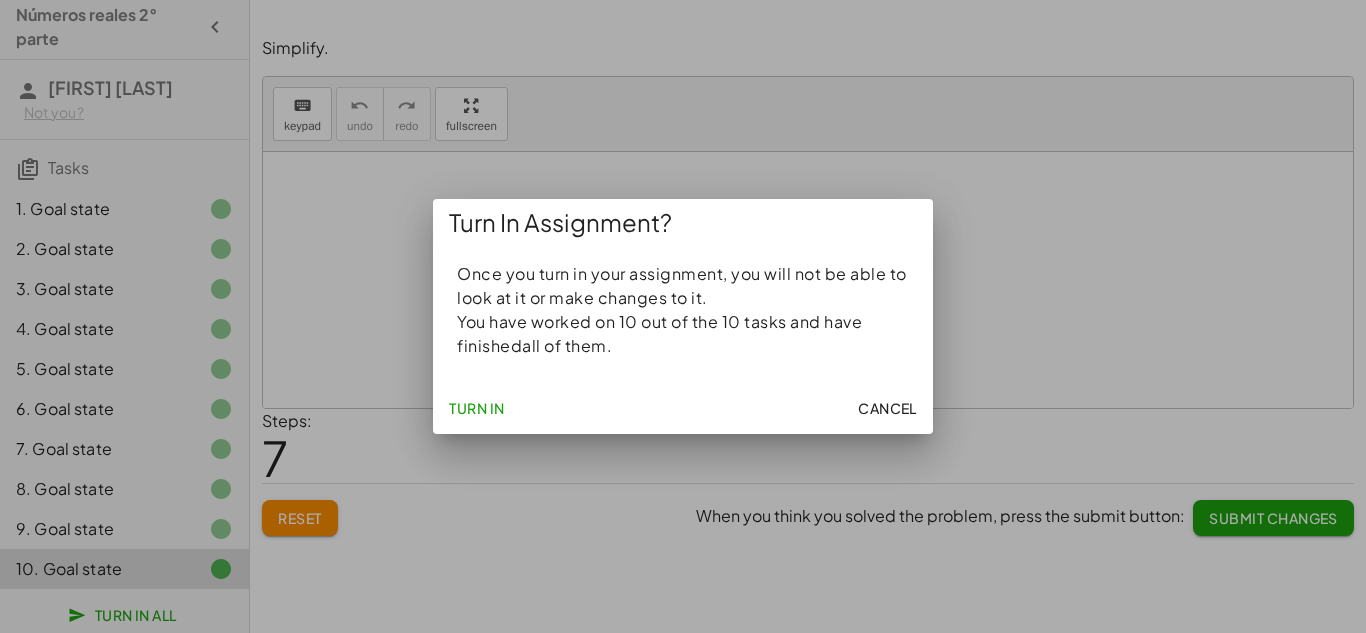 click on "Cancel" 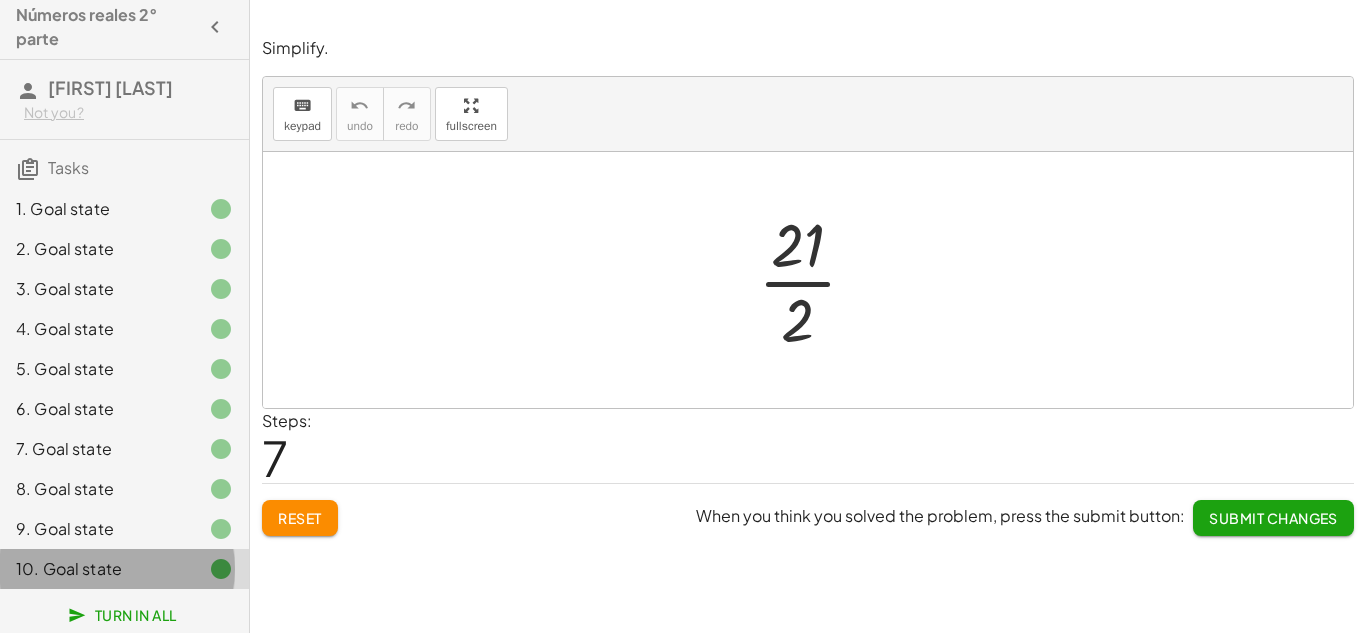 click on "10. Goal state" 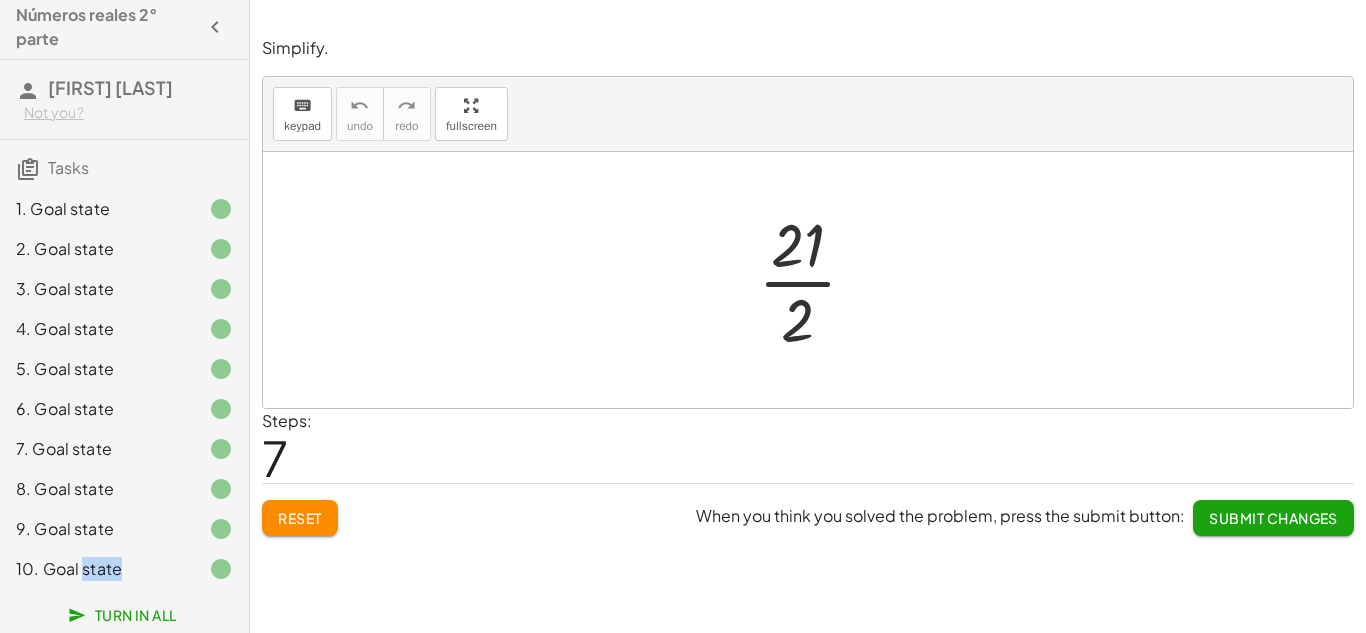 click on "10. Goal state" 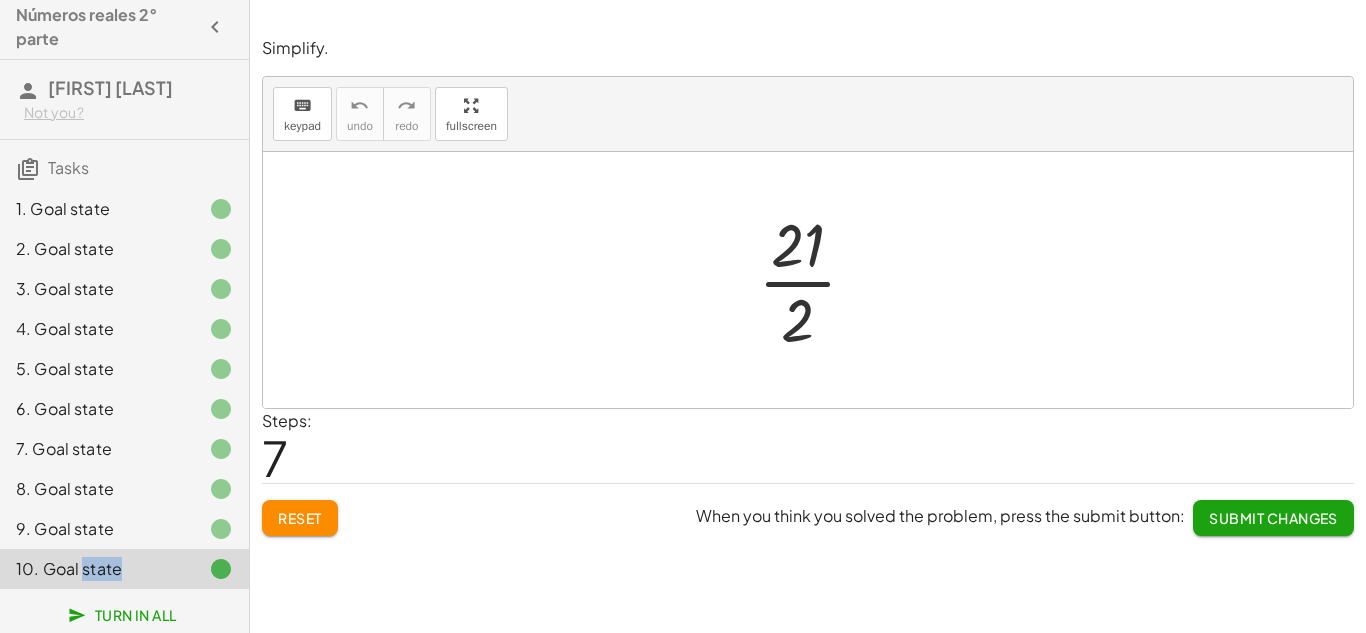 click at bounding box center [815, 280] 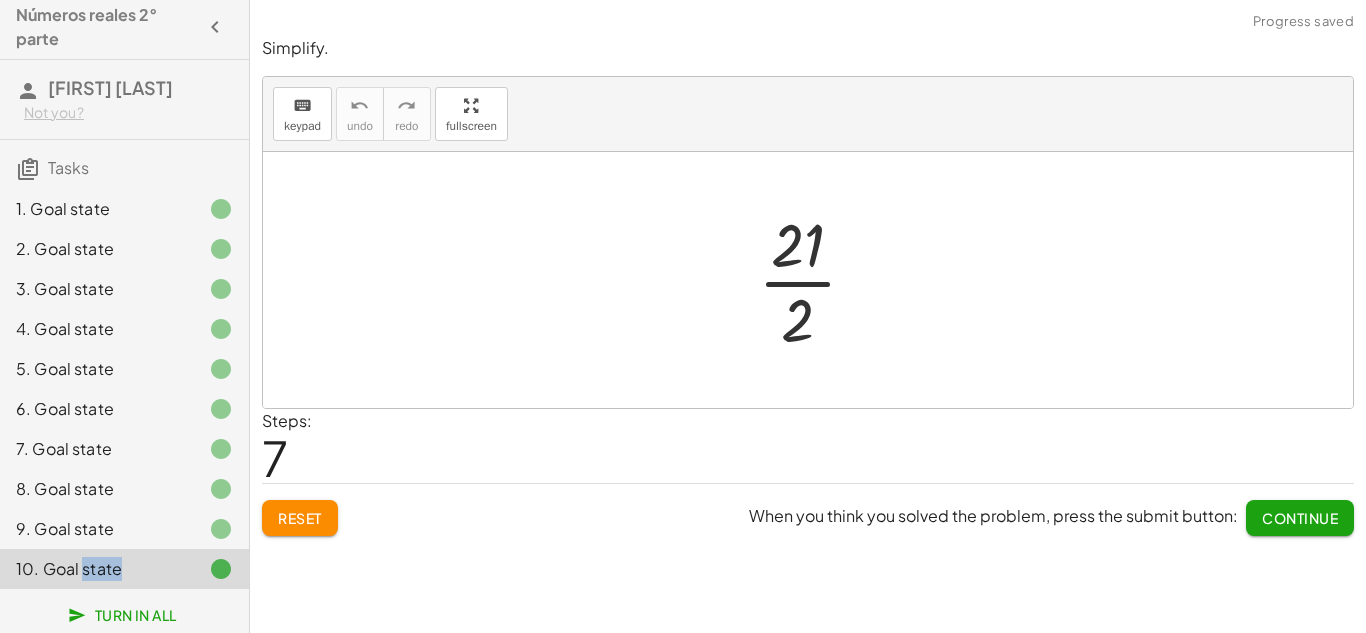 click on "Continue" 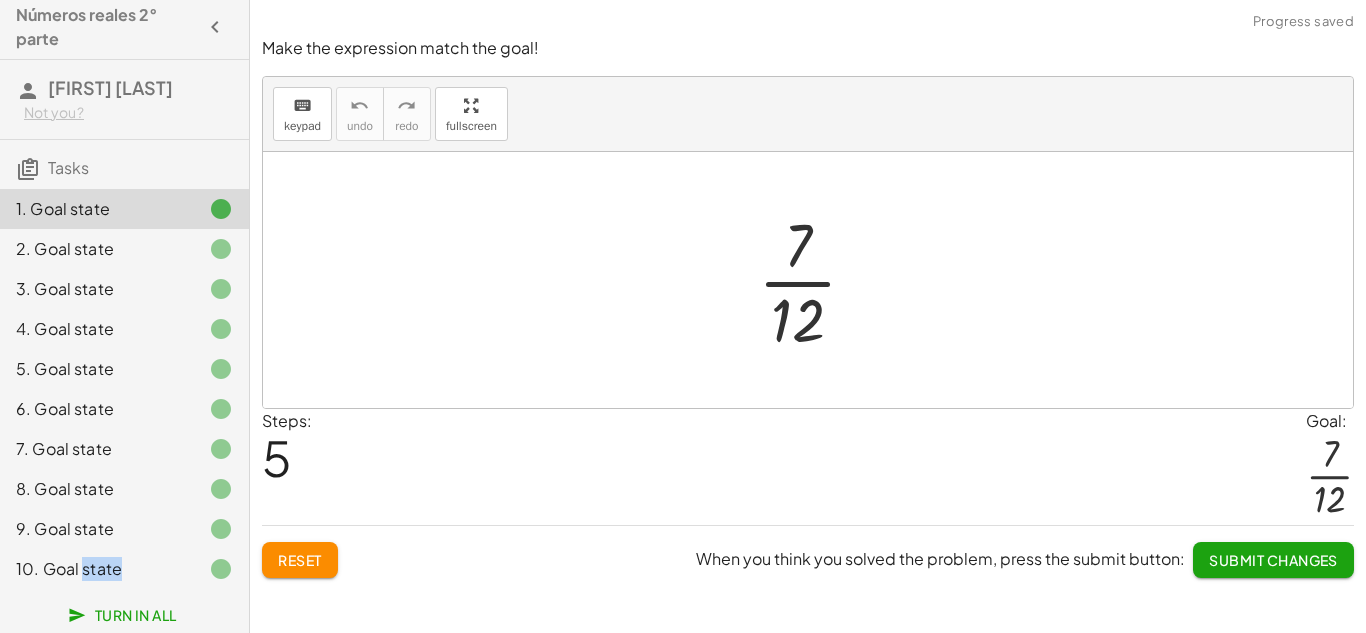 click on "Turn In All" 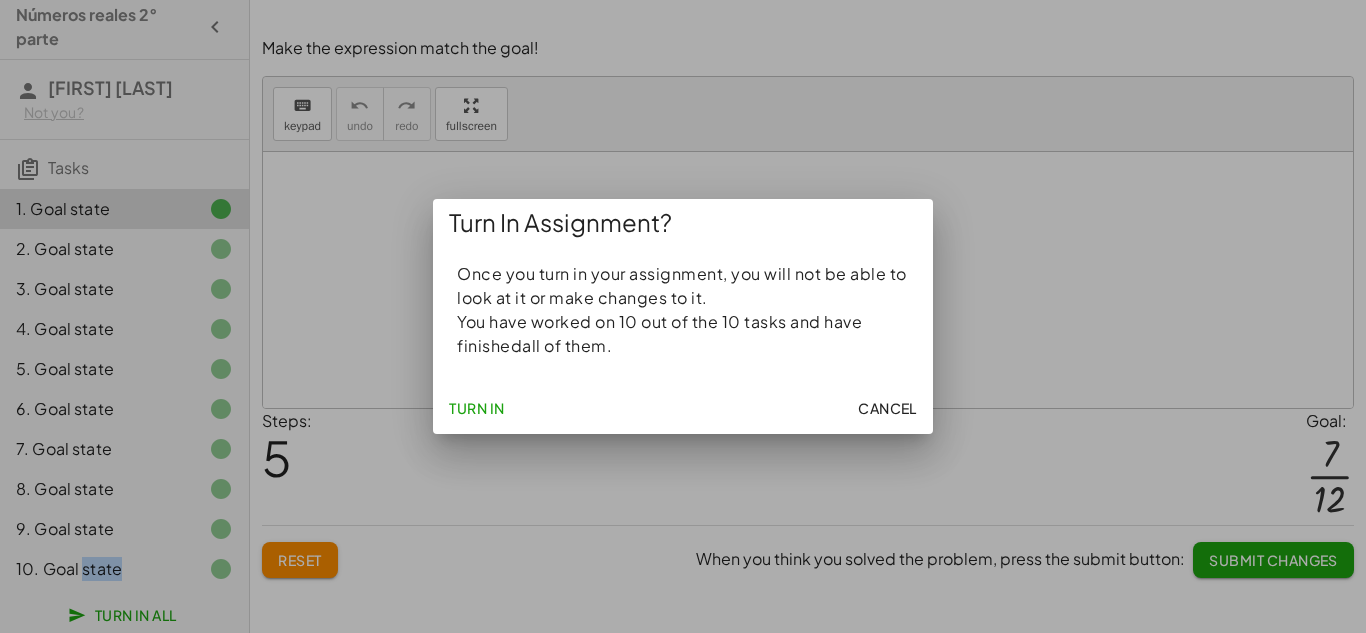 click on "Turn In" 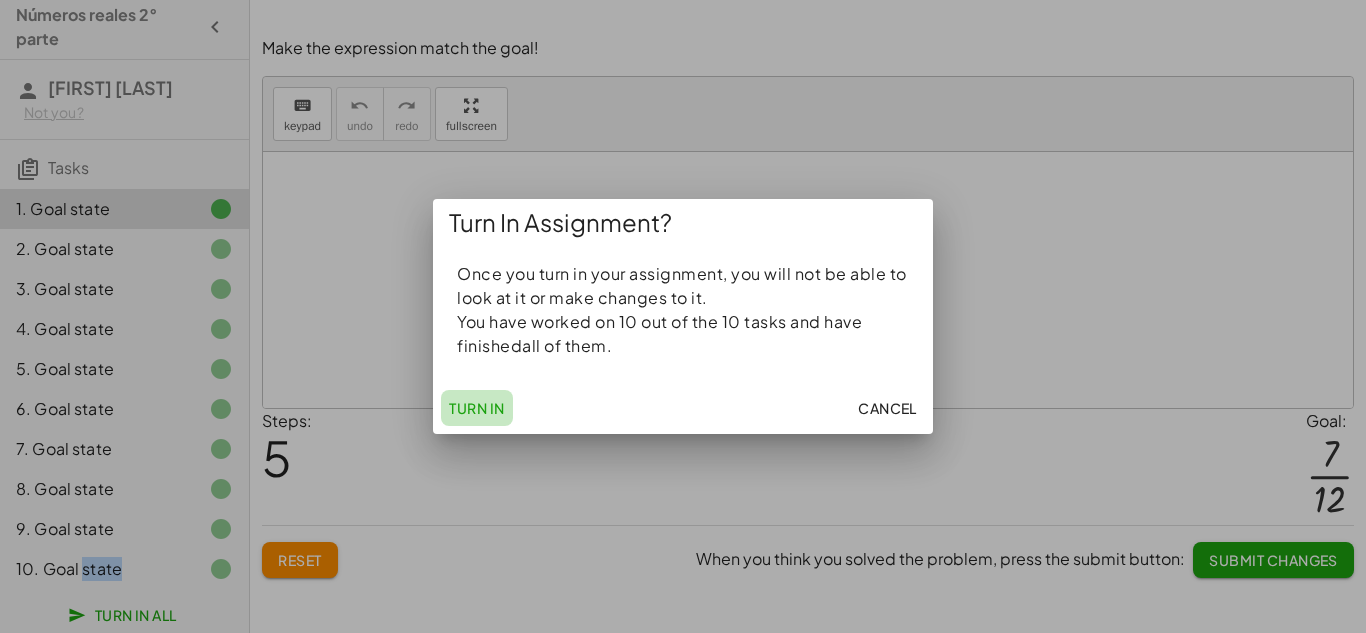 click on "Turn In" 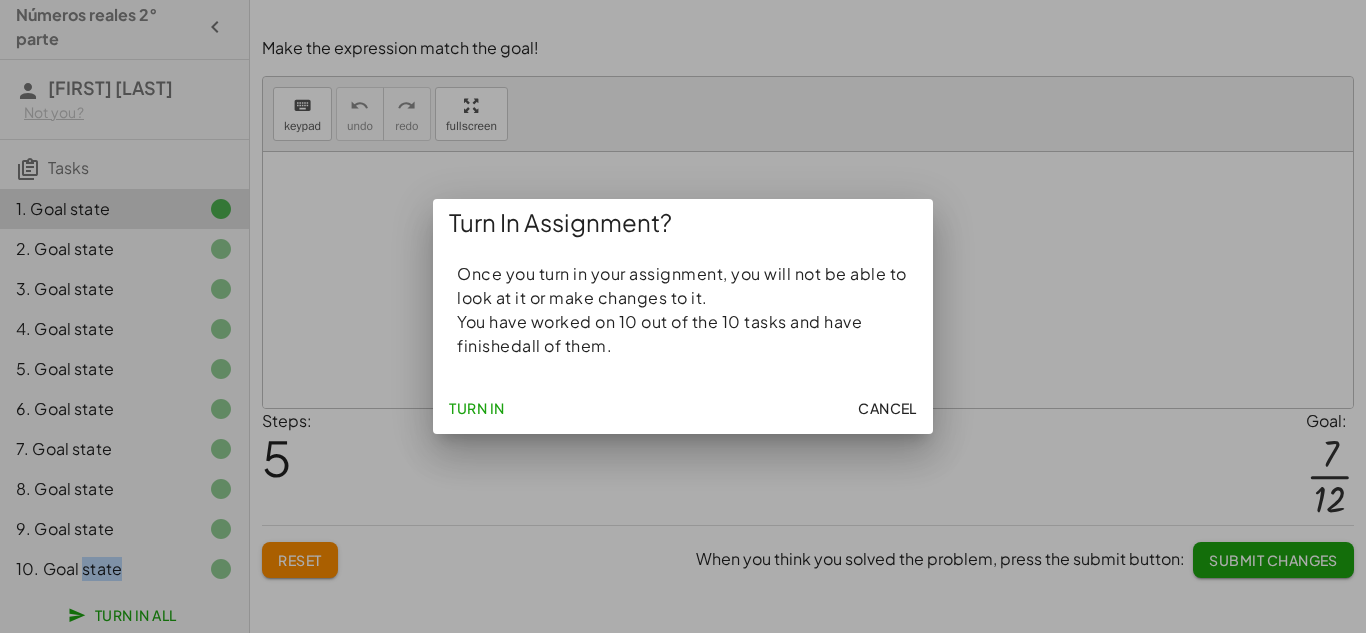 click on "Cancel" 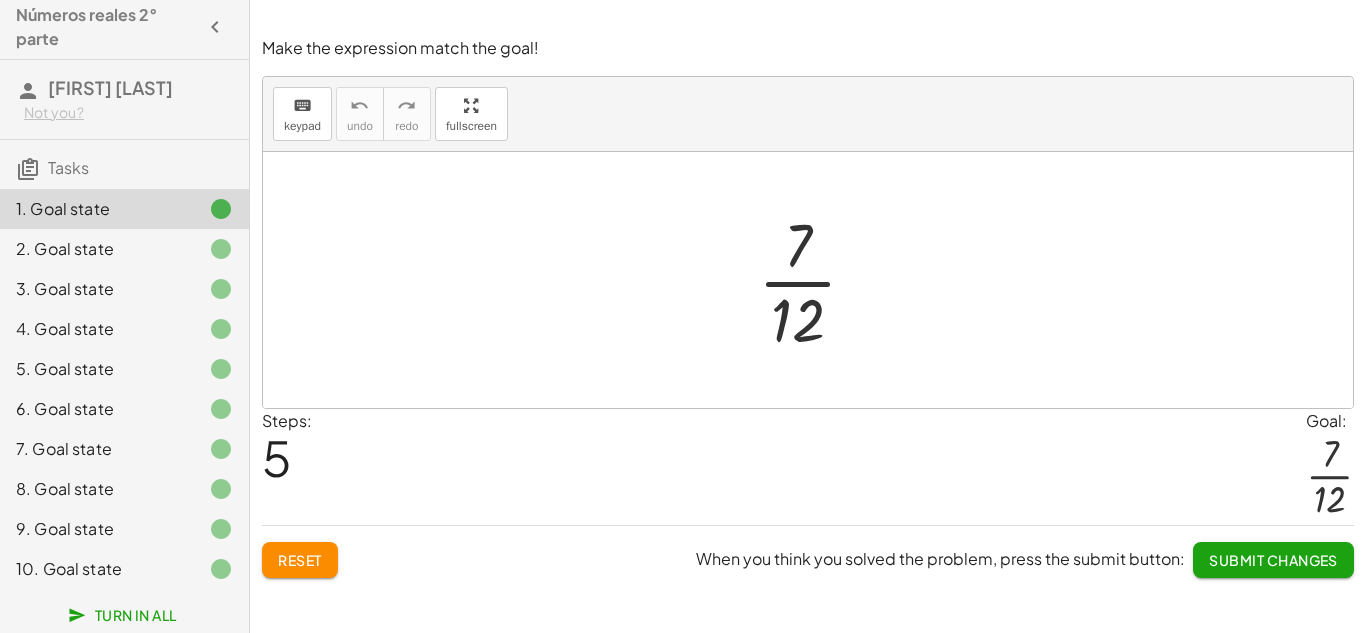 click on "2. Goal state" 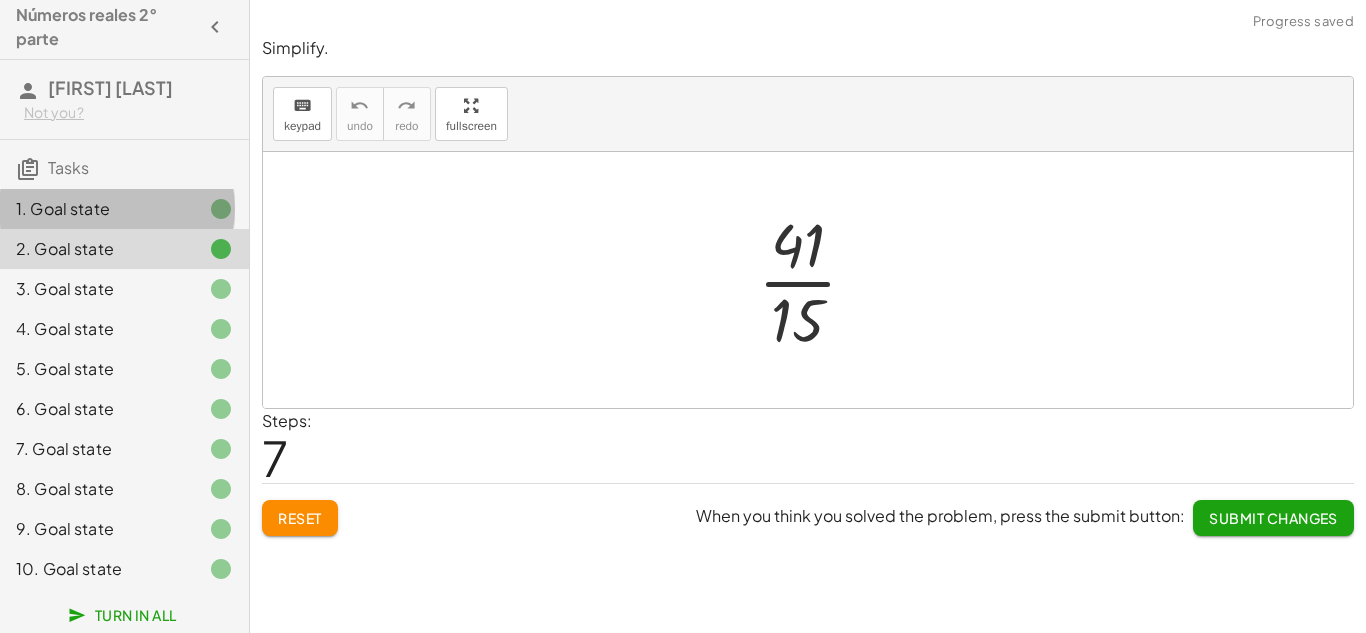 click on "1. Goal state" 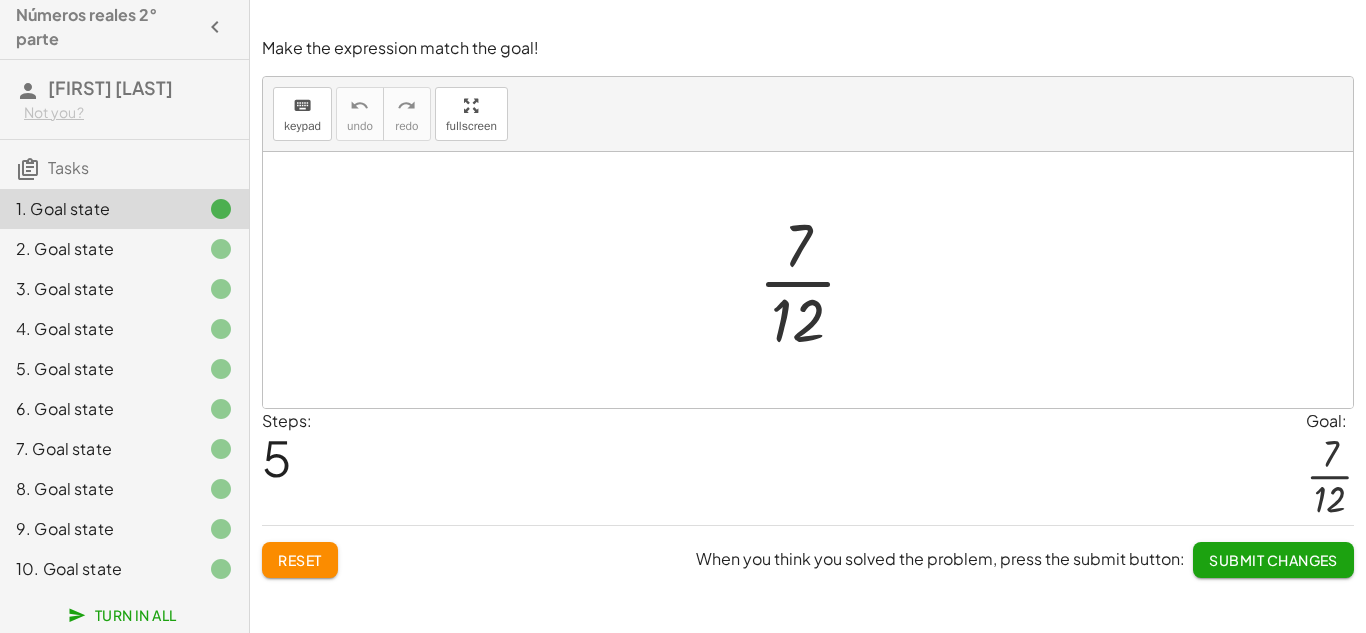 click on "2. Goal state" 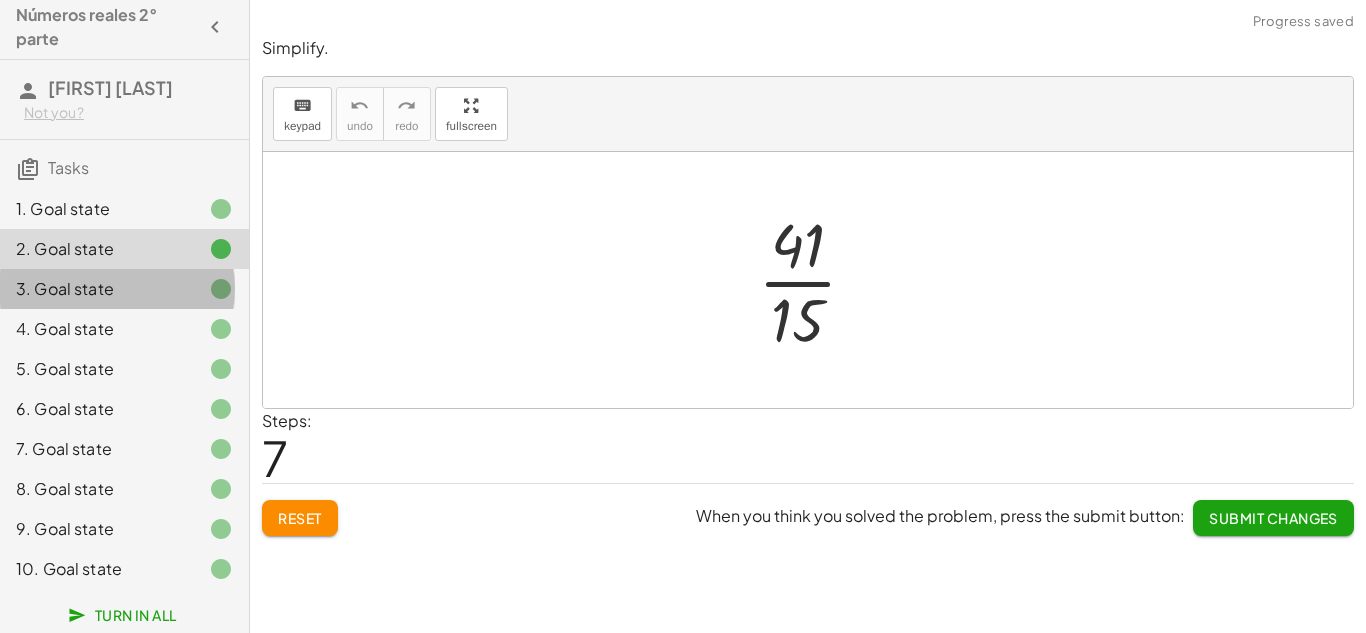 click on "3. Goal state" 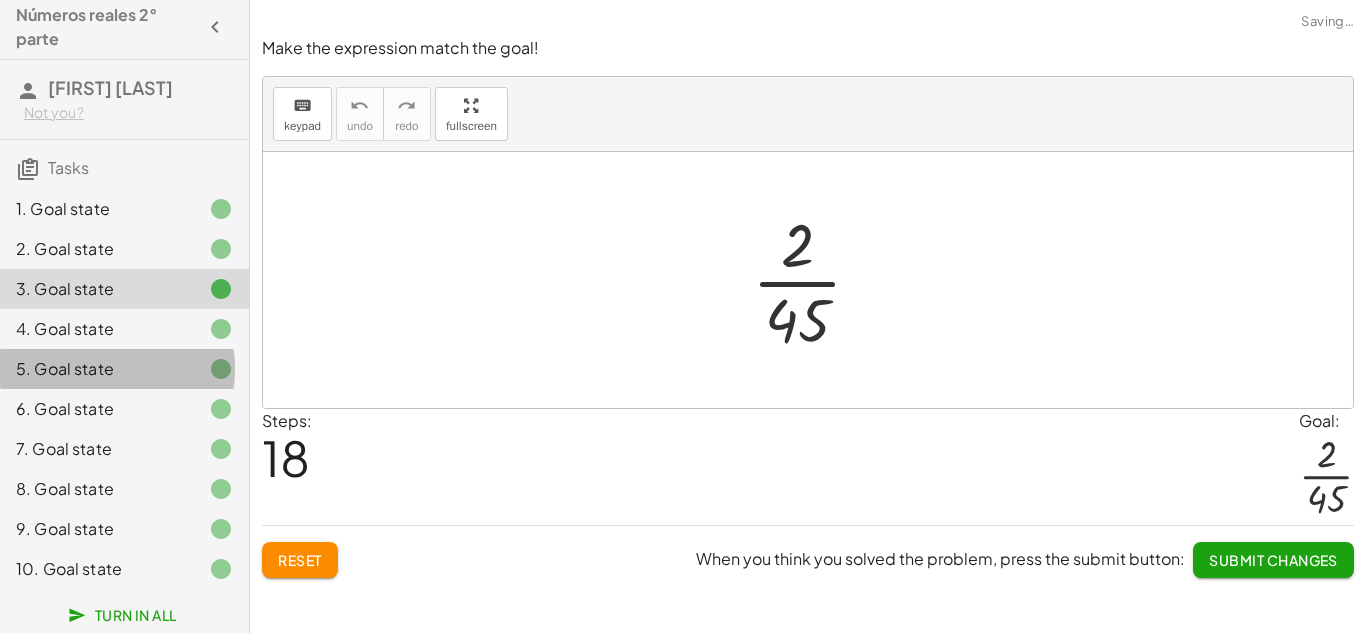 click on "5. Goal state" 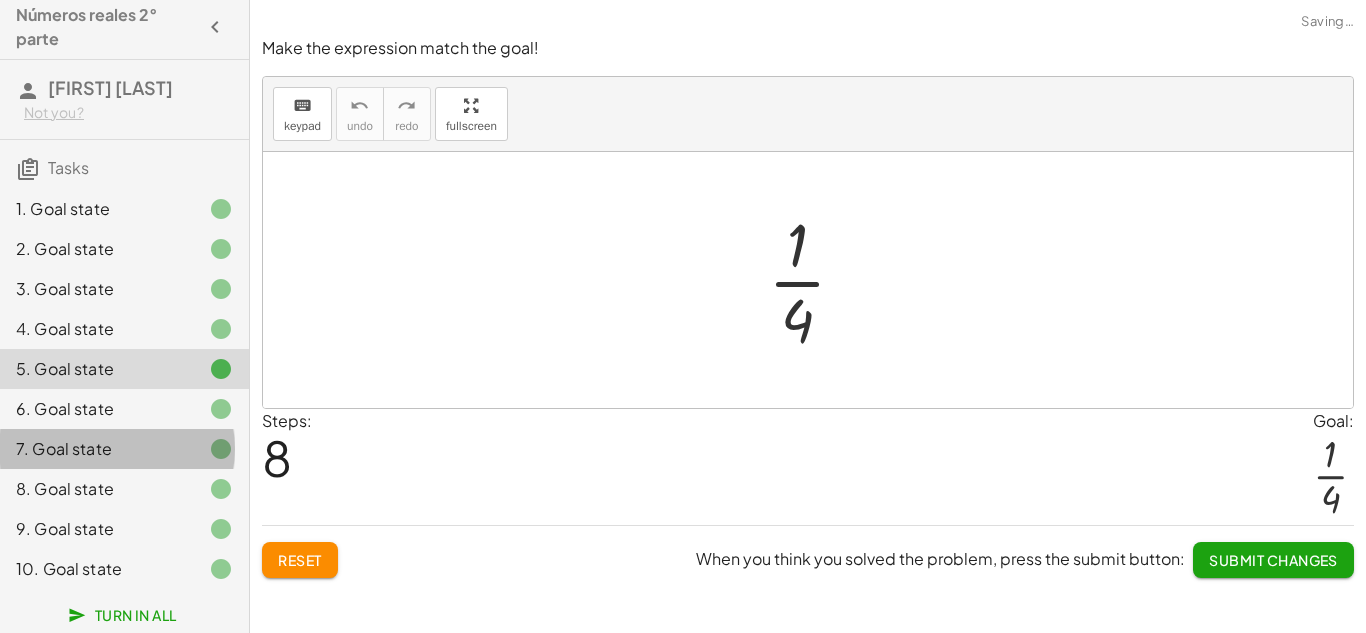 click 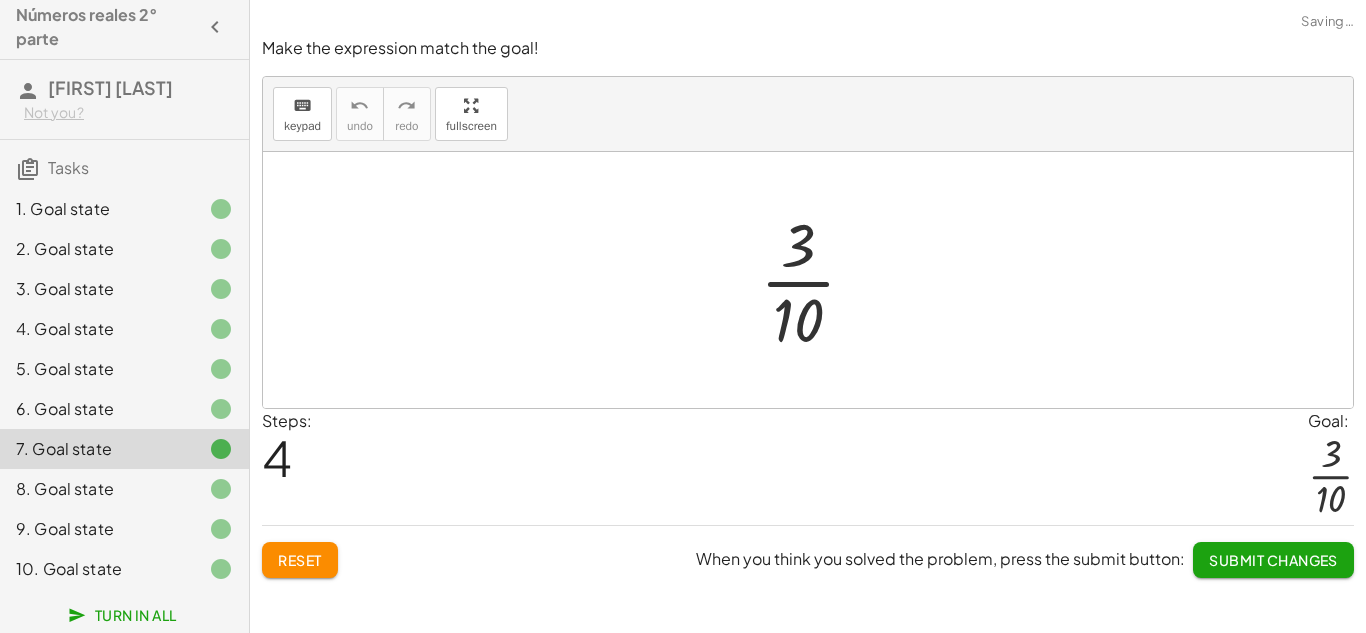 click on "6. Goal state" 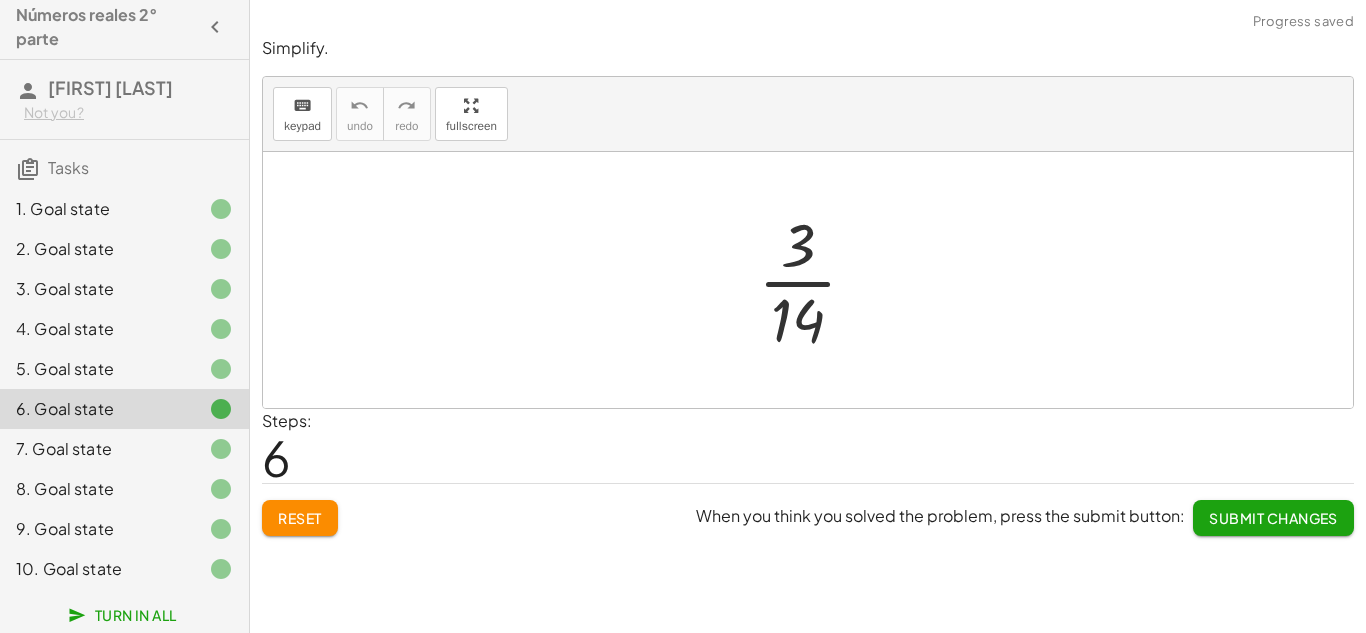 click on "Reset" 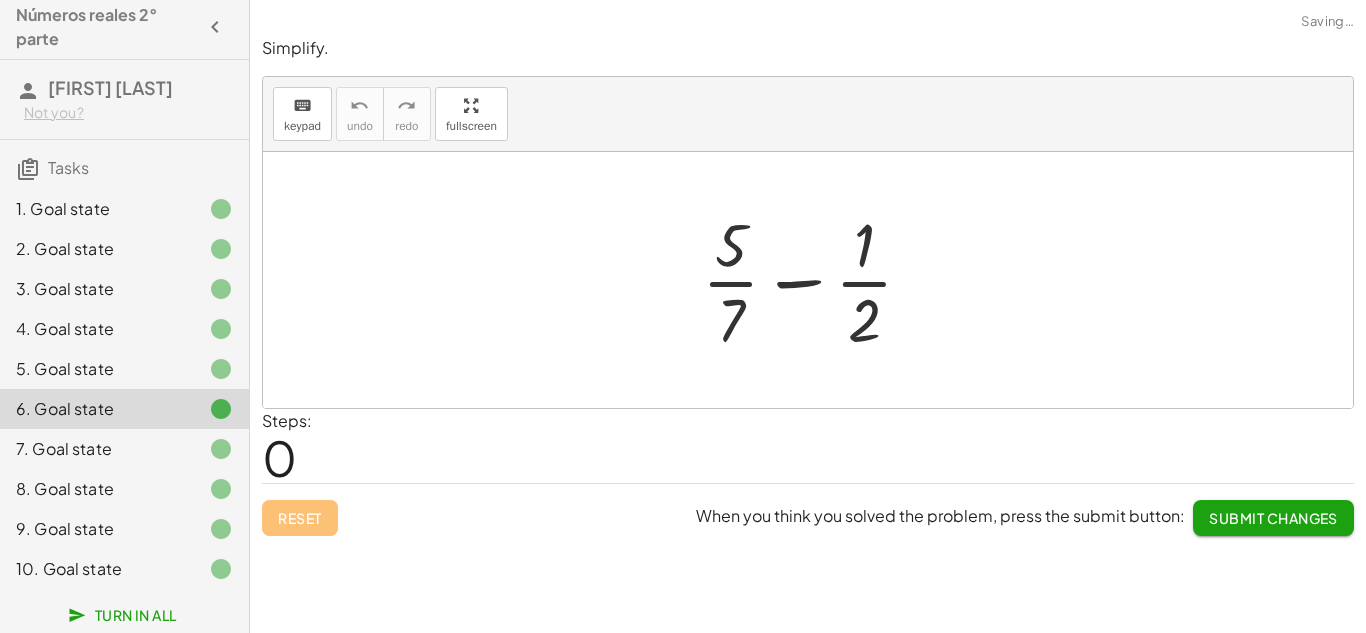 click at bounding box center [815, 280] 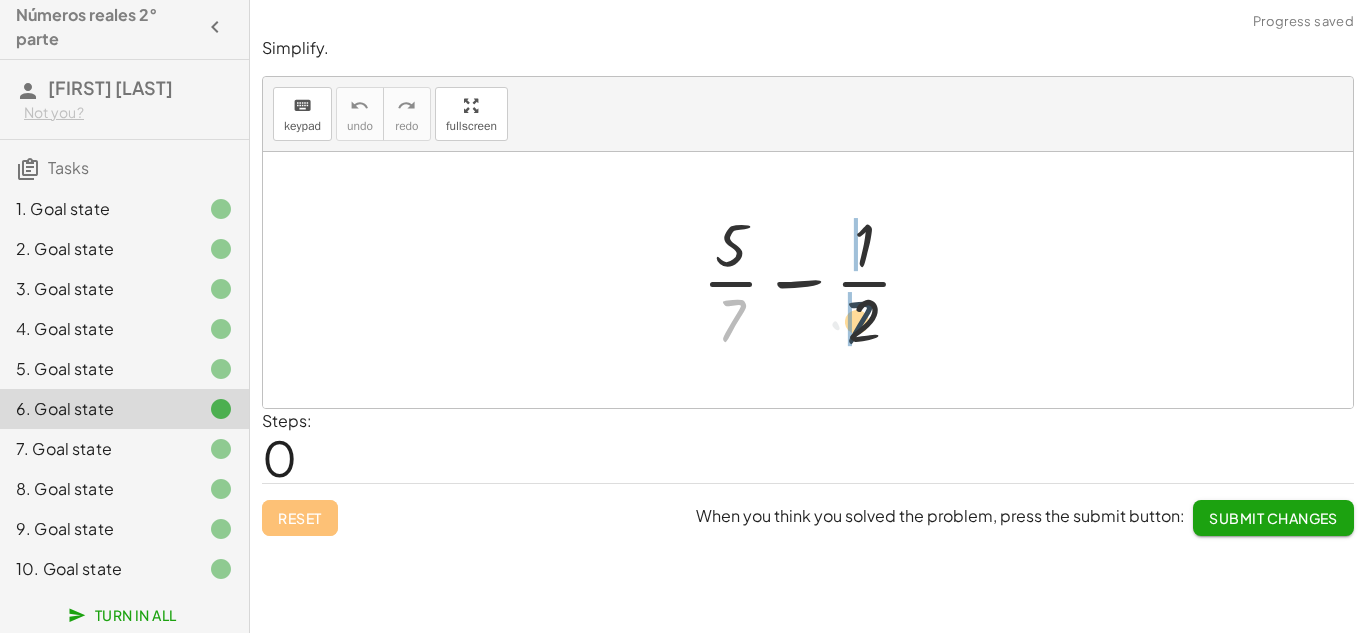 drag, startPoint x: 732, startPoint y: 314, endPoint x: 866, endPoint y: 316, distance: 134.01492 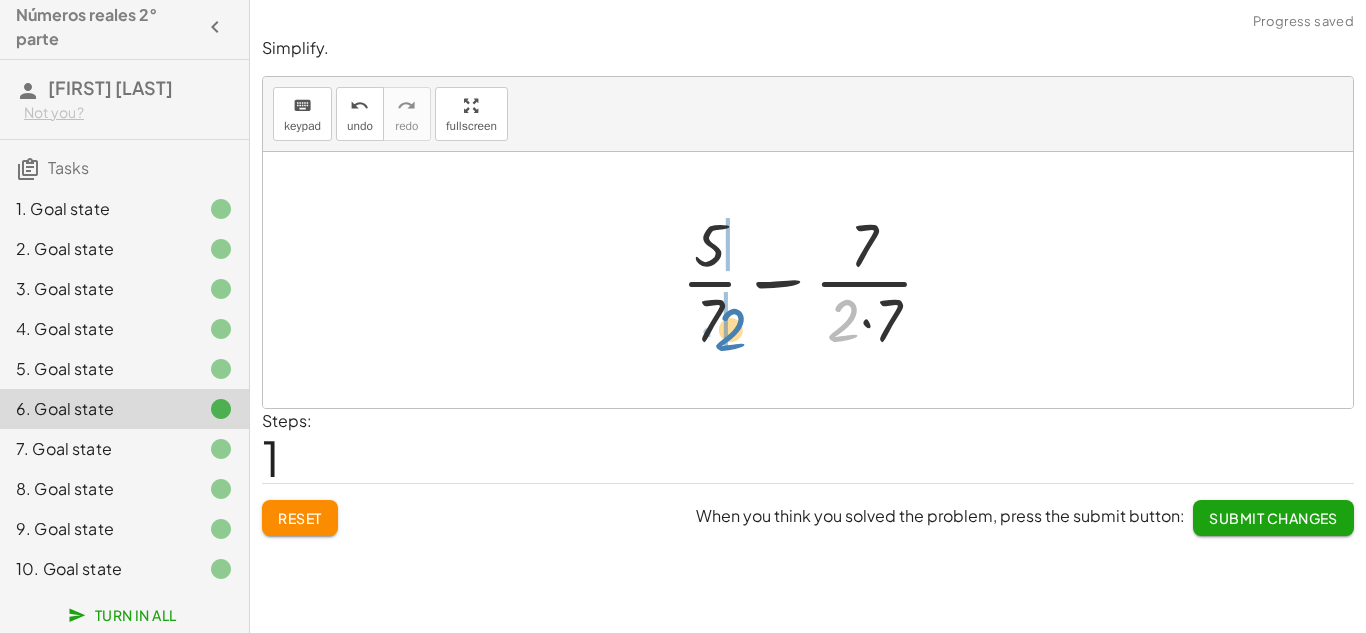drag, startPoint x: 849, startPoint y: 330, endPoint x: 734, endPoint y: 337, distance: 115.212845 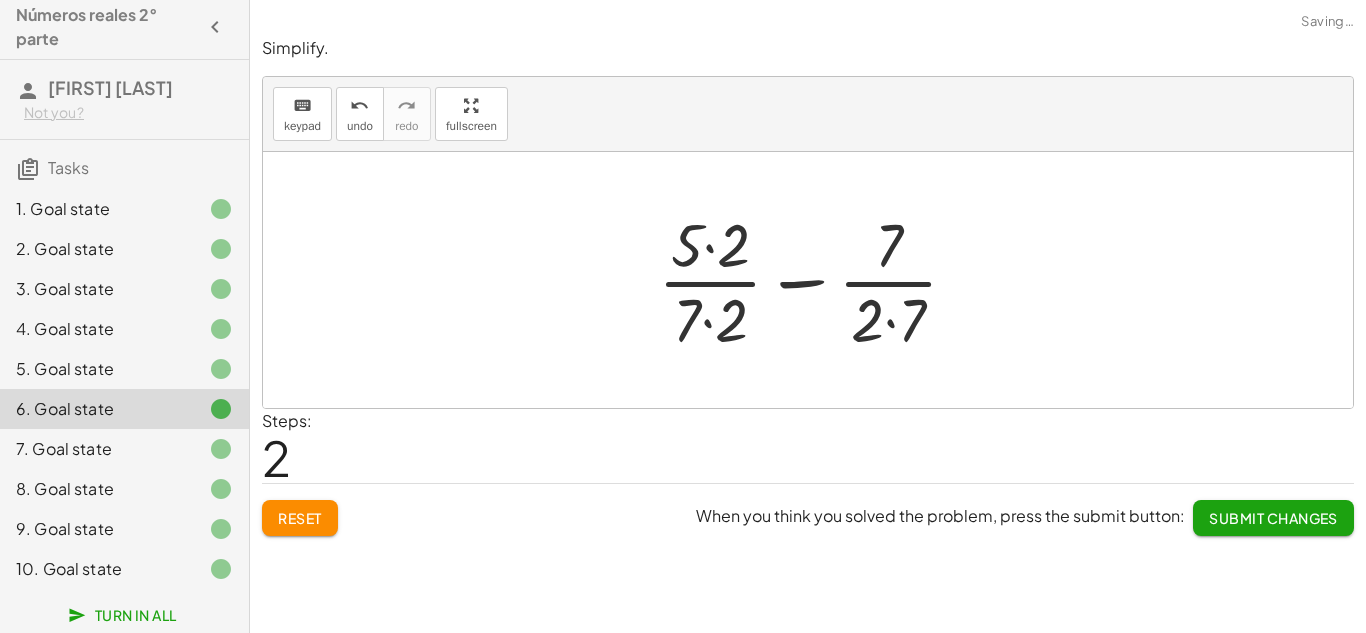 click at bounding box center (816, 280) 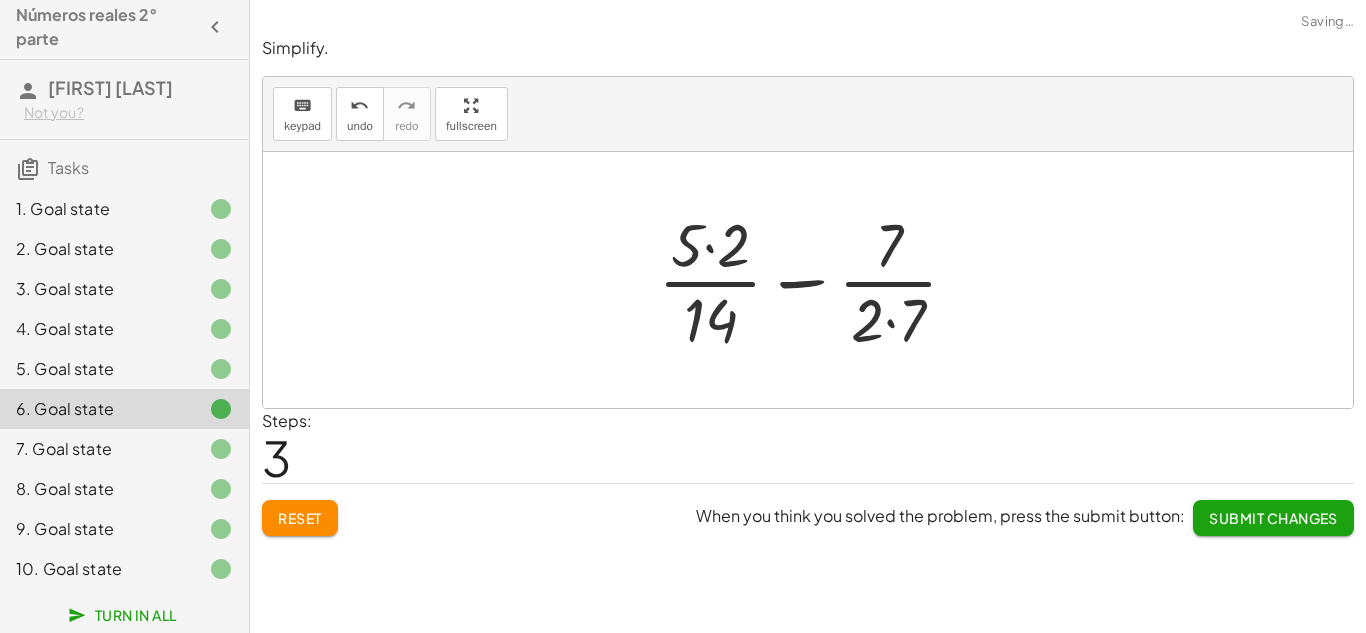 click at bounding box center (816, 280) 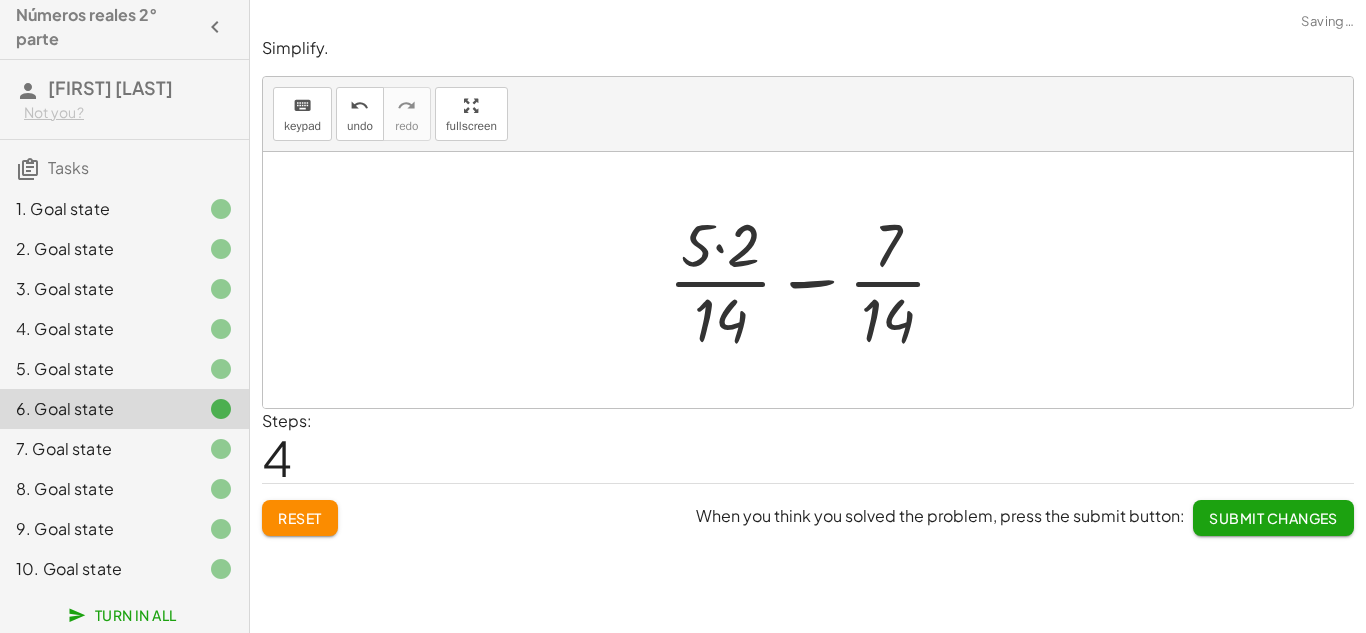 click at bounding box center [815, 280] 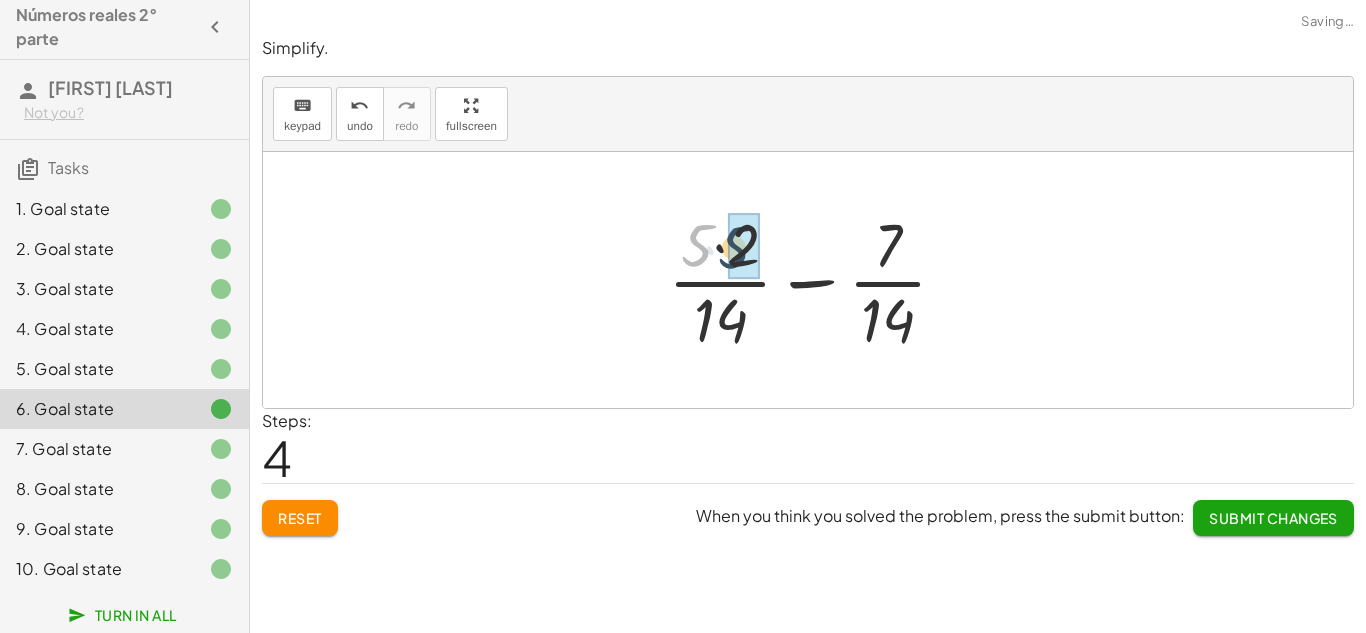 drag, startPoint x: 696, startPoint y: 244, endPoint x: 733, endPoint y: 247, distance: 37.12142 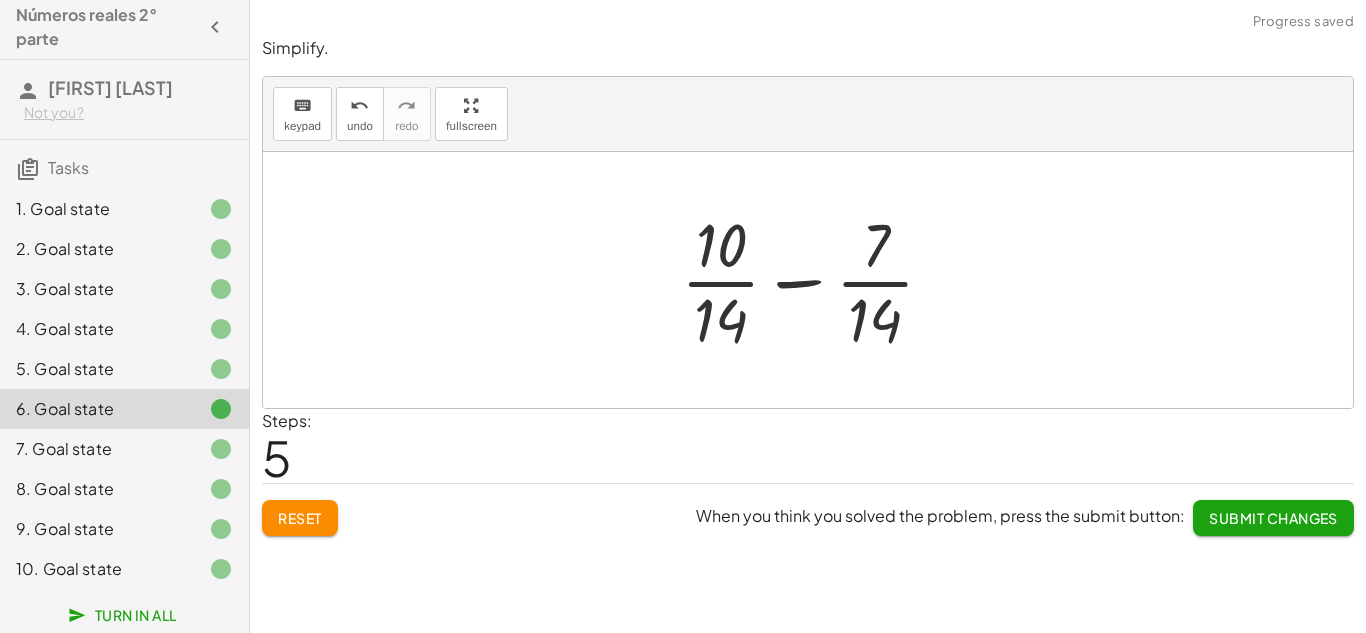 click at bounding box center [815, 280] 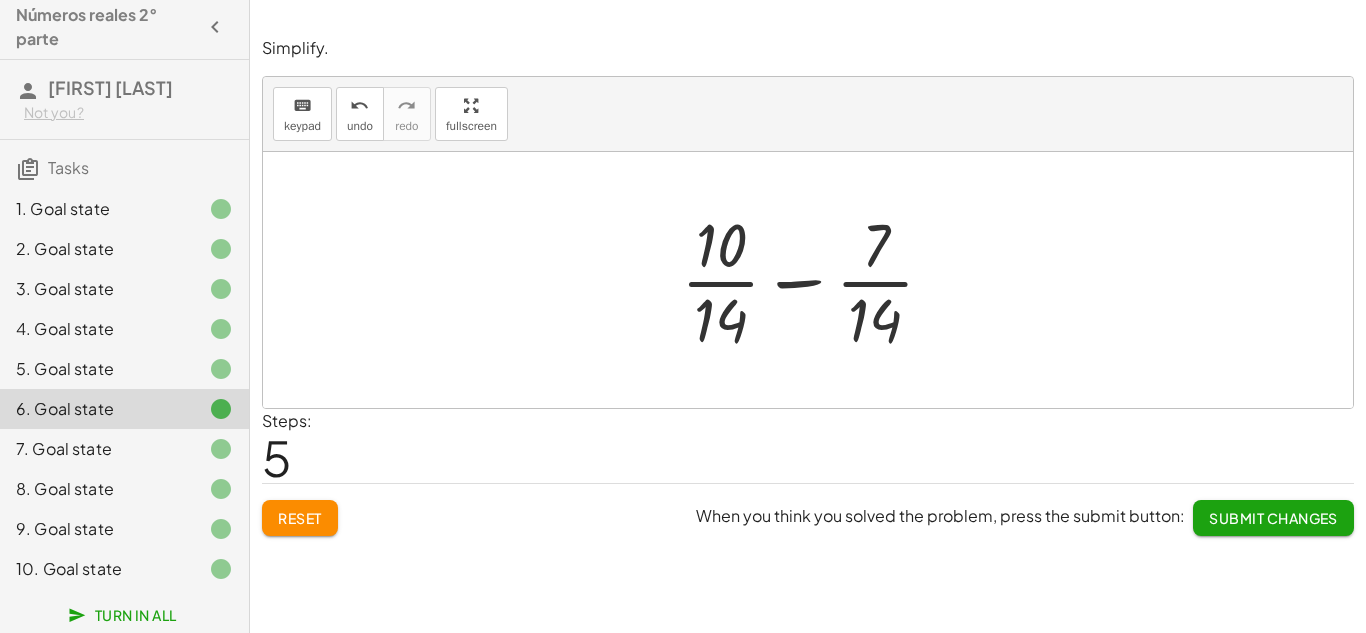 click at bounding box center [815, 280] 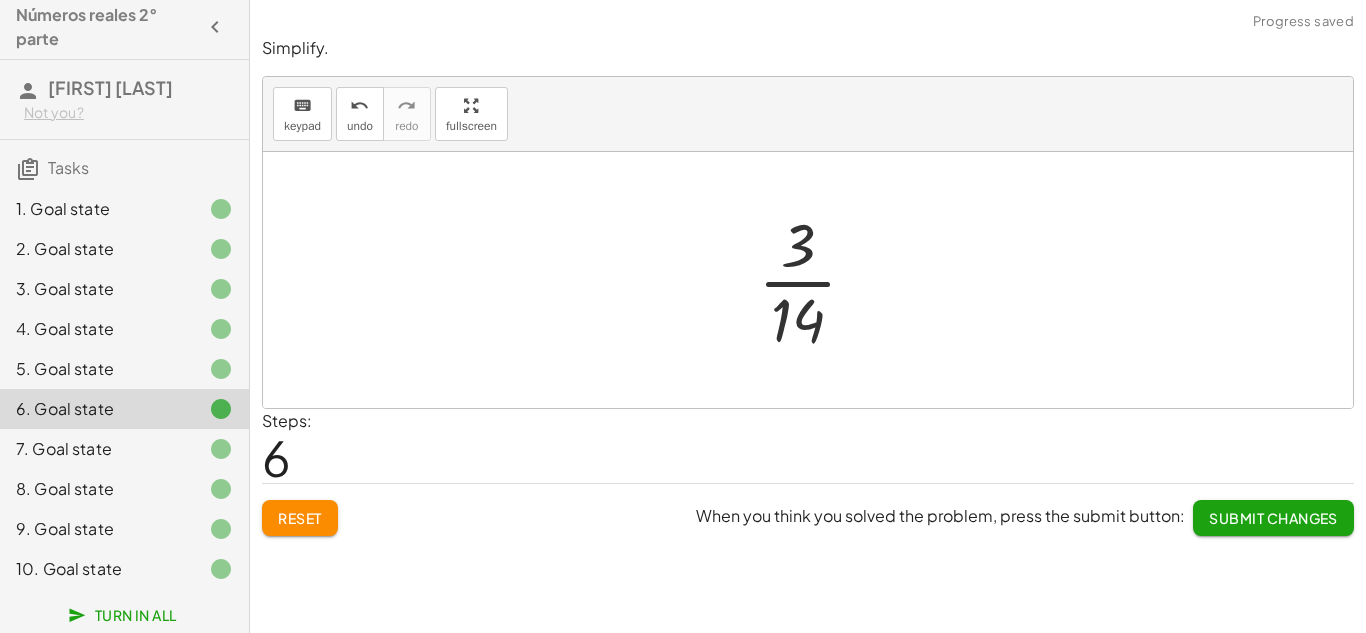 click at bounding box center (815, 280) 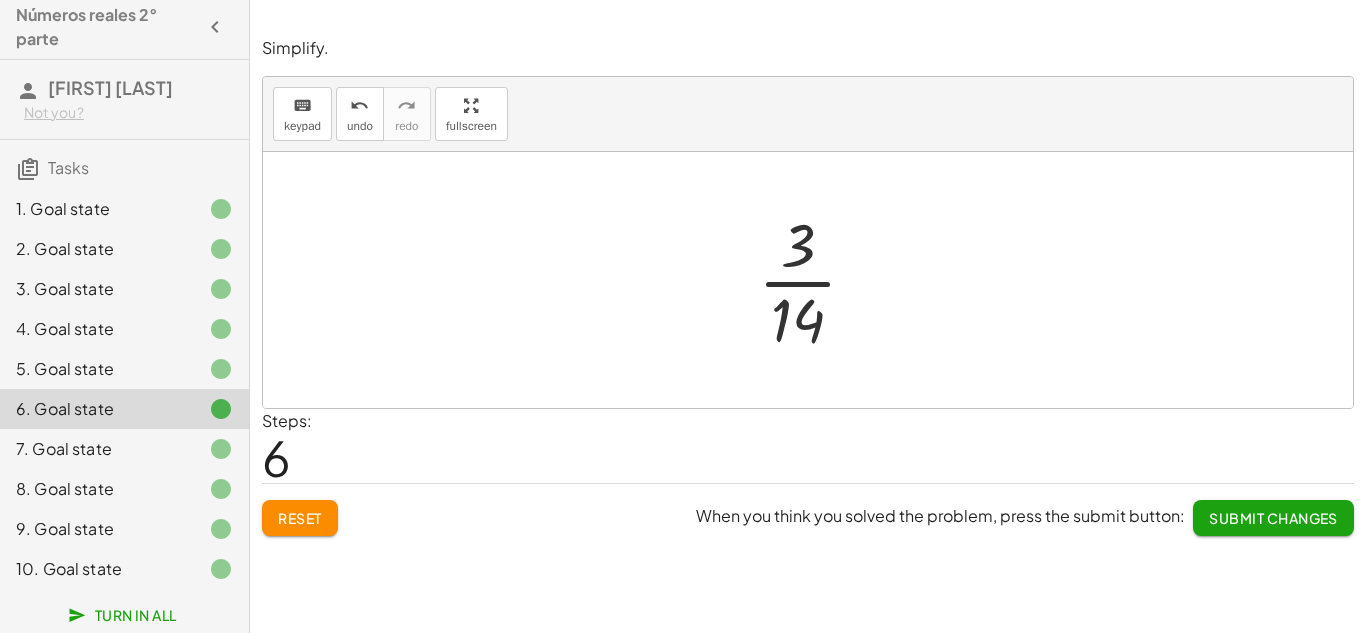 click on "Reset" at bounding box center [300, 518] 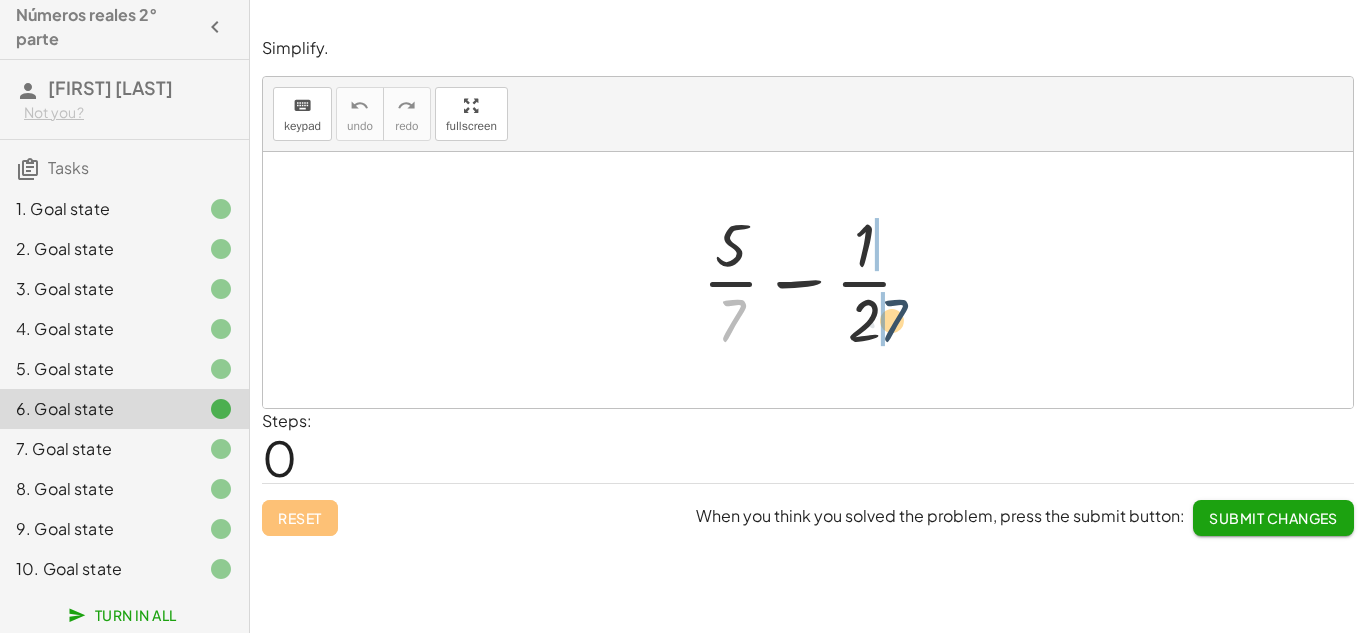 drag, startPoint x: 734, startPoint y: 322, endPoint x: 897, endPoint y: 323, distance: 163.00307 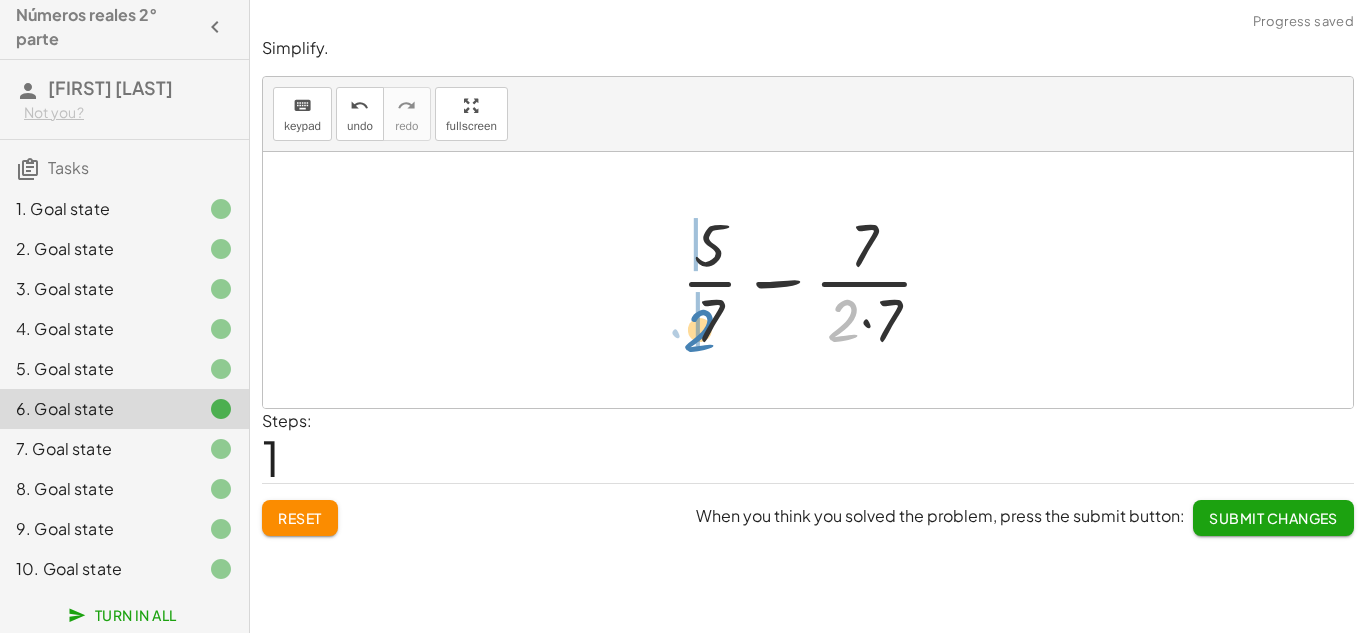 drag, startPoint x: 836, startPoint y: 326, endPoint x: 693, endPoint y: 335, distance: 143.28294 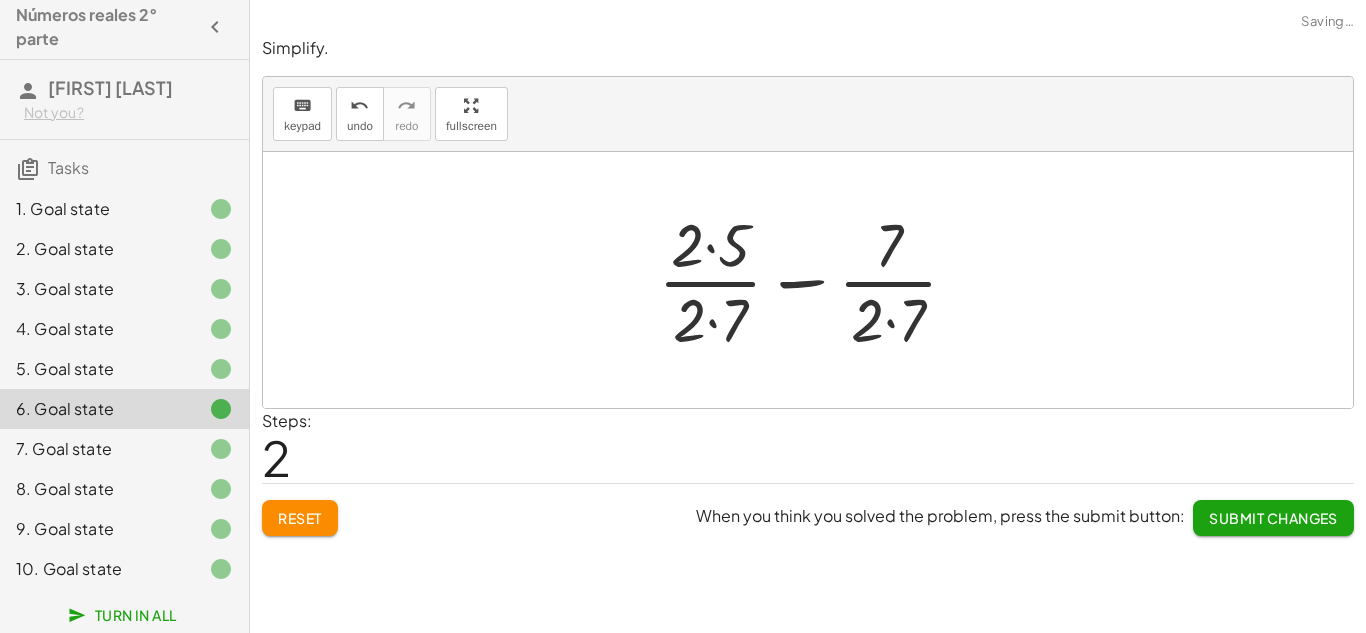 click at bounding box center [816, 280] 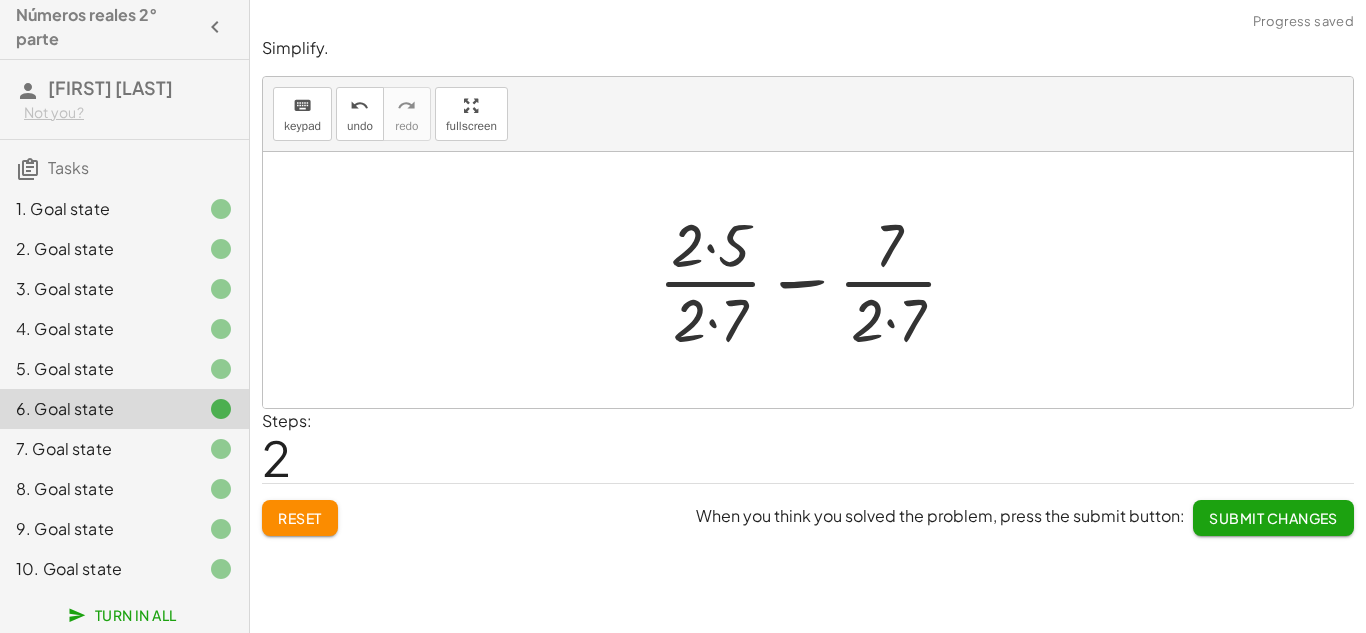 click at bounding box center (816, 280) 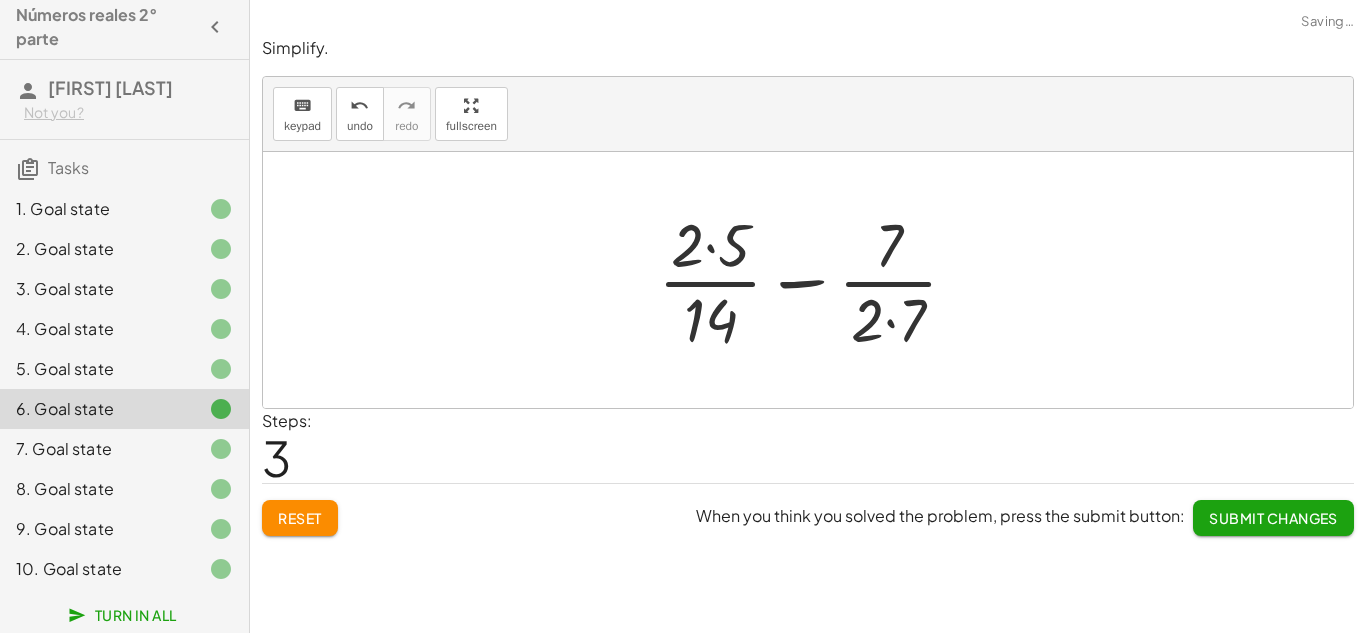 click at bounding box center (816, 280) 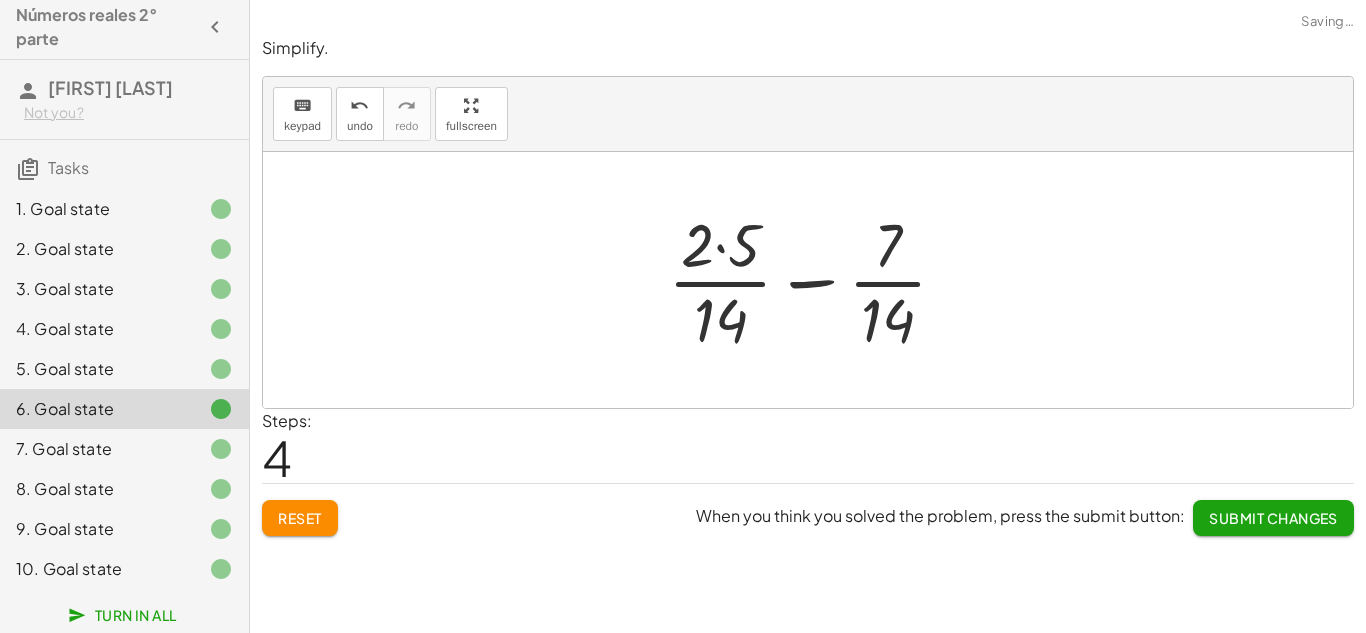 click at bounding box center (815, 280) 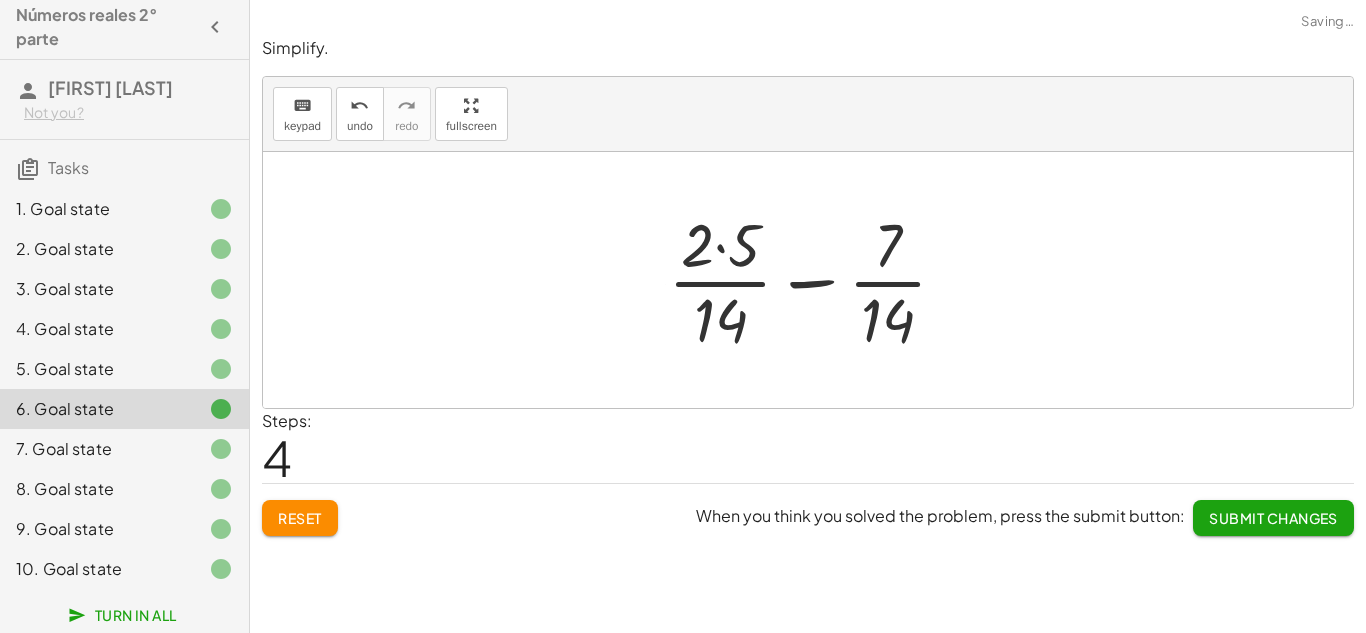 click at bounding box center [815, 280] 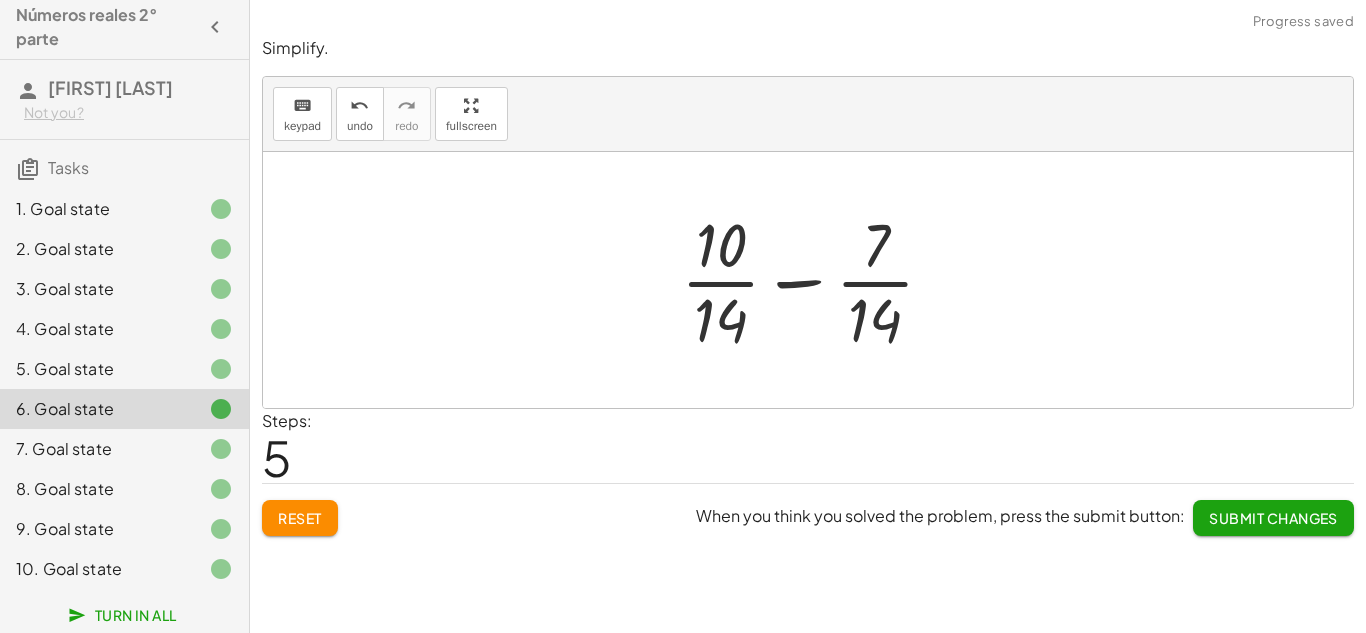 click at bounding box center [815, 280] 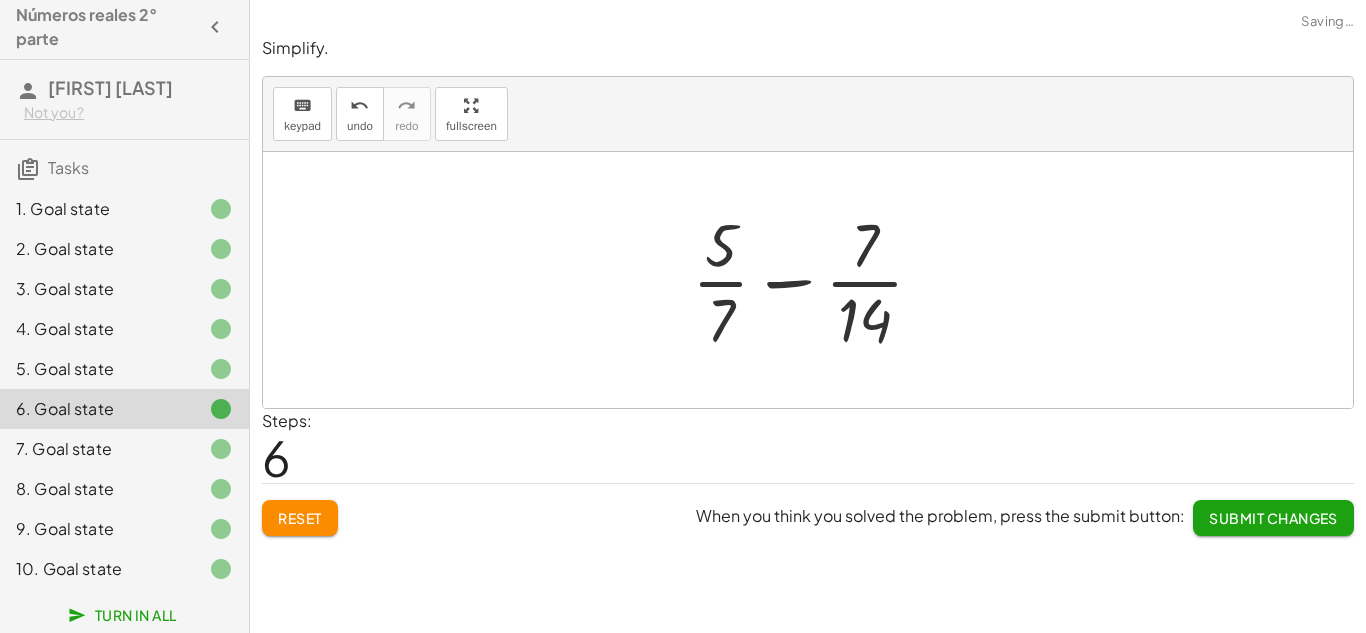 click at bounding box center (816, 280) 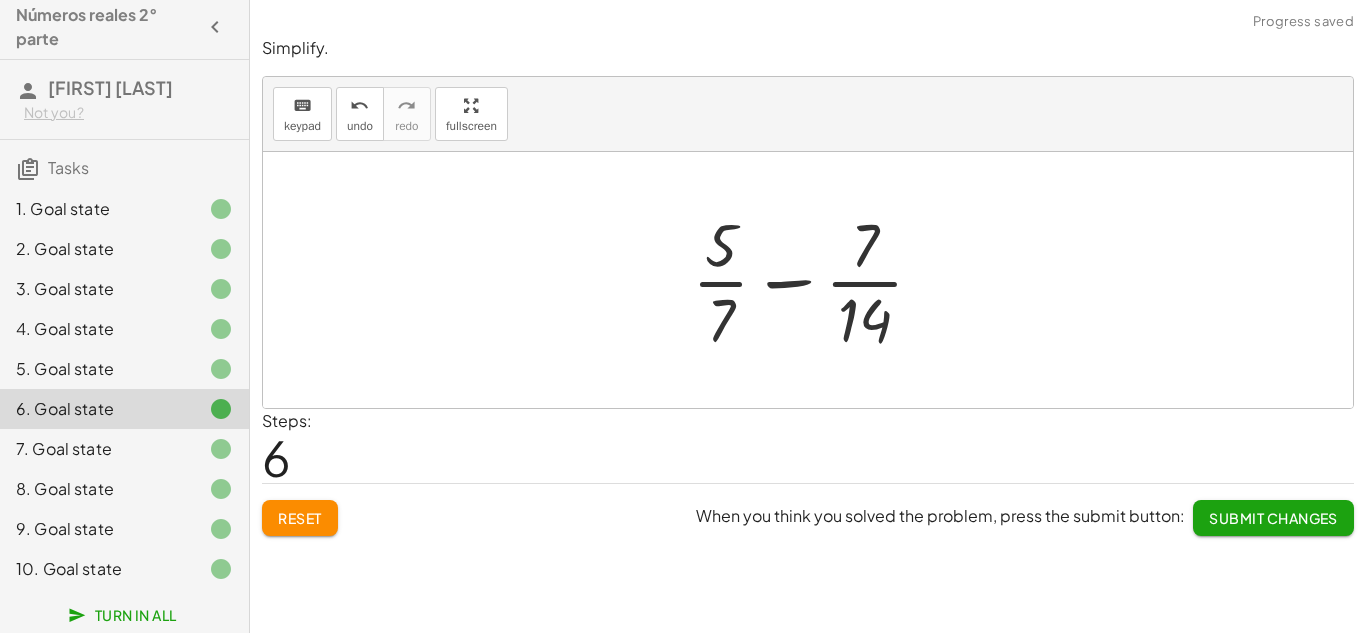 click on "Reset" at bounding box center [300, 518] 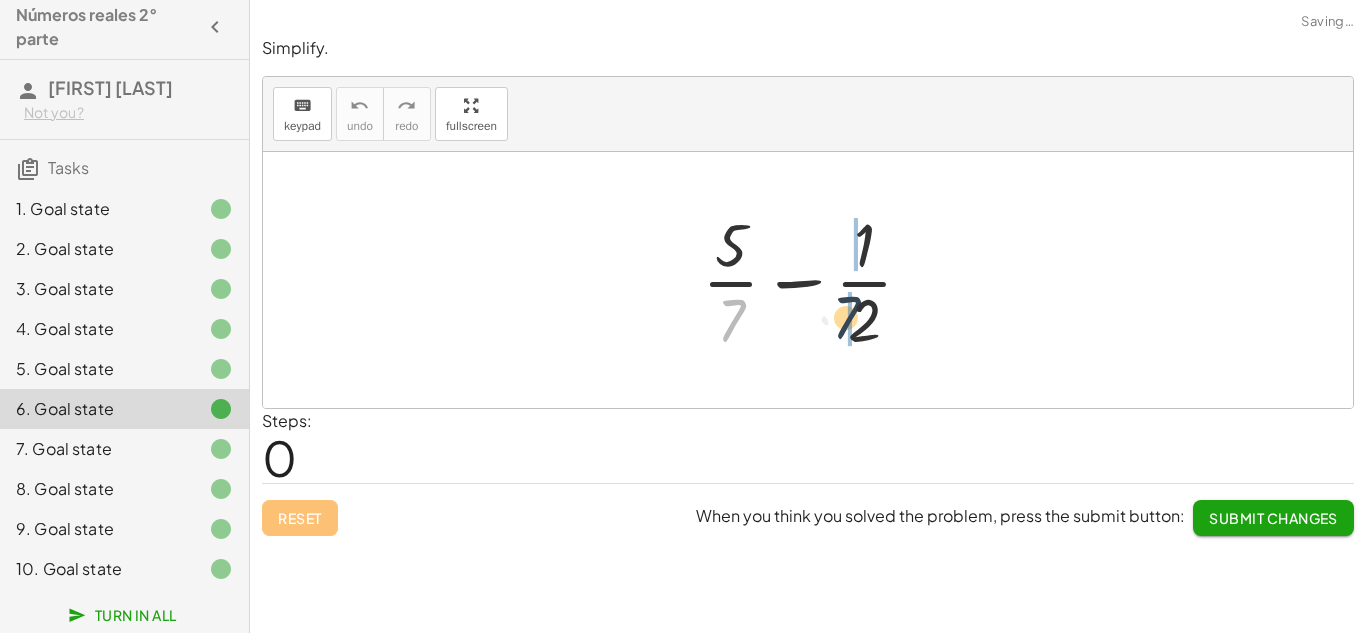 drag, startPoint x: 743, startPoint y: 316, endPoint x: 873, endPoint y: 317, distance: 130.00385 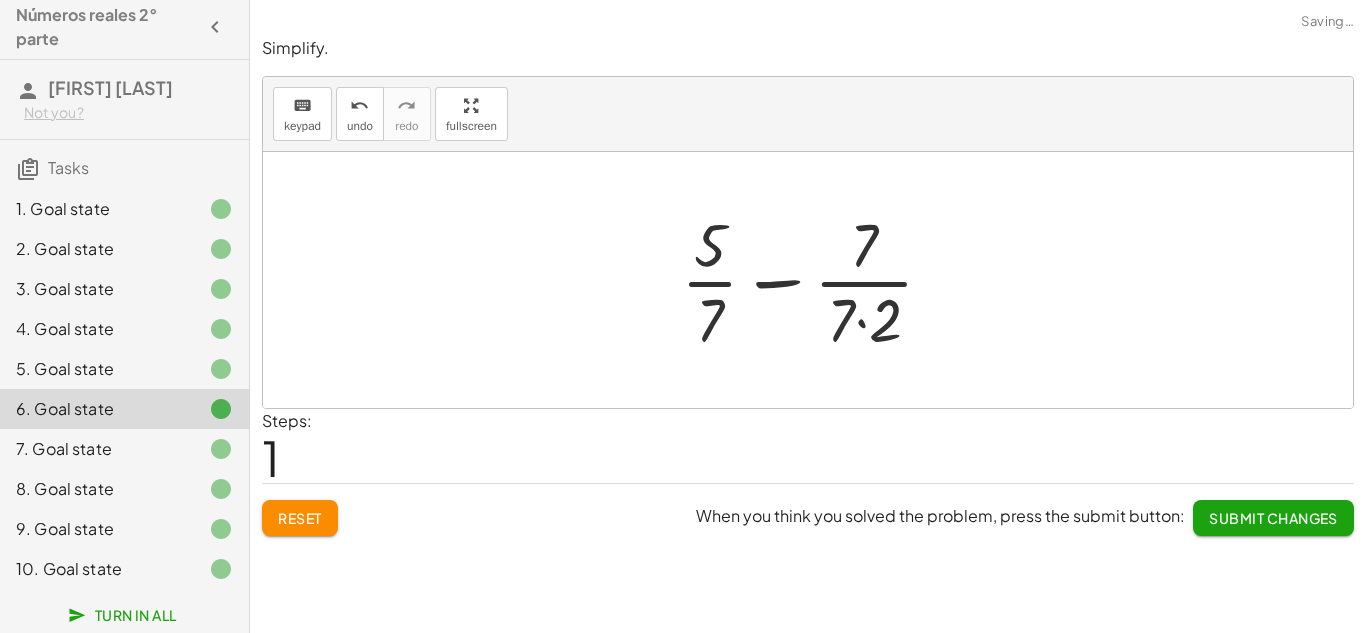 drag, startPoint x: 885, startPoint y: 324, endPoint x: 710, endPoint y: 315, distance: 175.23128 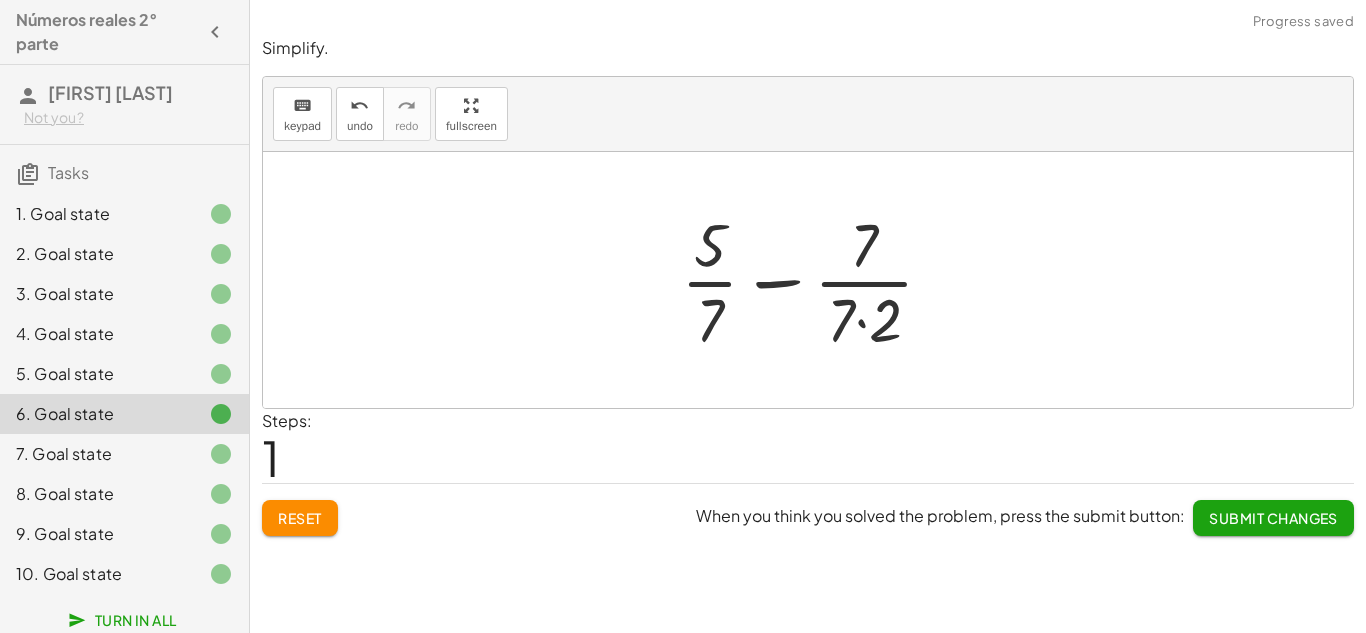 scroll, scrollTop: 0, scrollLeft: 0, axis: both 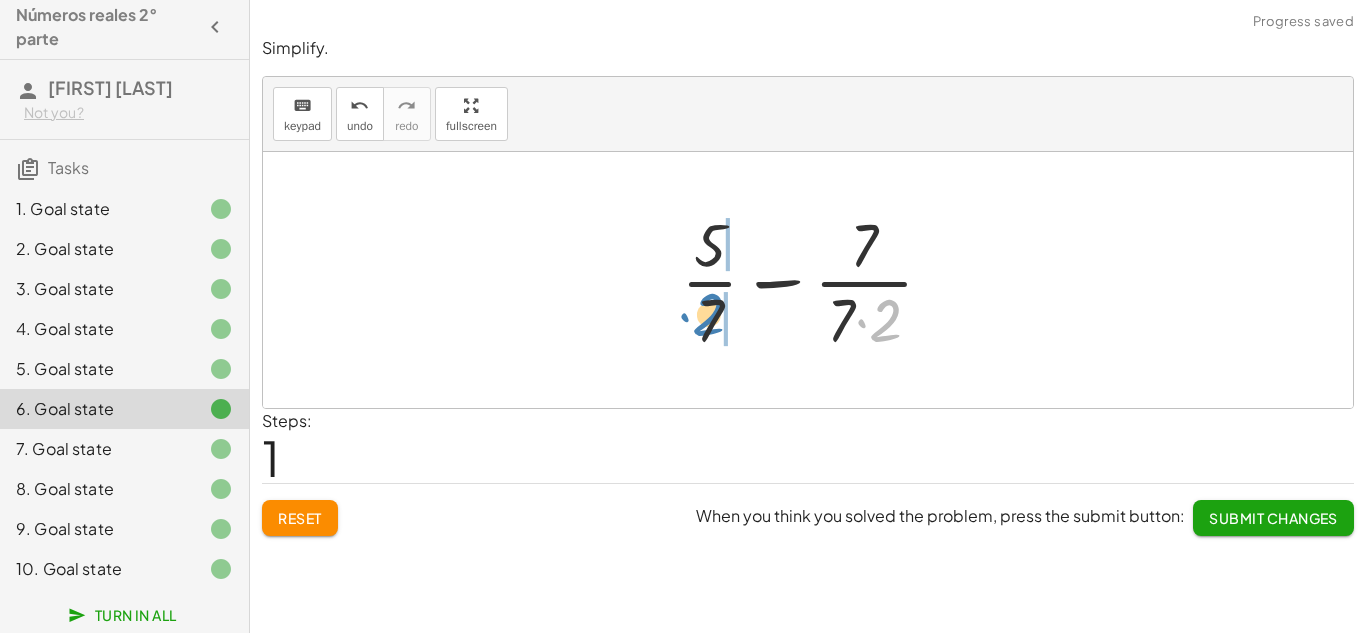 drag, startPoint x: 886, startPoint y: 321, endPoint x: 720, endPoint y: 309, distance: 166.43317 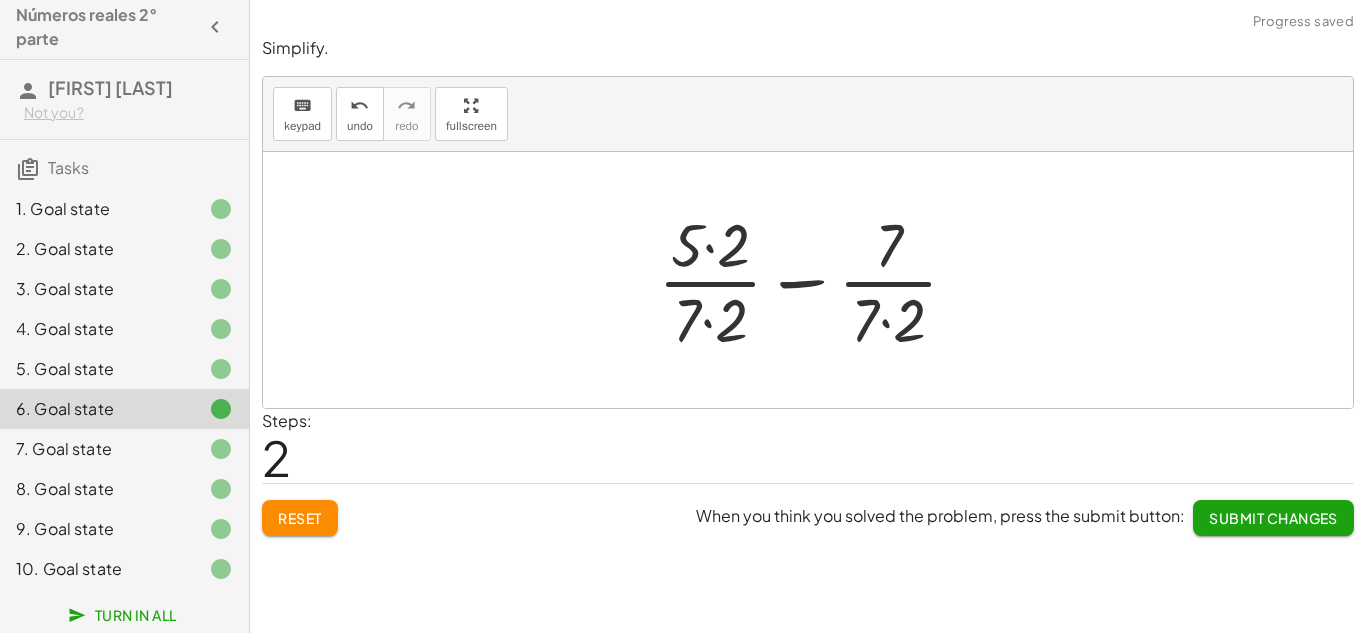 click at bounding box center [816, 280] 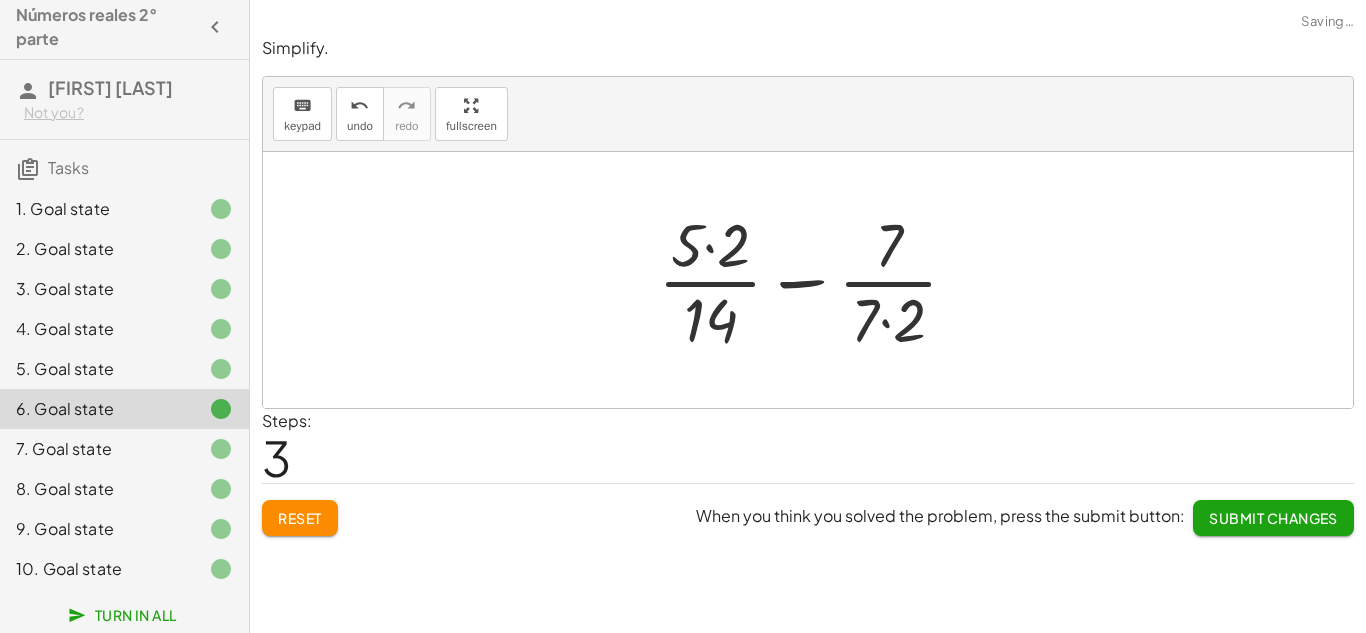 click at bounding box center [816, 280] 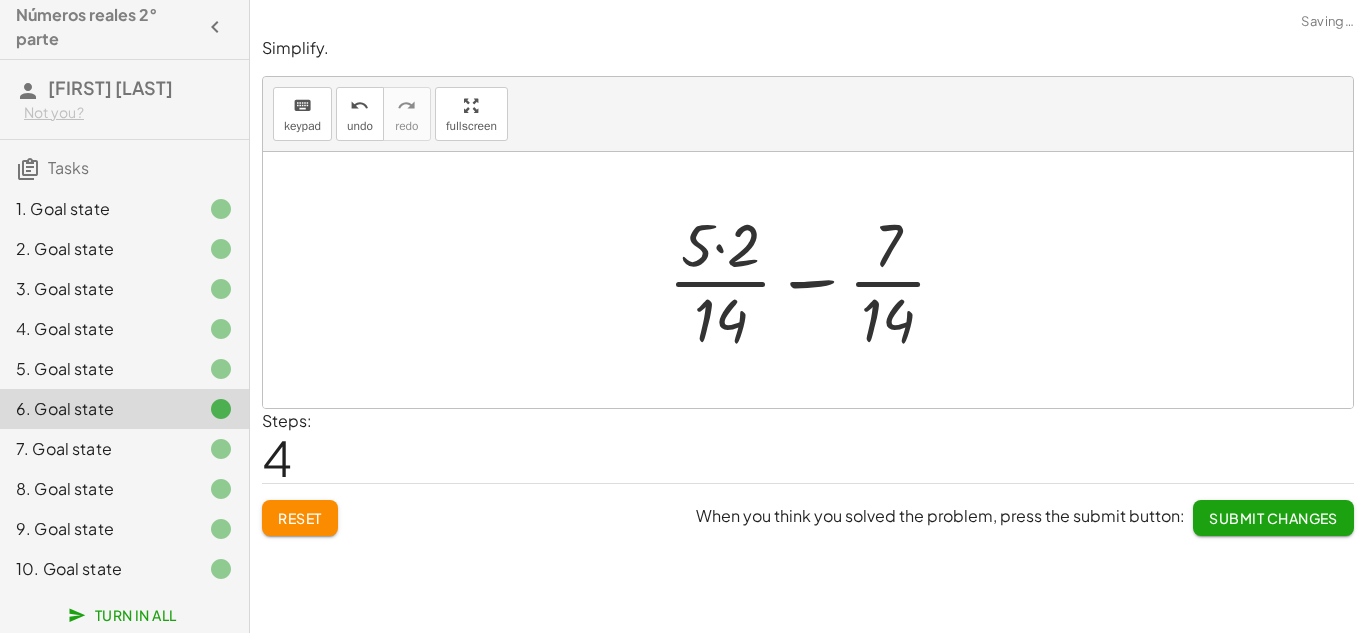 click at bounding box center [815, 280] 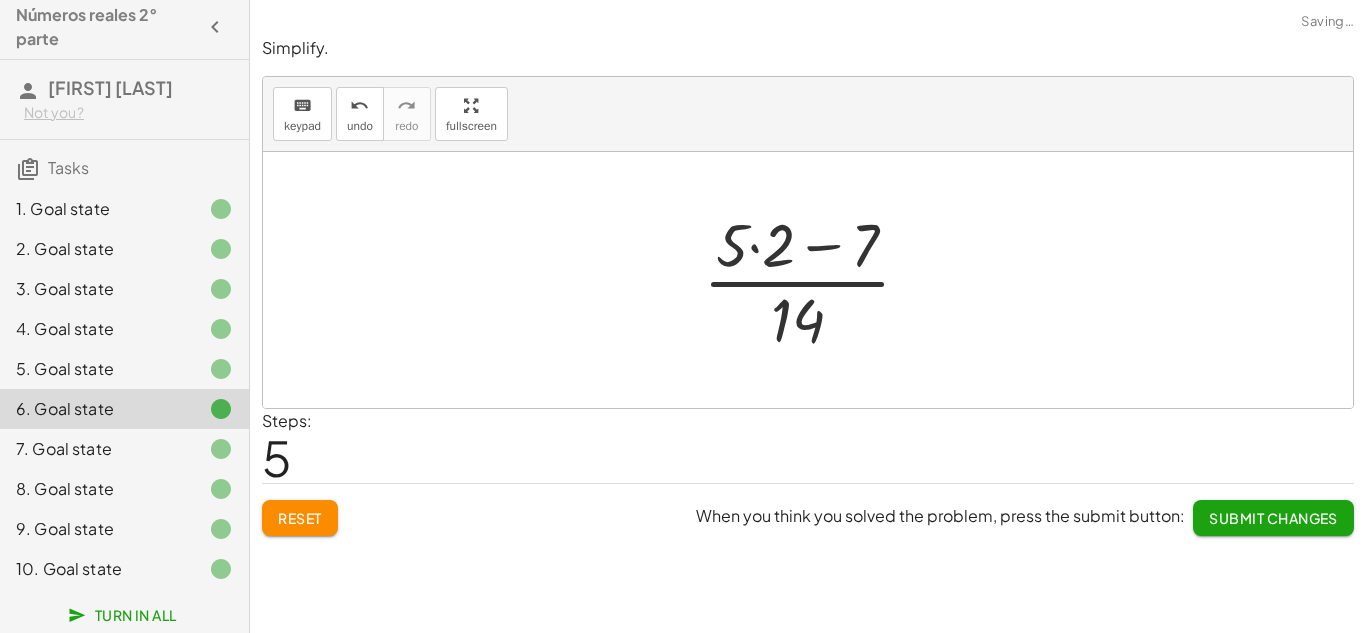 click at bounding box center [815, 280] 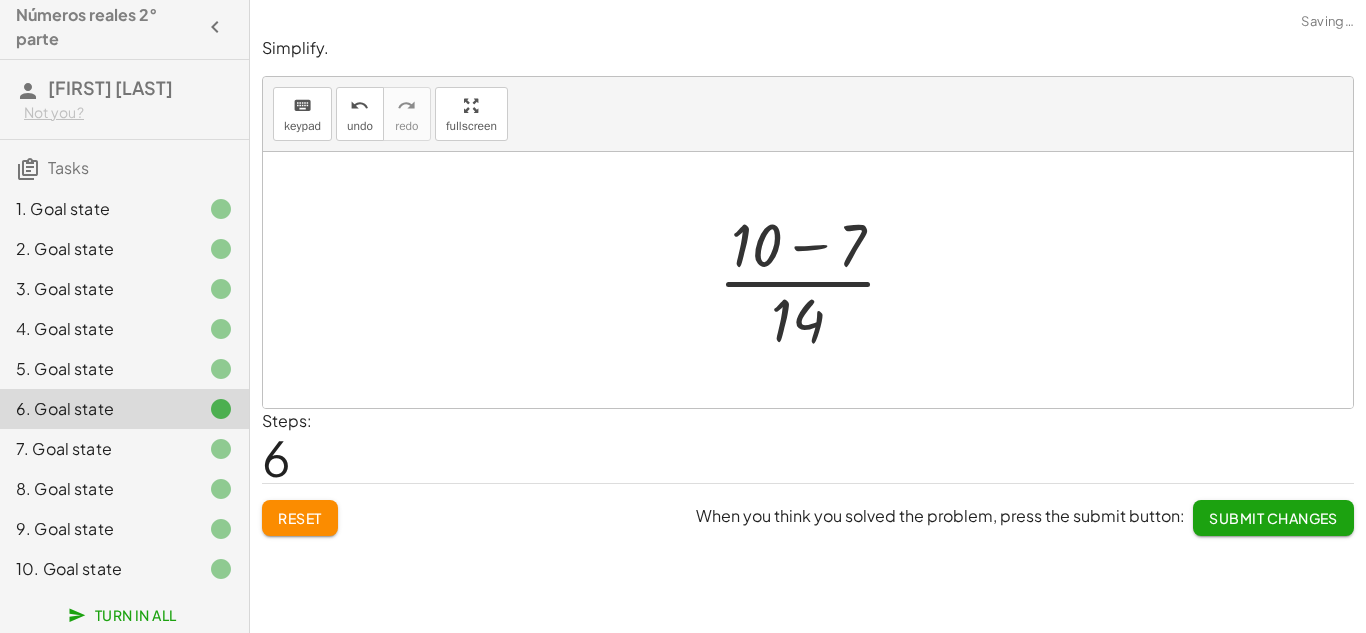 click at bounding box center (815, 280) 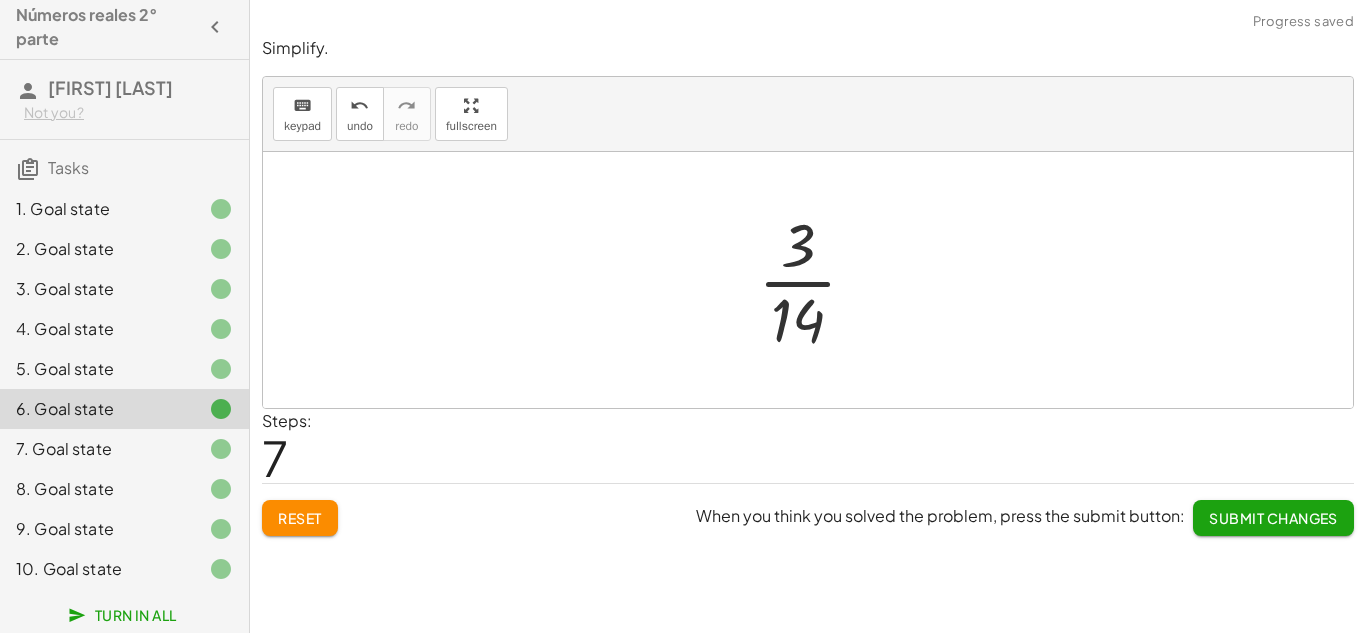 click at bounding box center (815, 280) 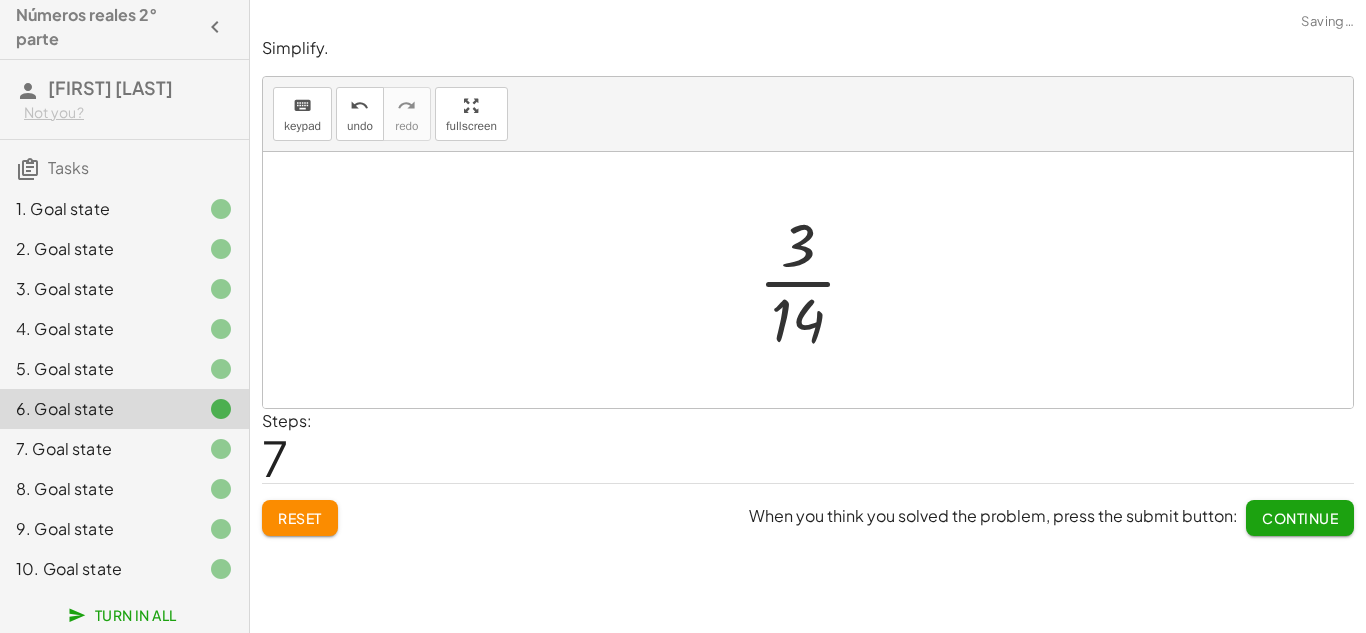 click on "Continue" 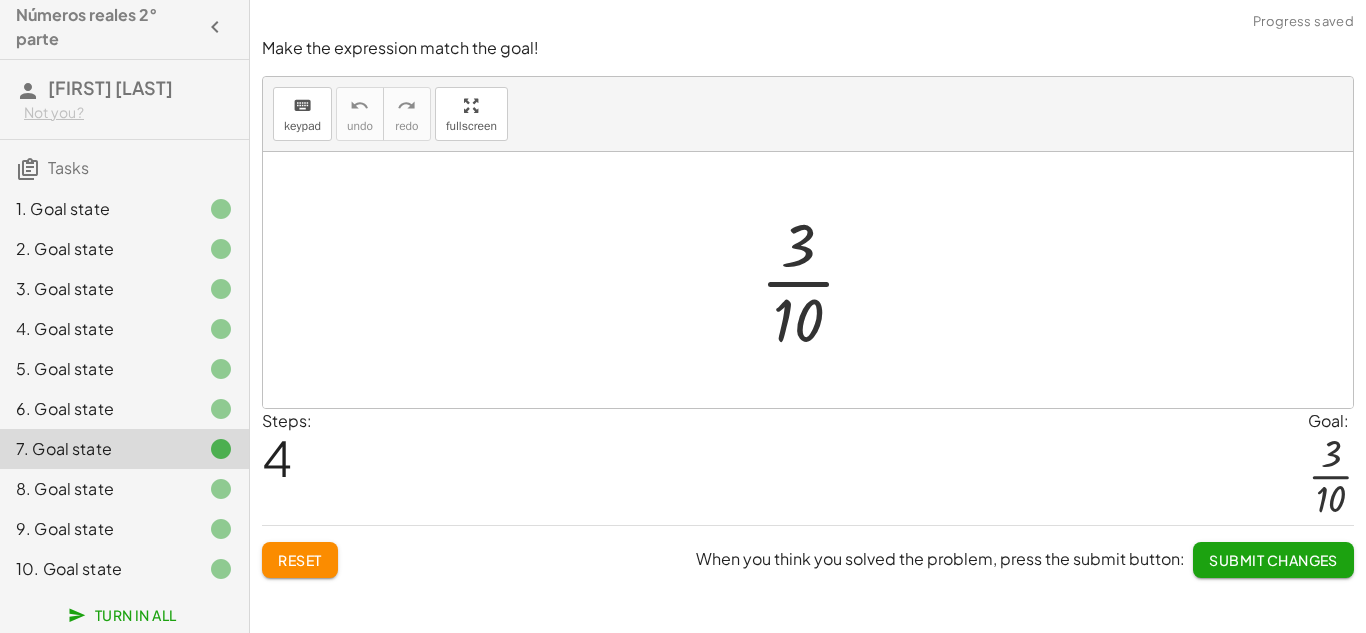 click on "8. Goal state" 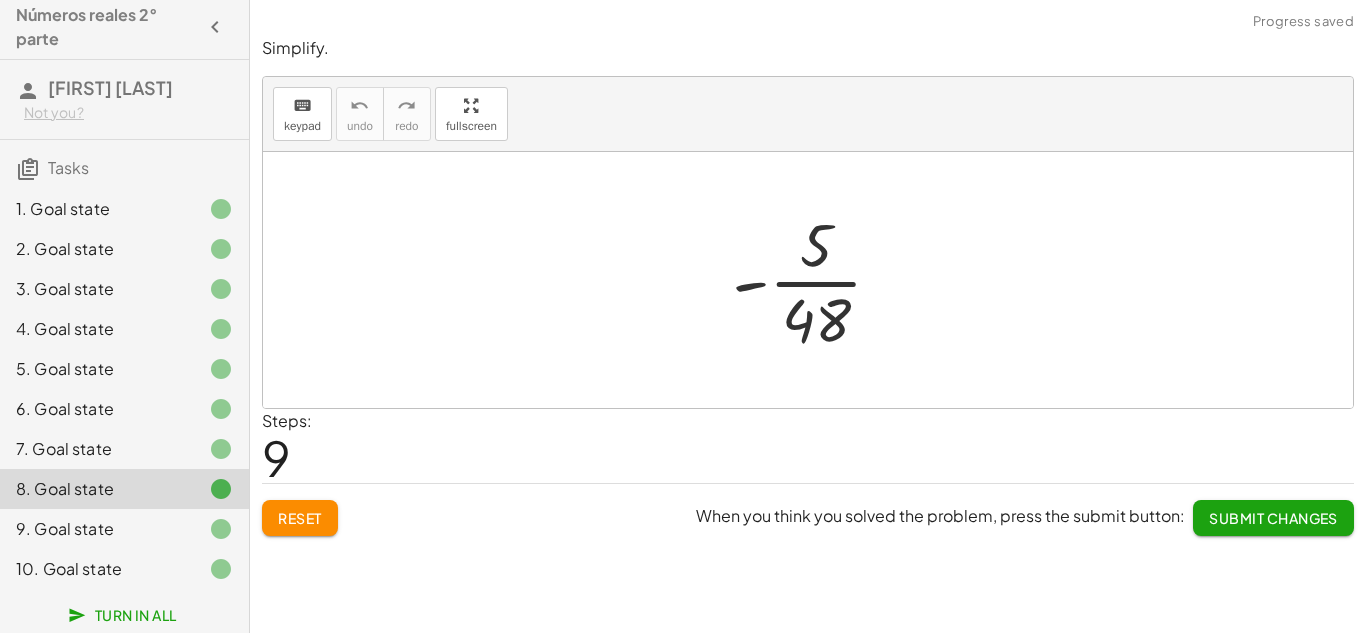 click on "Reset" 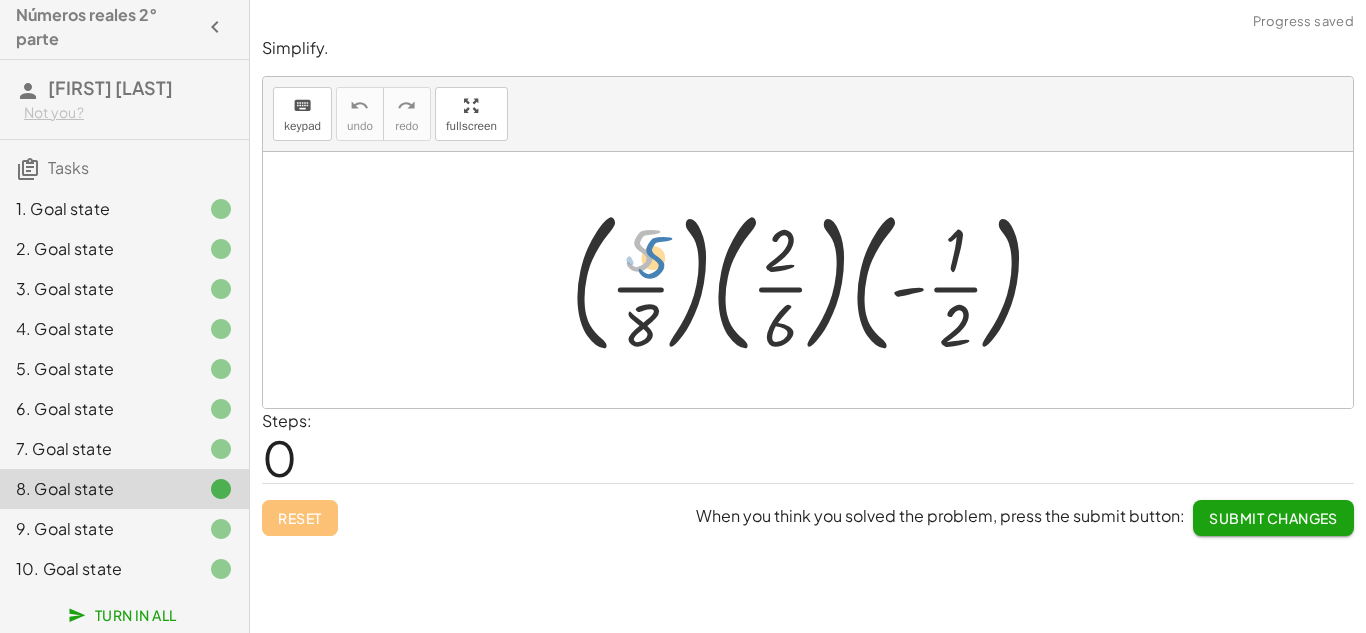 click at bounding box center (816, 280) 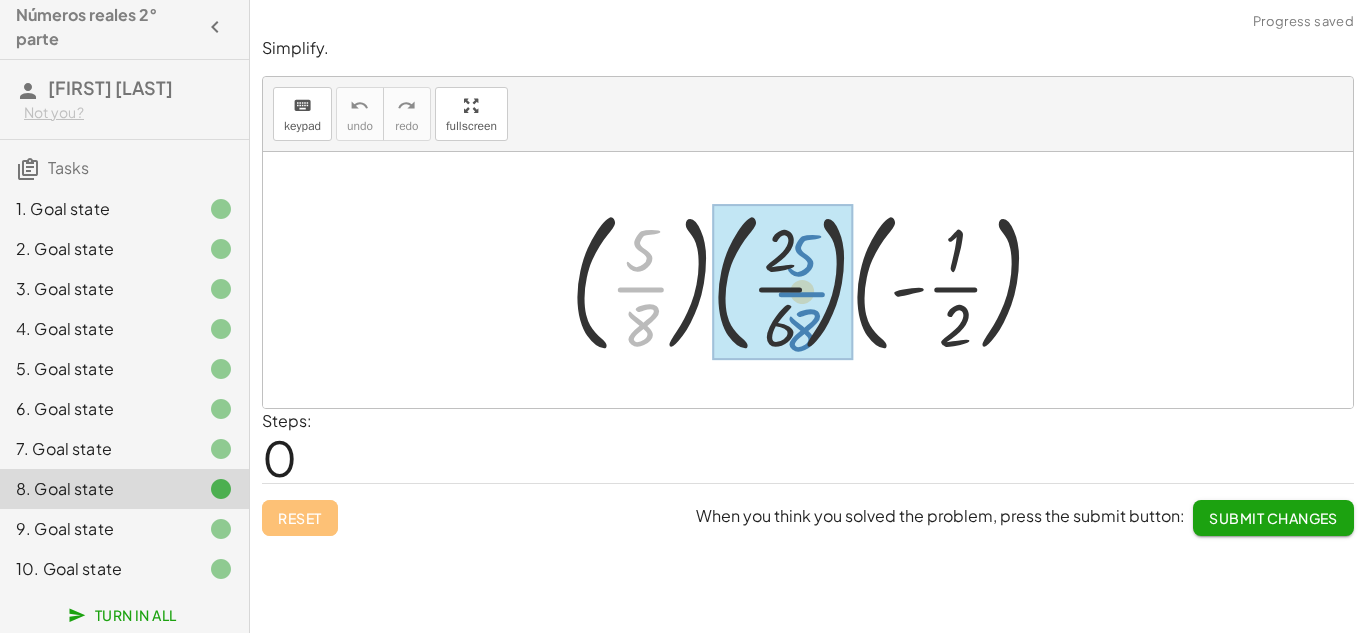 drag, startPoint x: 650, startPoint y: 297, endPoint x: 808, endPoint y: 300, distance: 158.02847 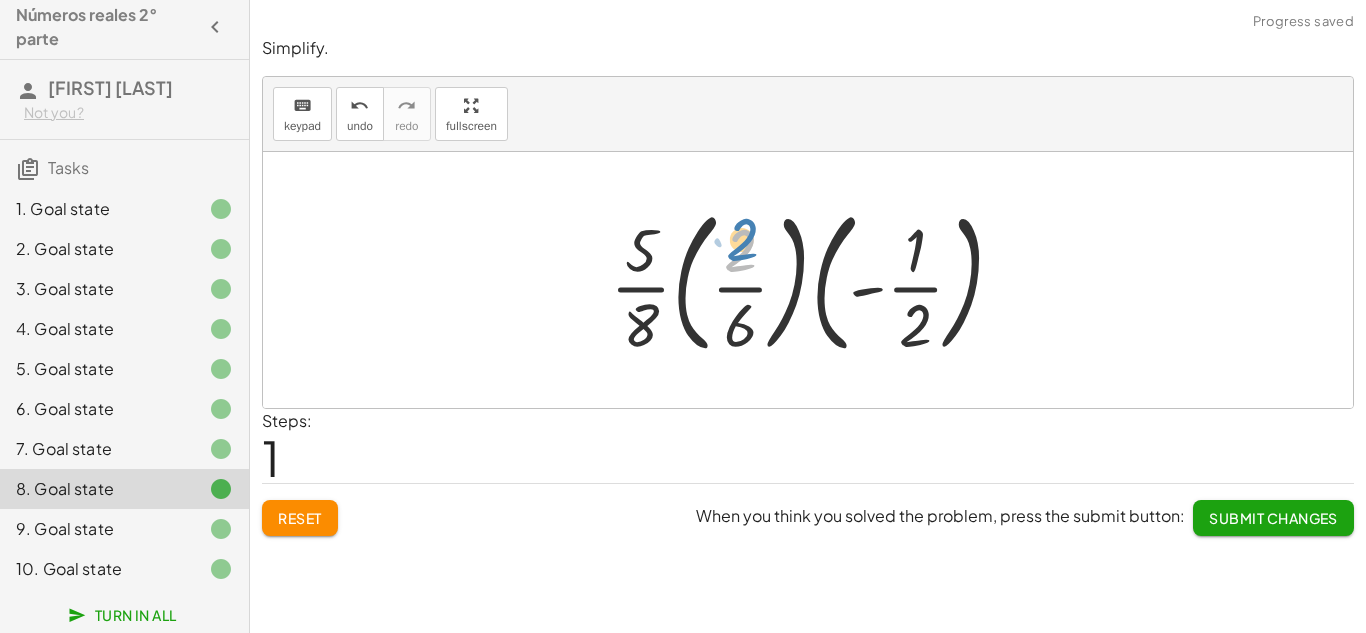 drag, startPoint x: 745, startPoint y: 264, endPoint x: 750, endPoint y: 252, distance: 13 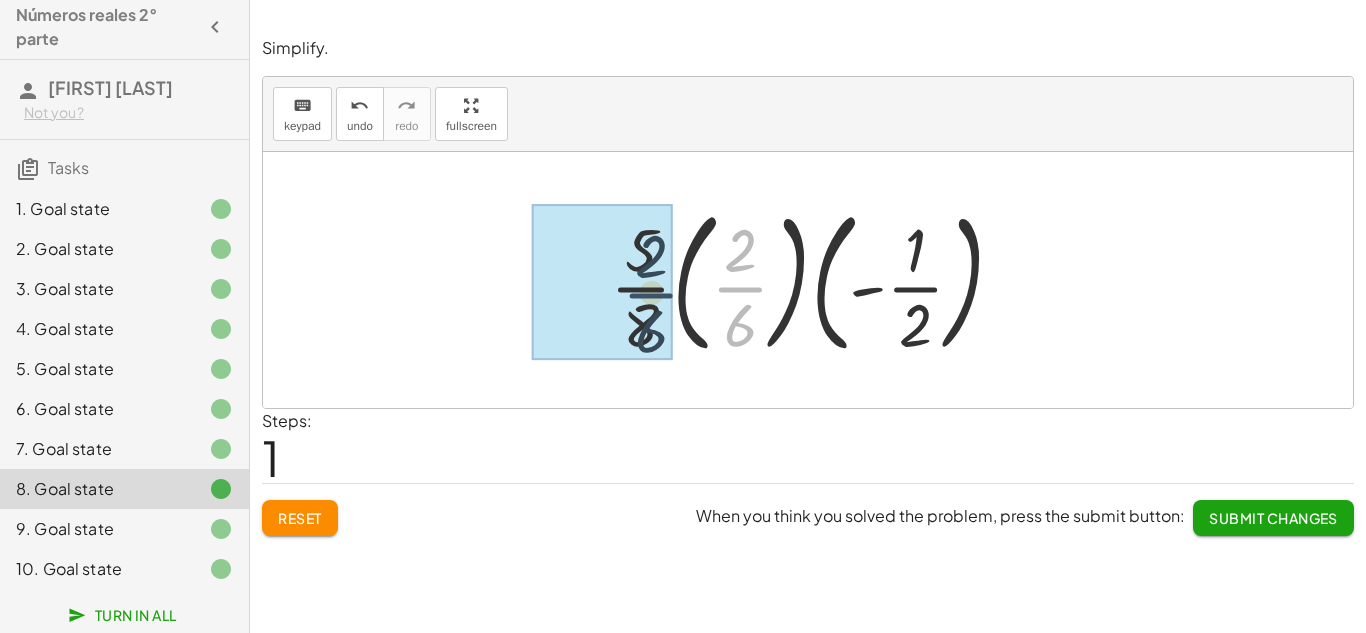 drag, startPoint x: 751, startPoint y: 285, endPoint x: 659, endPoint y: 291, distance: 92.19544 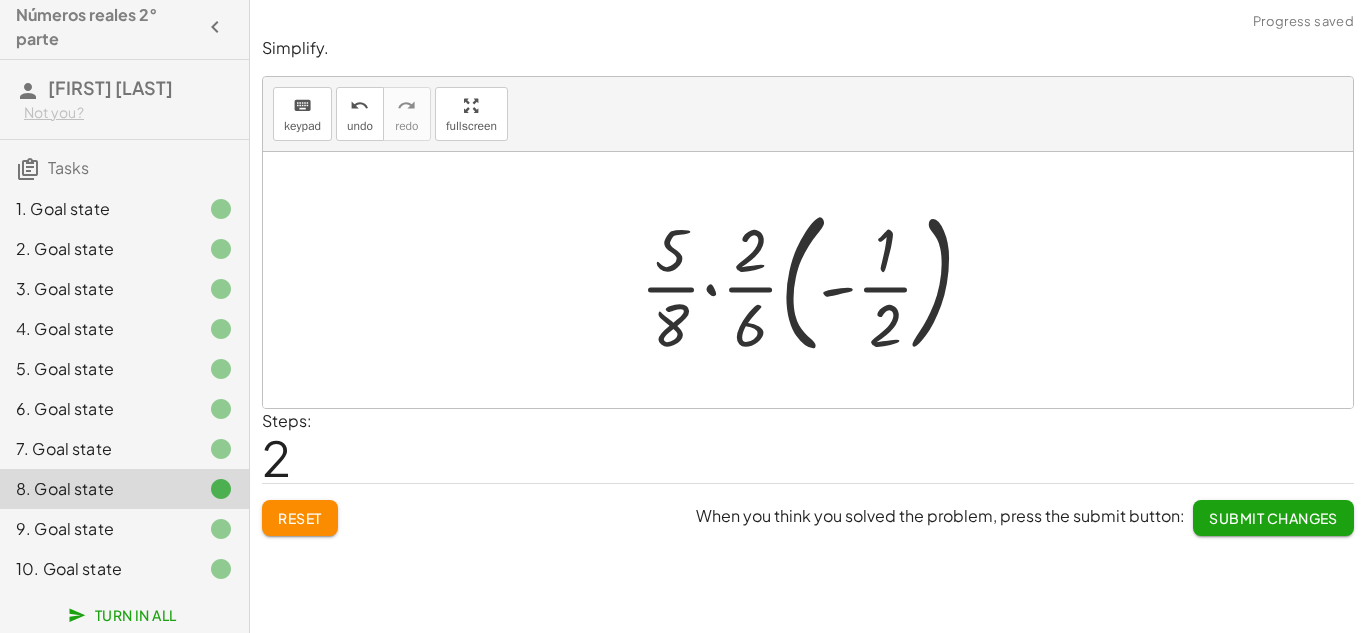 click at bounding box center (815, 280) 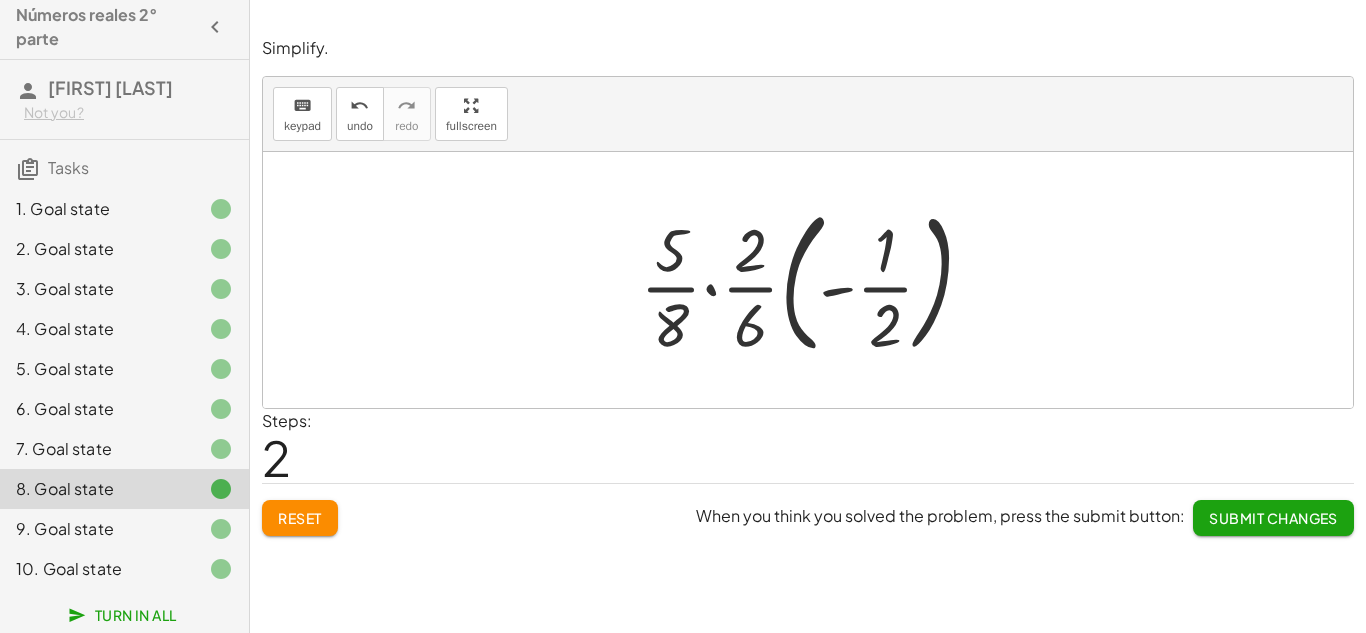 click at bounding box center [815, 280] 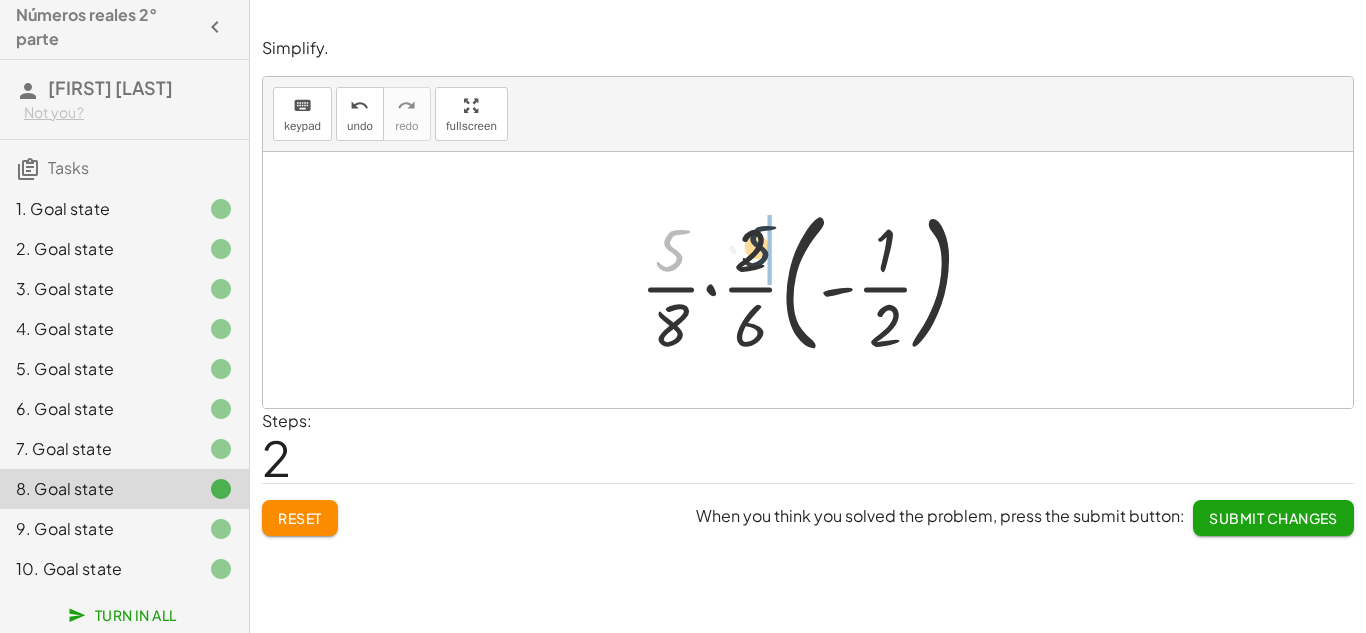 drag, startPoint x: 671, startPoint y: 253, endPoint x: 764, endPoint y: 249, distance: 93.08598 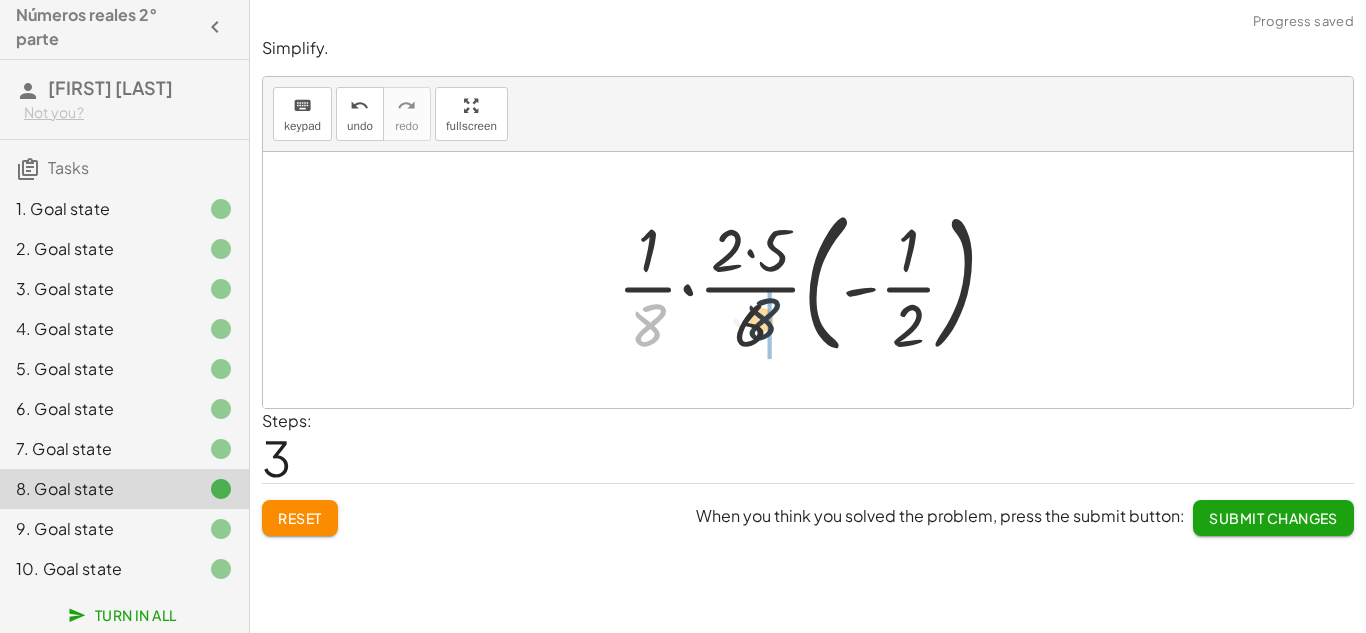 drag, startPoint x: 655, startPoint y: 326, endPoint x: 773, endPoint y: 323, distance: 118.03813 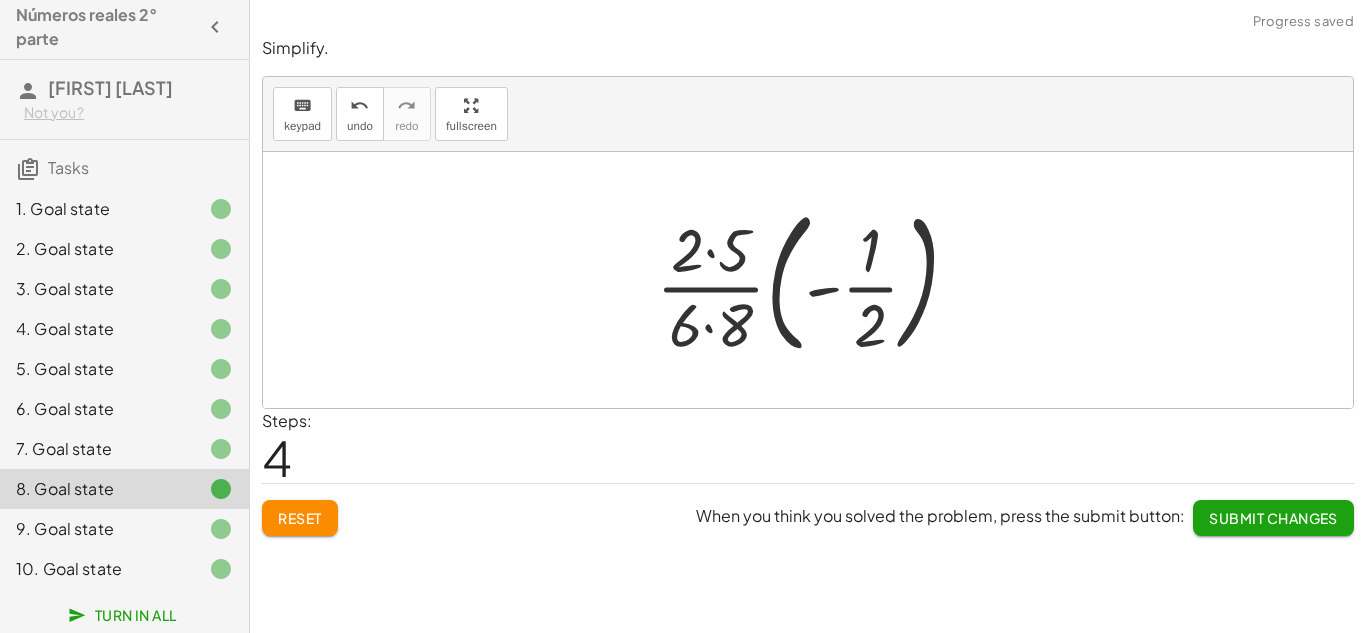 click at bounding box center [816, 280] 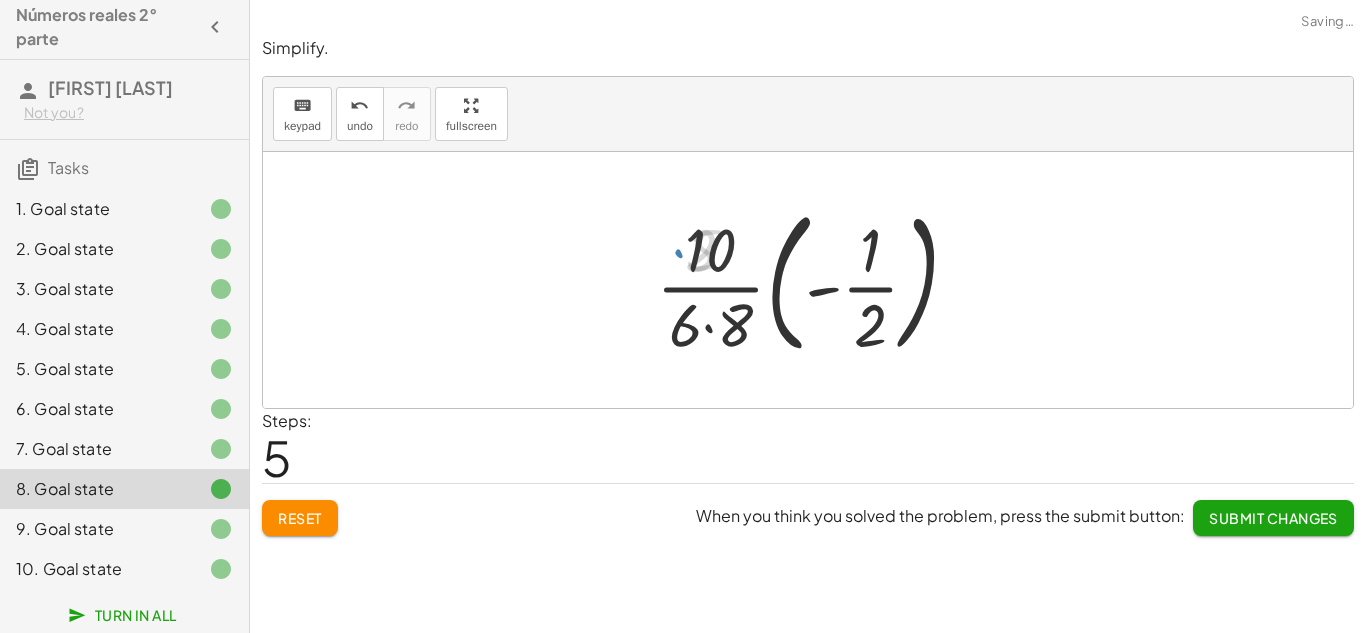 click at bounding box center (816, 280) 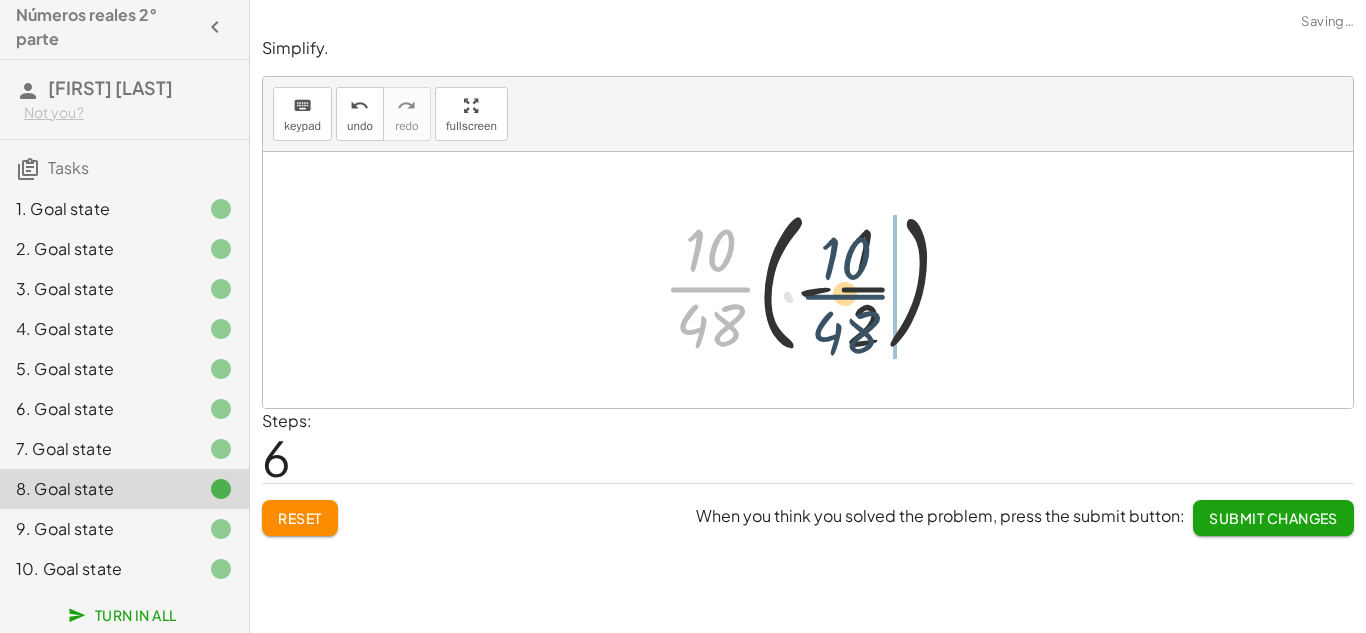 drag, startPoint x: 714, startPoint y: 300, endPoint x: 851, endPoint y: 308, distance: 137.23338 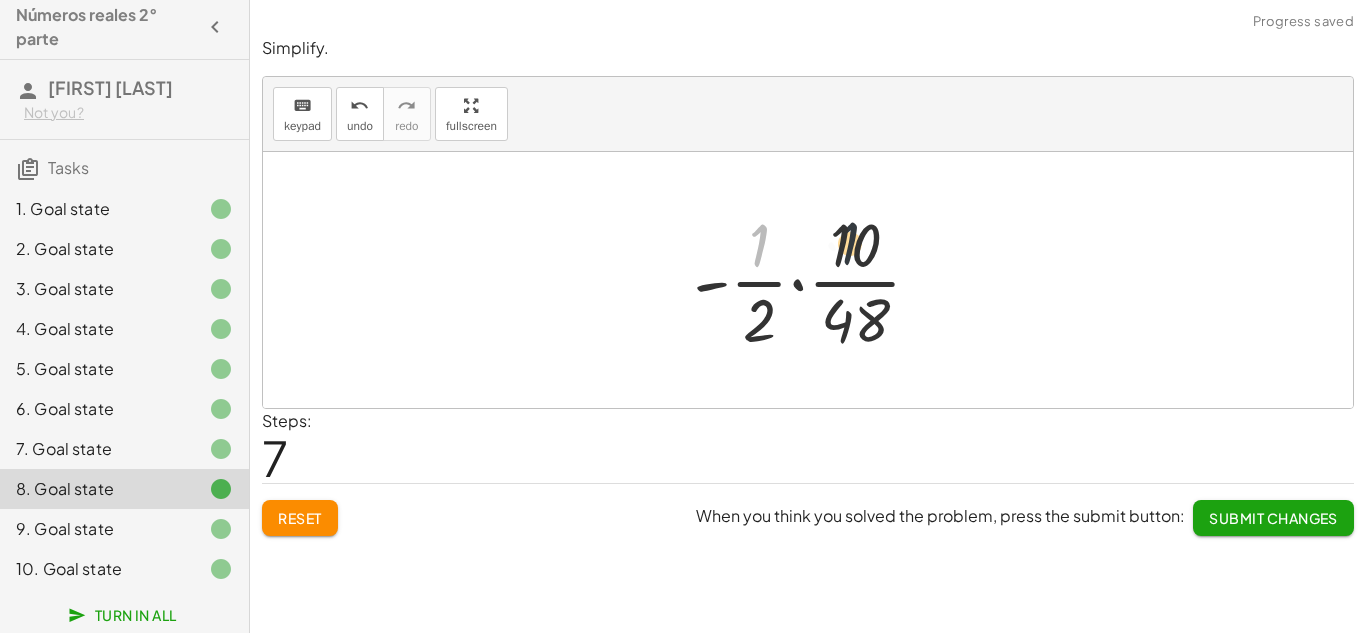 drag, startPoint x: 769, startPoint y: 256, endPoint x: 886, endPoint y: 253, distance: 117.03845 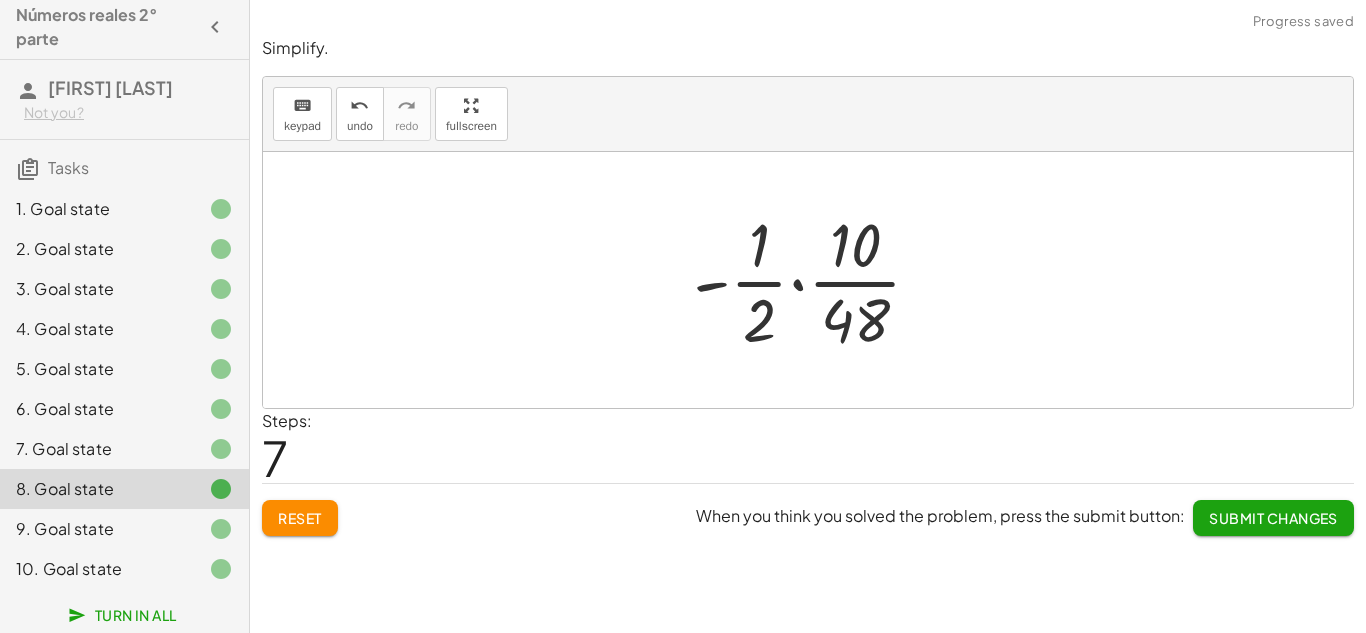 click at bounding box center [815, 280] 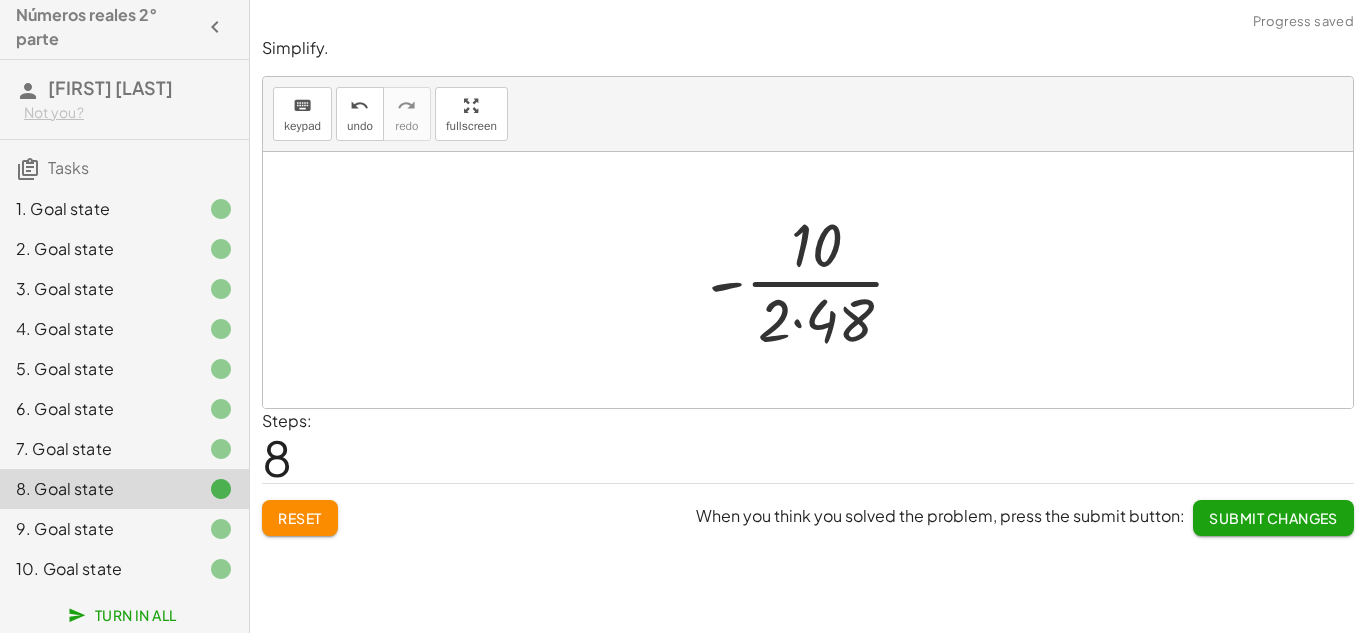 click at bounding box center (815, 280) 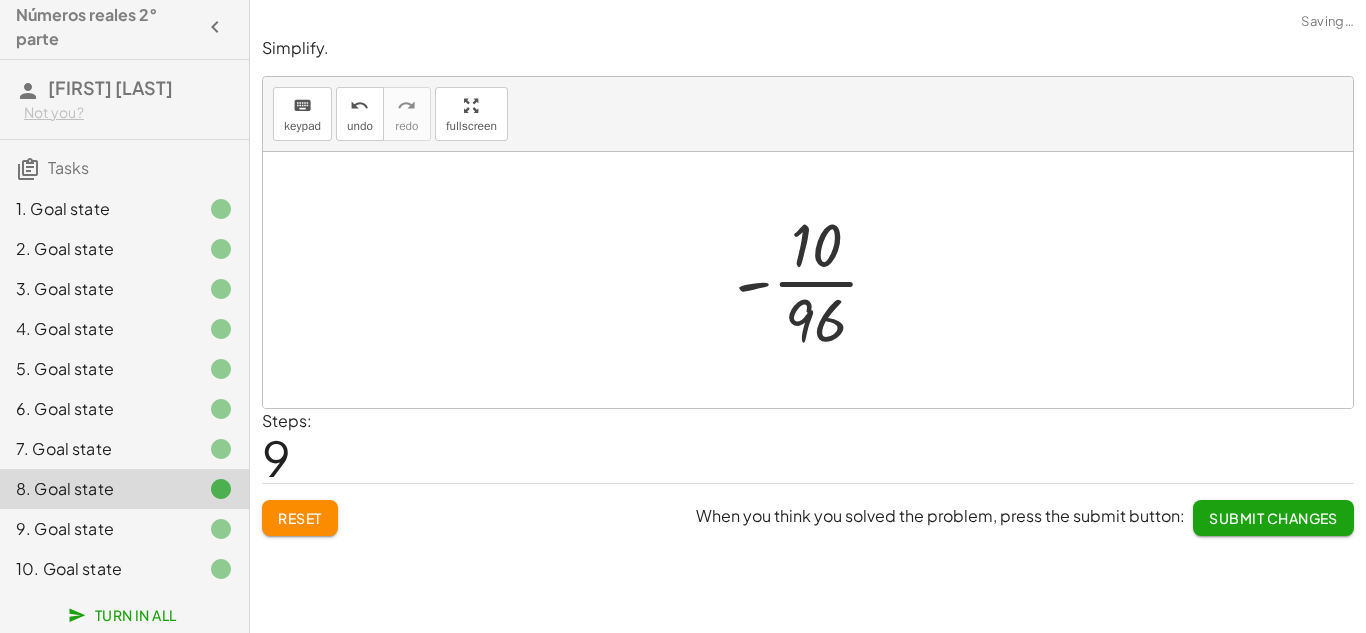 click at bounding box center [815, 280] 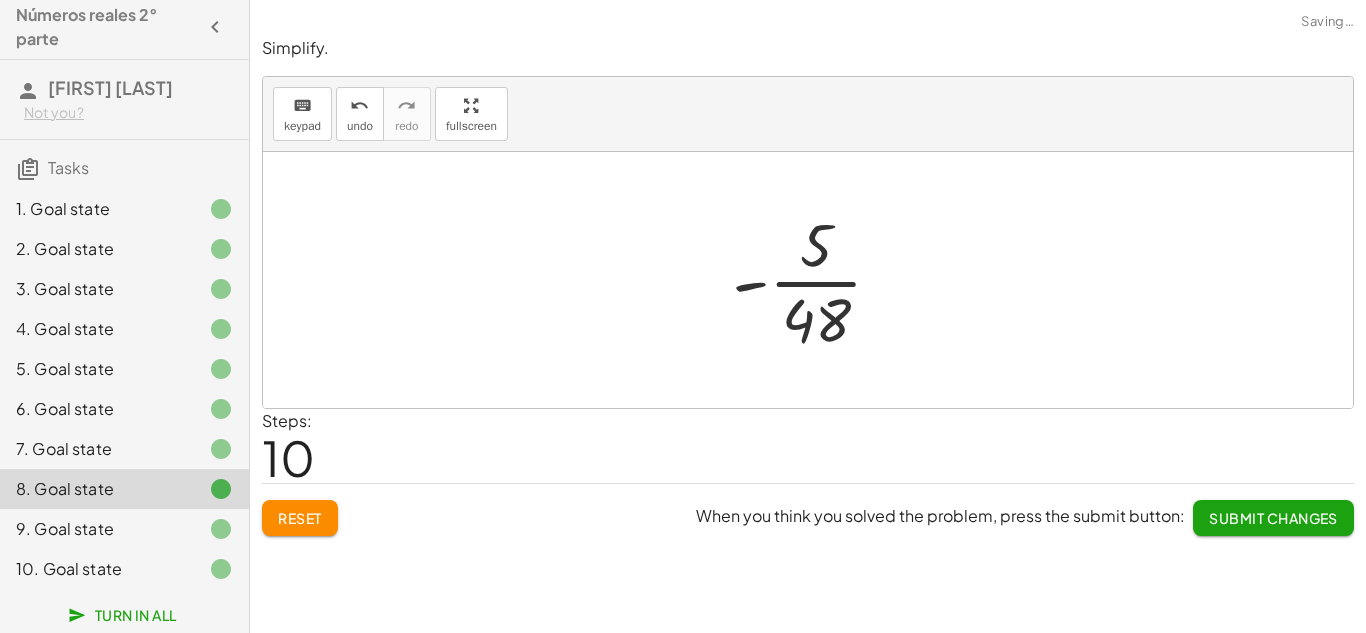 click at bounding box center [815, 280] 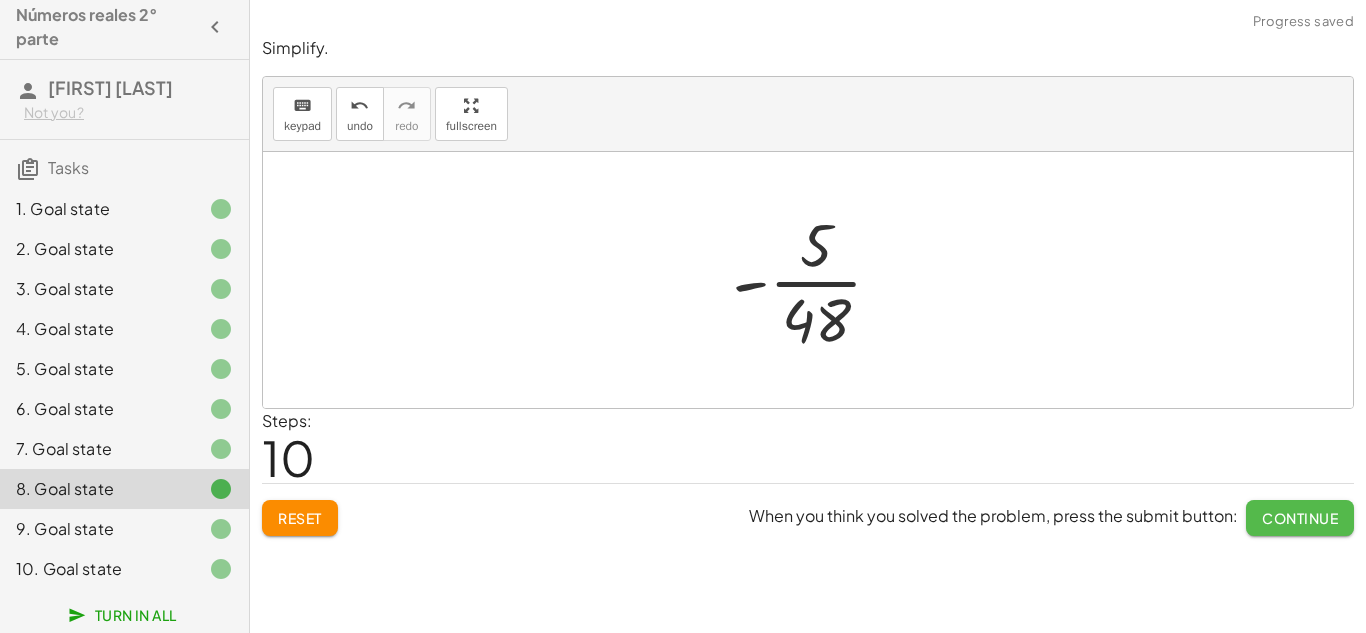 click on "Continue" 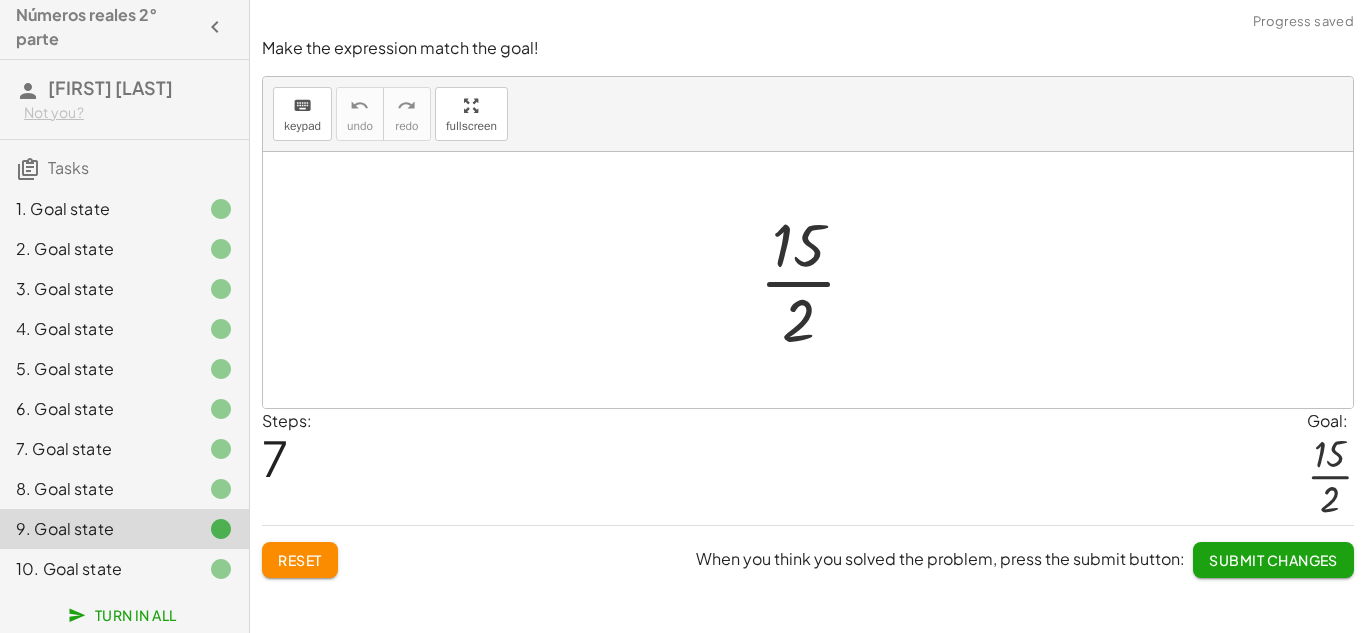 click 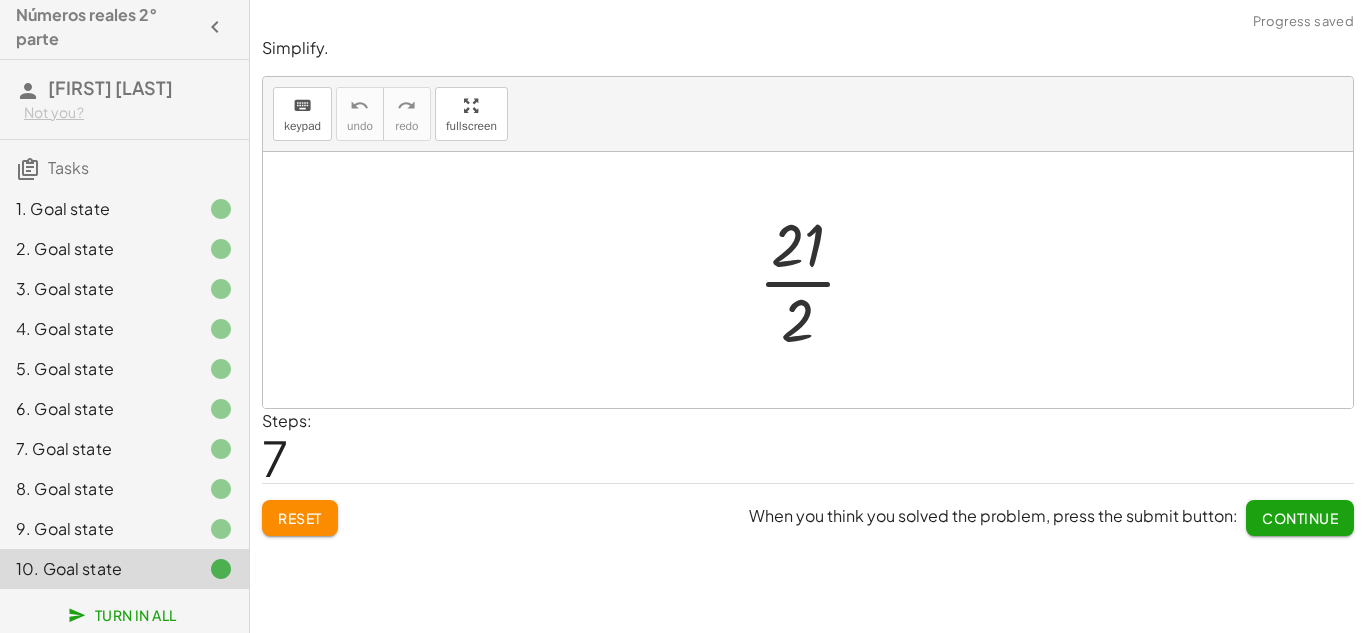 click on "Reset" 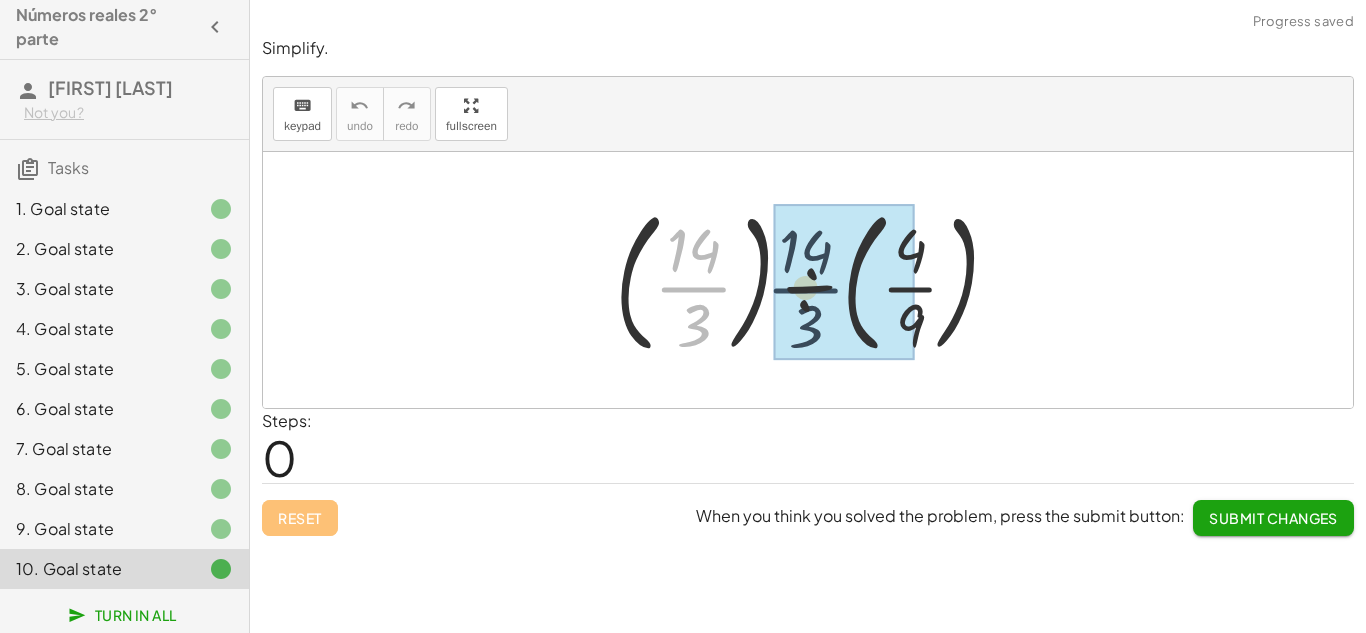 drag, startPoint x: 690, startPoint y: 288, endPoint x: 769, endPoint y: 288, distance: 79 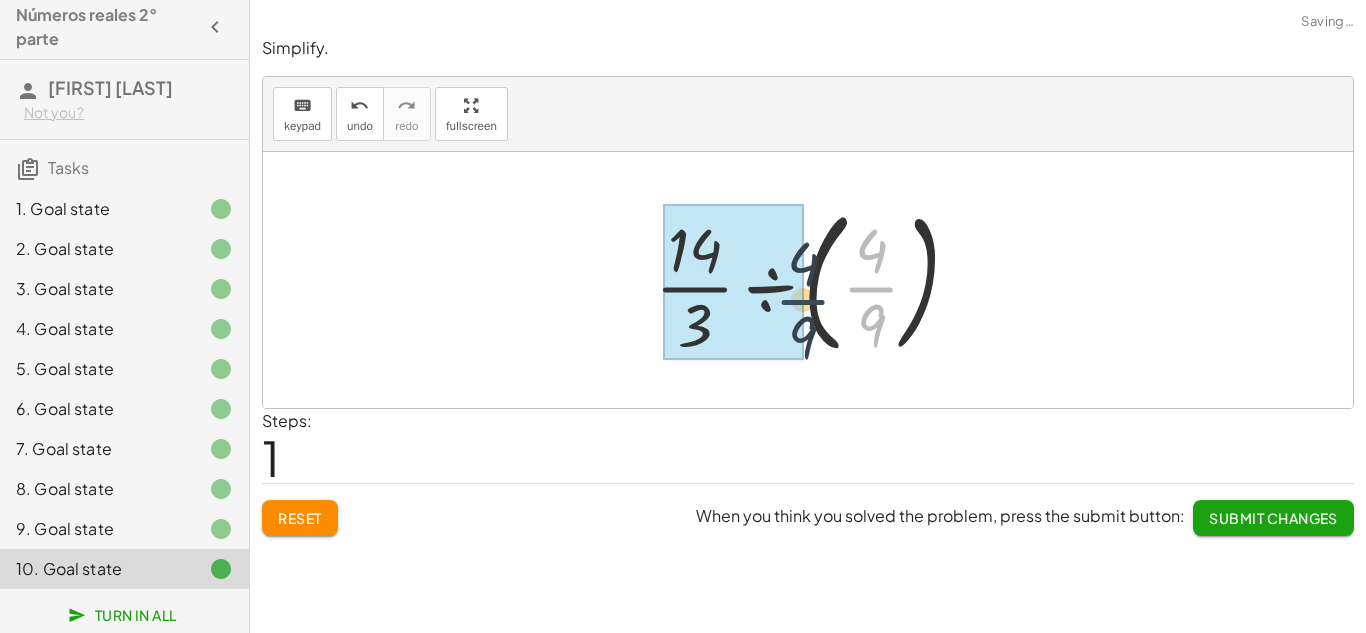 drag, startPoint x: 875, startPoint y: 299, endPoint x: 804, endPoint y: 303, distance: 71.11259 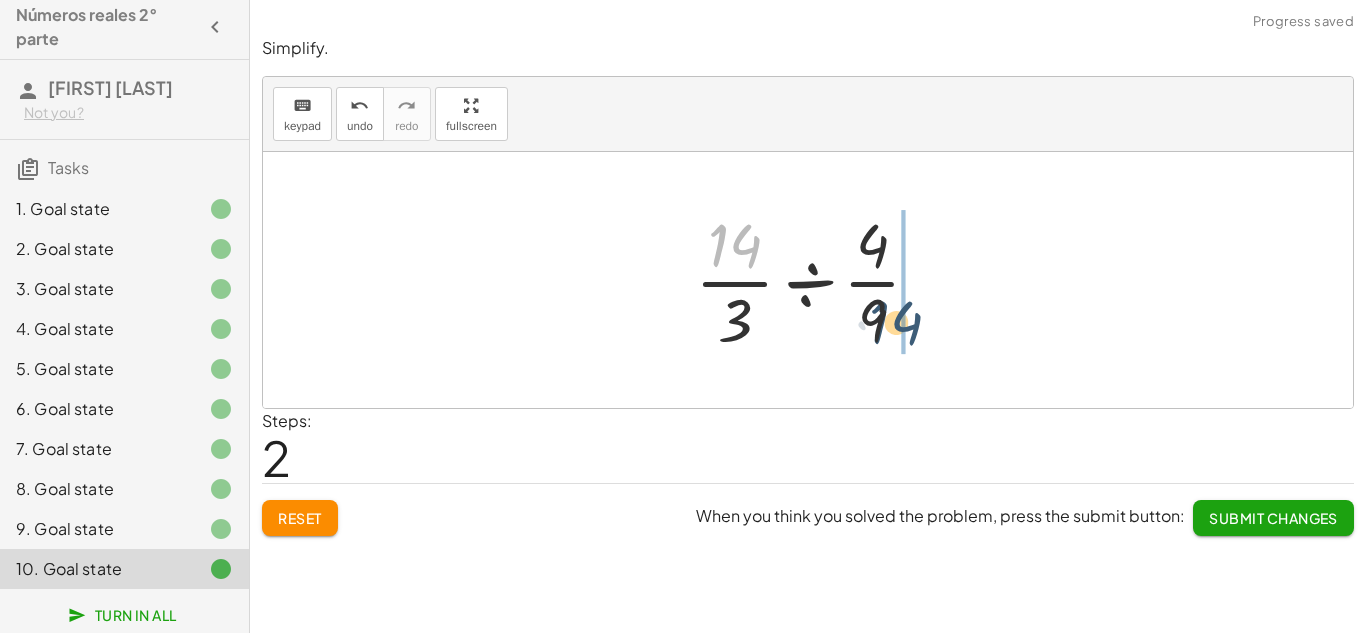 drag, startPoint x: 727, startPoint y: 245, endPoint x: 892, endPoint y: 323, distance: 182.50754 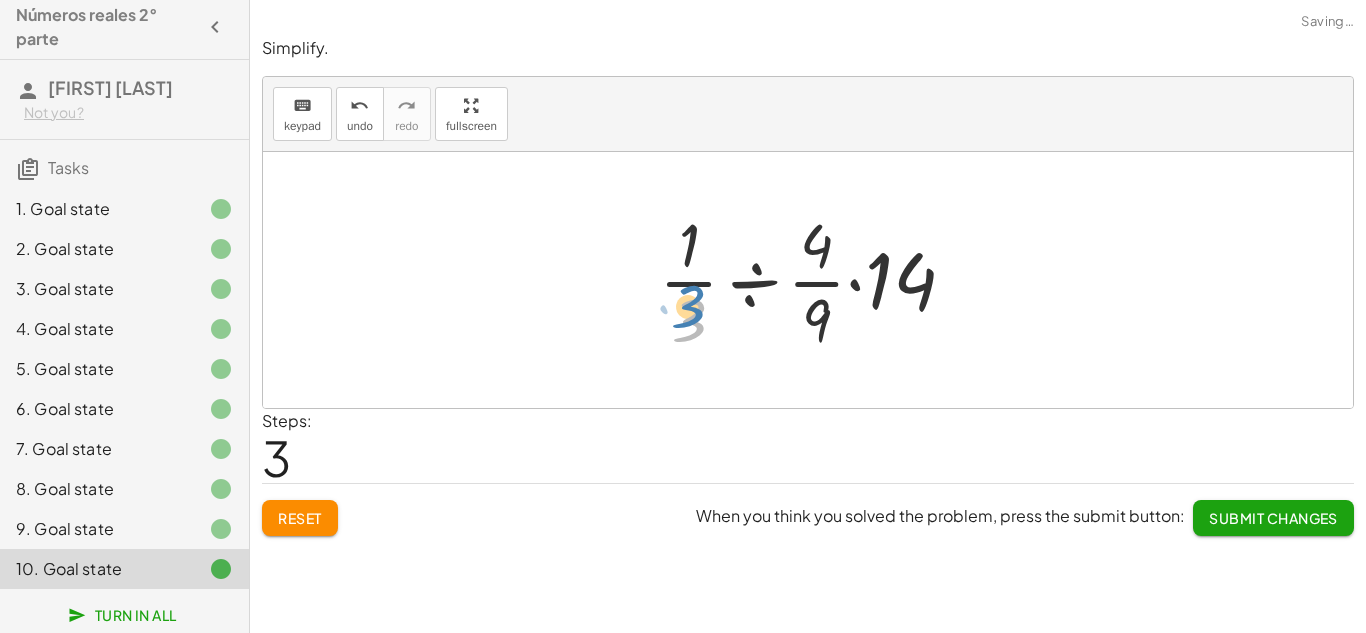 drag, startPoint x: 703, startPoint y: 325, endPoint x: 699, endPoint y: 314, distance: 11.7046995 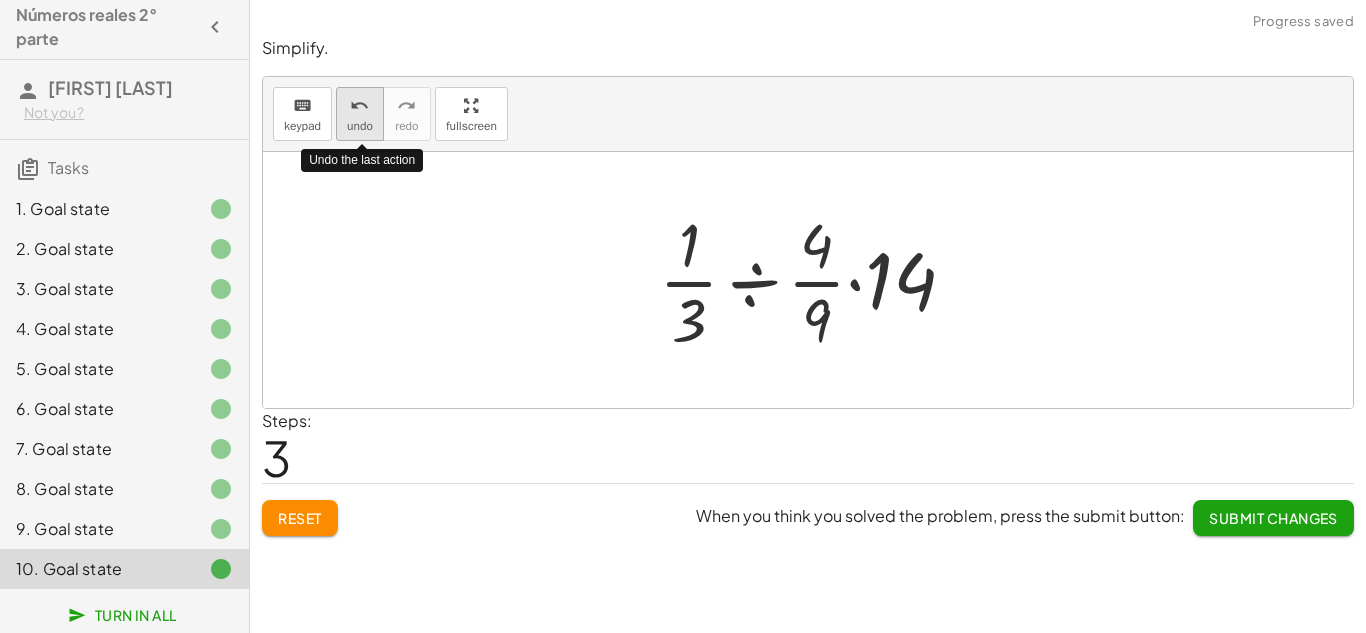 click on "undo" at bounding box center (360, 126) 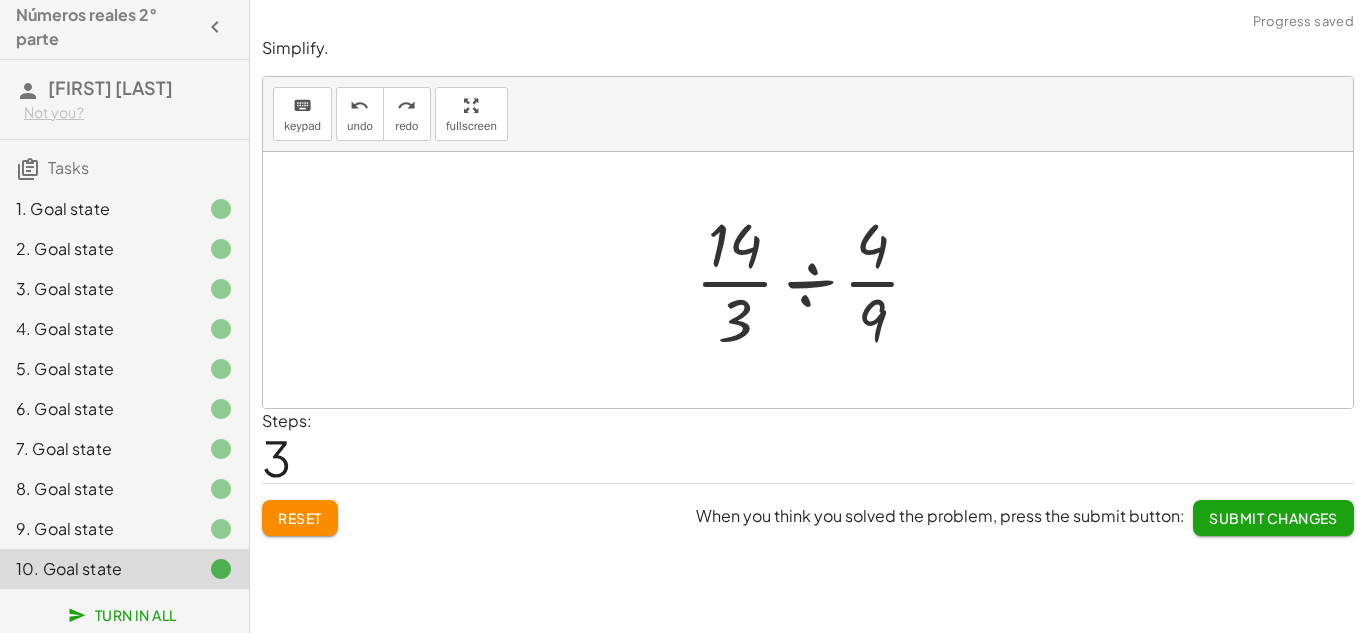 click at bounding box center [816, 280] 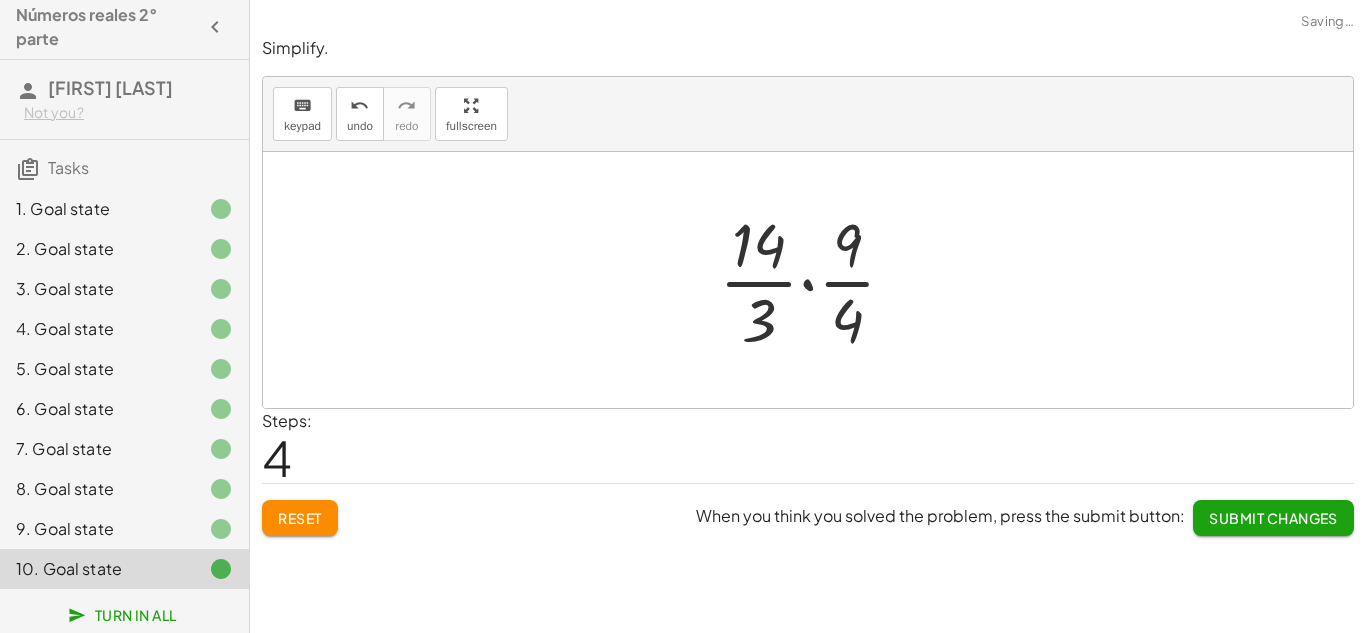click at bounding box center [815, 280] 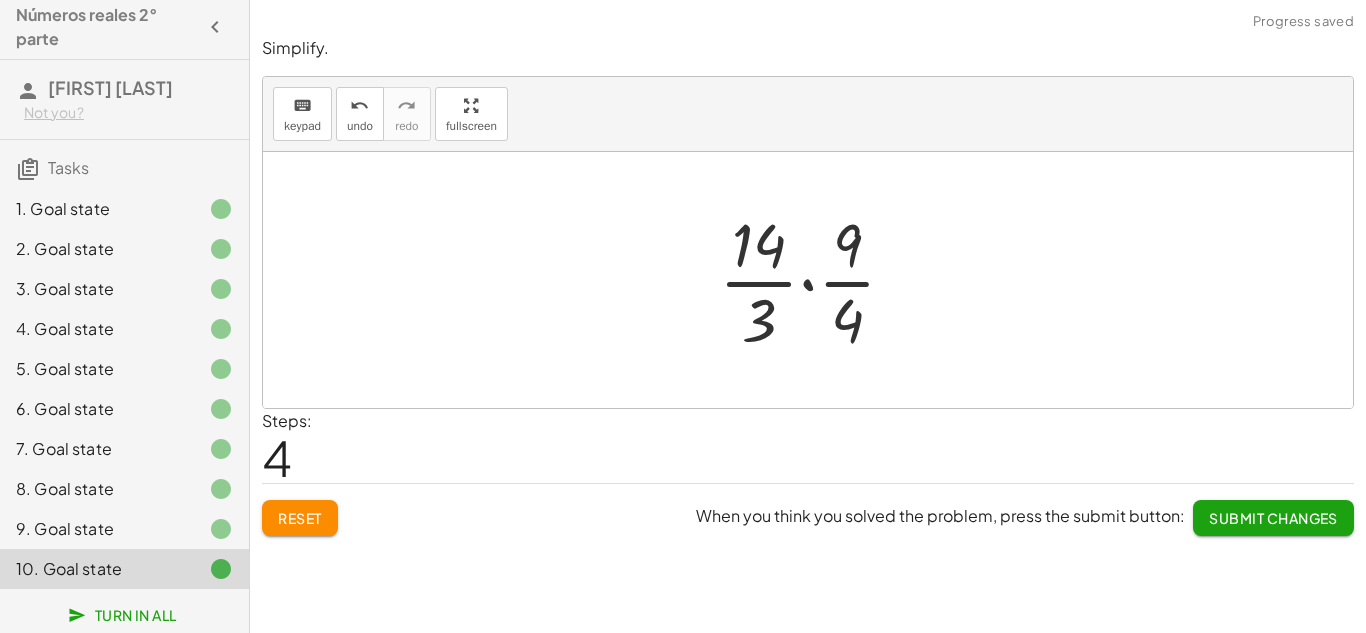 click at bounding box center (815, 280) 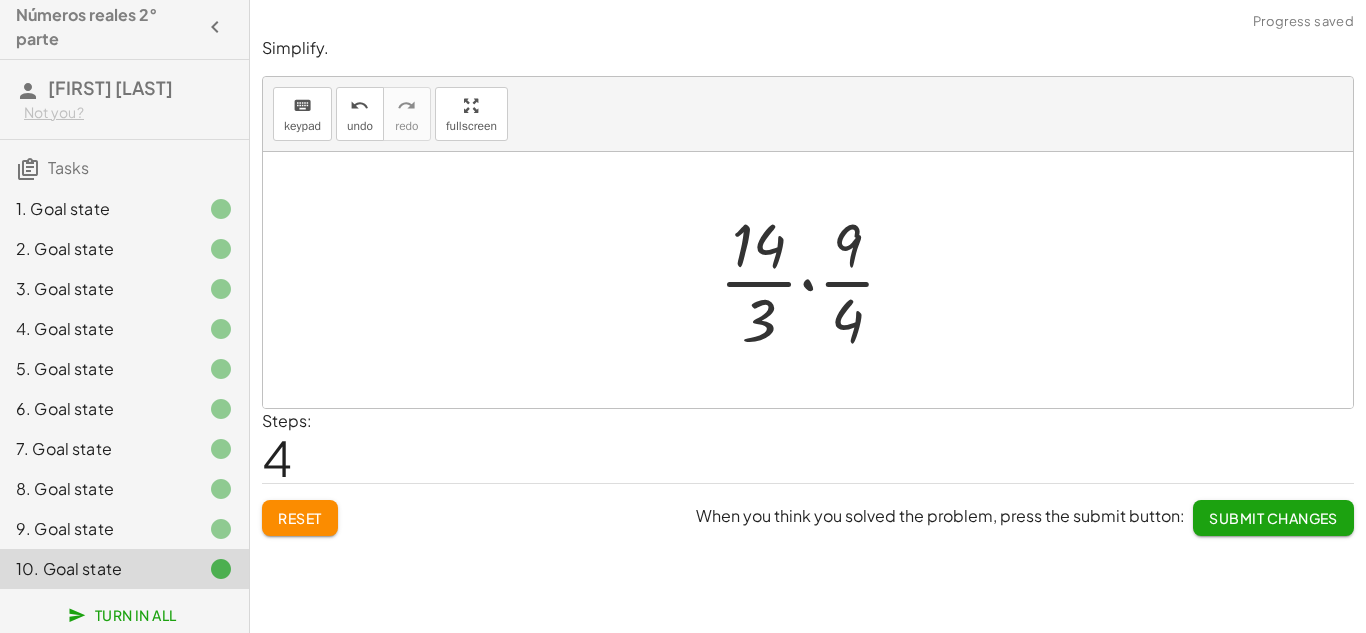 click at bounding box center (815, 280) 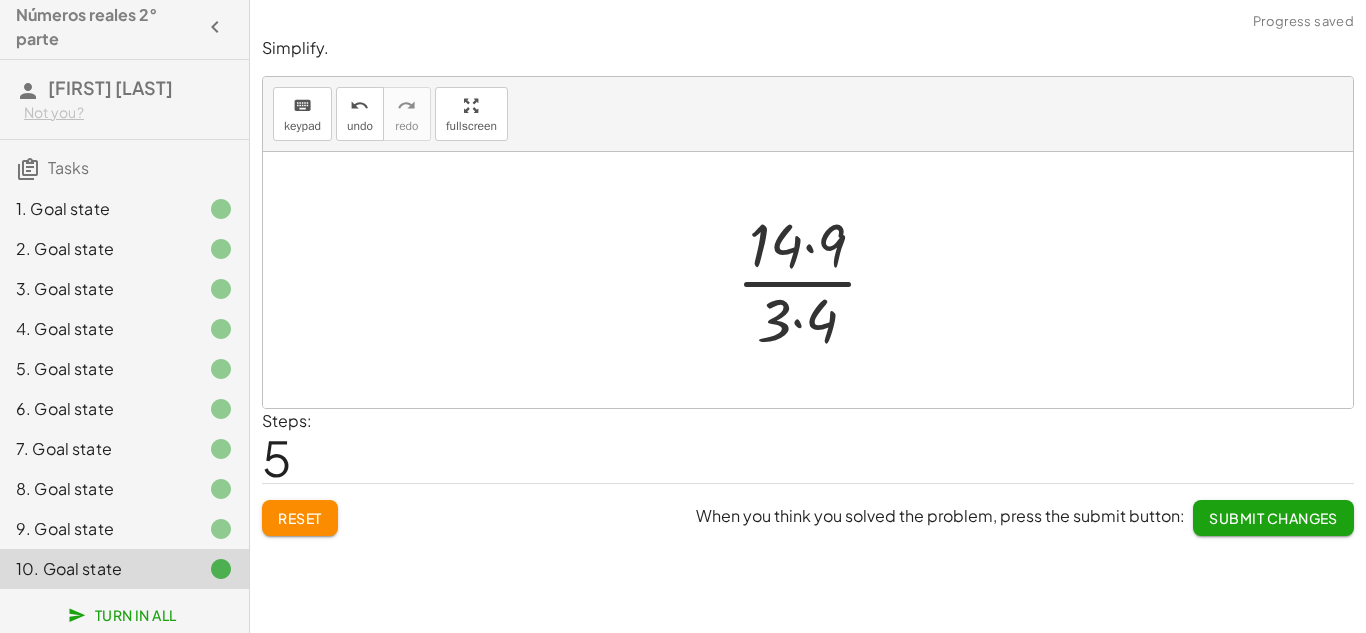 click at bounding box center (815, 280) 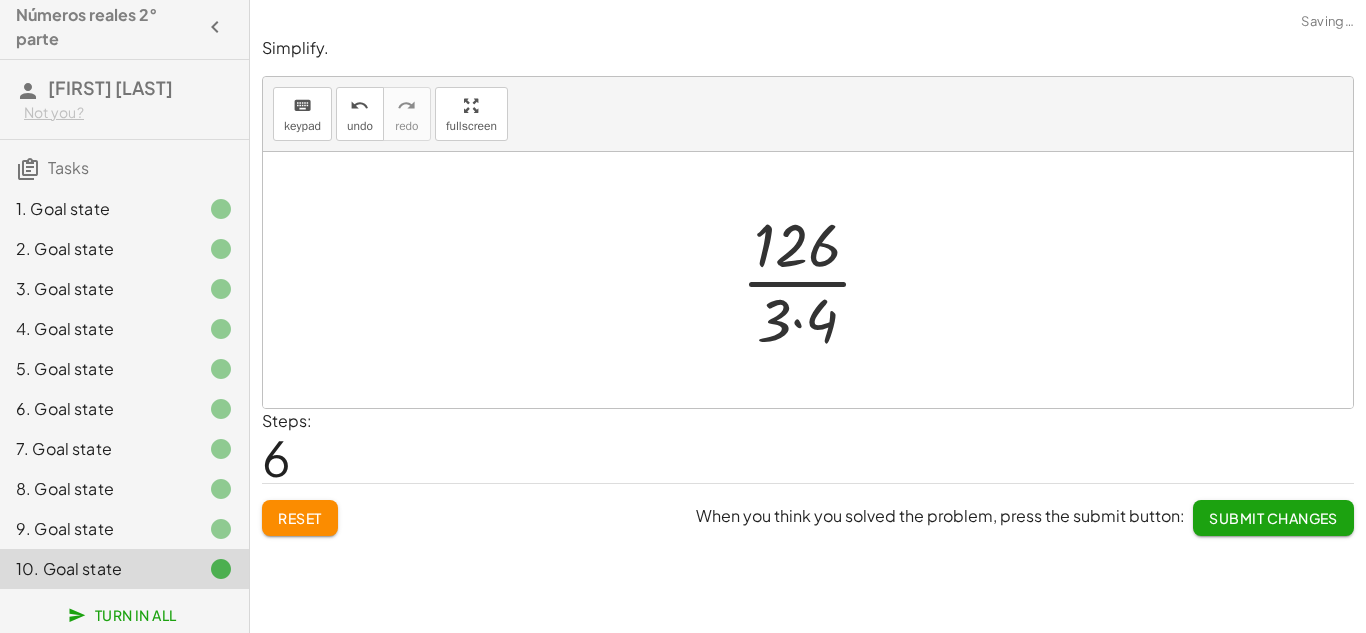 click at bounding box center (815, 280) 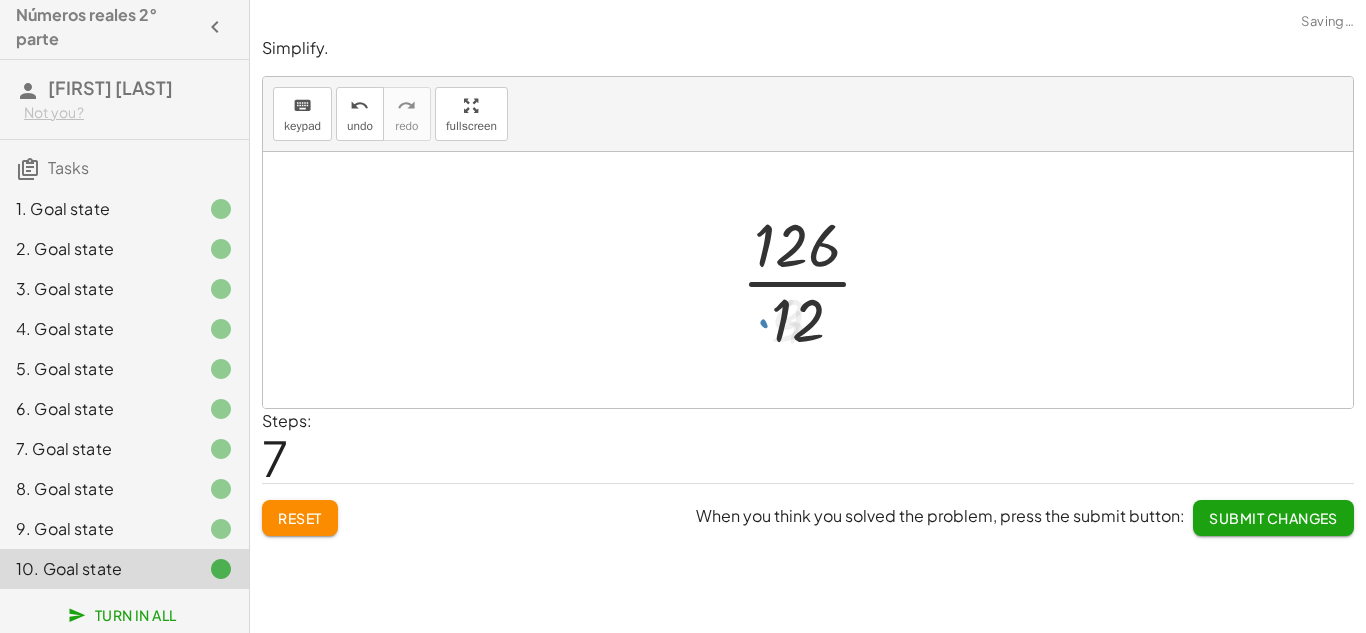 click at bounding box center (815, 280) 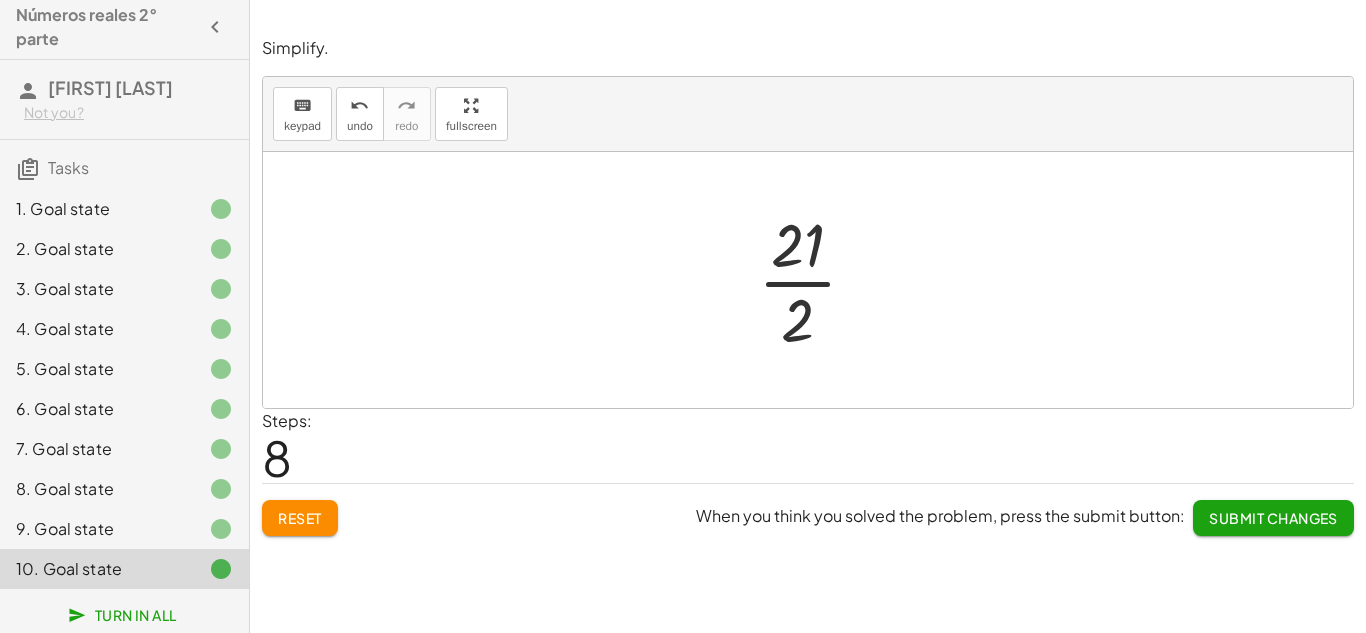 click on "Submit Changes" at bounding box center [1273, 518] 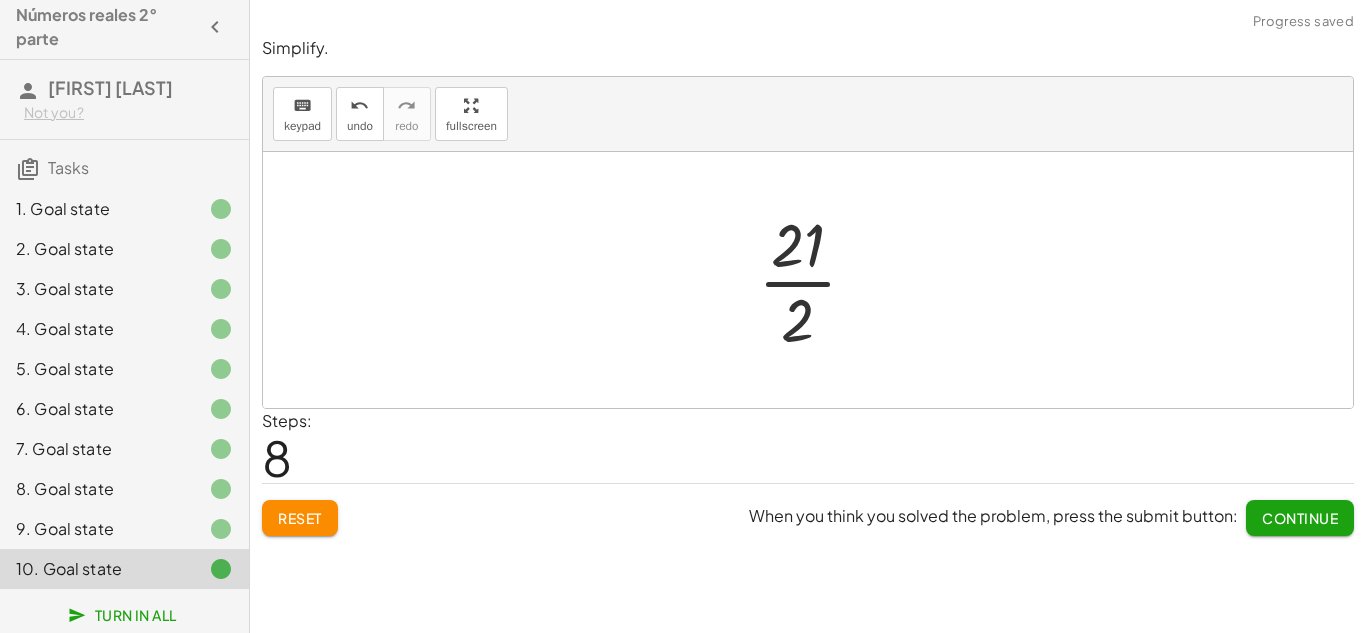 click on "Continue" 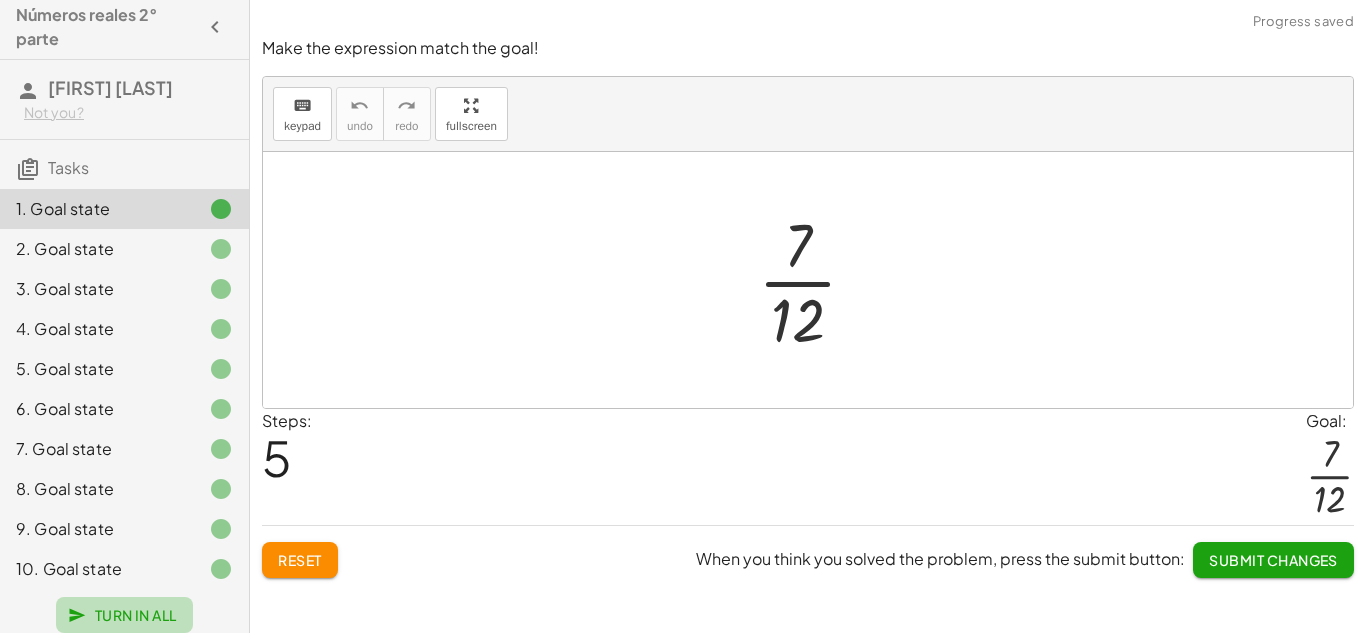 click on "Turn In All" 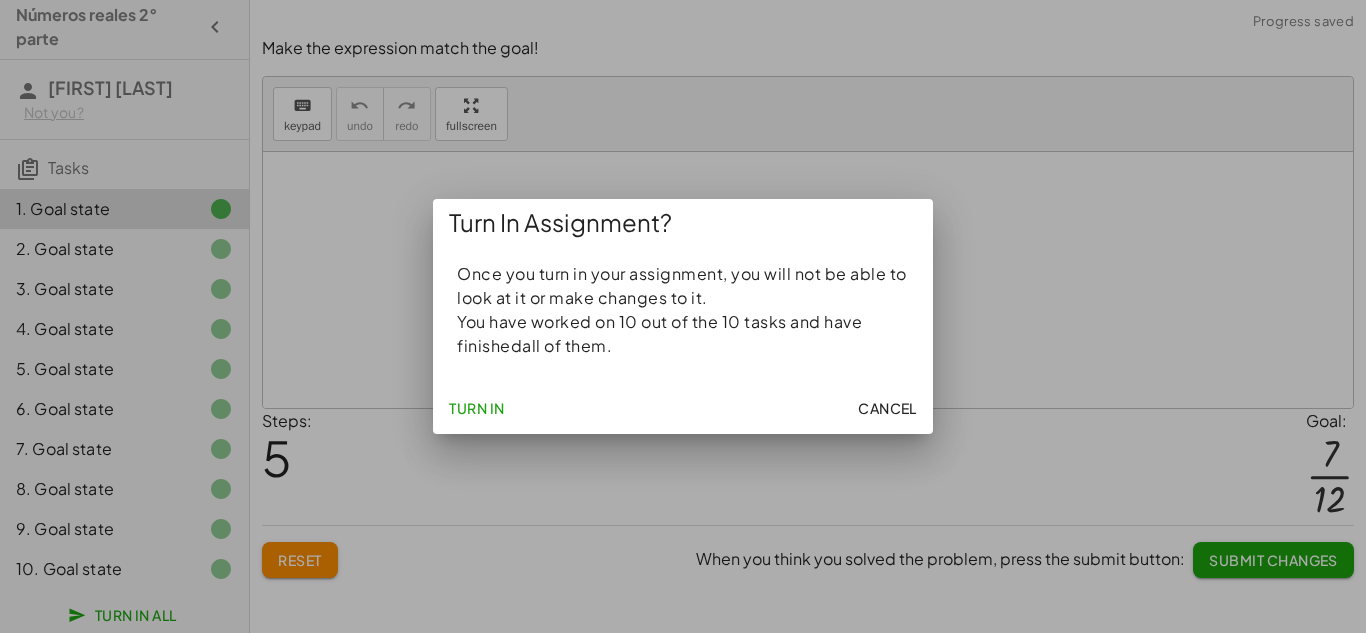 click on "Turn In" 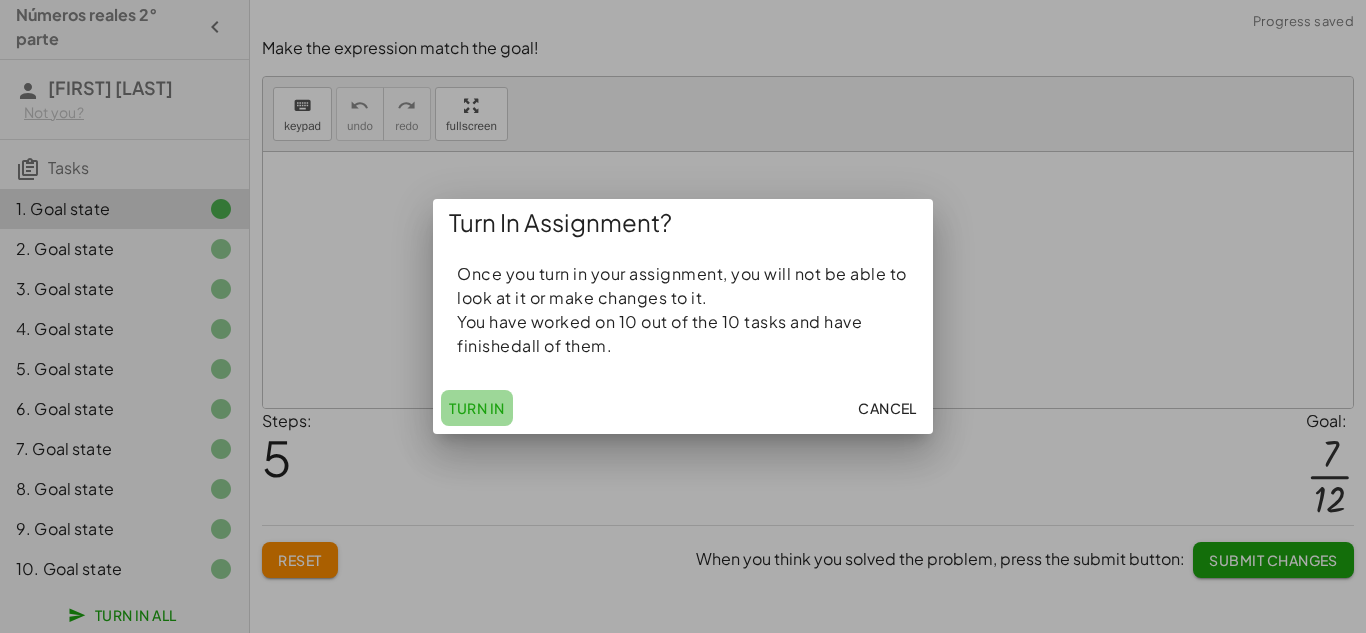 click on "Turn In" 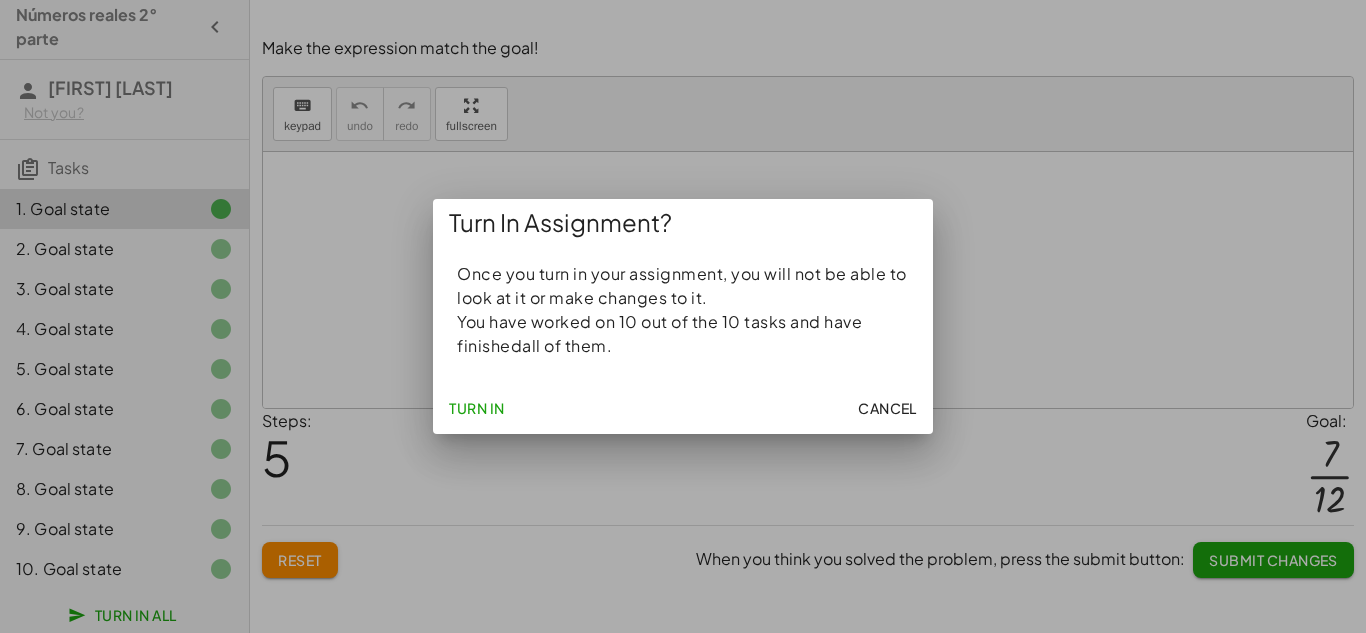 click on "Cancel" 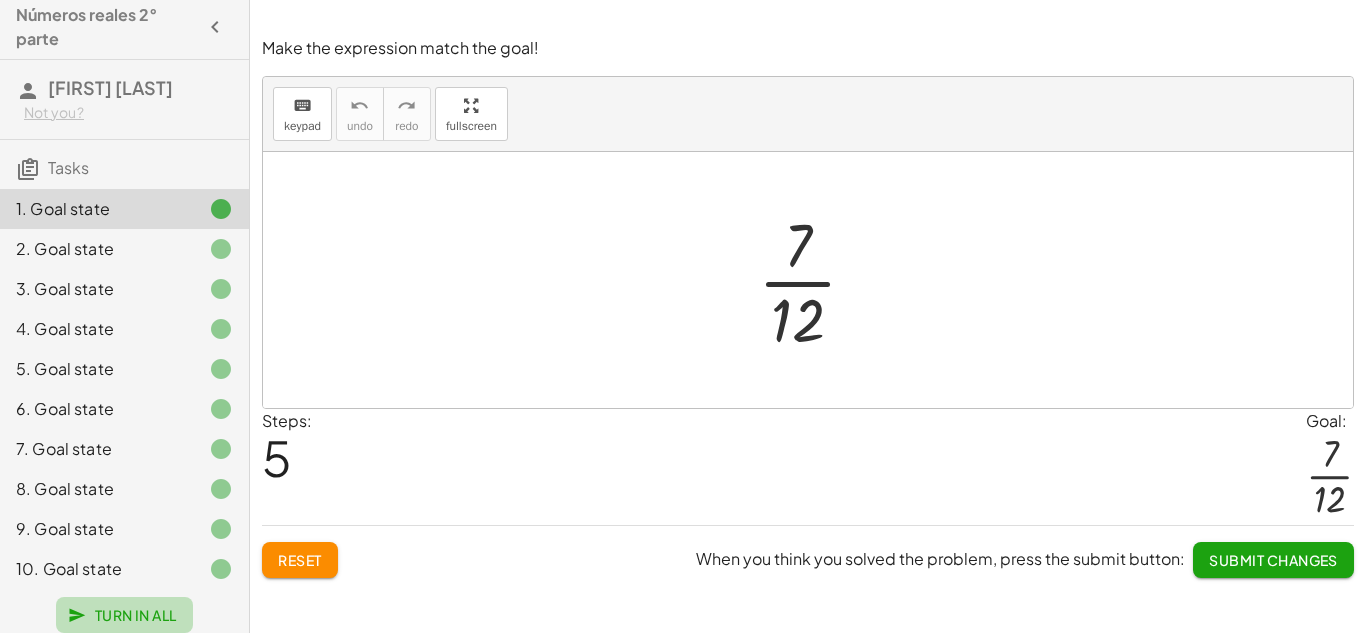 click on "Turn In All" 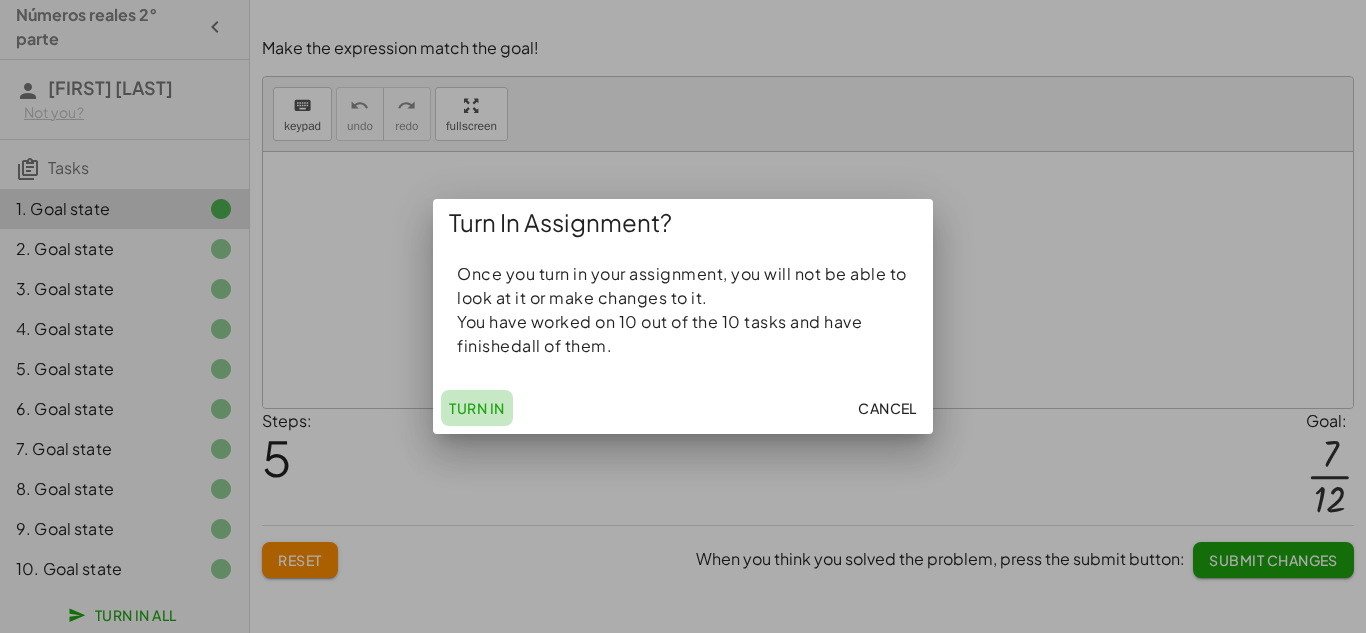 click on "Turn In" 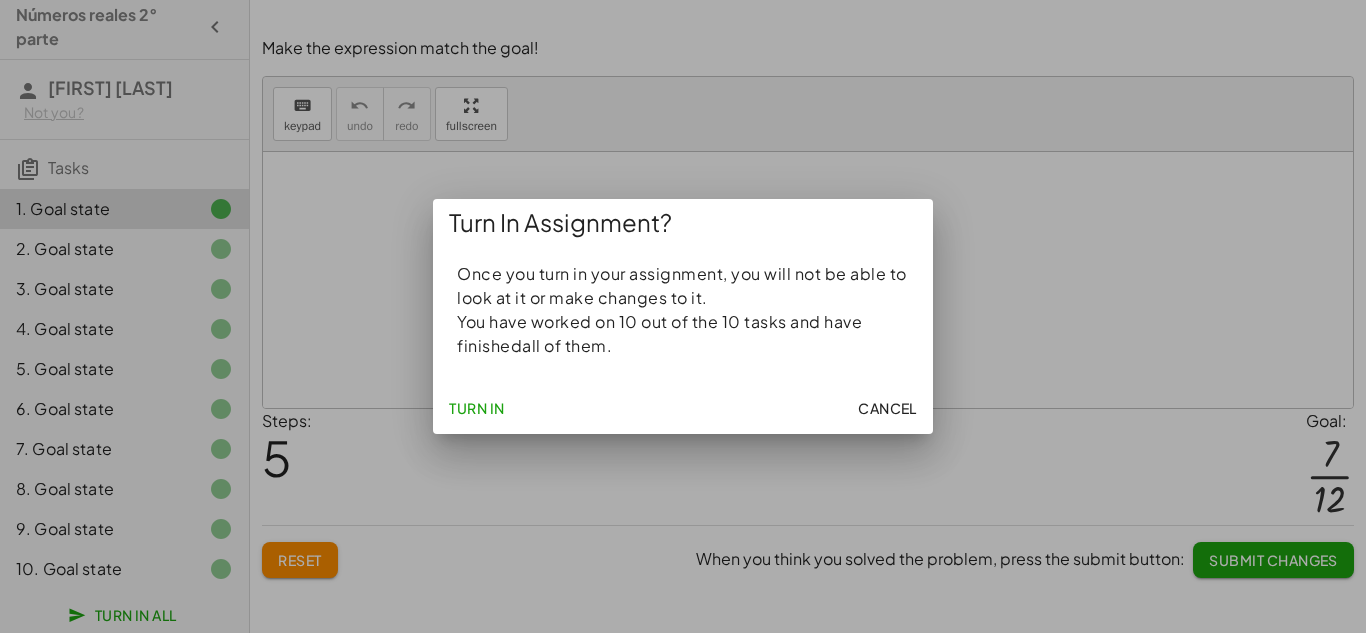 click on "Turn In" 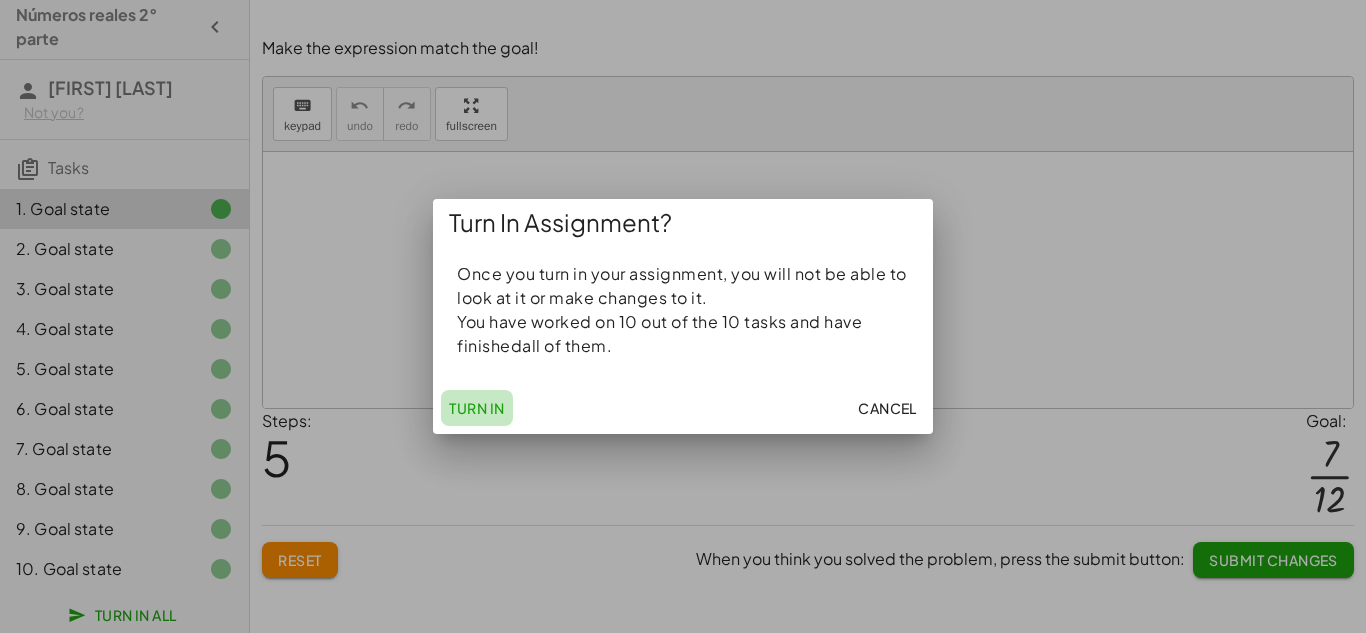 click on "Turn In" 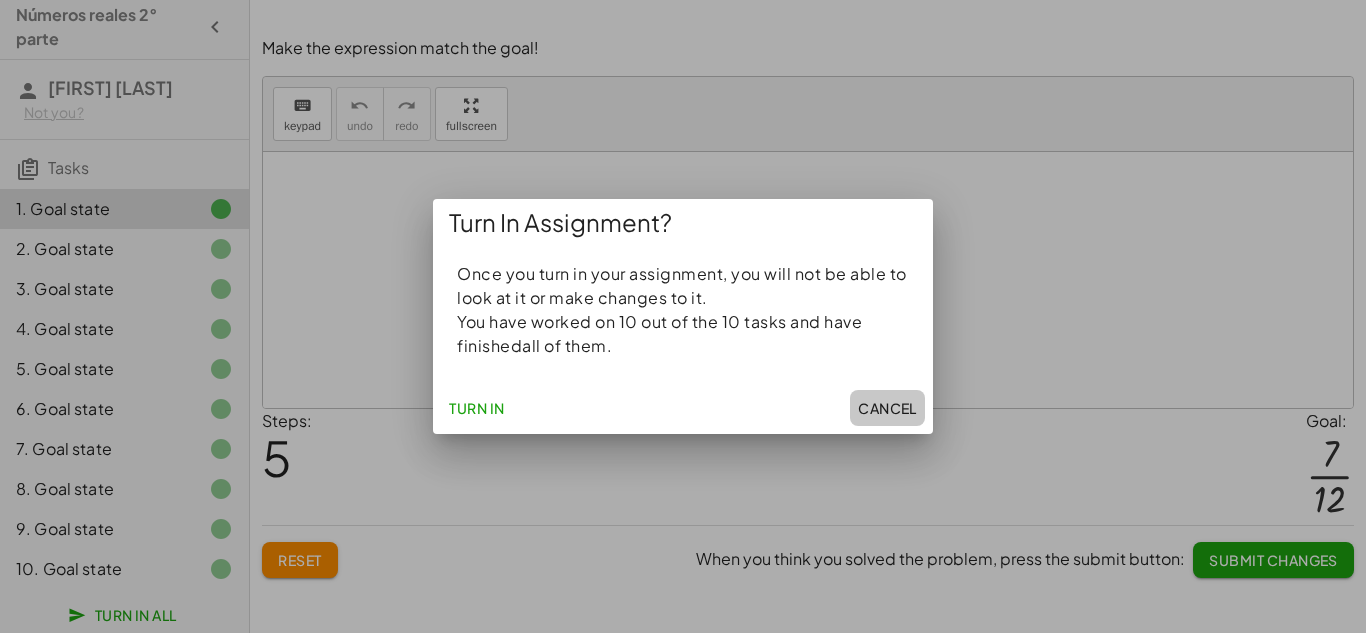 click on "Cancel" 